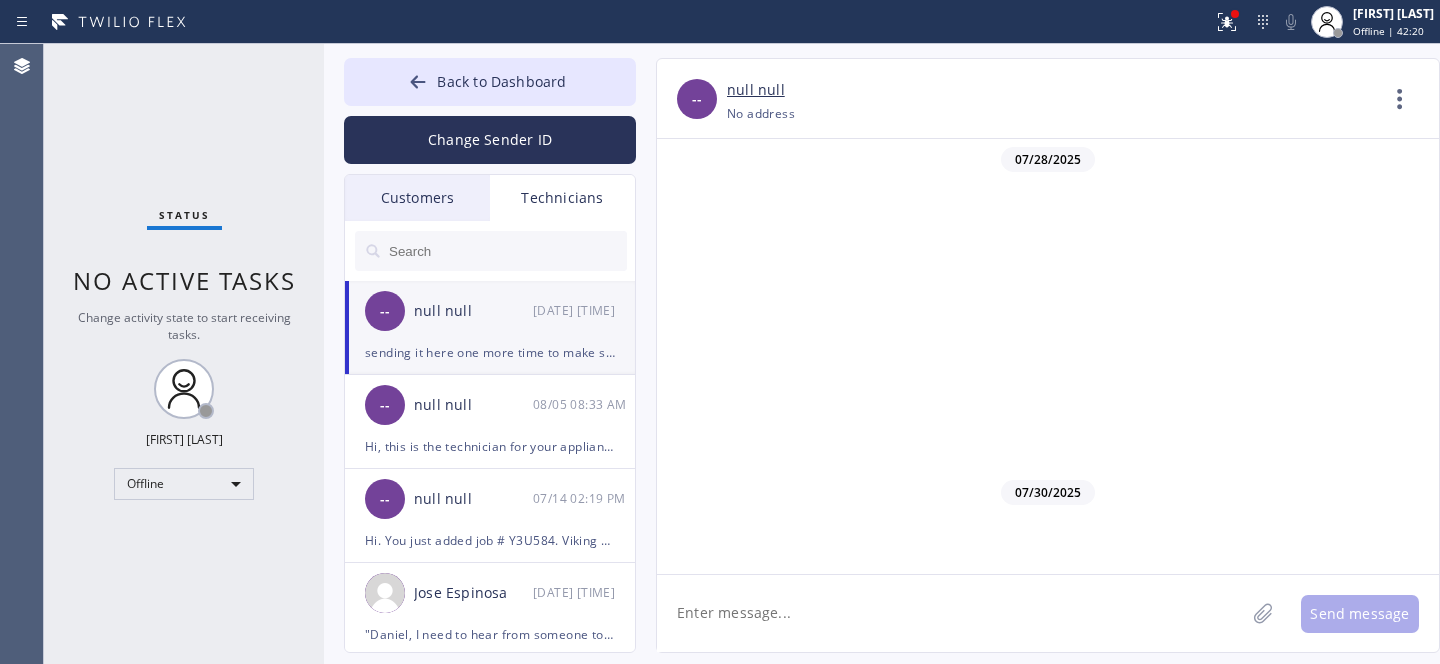 scroll, scrollTop: 0, scrollLeft: 0, axis: both 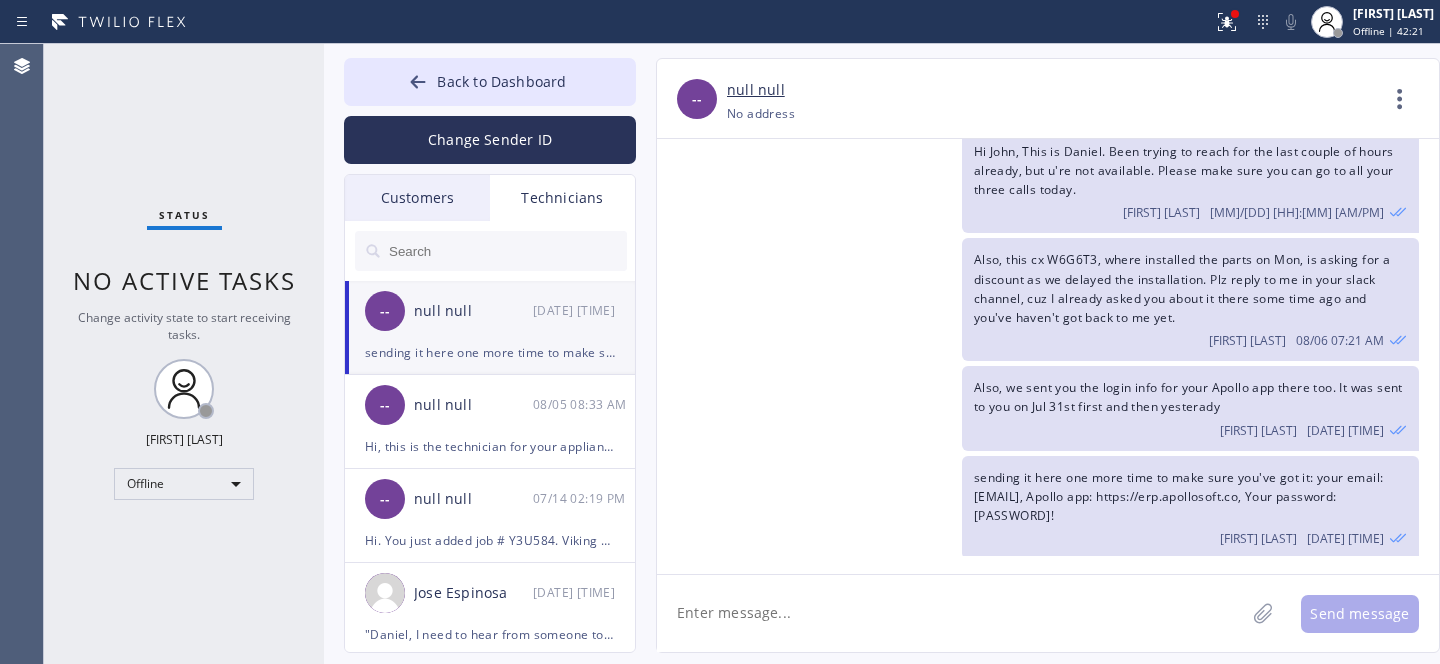 click on "Customers" at bounding box center [417, 198] 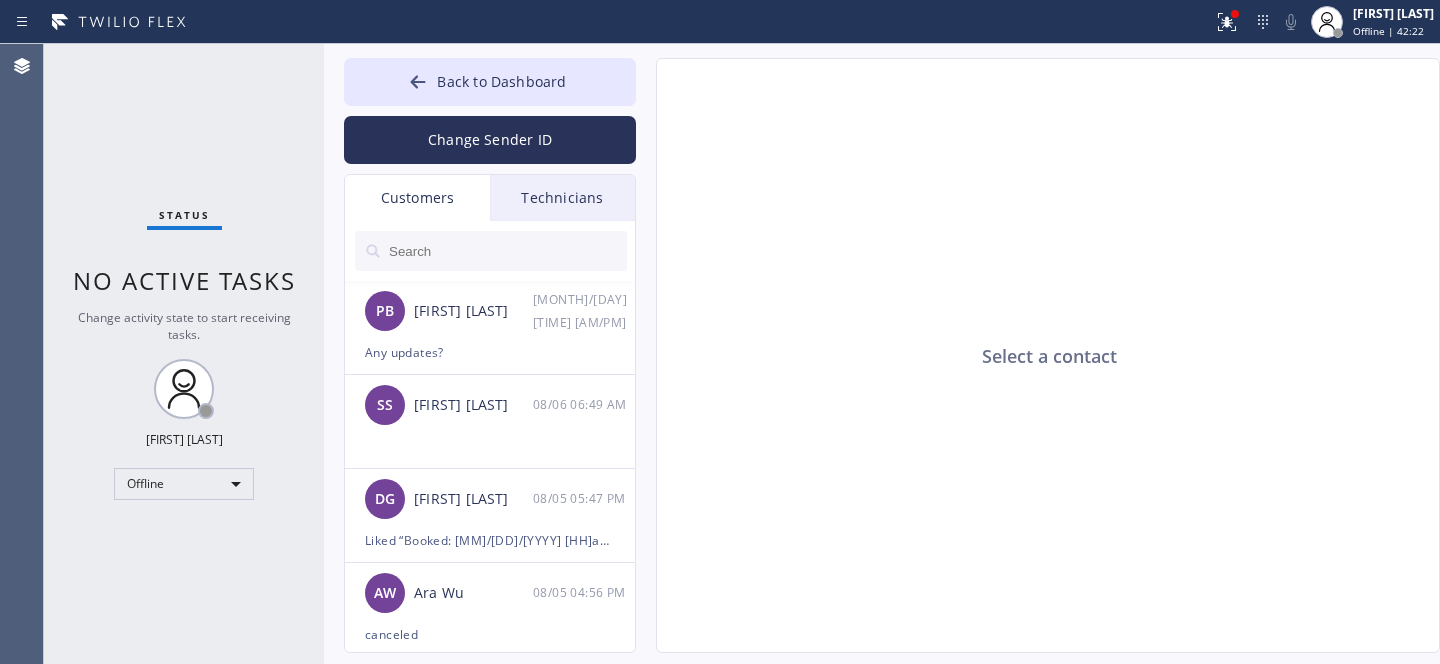 click on "PB Pat  Beri 08/06 07:16 AM" at bounding box center [491, 311] 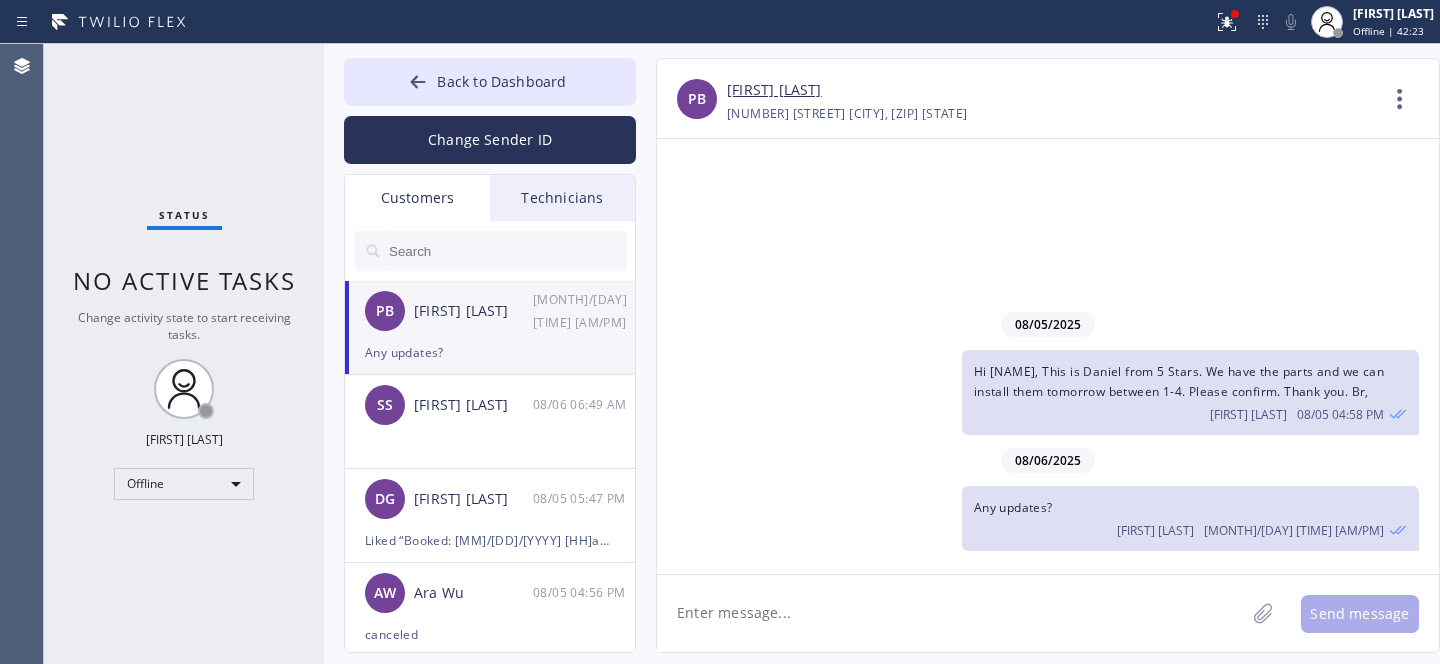 click at bounding box center [507, 251] 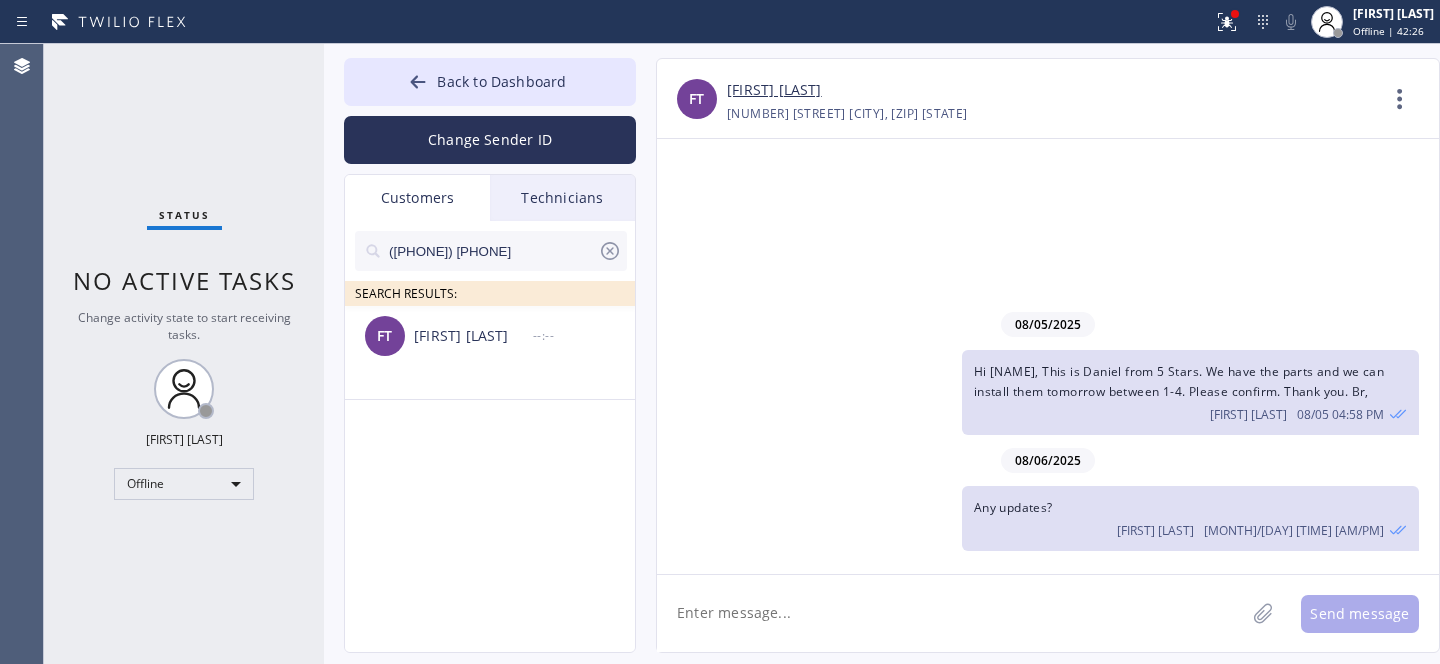 click on "FT Fara Tesser --:--" at bounding box center [491, 336] 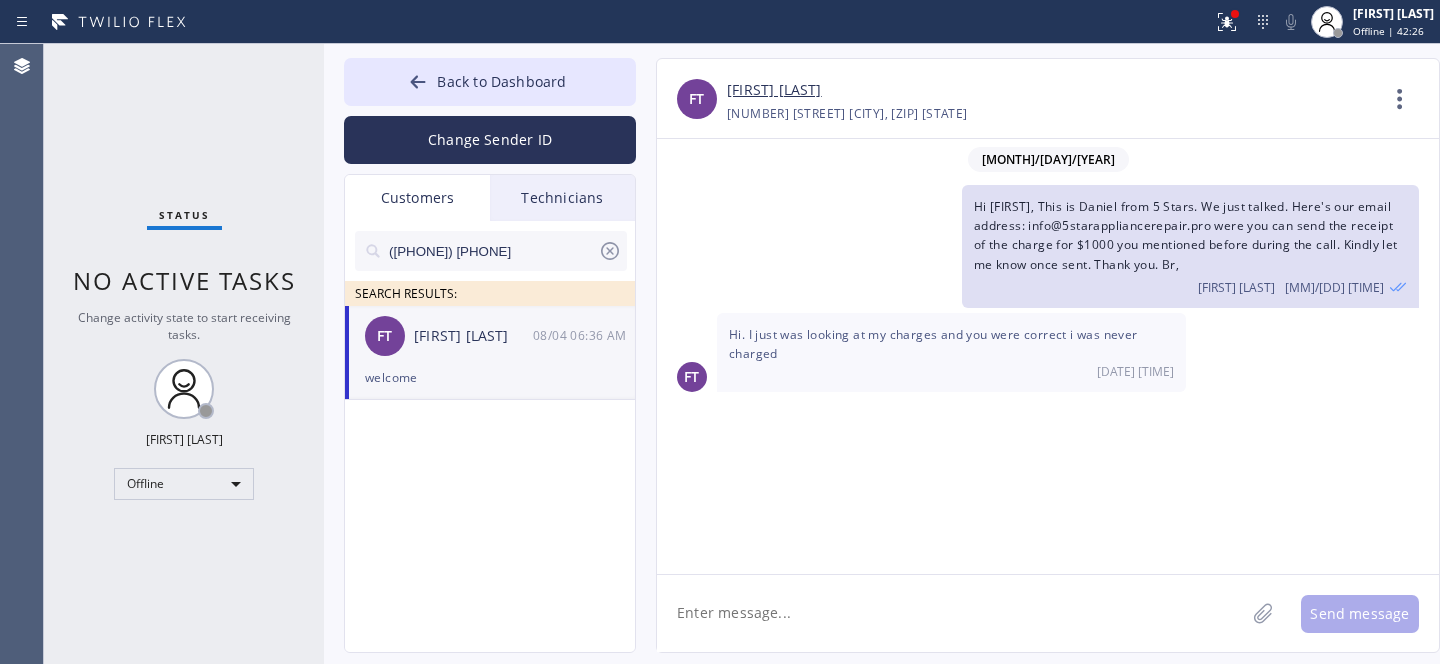 scroll, scrollTop: 780, scrollLeft: 0, axis: vertical 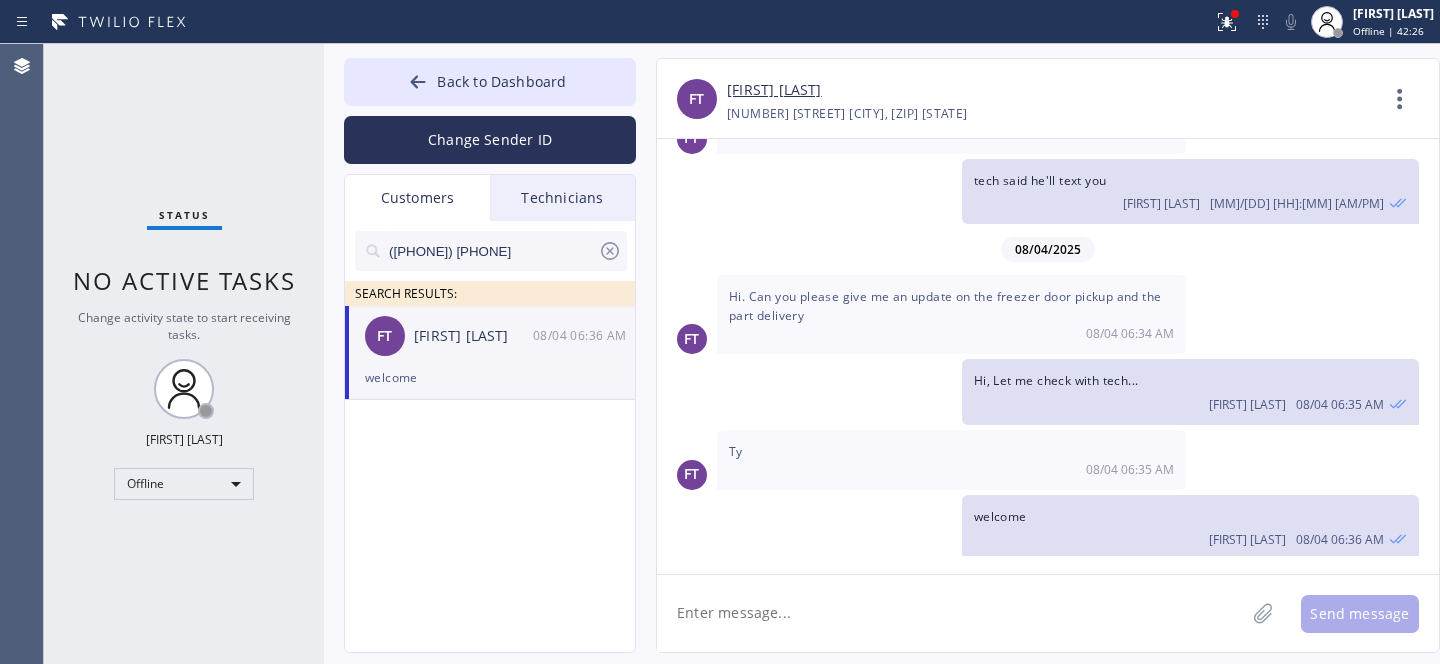 click 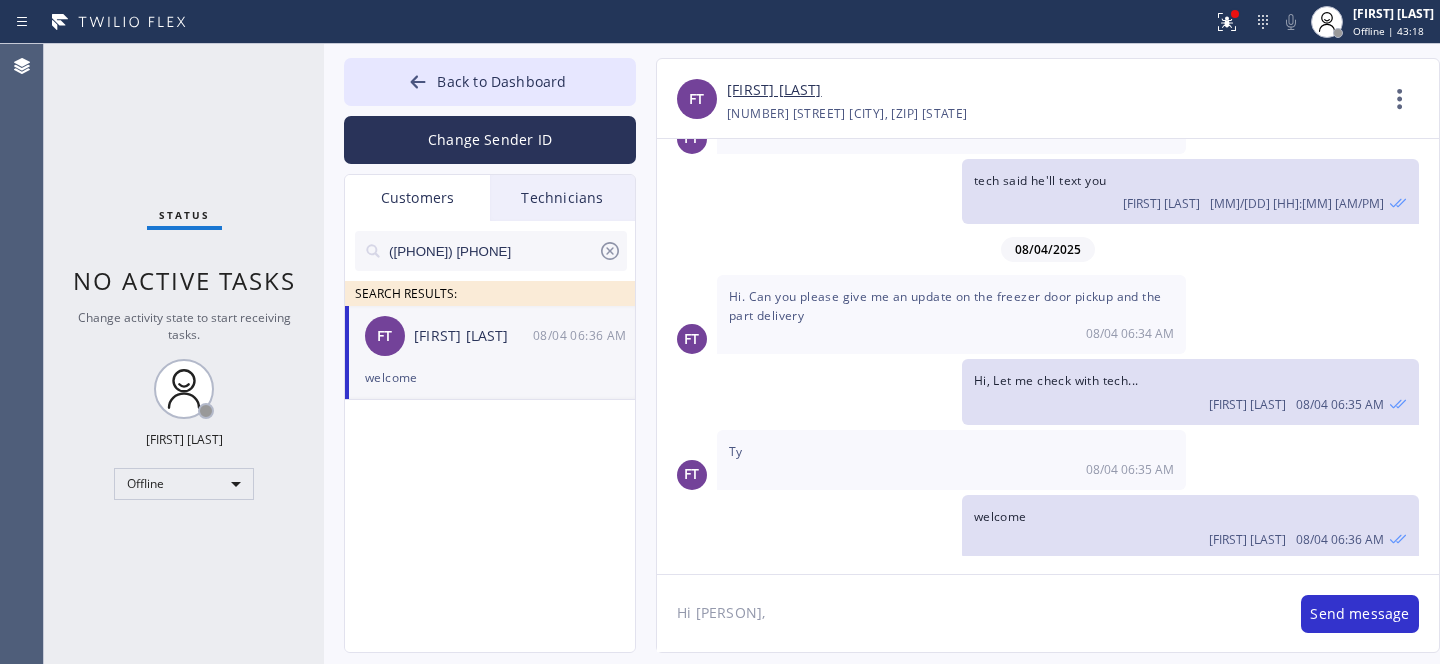 scroll, scrollTop: 780, scrollLeft: 0, axis: vertical 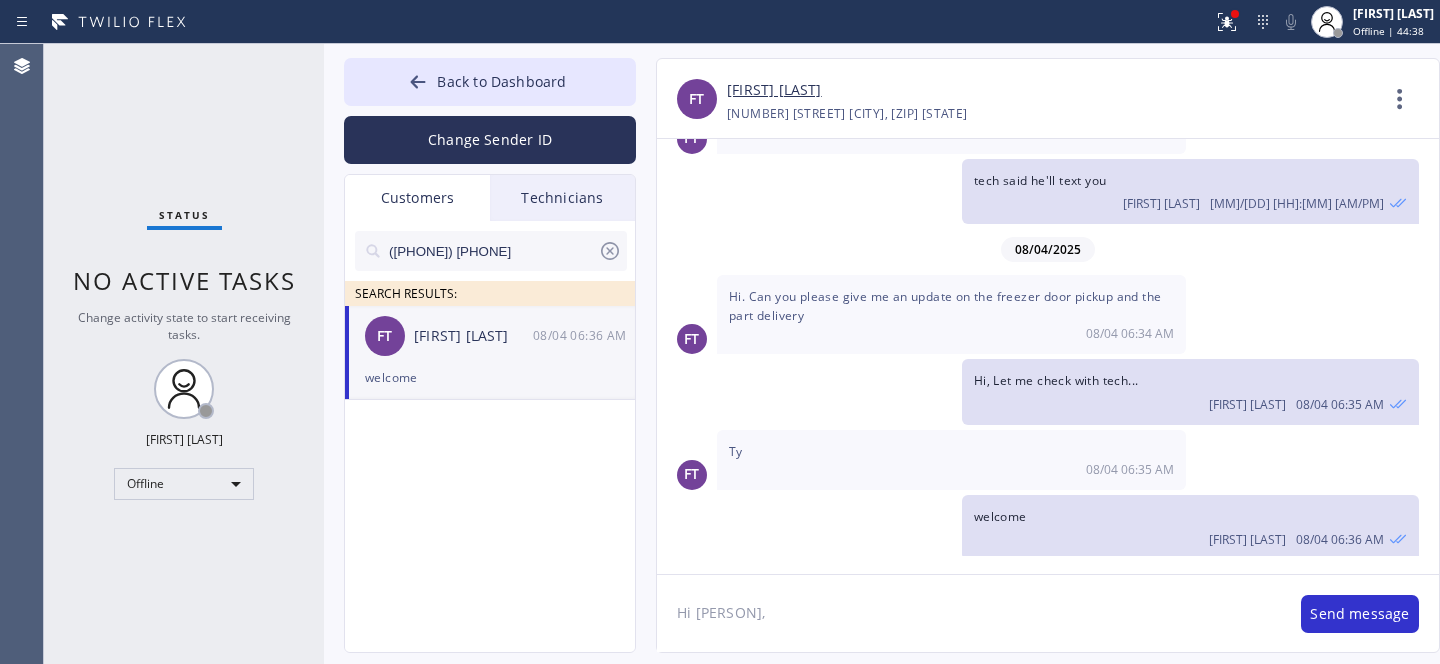click on "Hi Fara," 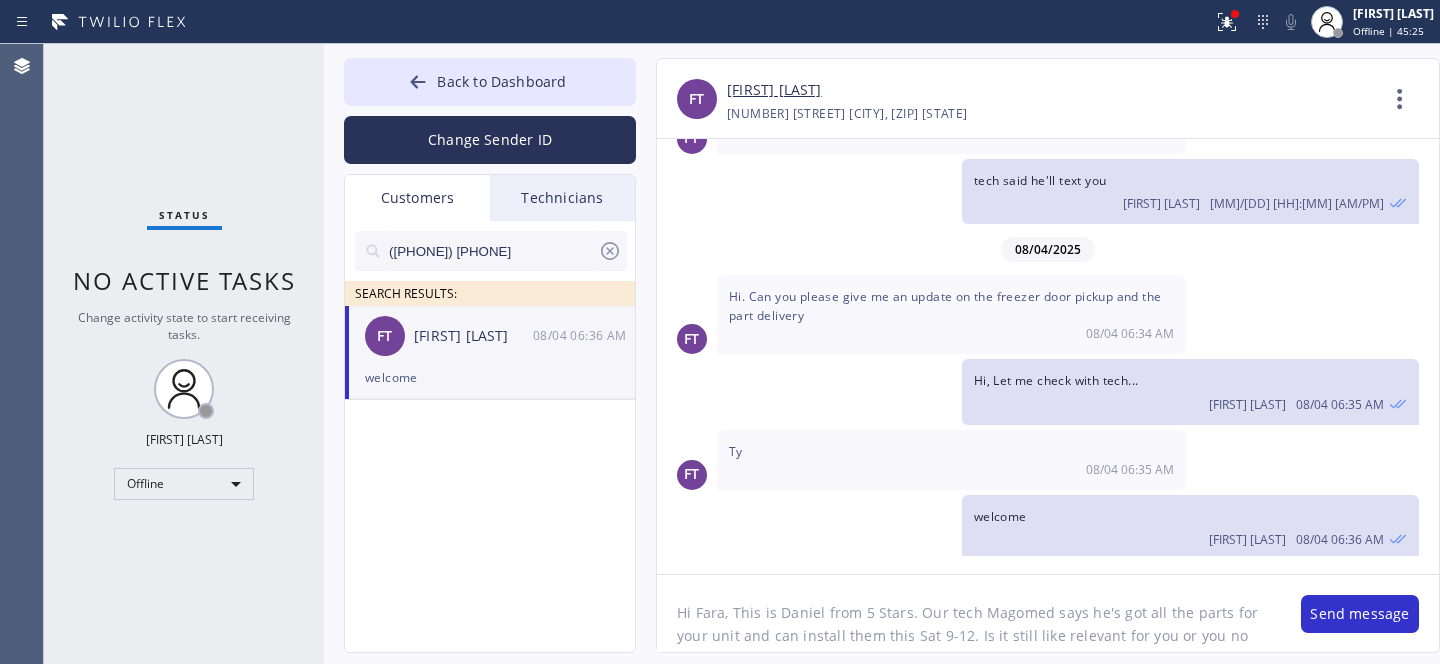 scroll, scrollTop: 16, scrollLeft: 0, axis: vertical 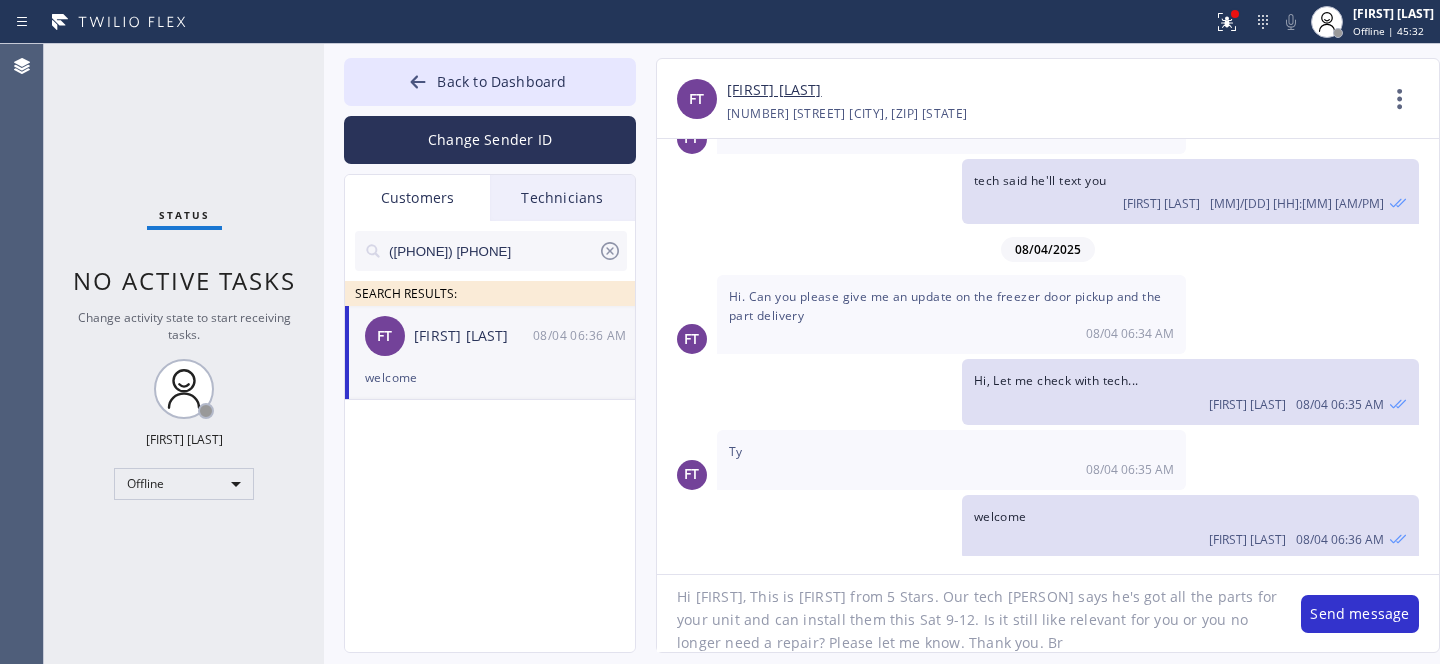 type on "Hi Fara, This is Daniel from 5 Stars. Our tech Magomed says he's got all the parts for your unit and can install them this Sat 9-12. Is it still like relevant for you or you no longer need a repair? Please let me know. Thank you. Br," 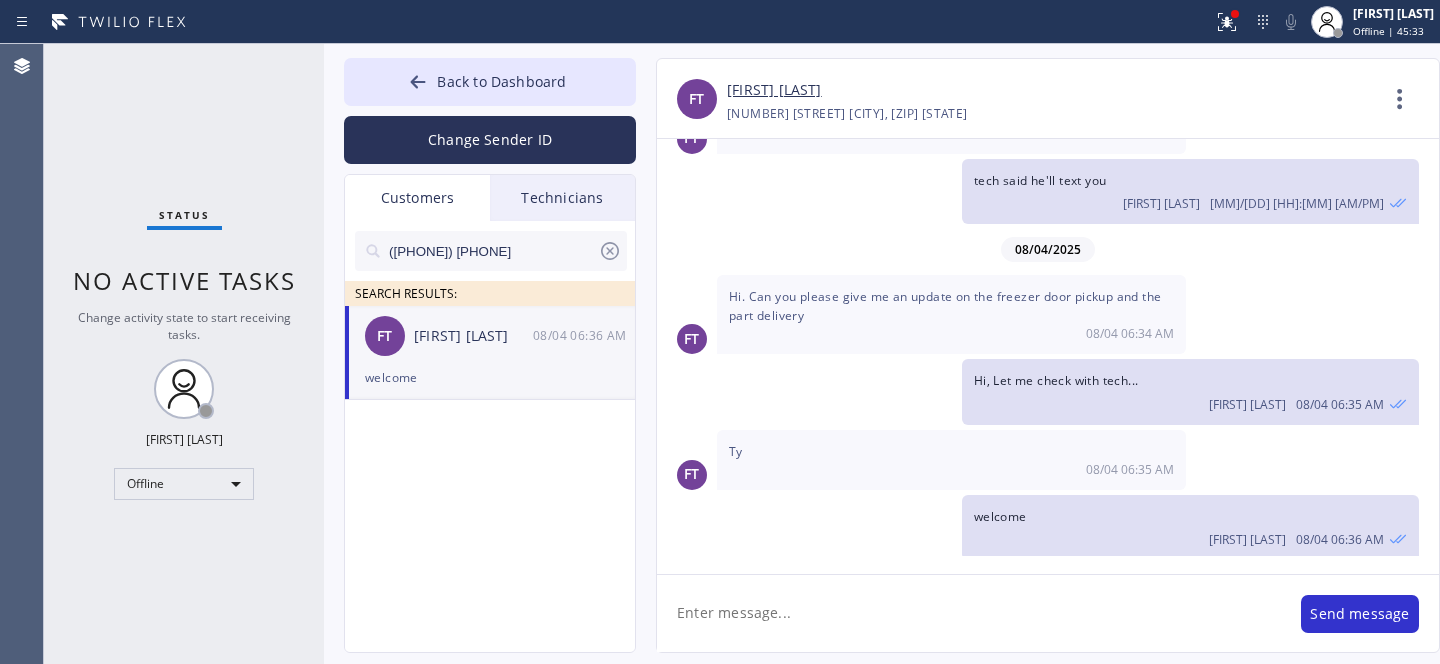 scroll, scrollTop: 0, scrollLeft: 0, axis: both 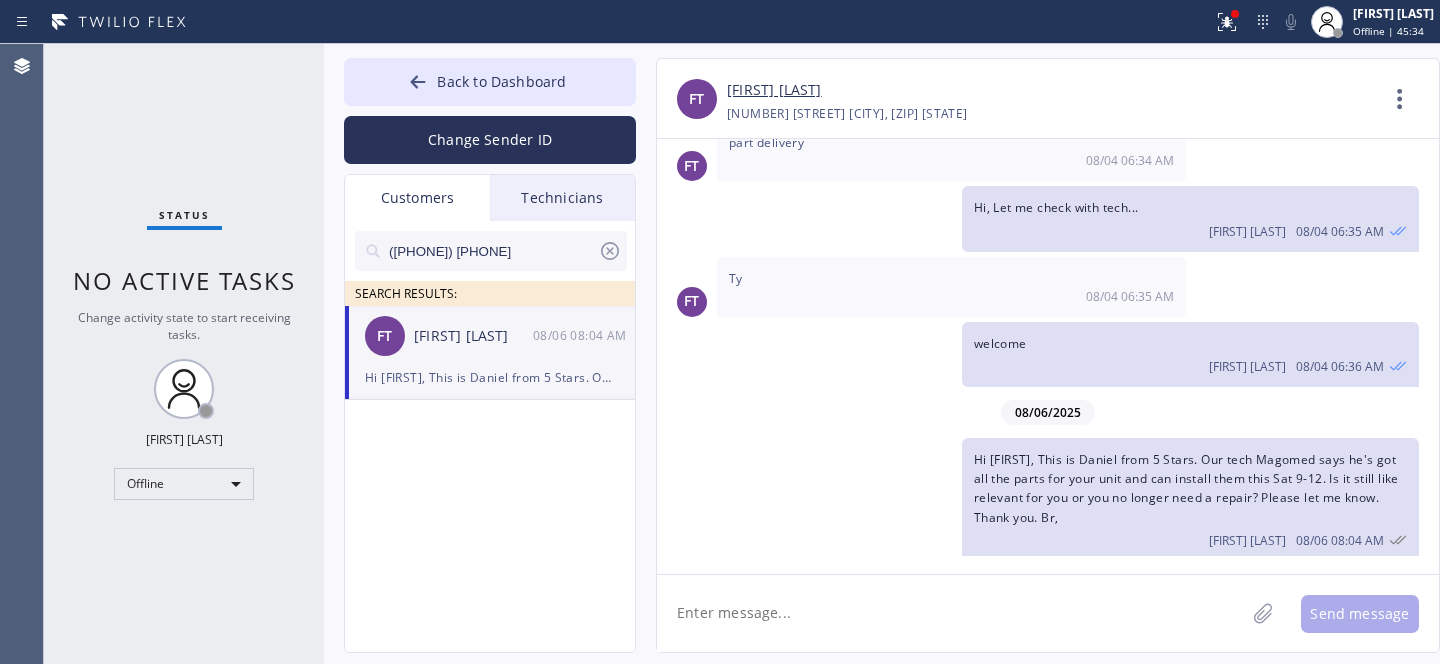 click 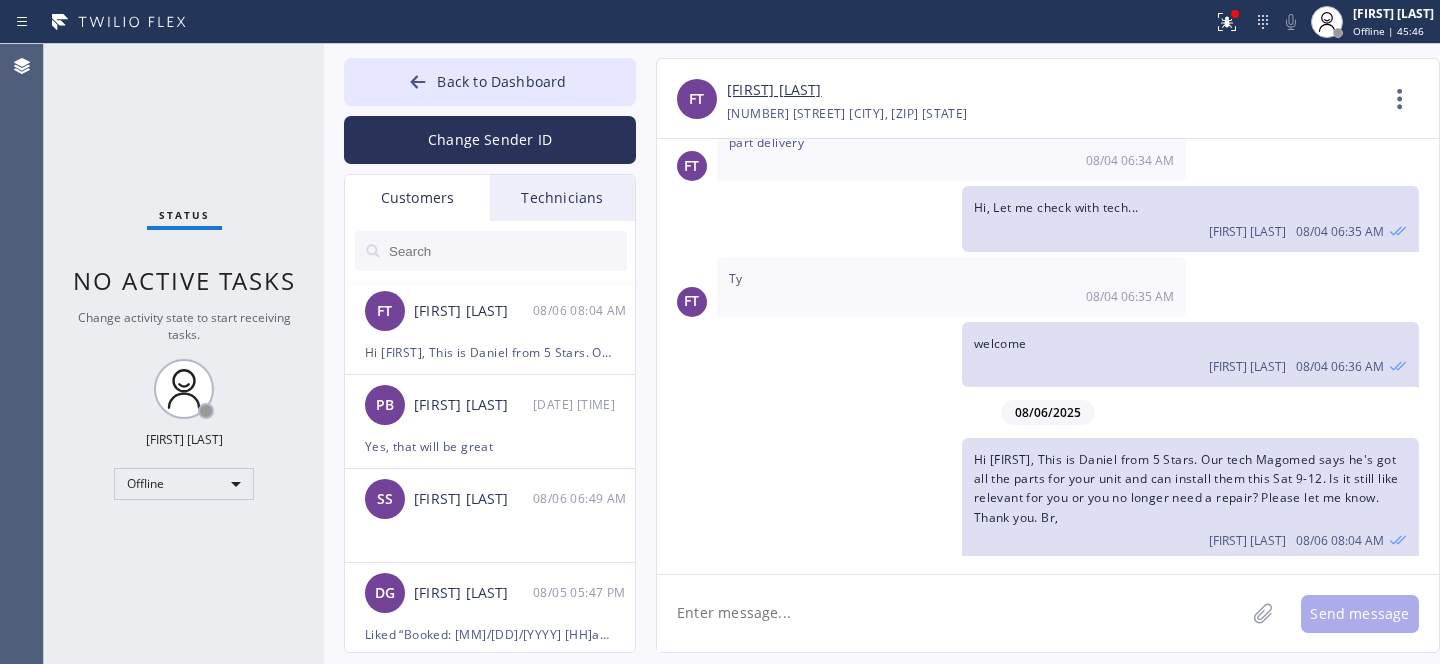 click 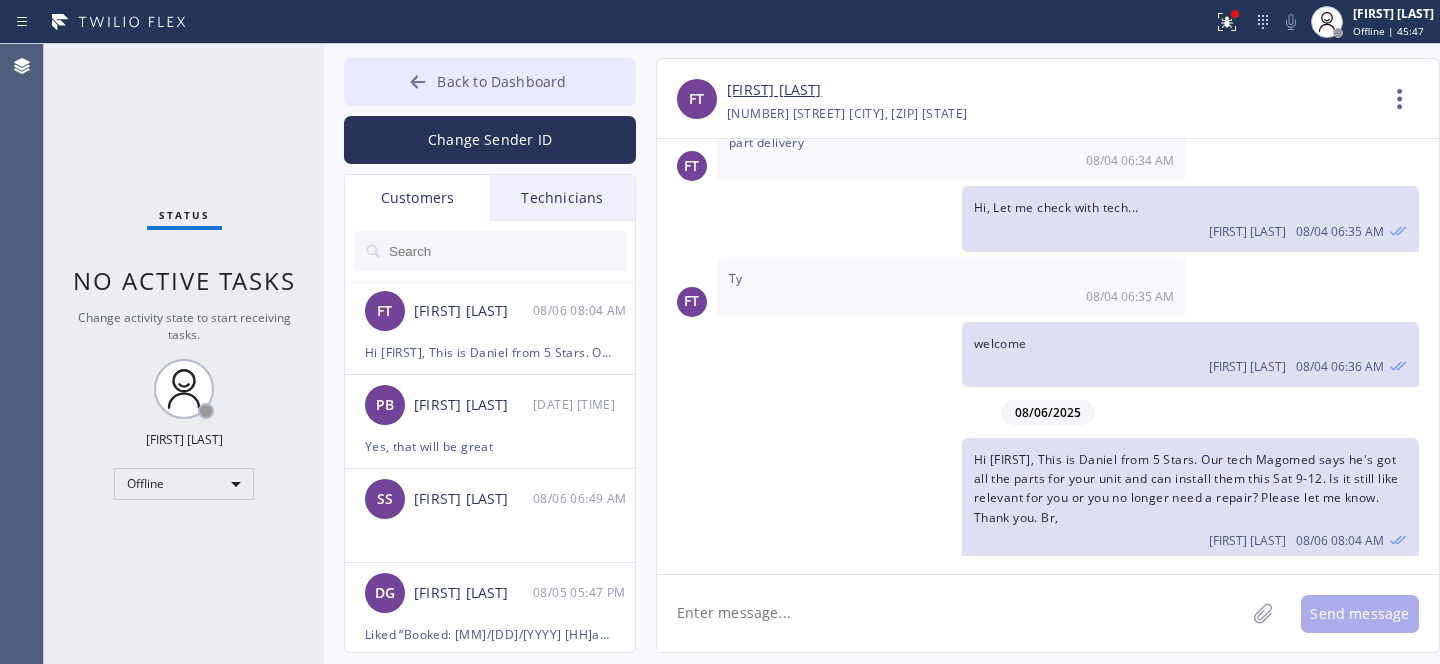 click on "Back to Dashboard" at bounding box center (501, 81) 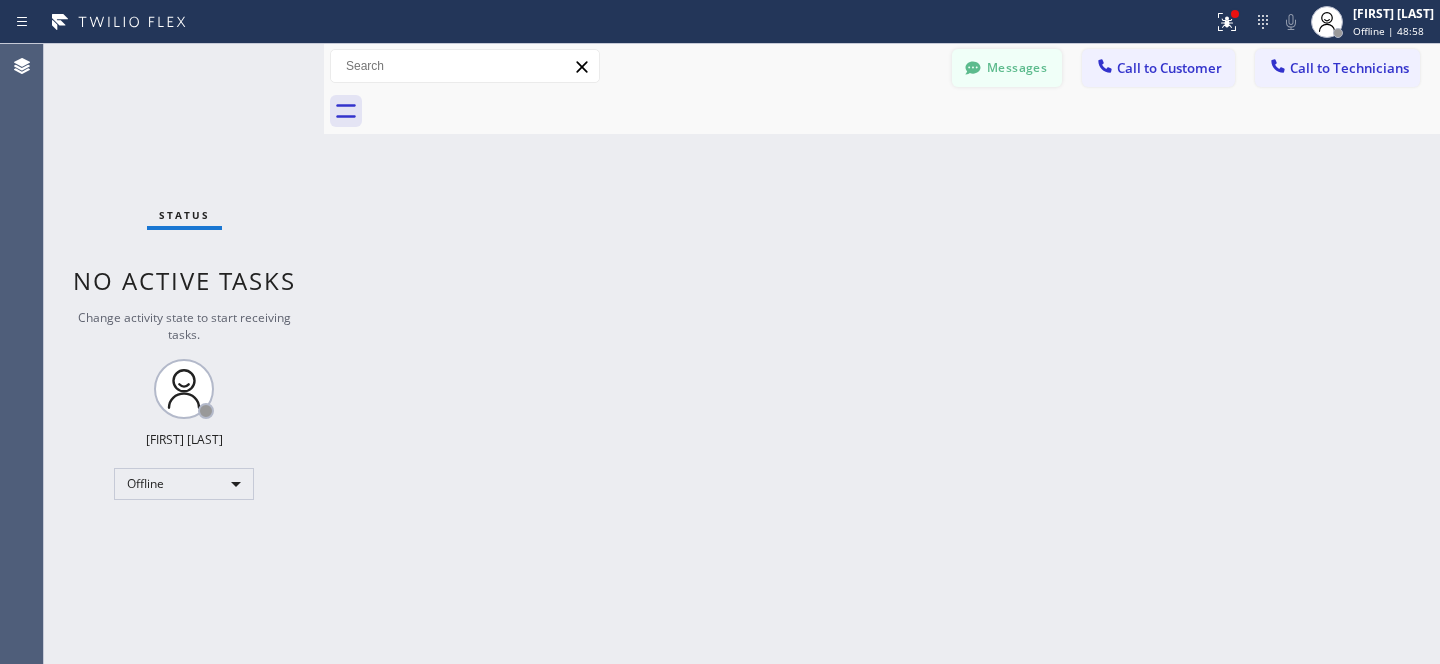 click on "Messages" at bounding box center [1007, 68] 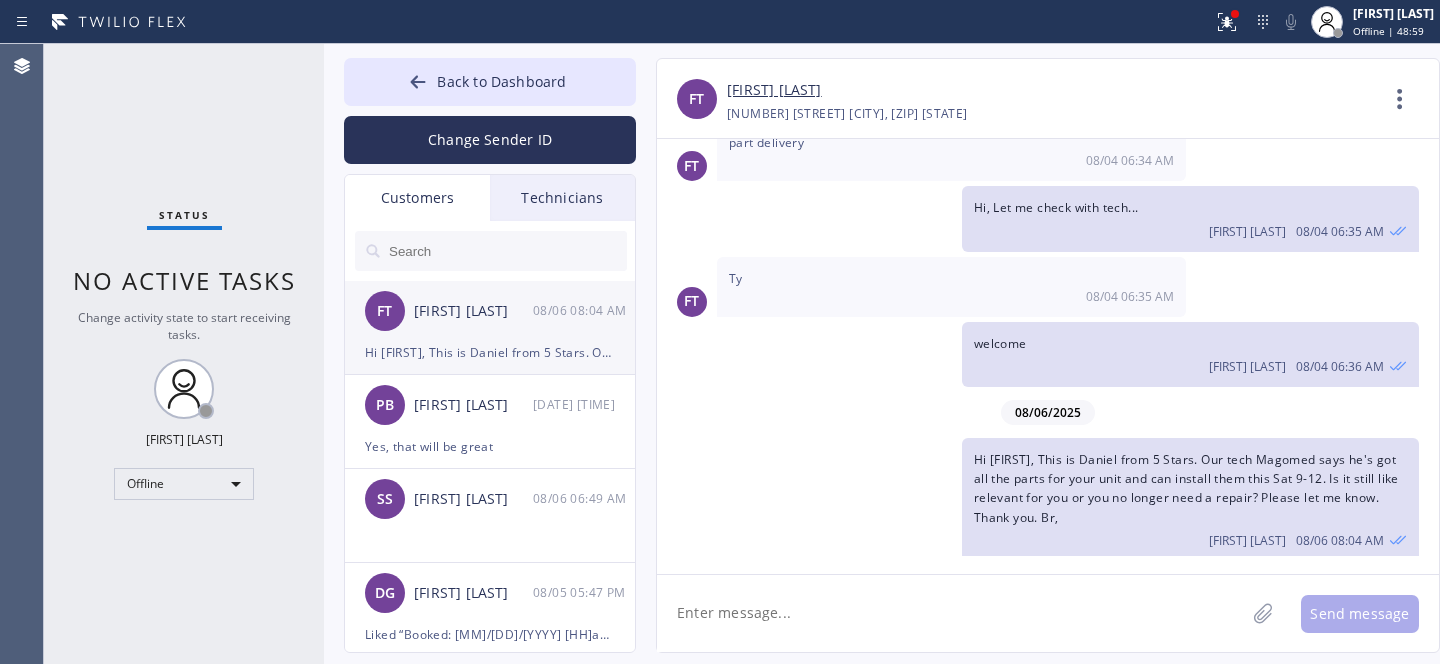 click on "FT Fara Tesser 08/06 08:04 AM" at bounding box center (491, 311) 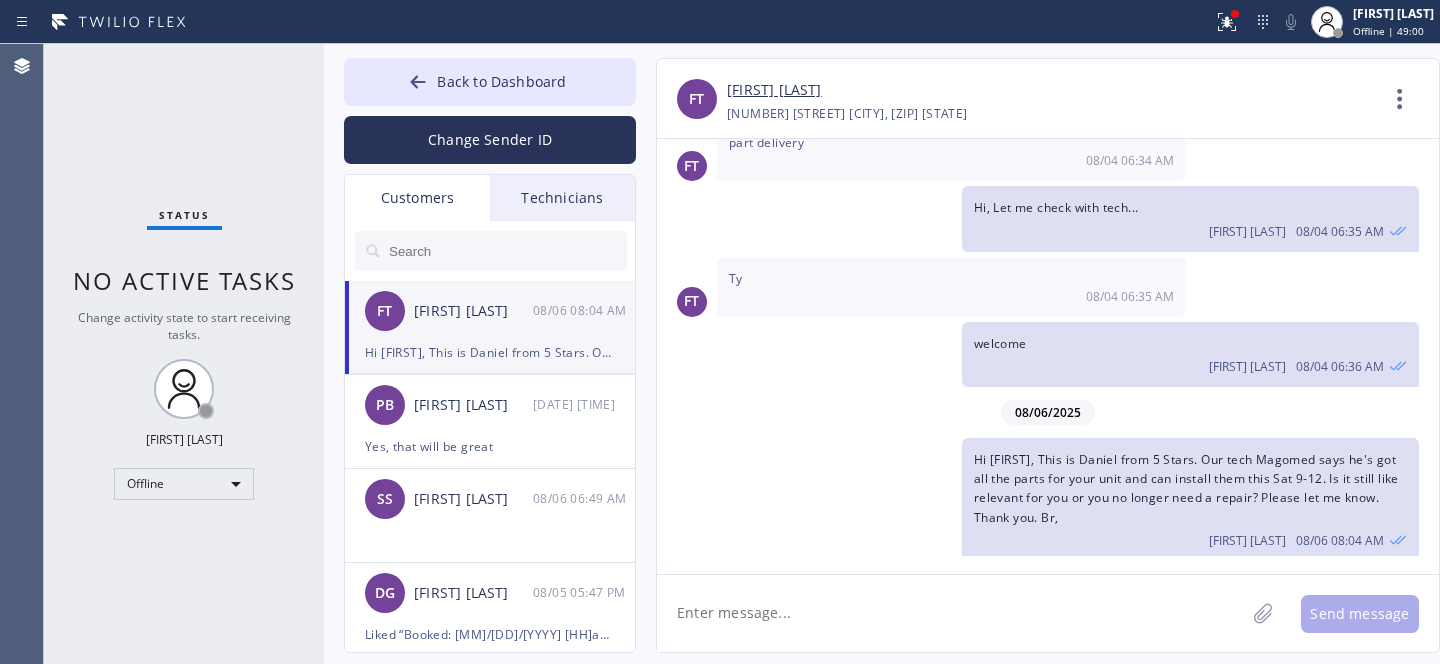 drag, startPoint x: 871, startPoint y: 618, endPoint x: 902, endPoint y: 606, distance: 33.24154 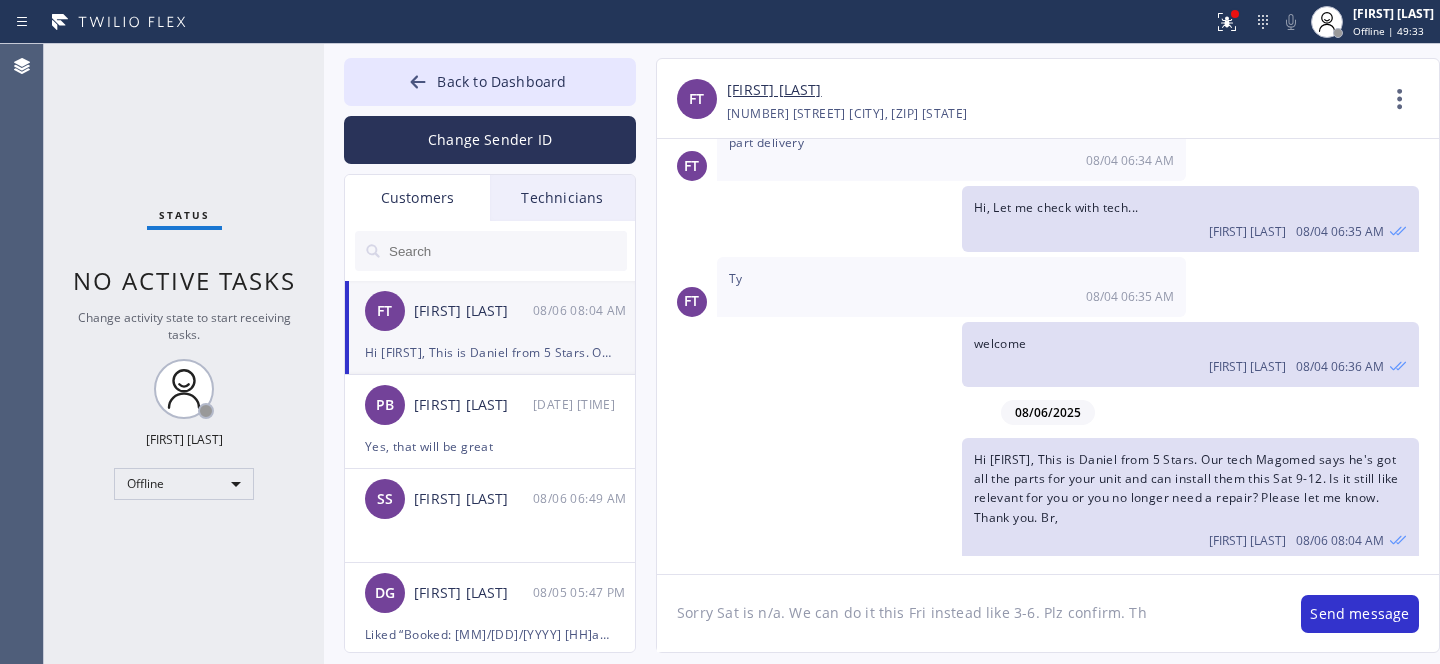 type on "Sorry Sat is n/a. We can do it this Fri instead like 3-6. Plz confirm. Thx" 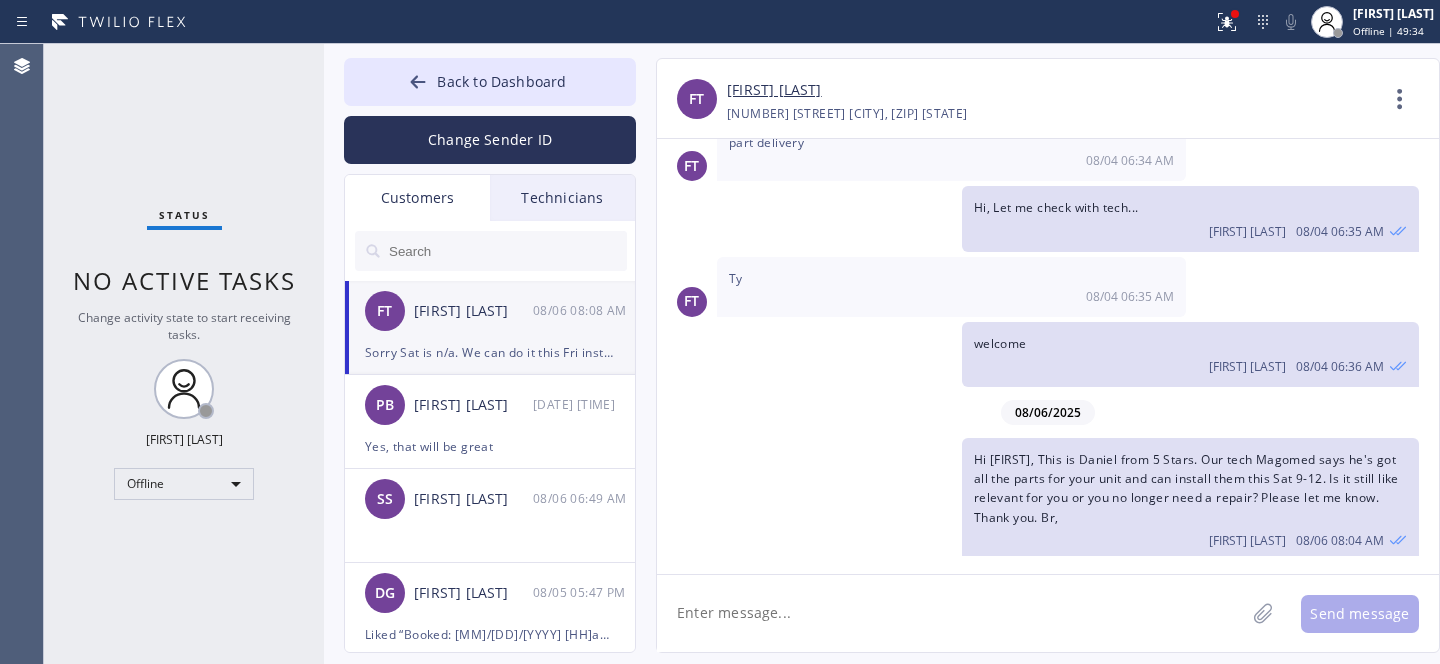 scroll, scrollTop: 1023, scrollLeft: 0, axis: vertical 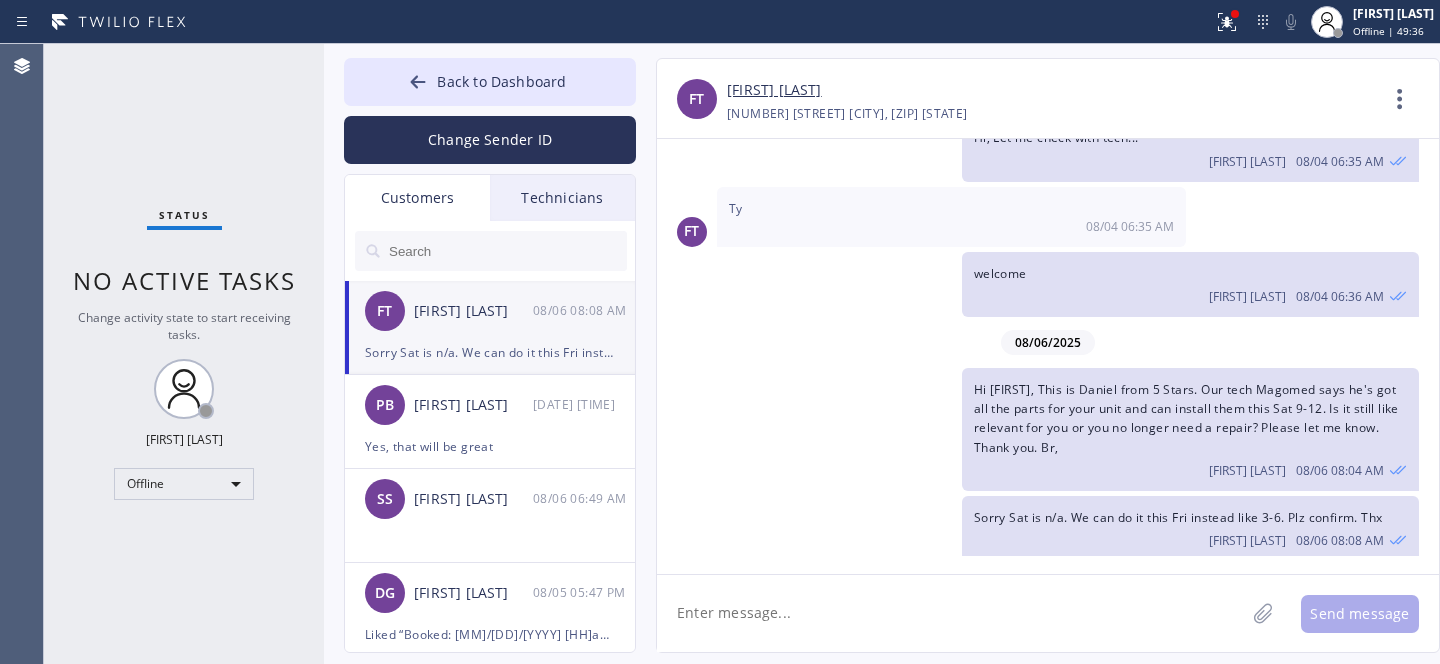drag, startPoint x: 487, startPoint y: 445, endPoint x: 643, endPoint y: 440, distance: 156.08011 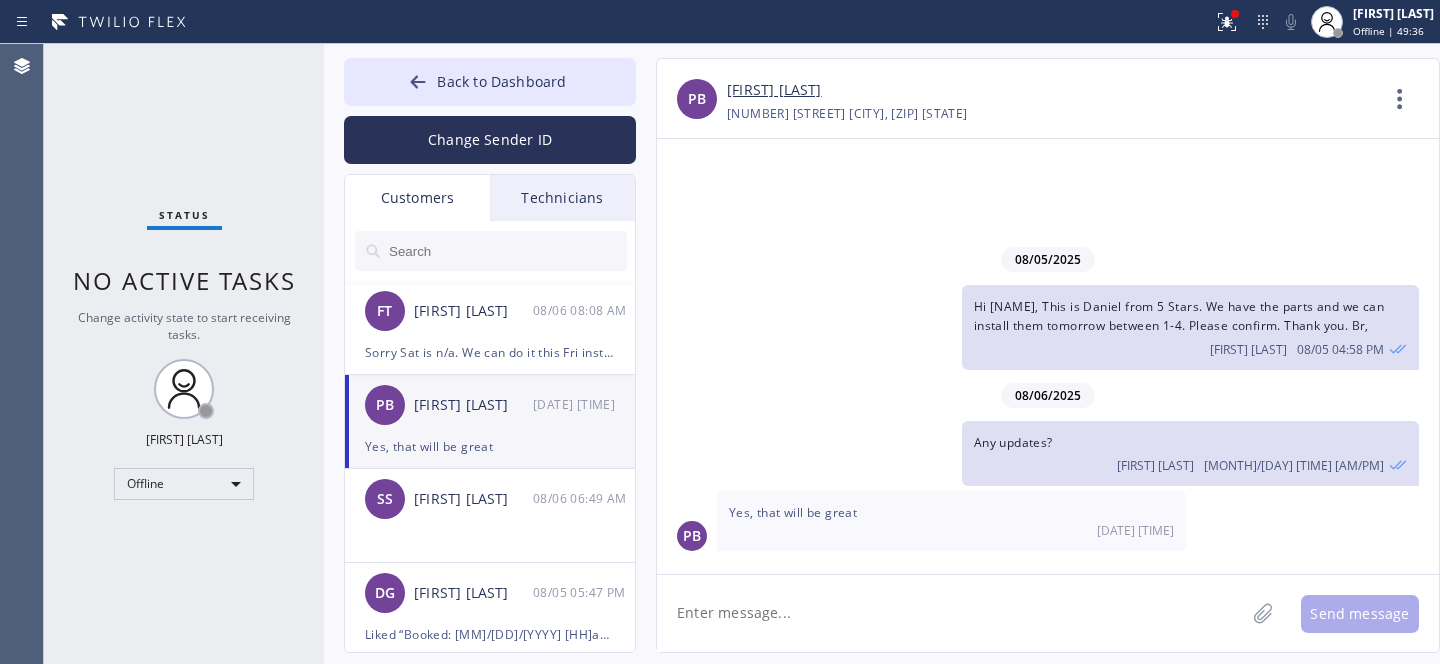 scroll, scrollTop: 0, scrollLeft: 0, axis: both 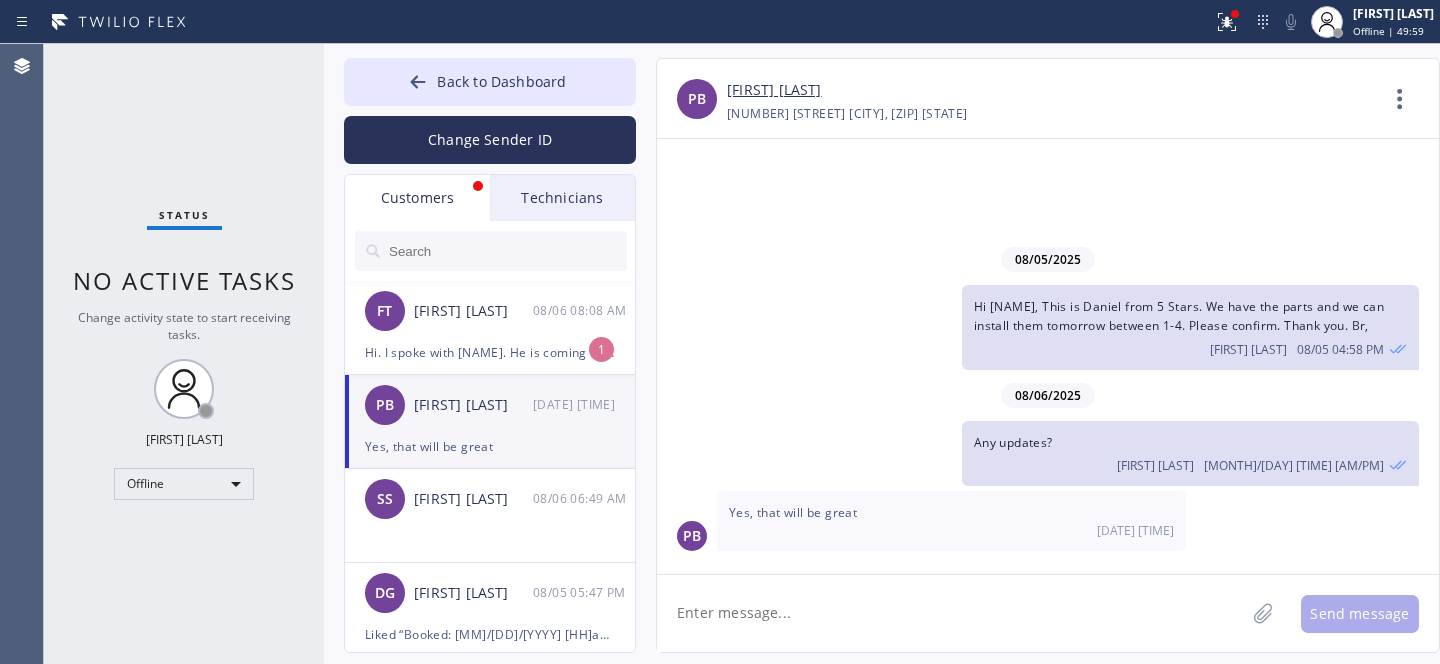 click on "Yes, that will be great" at bounding box center (490, 446) 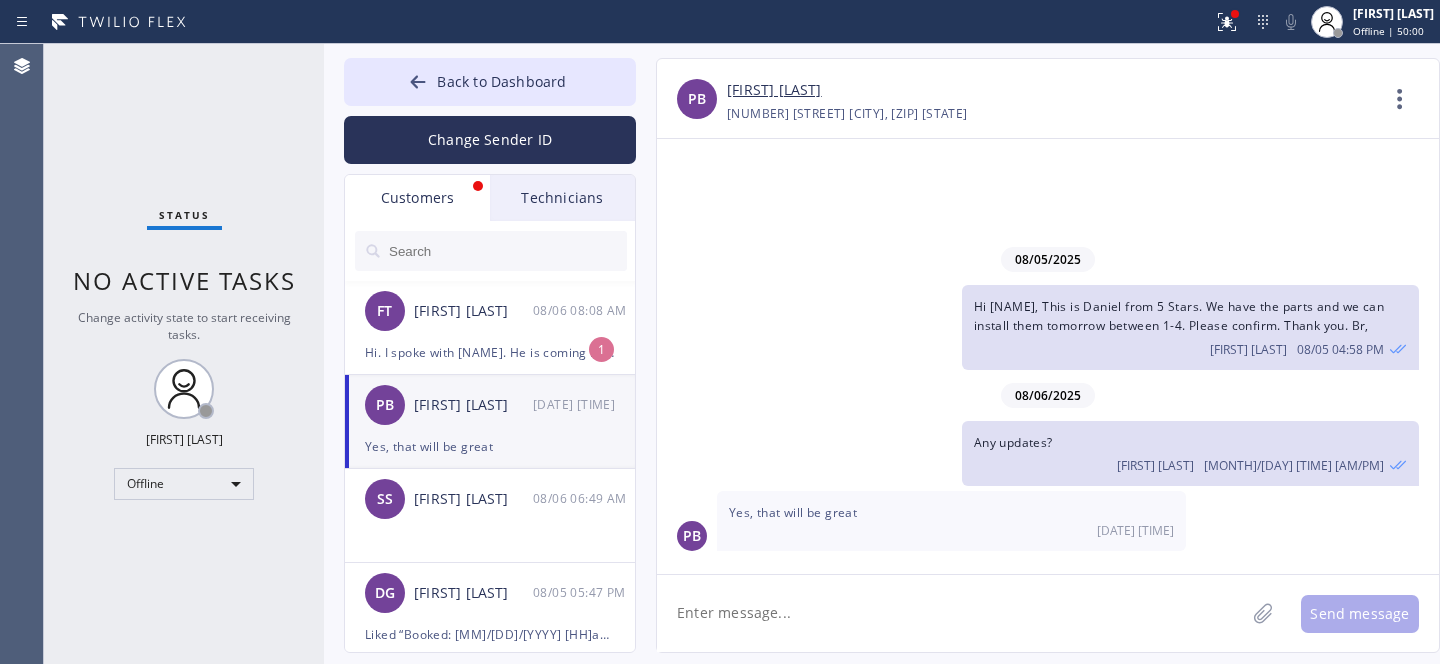click 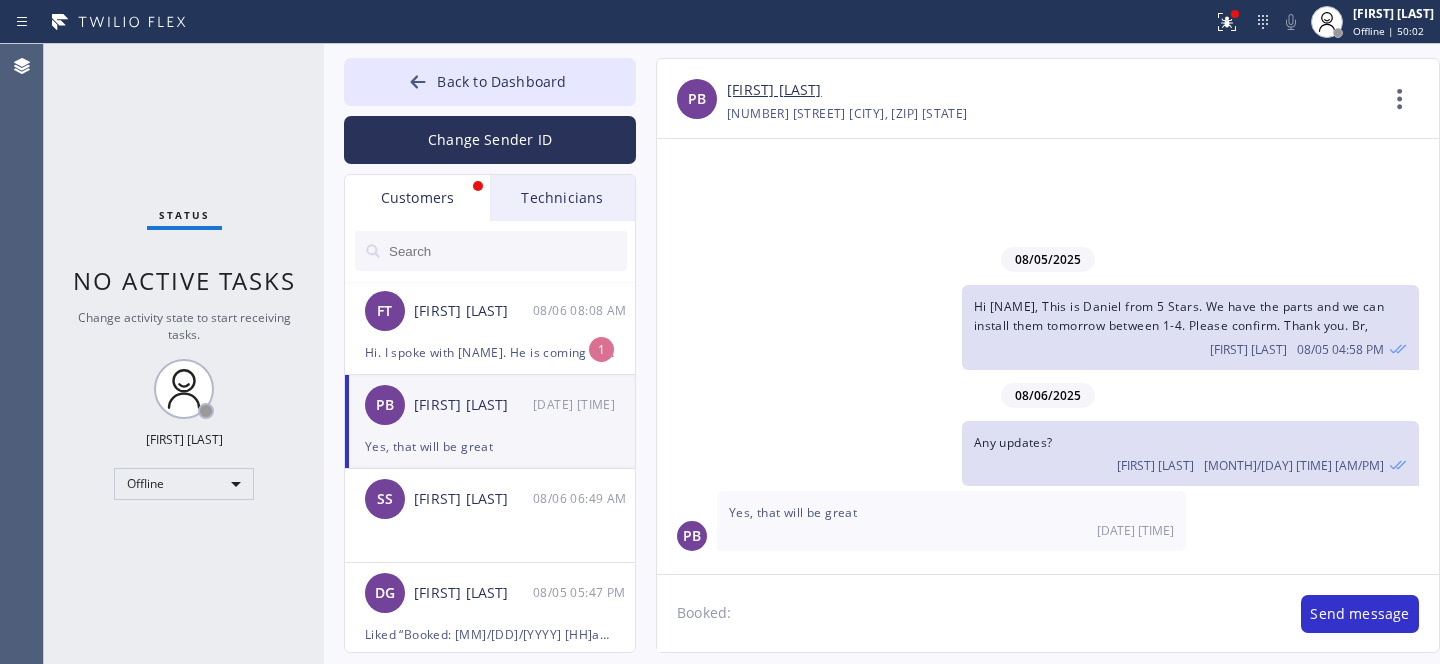 paste on "08/06/2025	1pm - 4pm" 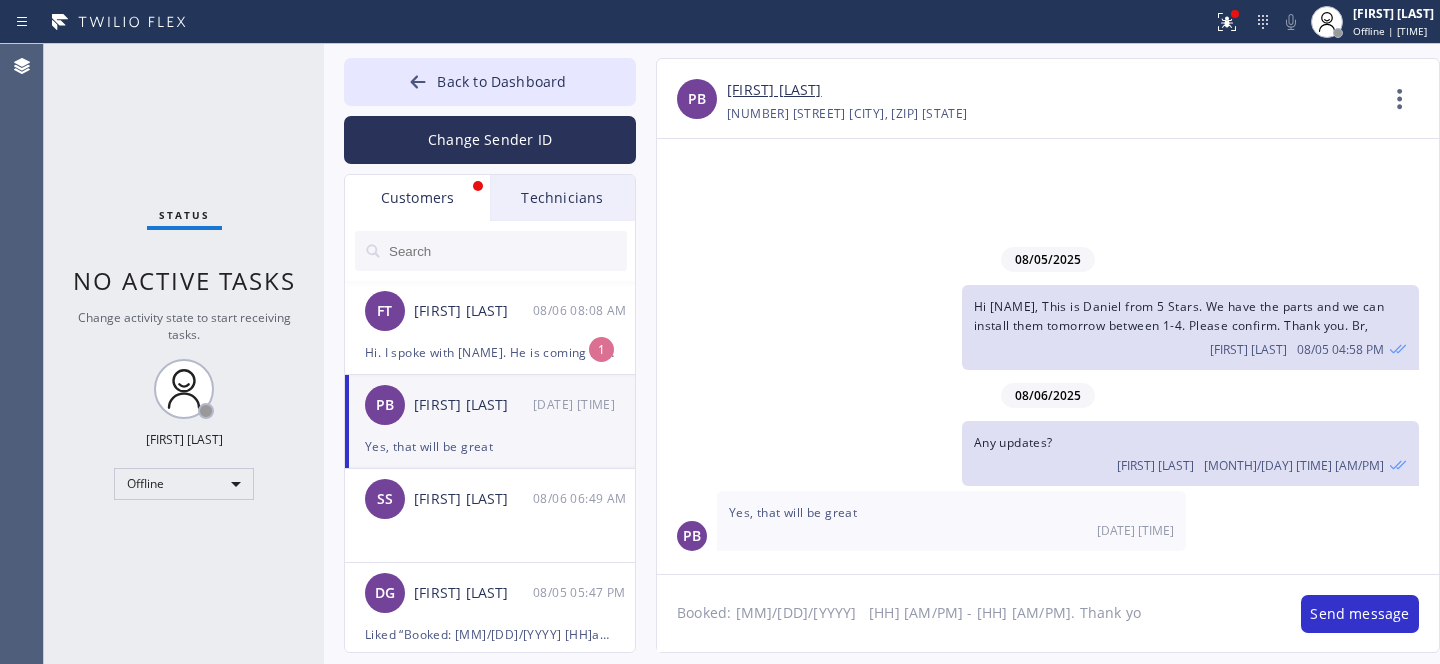 type on "Booked: [MM]/[DD]/[YYYY]	[HH]:[MM] - [HH]:[MM]. Thank you" 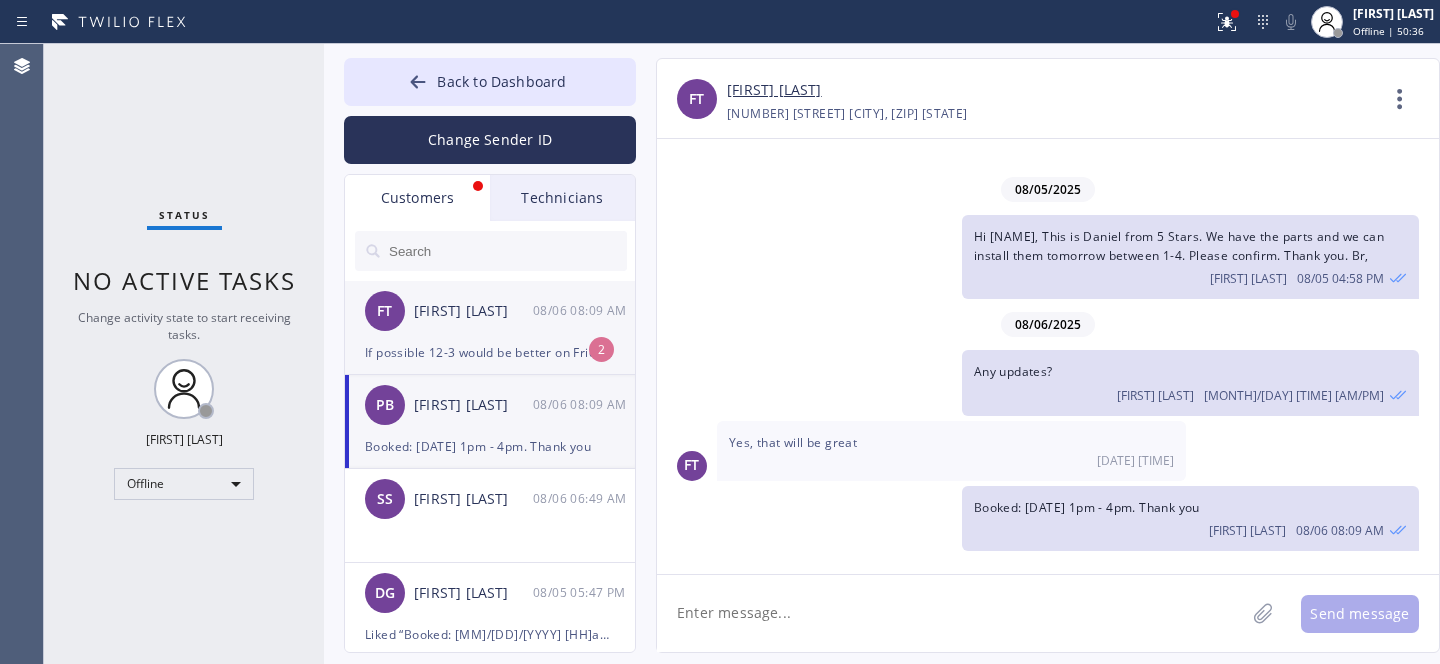 click on "[FIRST] [LAST]" at bounding box center (473, 311) 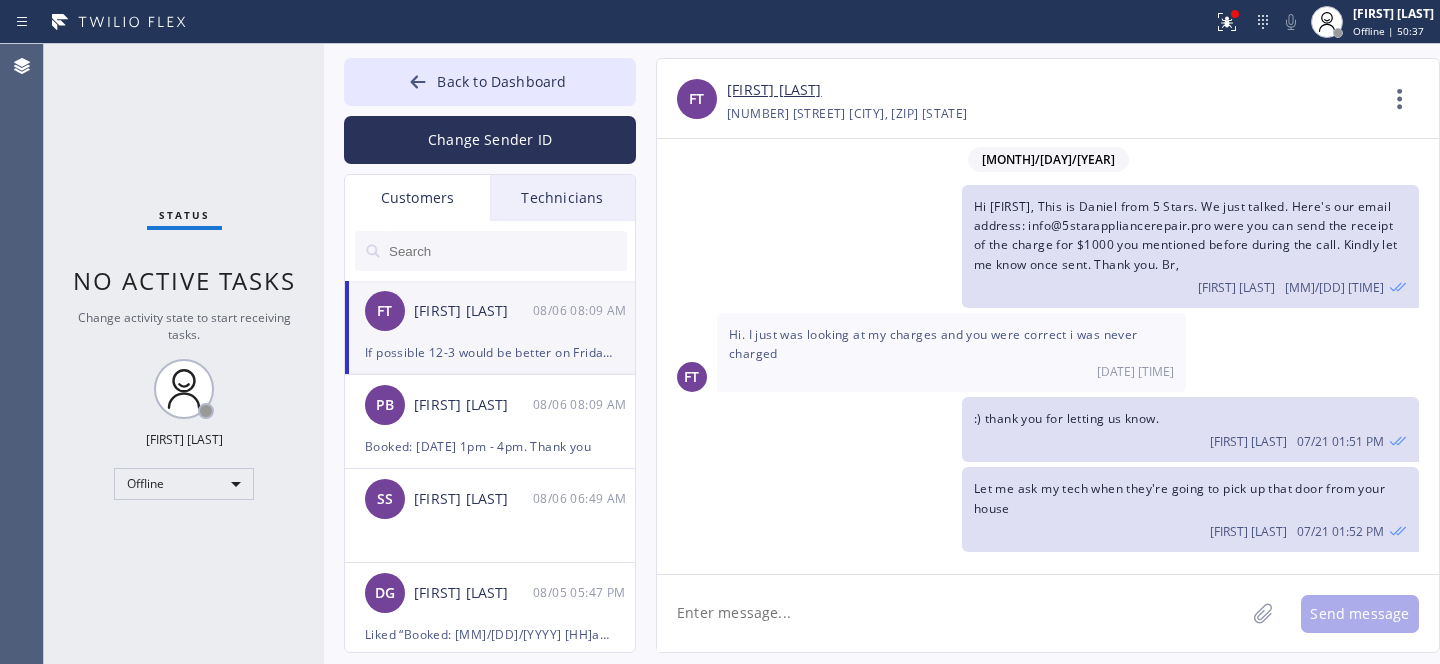 scroll, scrollTop: 1152, scrollLeft: 0, axis: vertical 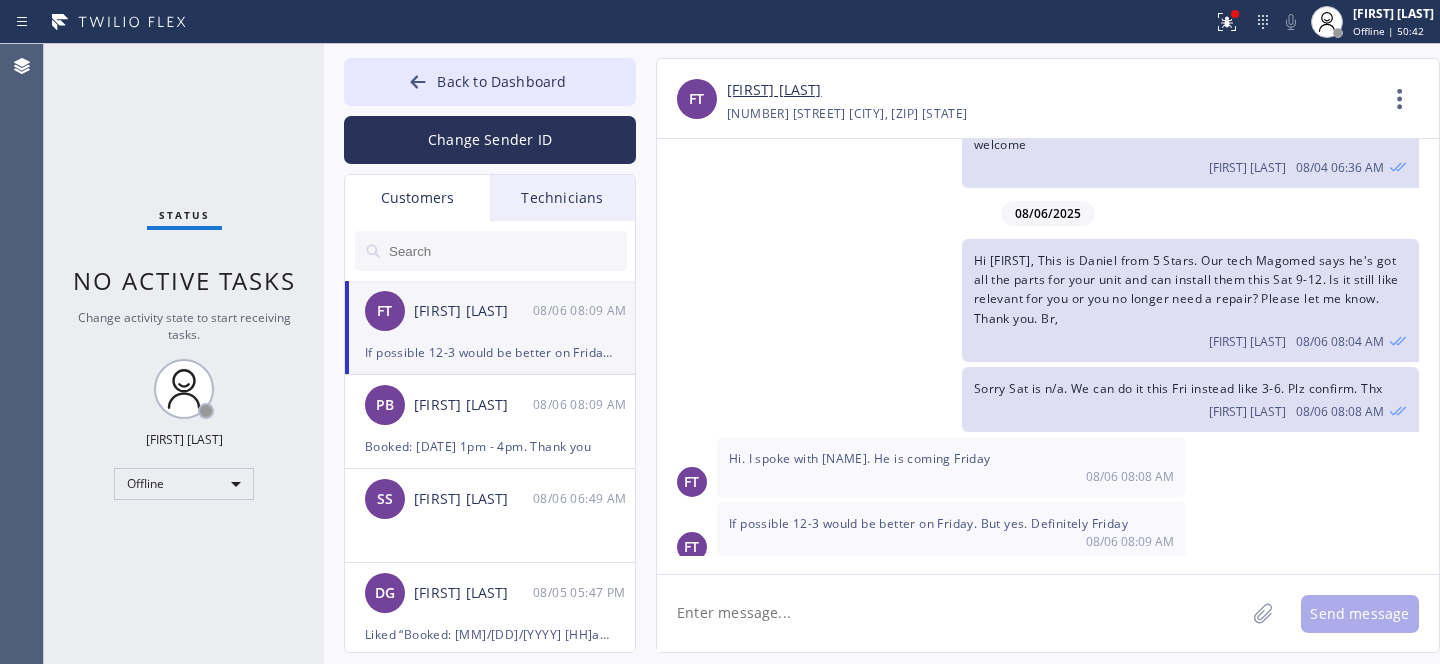 click 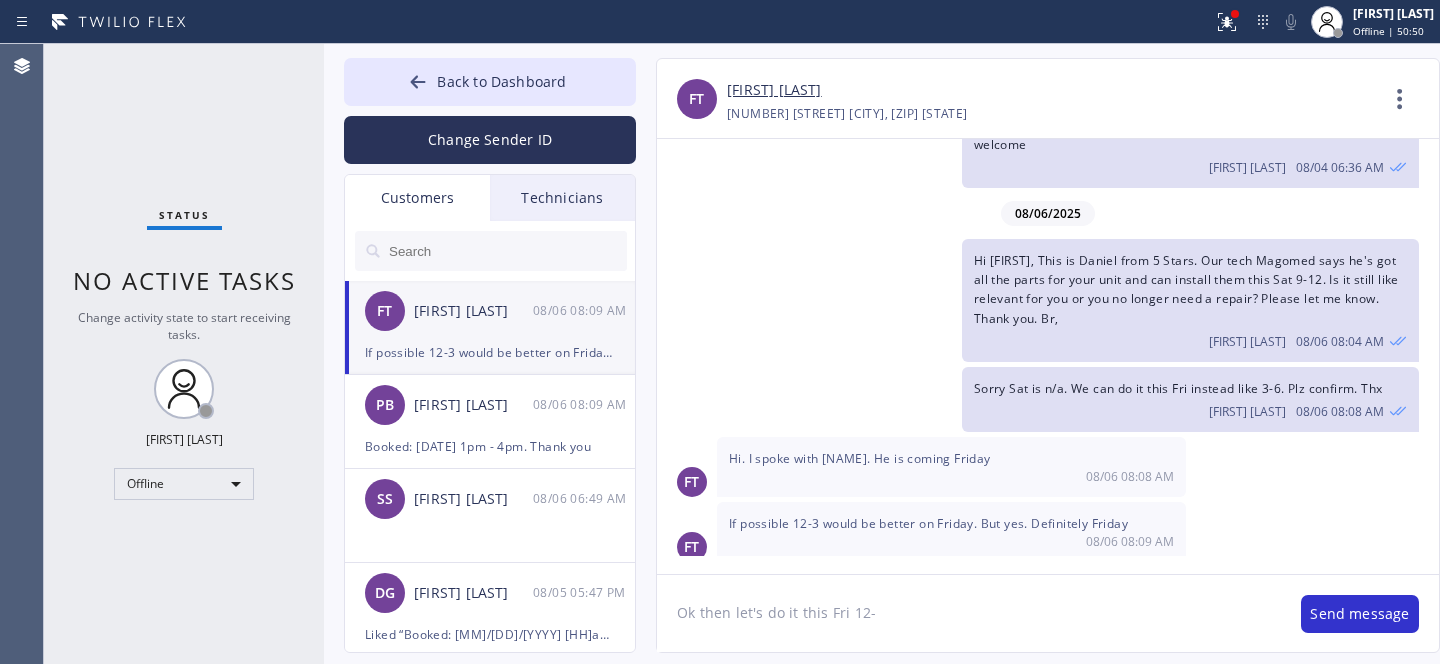 type on "Ok then let's do it this Fri 12-3" 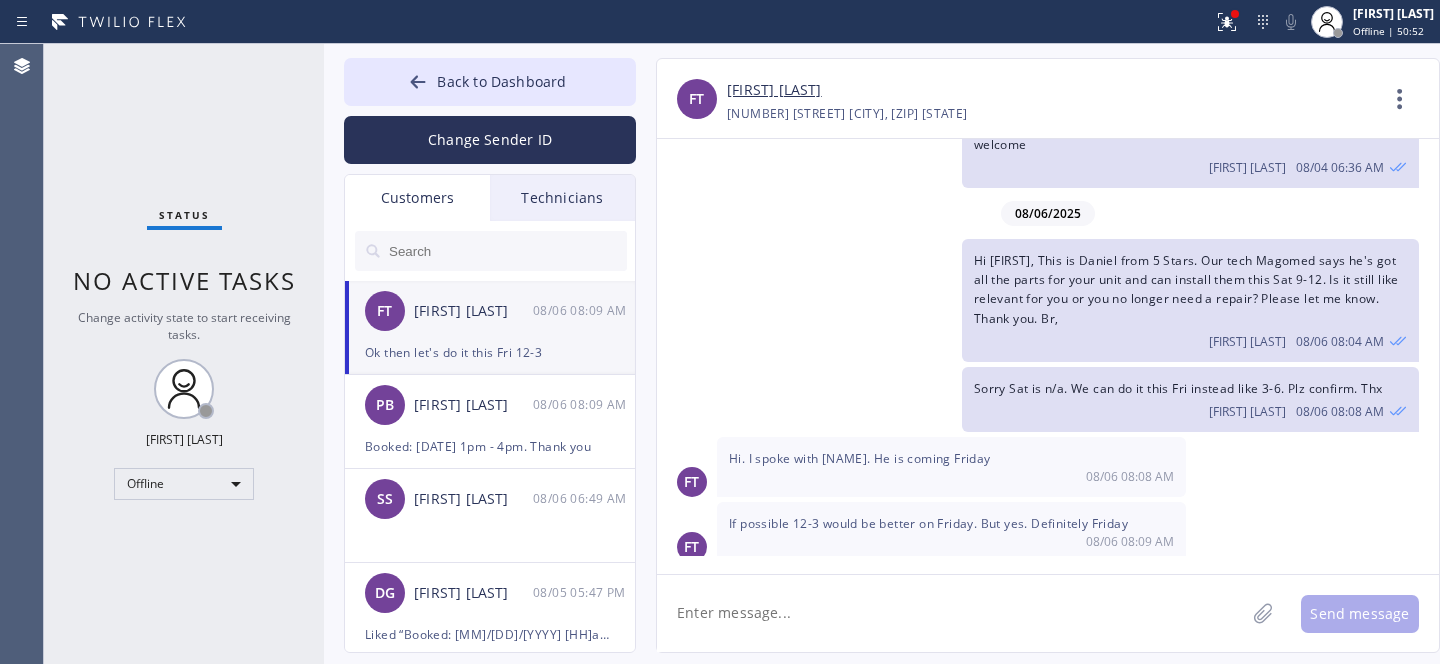 scroll, scrollTop: 1222, scrollLeft: 0, axis: vertical 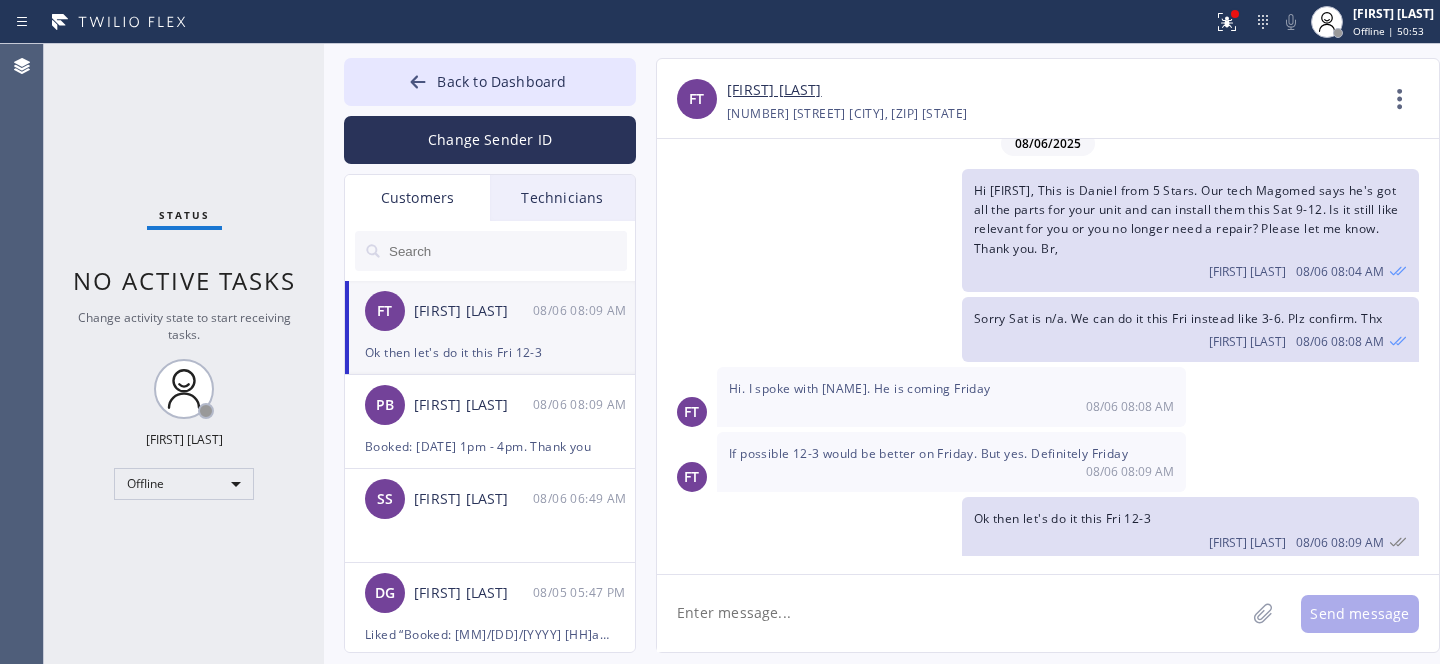 click on "[FIRST] [LAST]" at bounding box center [774, 90] 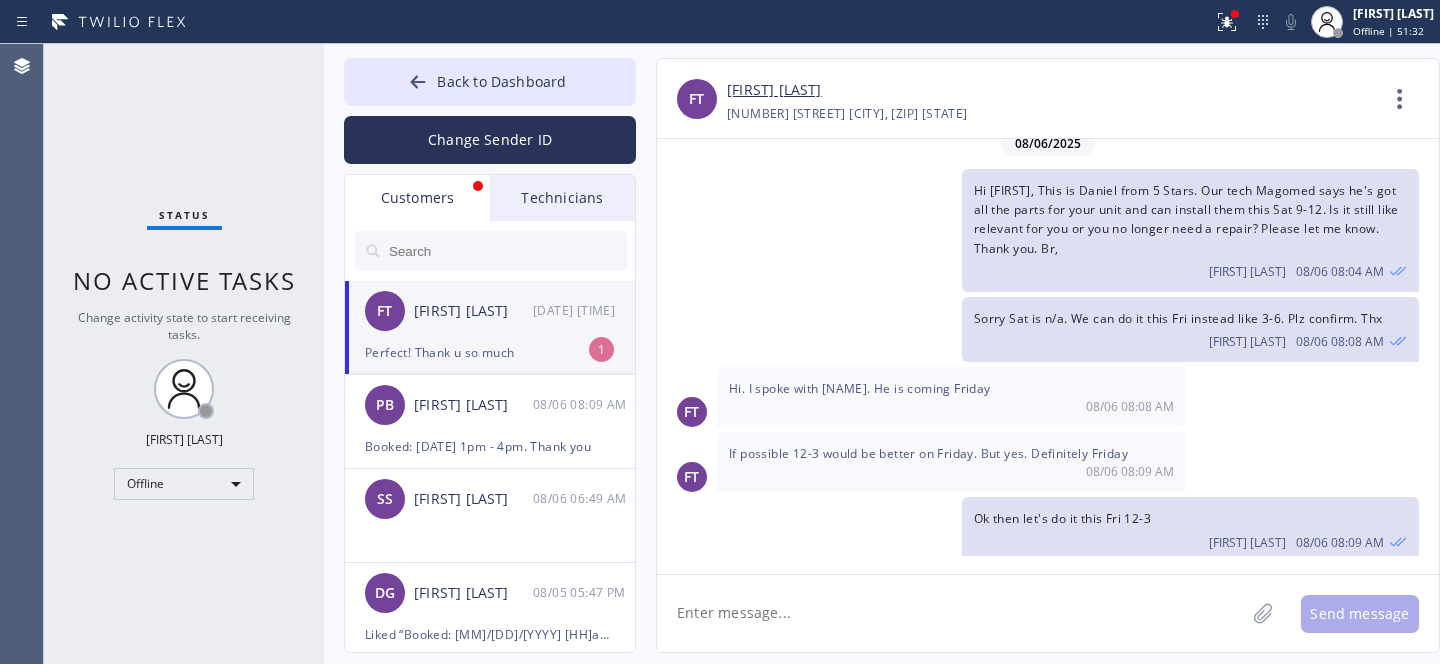 scroll, scrollTop: 1287, scrollLeft: 0, axis: vertical 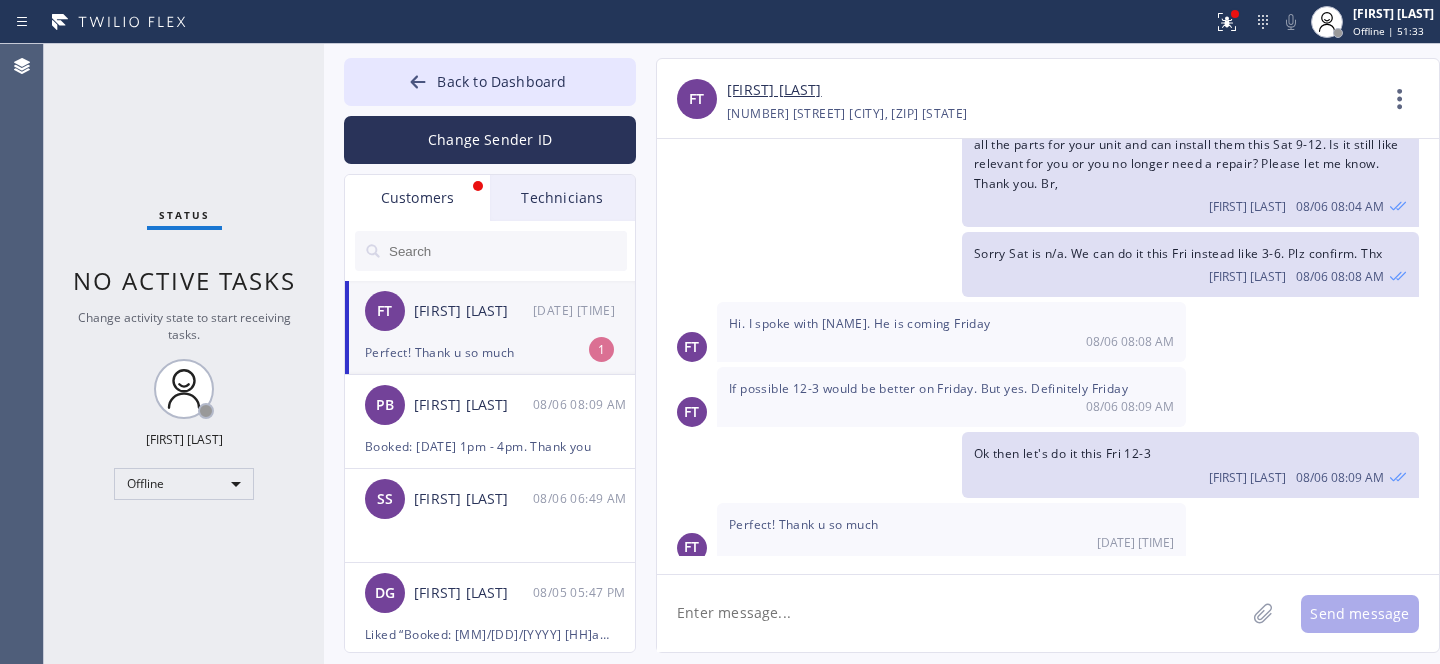 click 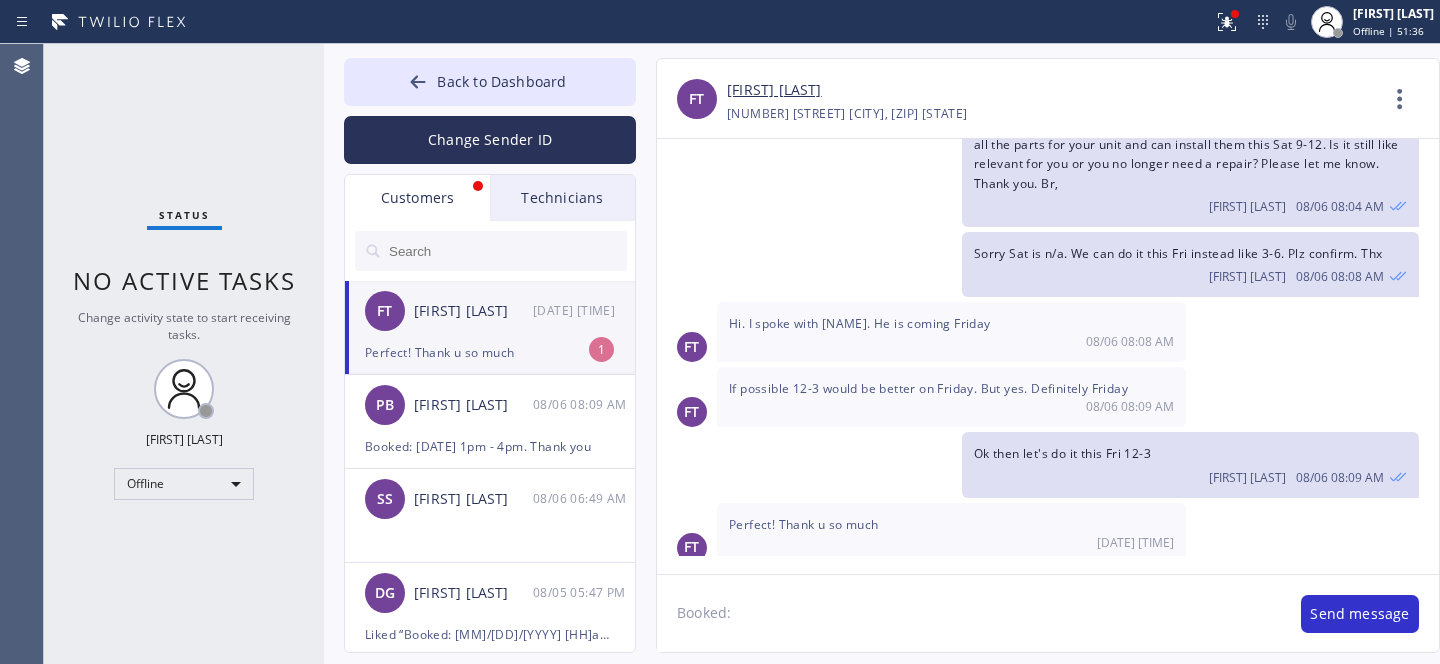 paste on "08/08/2025	12pm - 3pm" 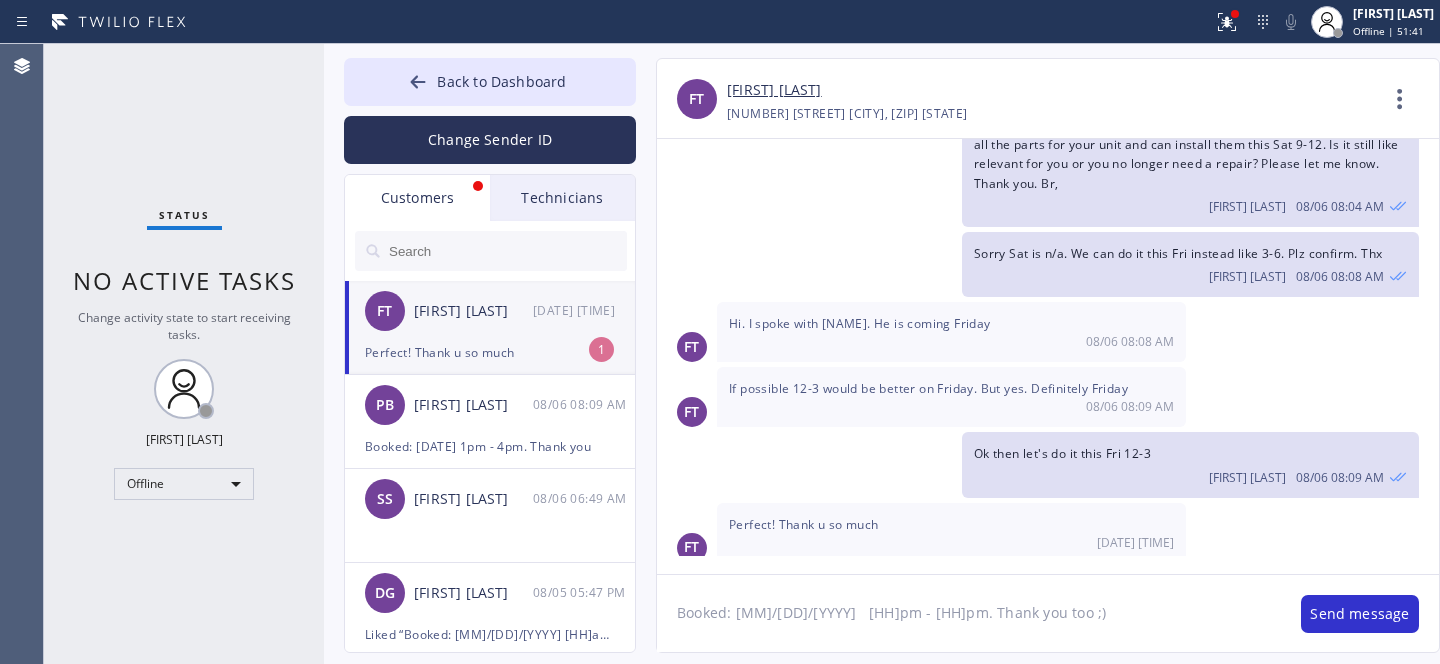 type on "Booked: 08/08/2025	12pm - 3pm. Thank you too ;)" 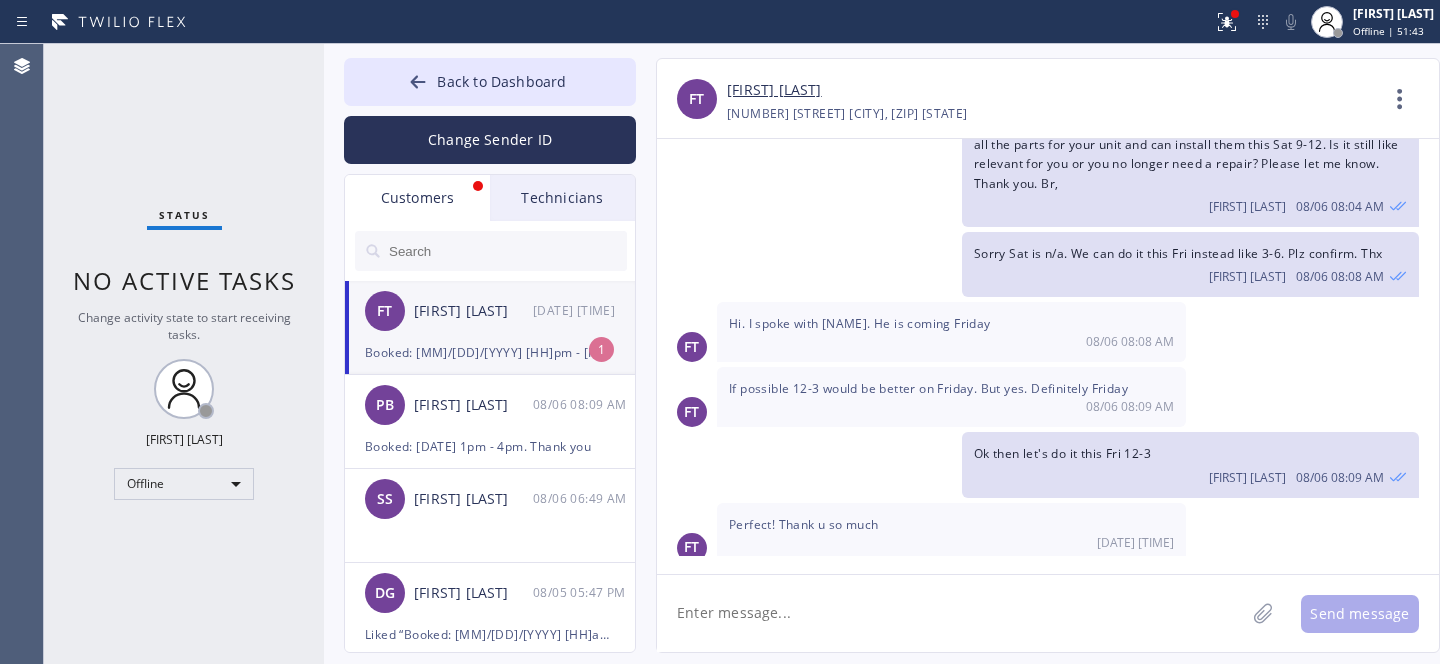 scroll, scrollTop: 1356, scrollLeft: 0, axis: vertical 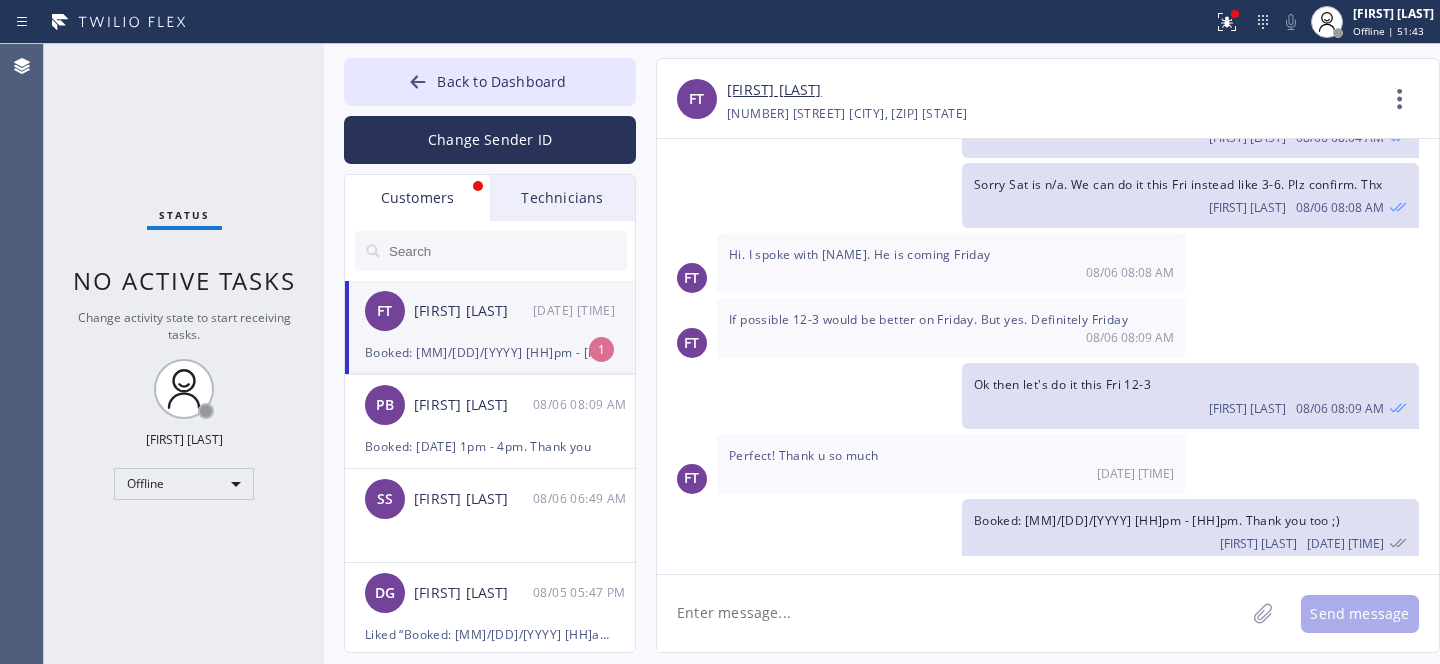 click on "Booked: 08/08/2025	12pm - 3pm. Thank you too ;)" at bounding box center [490, 352] 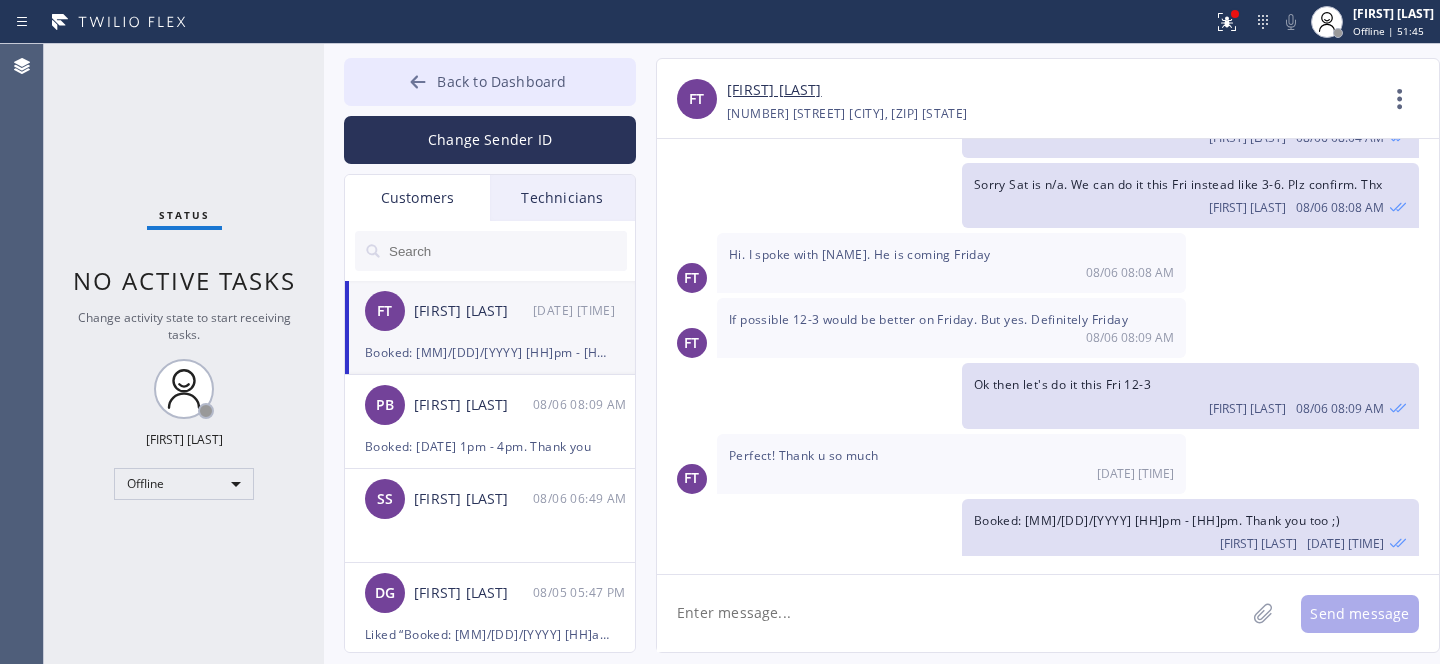 click on "Back to Dashboard" at bounding box center [501, 81] 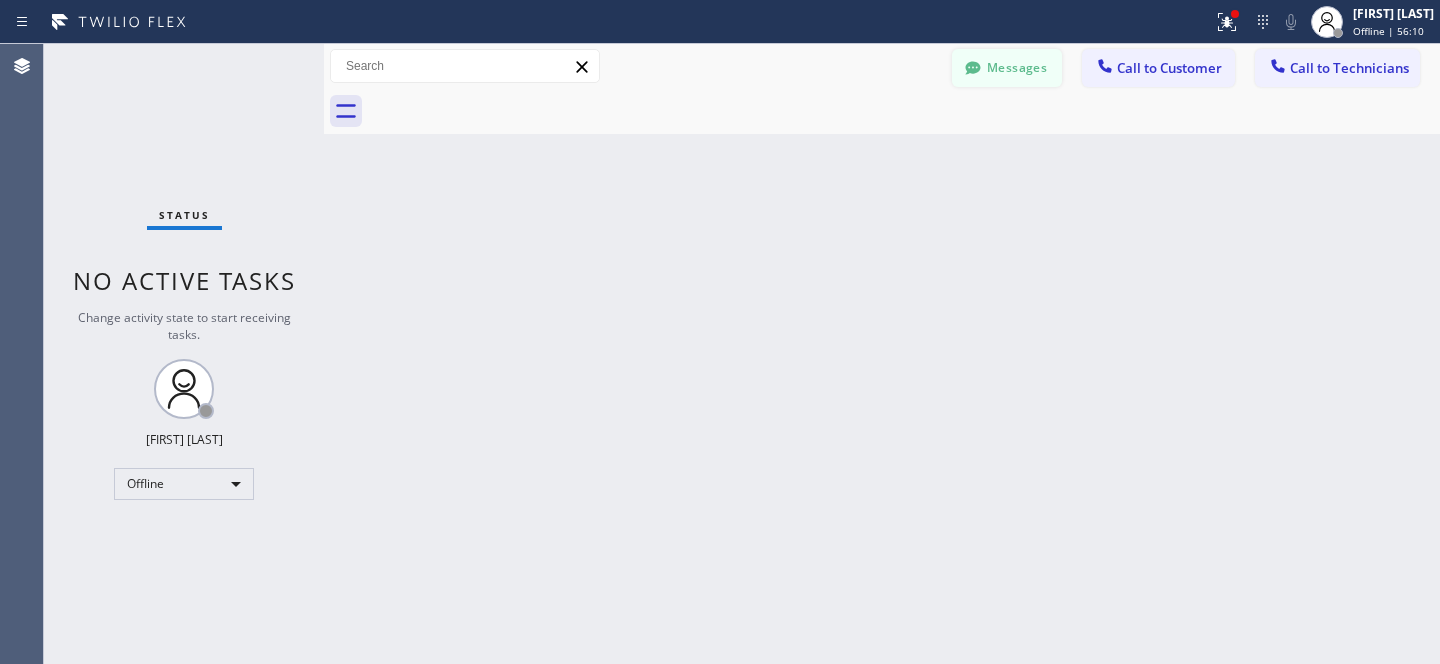 click on "Messages" at bounding box center (1007, 68) 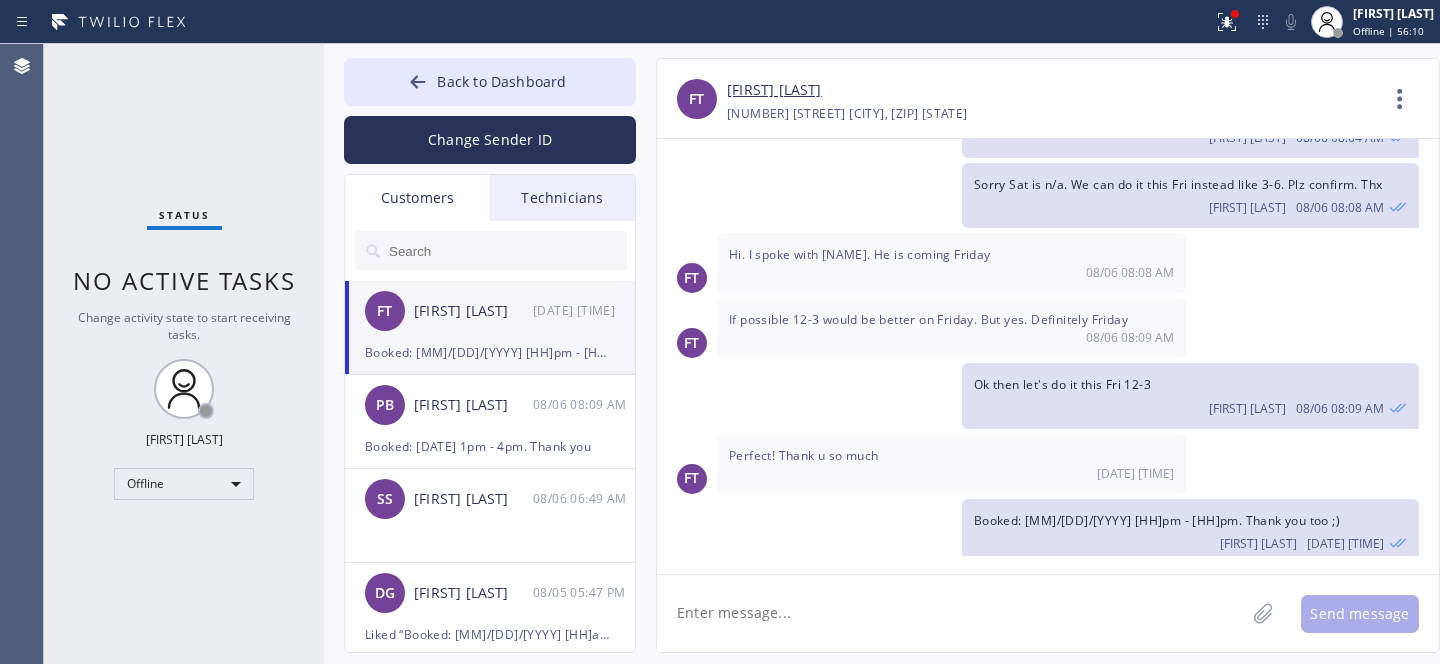 click on "FT Fara Tesser 08/06 08:10 AM" at bounding box center (491, 311) 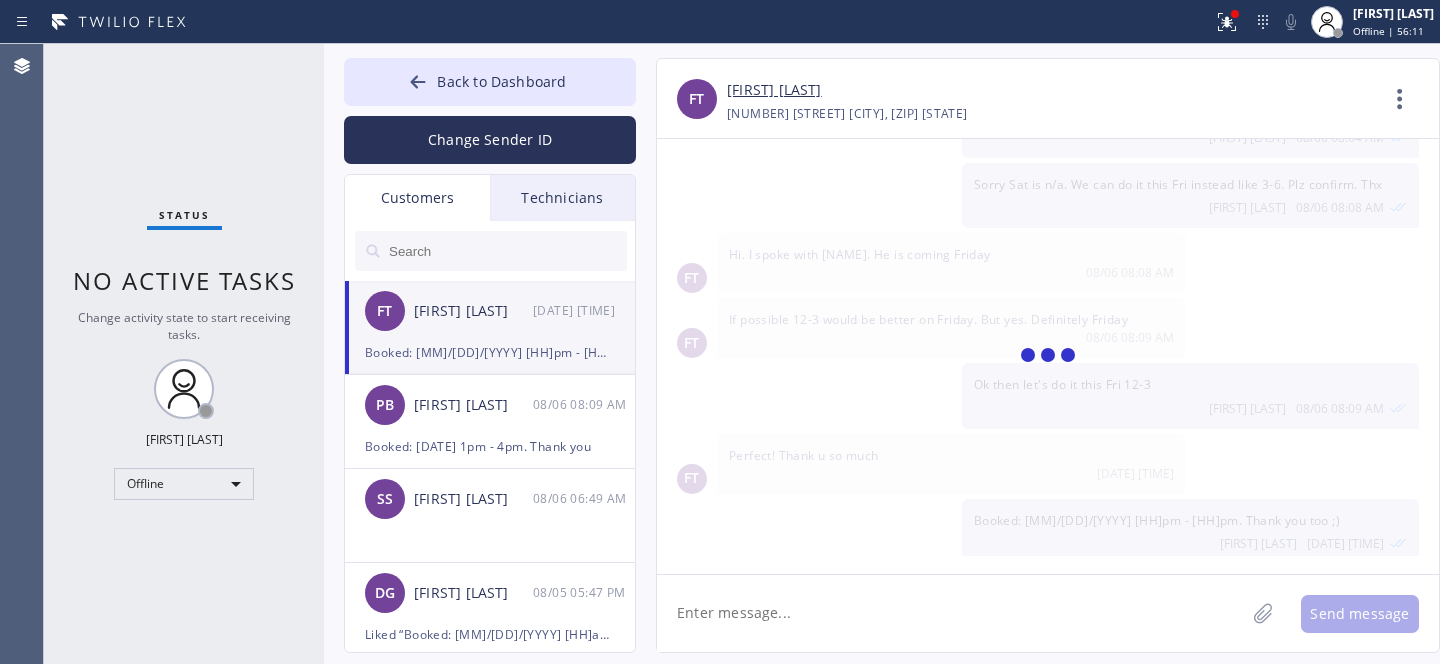 click 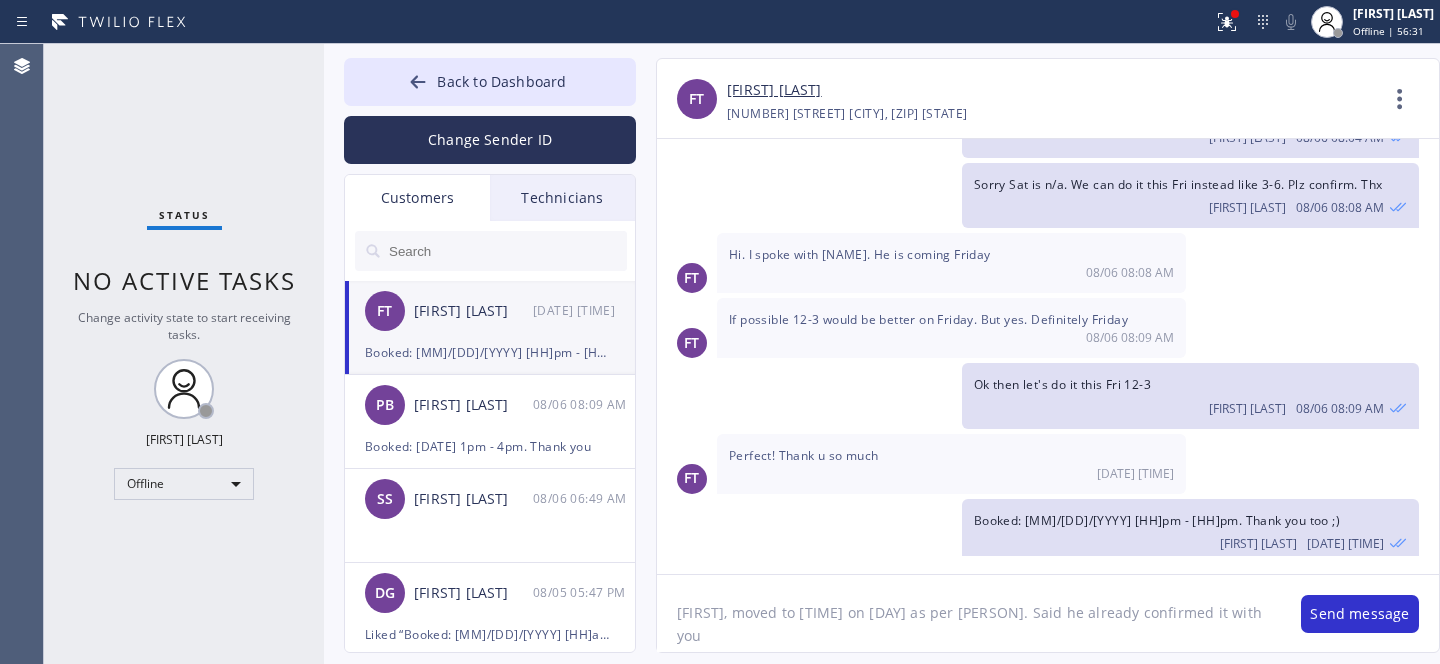 type on "Fara, moved to 3-6 on Fri as per Magomed. Said he already confirmed it with you." 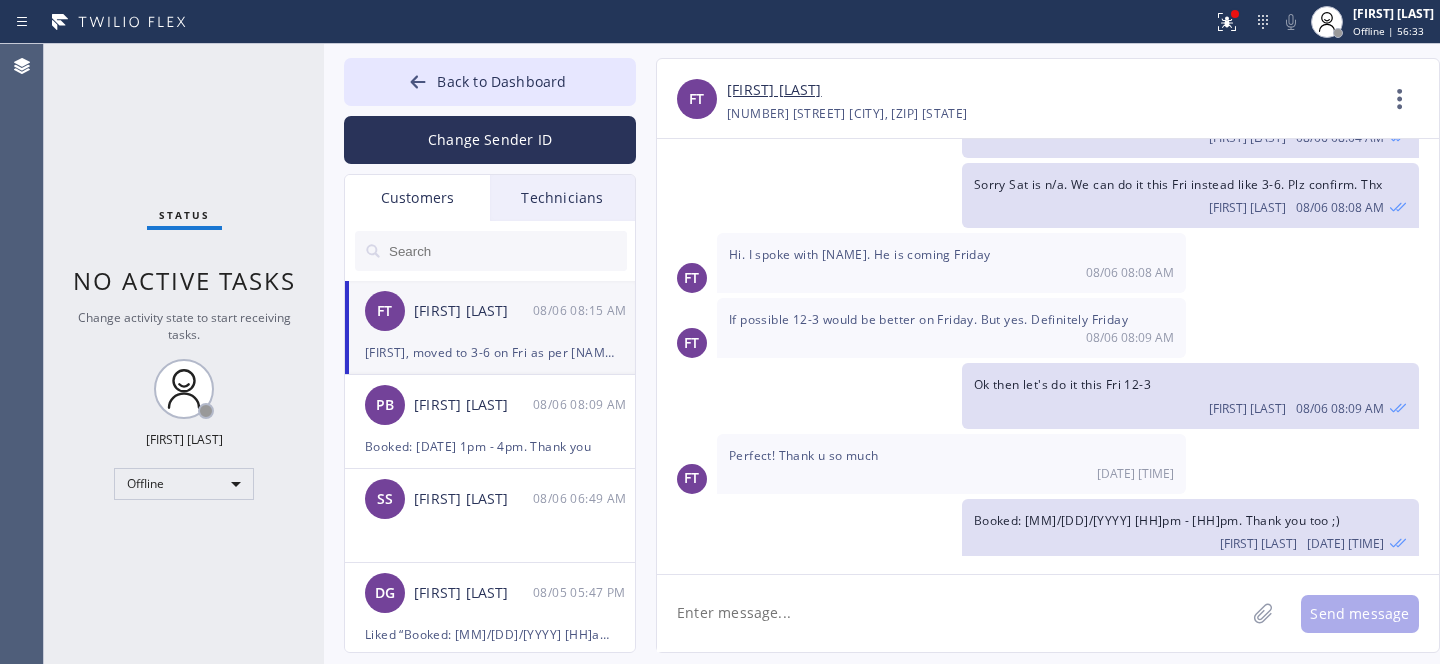 scroll, scrollTop: 1445, scrollLeft: 0, axis: vertical 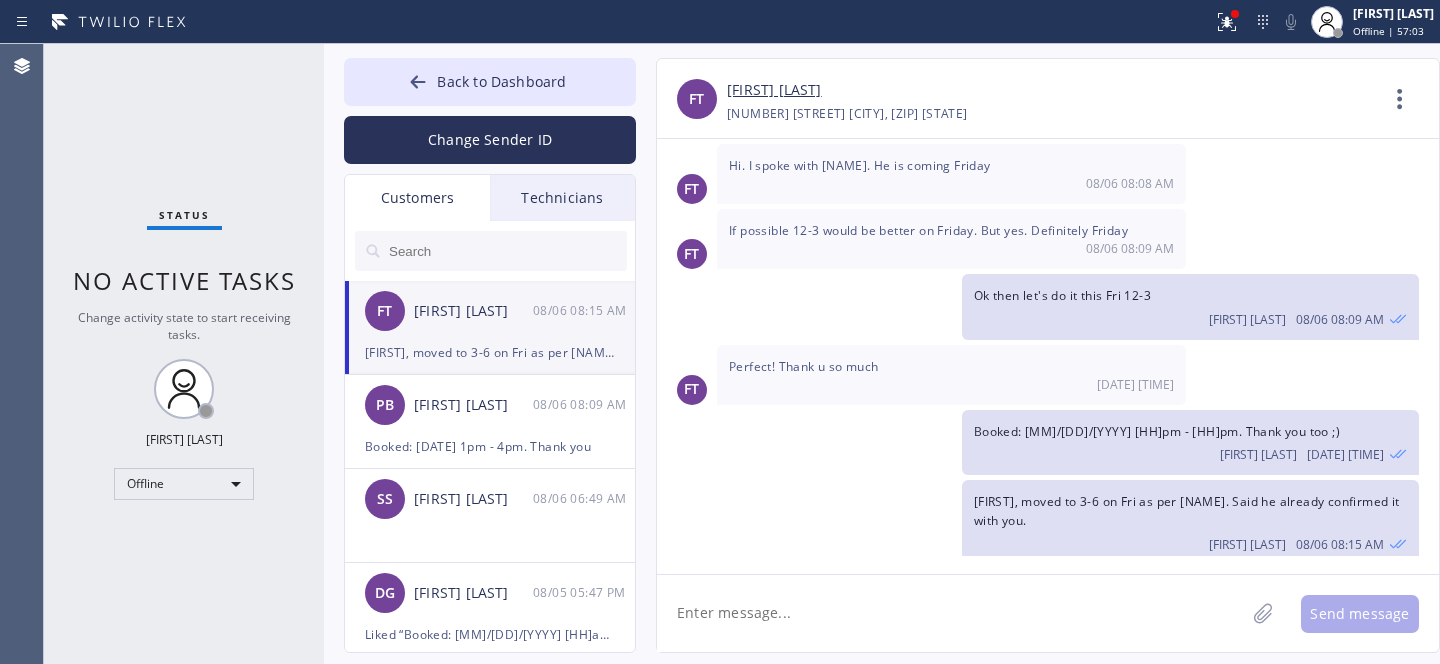 click at bounding box center (507, 251) 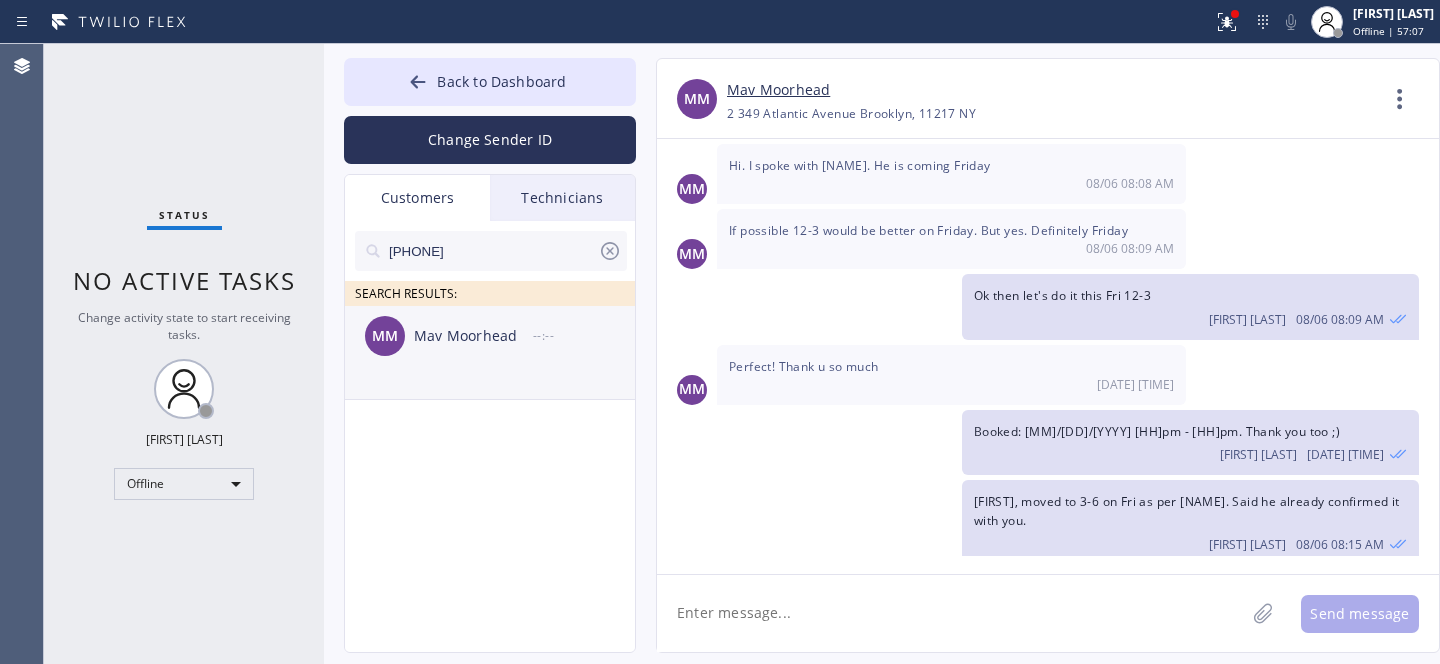 click on "MM Mav Moorhead --:--" at bounding box center (491, 336) 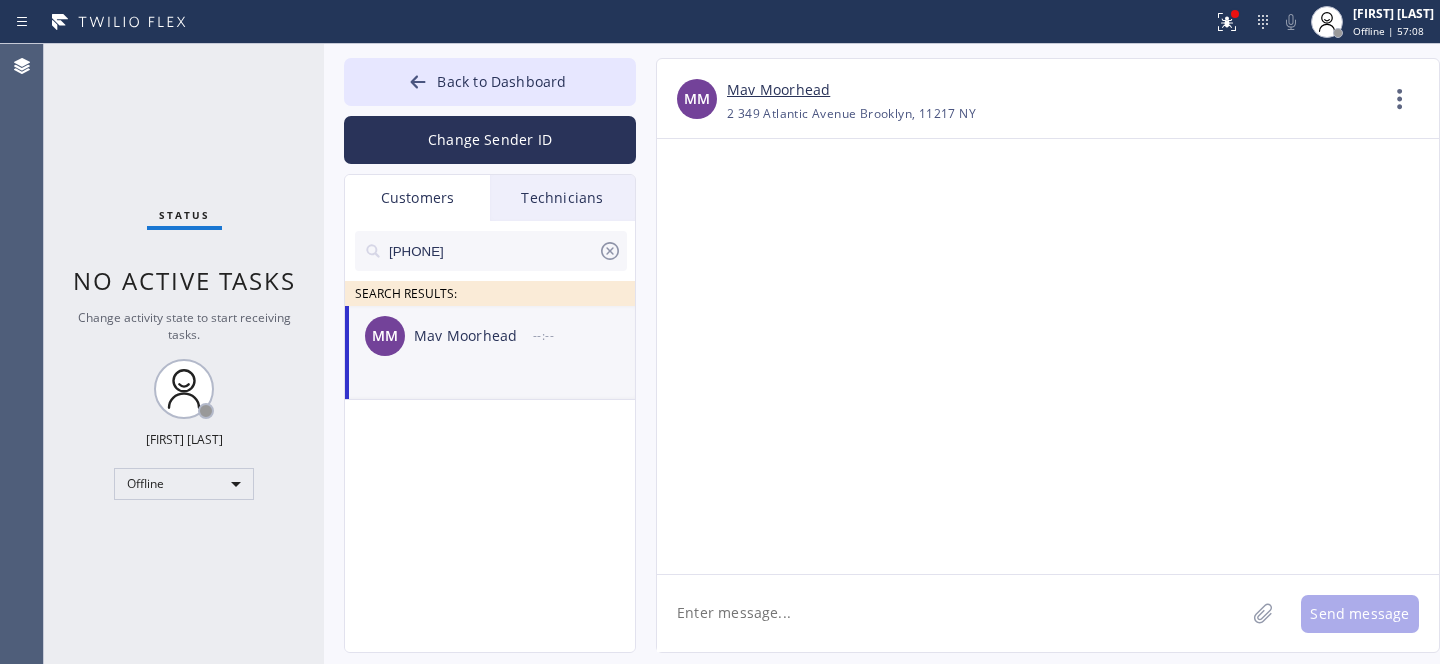 scroll, scrollTop: 0, scrollLeft: 0, axis: both 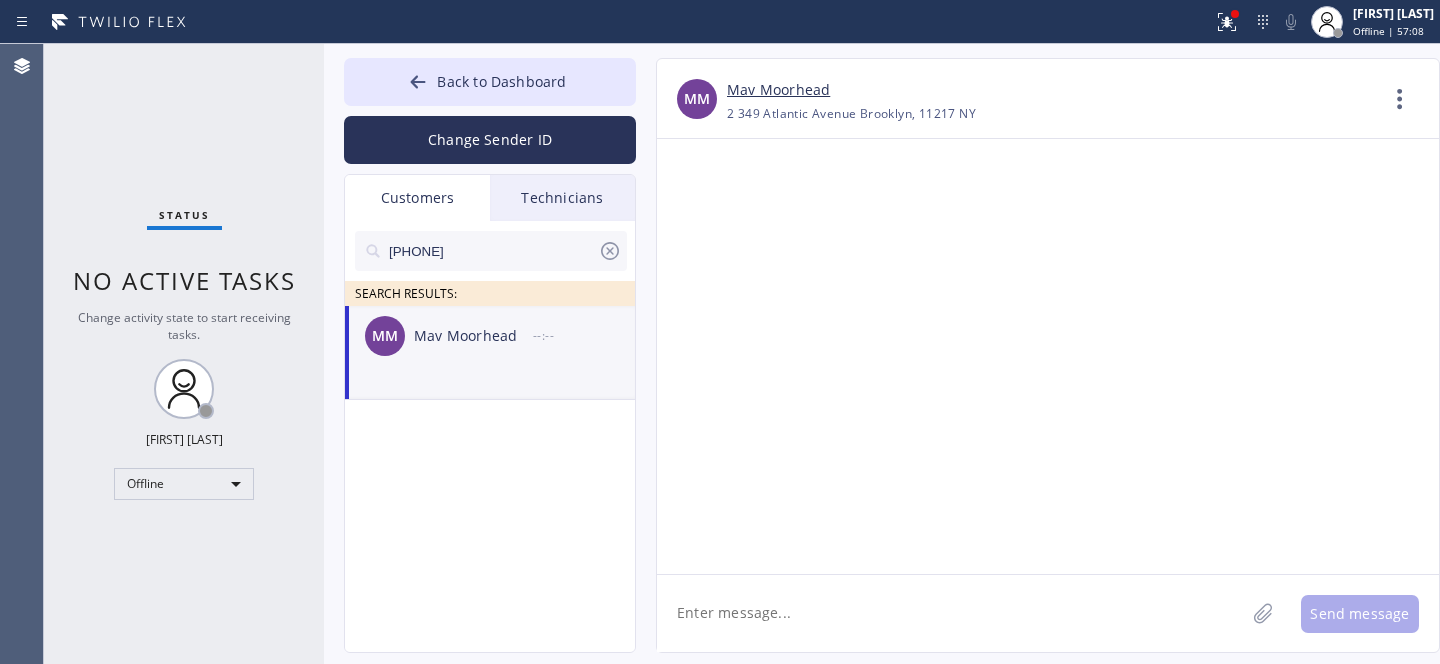 click 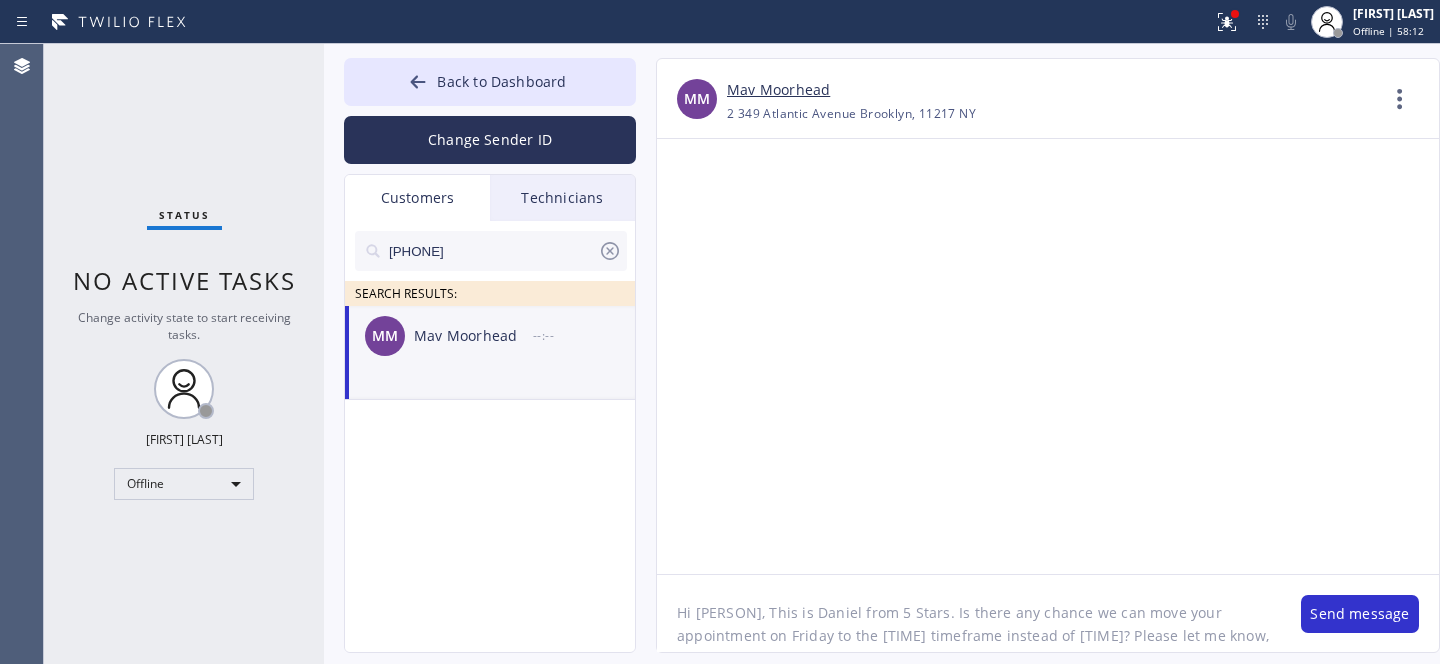 scroll, scrollTop: 16, scrollLeft: 0, axis: vertical 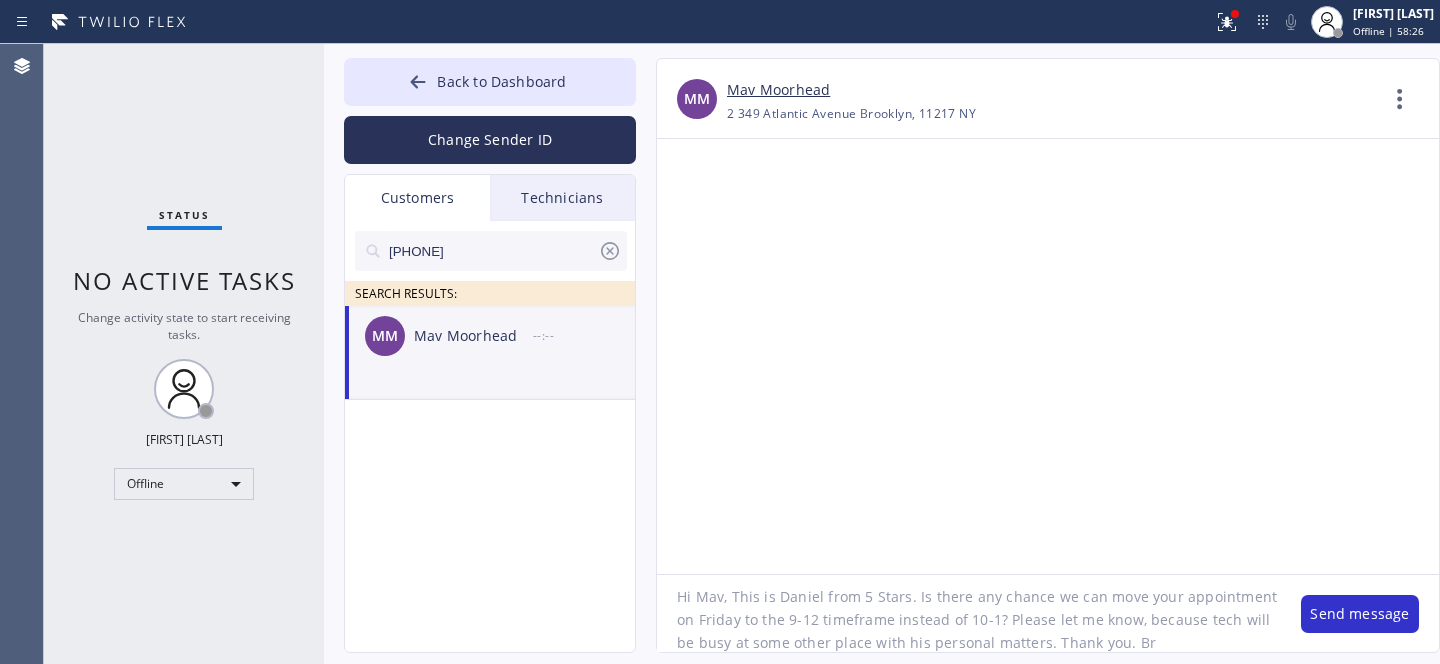 type on "Hi Mav, This is Daniel from 5 Stars. Is there any chance we can move your appointment on Friday to the 9-12 timeframe instead of 10-1? Please let me know, because tech will be busy at some other place with his personal matters. Thank you. Br," 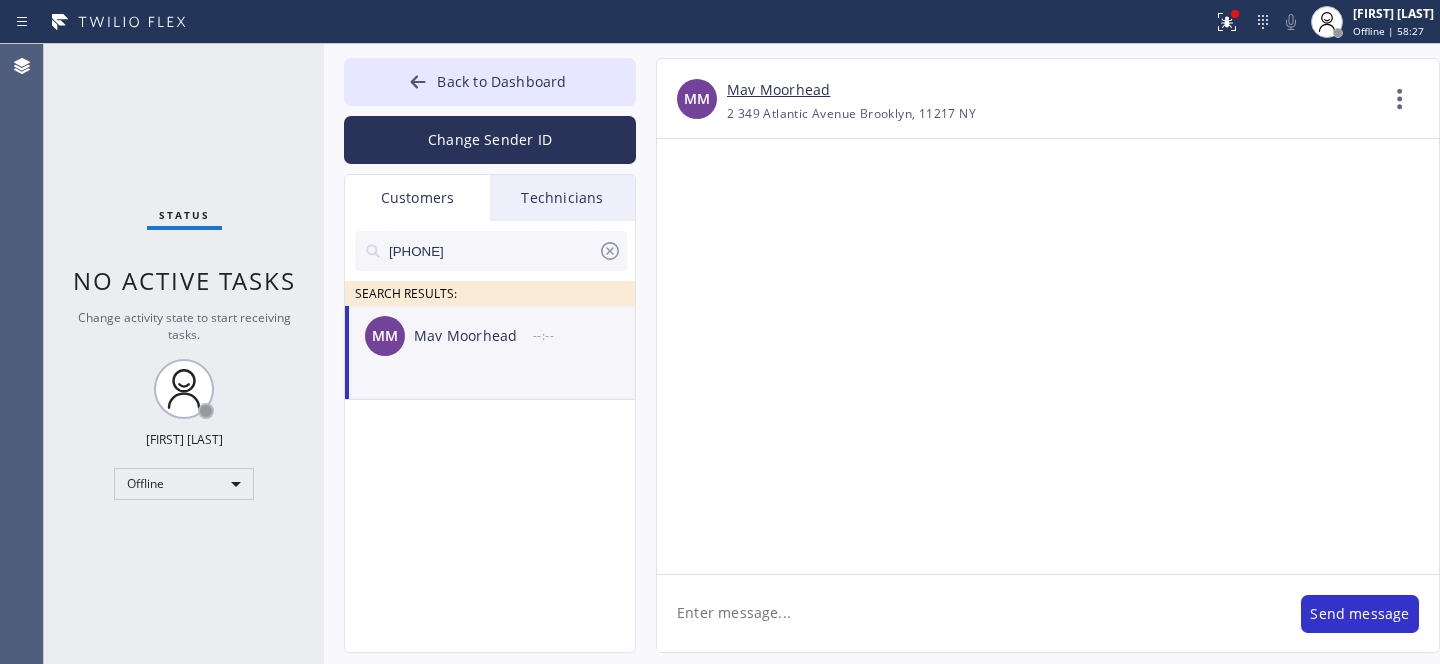 scroll, scrollTop: 0, scrollLeft: 0, axis: both 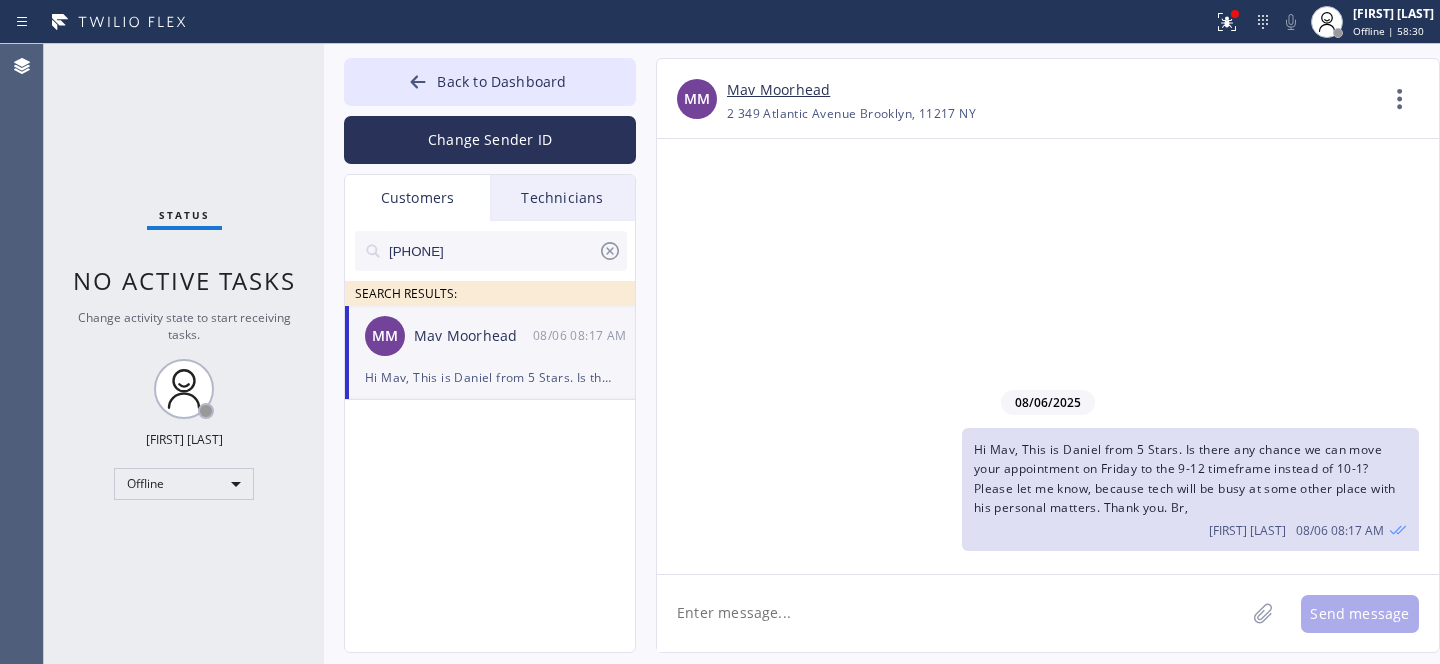click 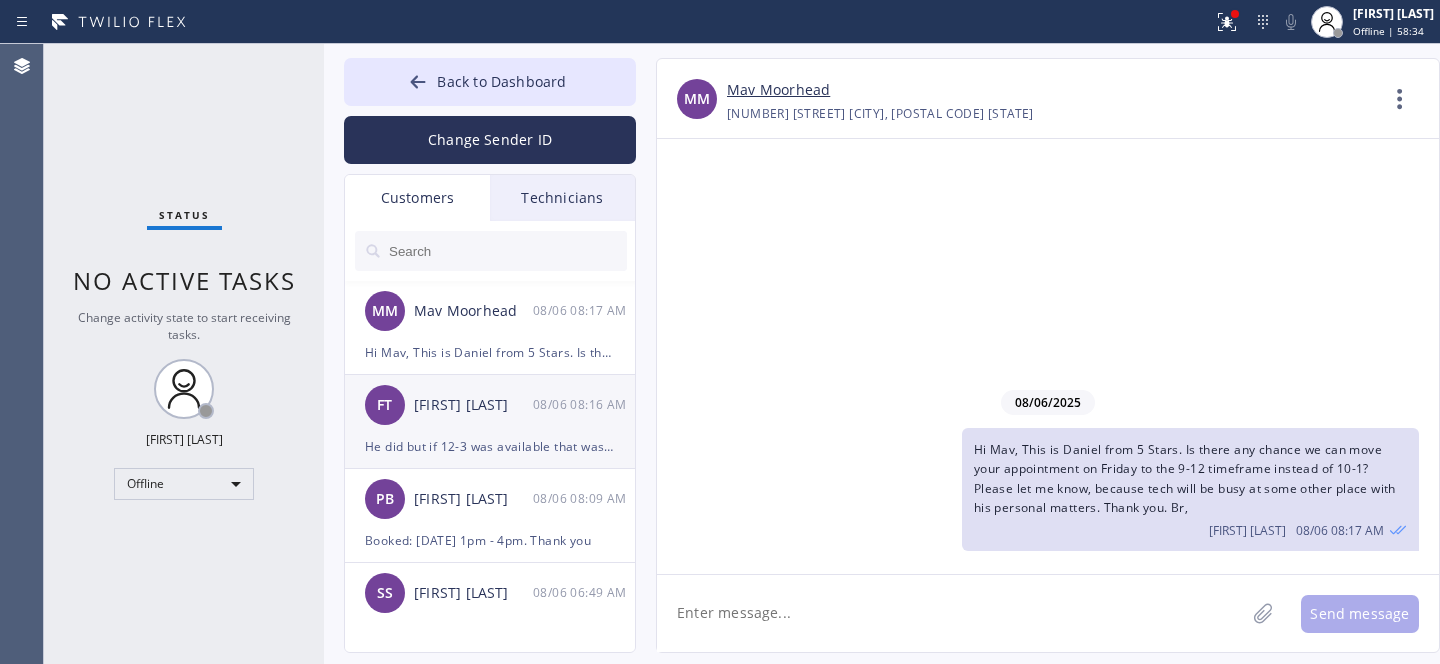 click on "He did but if 12-3 was available that was much better" at bounding box center [490, 446] 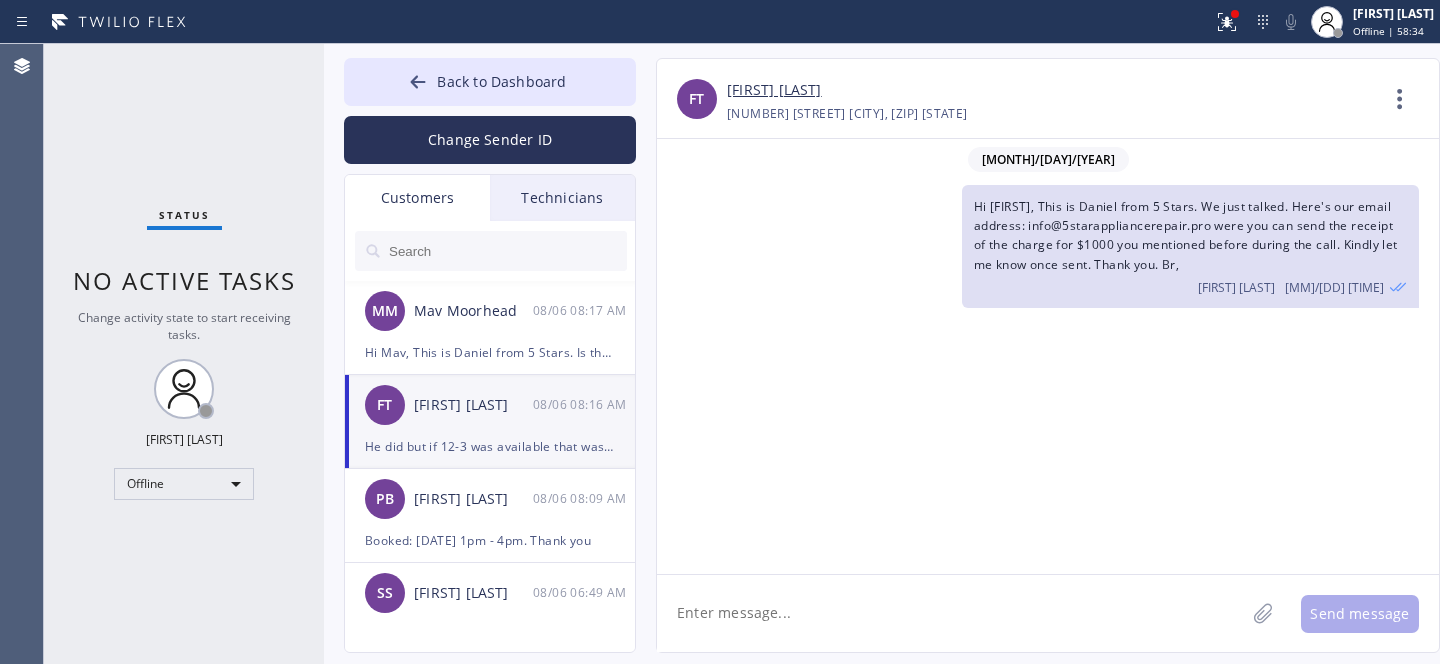 scroll, scrollTop: 1510, scrollLeft: 0, axis: vertical 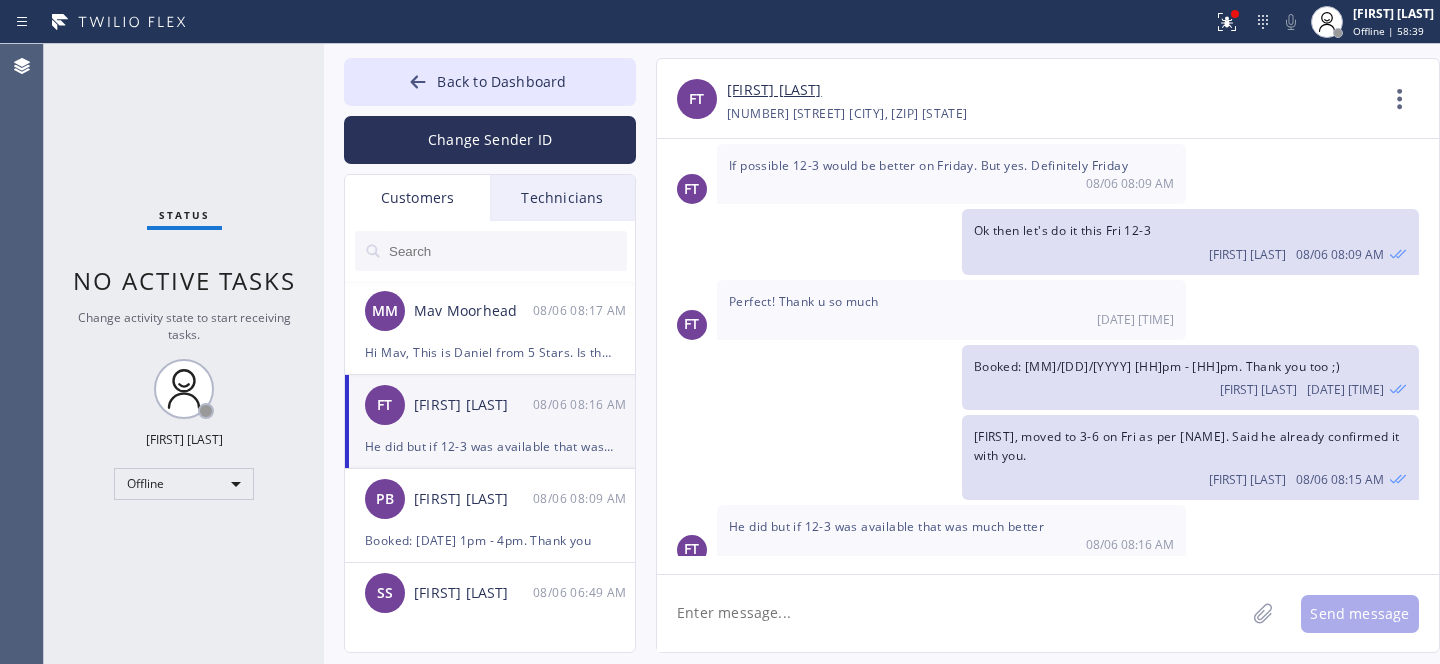 click 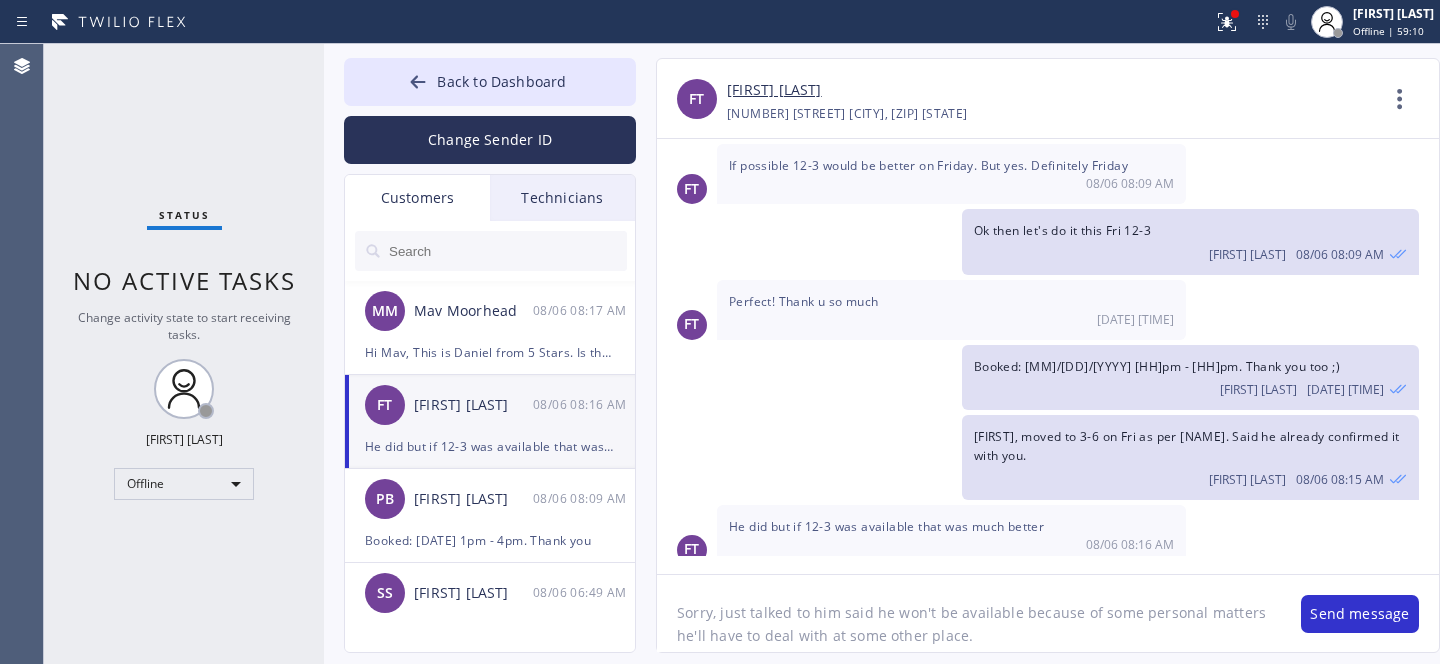 type on "Sorry, just talked to him said he won't be available because of some personal matters he'll have to deal with at some other place." 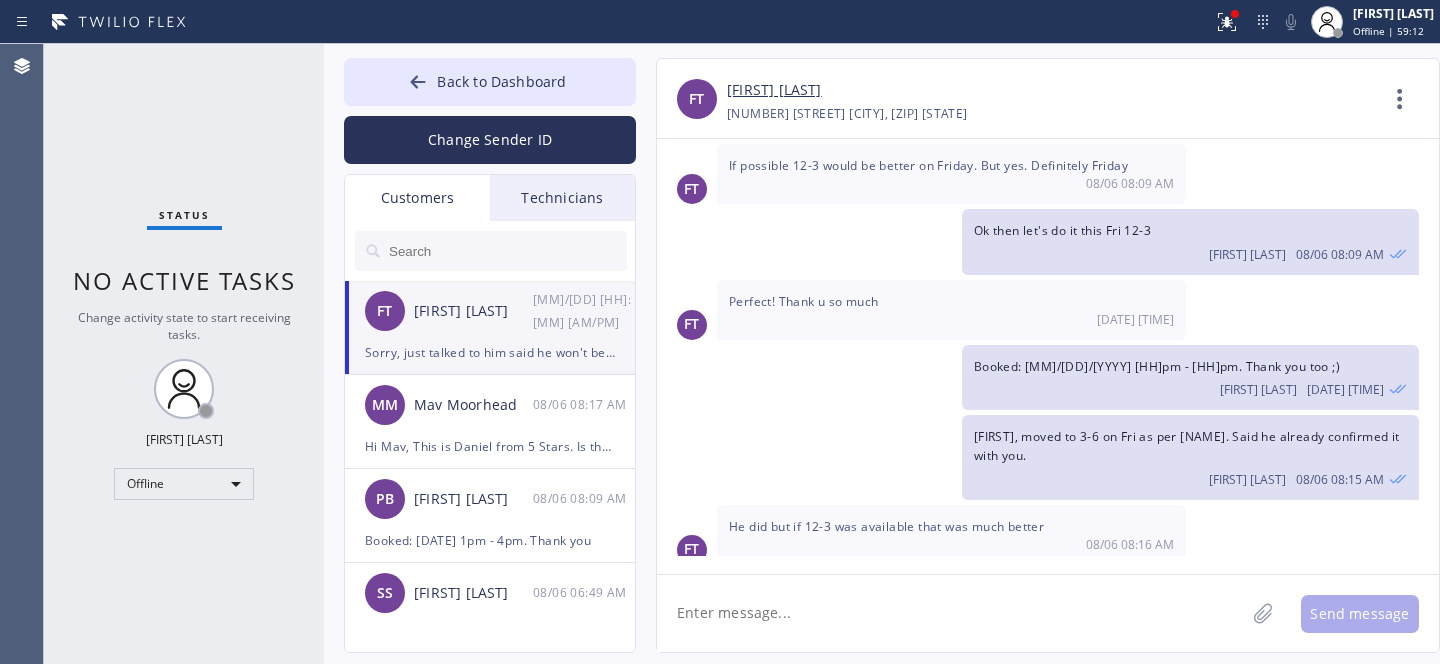scroll, scrollTop: 1599, scrollLeft: 0, axis: vertical 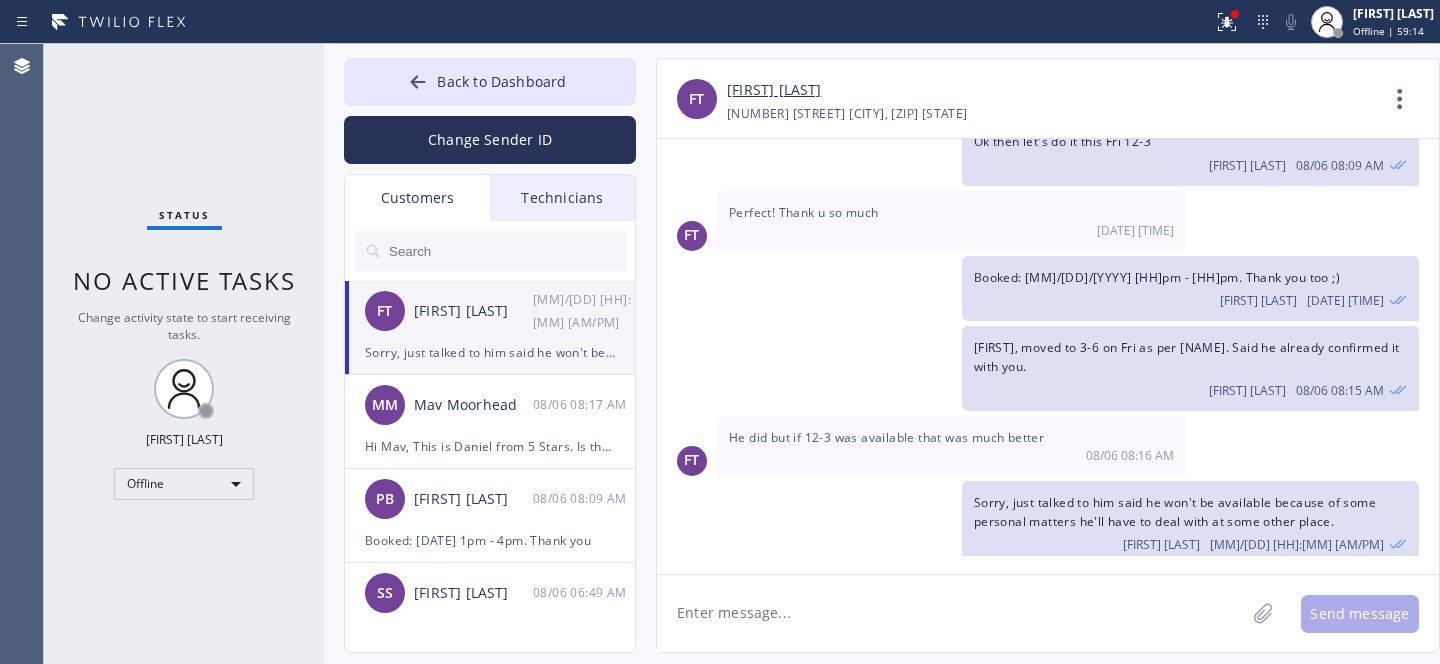 click 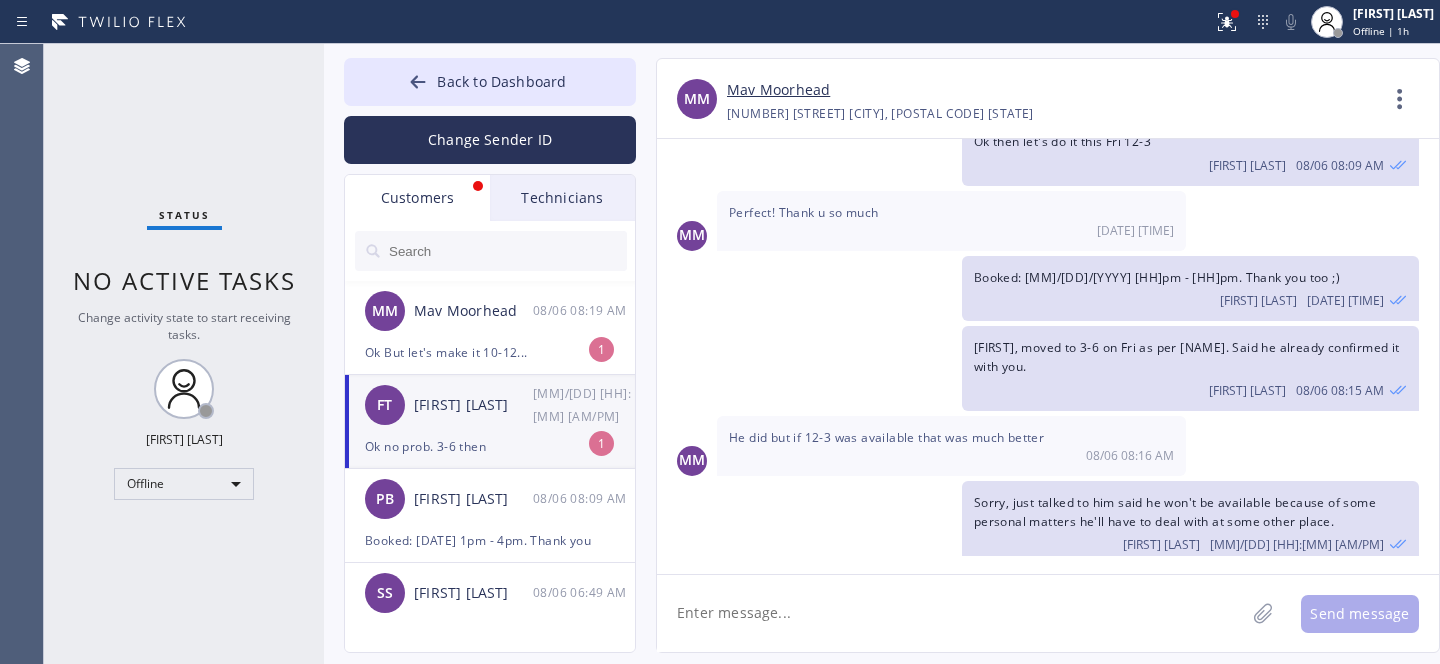 scroll, scrollTop: 1664, scrollLeft: 0, axis: vertical 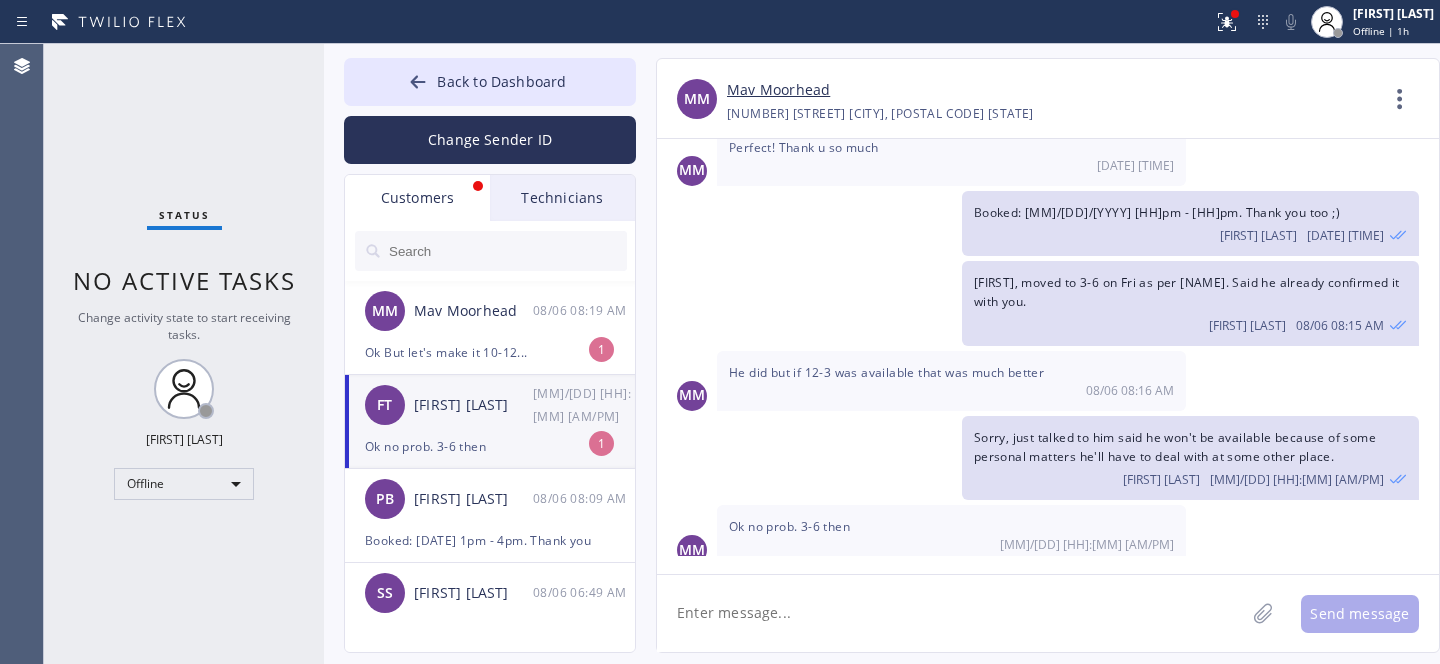 click on "FT Fara Tesser 08/06 08:18 AM Ok no prob. 3-6 then 1" 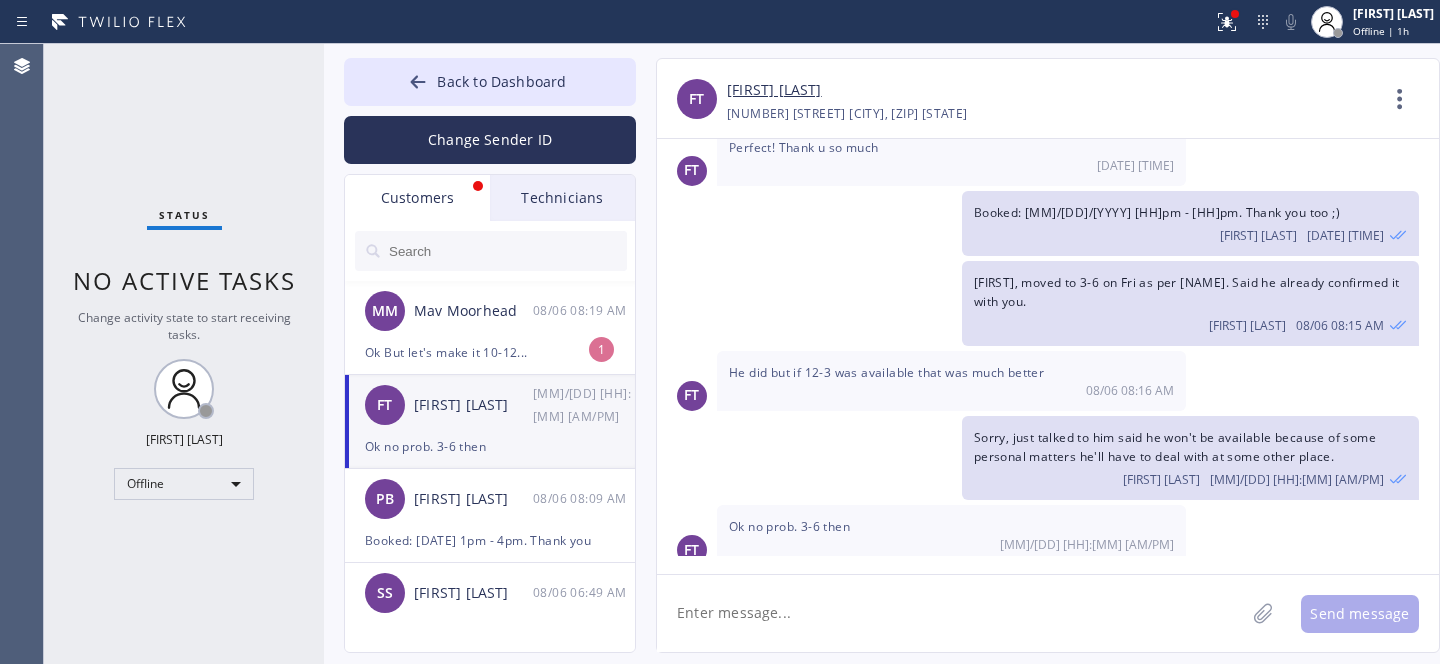 click 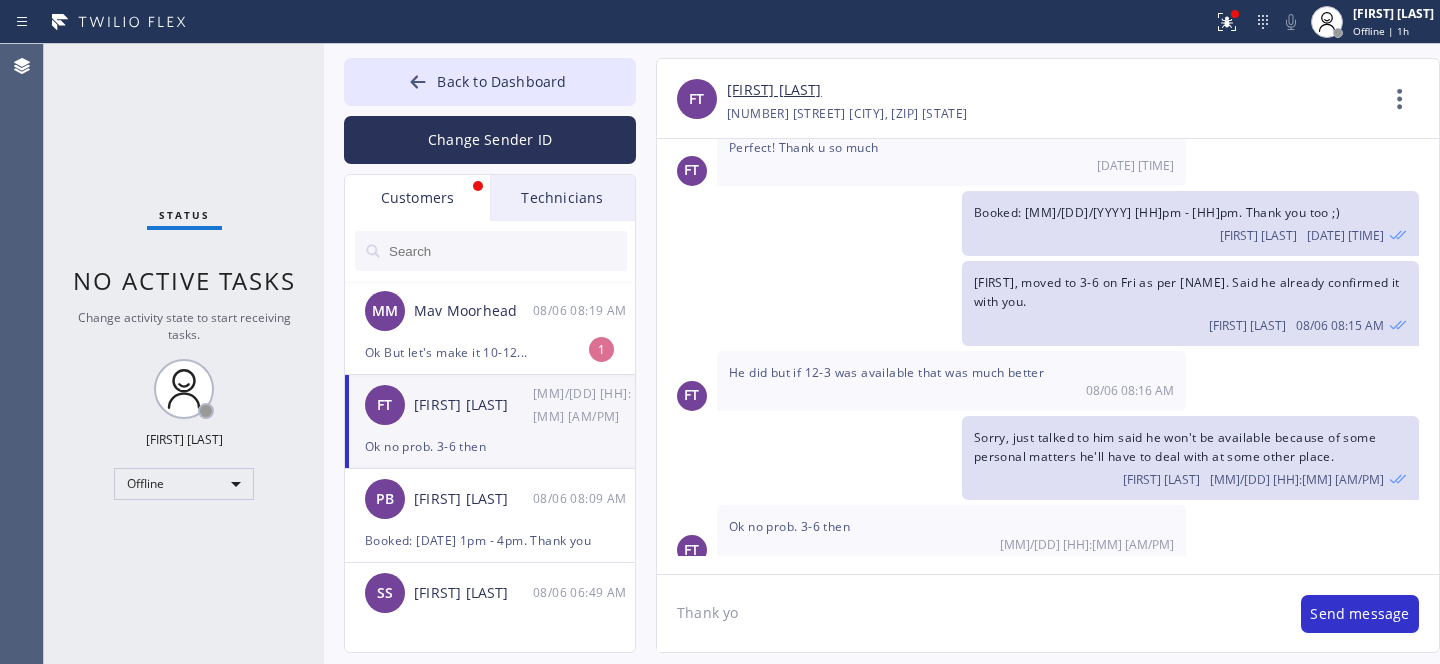 type on "Thank you" 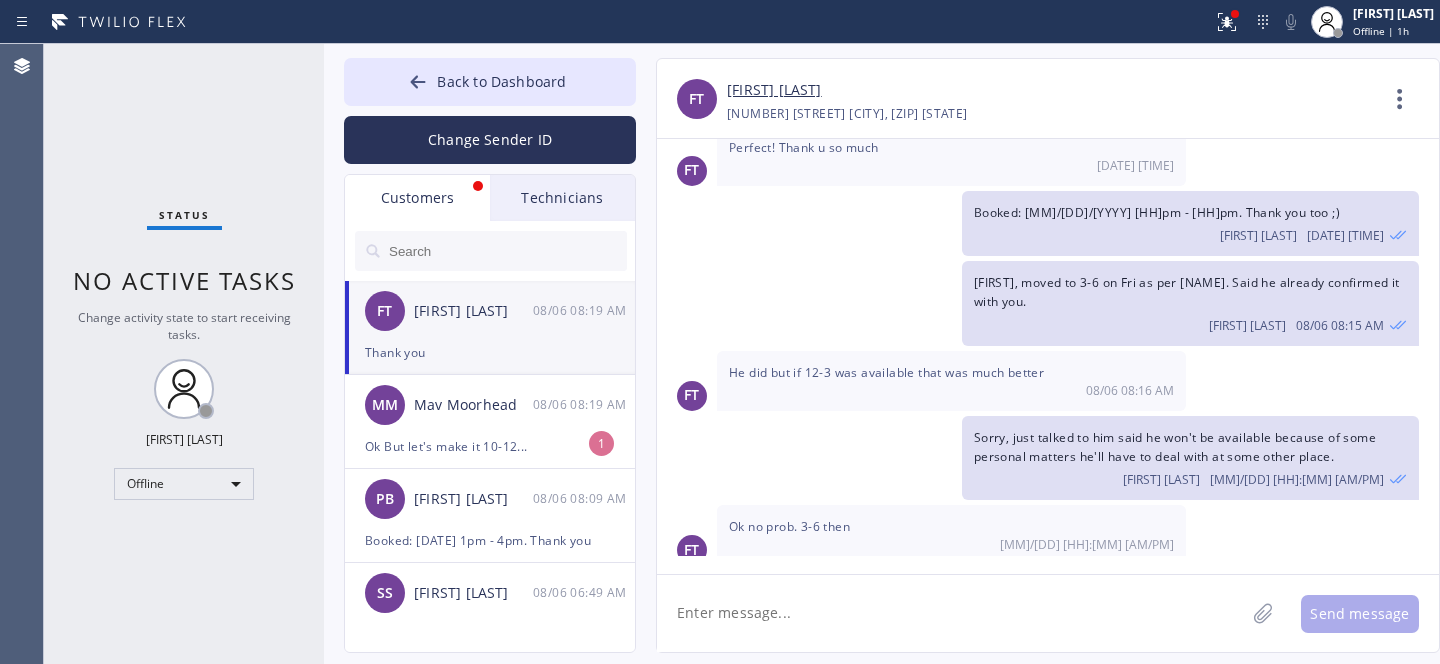 scroll, scrollTop: 1733, scrollLeft: 0, axis: vertical 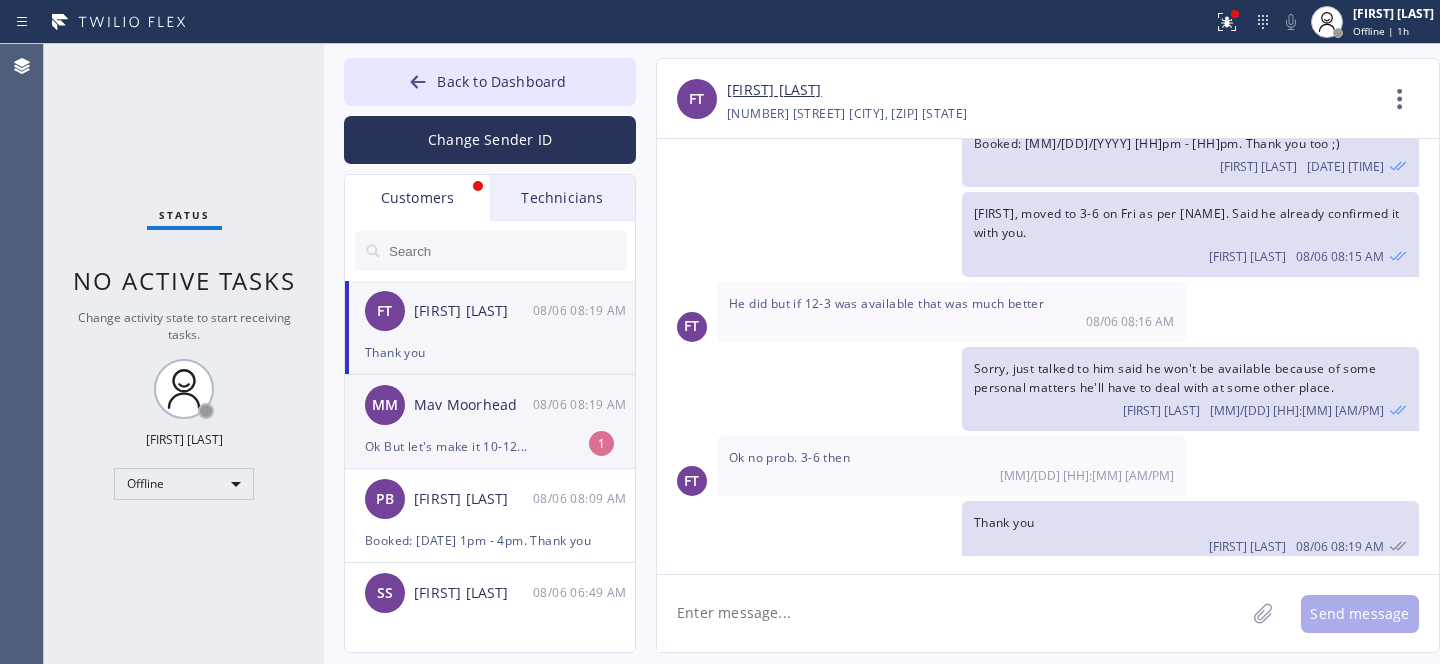 drag, startPoint x: 539, startPoint y: 433, endPoint x: 581, endPoint y: 423, distance: 43.174065 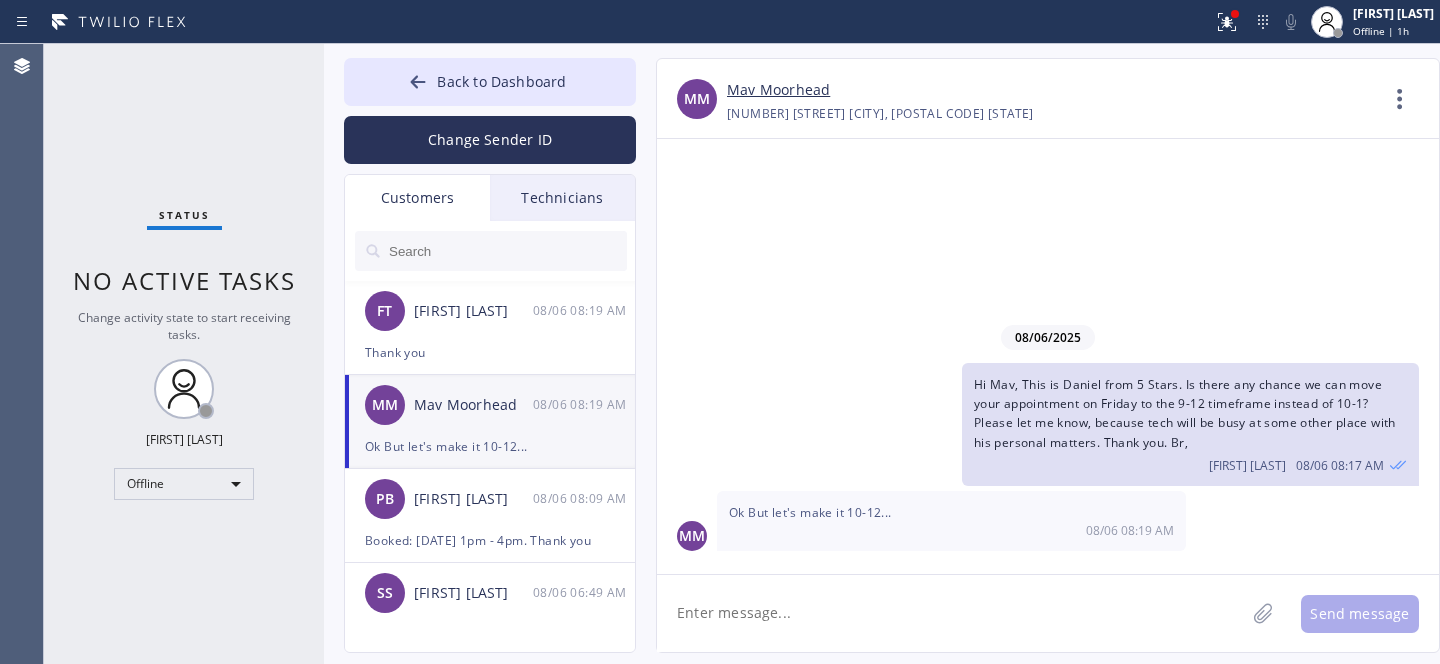 scroll, scrollTop: 0, scrollLeft: 0, axis: both 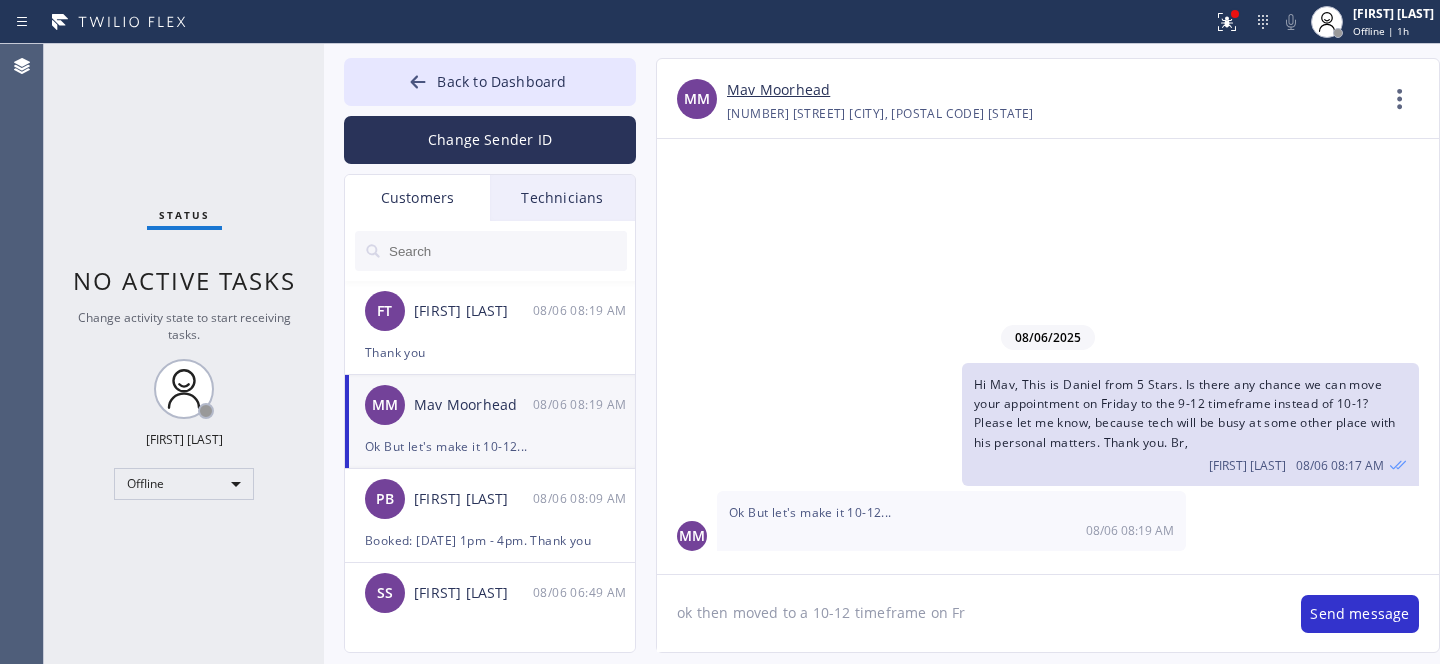 type on "ok then moved to a 10-12 timeframe on Fri" 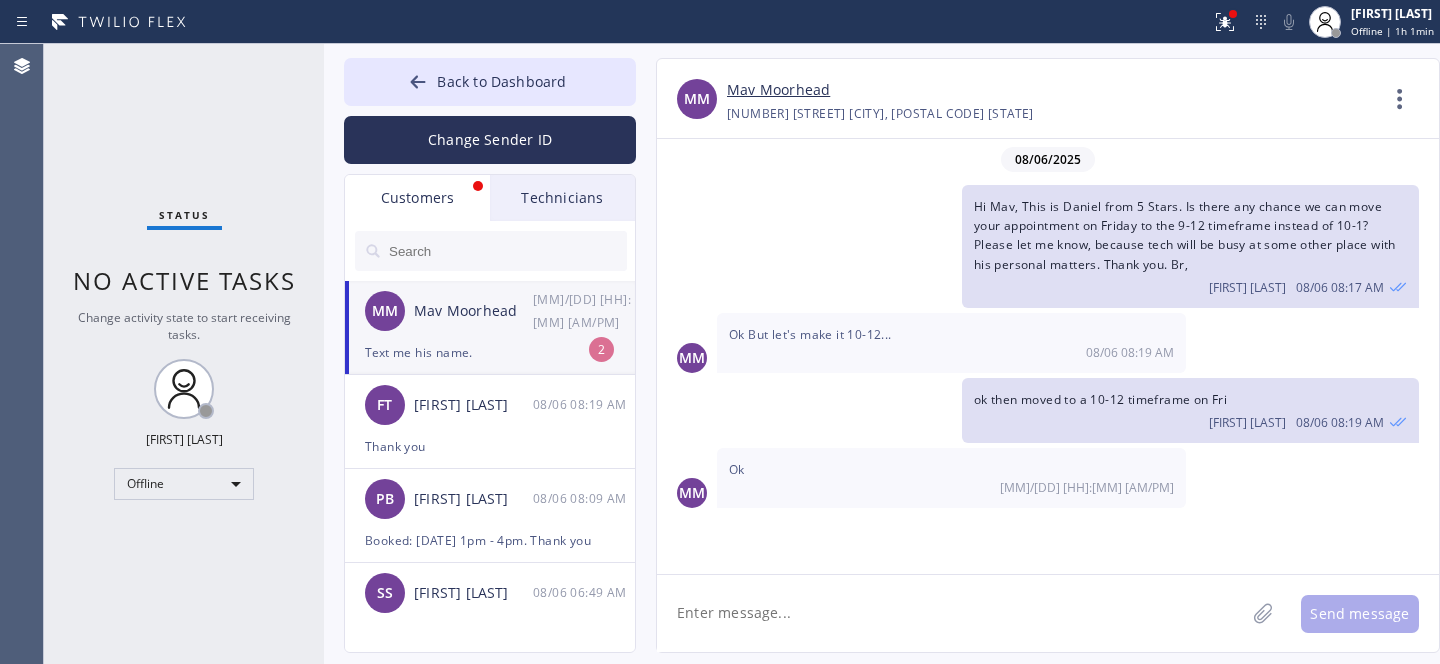 scroll, scrollTop: 19, scrollLeft: 0, axis: vertical 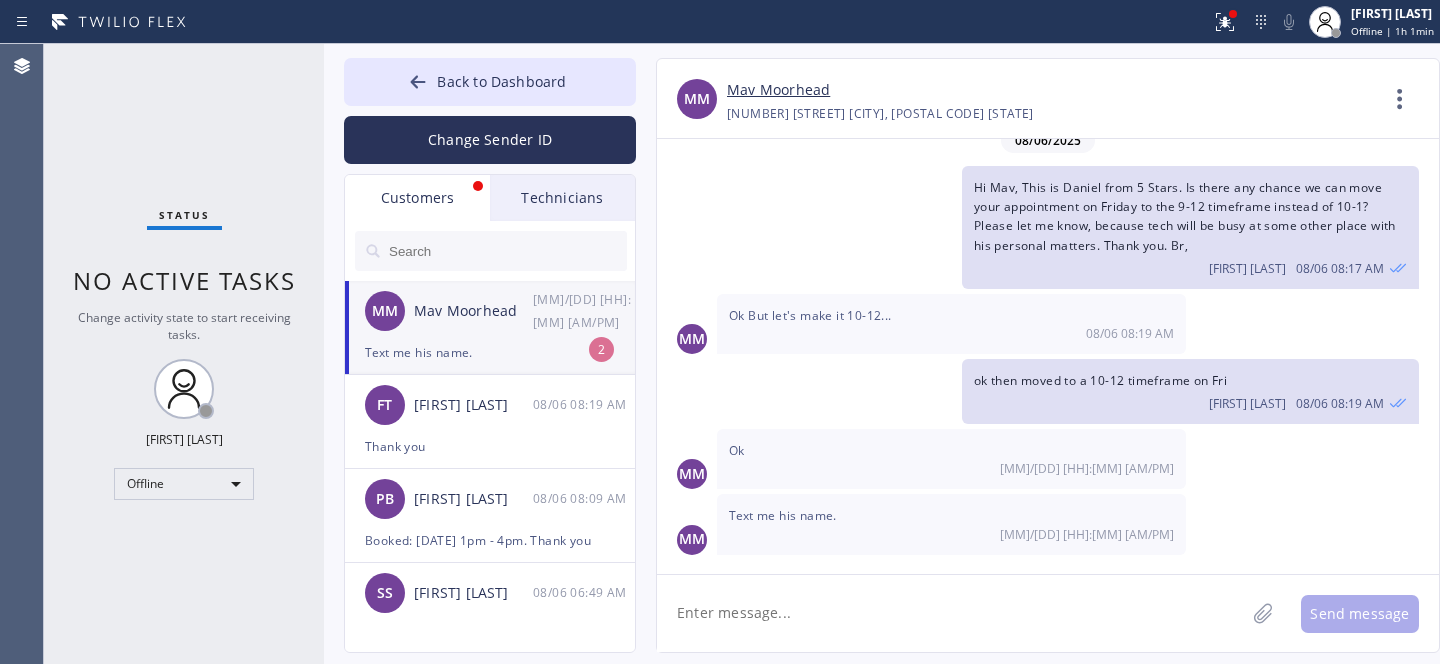 drag, startPoint x: 477, startPoint y: 339, endPoint x: 521, endPoint y: 341, distance: 44.04543 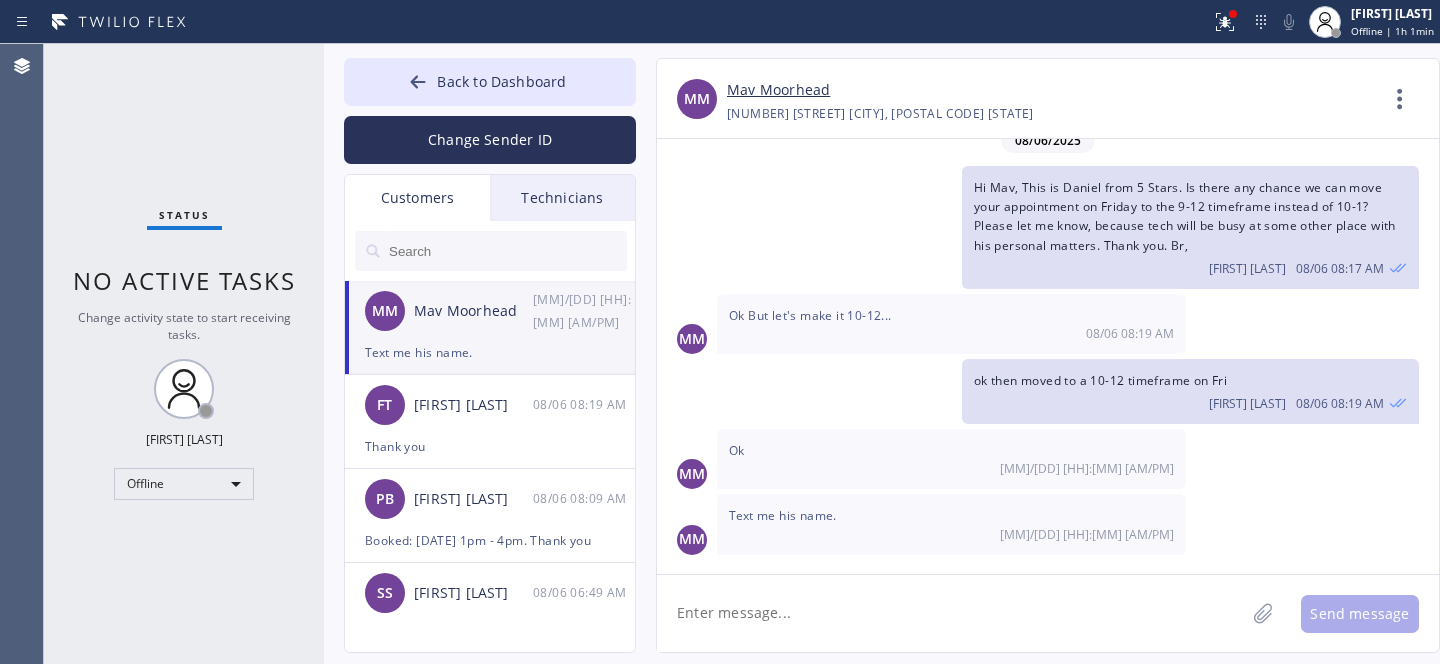 click 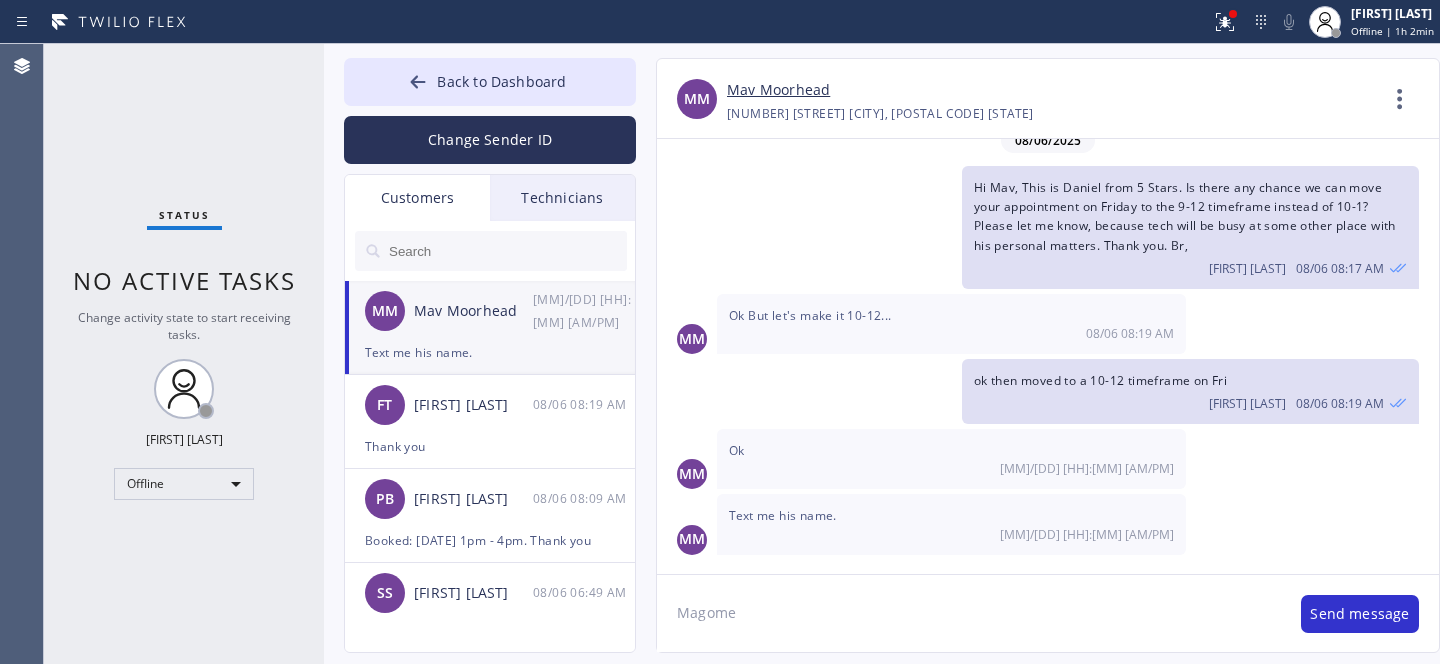 type on "Magomed" 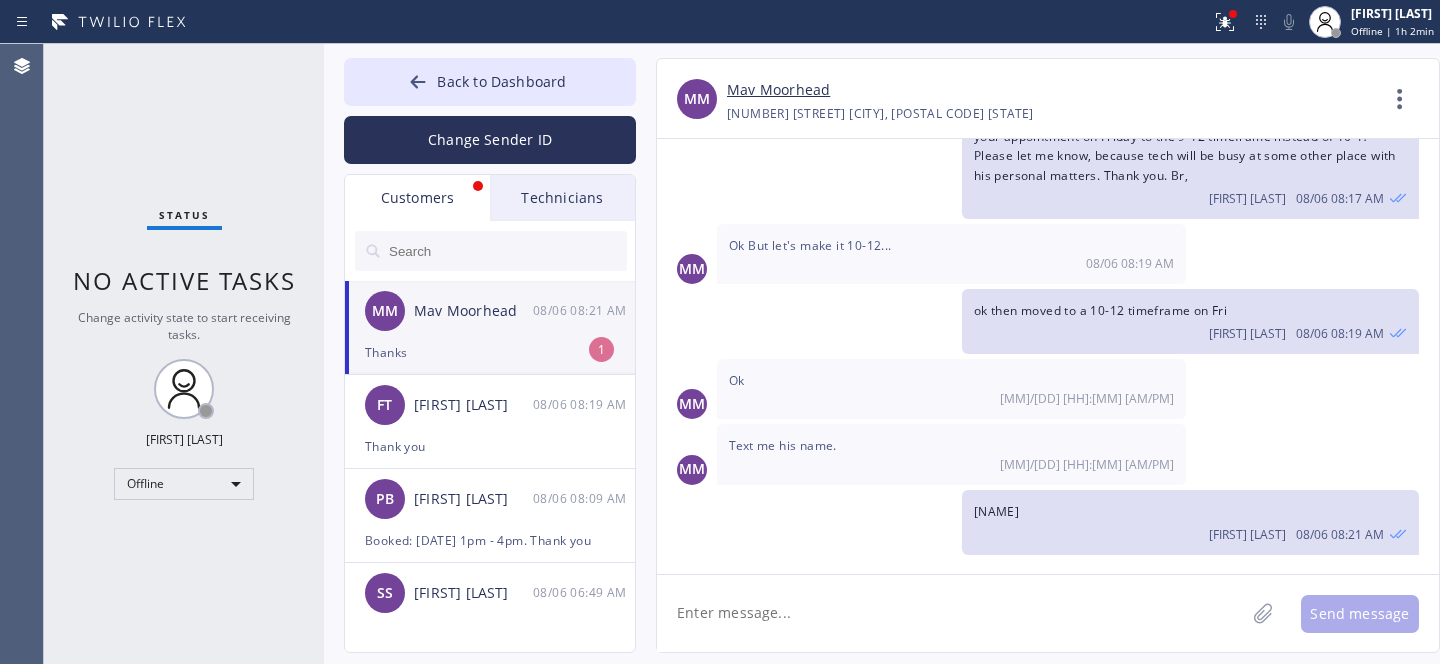 scroll, scrollTop: 154, scrollLeft: 0, axis: vertical 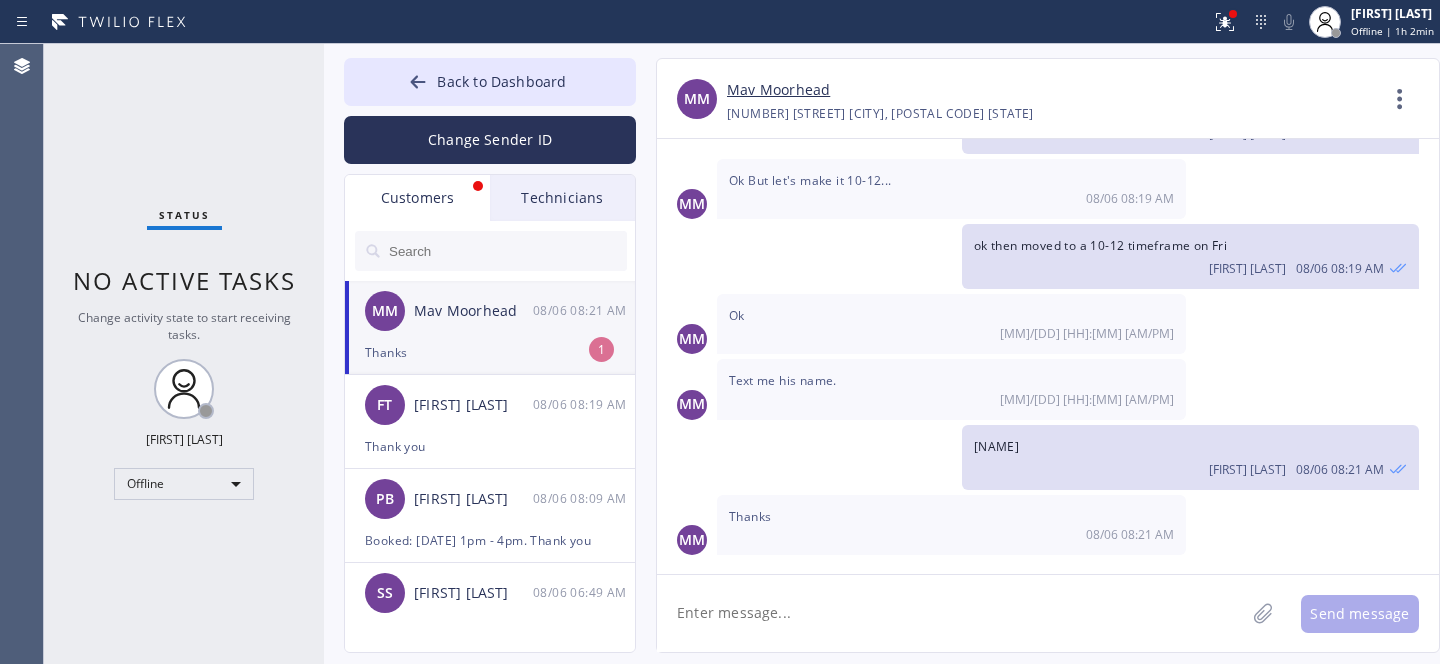 click on "MM Mav Moorhead 08/06 08:21 AM Thanks 1" 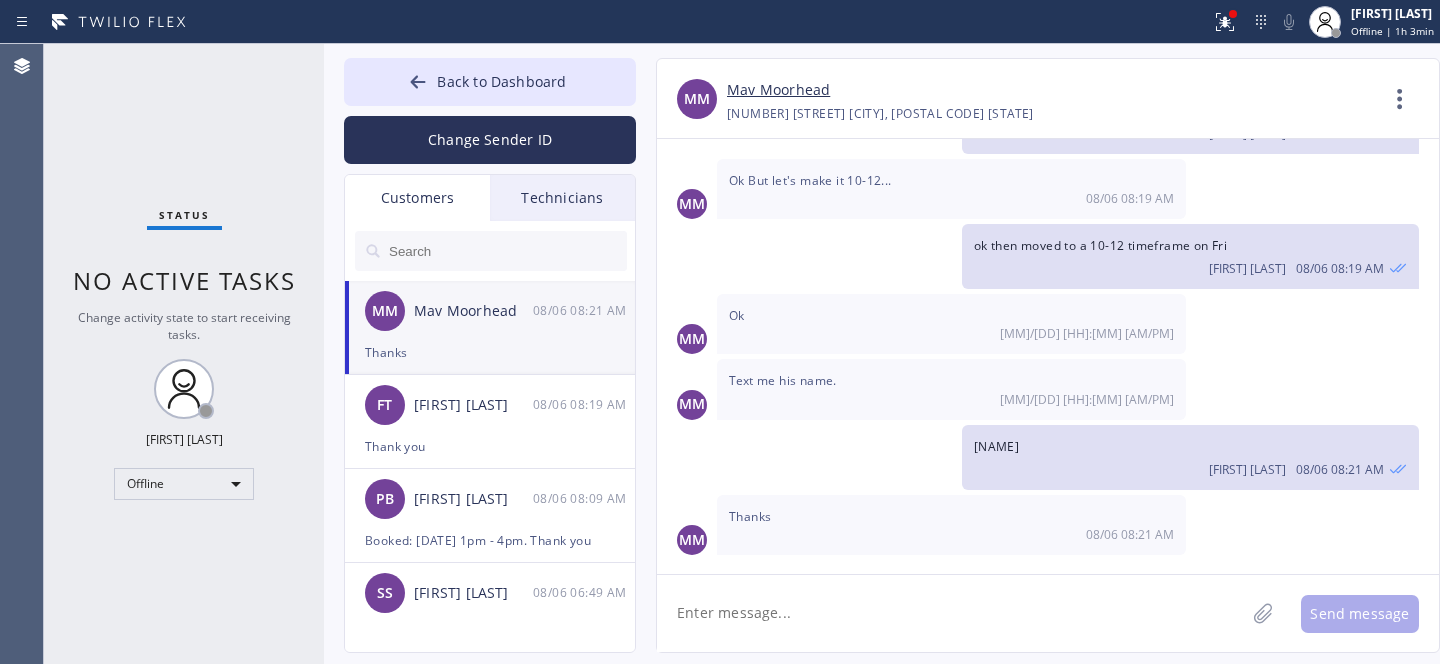 click at bounding box center (507, 251) 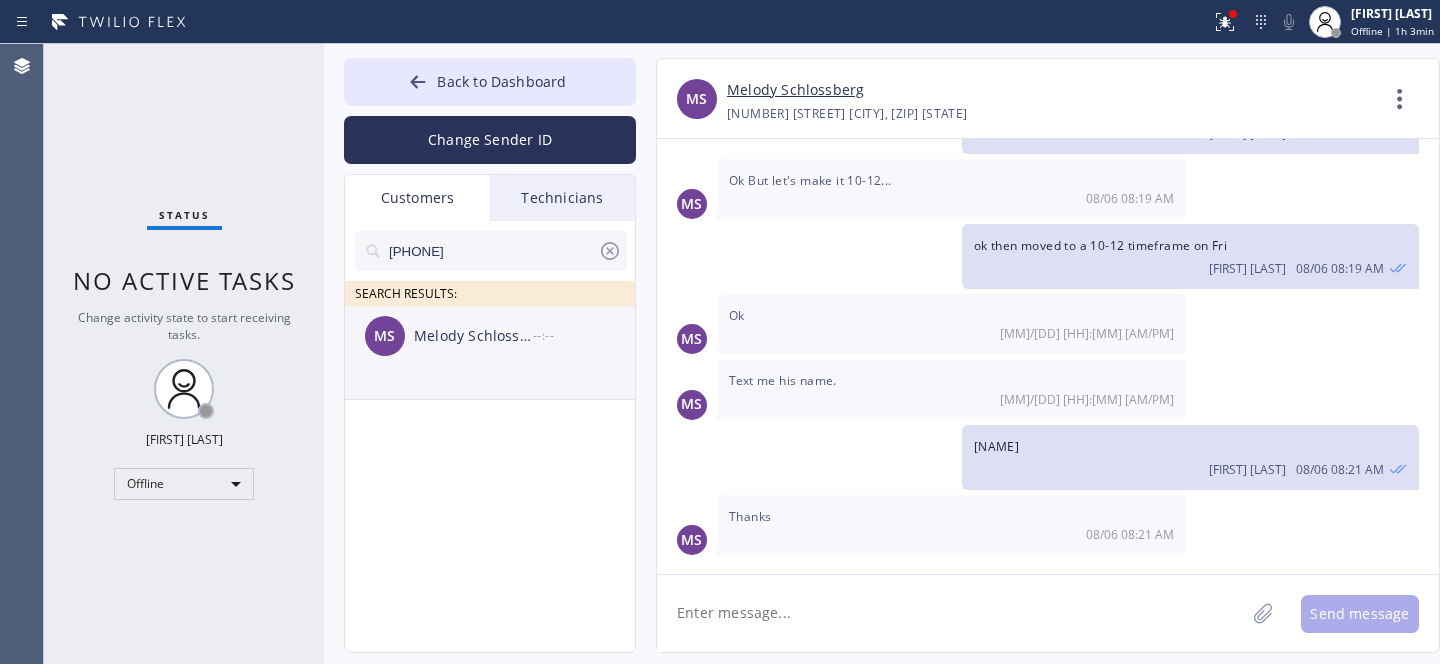 click on "MS Melody Schlossberg  --:--" 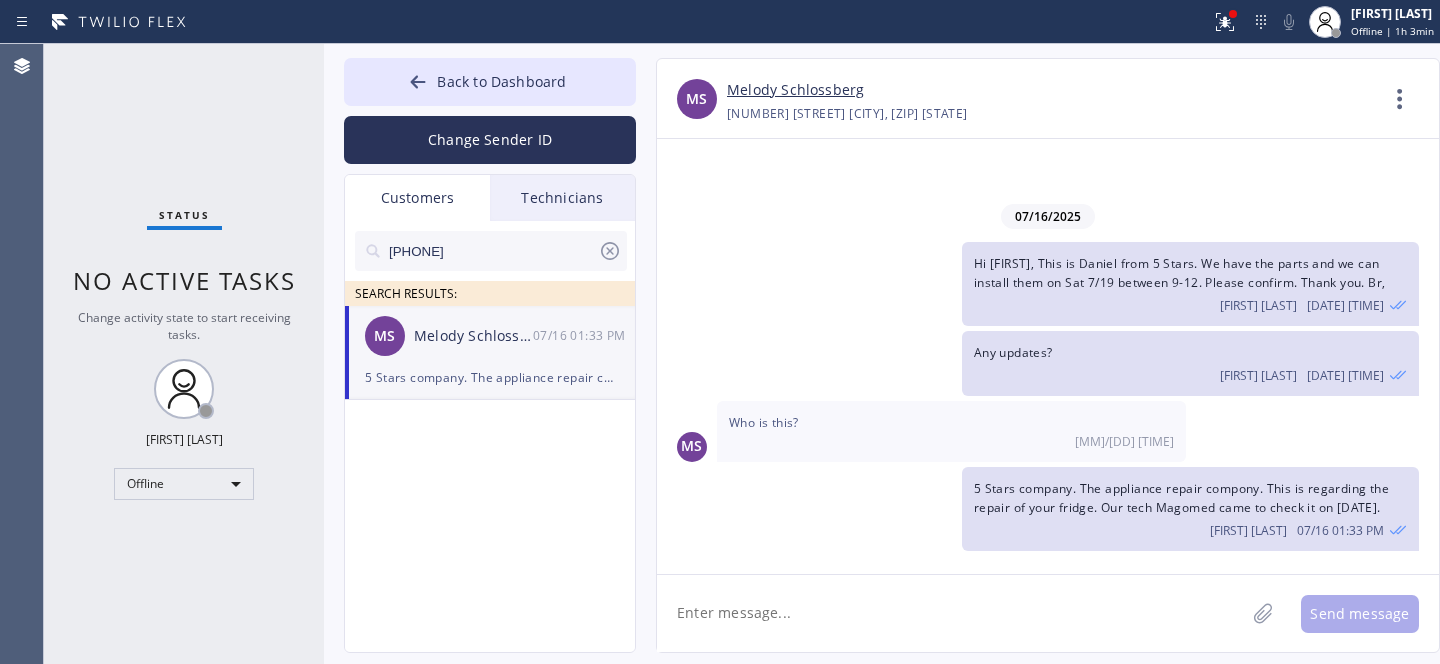 scroll, scrollTop: 0, scrollLeft: 0, axis: both 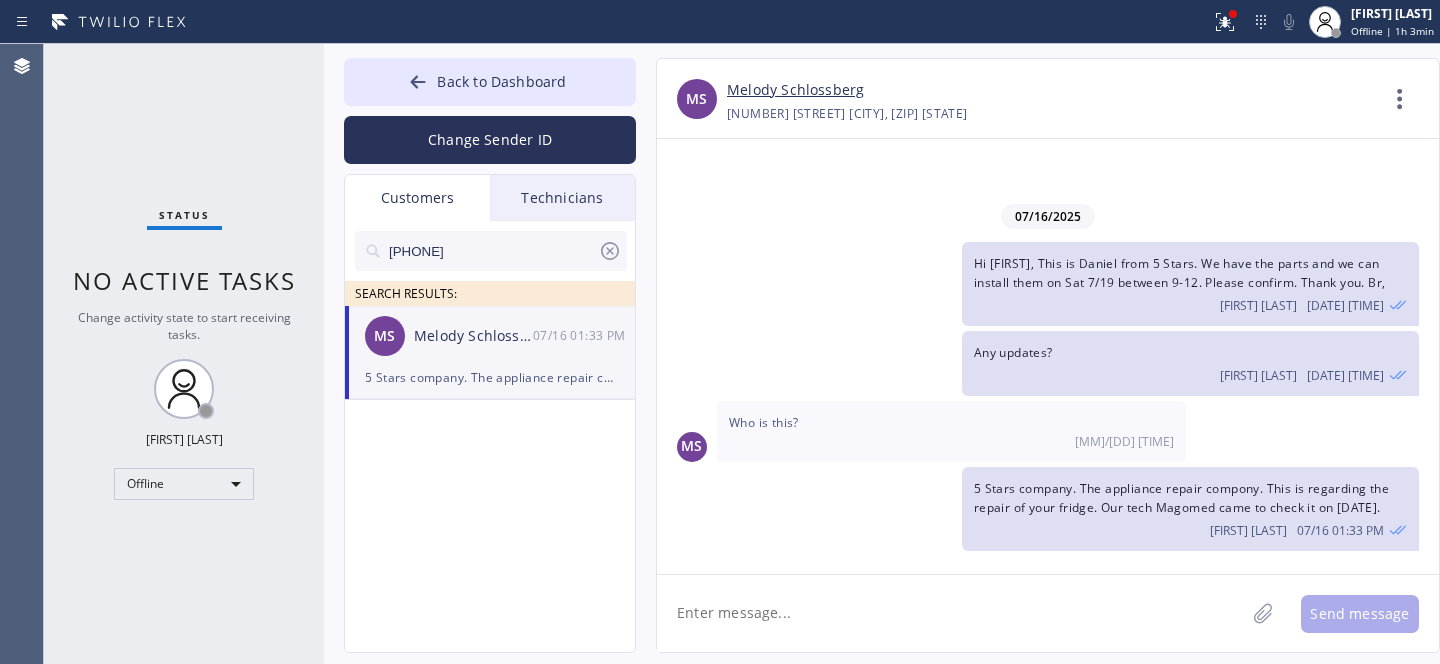 click 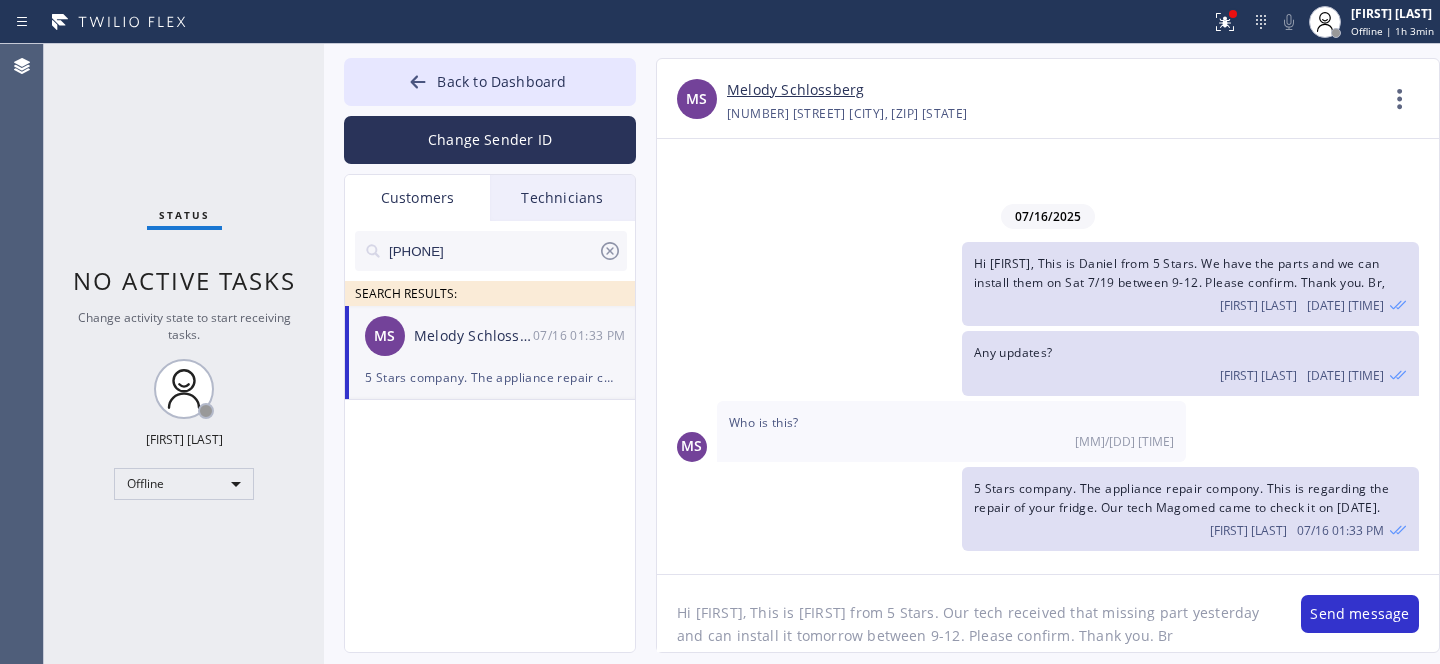 type on "Hi Melody, This is Daniel from 5 Stars. Our tech received that missing part yesterday and can install it tomorrow between 9-12. Please confirm. Thank you. Br," 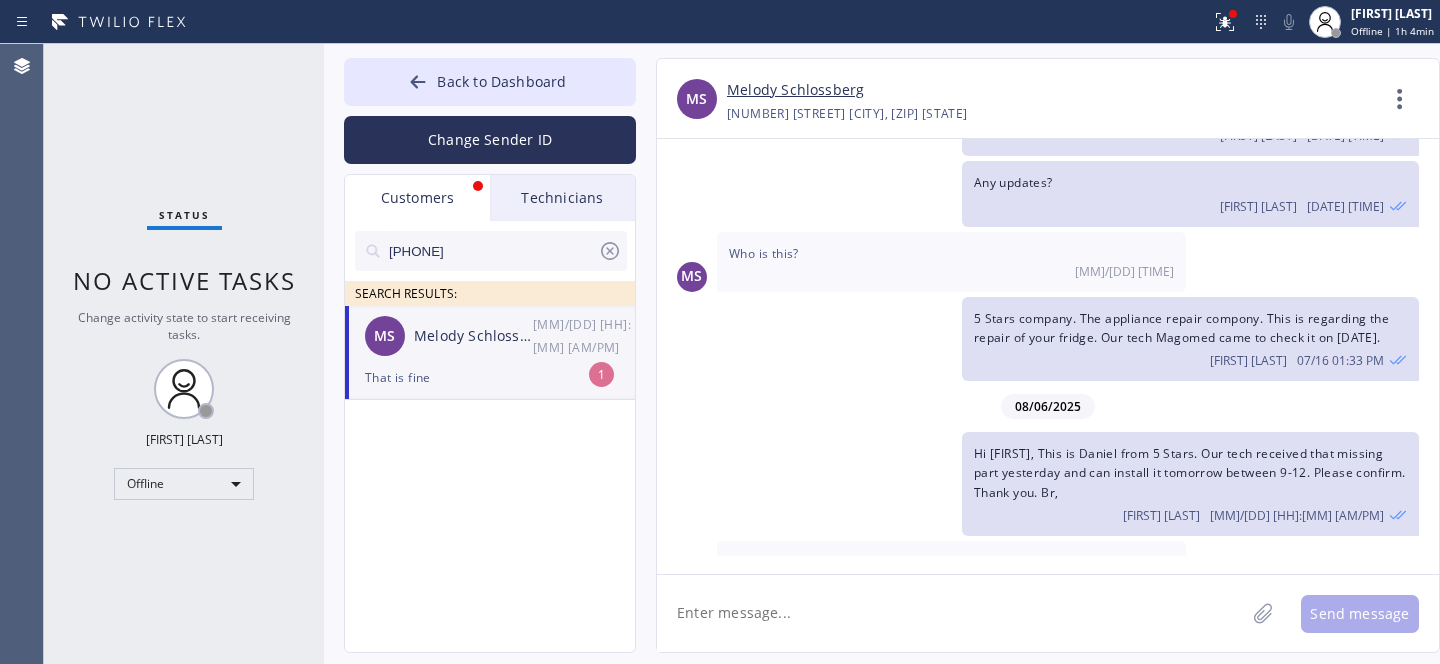 scroll, scrollTop: 178, scrollLeft: 0, axis: vertical 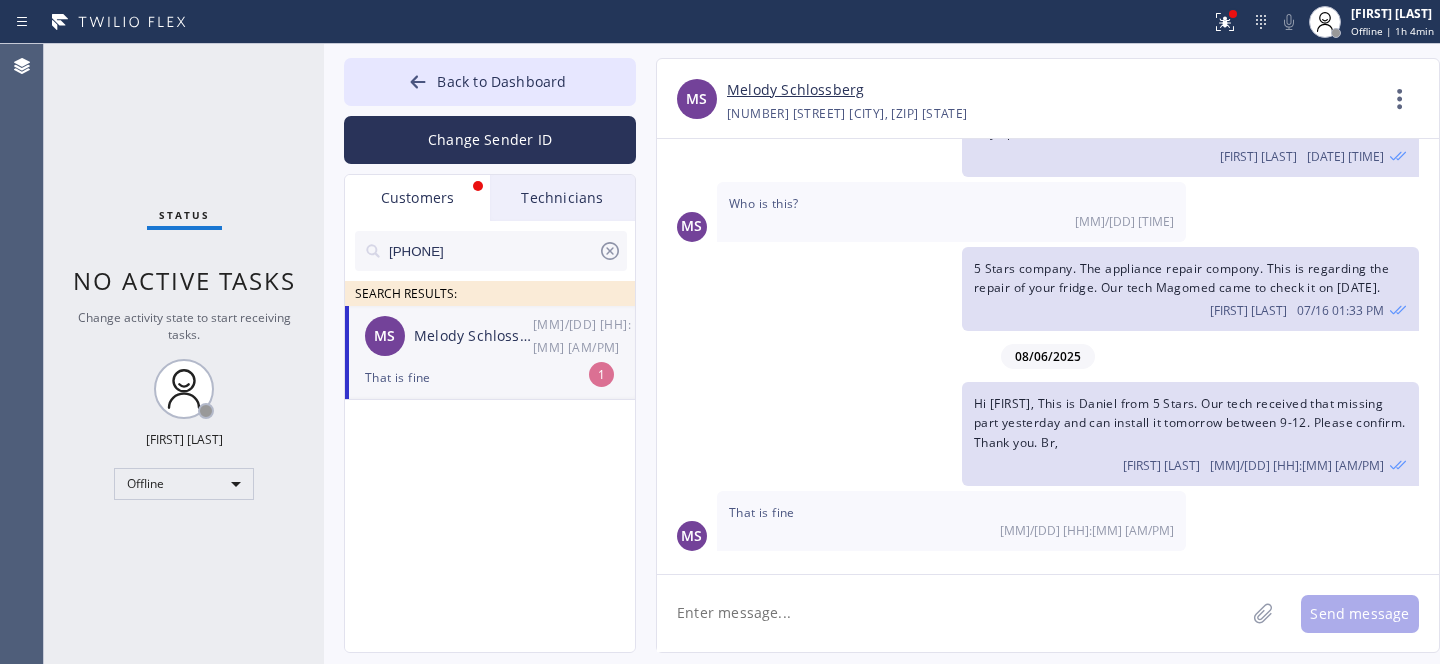 click on "That is fine" at bounding box center (490, 377) 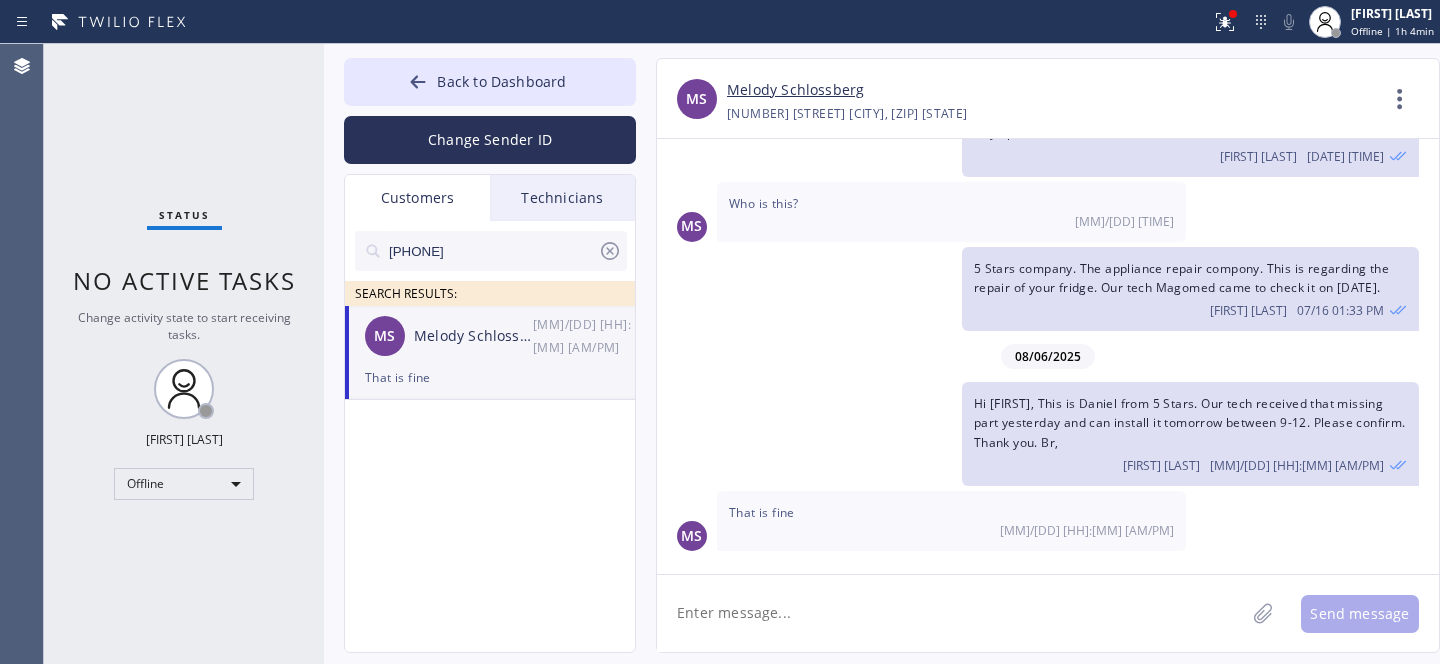click on "Melody Schlossberg" at bounding box center [795, 90] 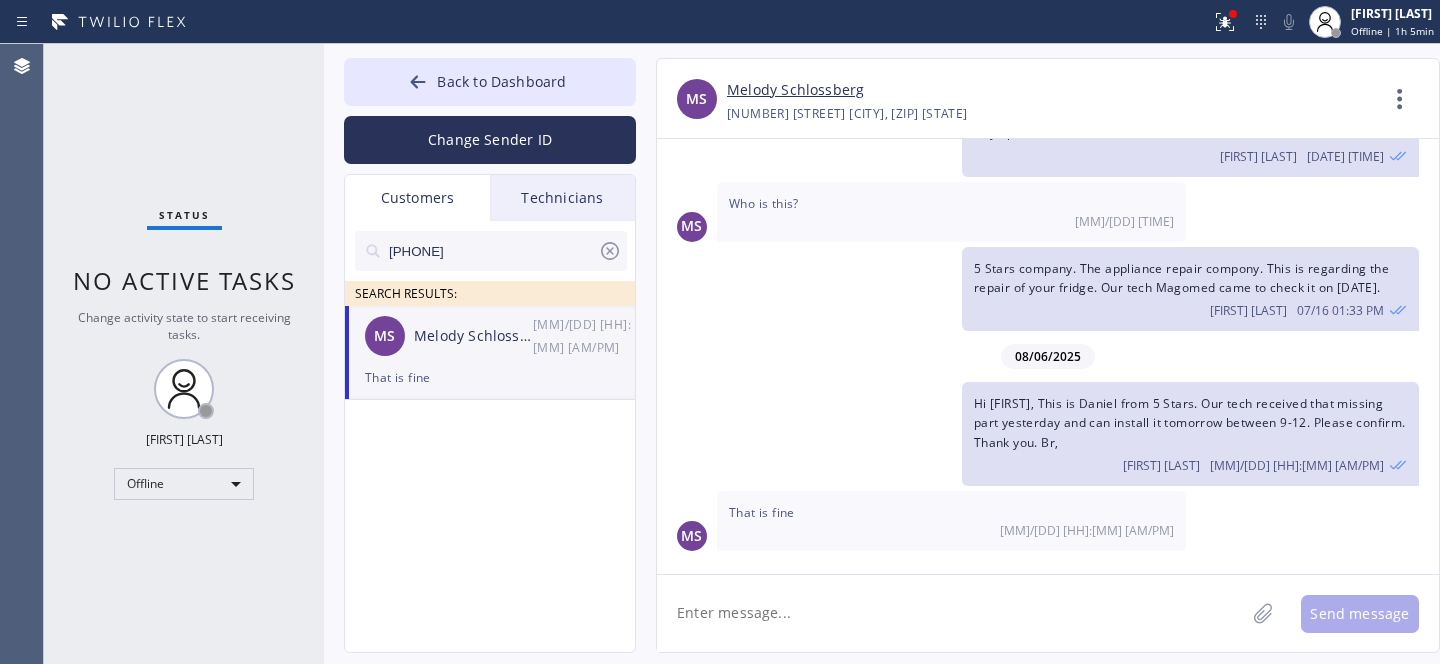 click 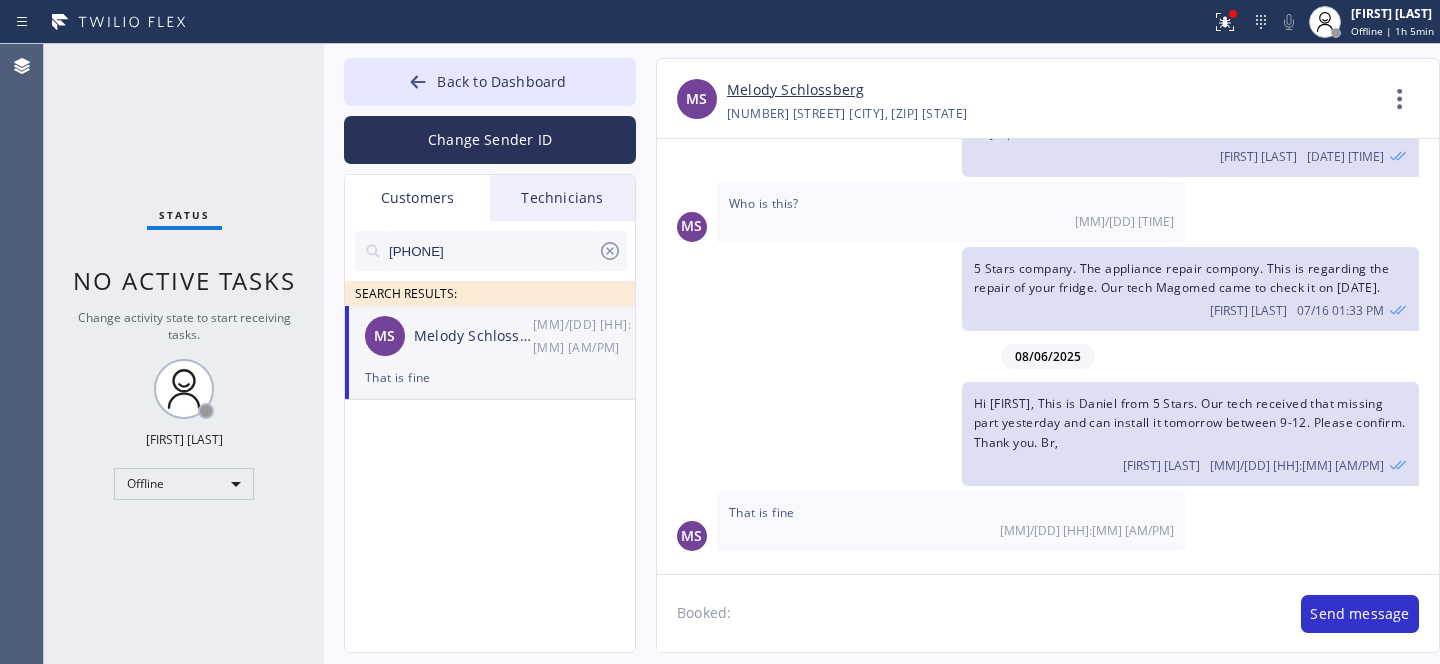 paste on "08/07/2025	9am - 12pm" 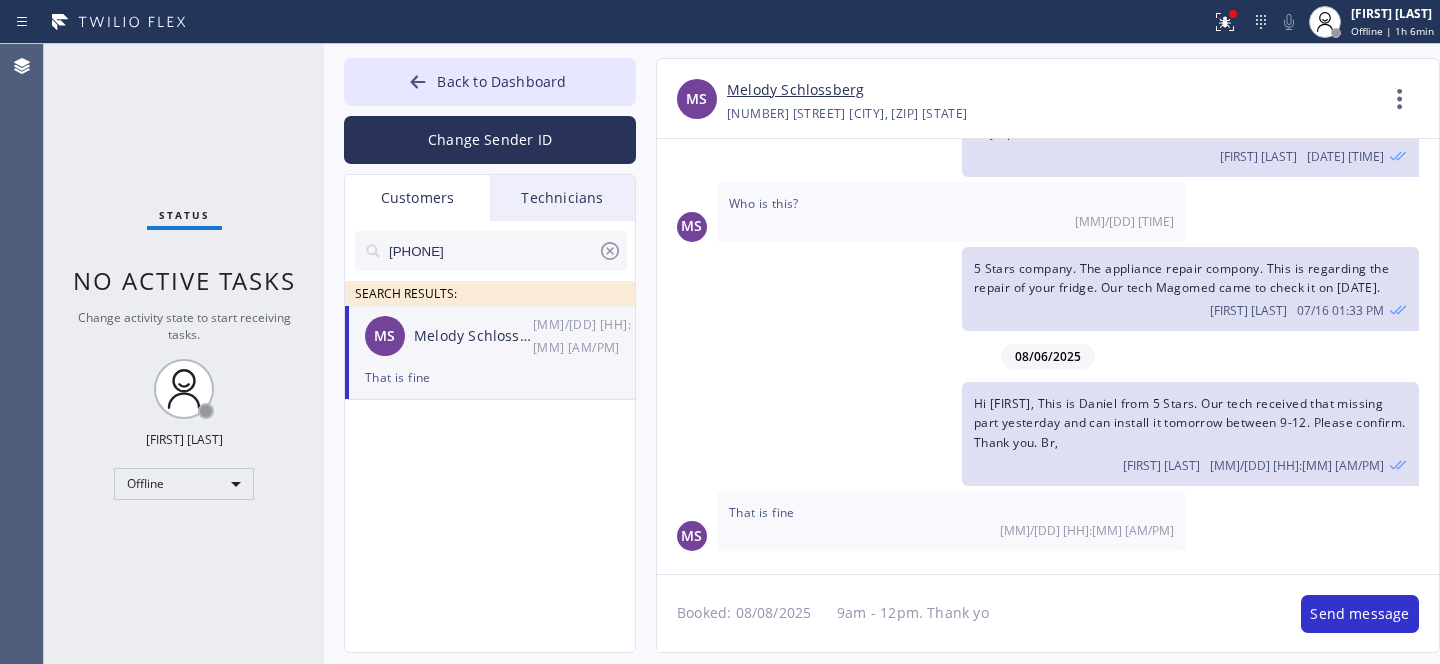 type on "Booked: 08/07/2025	9am - 12pm. Thank you" 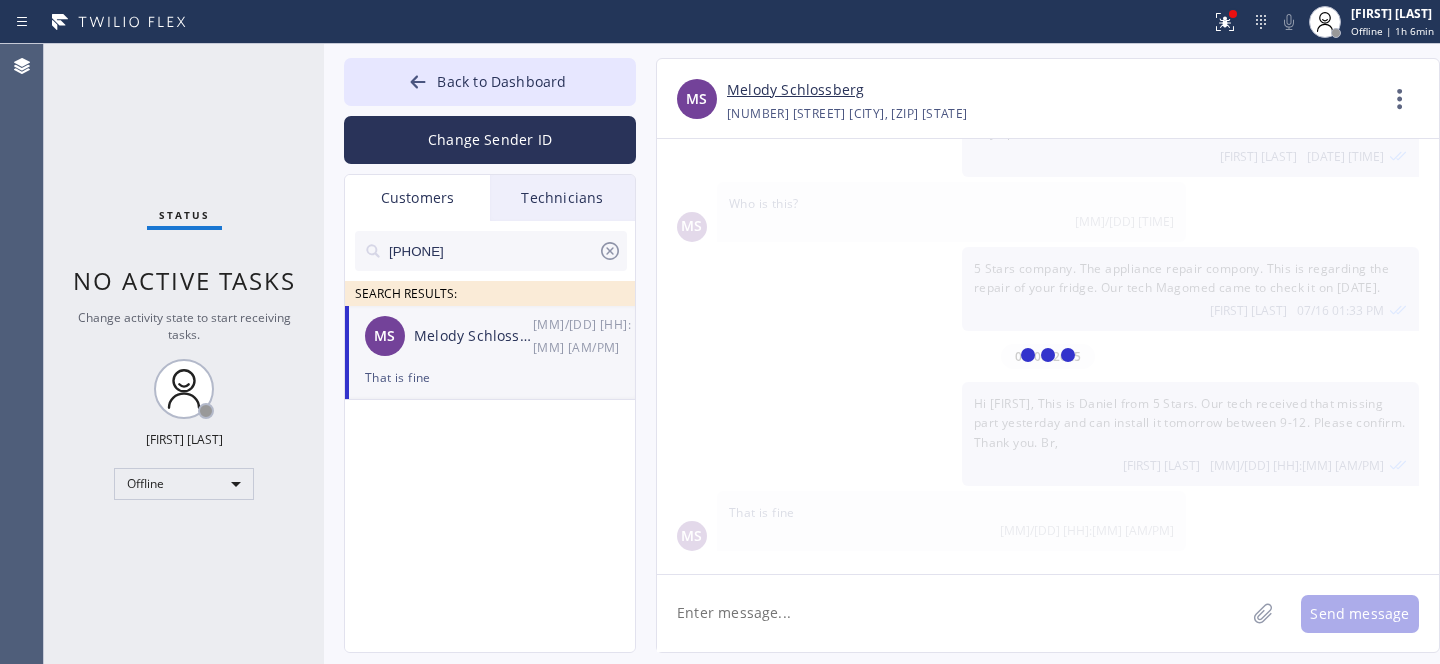 scroll, scrollTop: 248, scrollLeft: 0, axis: vertical 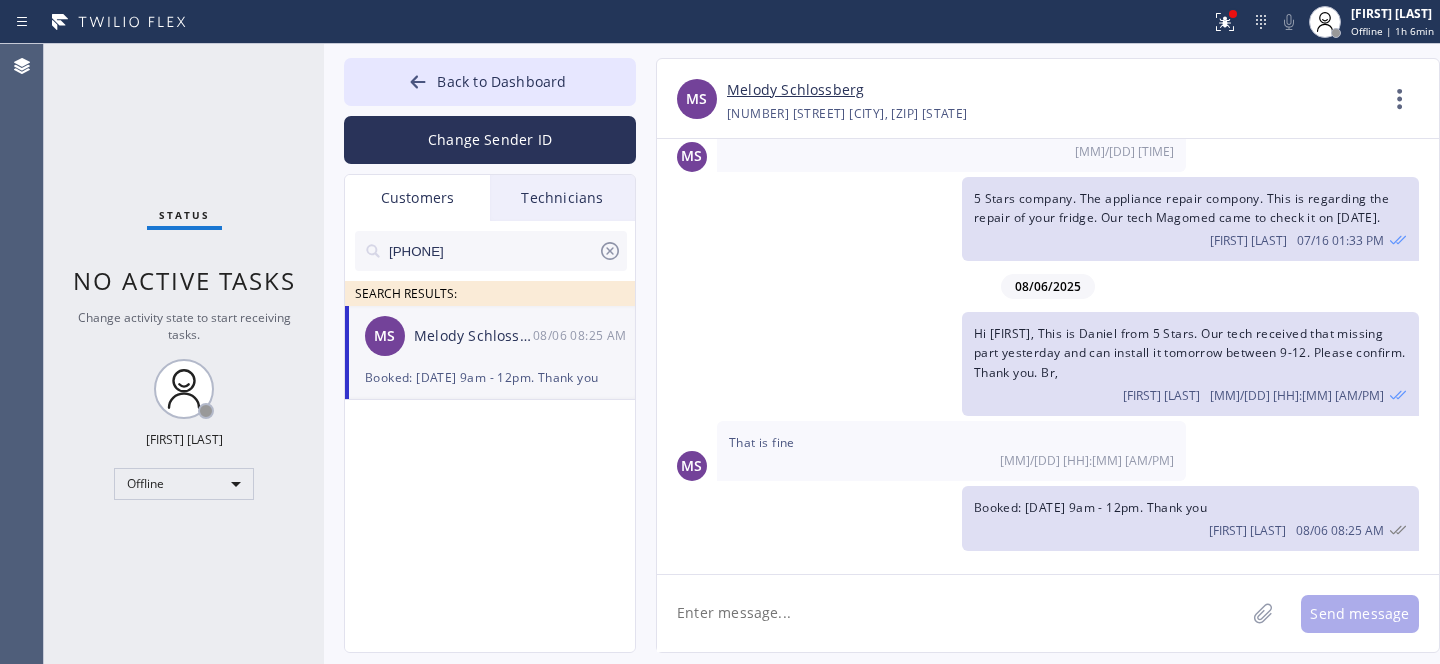 click 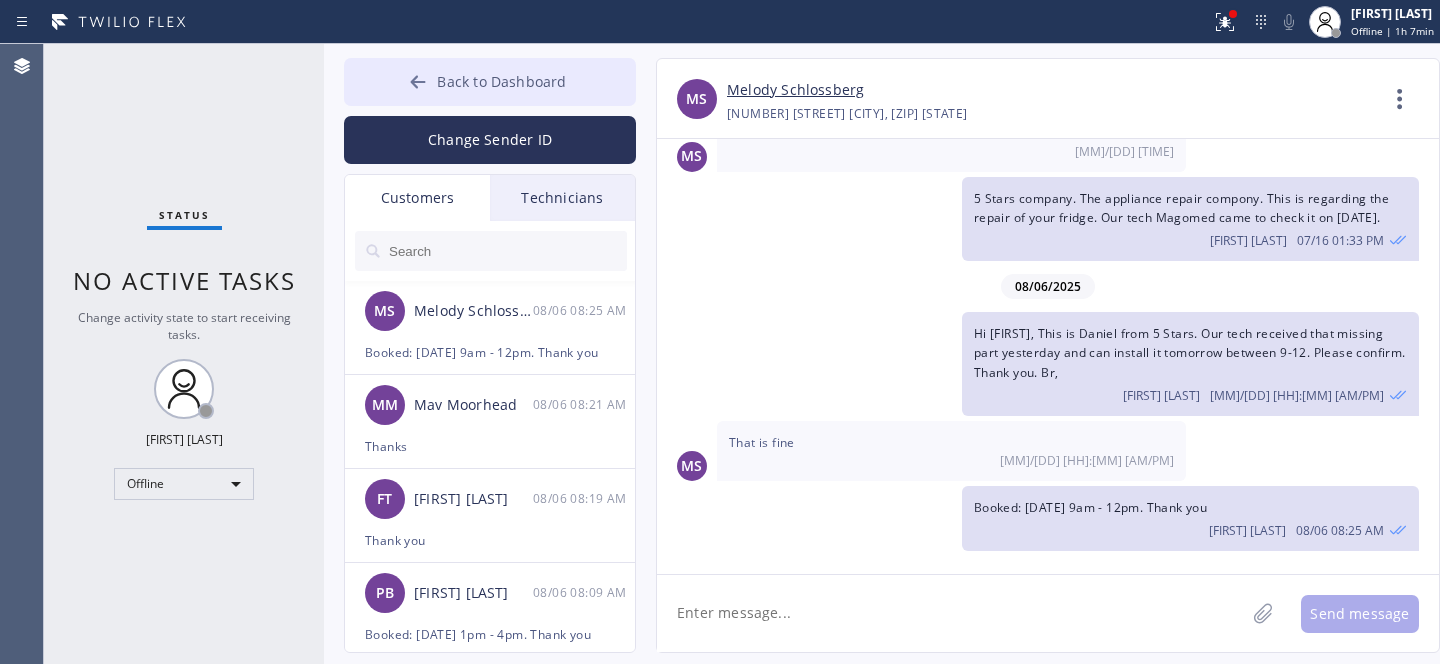 click on "Back to Dashboard" at bounding box center (501, 81) 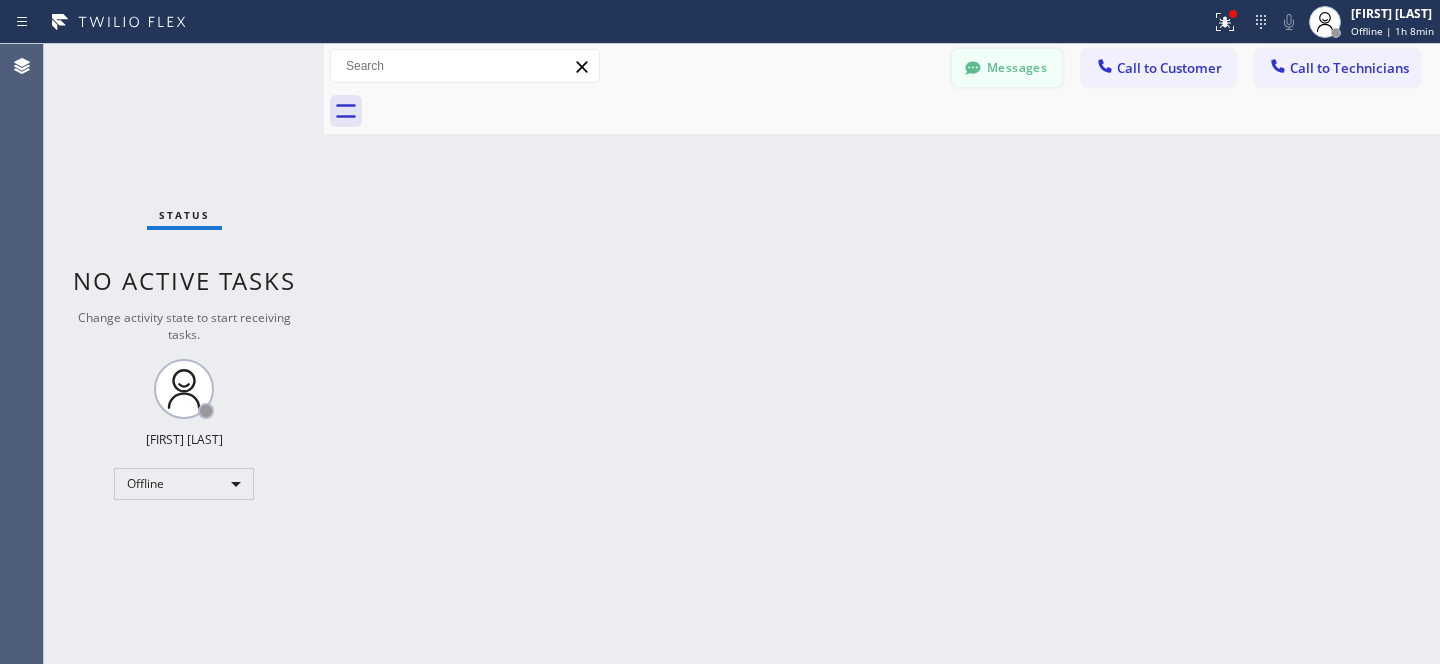 click on "Messages" at bounding box center (1007, 68) 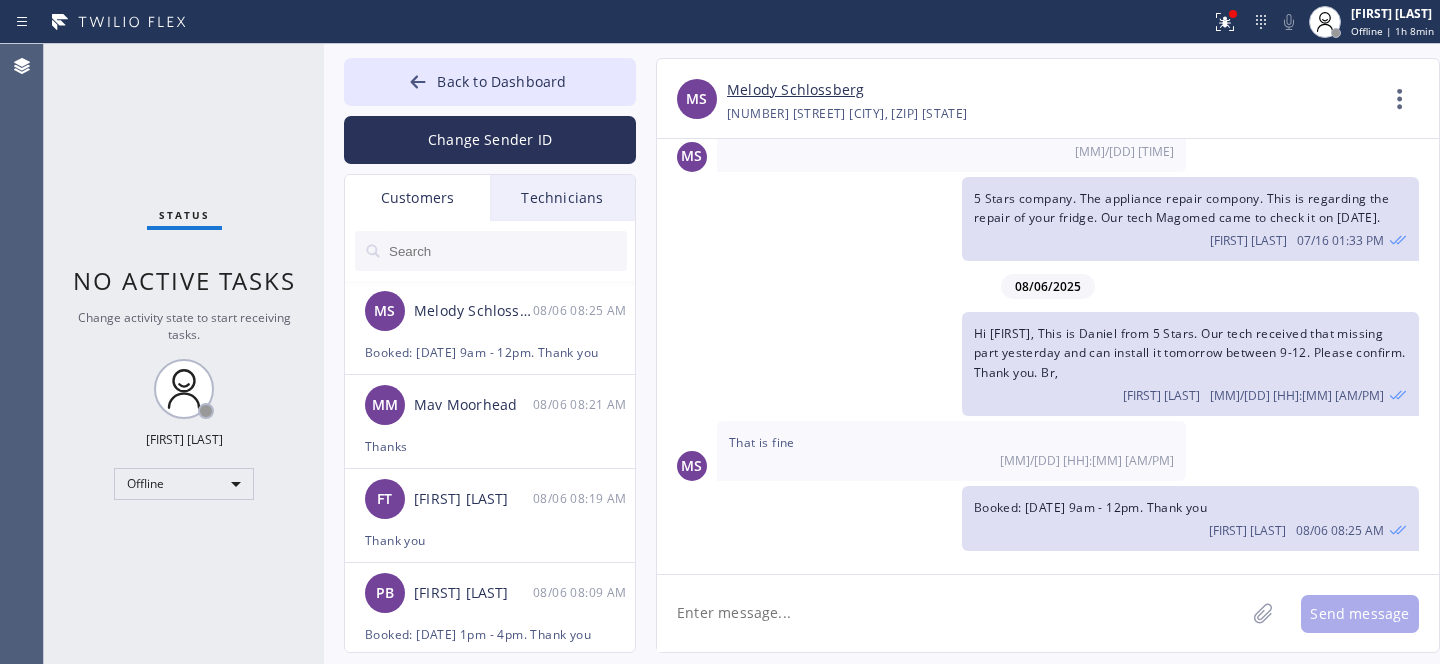 click at bounding box center (507, 251) 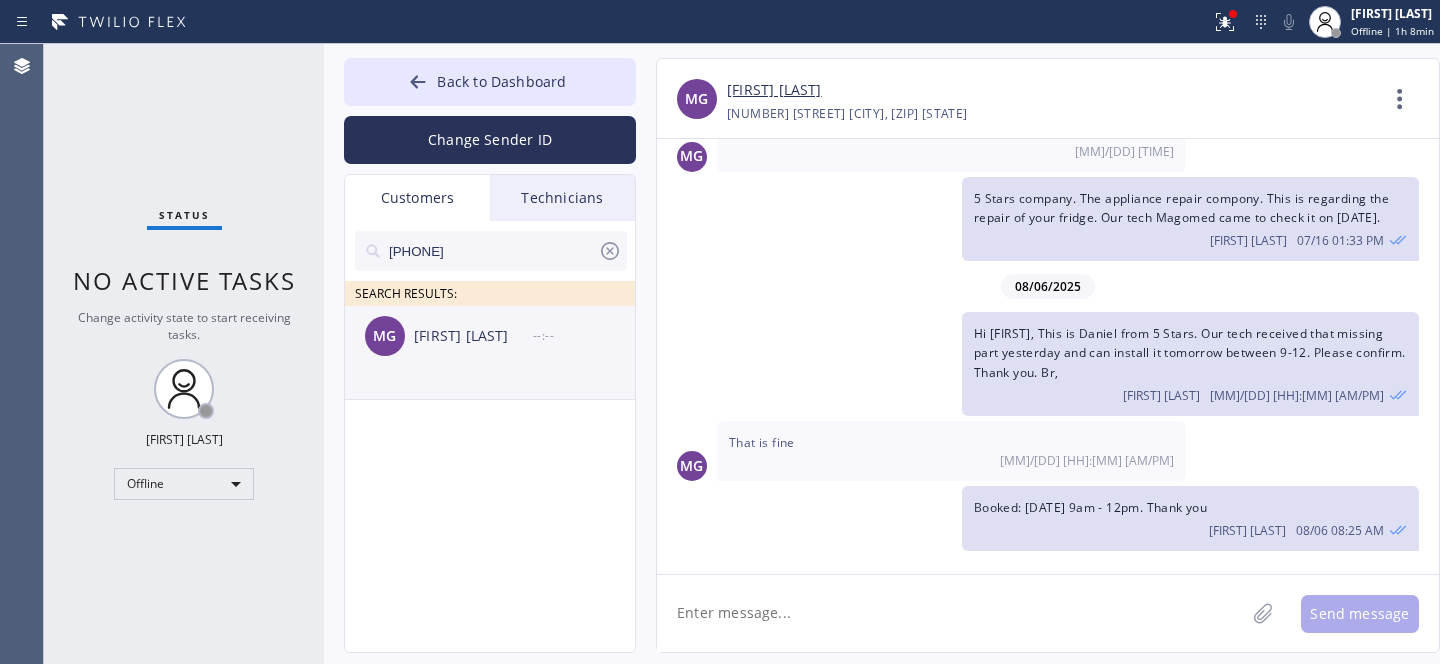 click on "MG Maria  Garcia --:--" at bounding box center (491, 336) 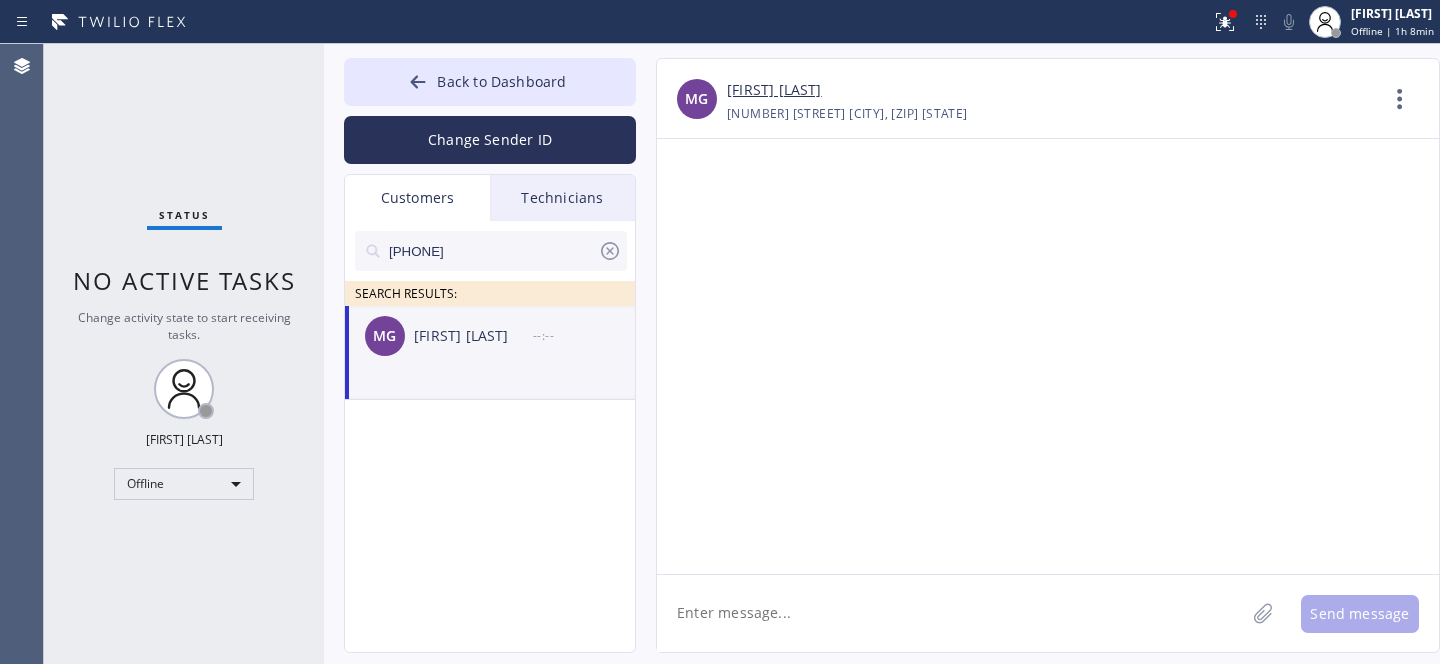 scroll, scrollTop: 0, scrollLeft: 0, axis: both 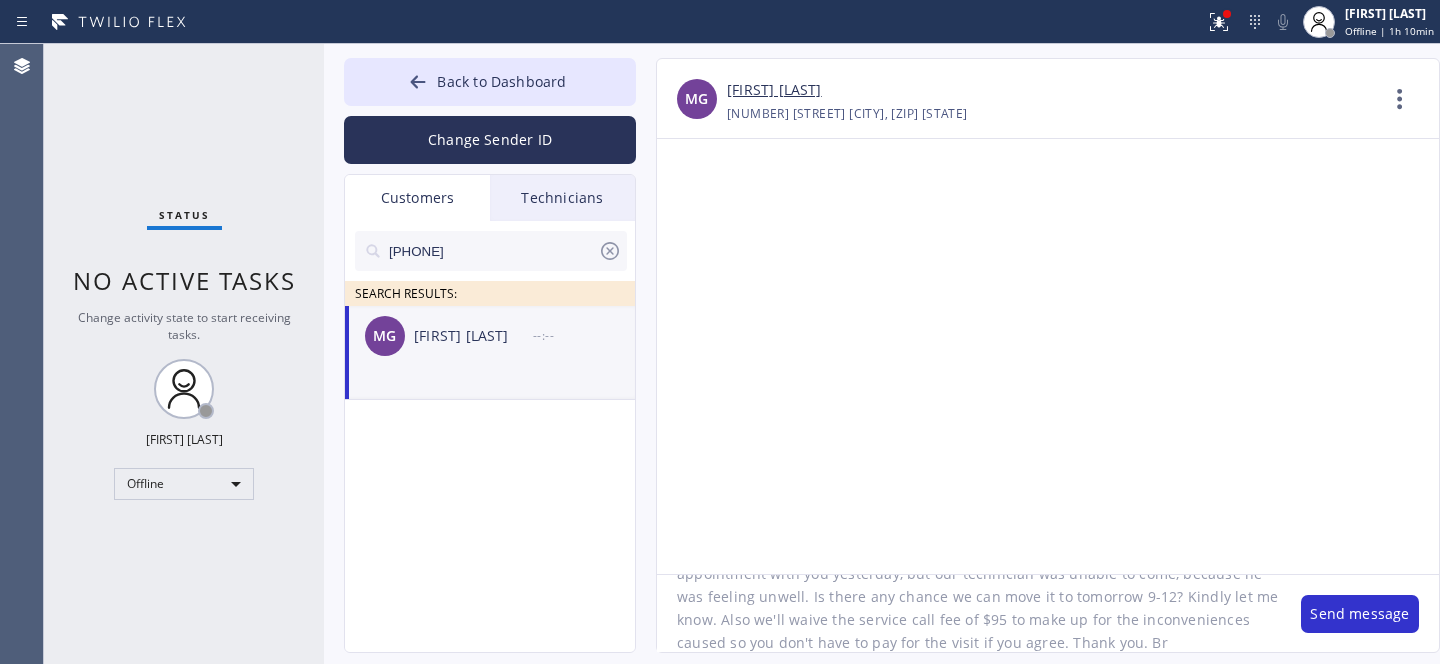 type on "Hi Maria, This is Daniel from 5 Stars. We were supposed to have the appointment with you yesterday, but our technician was unable to come, because he was feeling unwell. Is there any chance we can move it to tomorrow 9-12? Kindly let me know. Also we'll waive the service call fee of $95 to make up for the inconveniences caused so you don't have to pay for the visit if you agree. Thank you. Br," 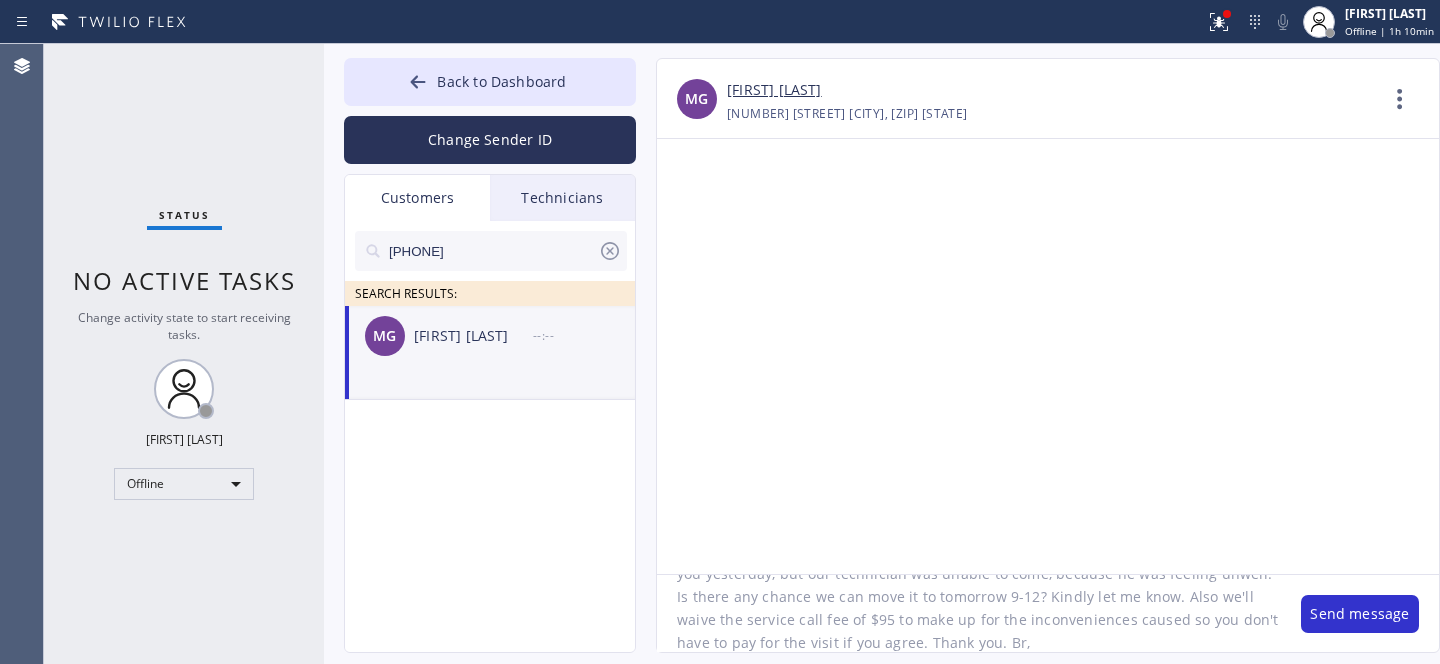 type 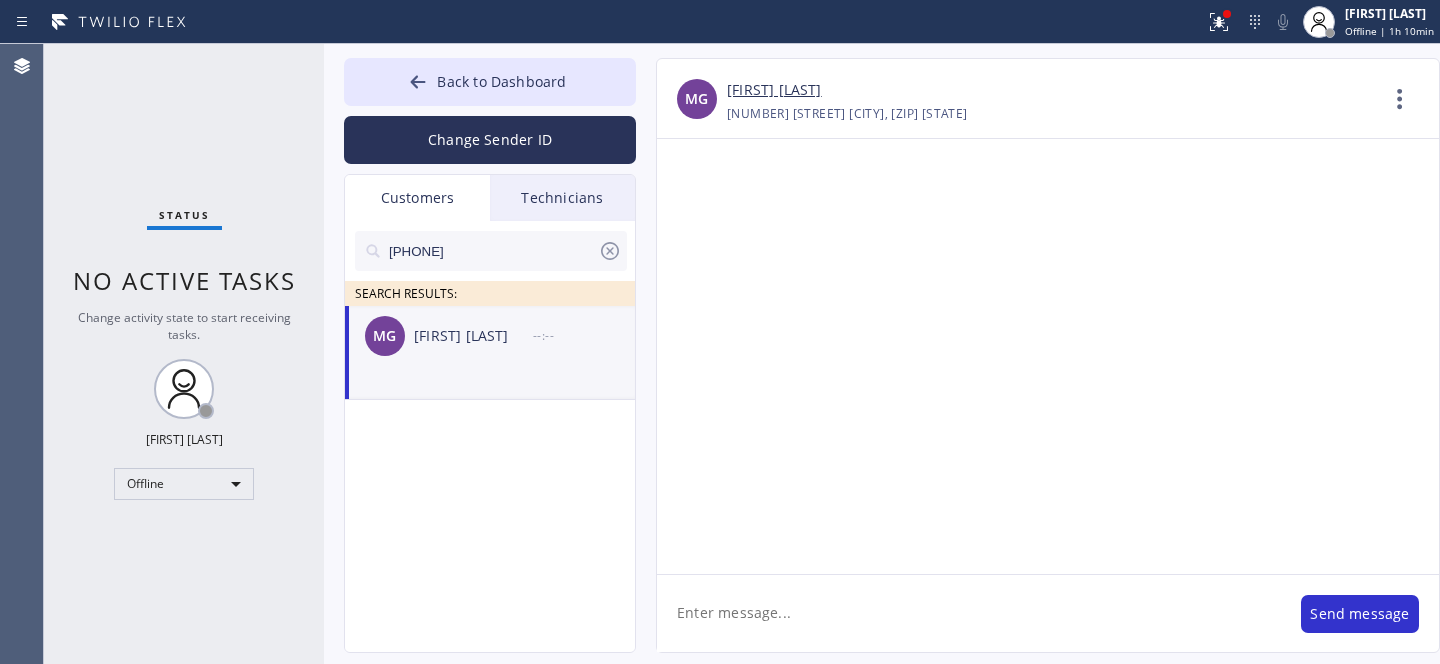 scroll, scrollTop: 0, scrollLeft: 0, axis: both 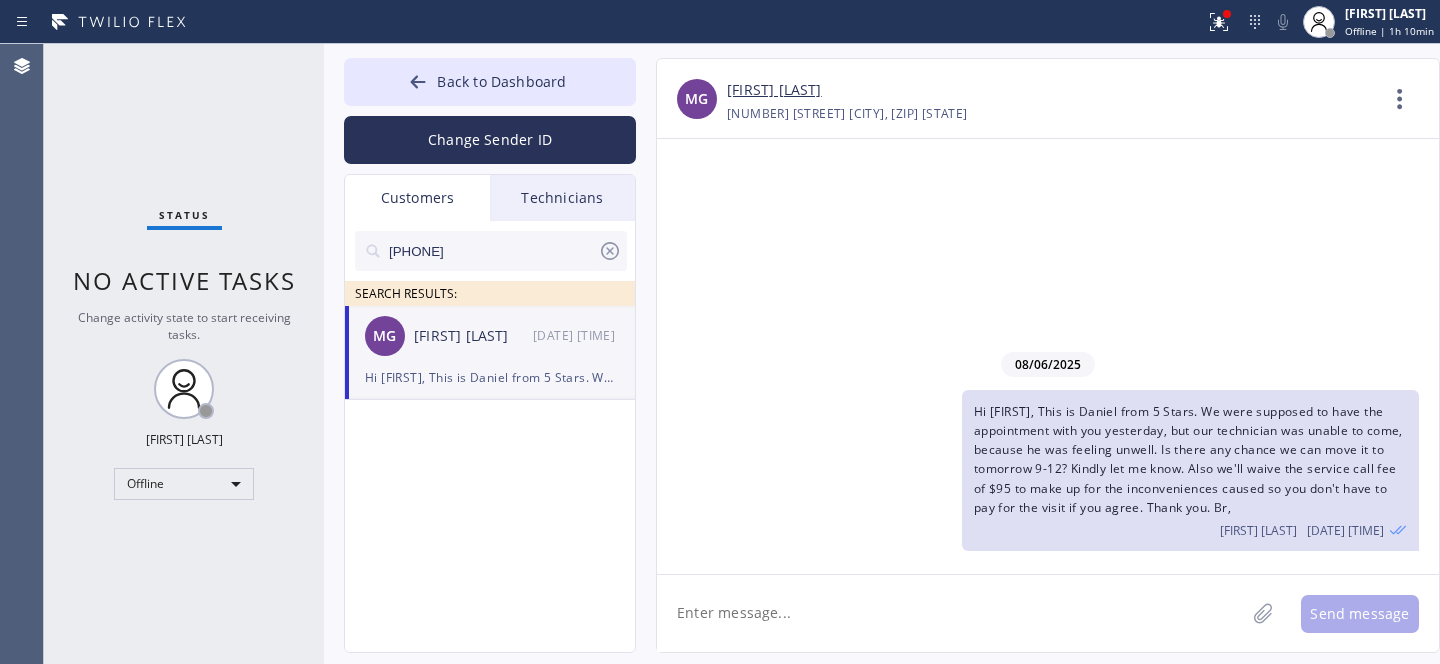 click 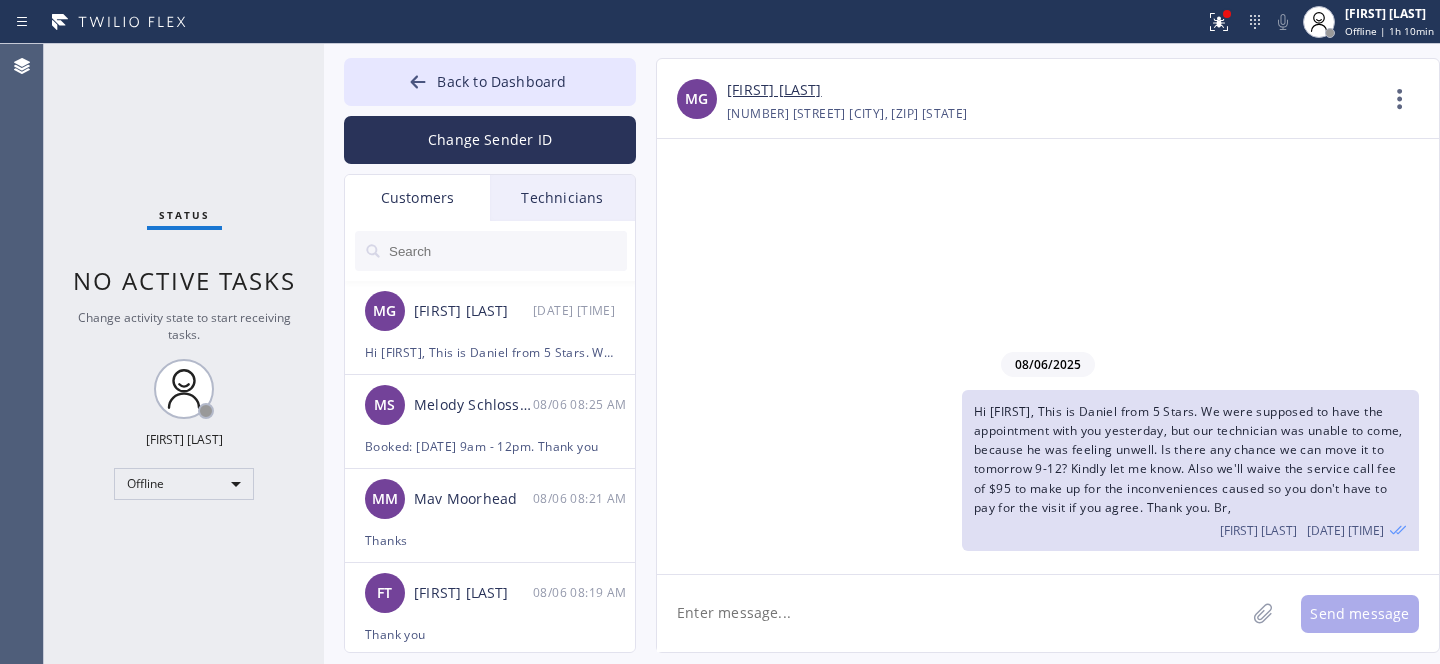 drag, startPoint x: 408, startPoint y: 97, endPoint x: 589, endPoint y: 21, distance: 196.30843 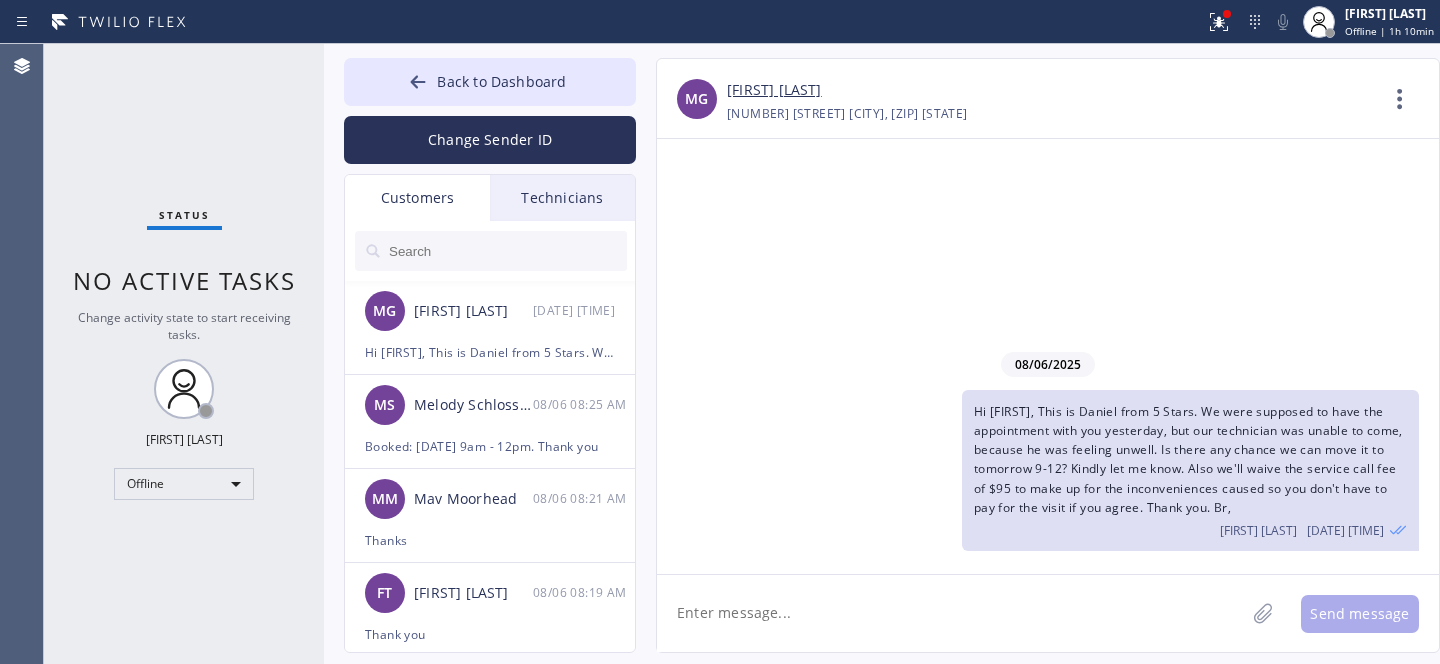click on "Back to Dashboard" at bounding box center [490, 82] 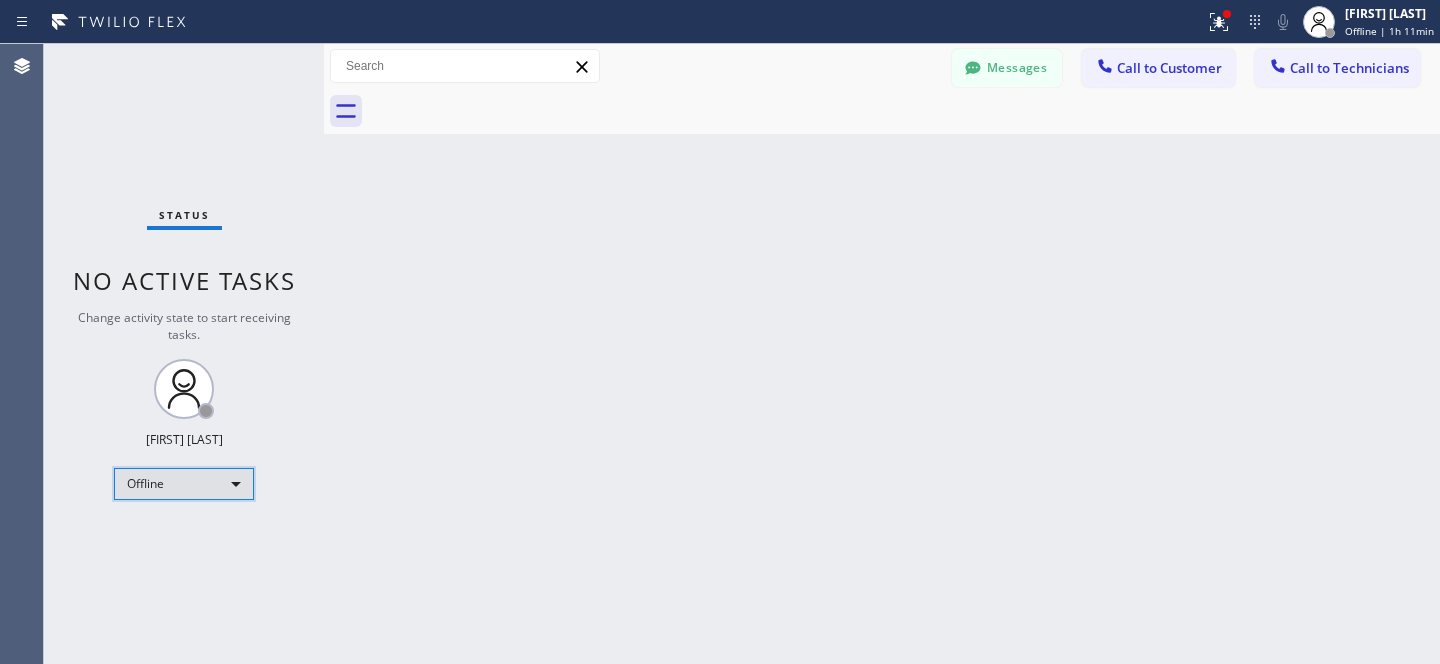 click on "Offline" at bounding box center (184, 484) 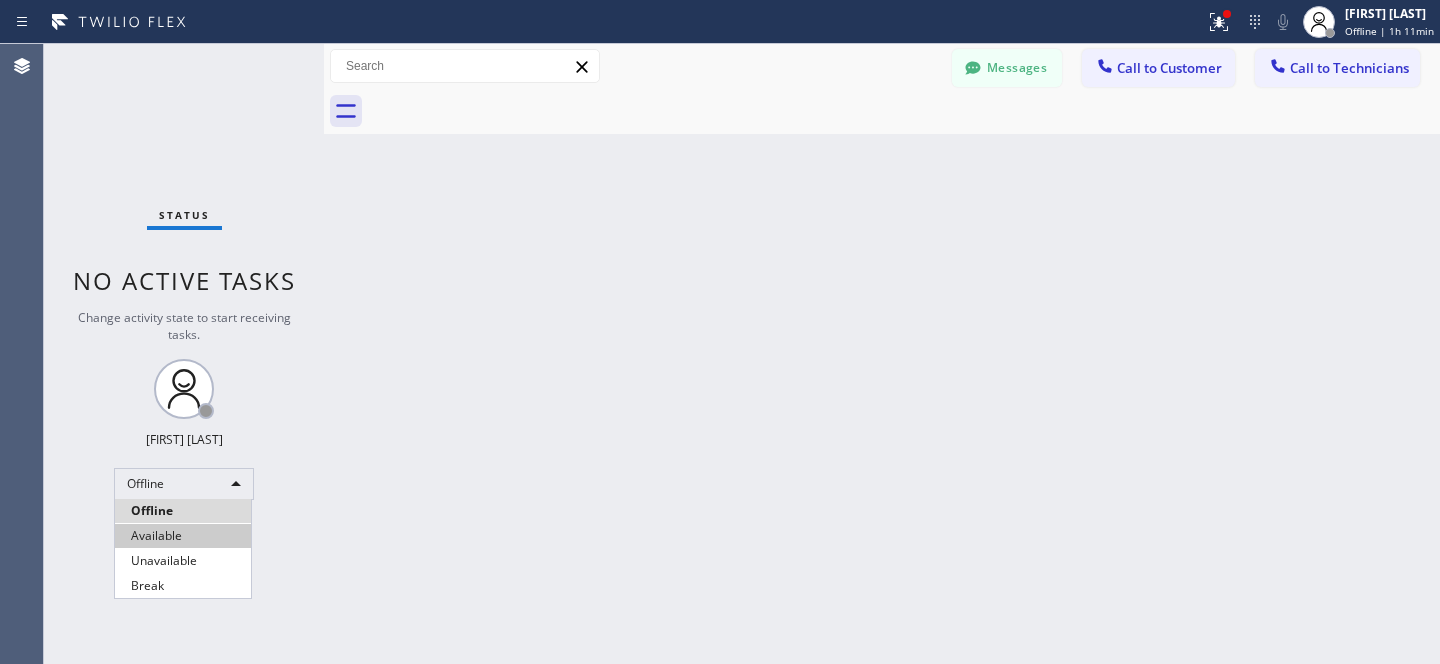 click on "Available" at bounding box center [183, 536] 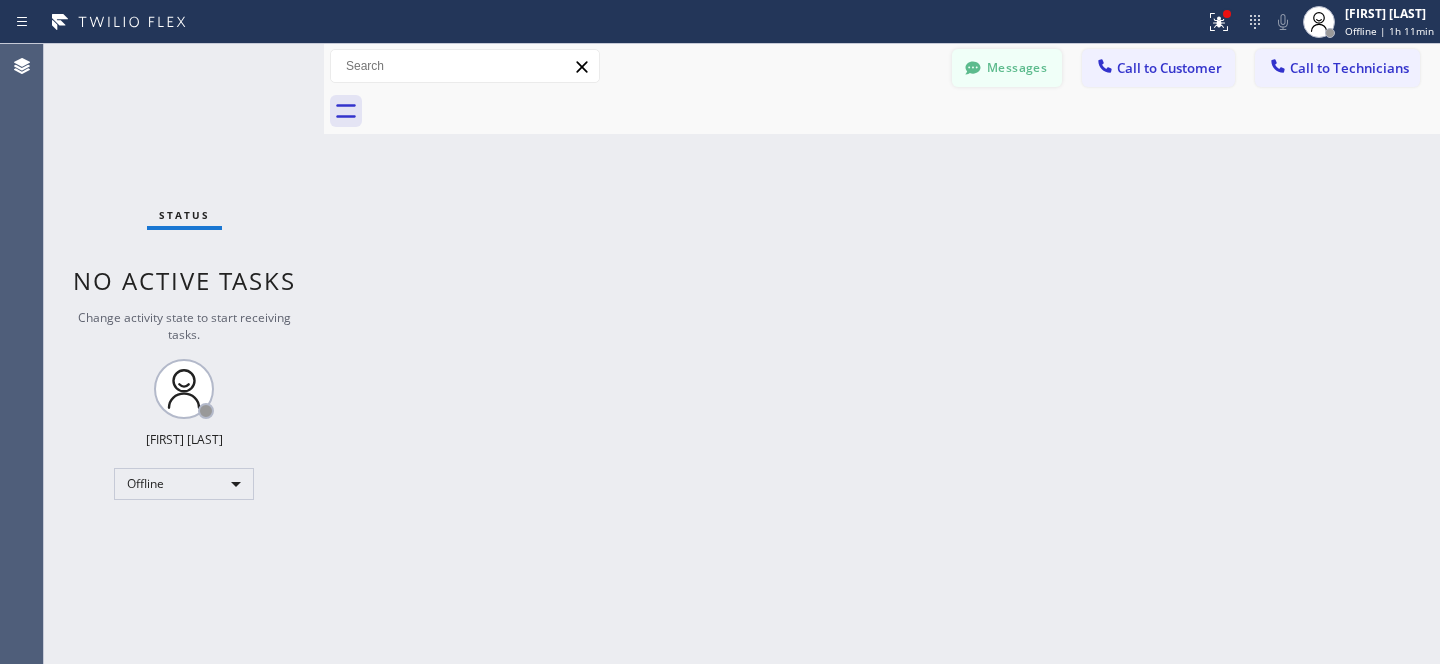 click on "Messages" at bounding box center [1007, 68] 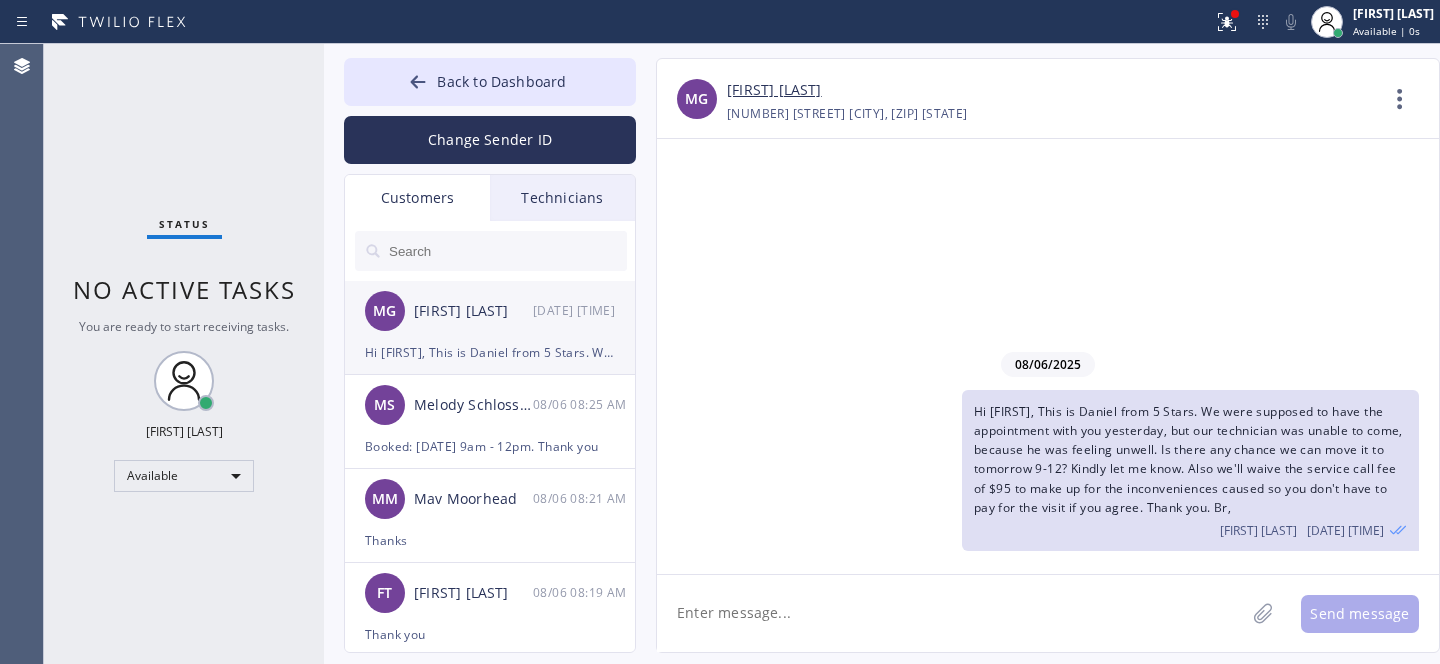 click on "Hi Maria, This is Daniel from 5 Stars. We were supposed to have the appointment with you yesterday, but our technician was unable to come, because he was feeling unwell. Is there any chance we can move it to tomorrow 9-12? Kindly let me know. Also we'll waive the service call fee of $95 to make up for the inconveniences caused so you don't have to pay for the visit if you agree. Thank you. Br," at bounding box center [490, 352] 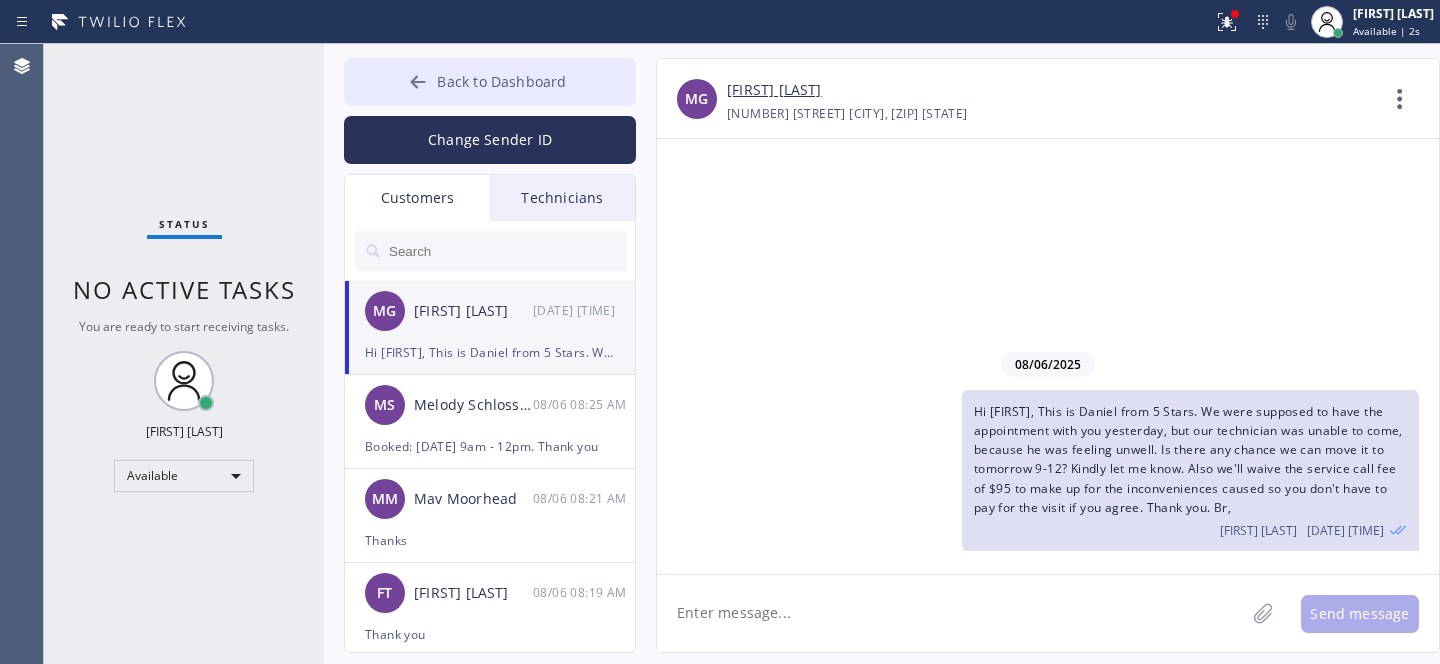 drag, startPoint x: 536, startPoint y: 78, endPoint x: 554, endPoint y: 72, distance: 18.973665 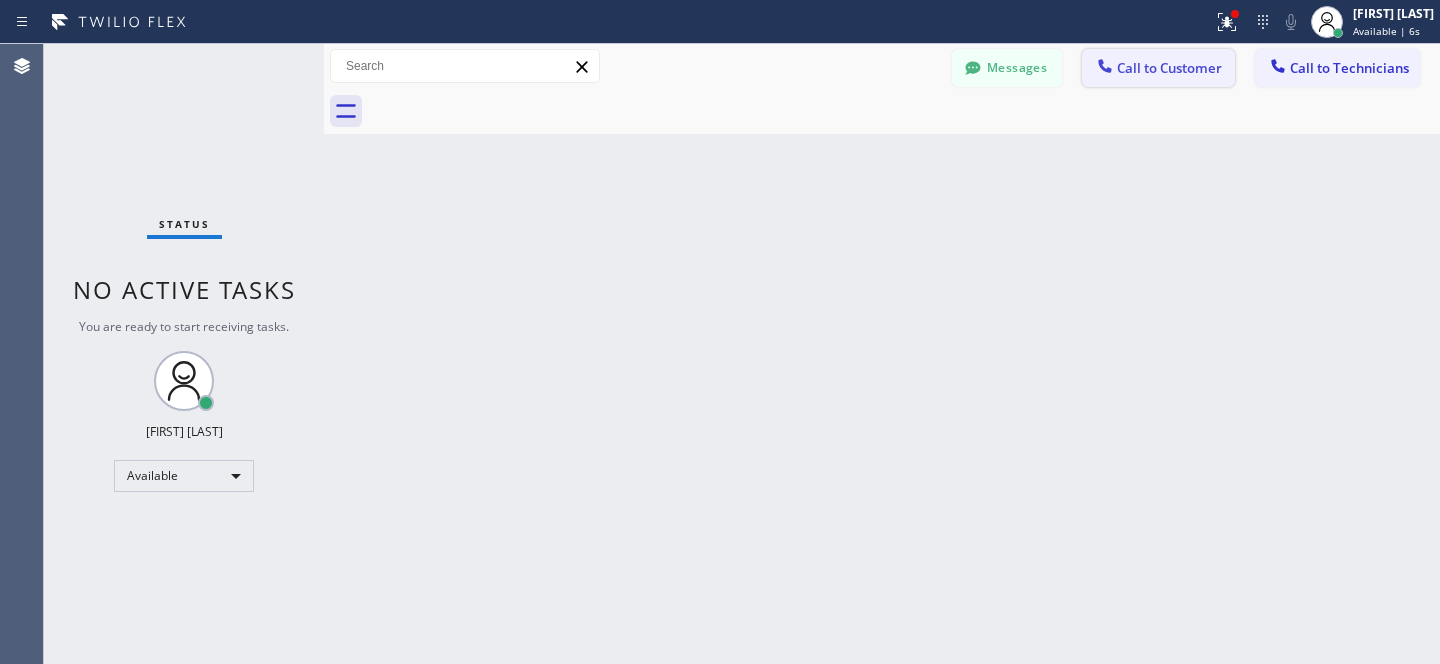click on "Call to Customer" at bounding box center (1169, 68) 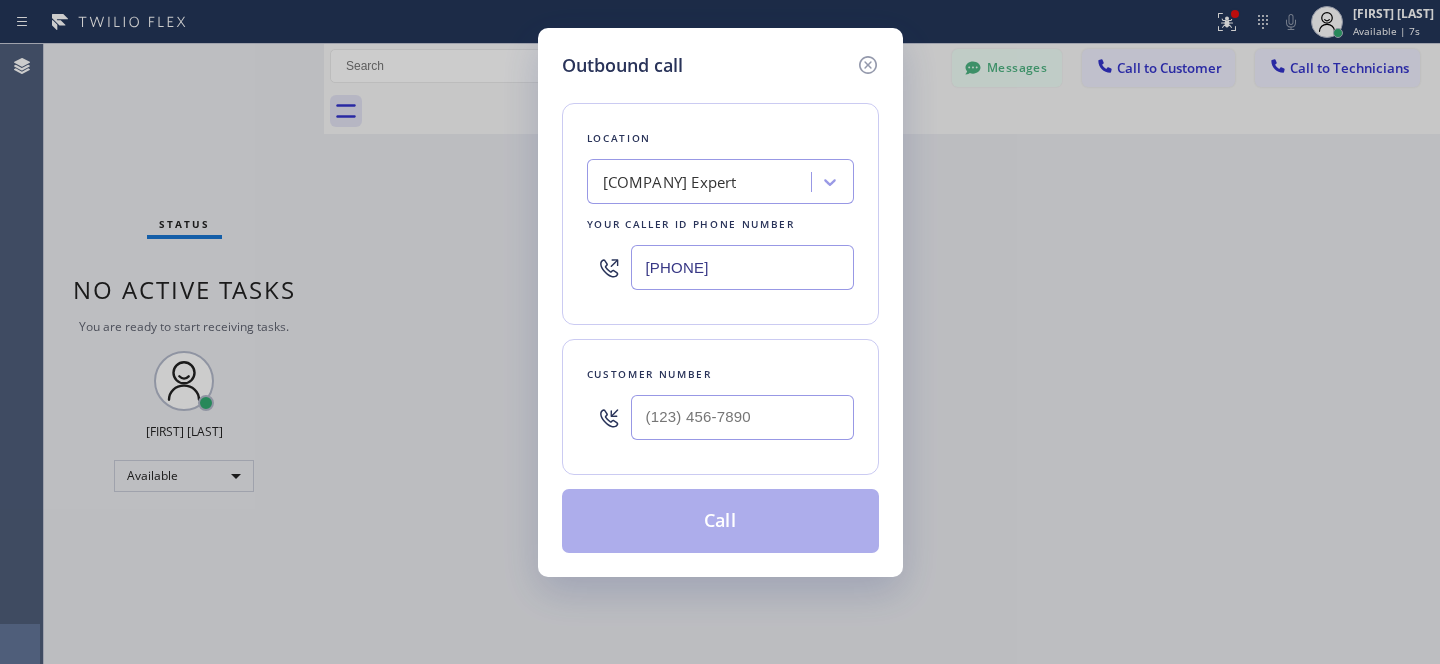 click on "Wolf Appliance Repair Expert" at bounding box center [670, 182] 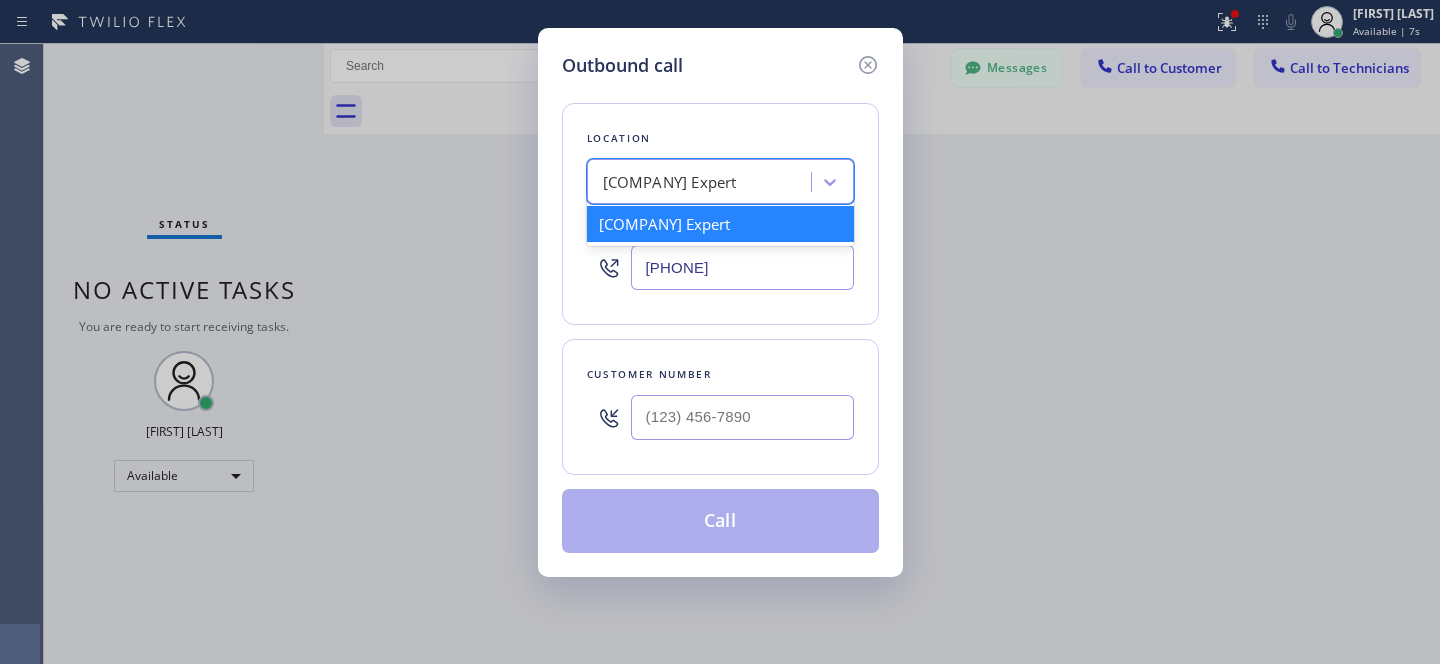 paste on "Expert Viking Appliance Repair San Jose" 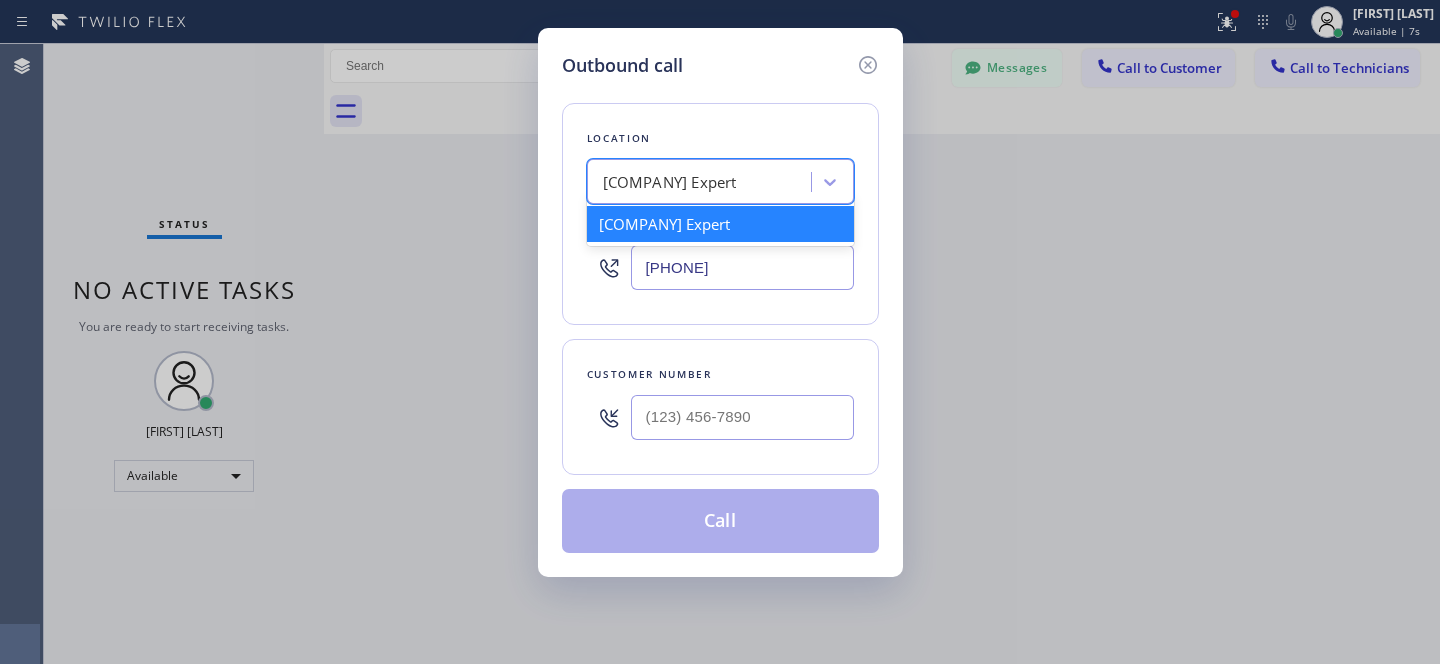 type on "Expert Viking Appliance Repair San Jose" 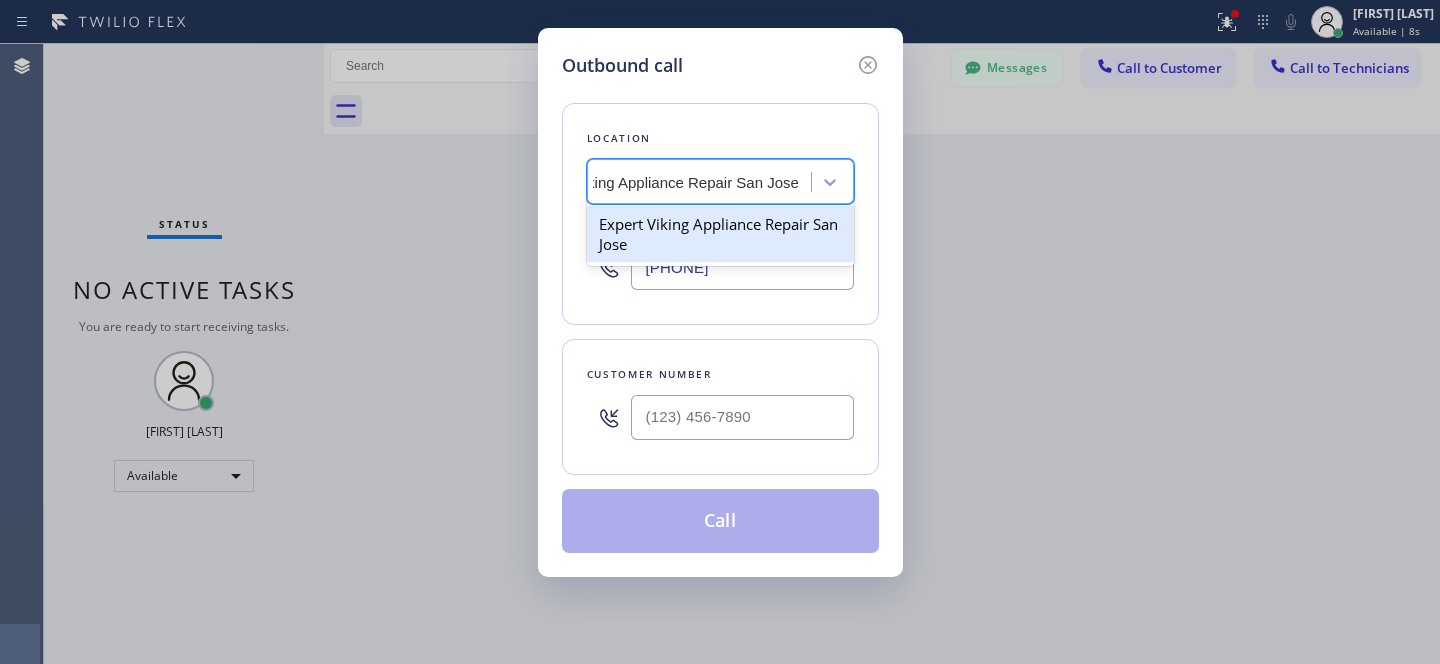 drag, startPoint x: 689, startPoint y: 234, endPoint x: 678, endPoint y: 221, distance: 17.029387 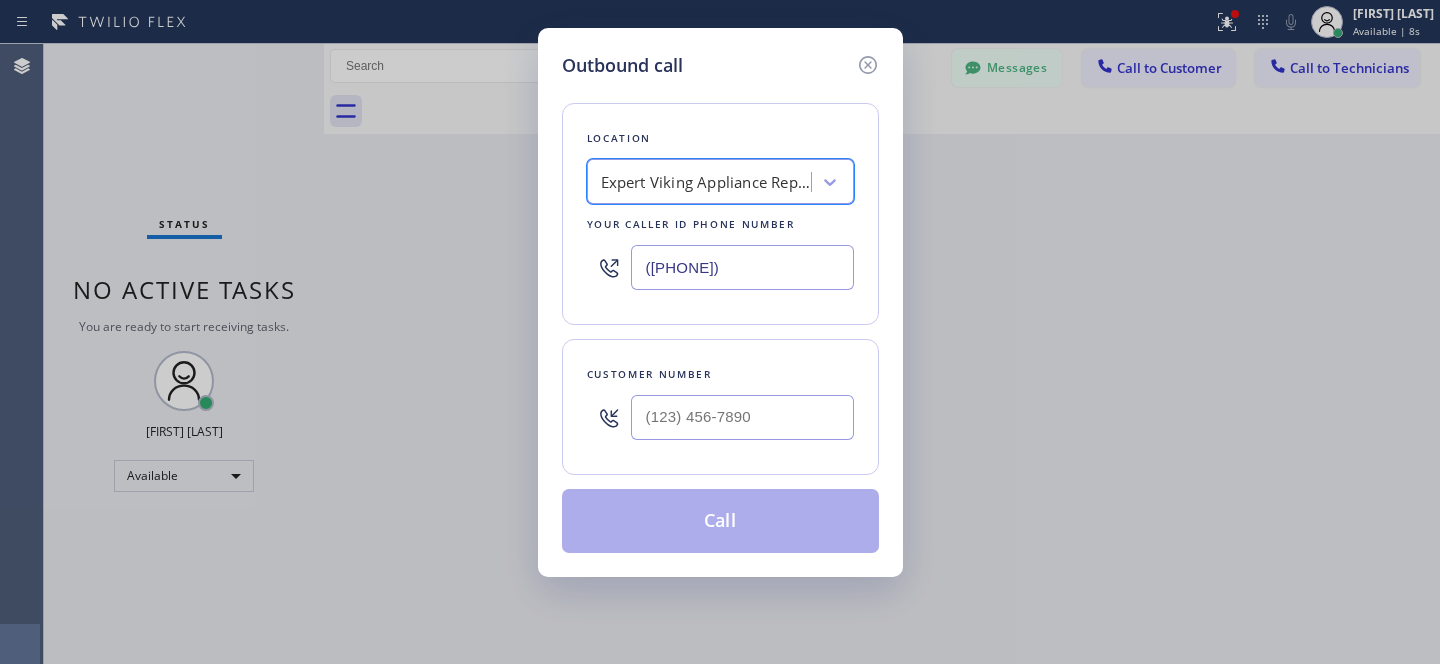 scroll, scrollTop: 0, scrollLeft: 2, axis: horizontal 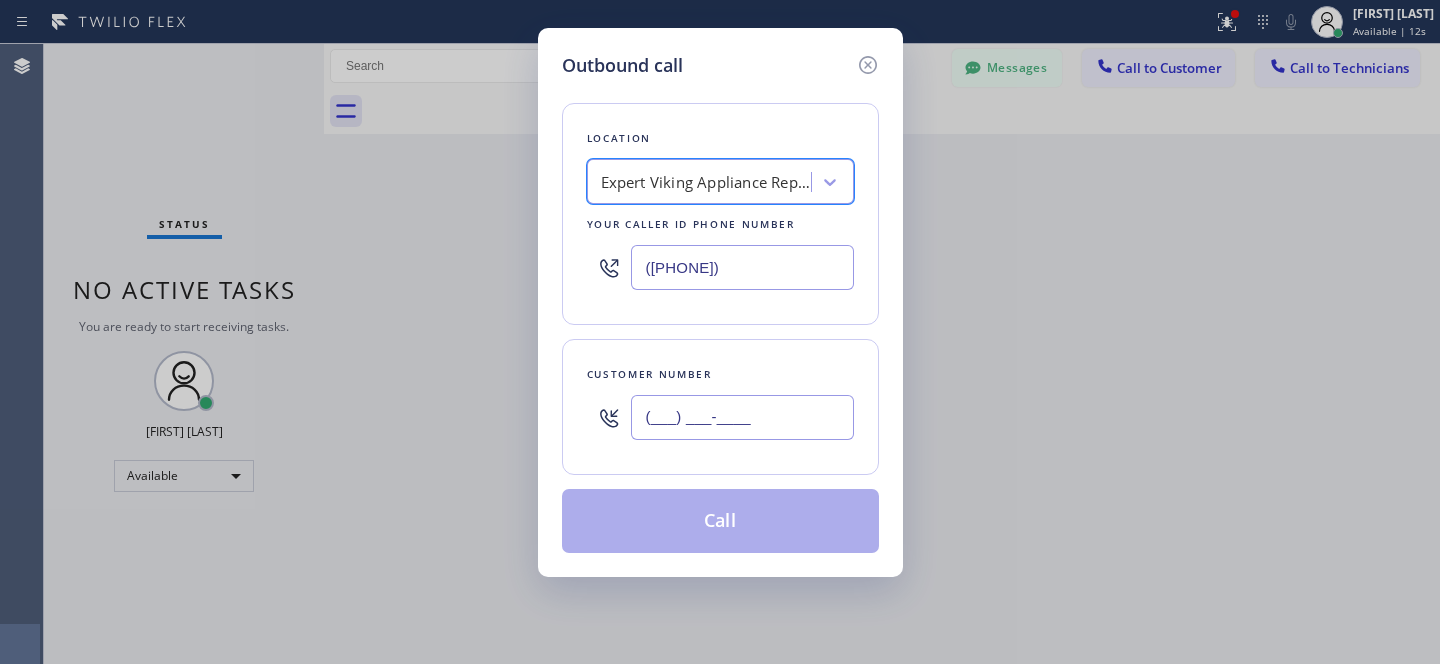 click on "(___) ___-____" at bounding box center [742, 417] 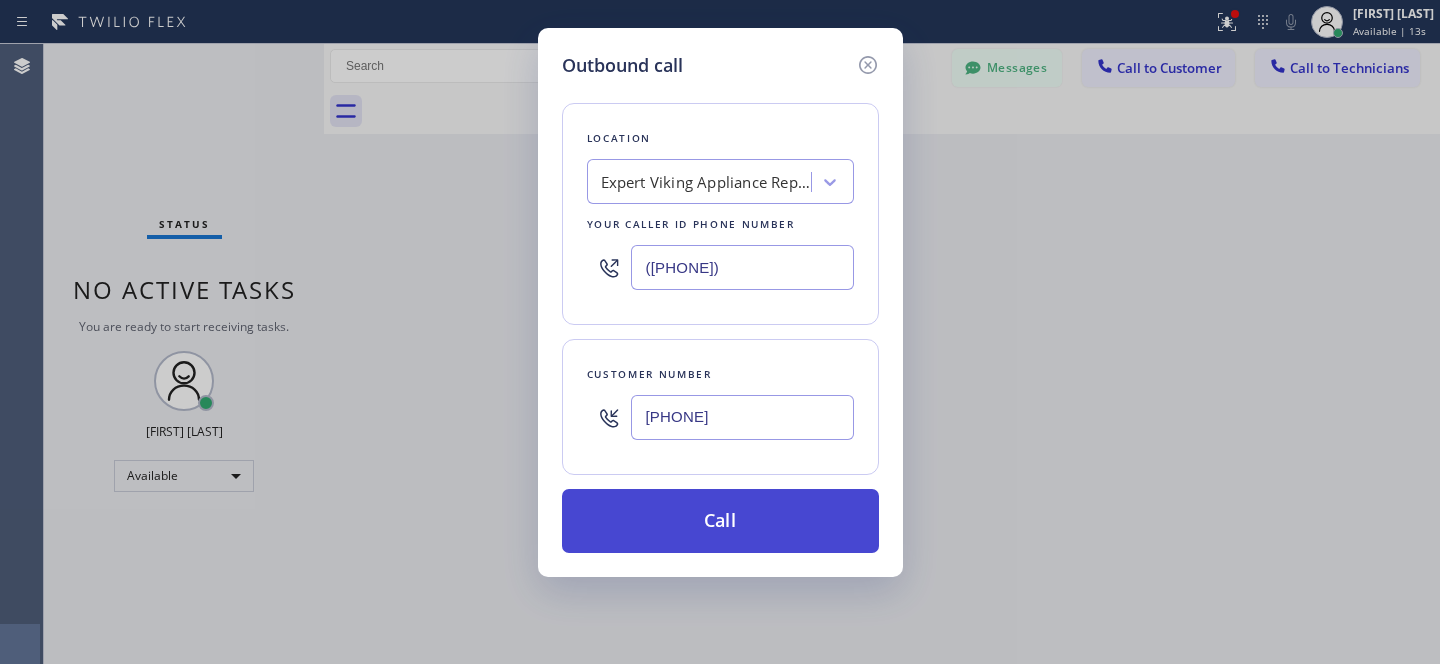 type on "(408) 312-7677" 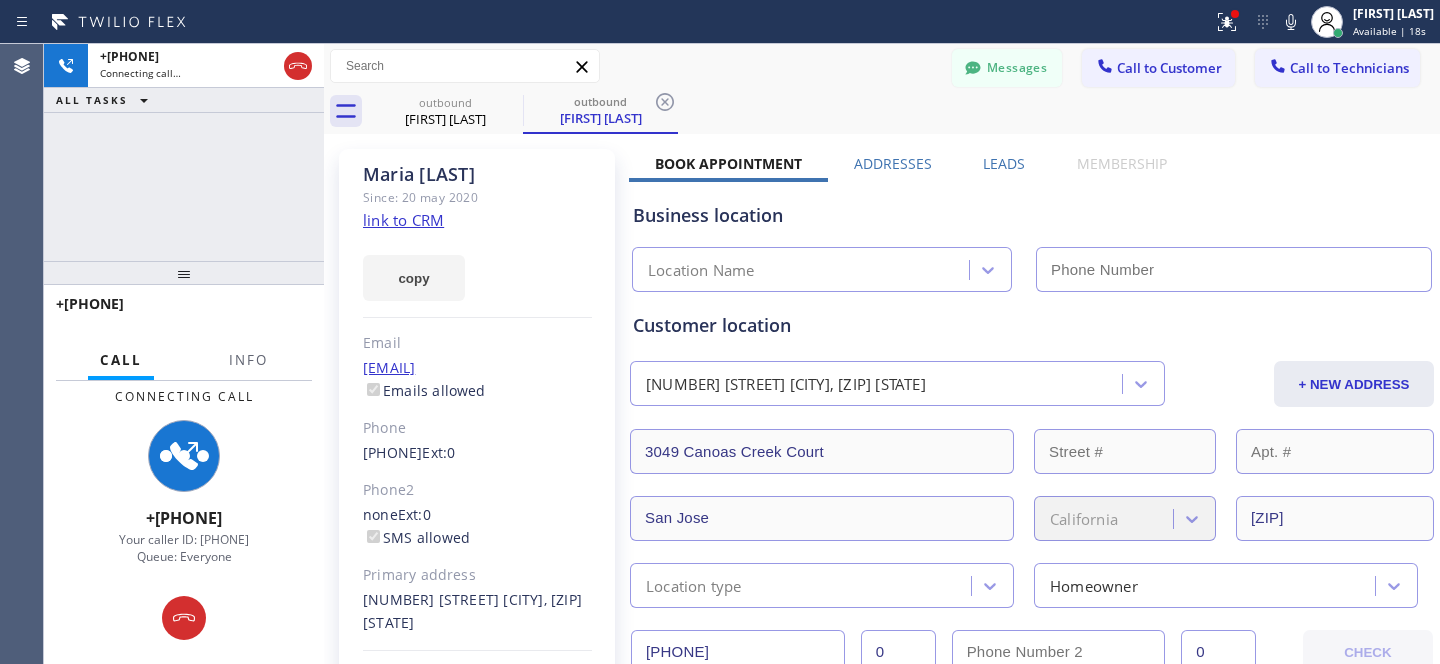 type on "(408) 413-1842" 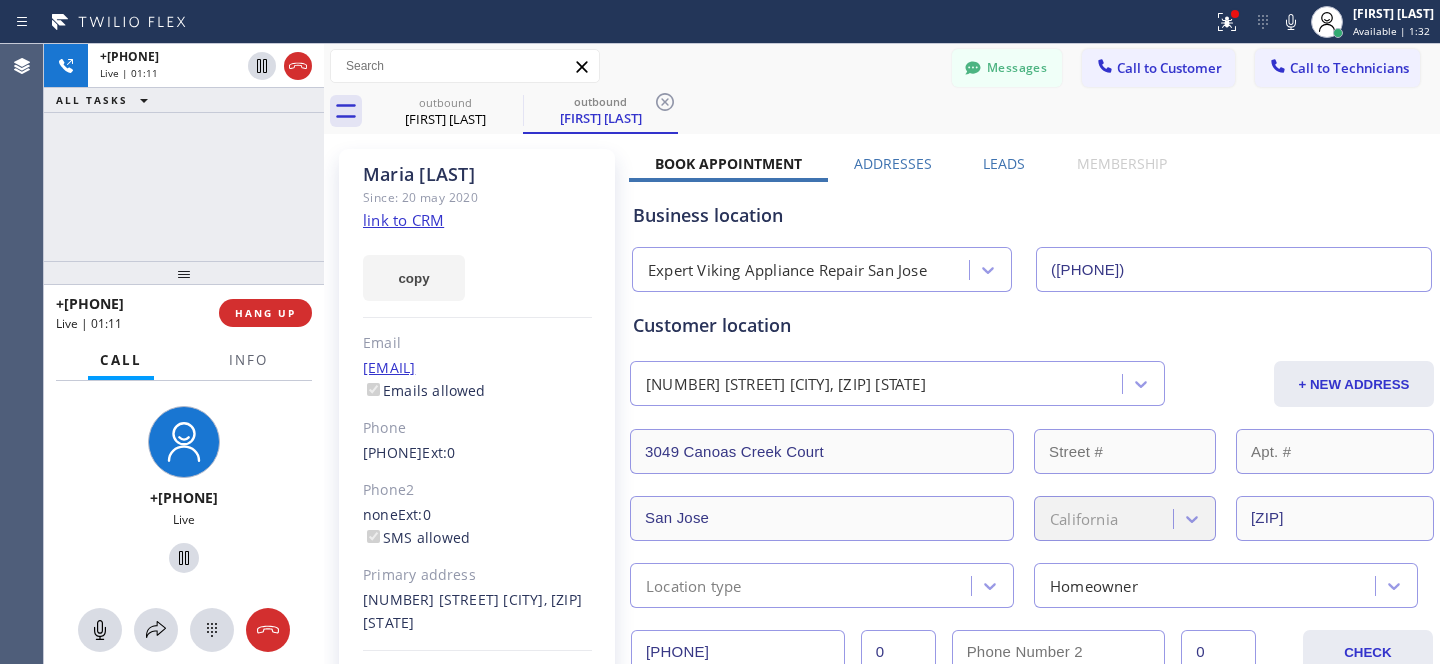 drag, startPoint x: 266, startPoint y: 311, endPoint x: 267, endPoint y: 295, distance: 16.03122 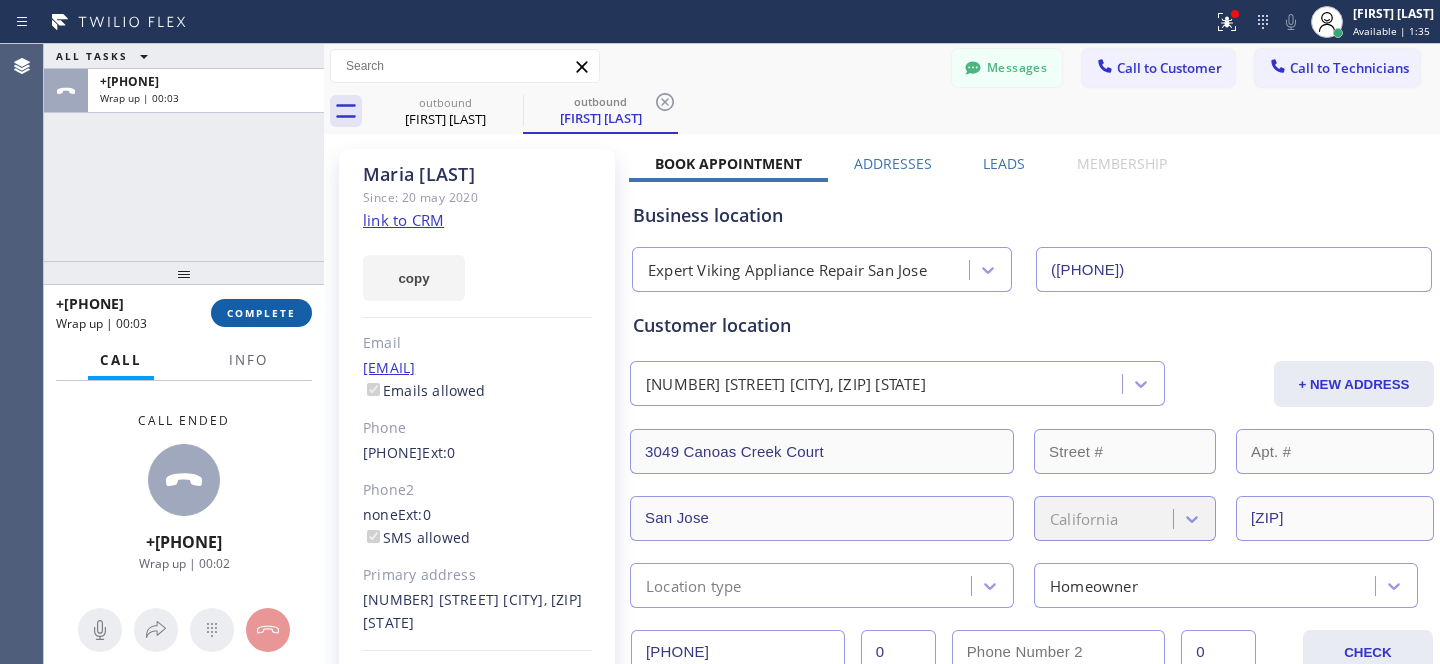 click on "COMPLETE" at bounding box center (261, 313) 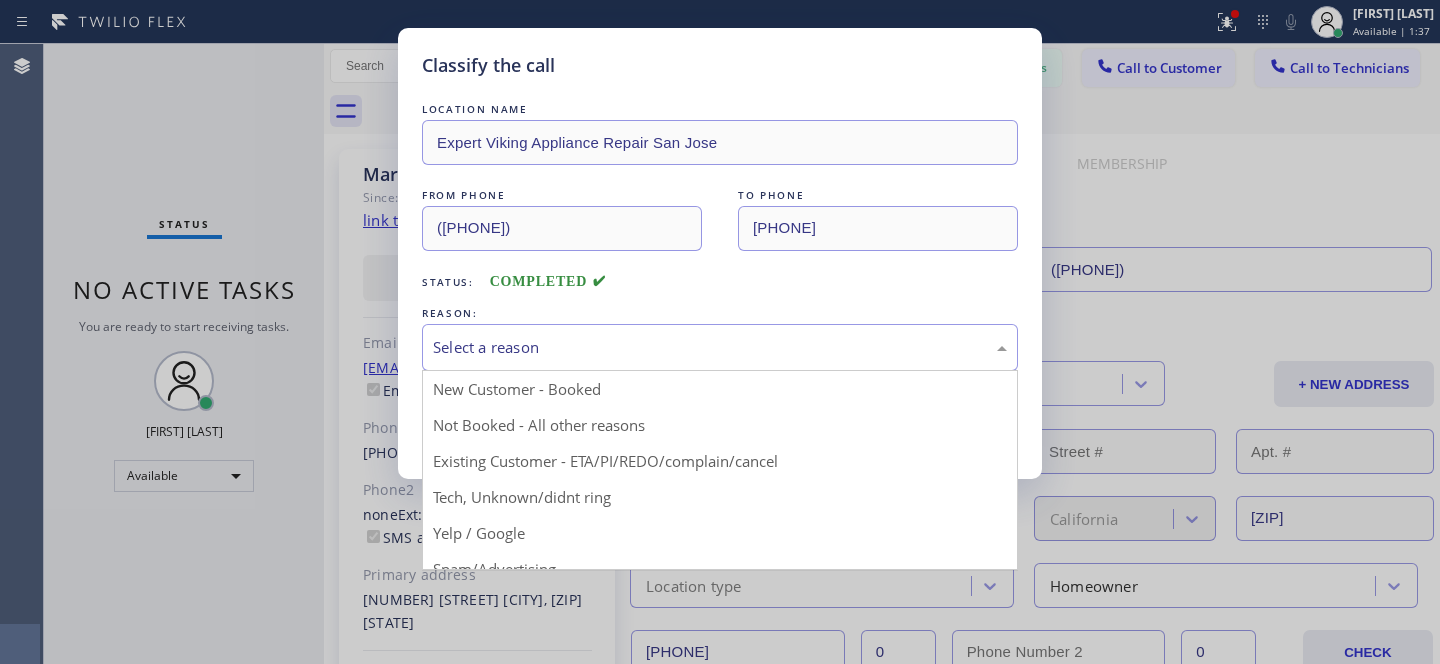 click on "Select a reason" at bounding box center [720, 347] 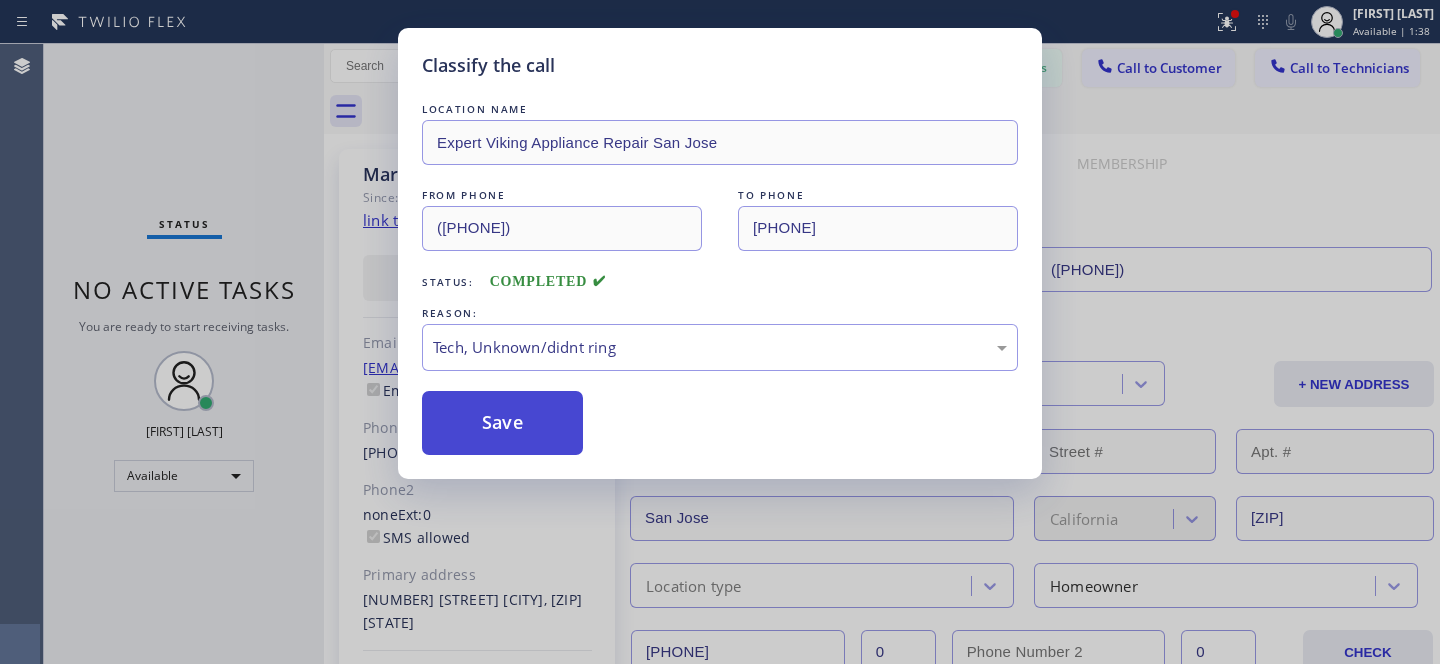 click on "Save" at bounding box center (502, 423) 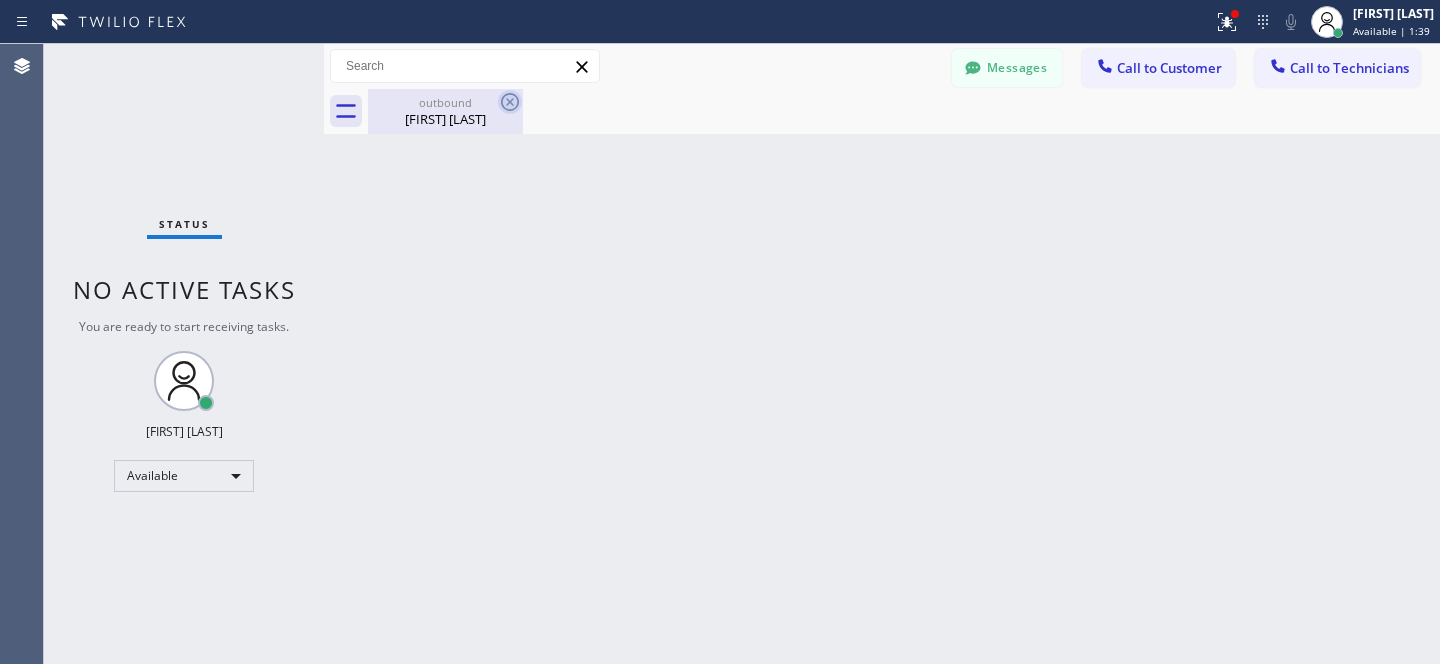 drag, startPoint x: 476, startPoint y: 118, endPoint x: 520, endPoint y: 105, distance: 45.88028 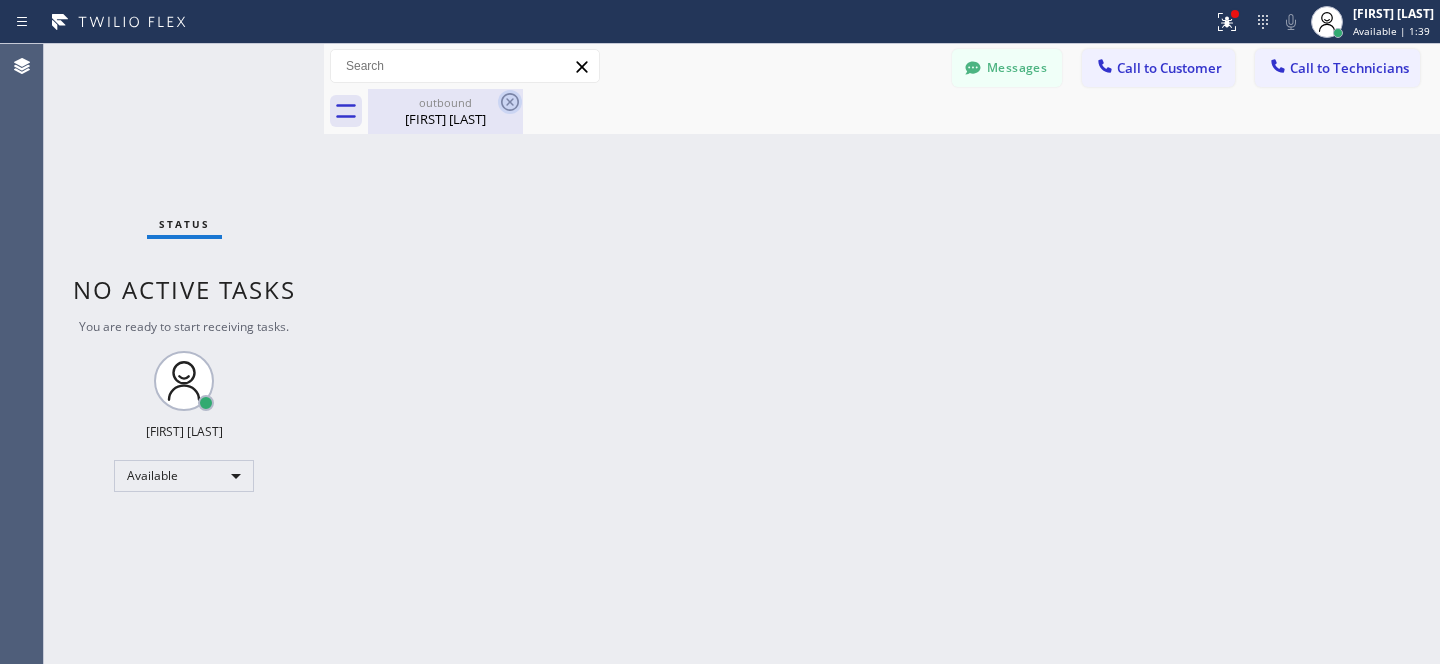 click on "[FIRST] [LAST]" at bounding box center [445, 119] 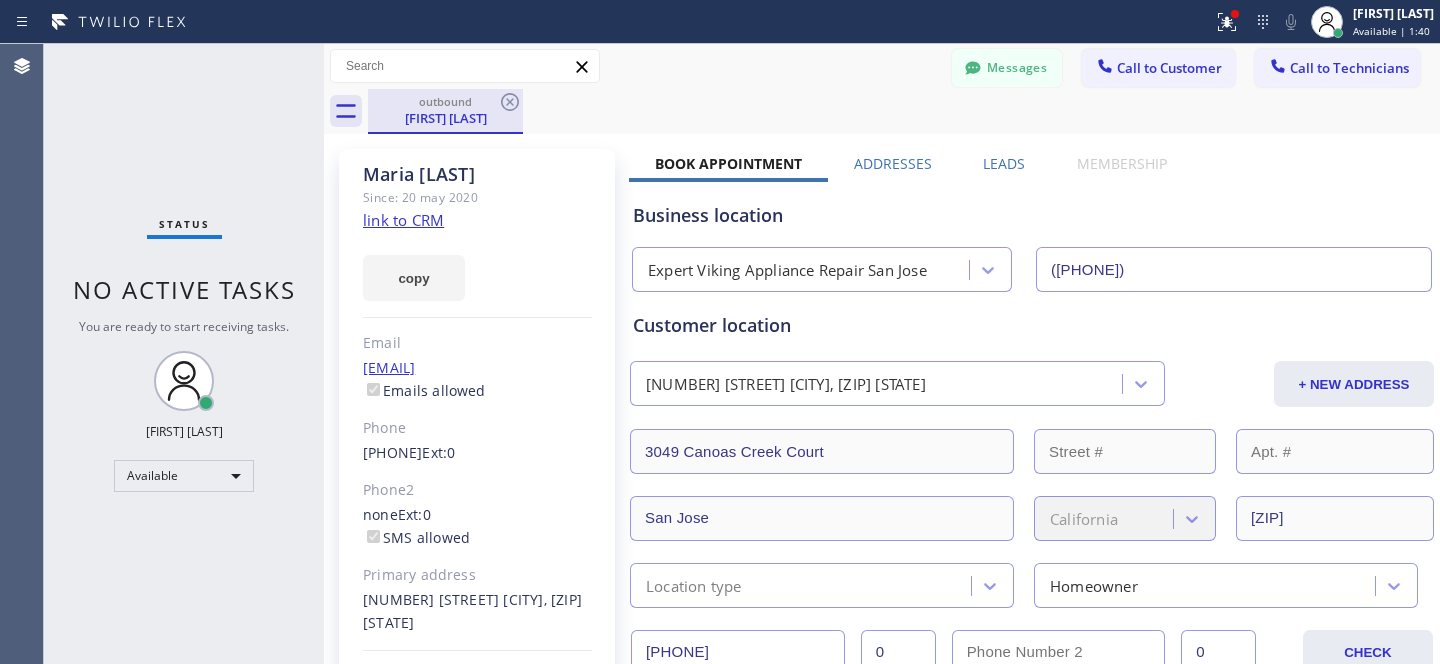 click on "outbound Maria  Garcia" at bounding box center (445, 111) 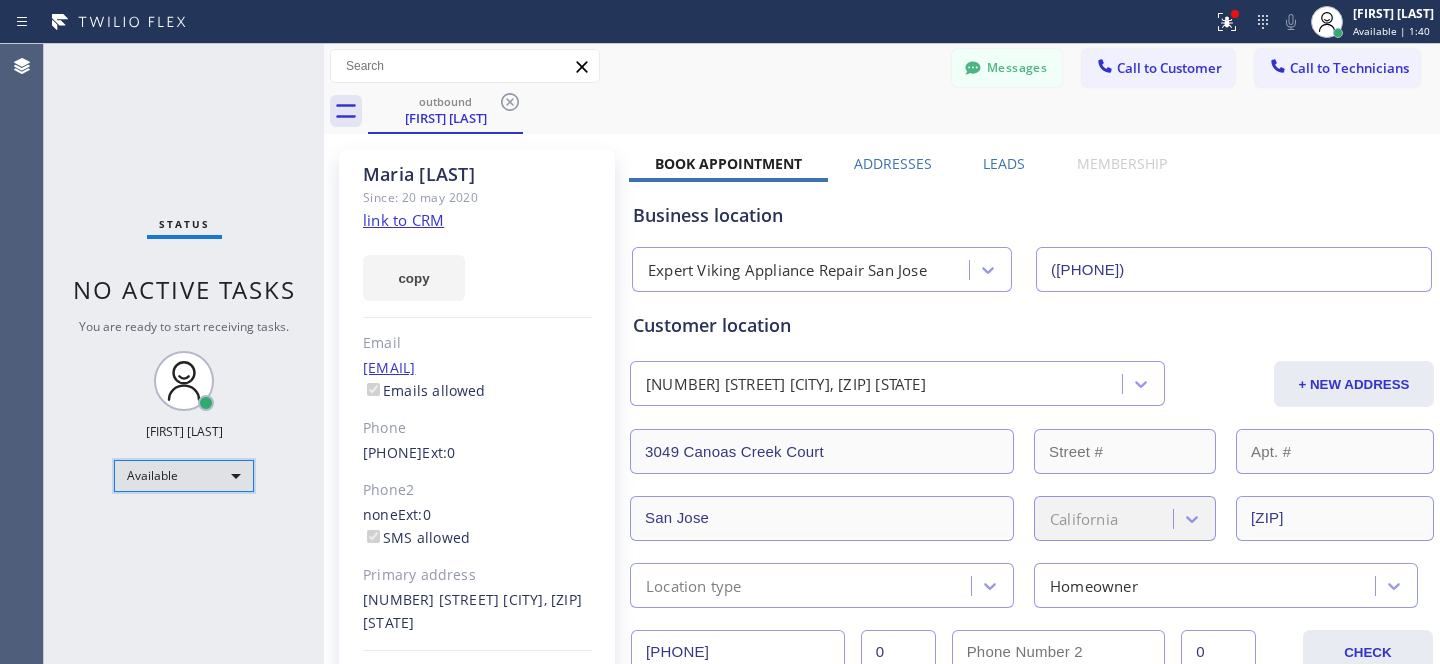 click on "Available" at bounding box center [184, 476] 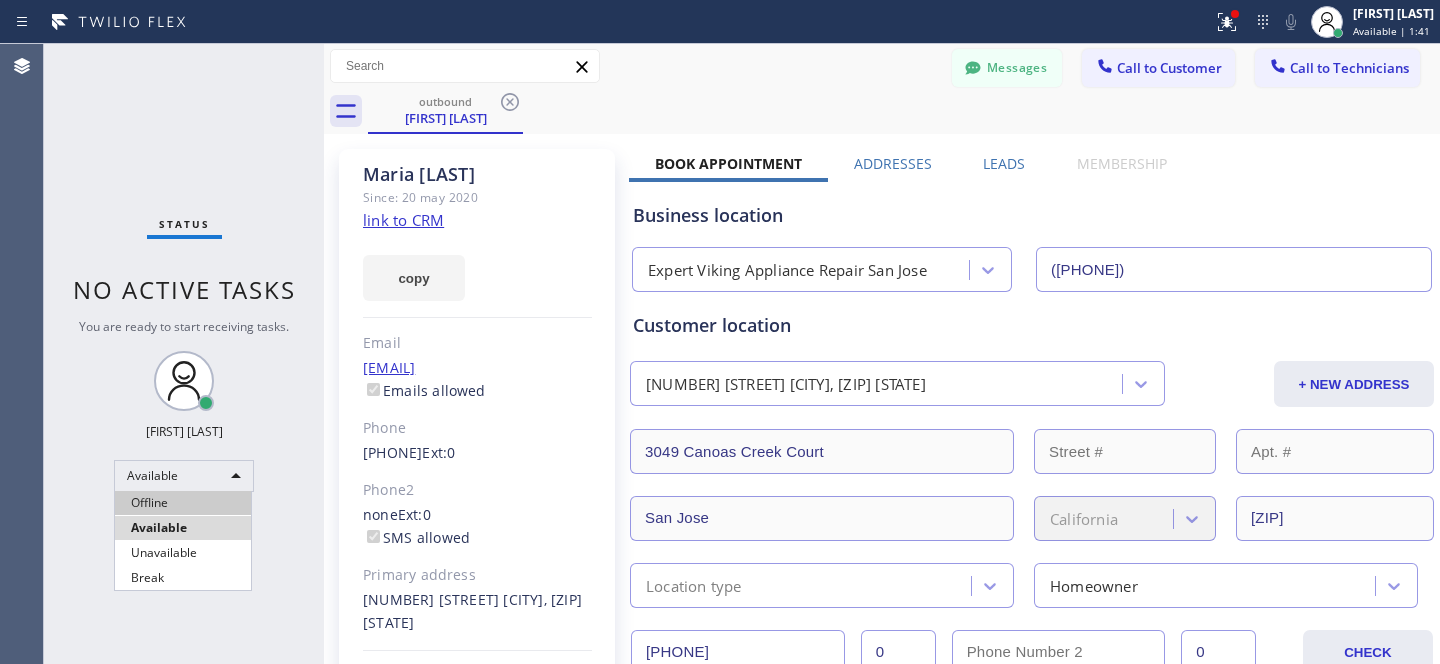 click on "Offline" at bounding box center (183, 503) 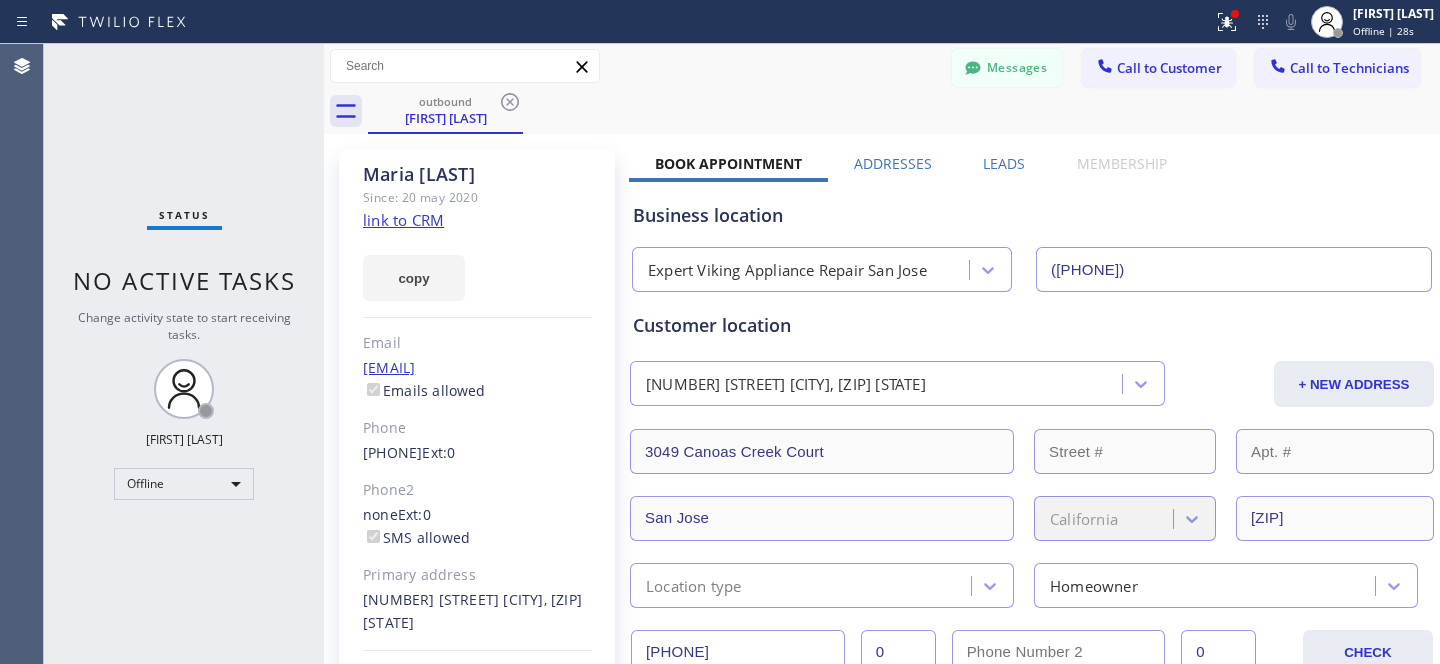click 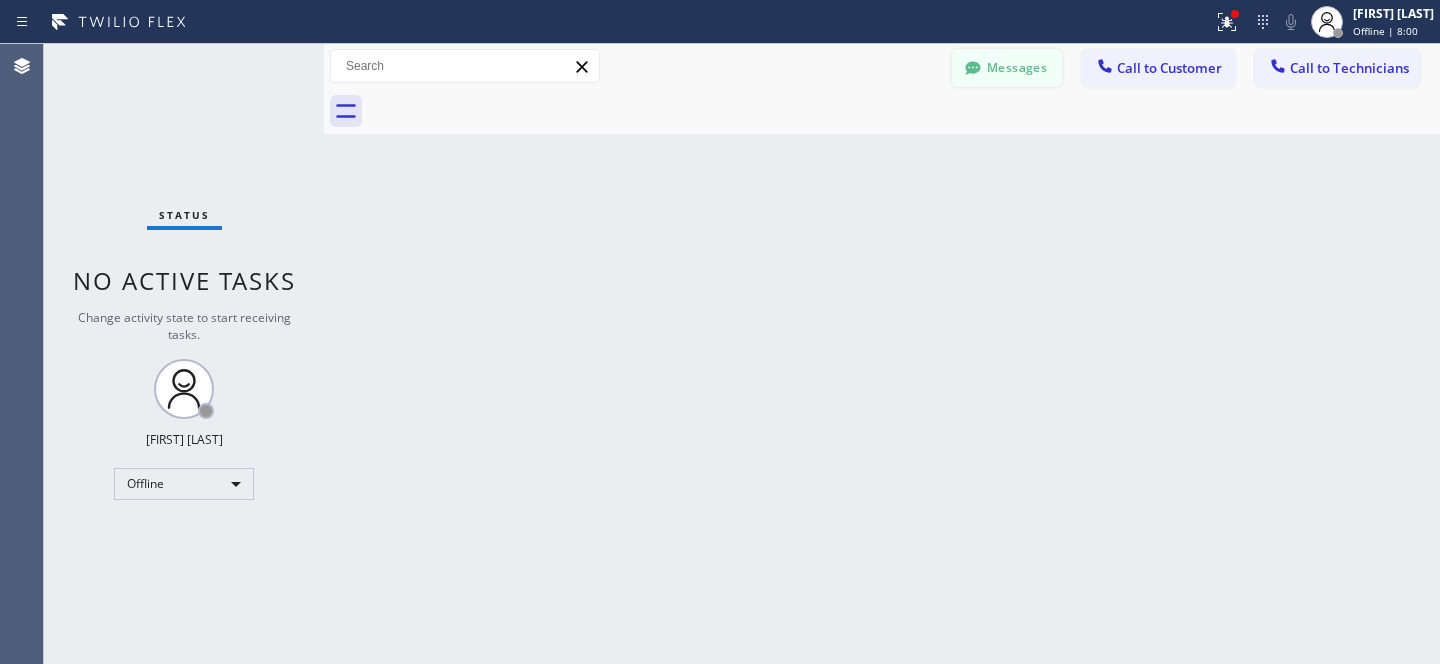 click on "Messages" at bounding box center [1007, 68] 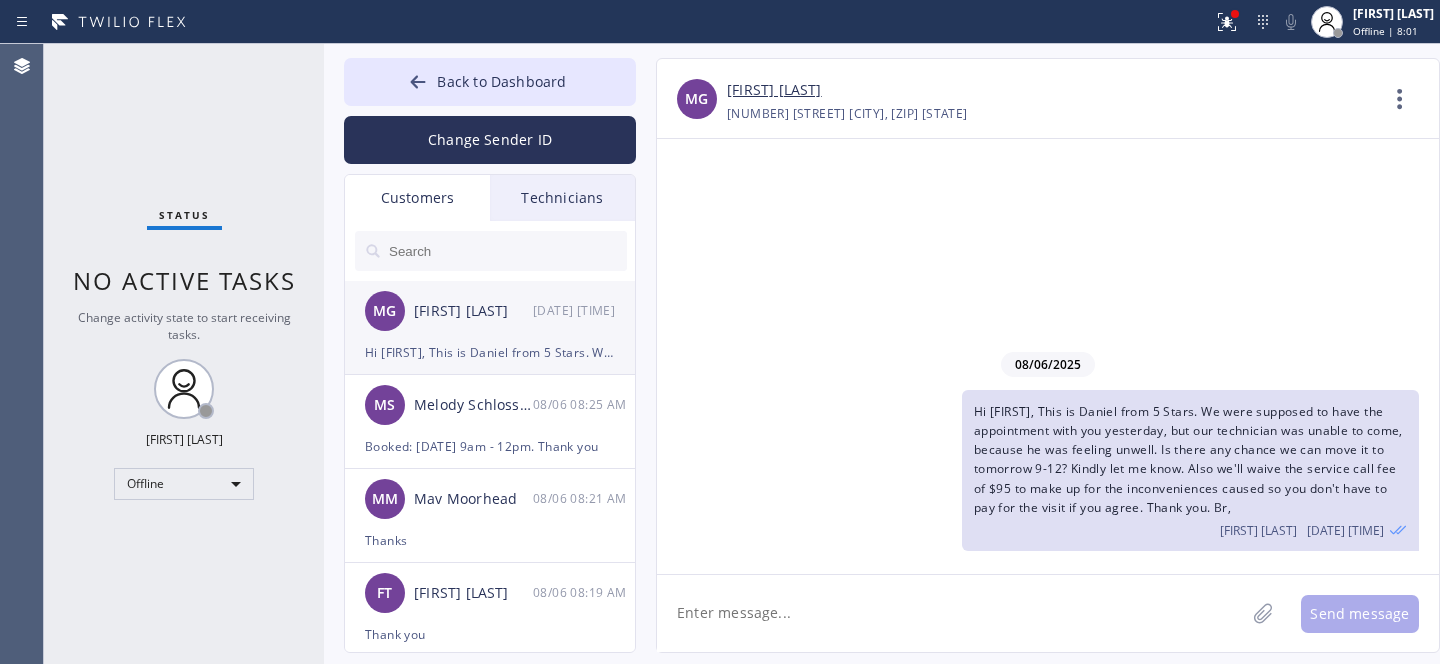 click on "MG Maria  Garcia 08/06 08:29 AM" at bounding box center (491, 311) 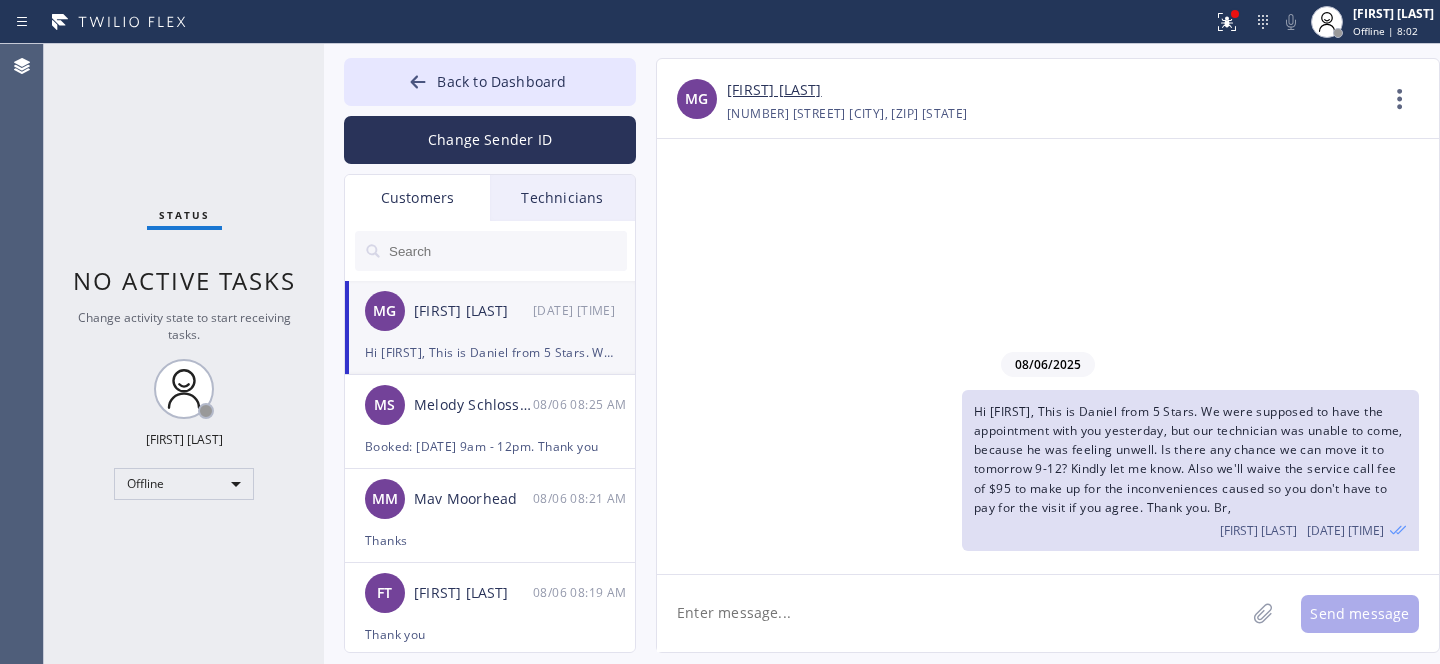 drag, startPoint x: 822, startPoint y: 607, endPoint x: 841, endPoint y: 611, distance: 19.416489 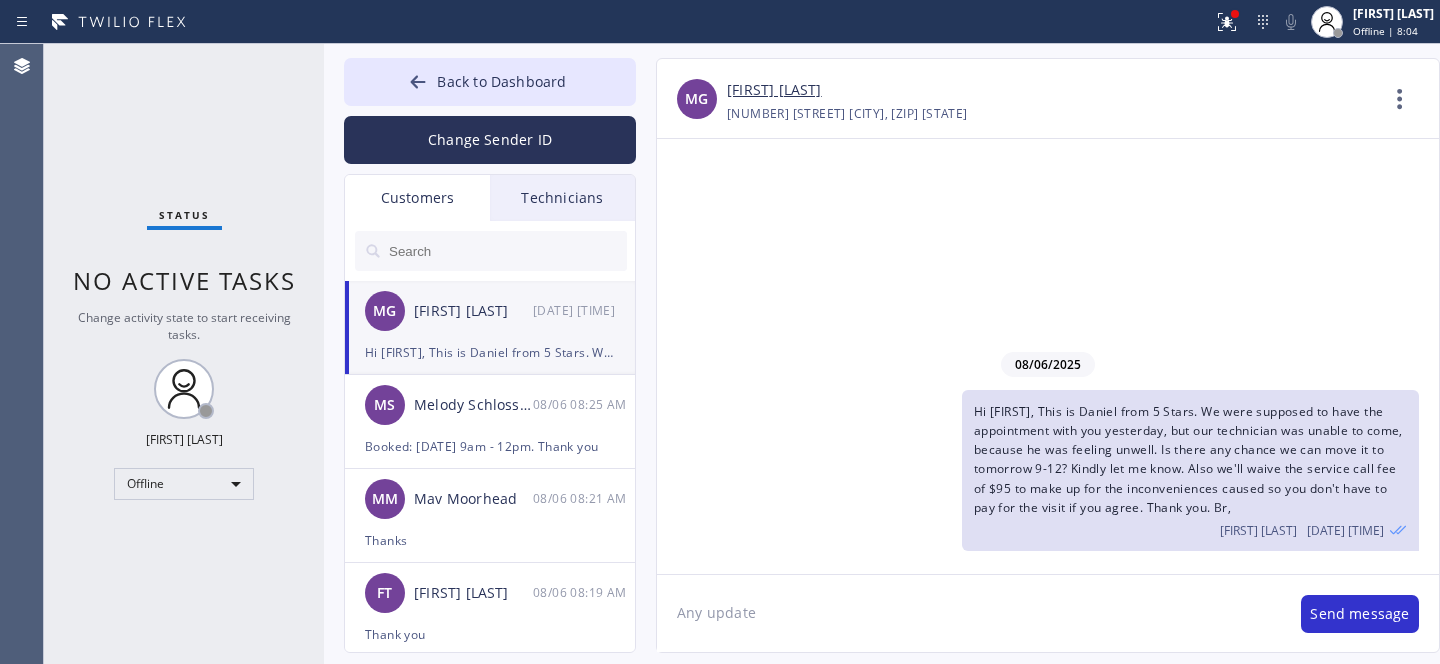 type on "Any updates" 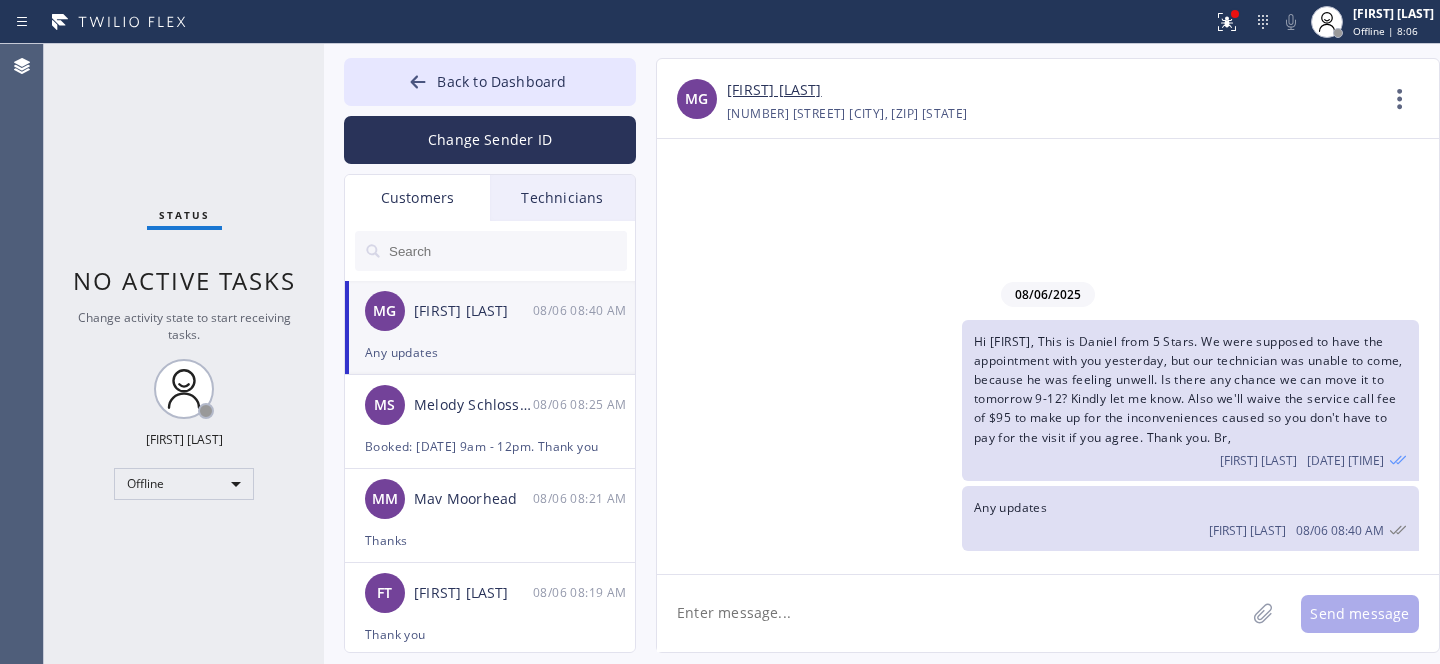 drag, startPoint x: 490, startPoint y: 84, endPoint x: 831, endPoint y: 547, distance: 575.0217 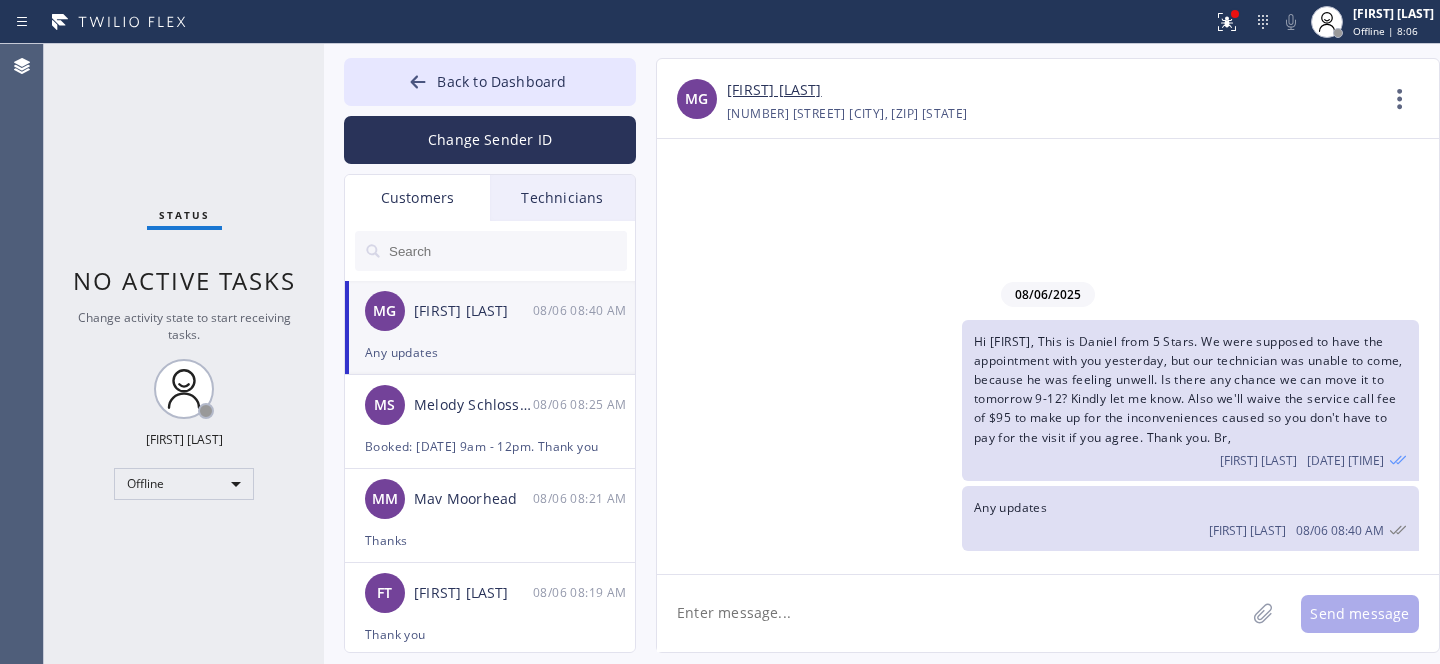 click on "Back to Dashboard" at bounding box center (501, 81) 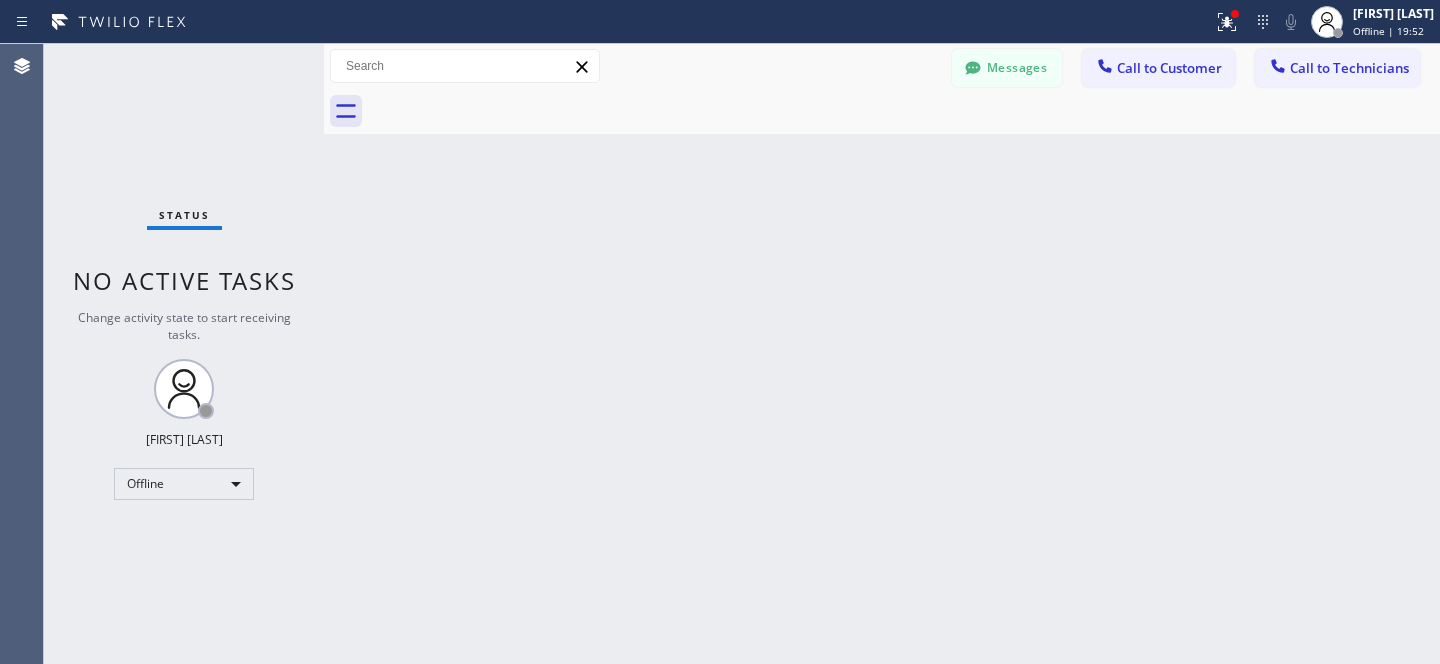 click on "Messages" at bounding box center [1007, 68] 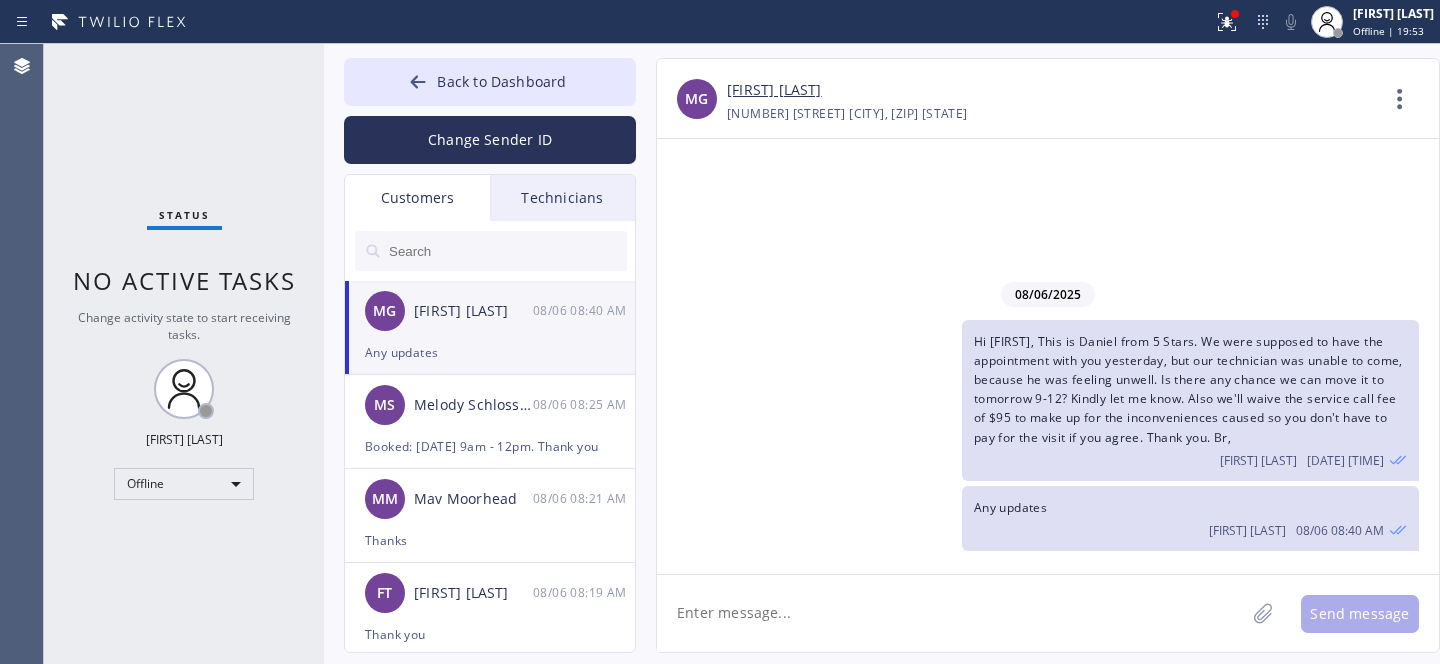 drag, startPoint x: 427, startPoint y: 260, endPoint x: 621, endPoint y: 254, distance: 194.09276 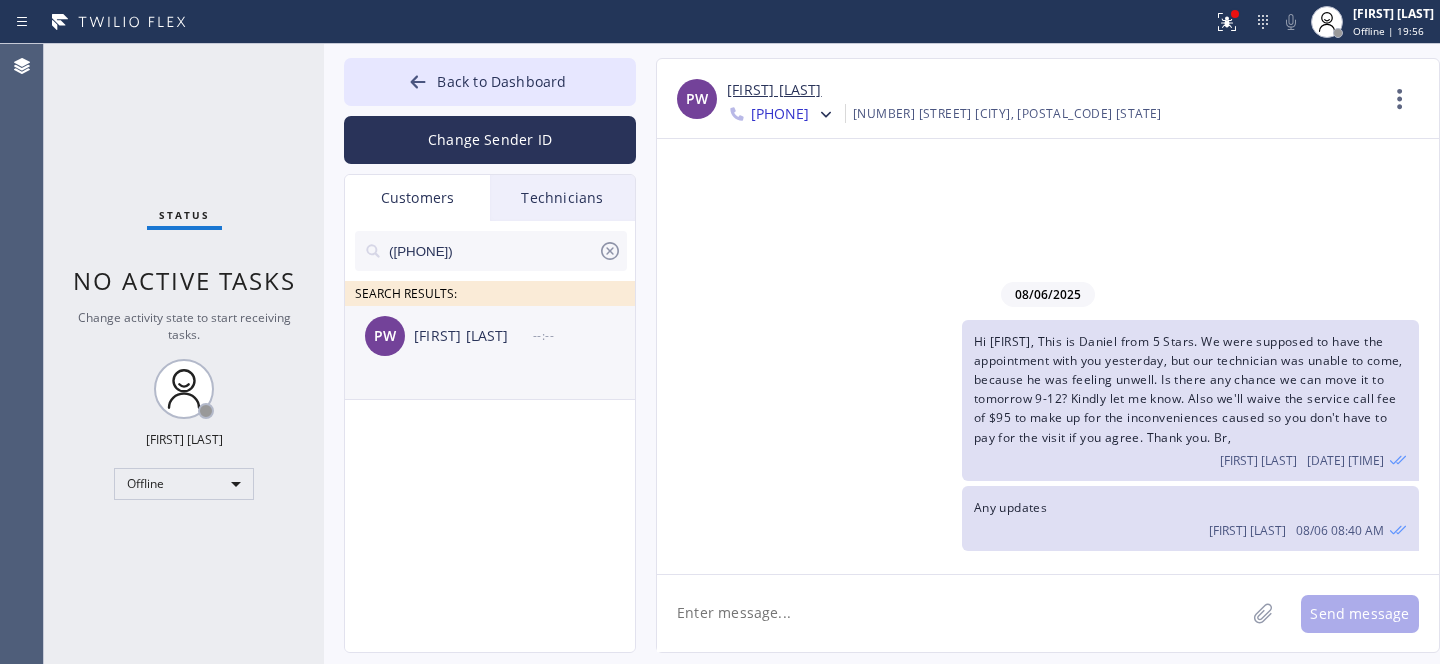 click on "PW Patrick Walker --:--" at bounding box center [491, 336] 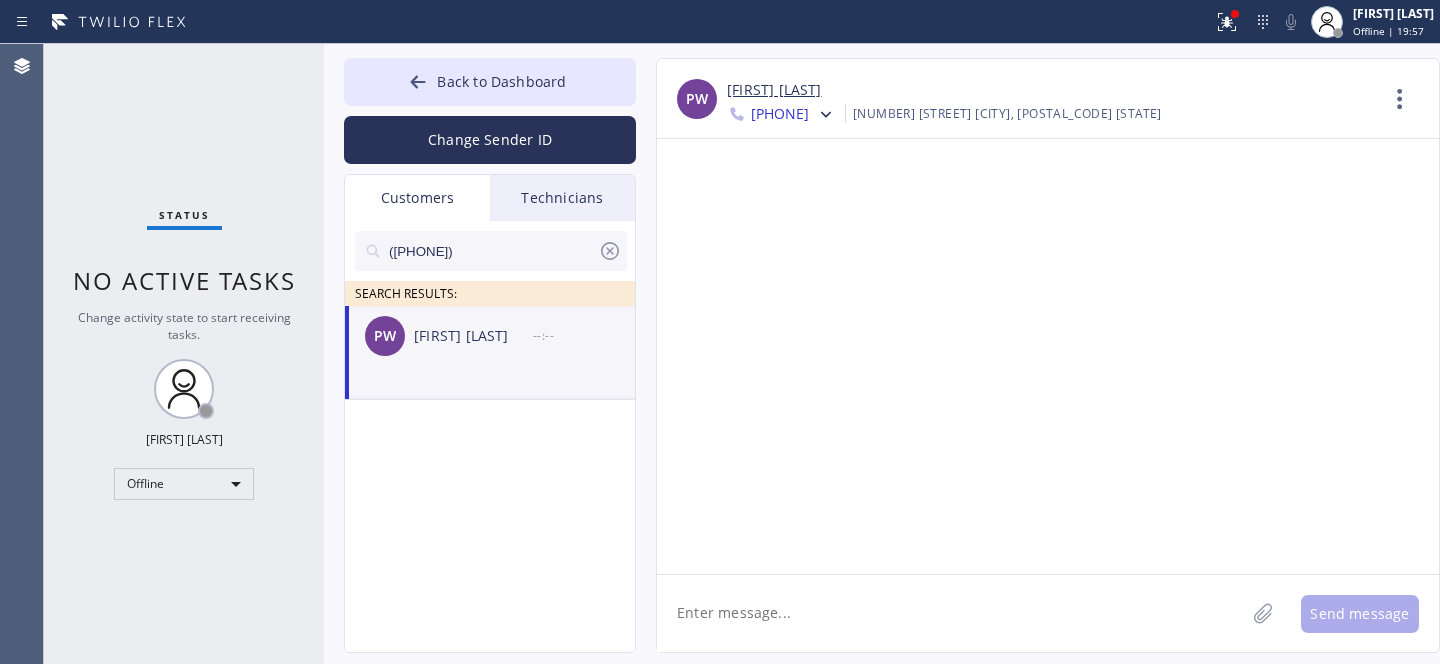 click 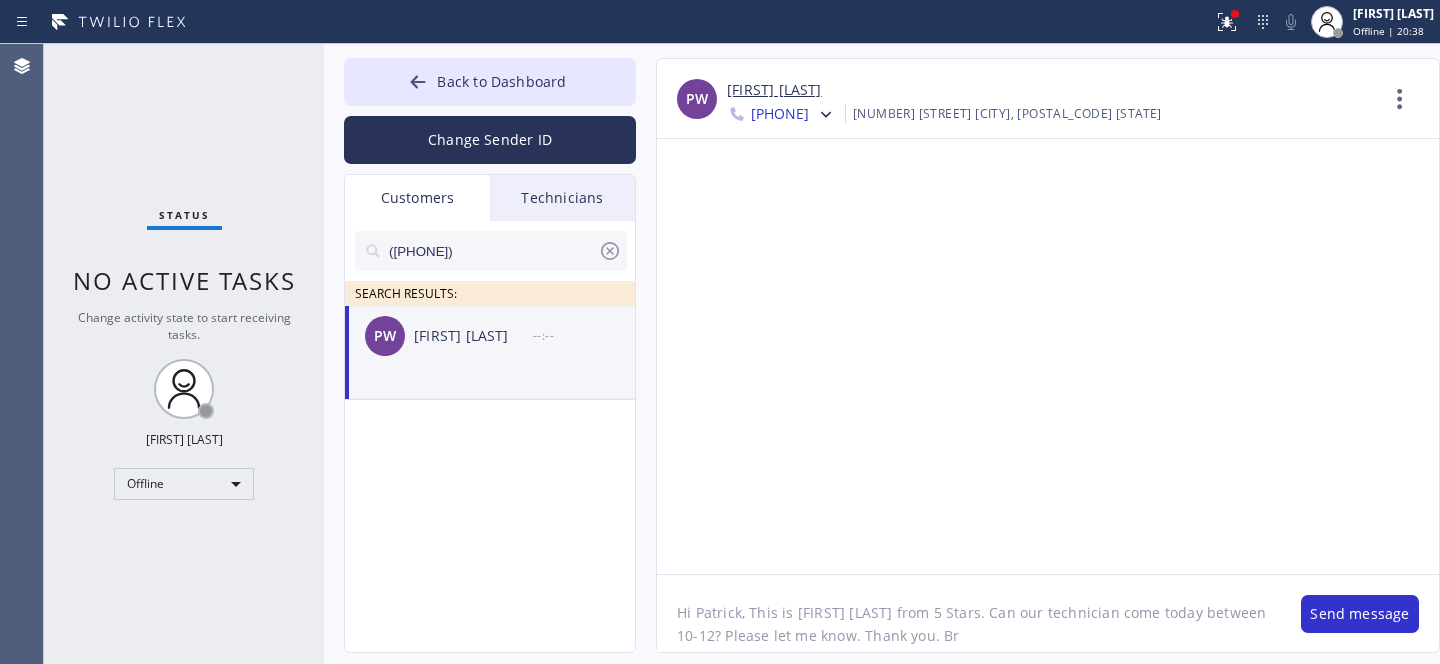type on "Hi Patrick, This is Daniel from 5 Stars. Can our technician come today between 10-12? Please let me know. Thank you. Br," 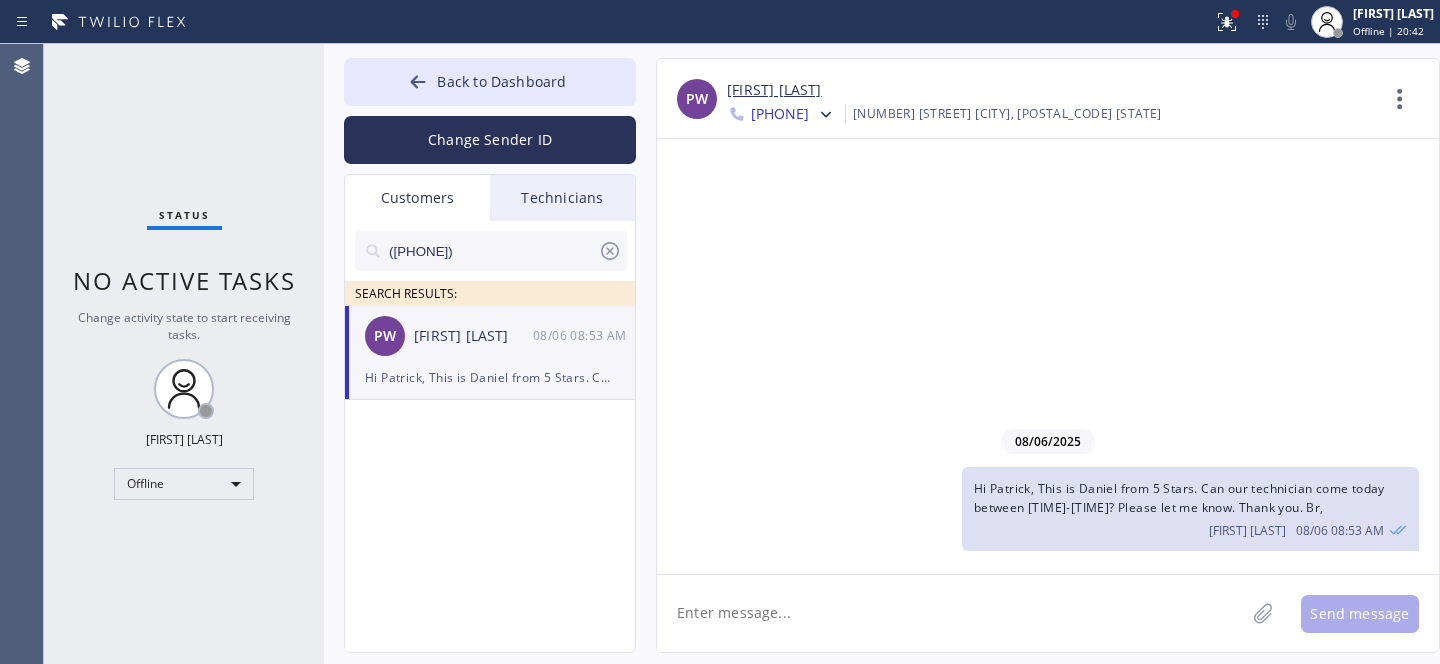 type 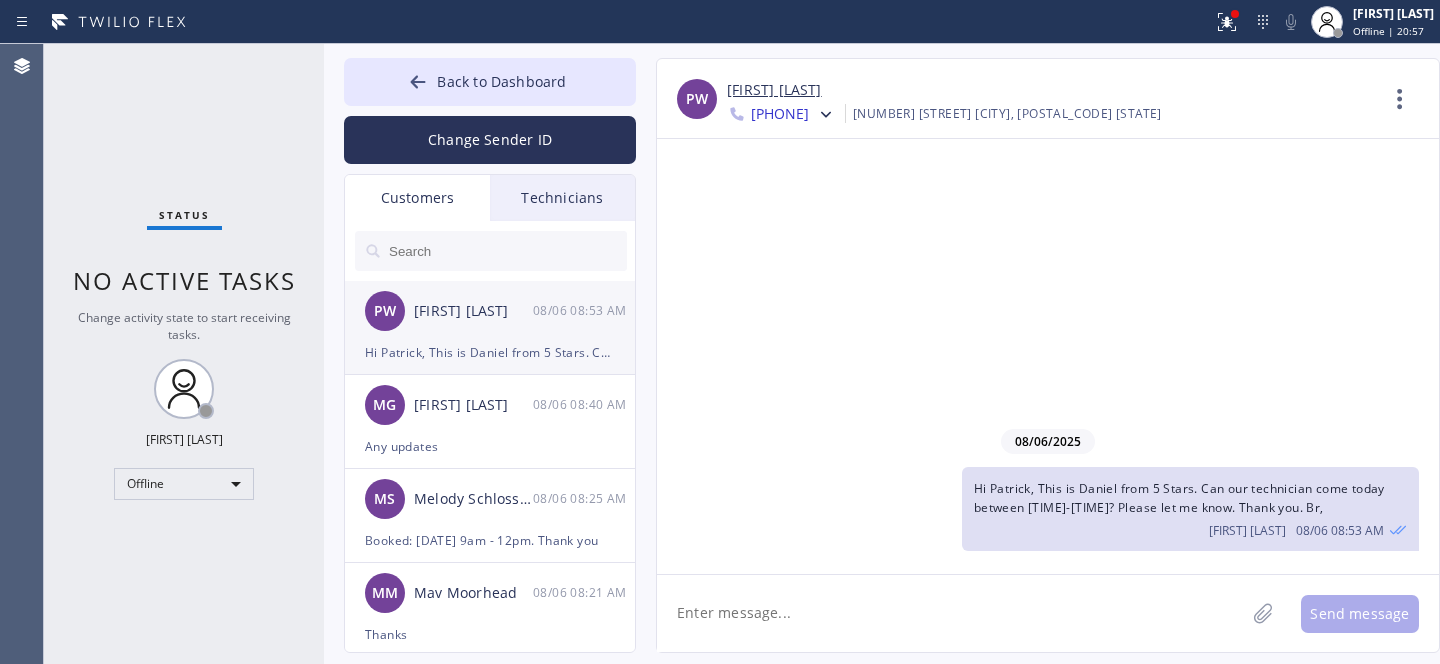 click on "PW Patrick Walker 08/06 08:53 AM" at bounding box center (491, 311) 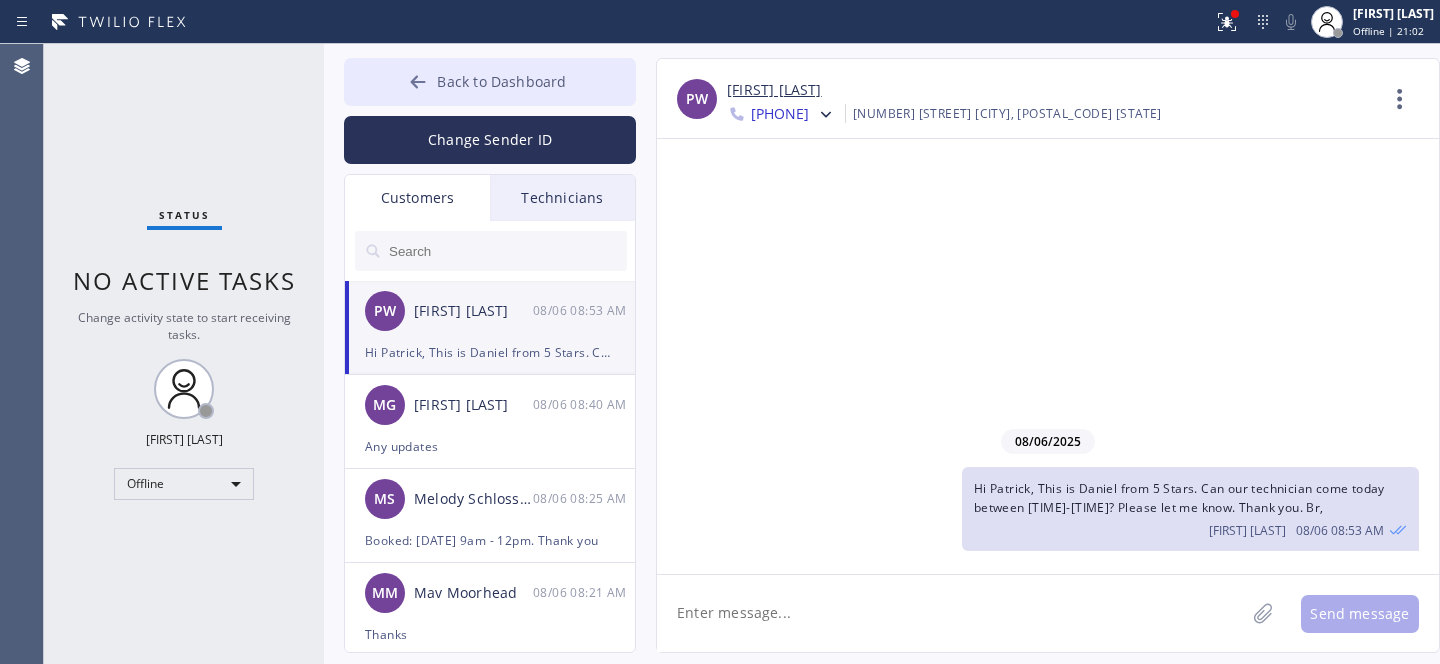 click 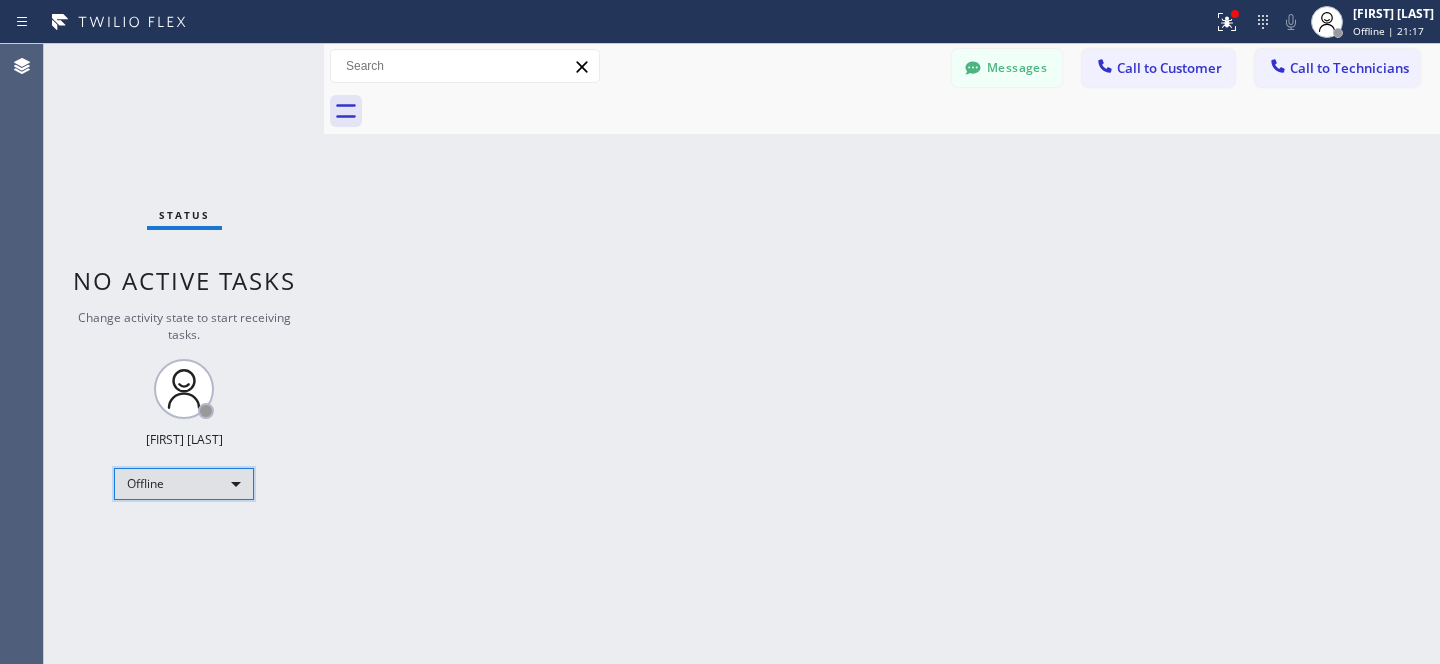 click on "Offline" at bounding box center (184, 484) 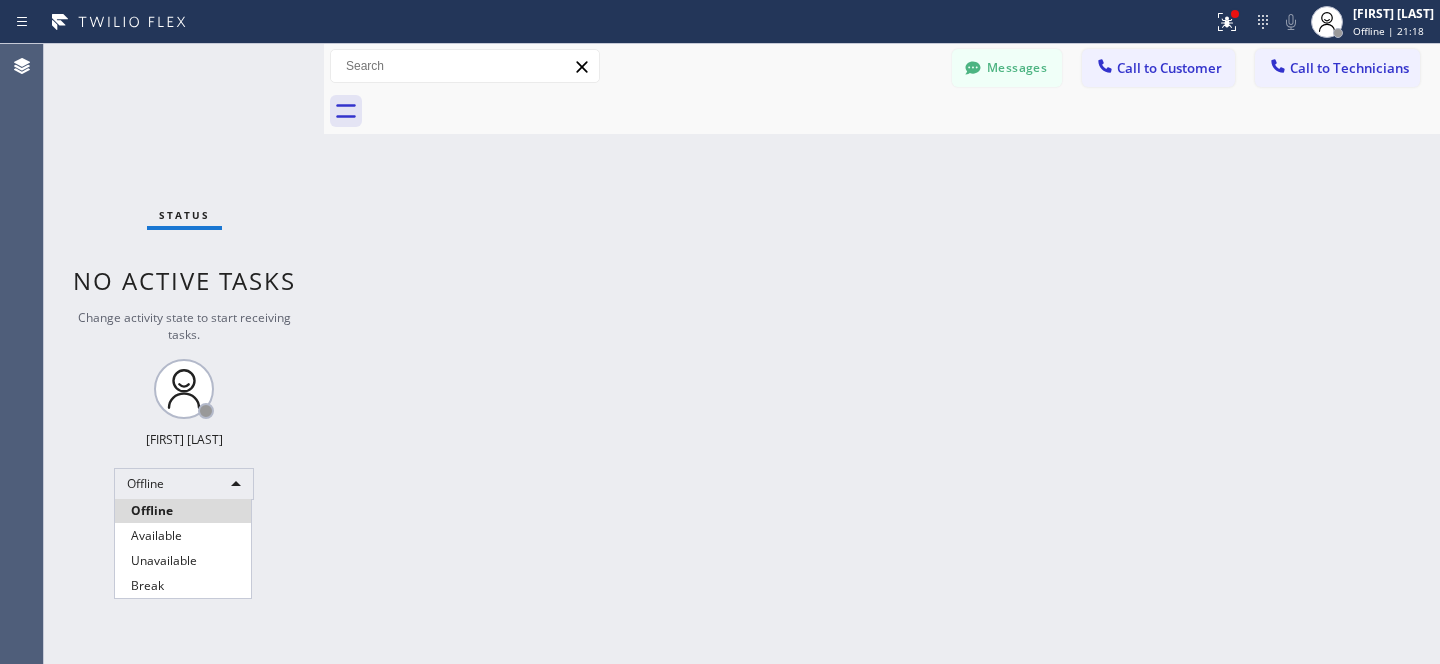 drag, startPoint x: 173, startPoint y: 526, endPoint x: 548, endPoint y: 349, distance: 414.67337 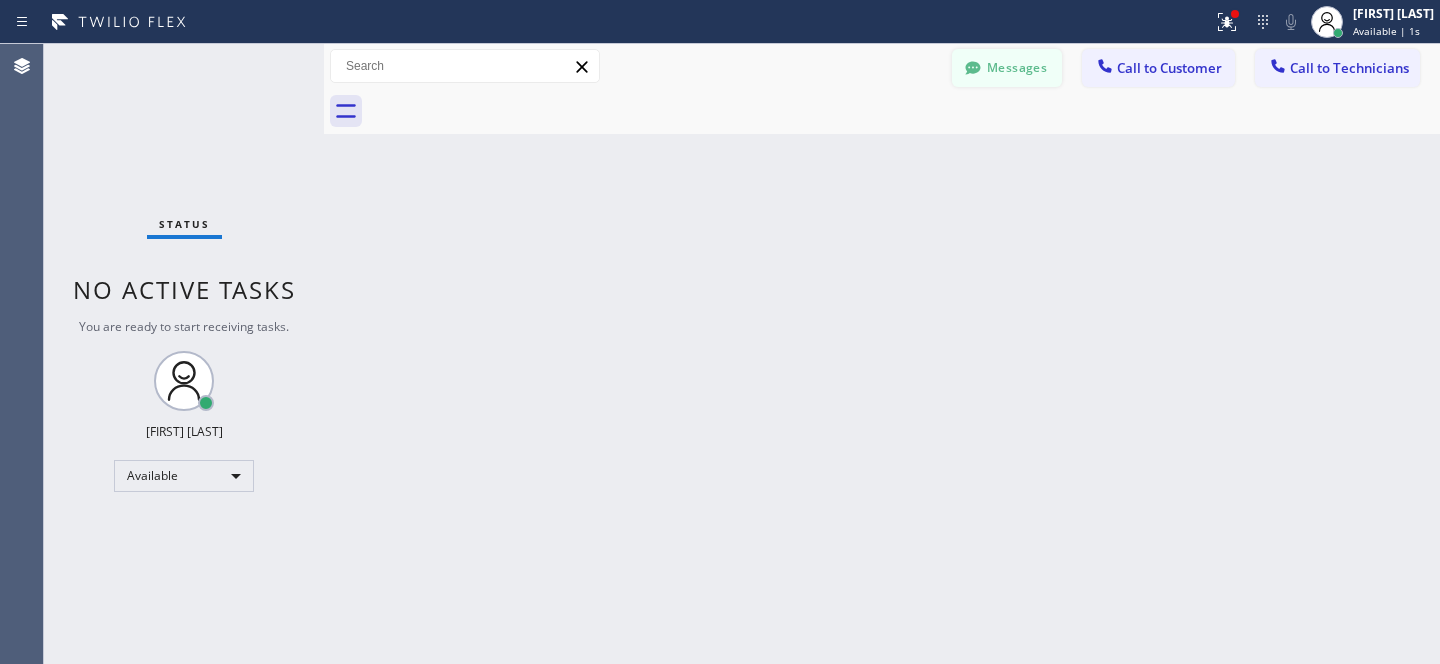 click on "Messages" at bounding box center (1007, 68) 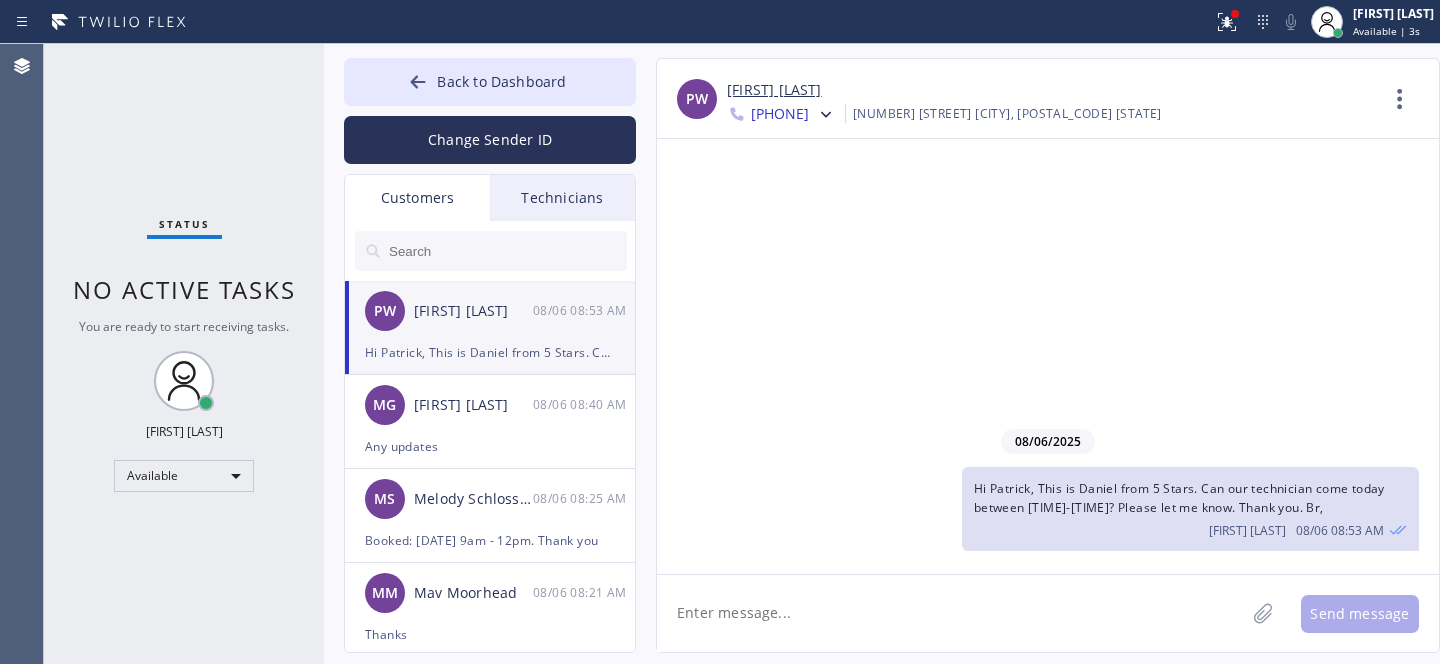 click on "PW Patrick Walker 08/06 08:53 AM" at bounding box center (491, 311) 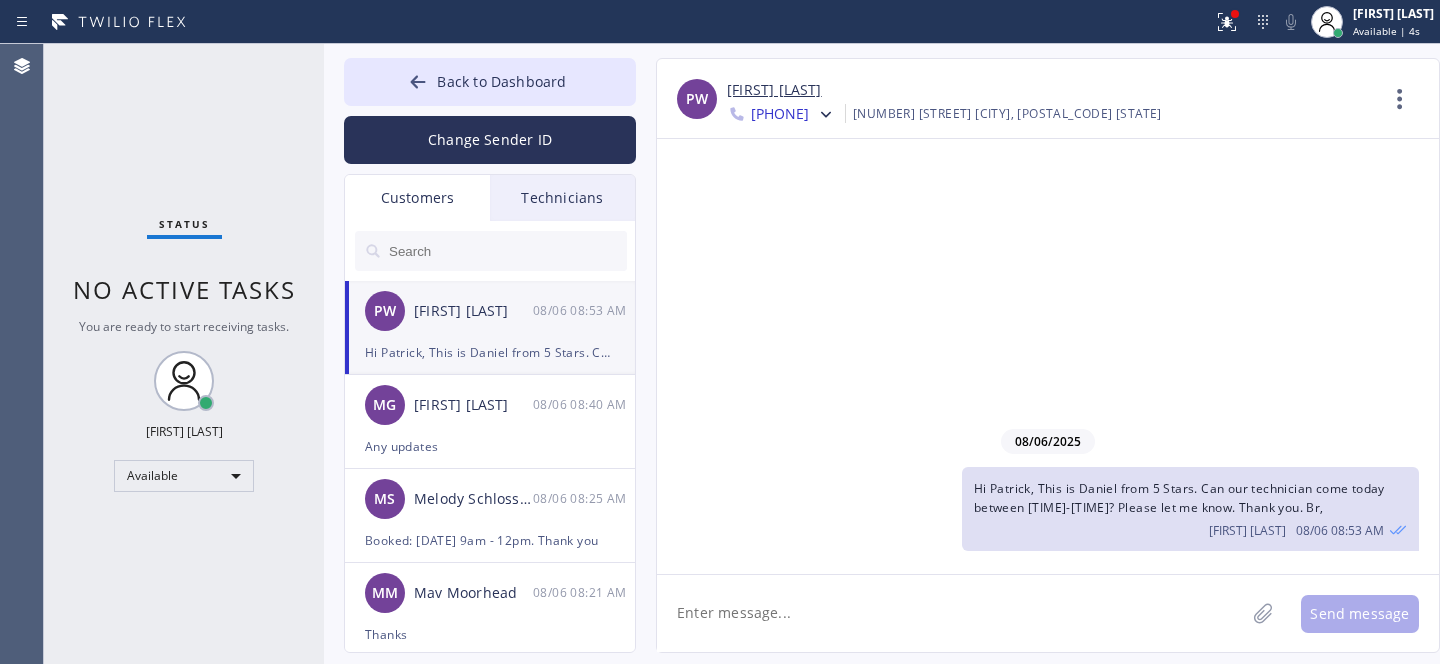 drag, startPoint x: 559, startPoint y: 87, endPoint x: 542, endPoint y: 48, distance: 42.544094 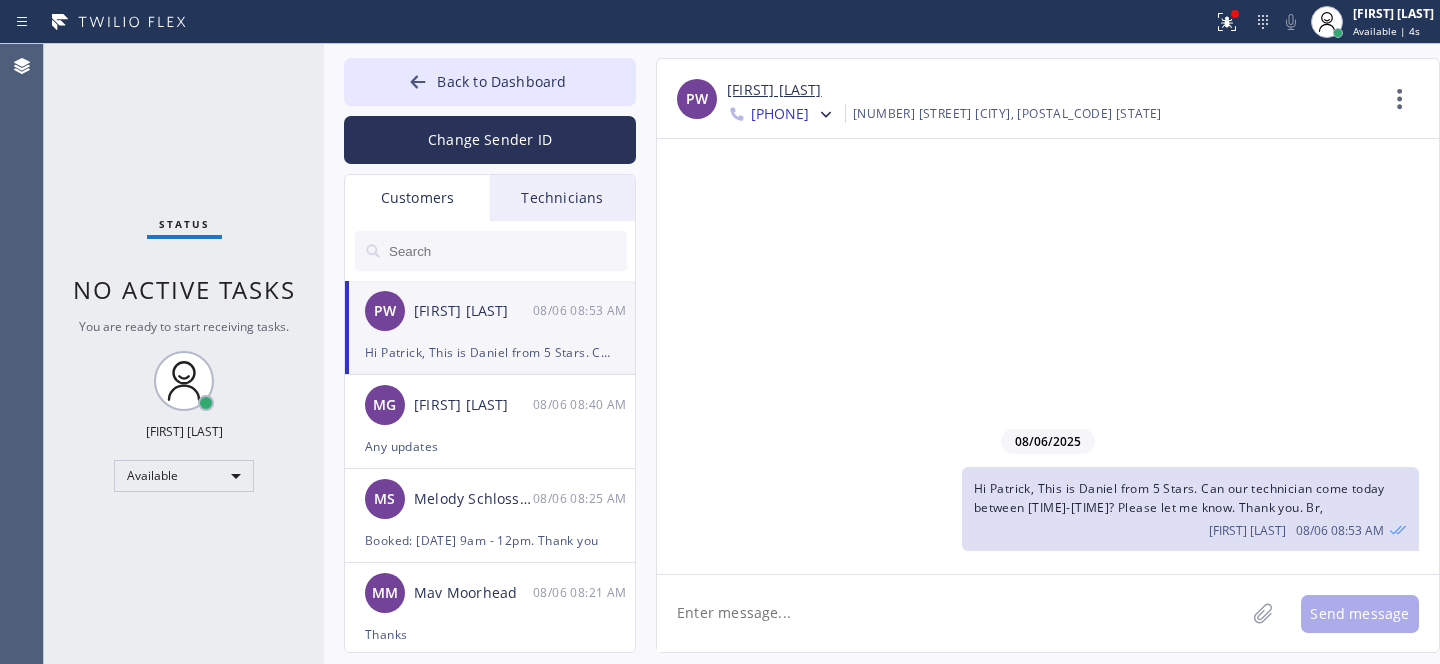 click on "Back to Dashboard" at bounding box center [501, 81] 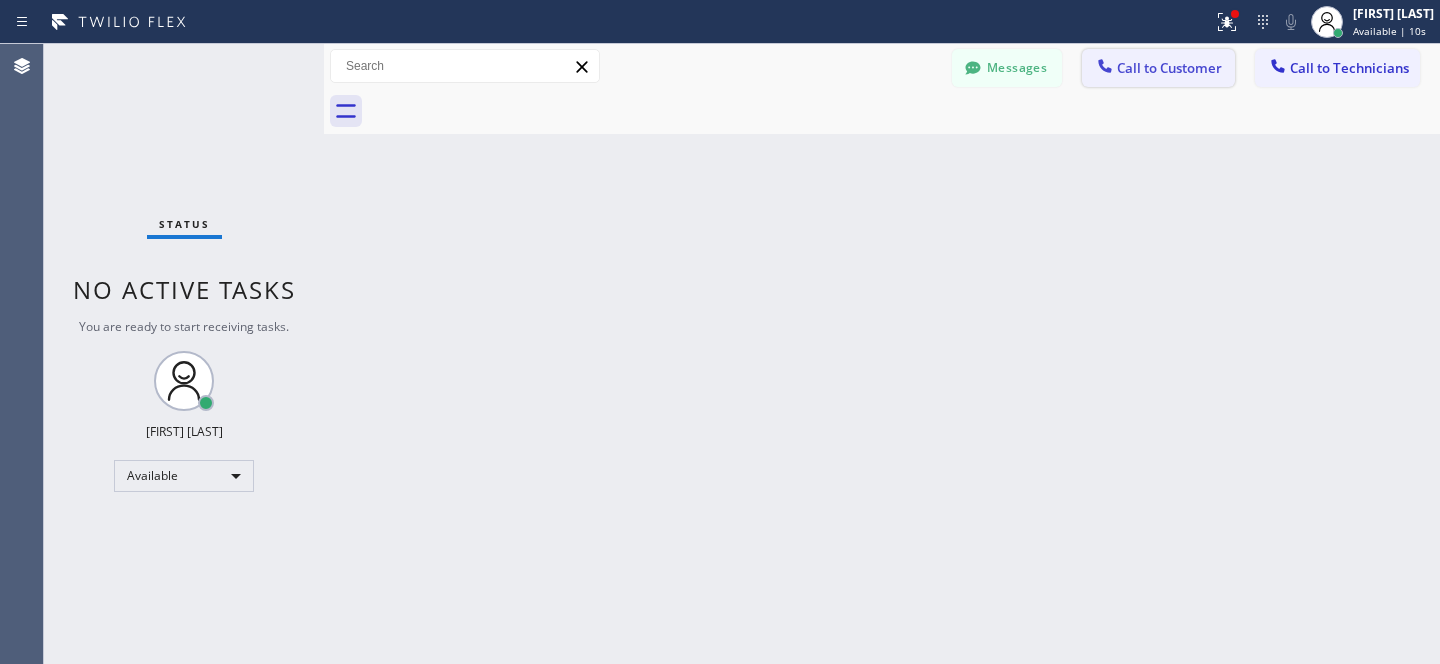 click on "Call to Customer" at bounding box center [1169, 68] 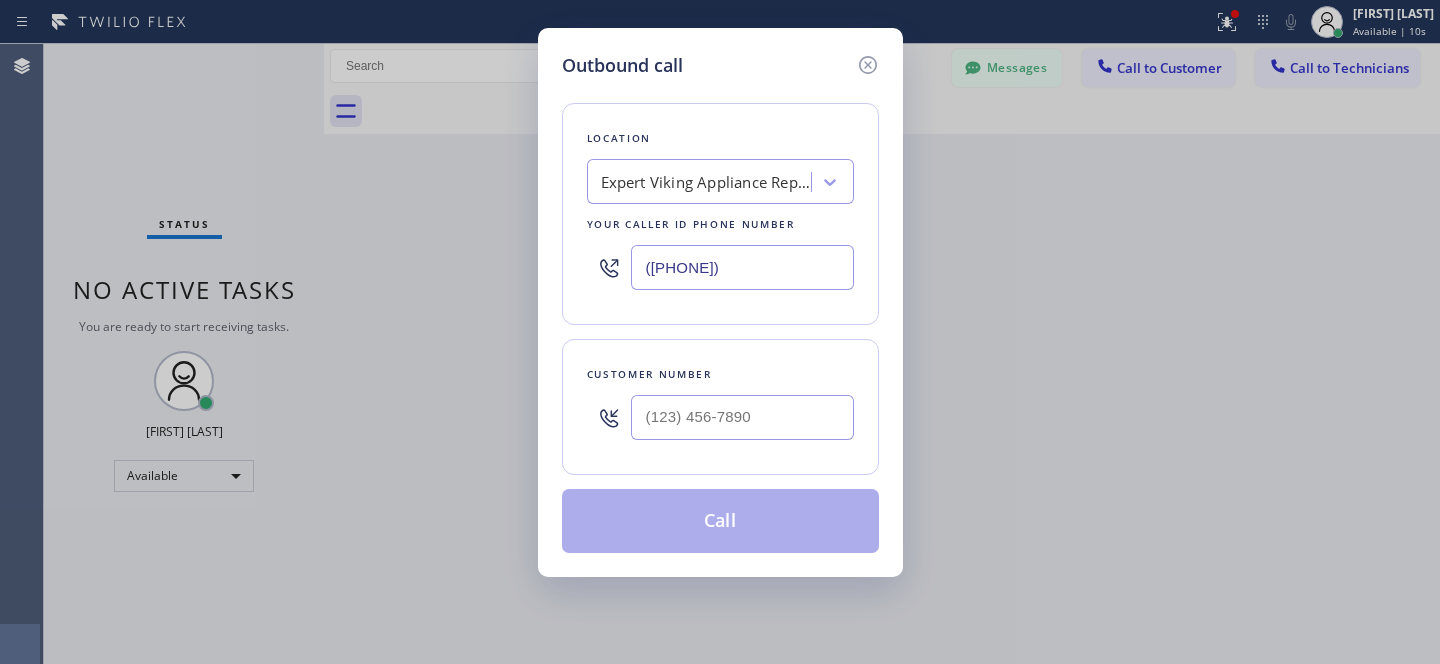 click on "Expert Viking Appliance Repair San Jose" at bounding box center (702, 182) 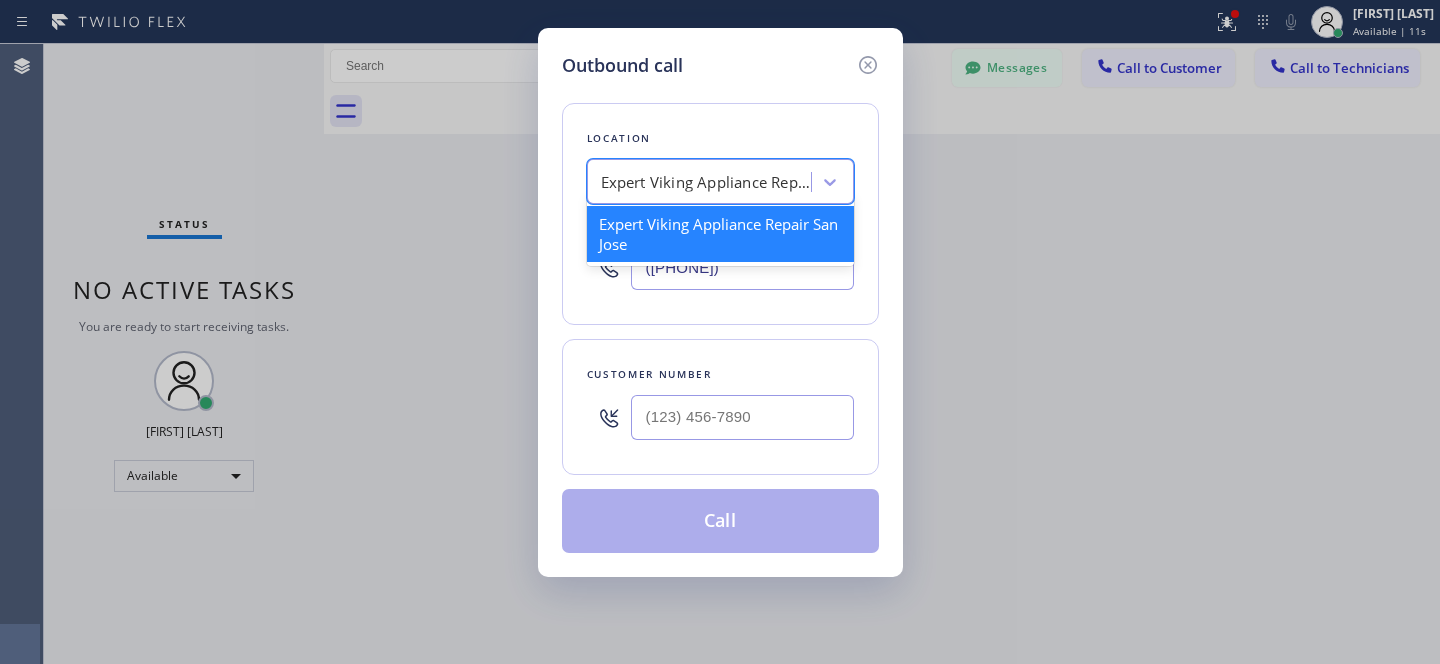 paste on "Kent Appliance Mending" 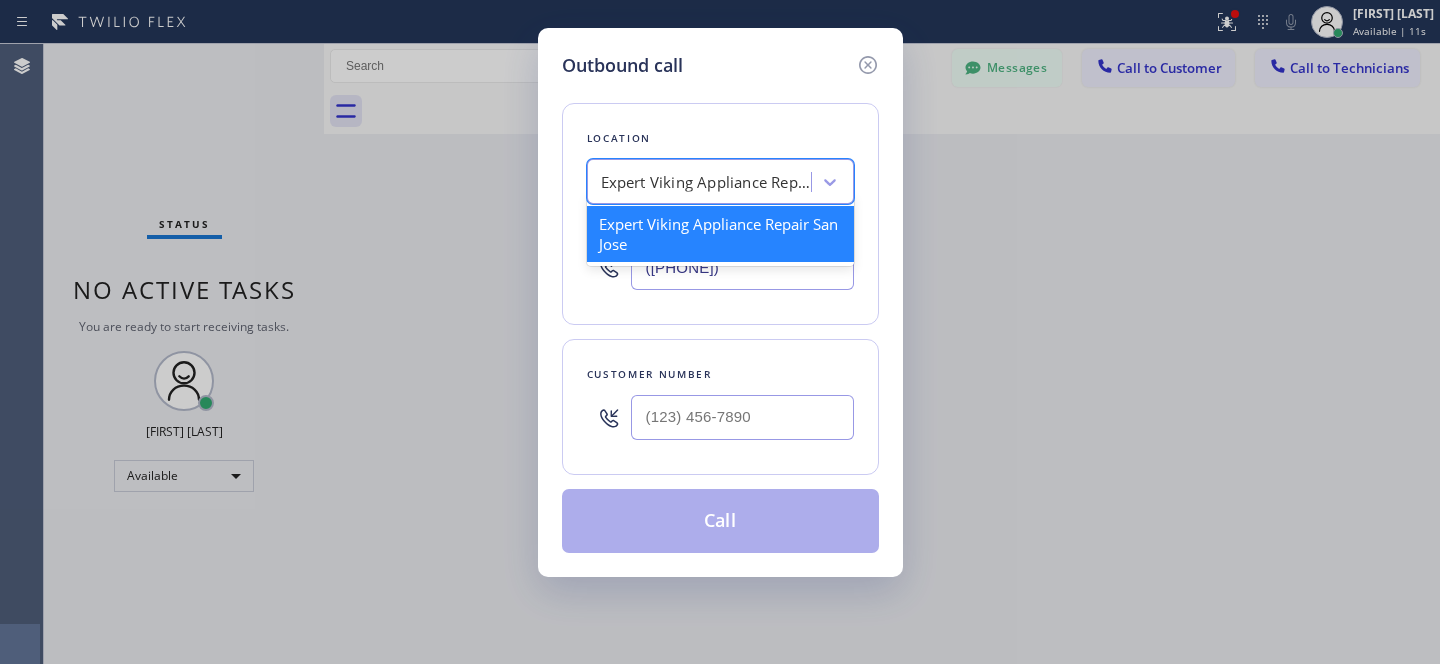 type on "Kent Appliance Mending" 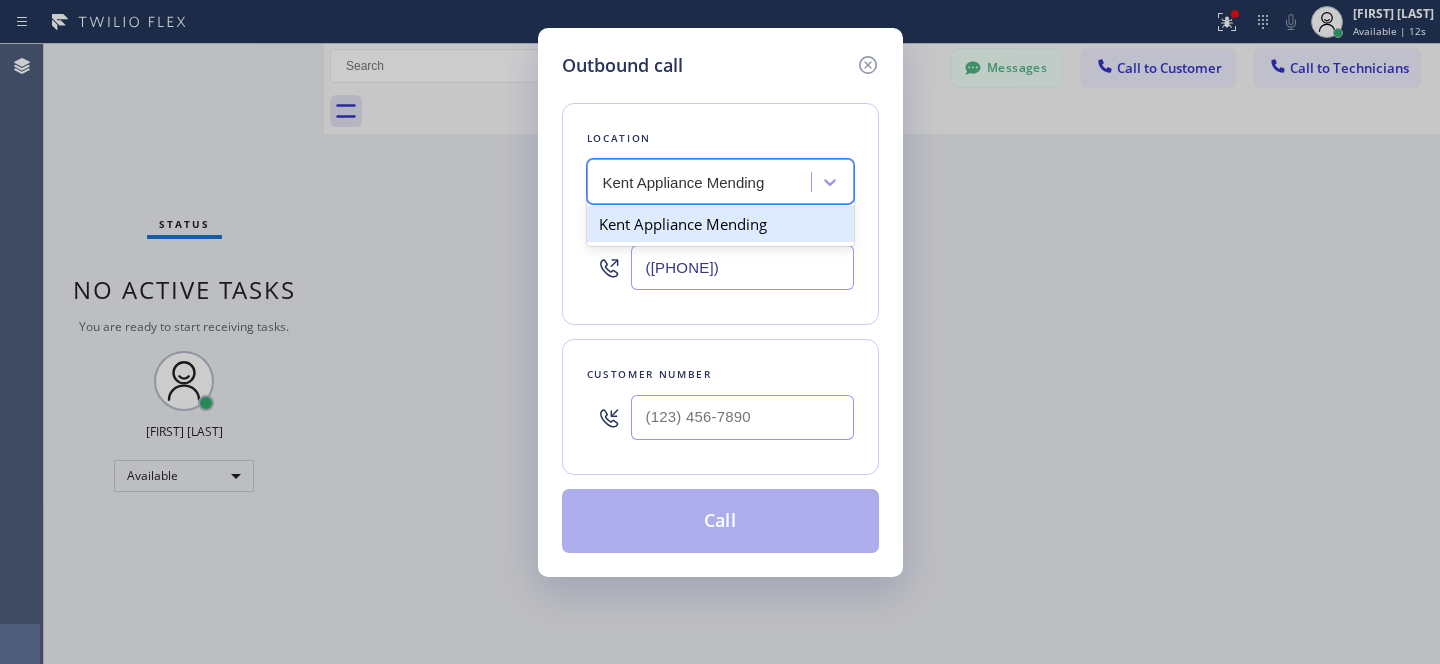click on "Kent Appliance Mending" at bounding box center (720, 224) 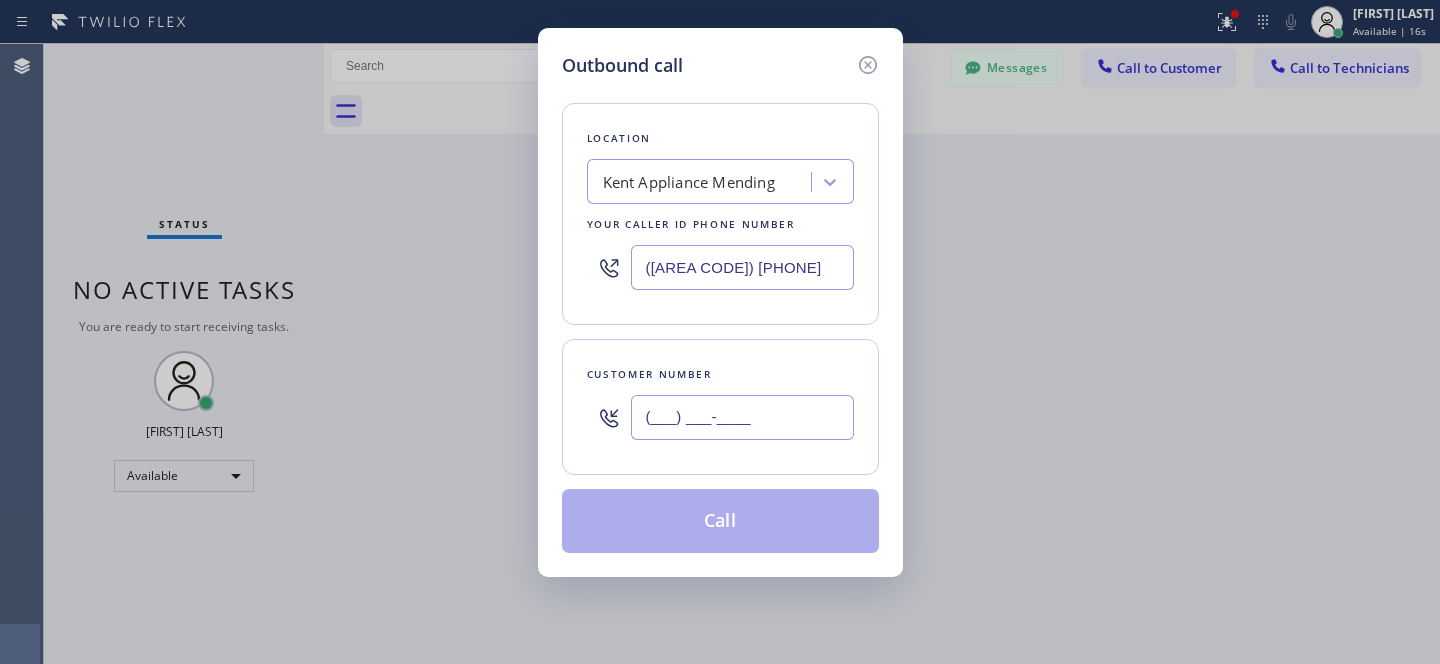 click on "(___) ___-____" at bounding box center (742, 417) 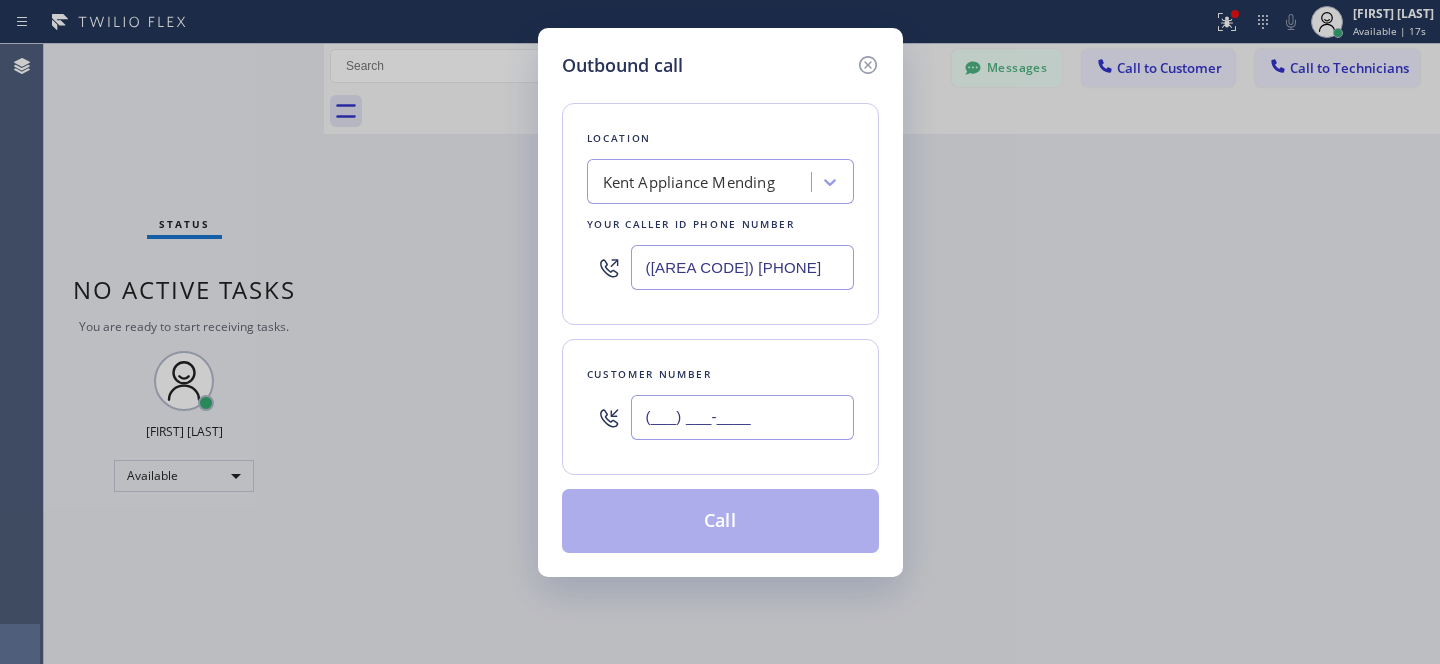 paste on "616) 970-1276" 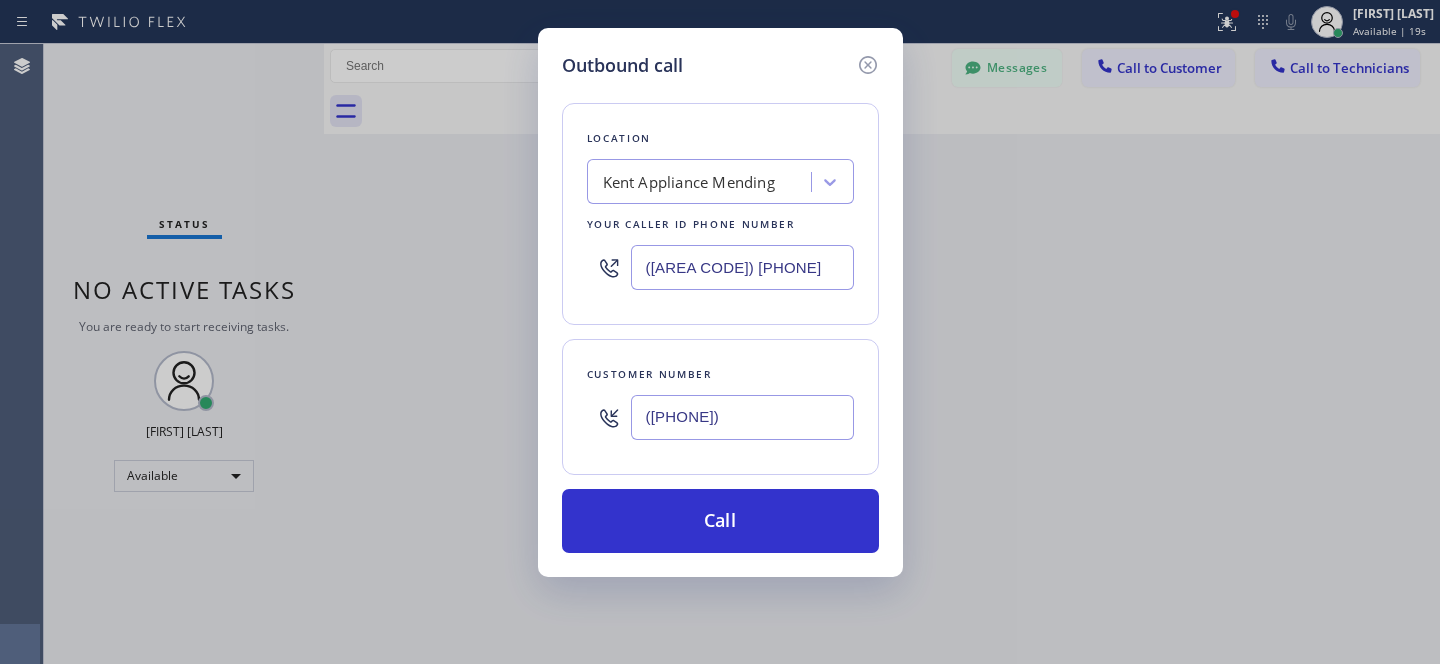 type on "(616) 970-1276" 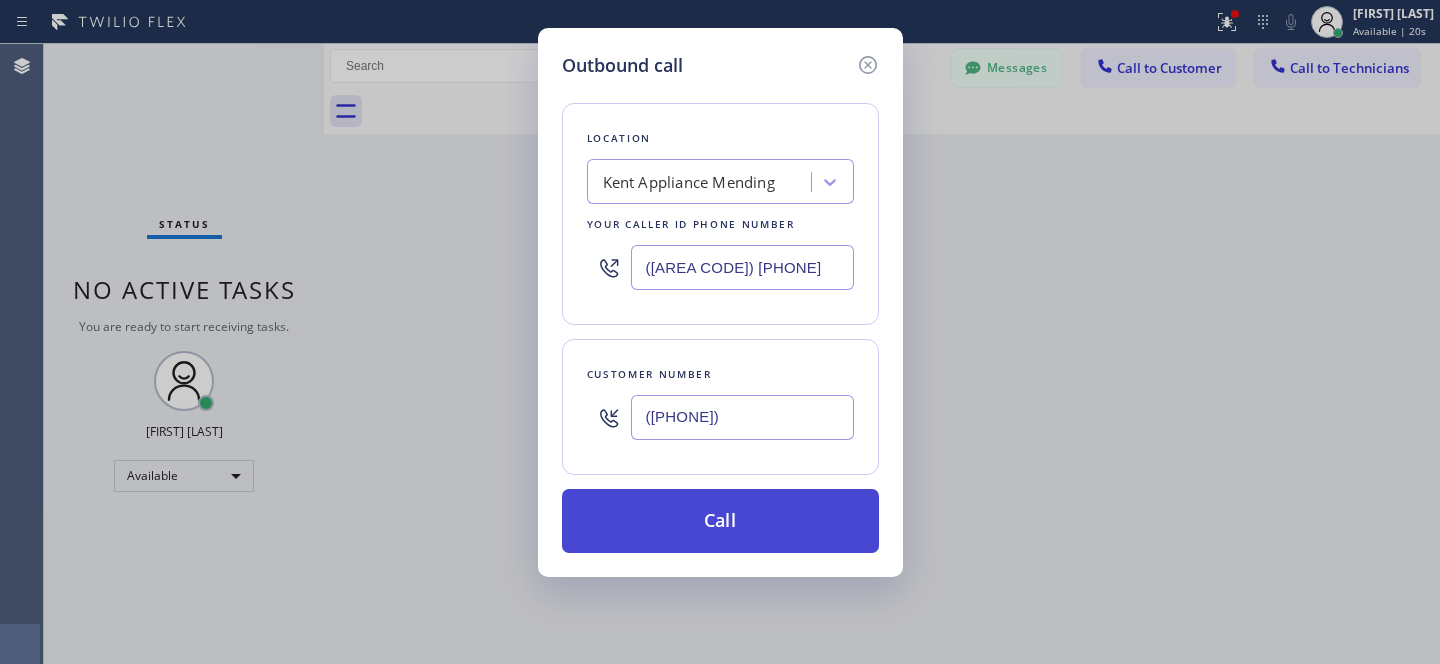 click on "Call" at bounding box center [720, 521] 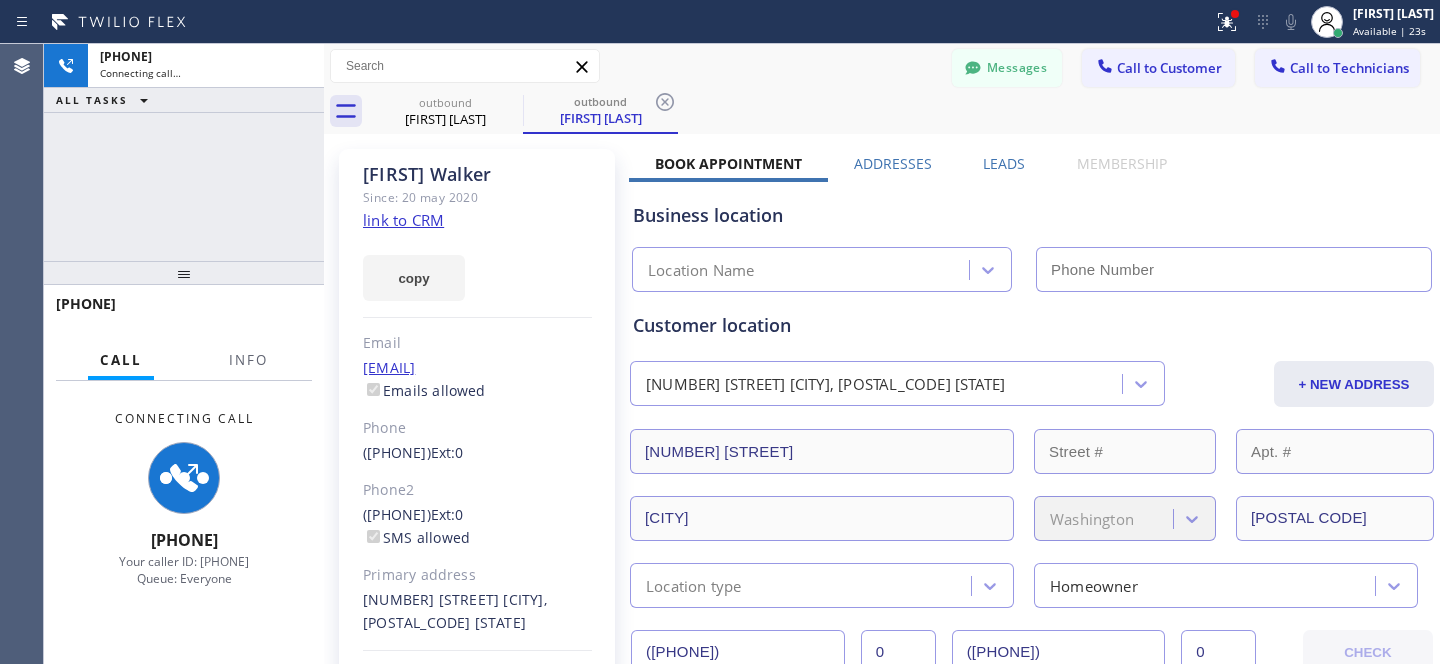 type on "(206) 202-1006" 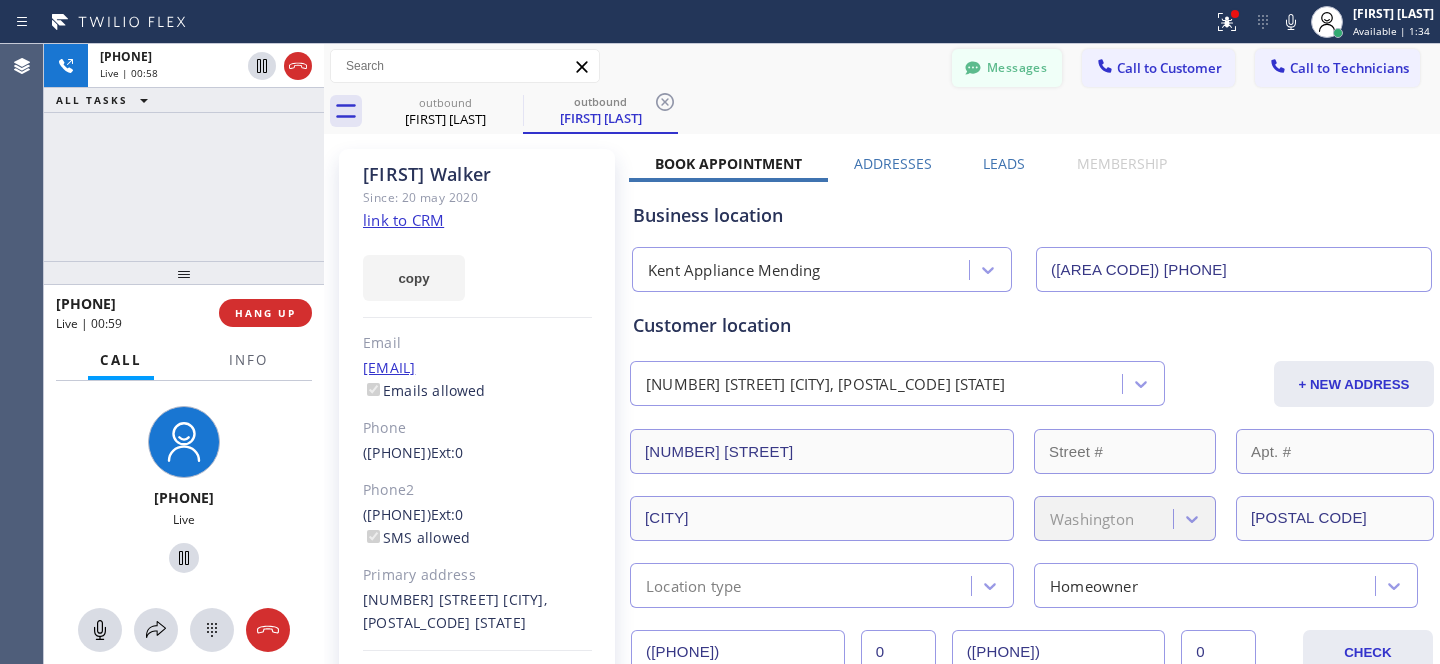 click on "Messages" at bounding box center (1007, 68) 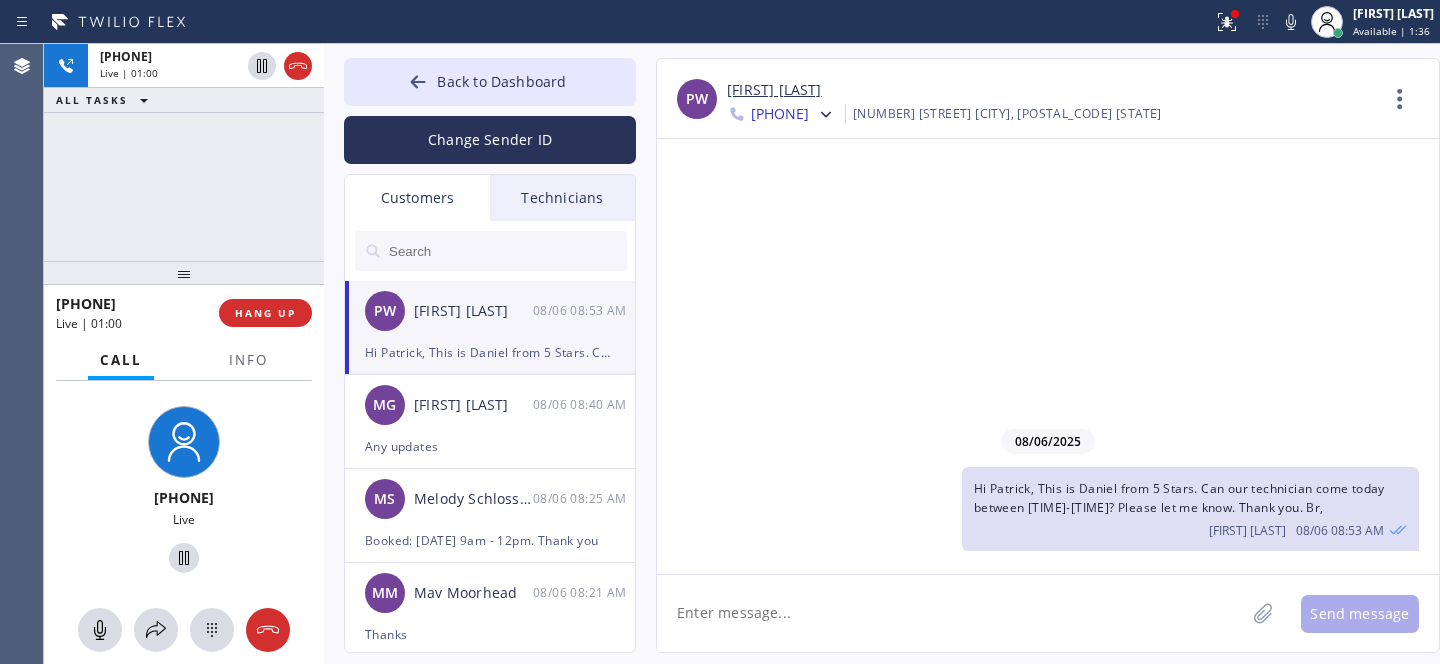click on "PW Patrick Walker 08/06 08:53 AM" at bounding box center [491, 311] 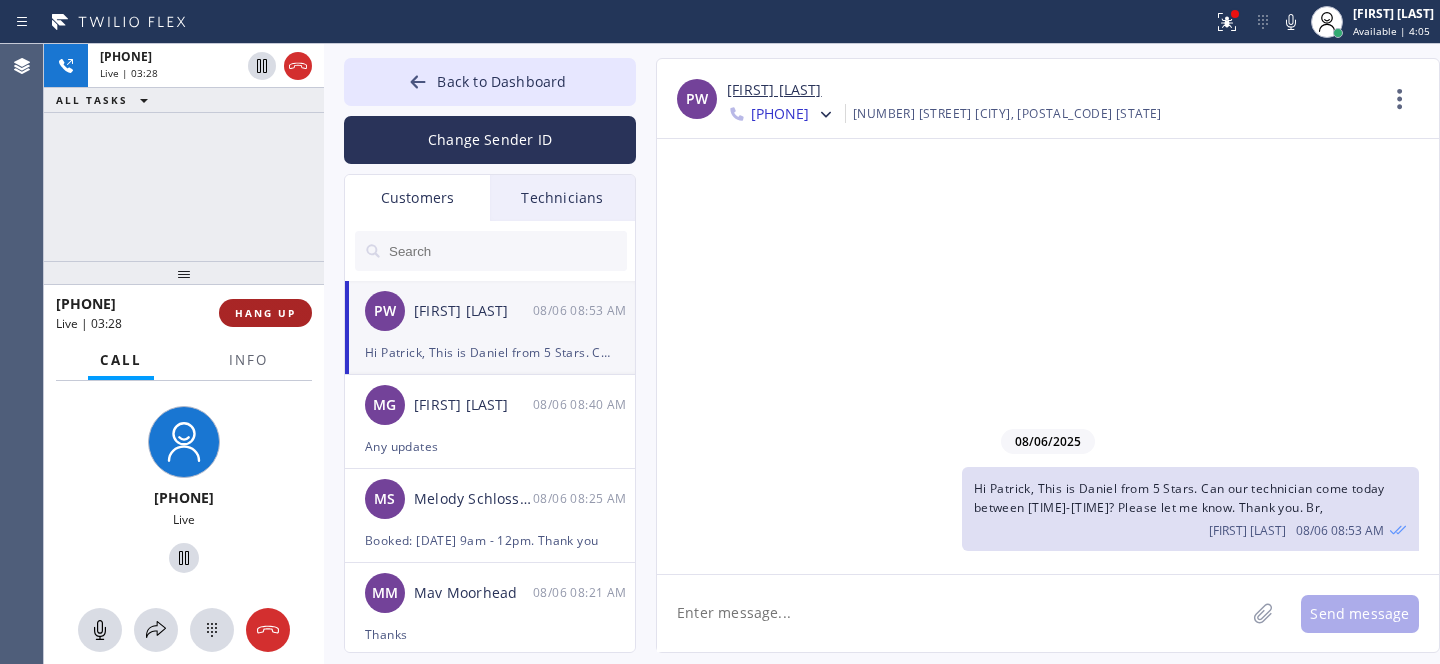 click on "HANG UP" at bounding box center (265, 313) 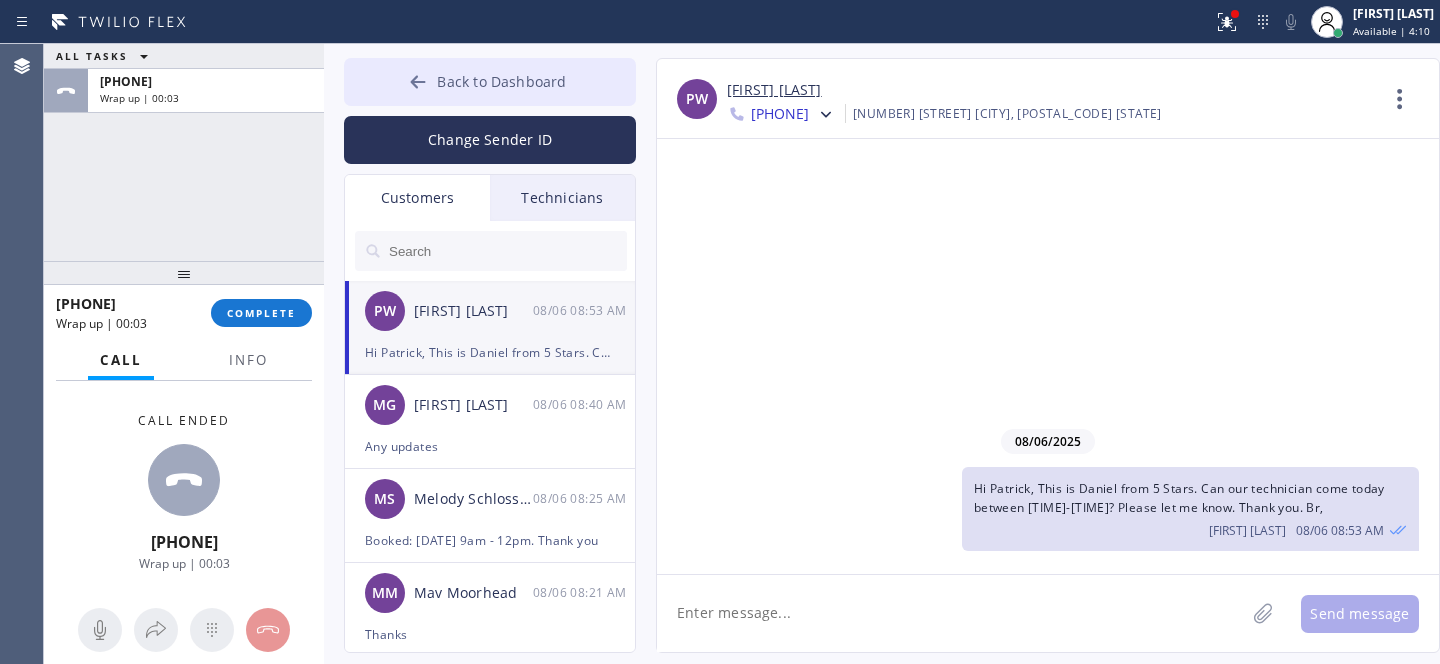 click at bounding box center [418, 84] 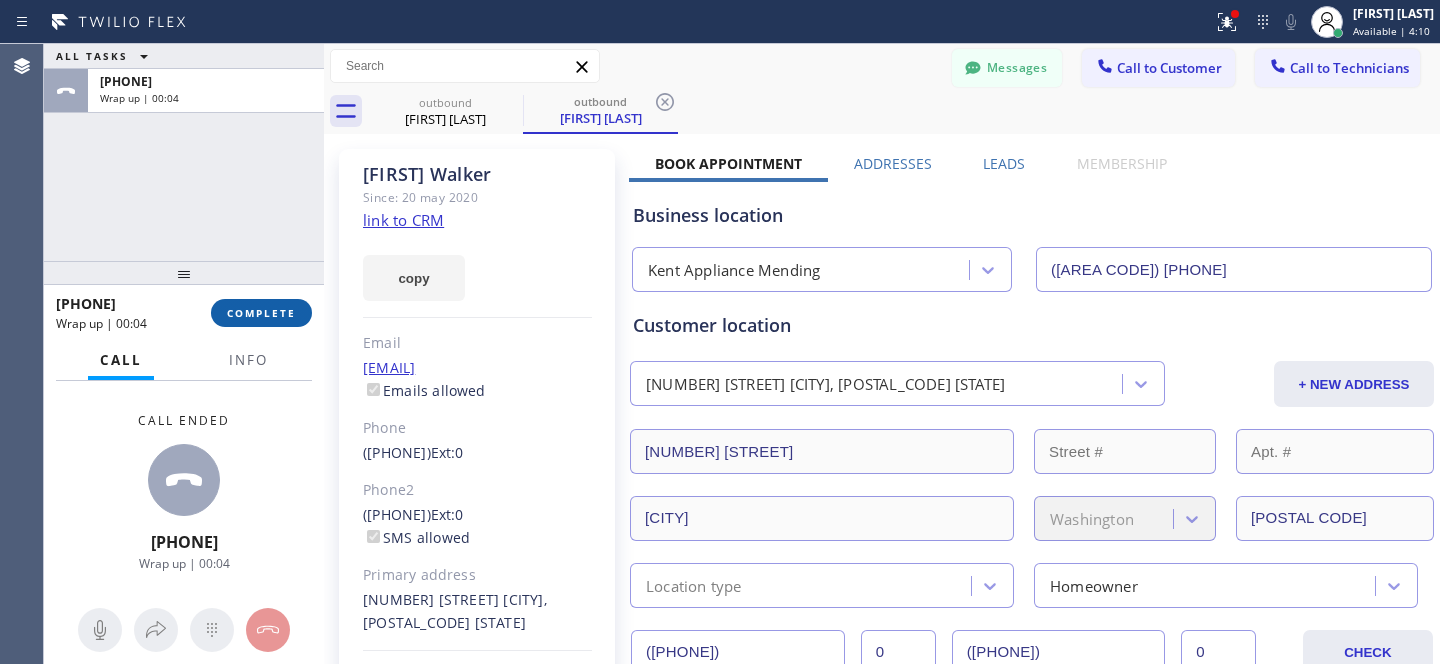 click on "COMPLETE" at bounding box center (261, 313) 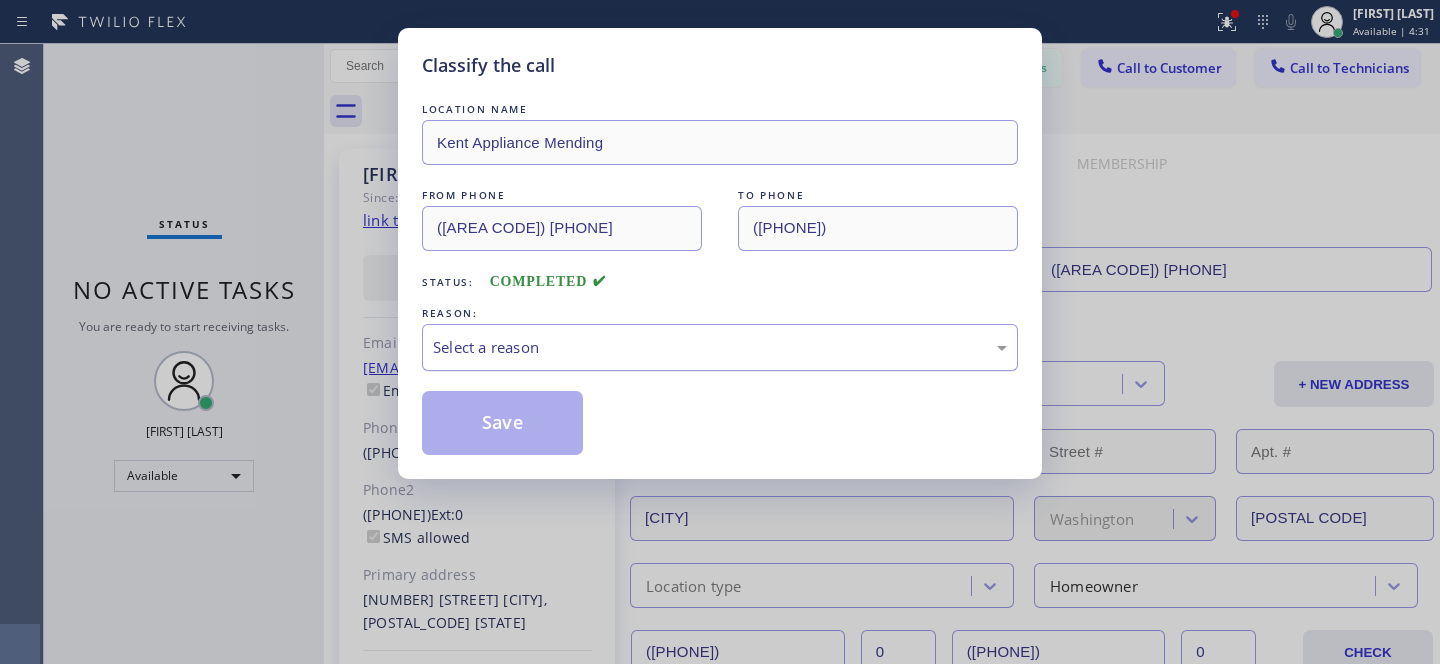 click on "Select a reason" at bounding box center [720, 347] 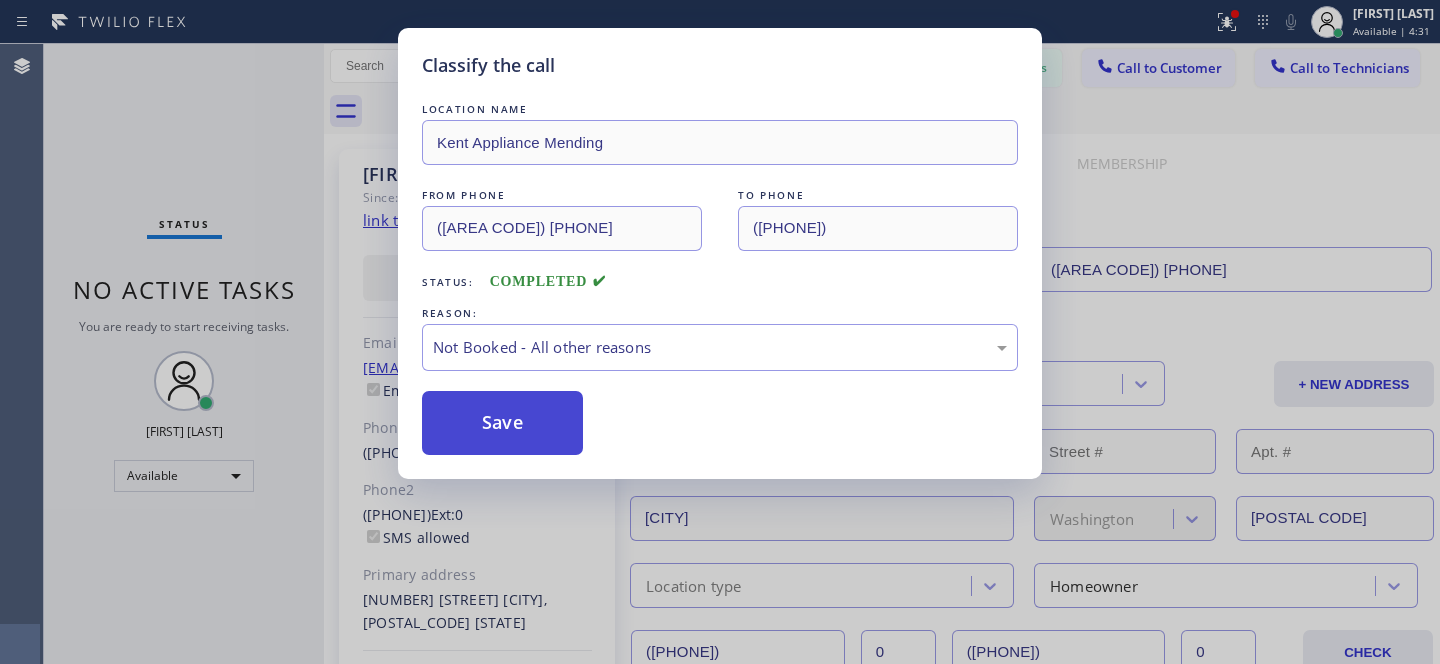 click on "Save" at bounding box center (502, 423) 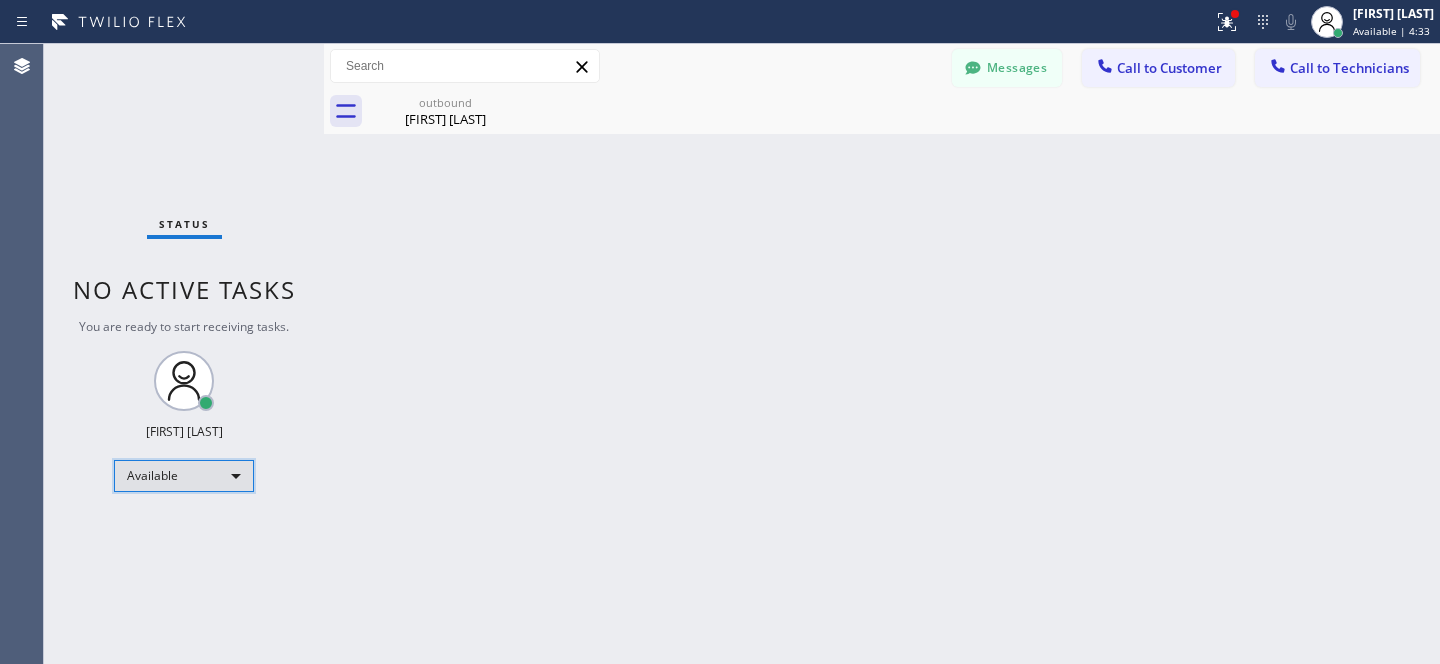 click on "Available" at bounding box center (184, 476) 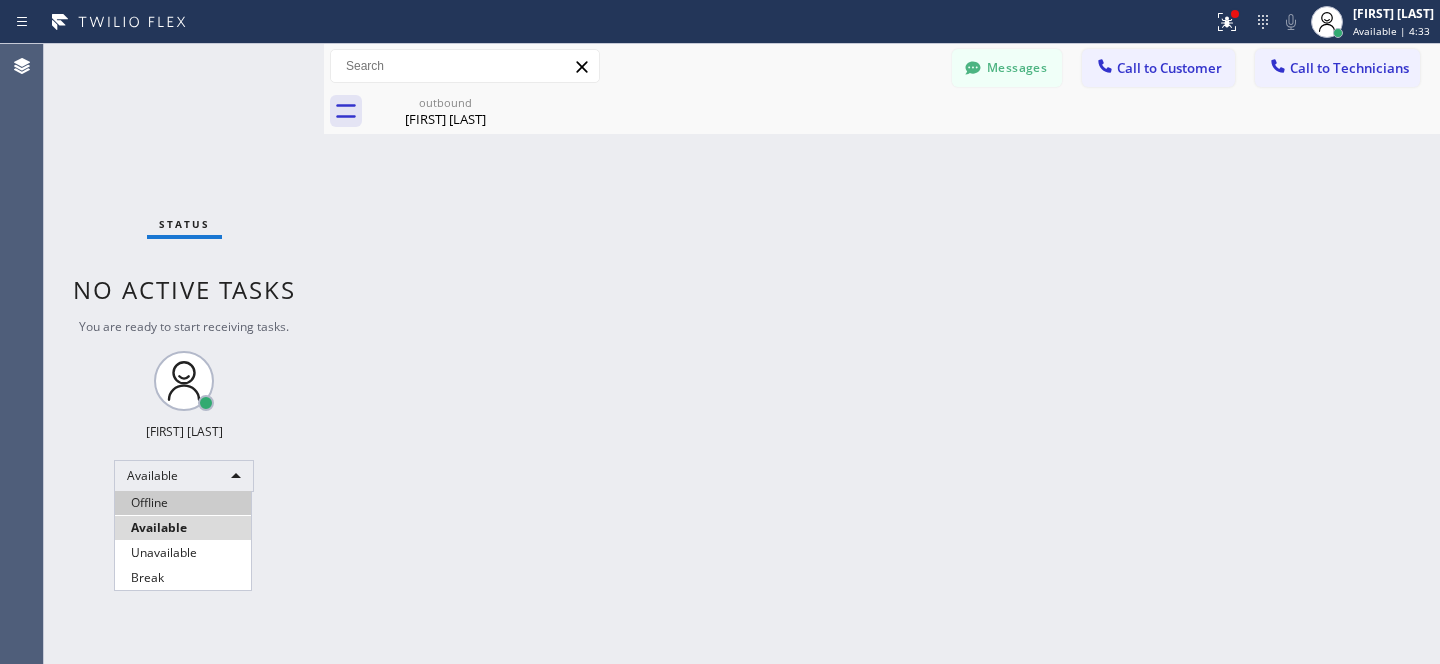 click on "Offline" at bounding box center [183, 503] 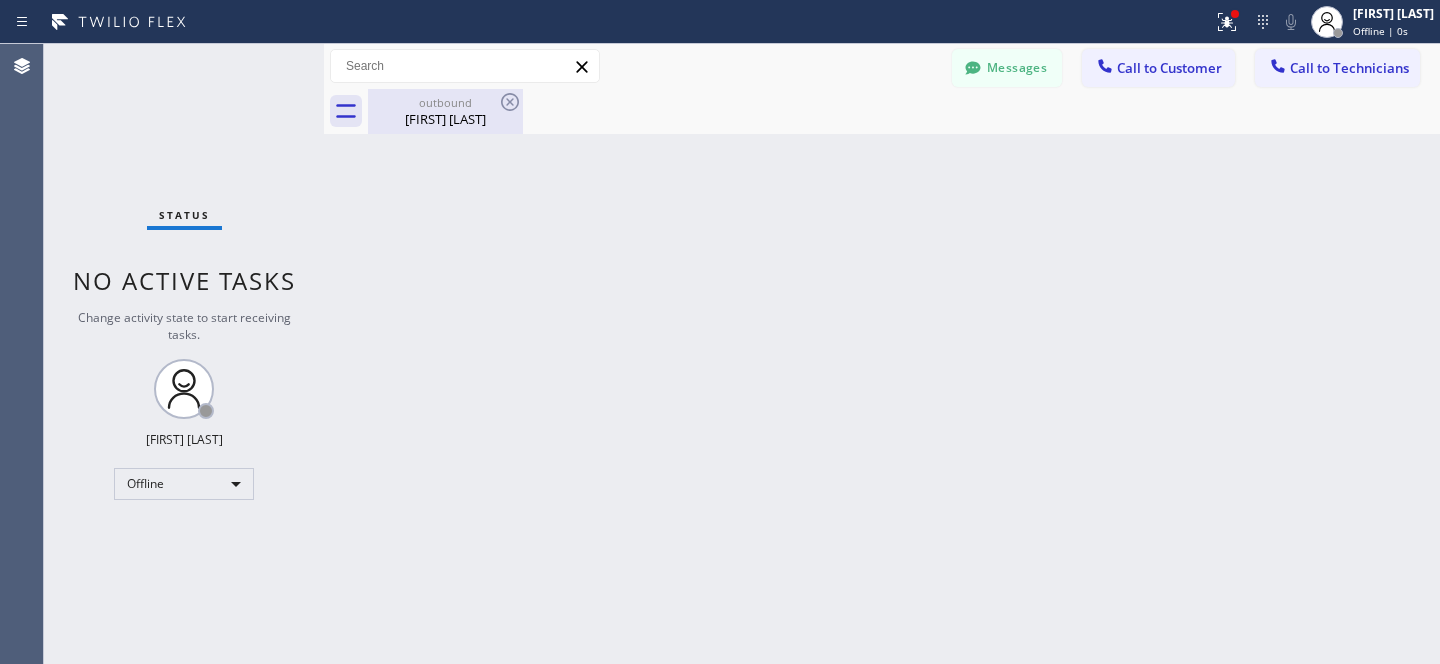 click on "[FIRST] [LAST]" at bounding box center [445, 119] 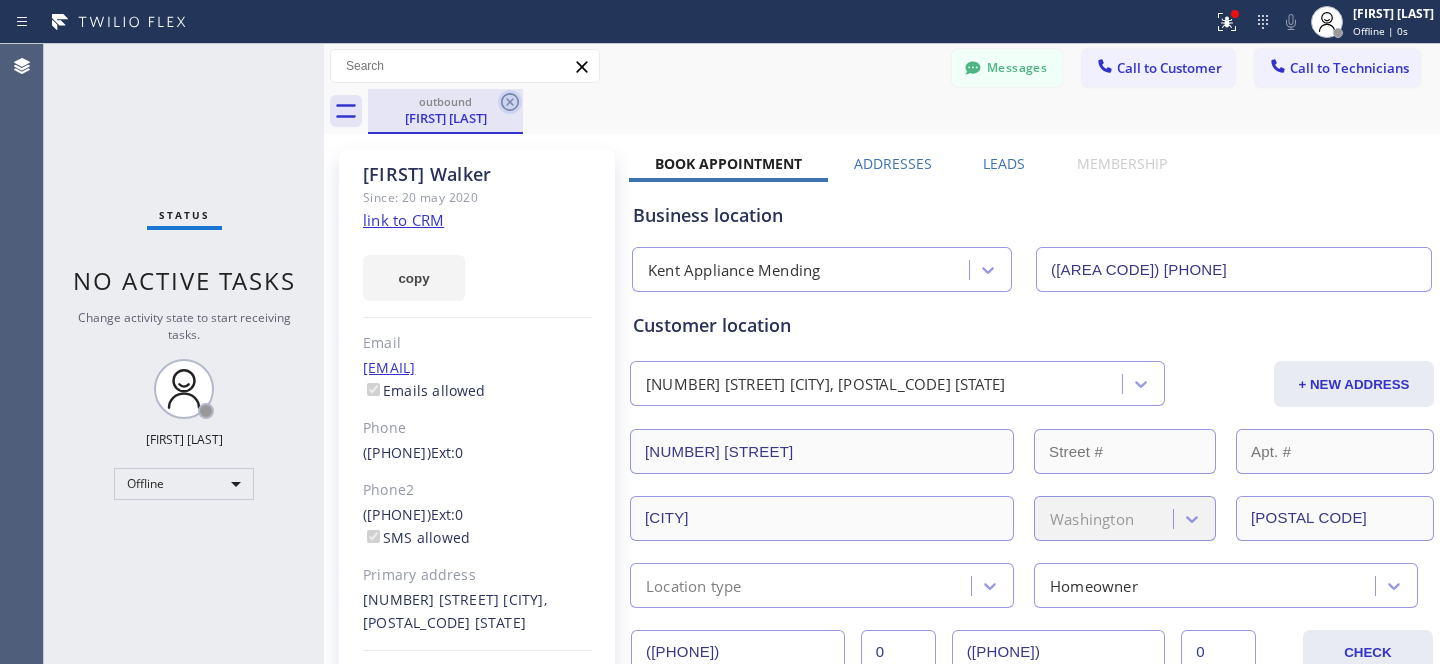 click 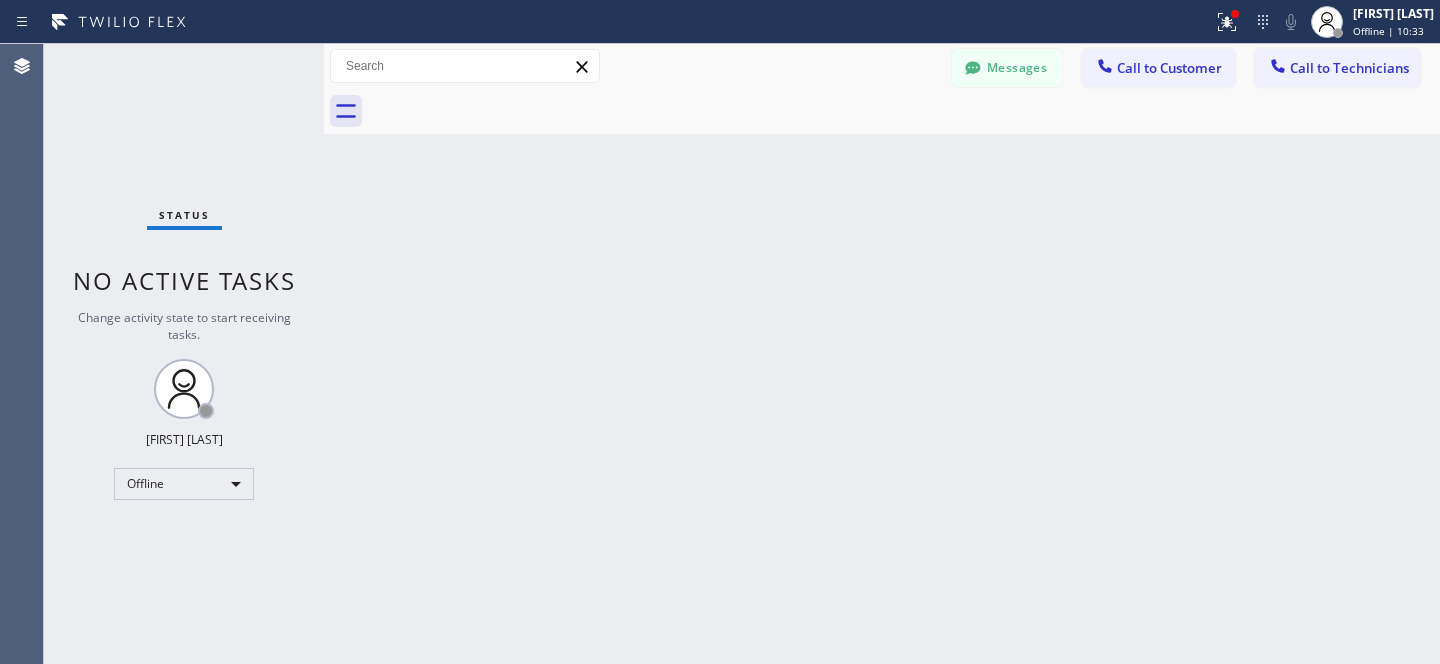 click on "Messages" at bounding box center [1007, 68] 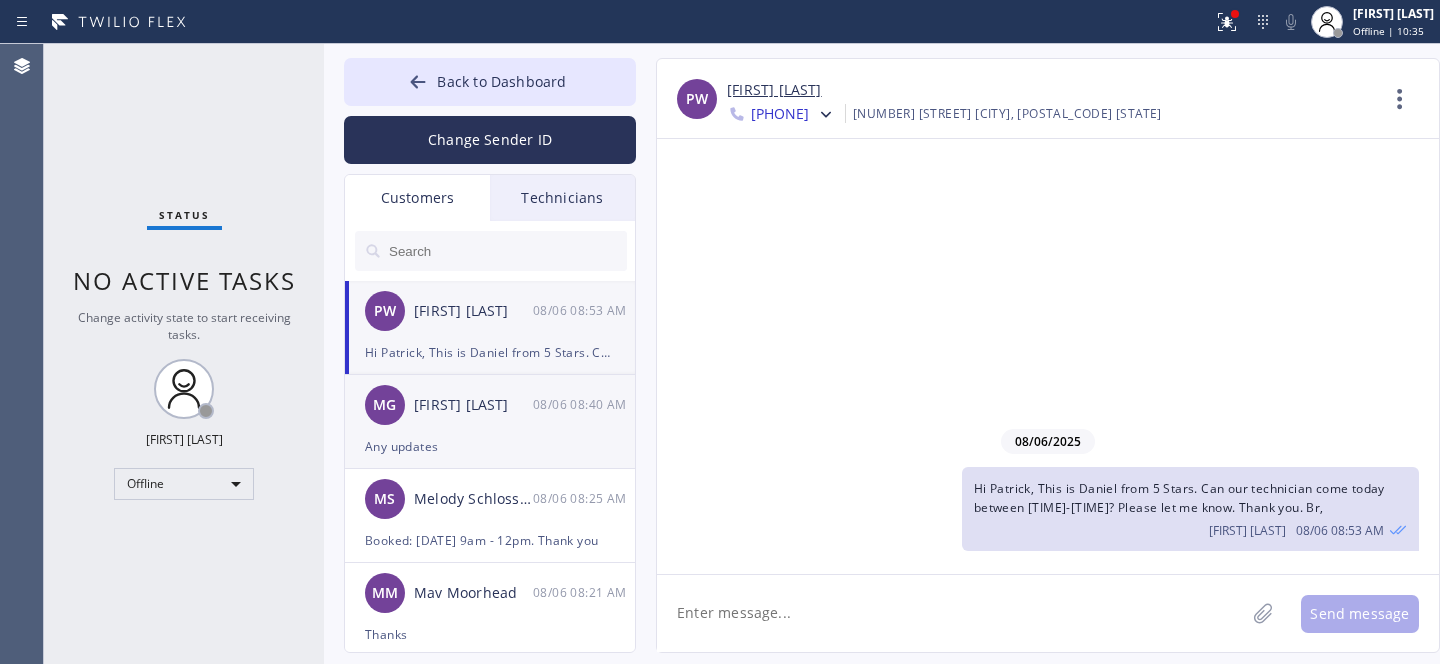 click on "MG Maria  Garcia 08/06 08:40 AM" at bounding box center [491, 405] 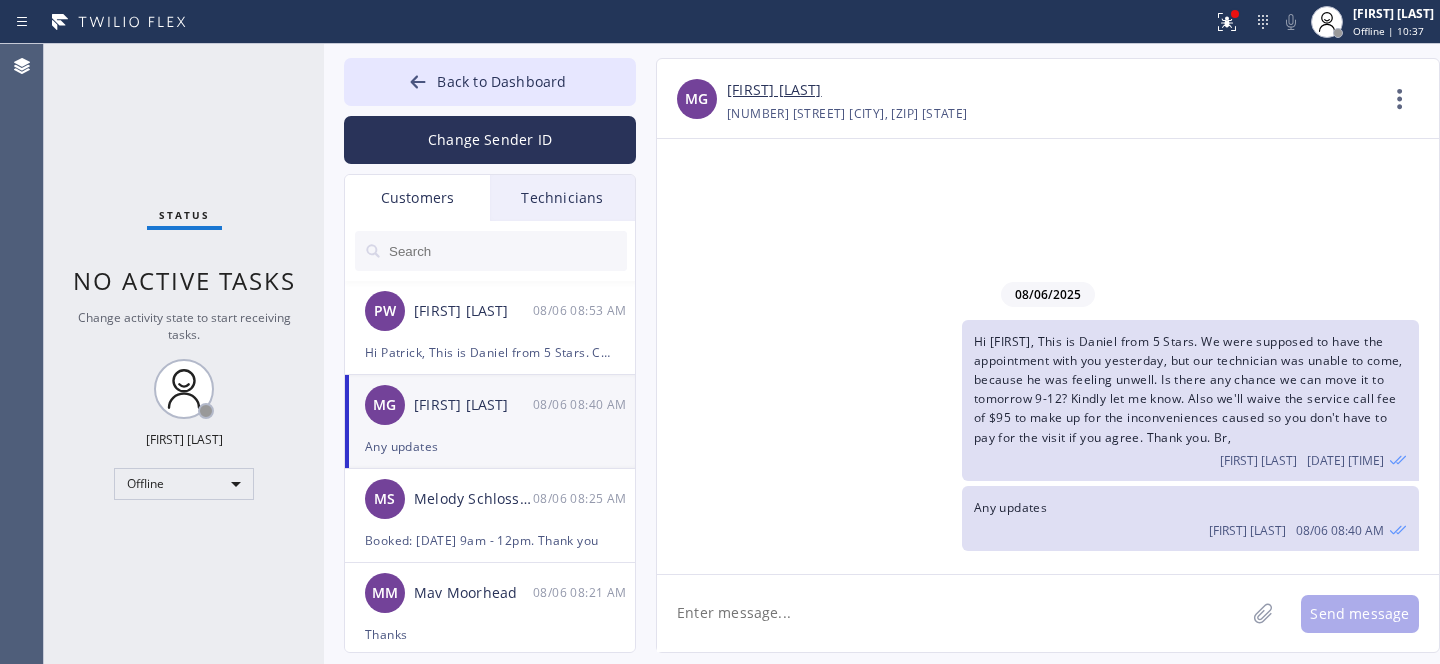 click on "[FIRST] [LAST]" at bounding box center [774, 90] 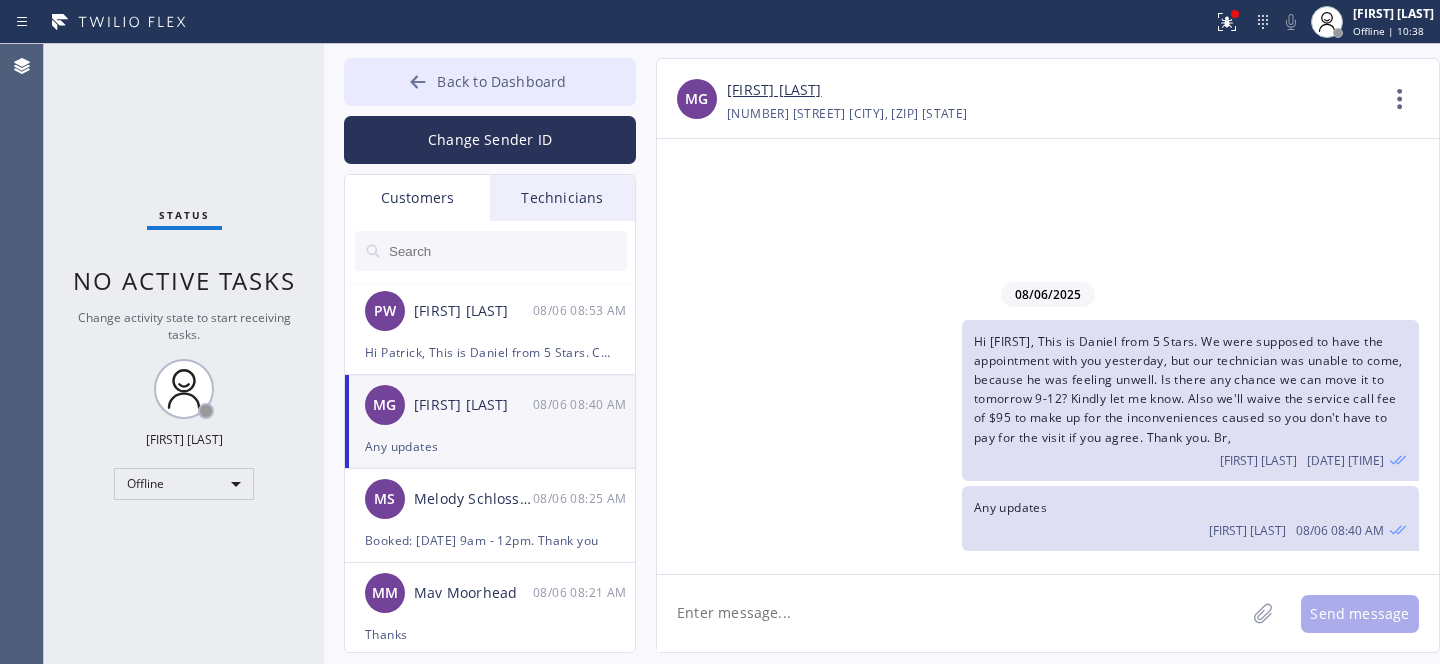 click on "Back to Dashboard" at bounding box center [490, 82] 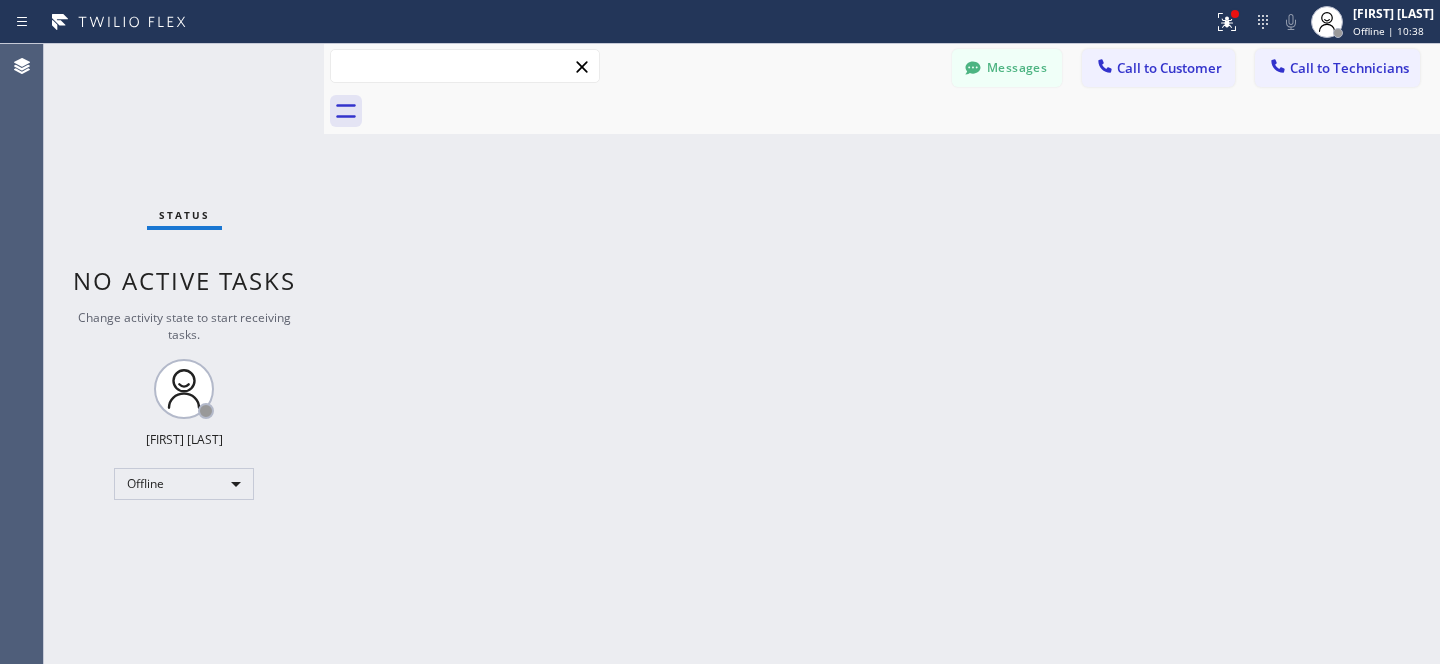 click at bounding box center [465, 66] 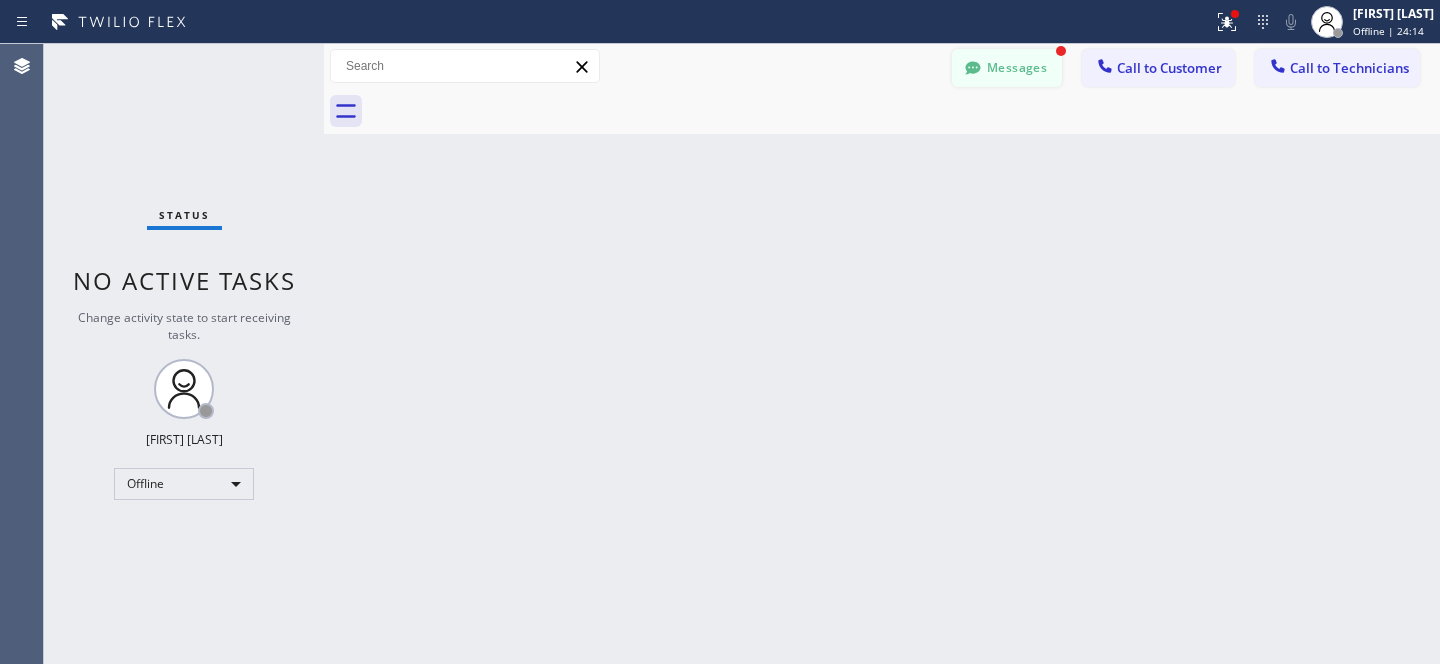 click 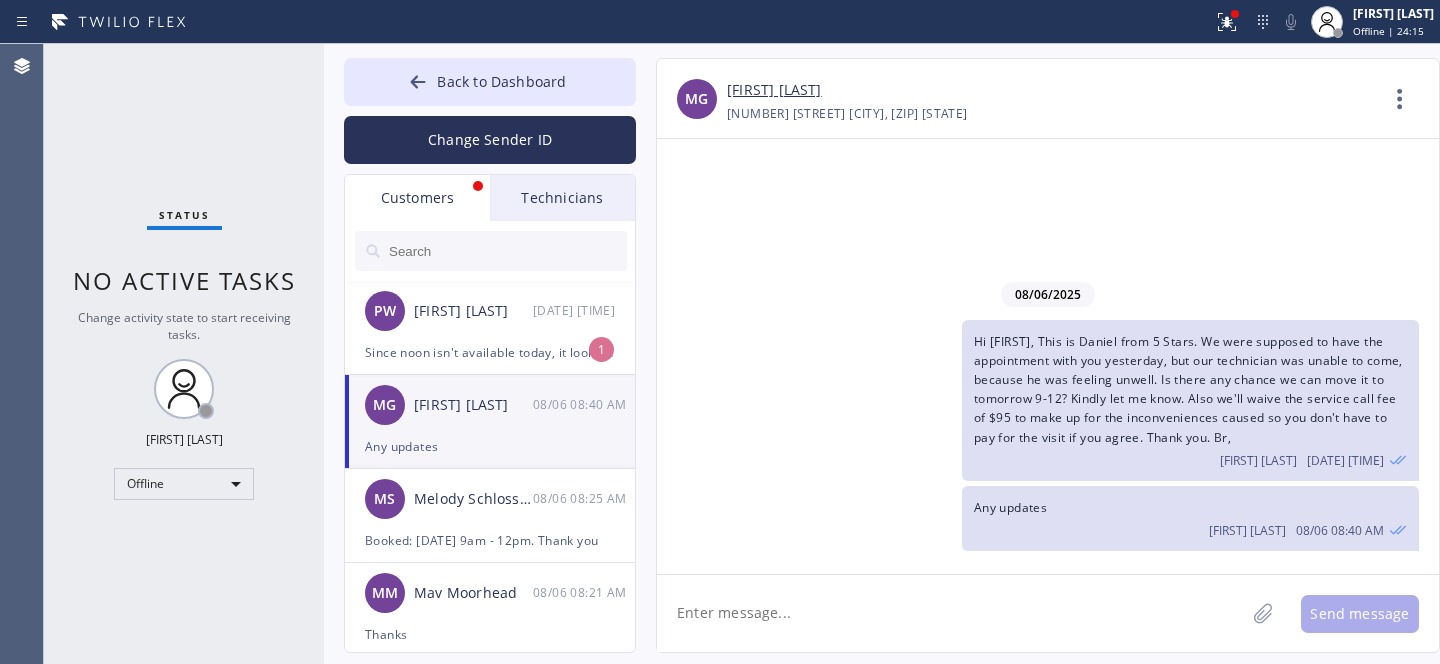 click on "PW Patrick Walker 08/06 09:17 AM" at bounding box center [491, 311] 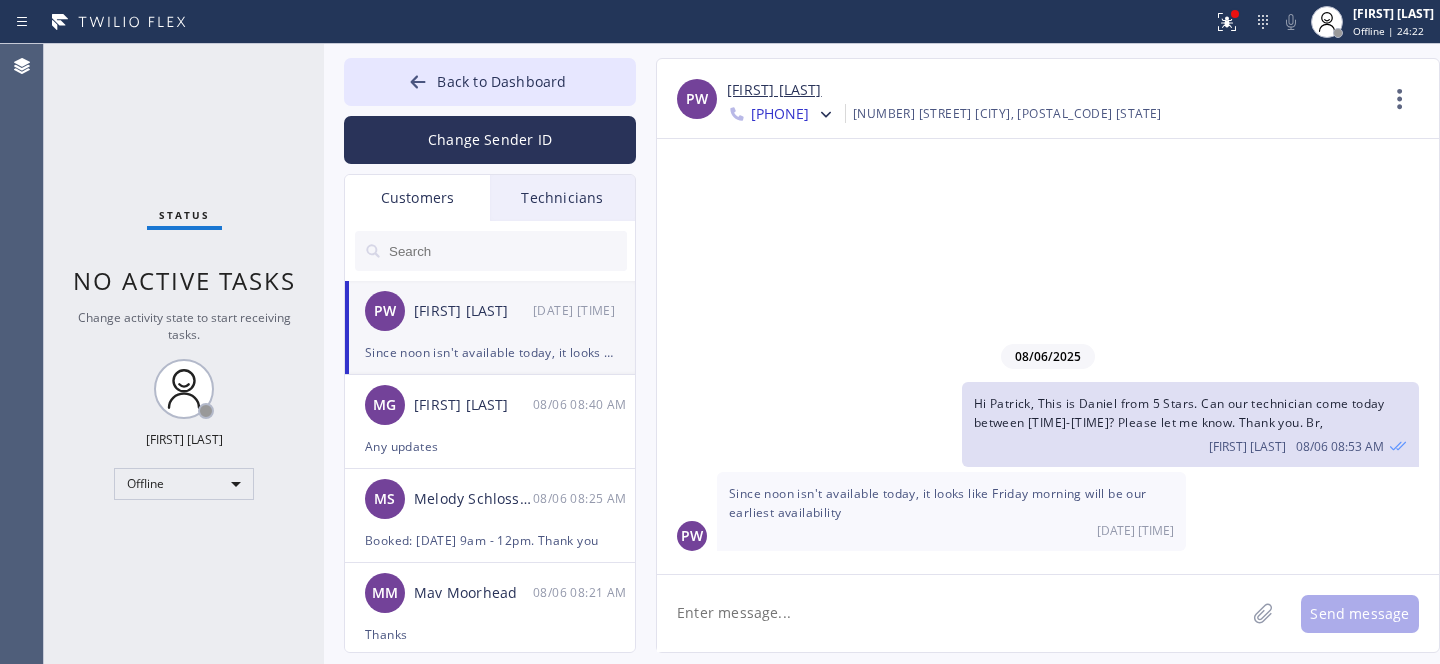 click on "[FIRST] [LAST]" at bounding box center (774, 90) 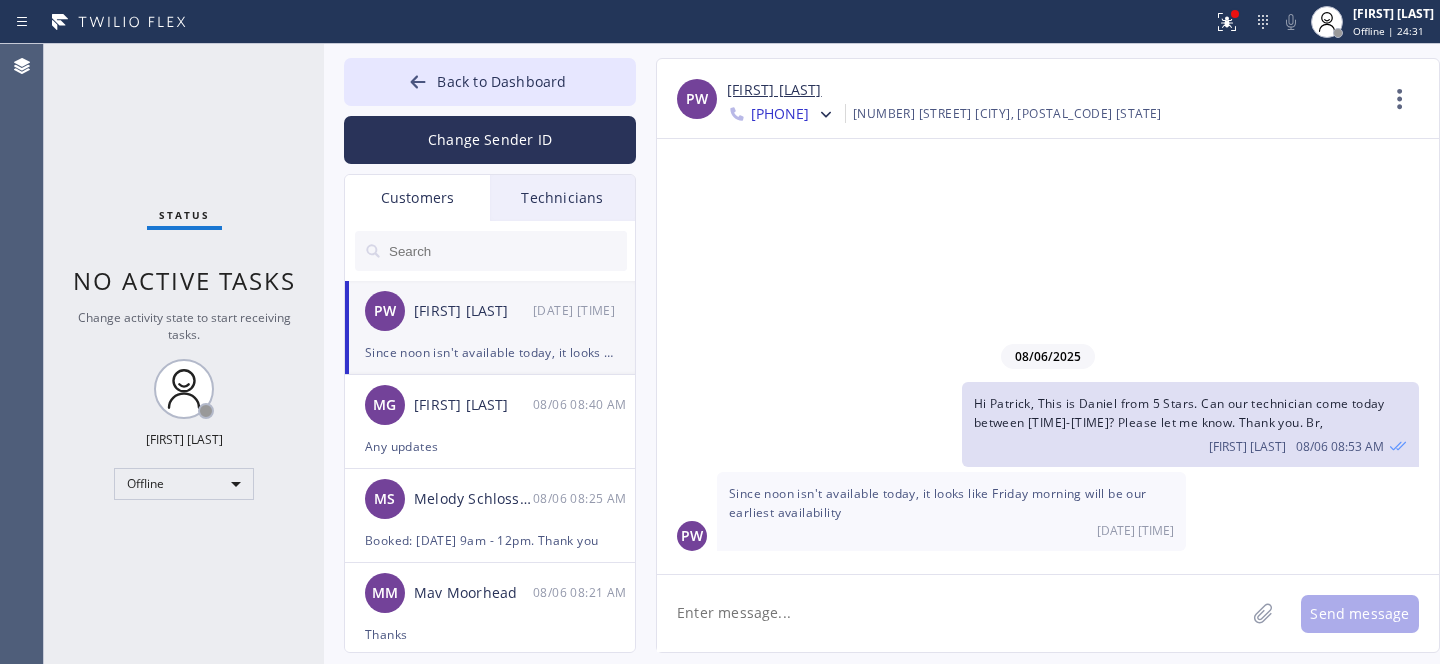click 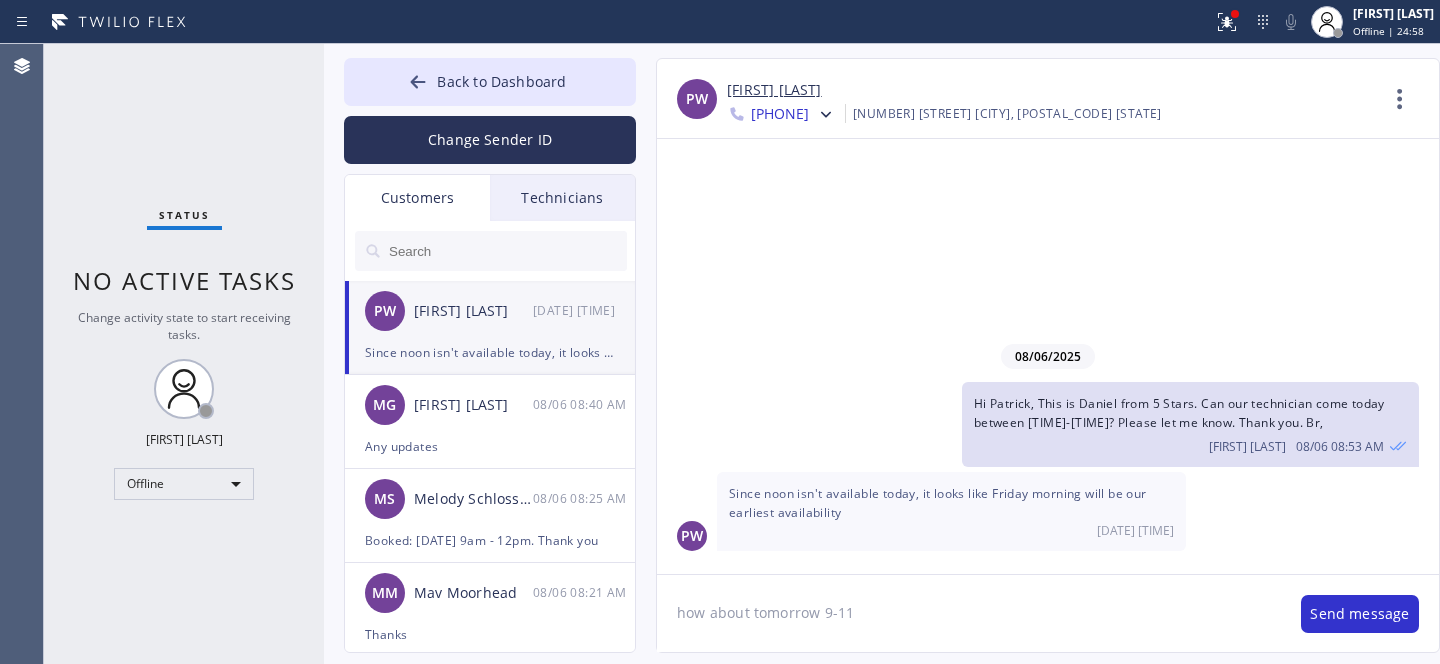 type on "how about tomorrow 9-11?" 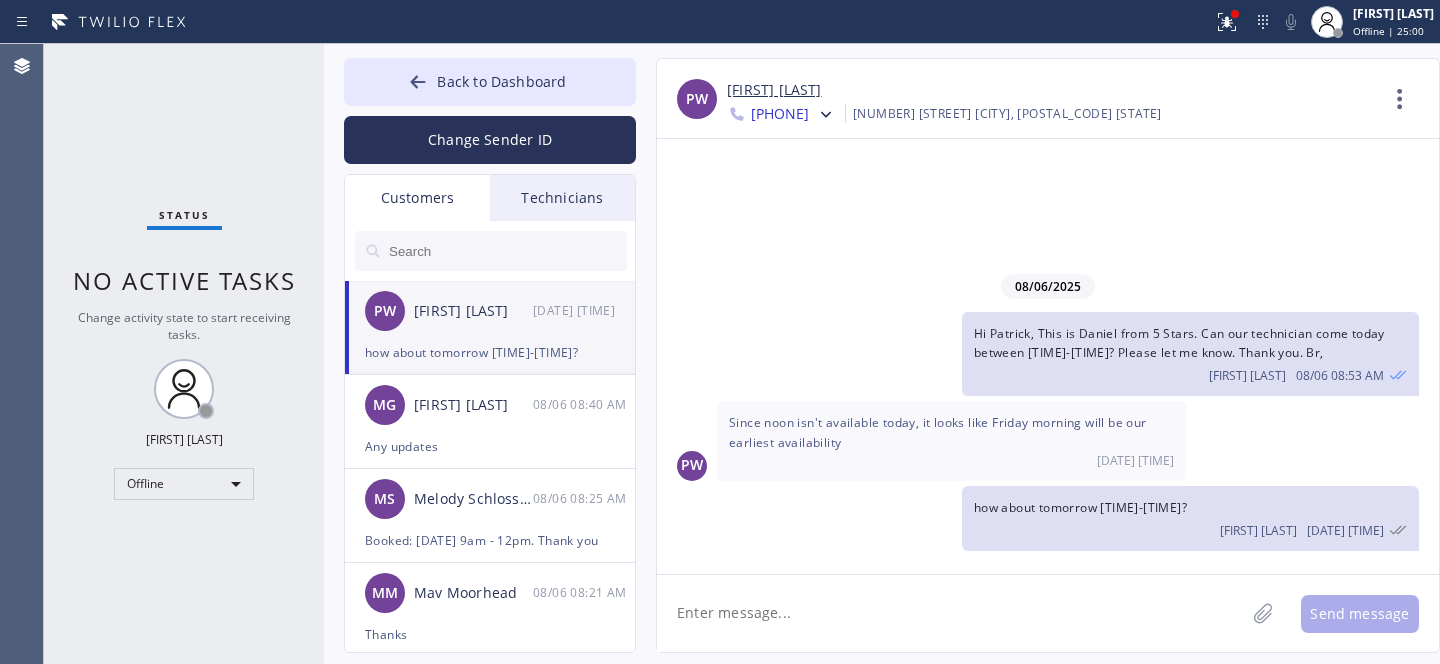 drag, startPoint x: 469, startPoint y: 91, endPoint x: 913, endPoint y: 573, distance: 655.332 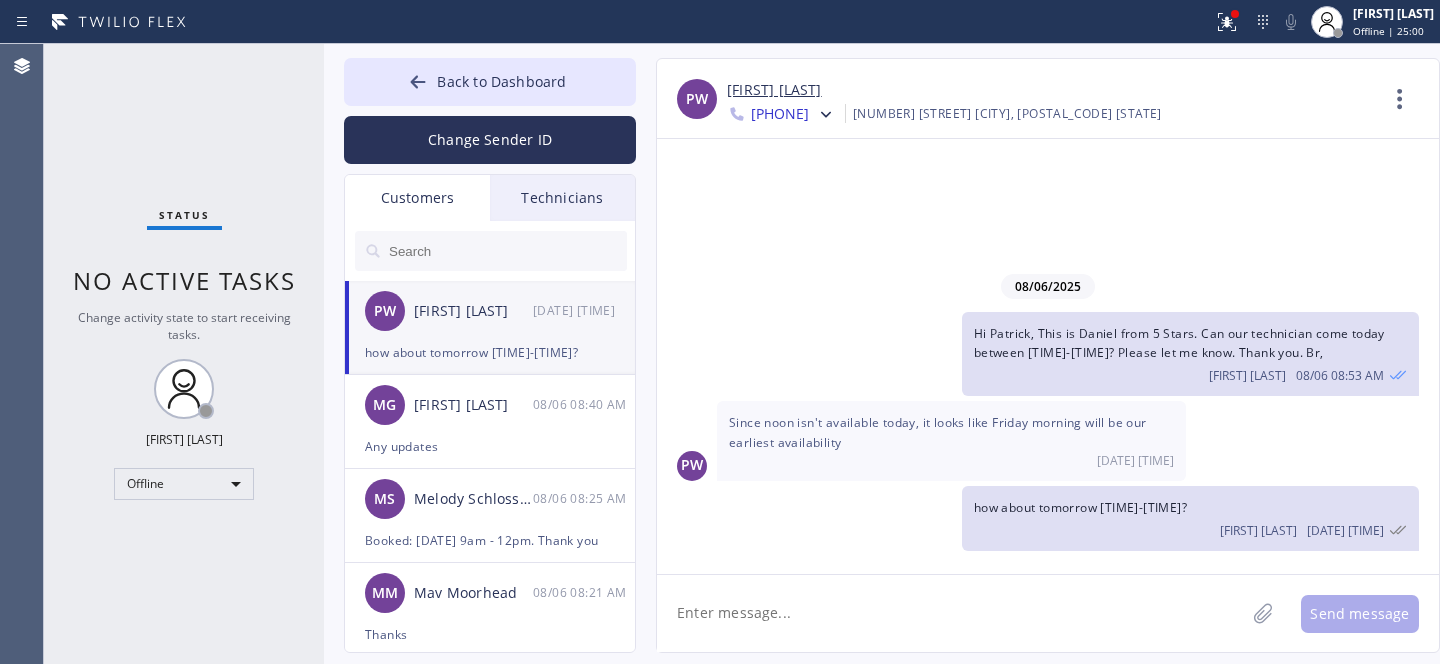 click on "Back to Dashboard" at bounding box center (490, 82) 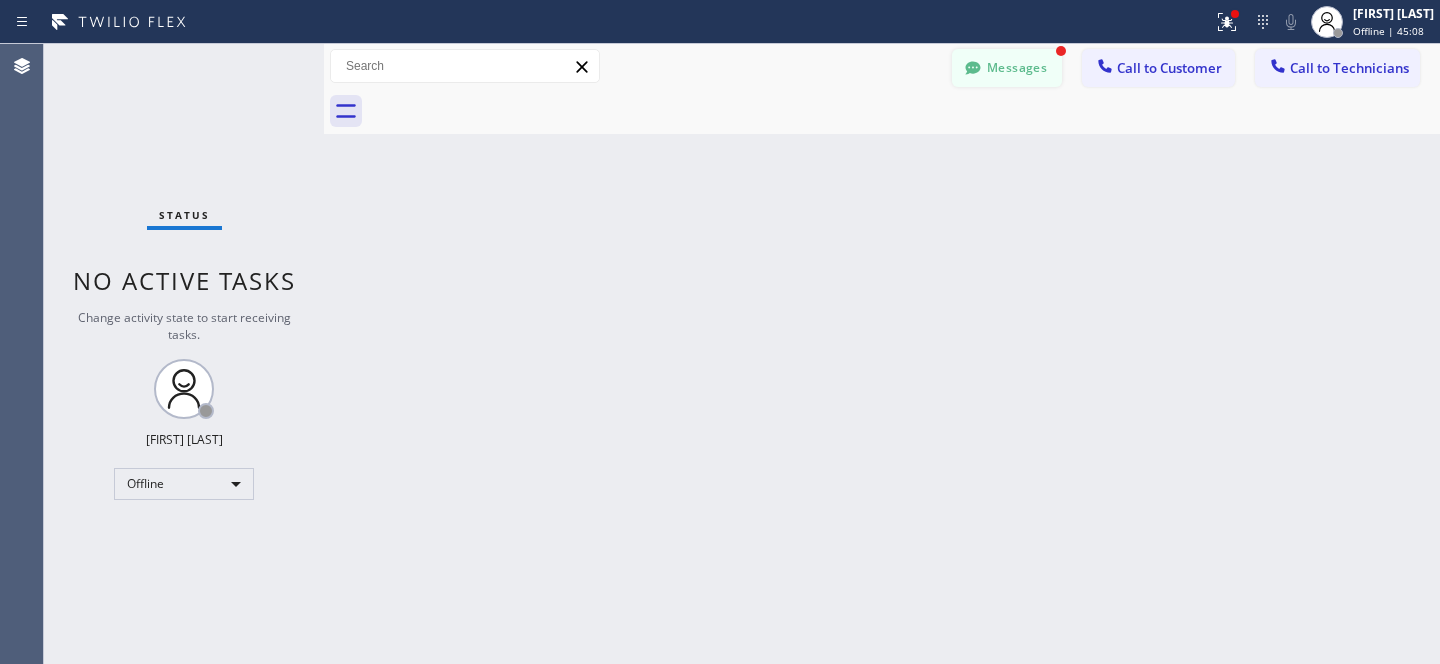click on "Messages" at bounding box center [1007, 68] 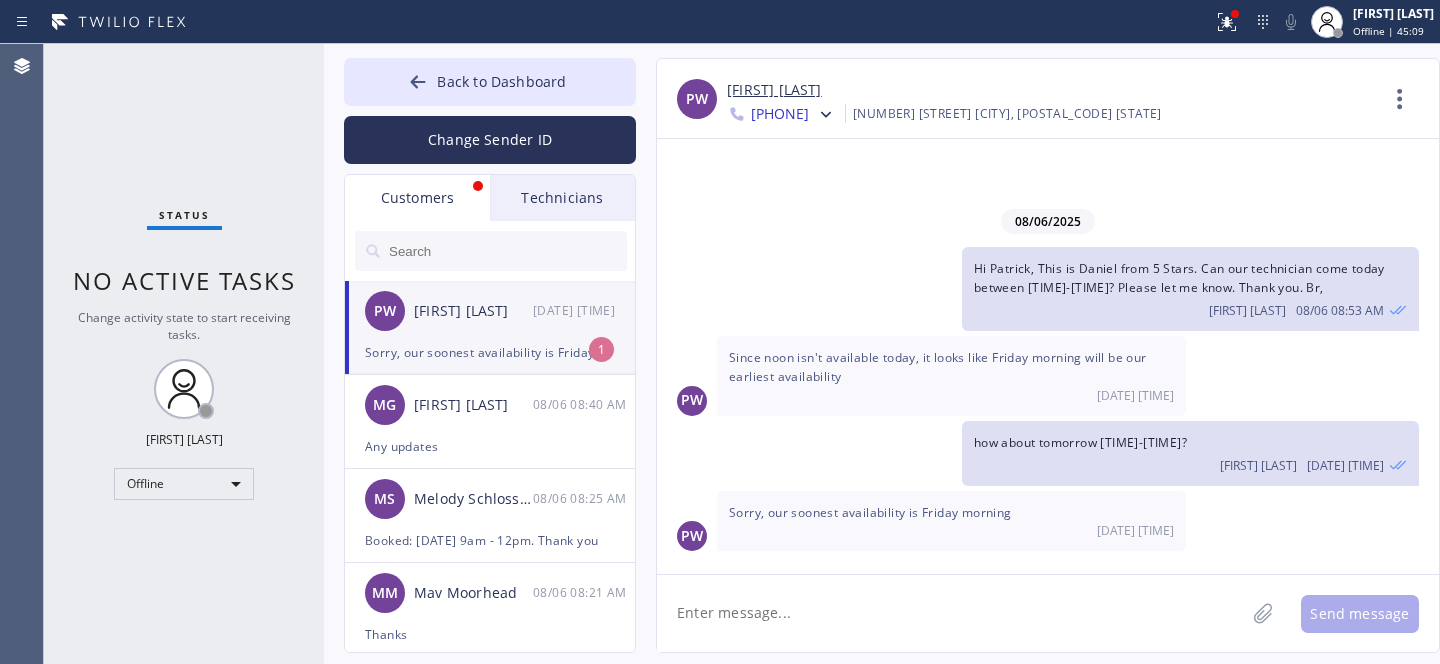 click on "PW Patrick Walker 08/06 09:39 AM" at bounding box center [491, 311] 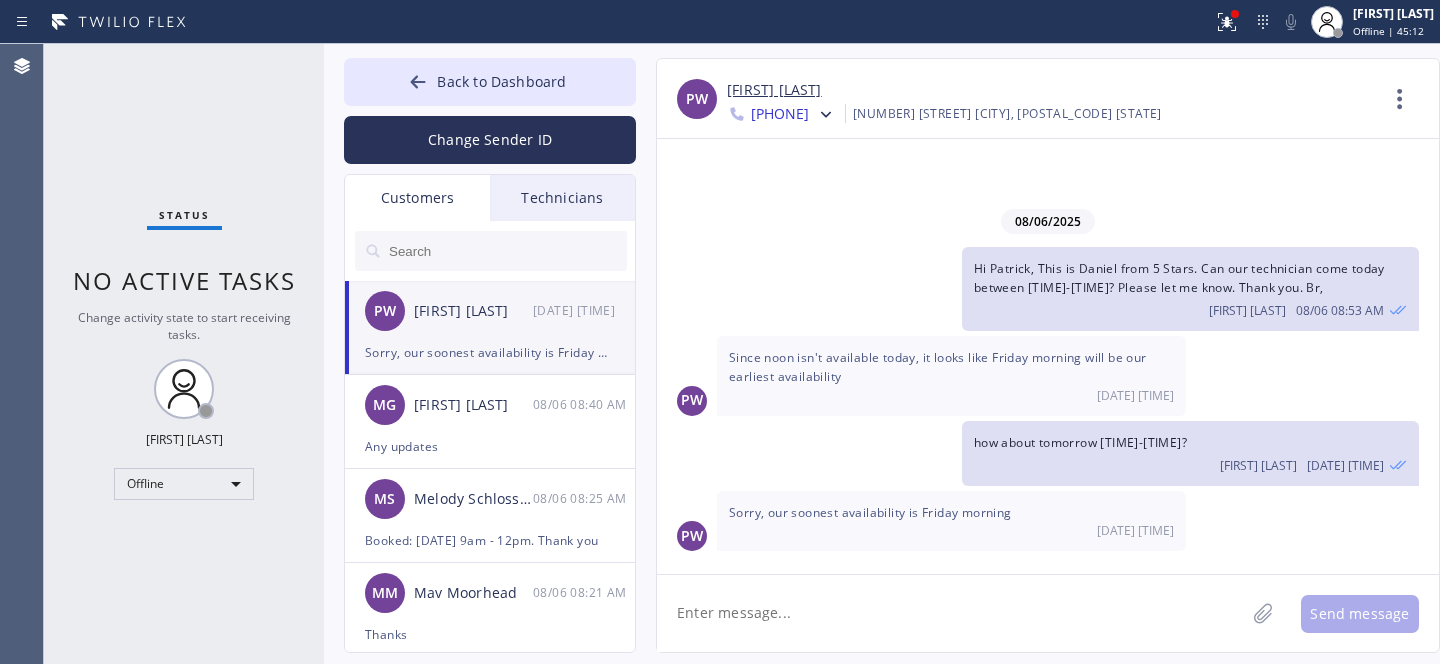 click 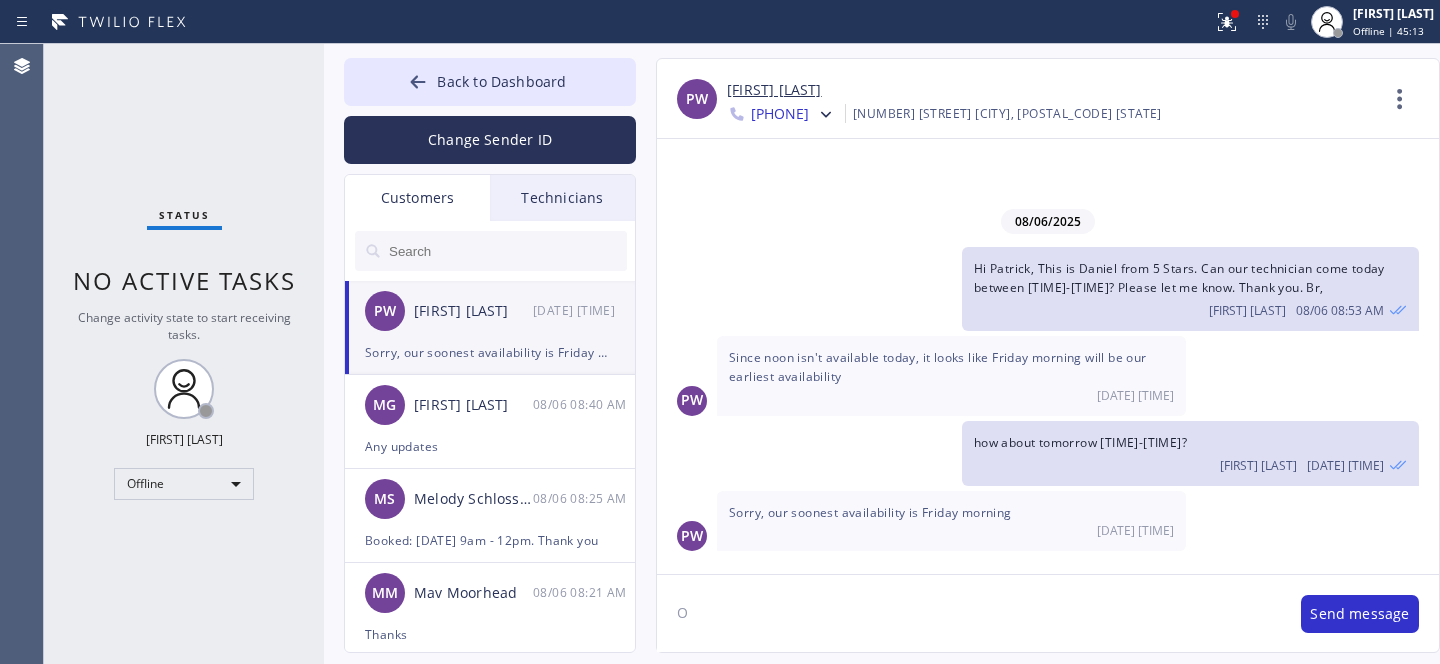 type on "Ok" 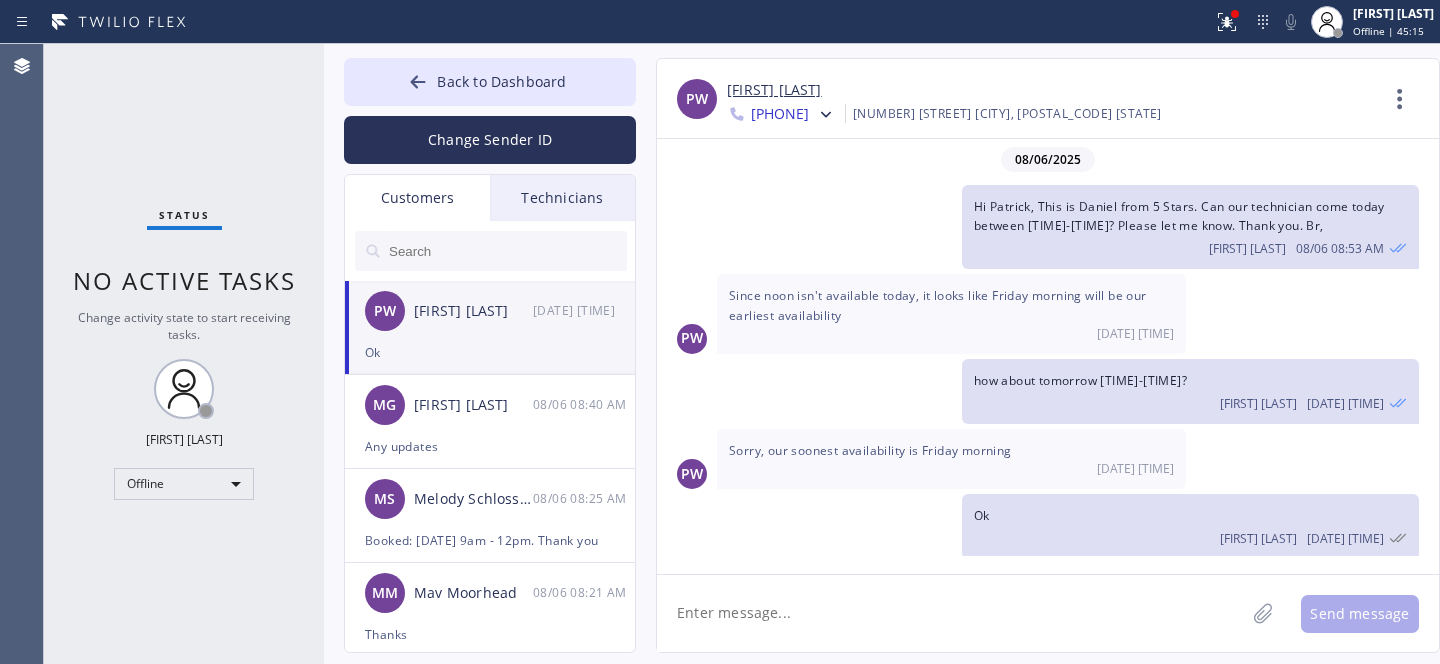 scroll, scrollTop: 5, scrollLeft: 0, axis: vertical 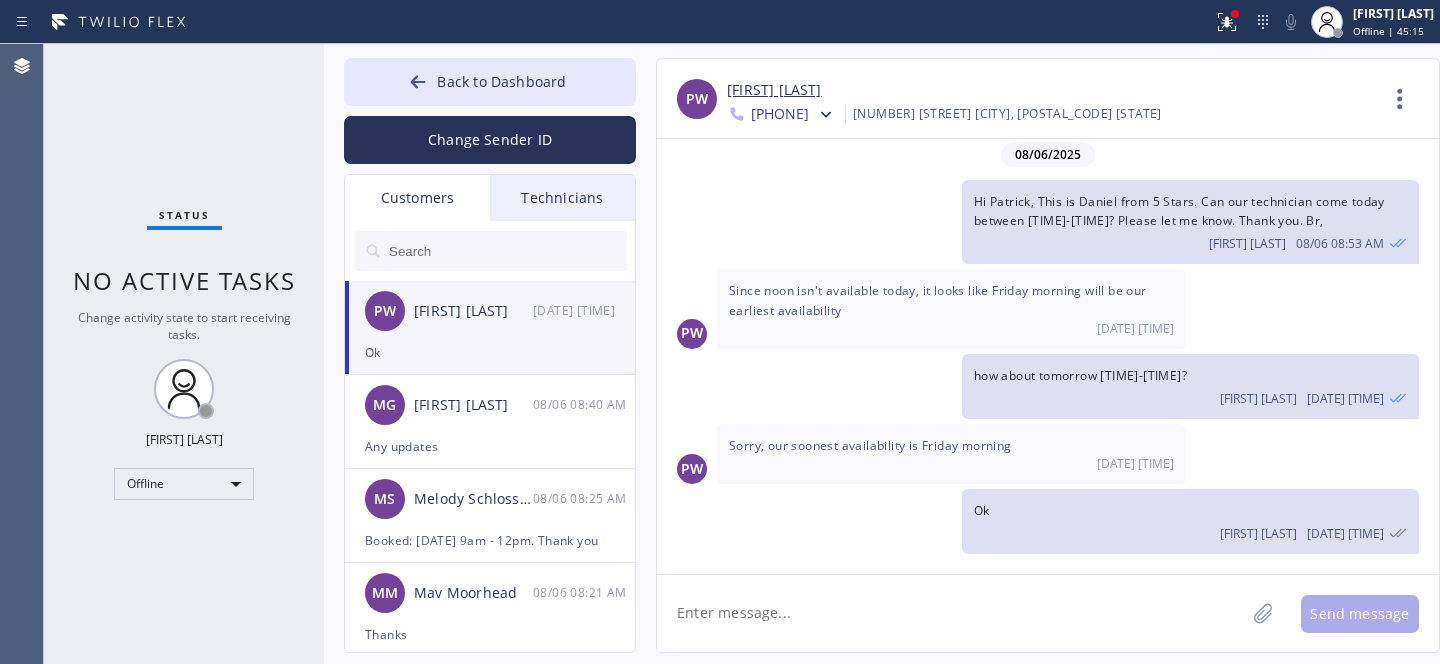 click on "[FIRST] [LAST]" at bounding box center [774, 90] 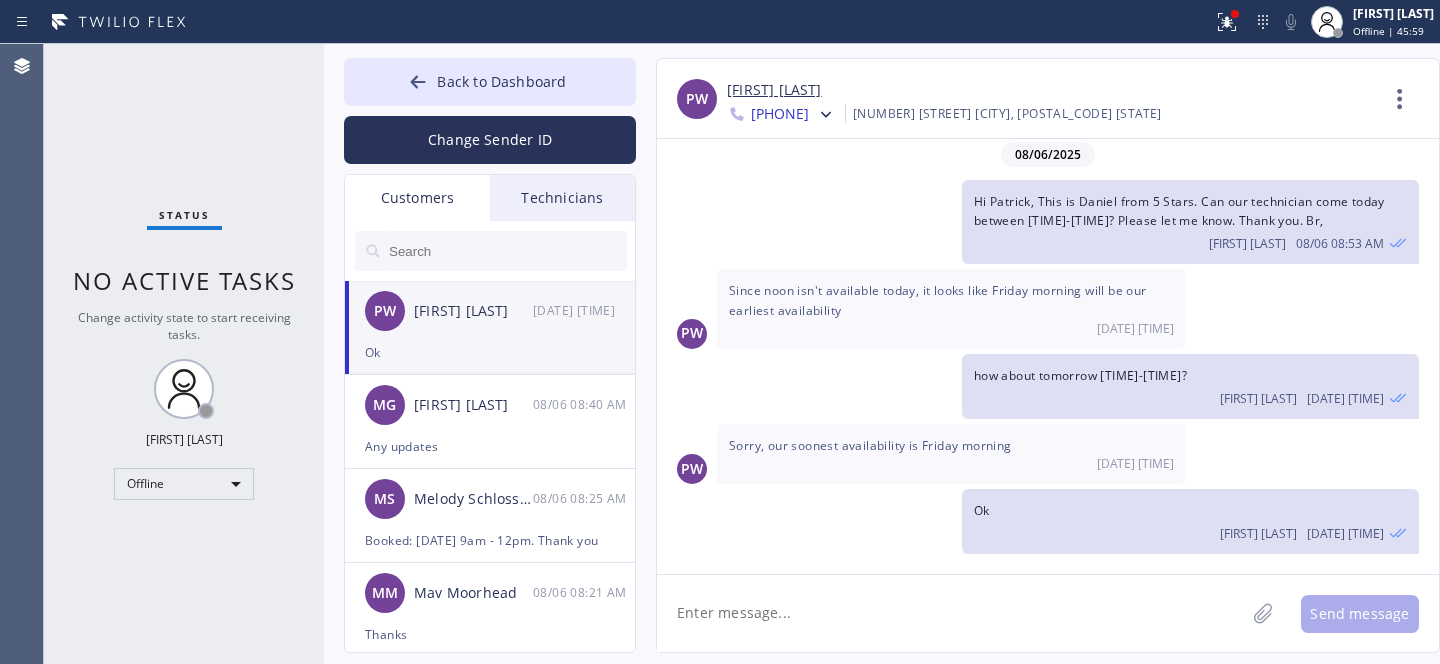 drag, startPoint x: 819, startPoint y: 597, endPoint x: 834, endPoint y: 639, distance: 44.598206 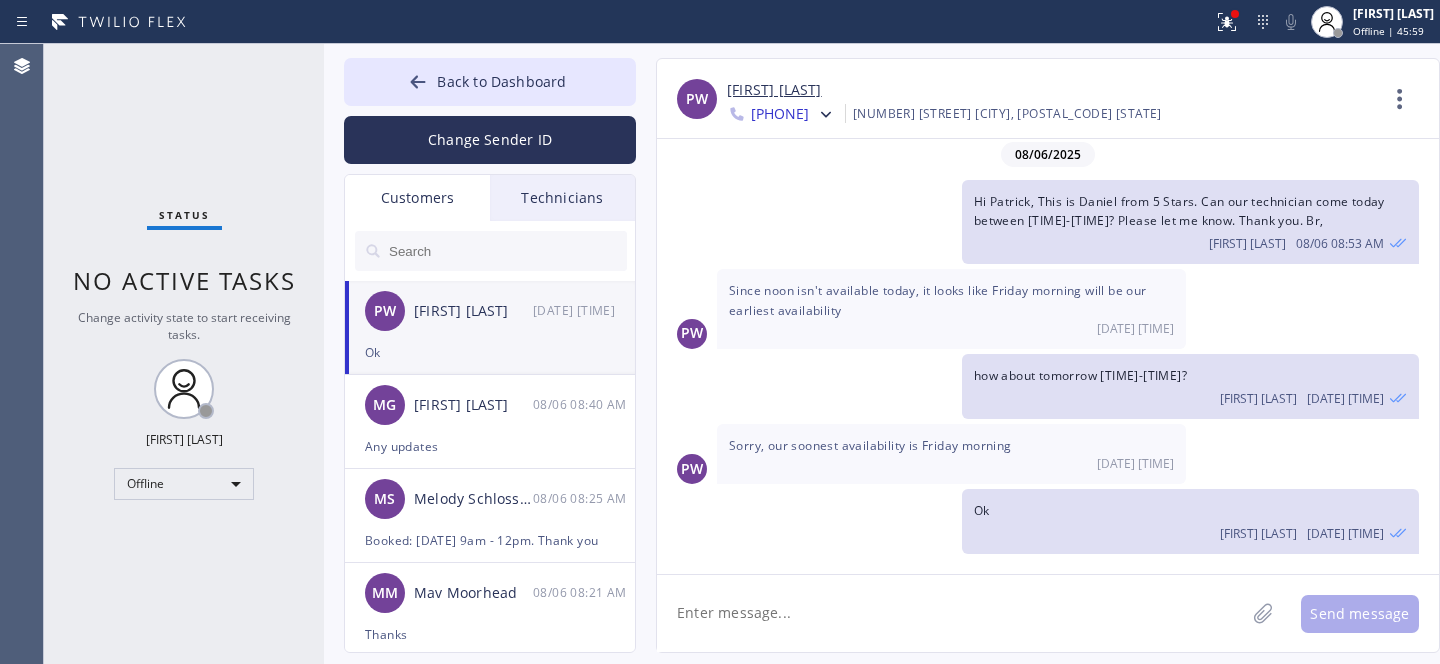 click 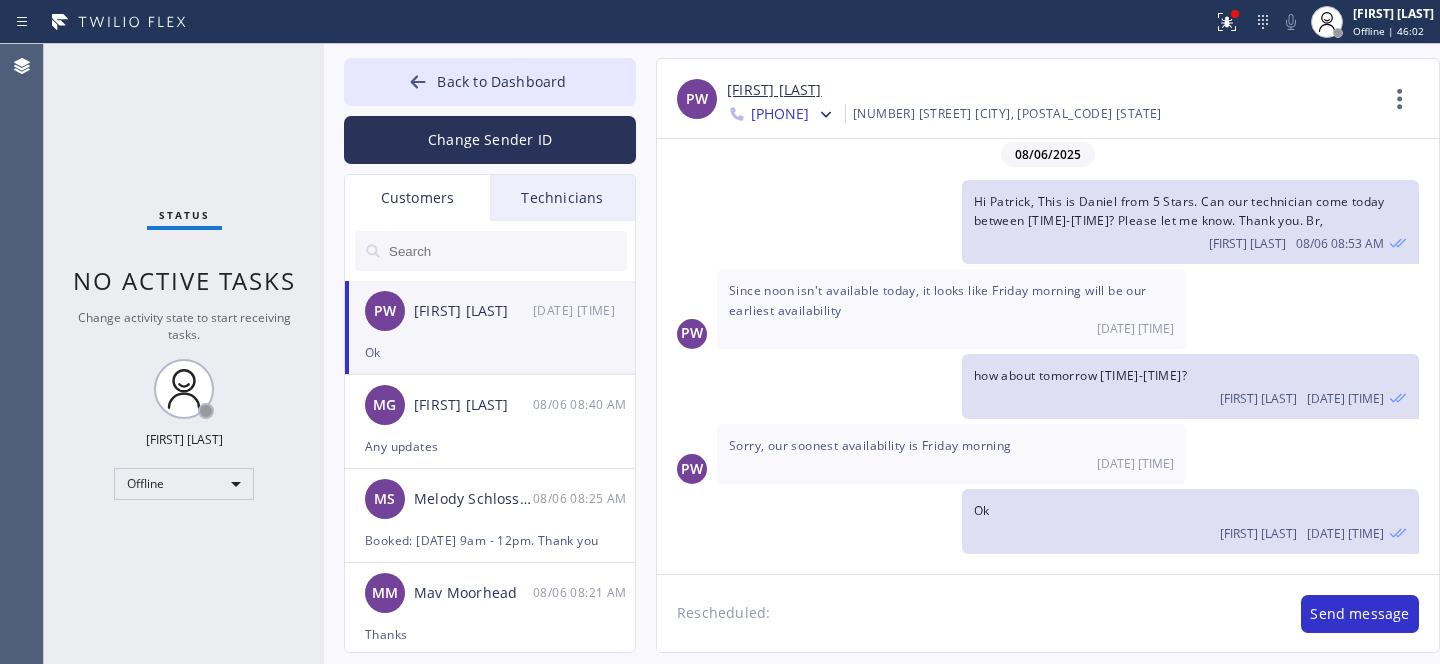 paste on "08/08/2025	9am - 11am" 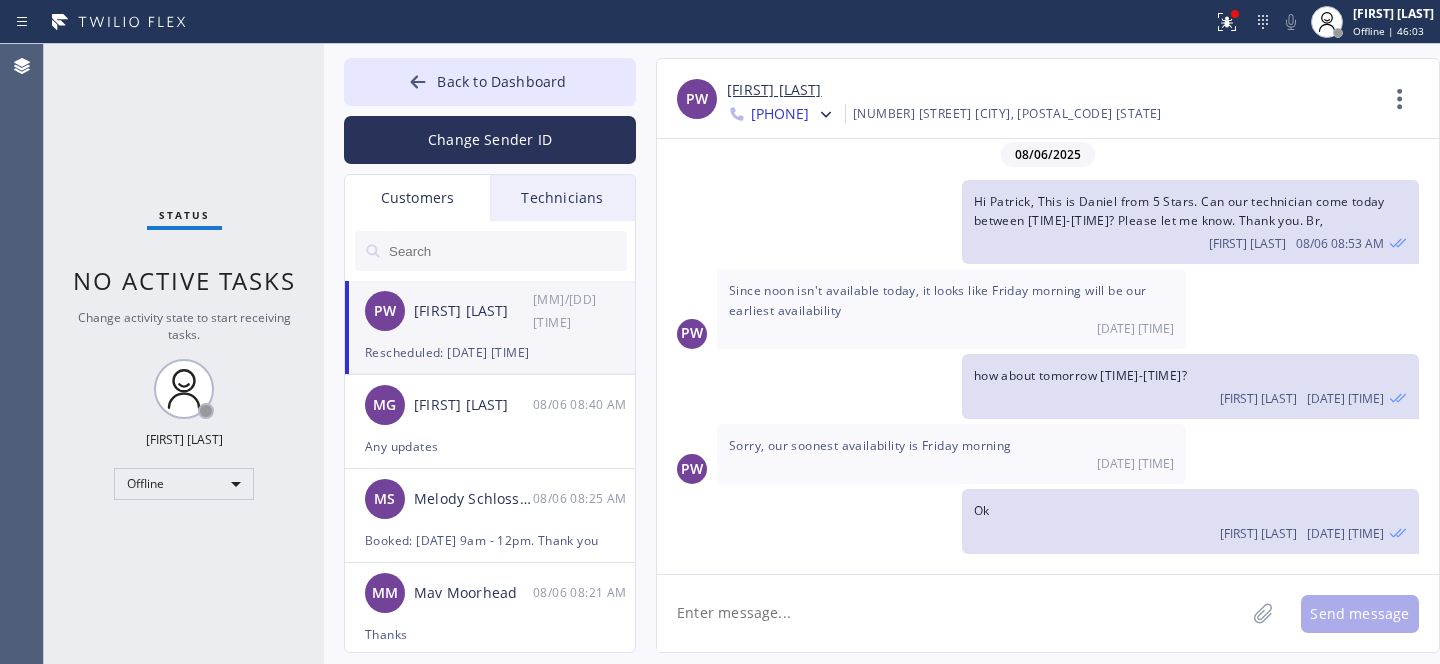 scroll, scrollTop: 75, scrollLeft: 0, axis: vertical 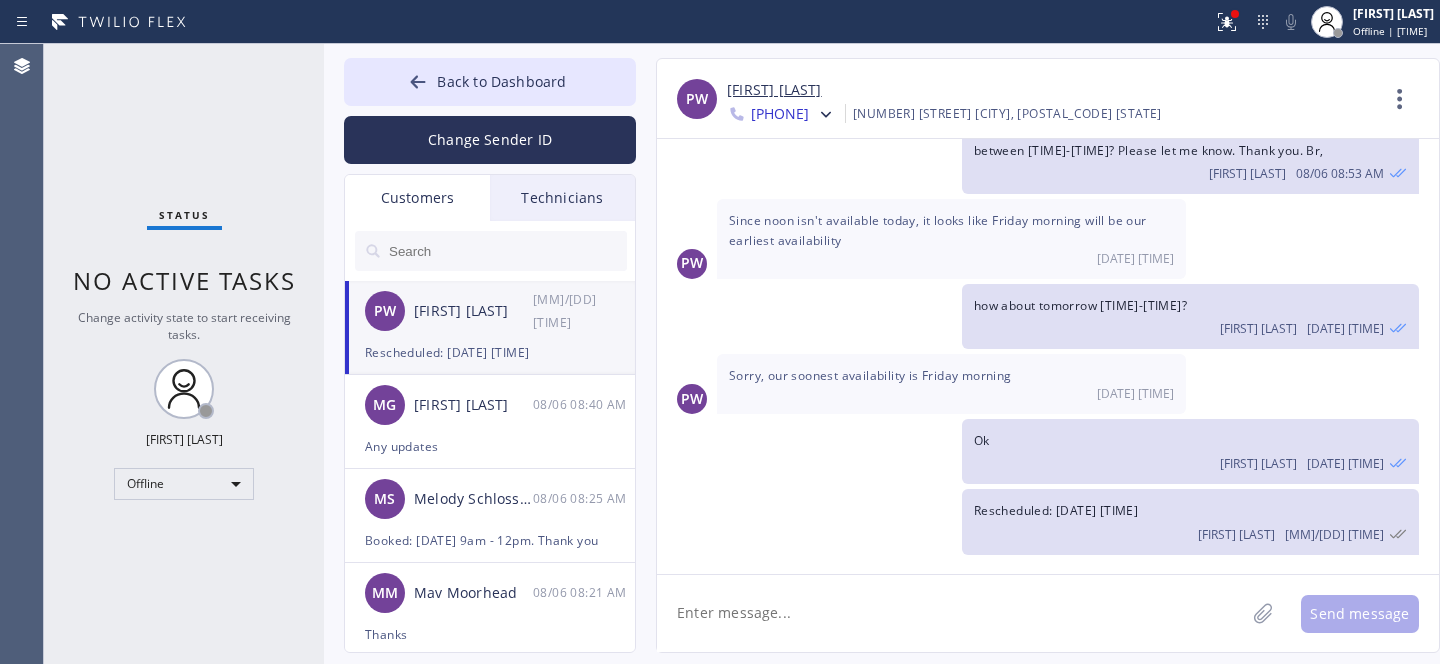drag, startPoint x: 480, startPoint y: 81, endPoint x: 505, endPoint y: 12, distance: 73.38937 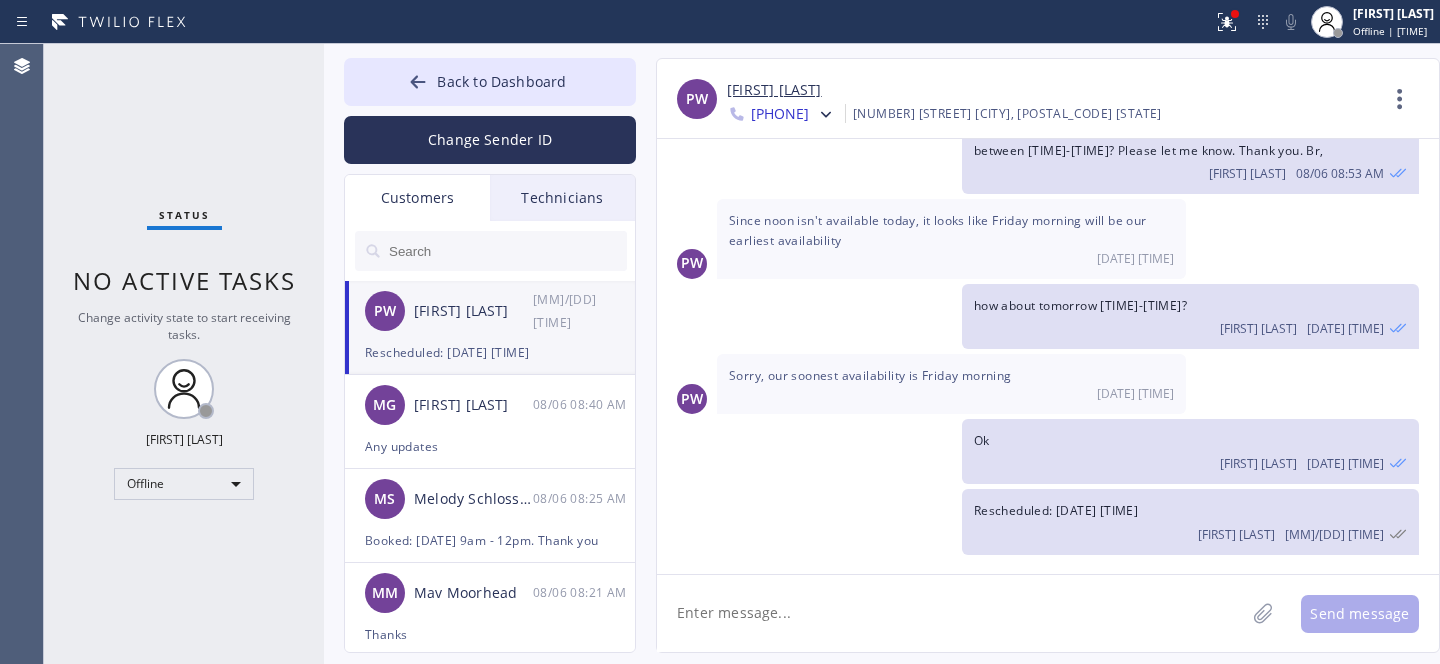 click on "Back to Dashboard" at bounding box center [501, 81] 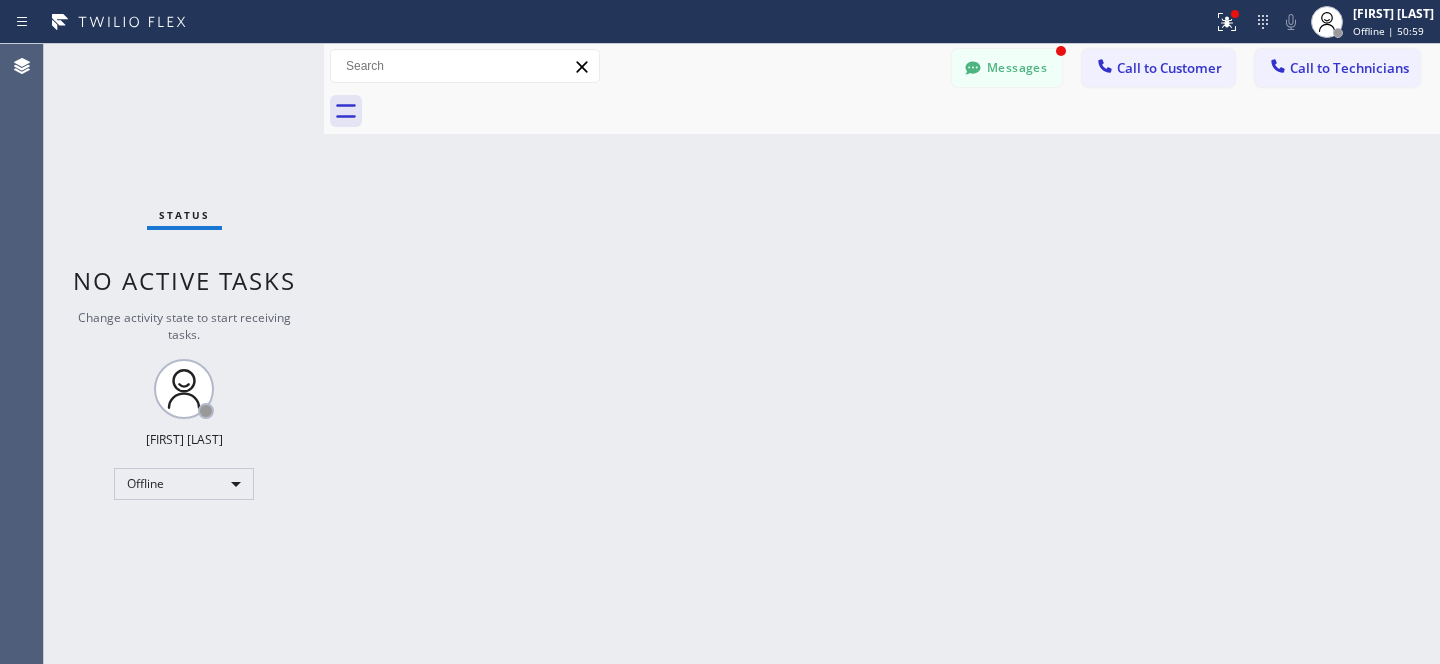 scroll, scrollTop: 140, scrollLeft: 0, axis: vertical 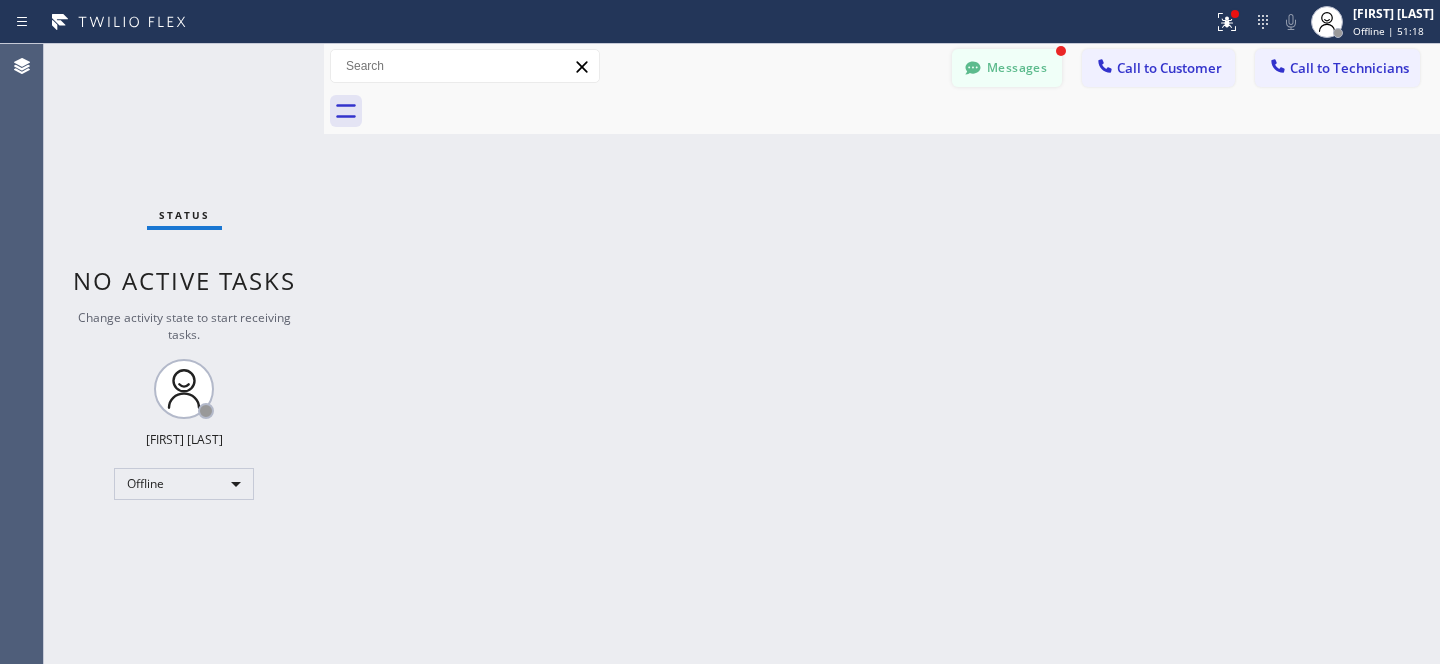 click on "Messages" at bounding box center [1007, 68] 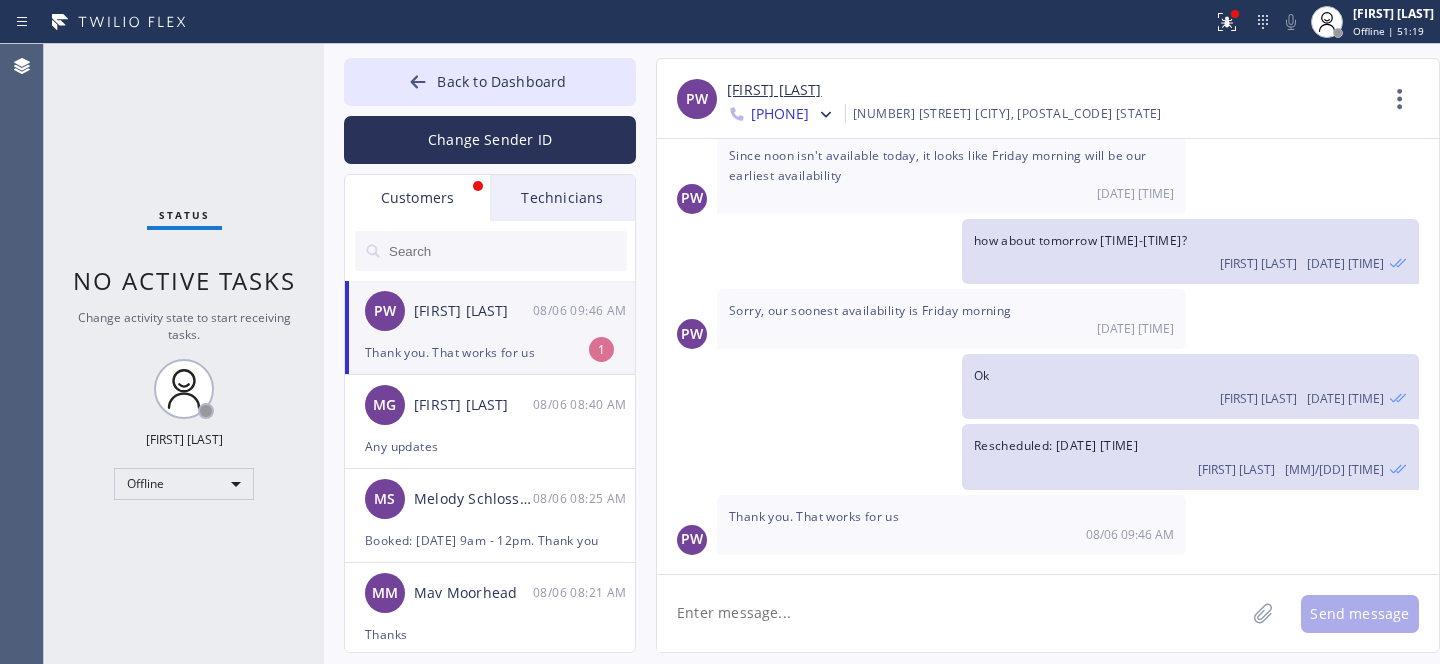 drag, startPoint x: 491, startPoint y: 337, endPoint x: 602, endPoint y: 285, distance: 122.57651 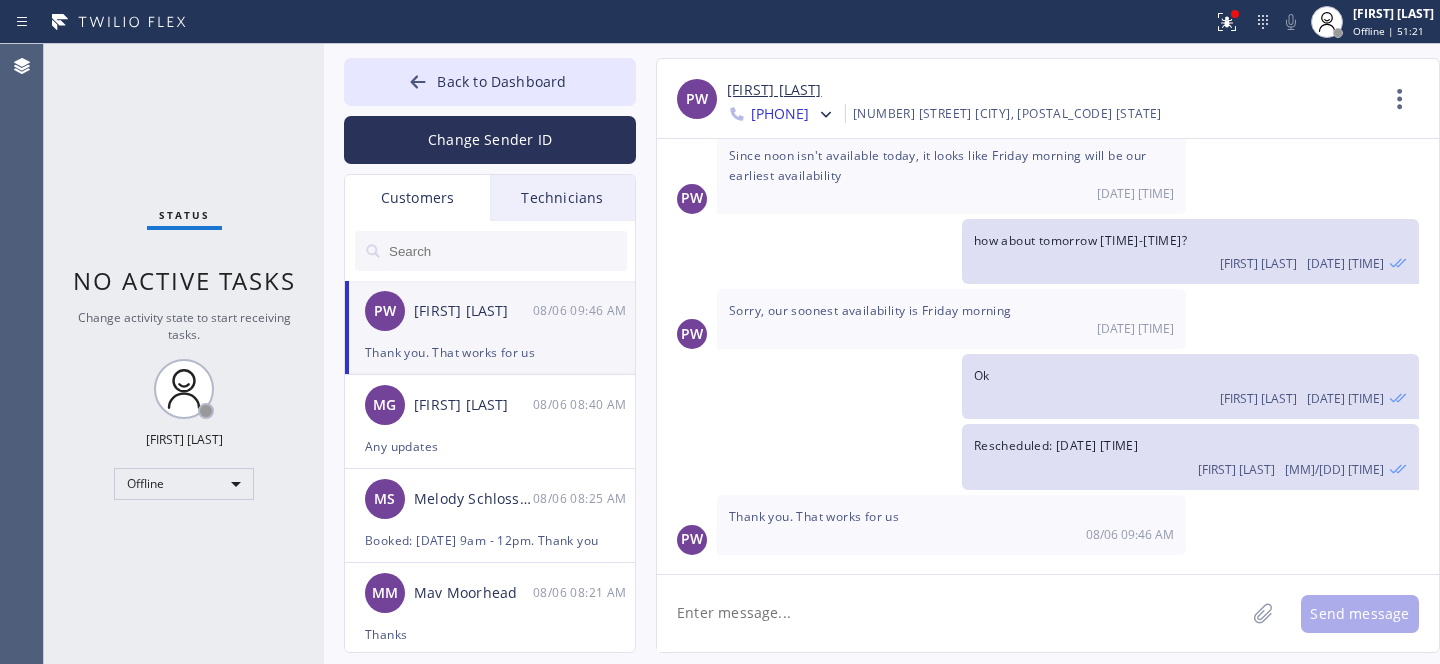 click 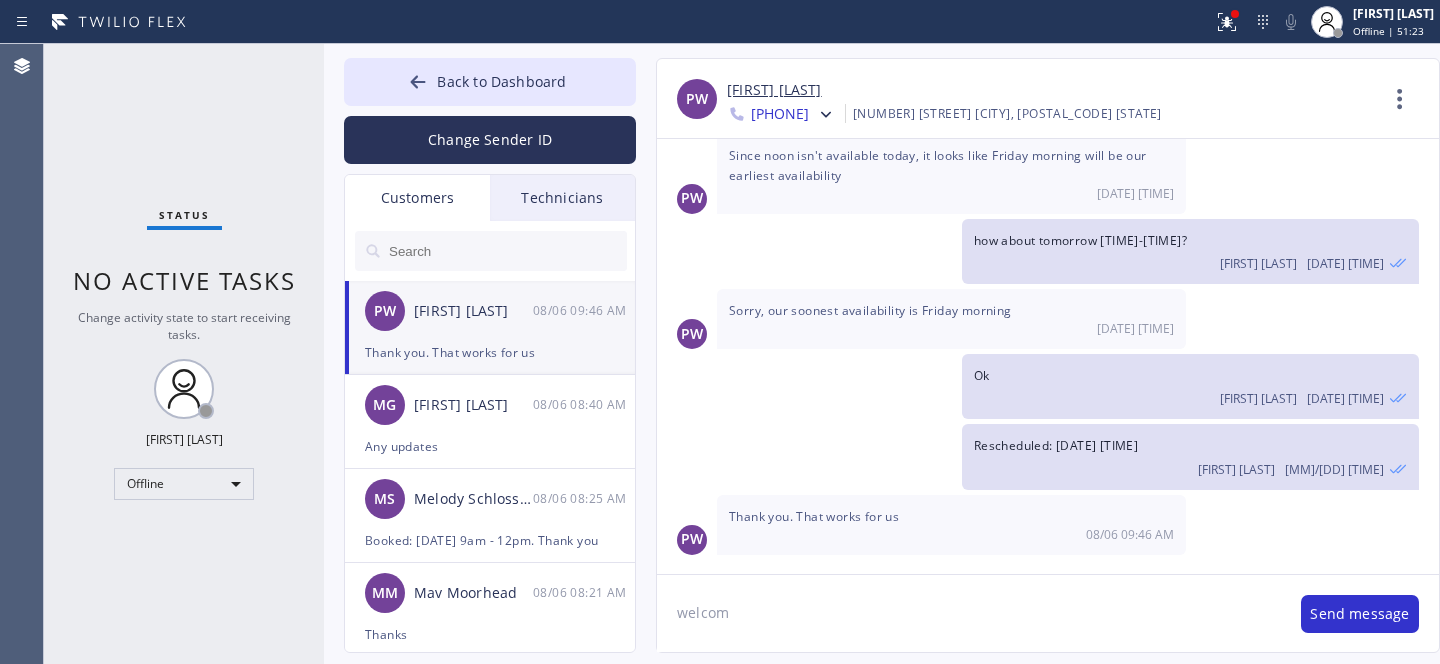 type on "welcome" 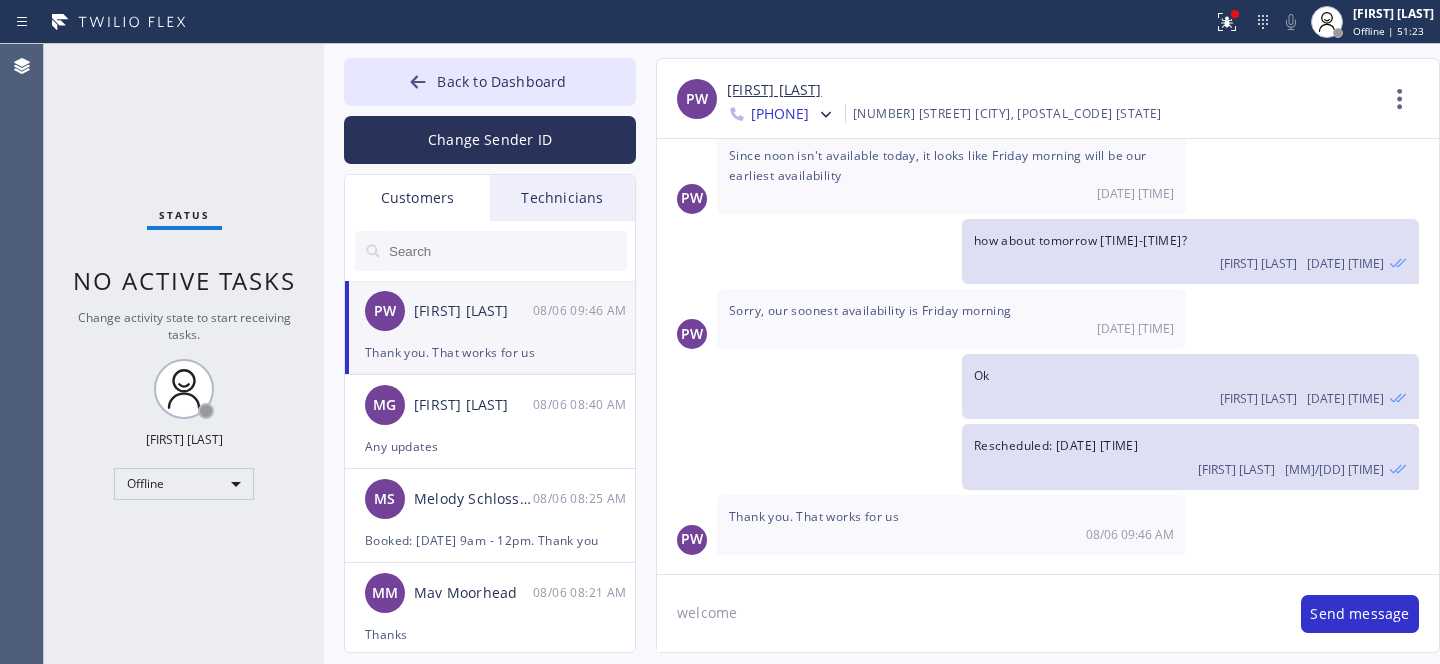 type 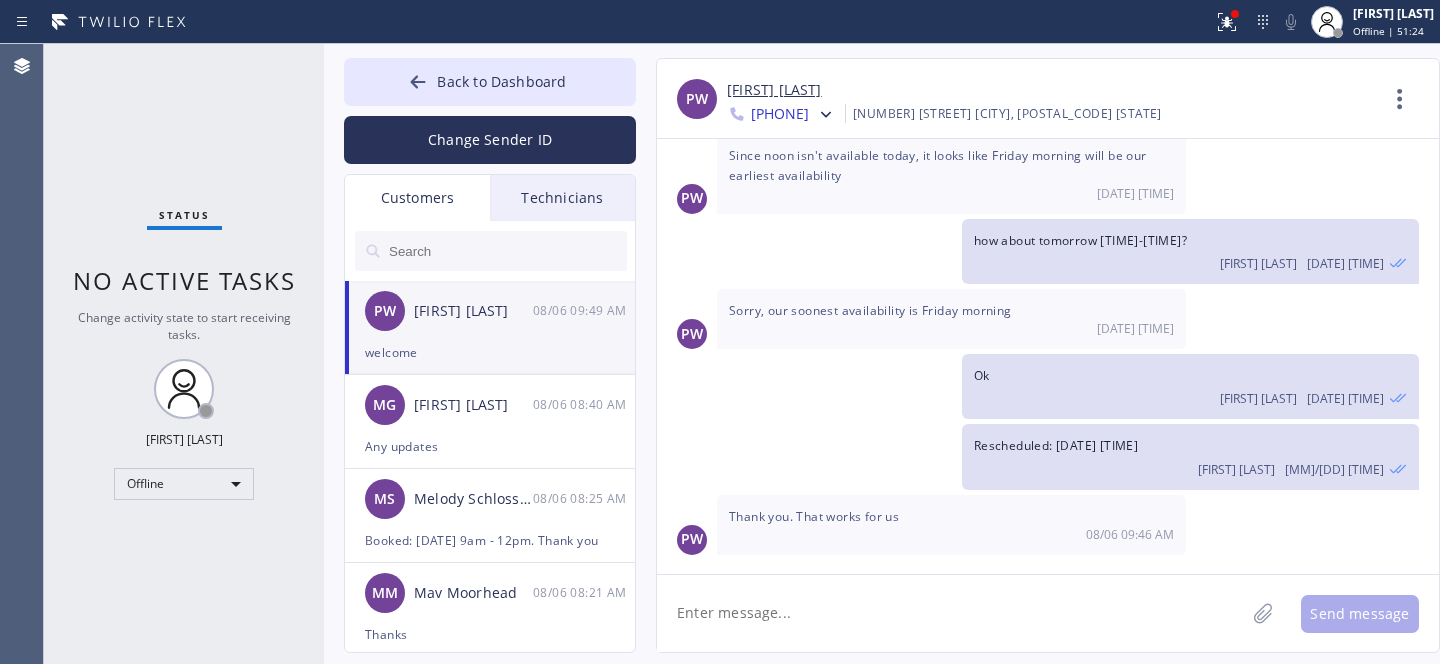 scroll, scrollTop: 209, scrollLeft: 0, axis: vertical 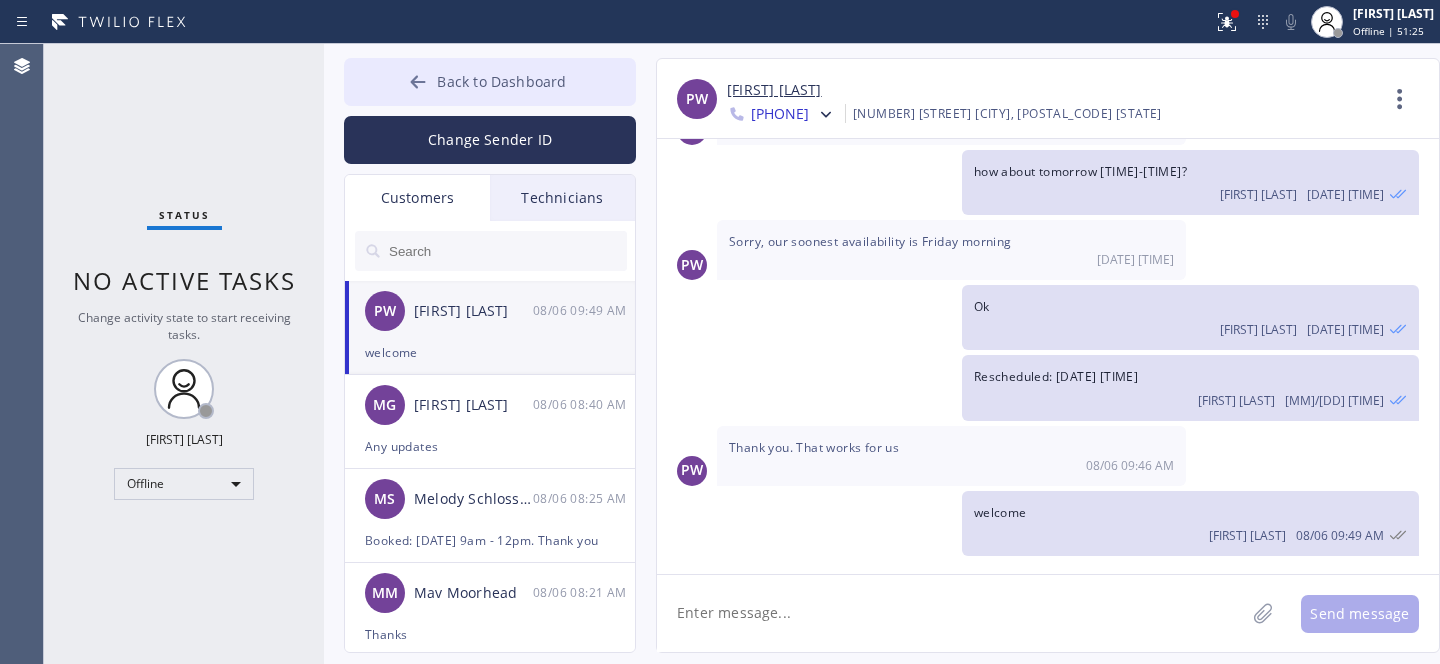 click on "Back to Dashboard" at bounding box center (501, 81) 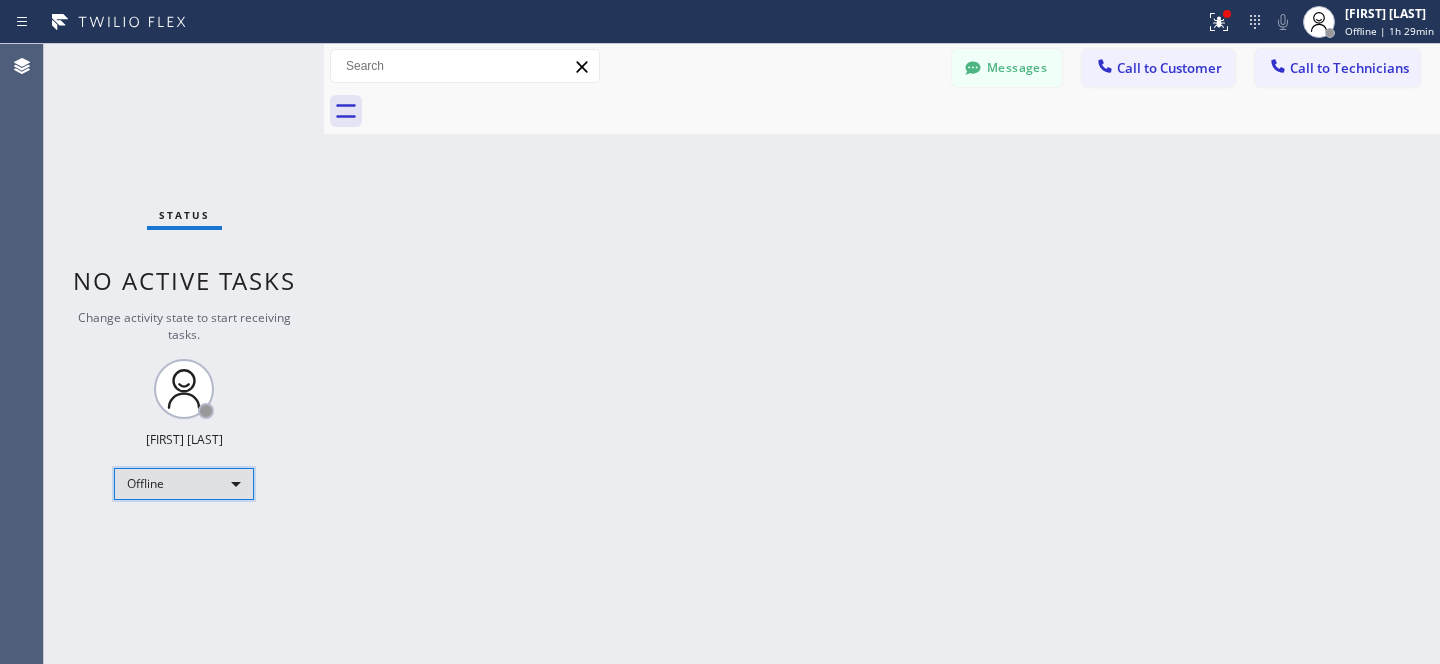 click on "Offline" at bounding box center [184, 484] 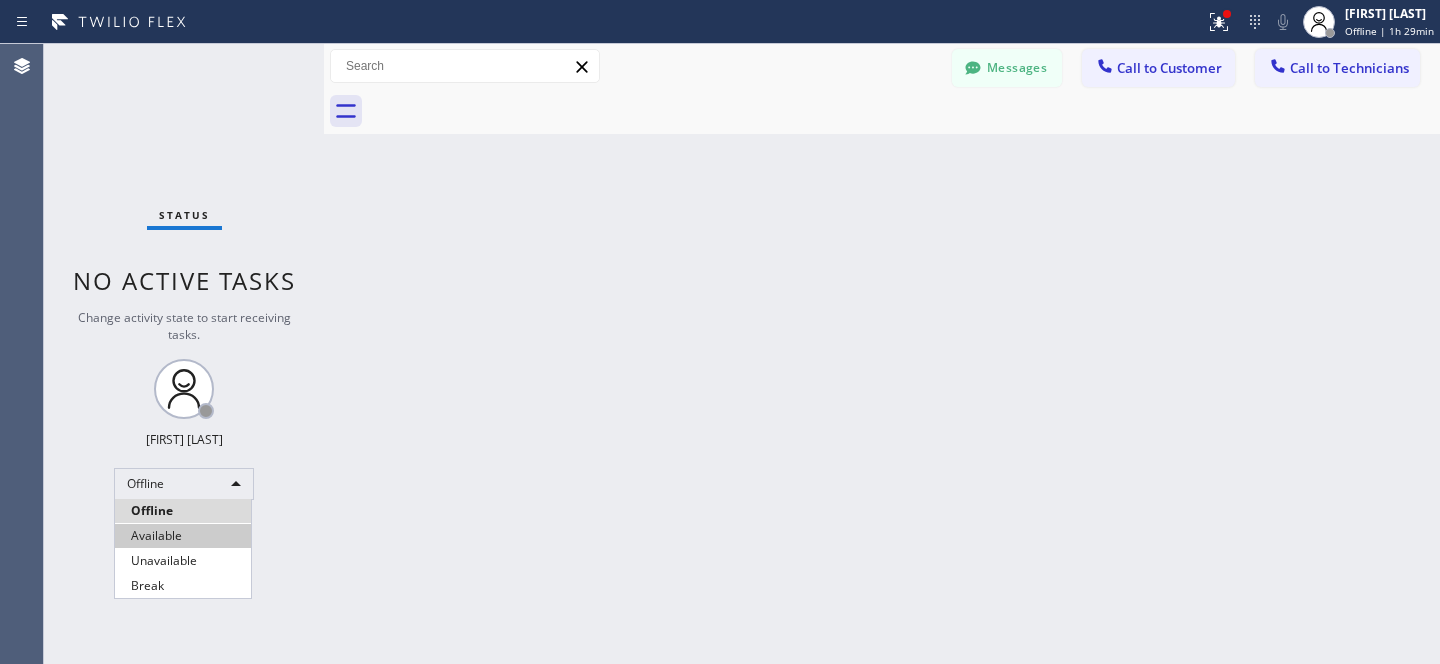 click on "Available" at bounding box center [183, 536] 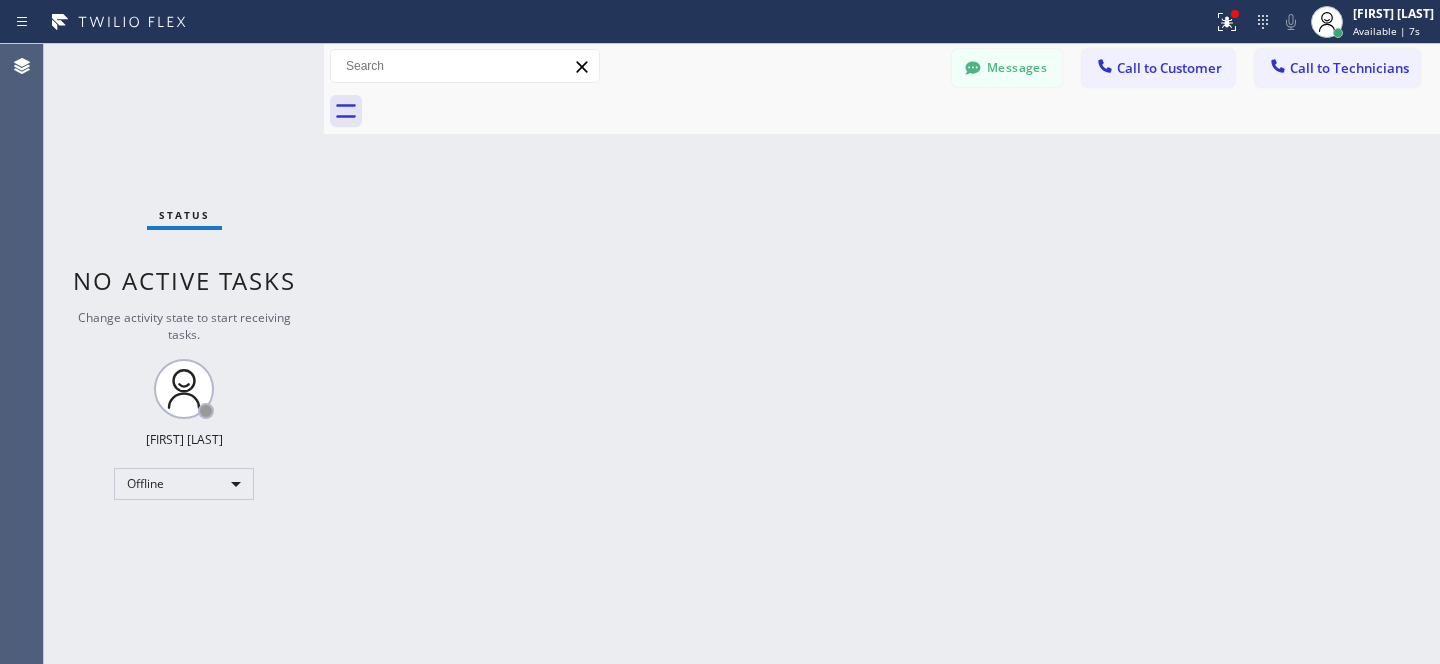 click on "Status   No active tasks     Change activity state to start receiving tasks.   Yevgeniy  Korobkin Offline" at bounding box center [184, 354] 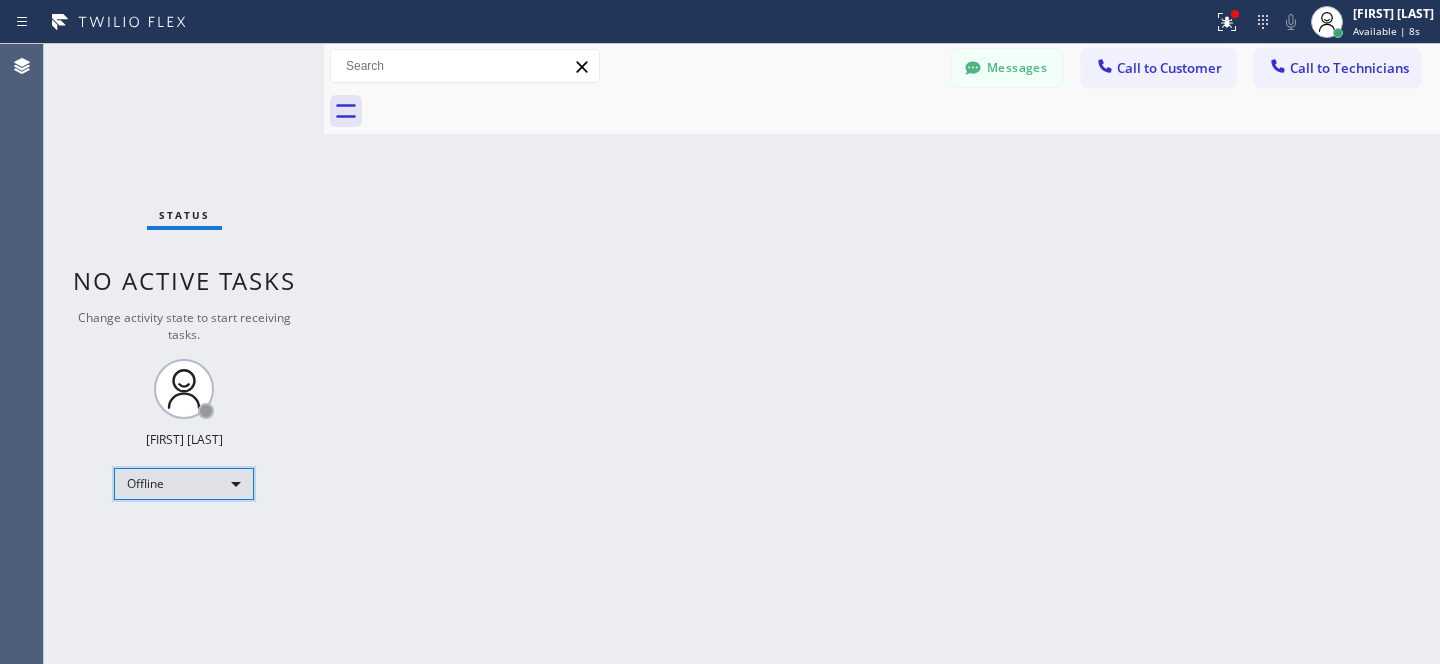 click on "Offline" at bounding box center [184, 484] 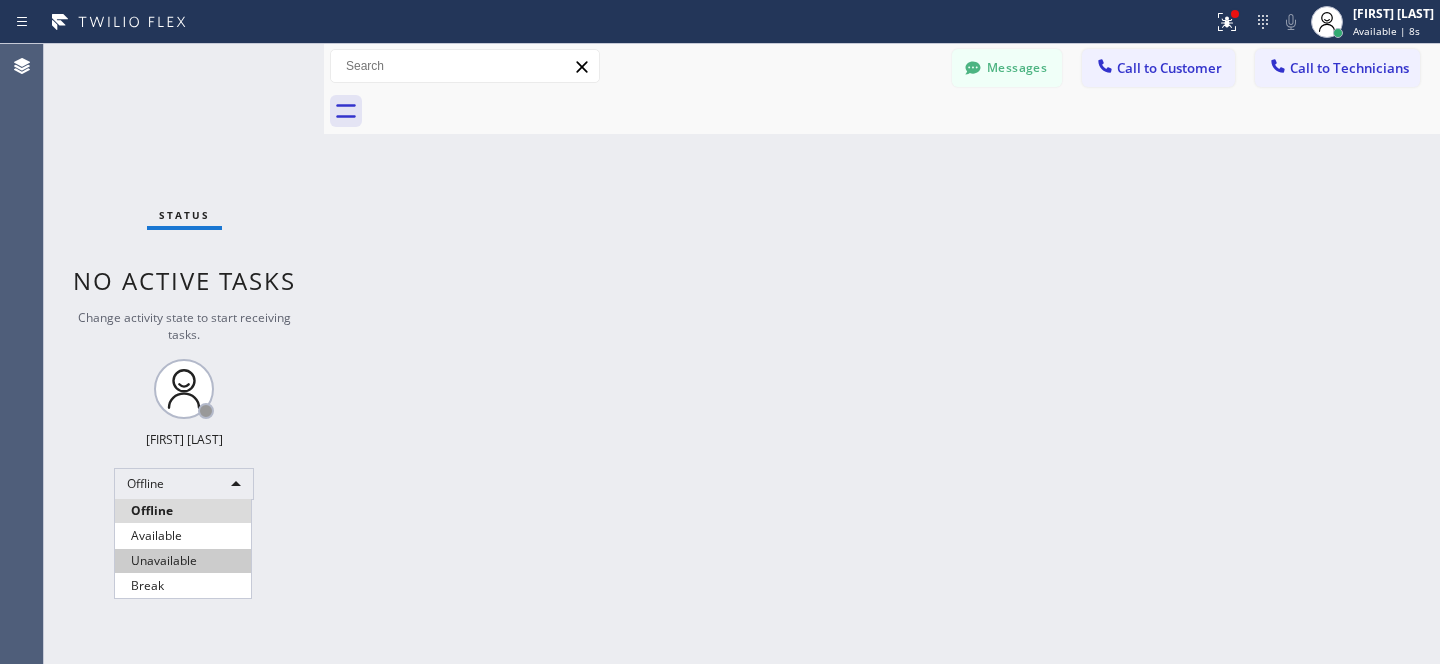 click on "Available" at bounding box center (183, 536) 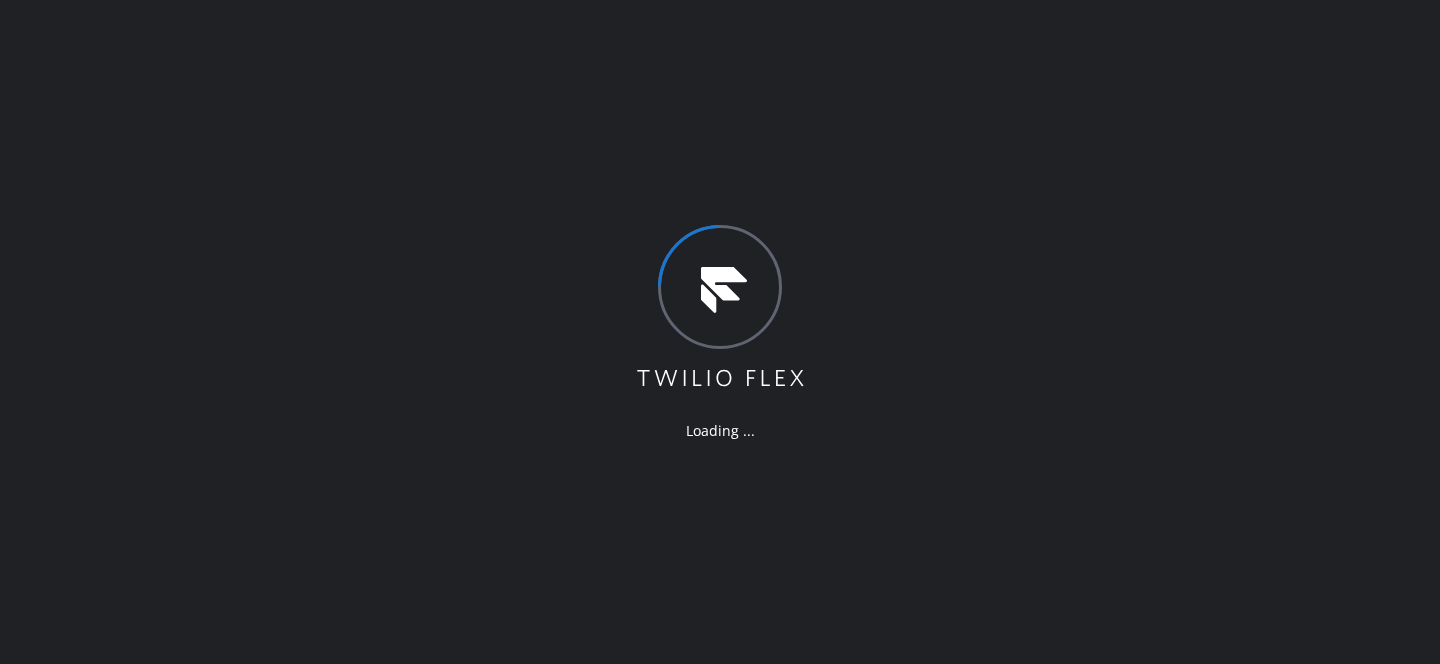 scroll, scrollTop: 0, scrollLeft: 0, axis: both 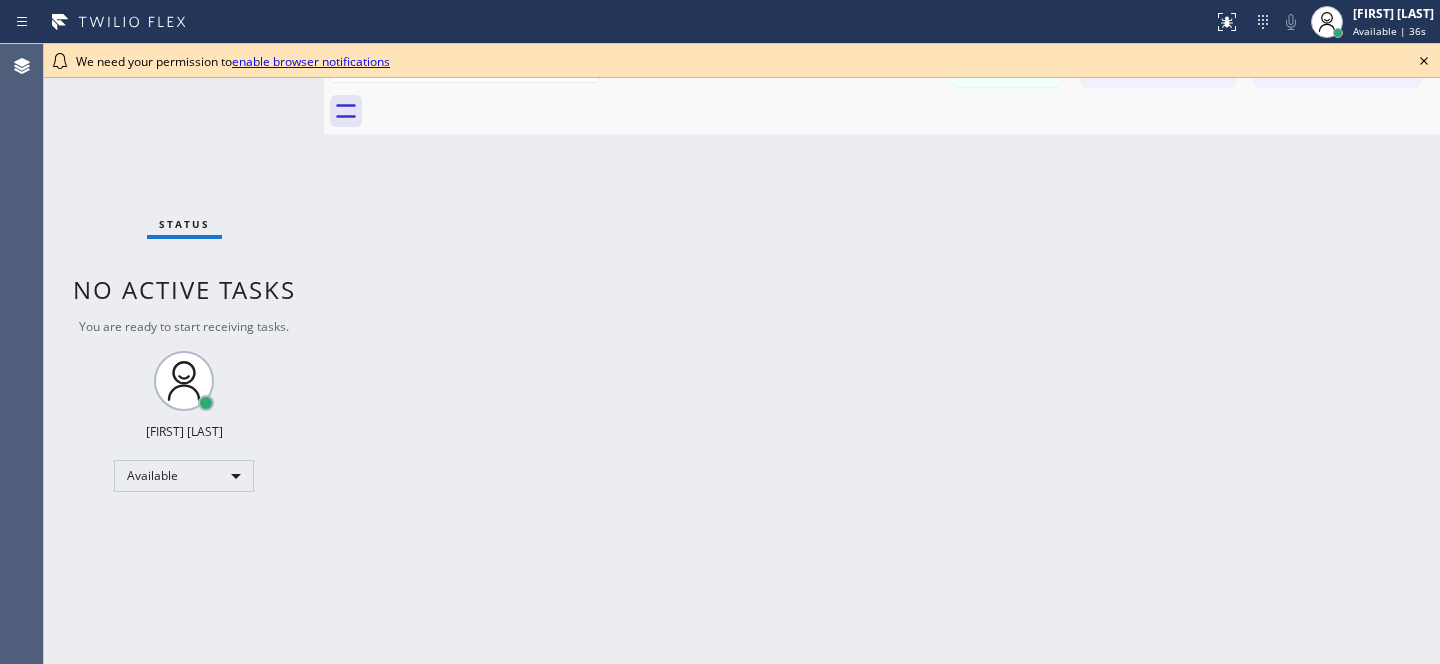 click 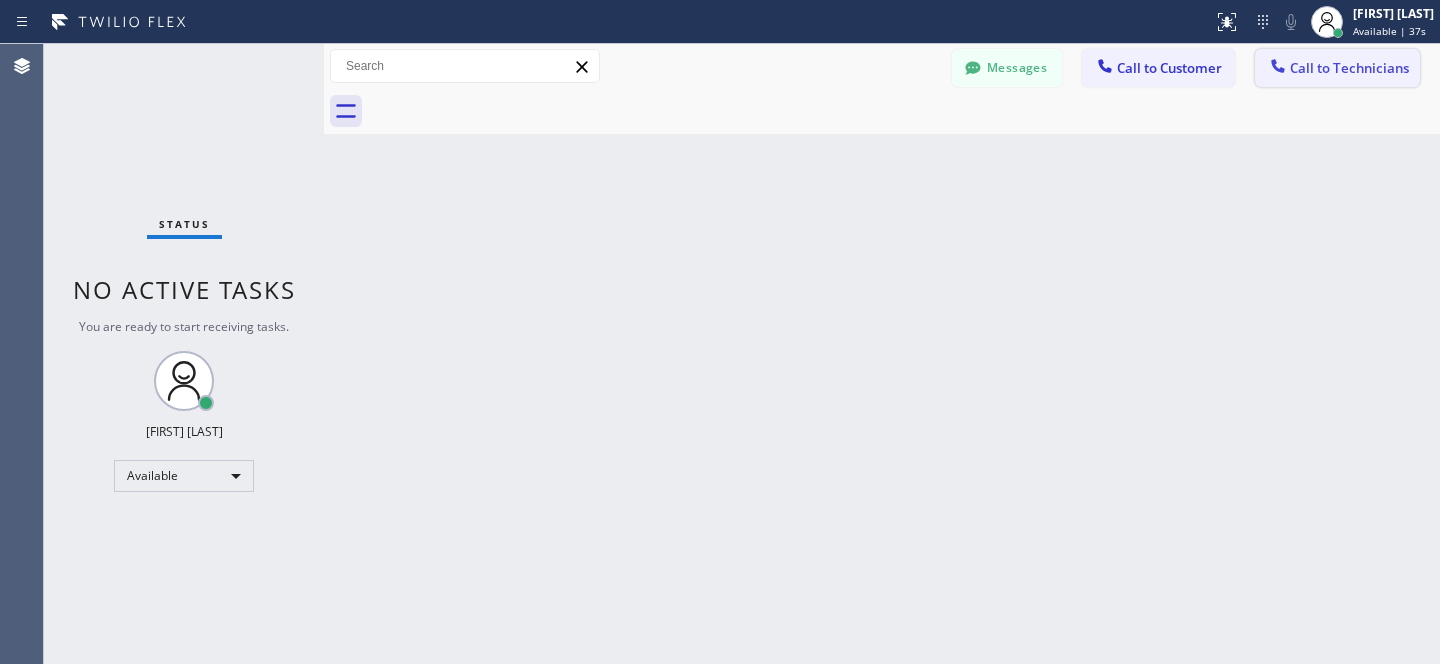 click on "Call to Technicians" at bounding box center (1349, 68) 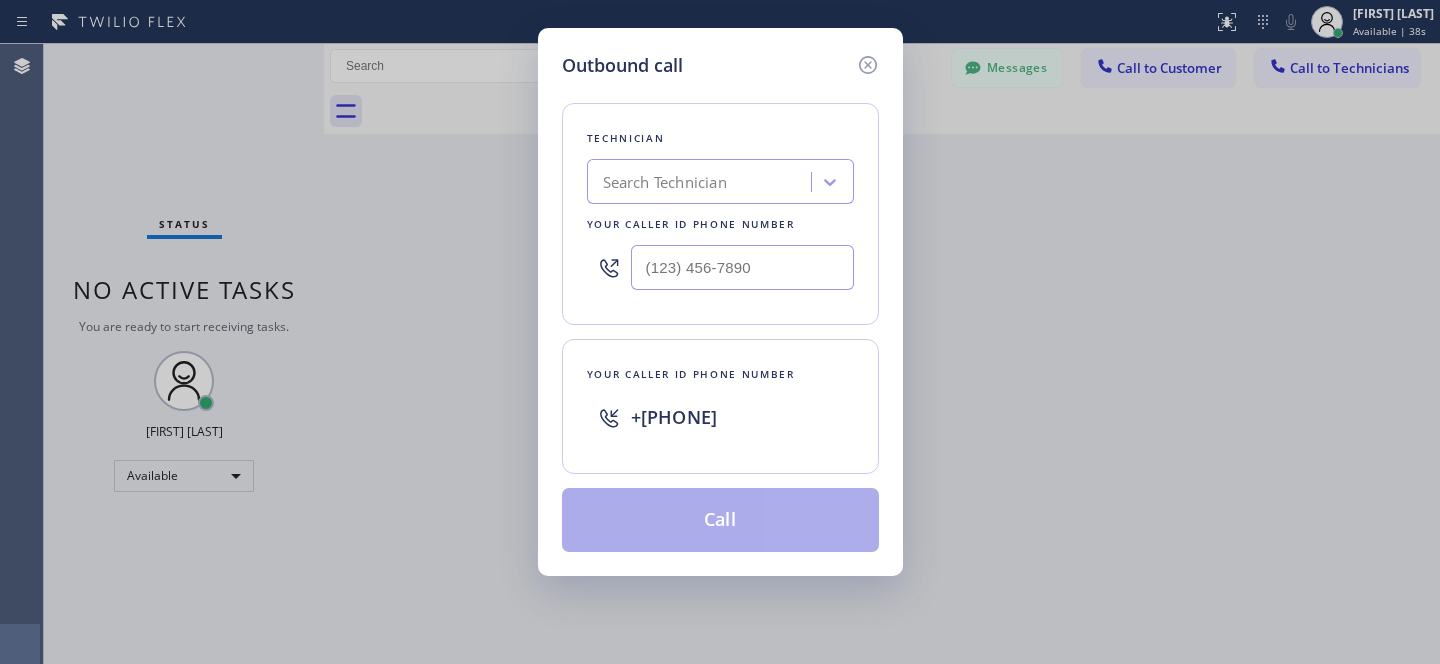 click on "Search Technician" at bounding box center [665, 182] 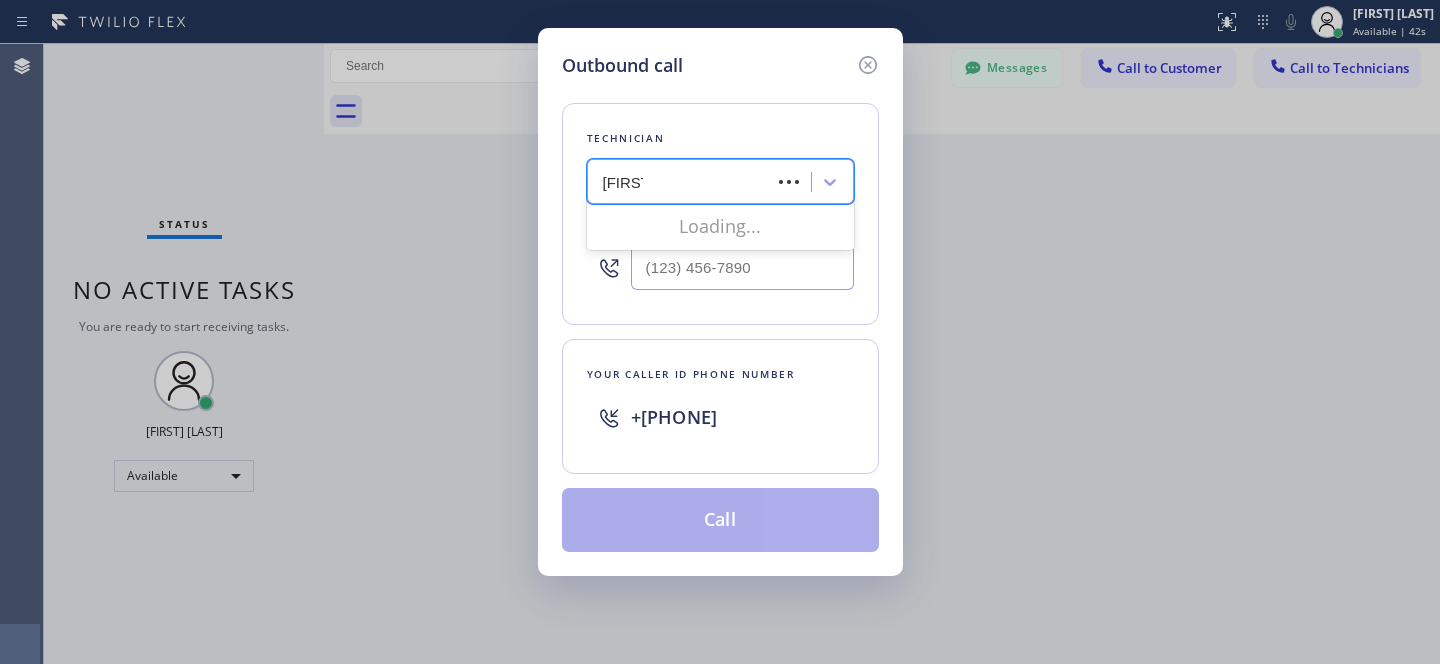 type on "la ga" 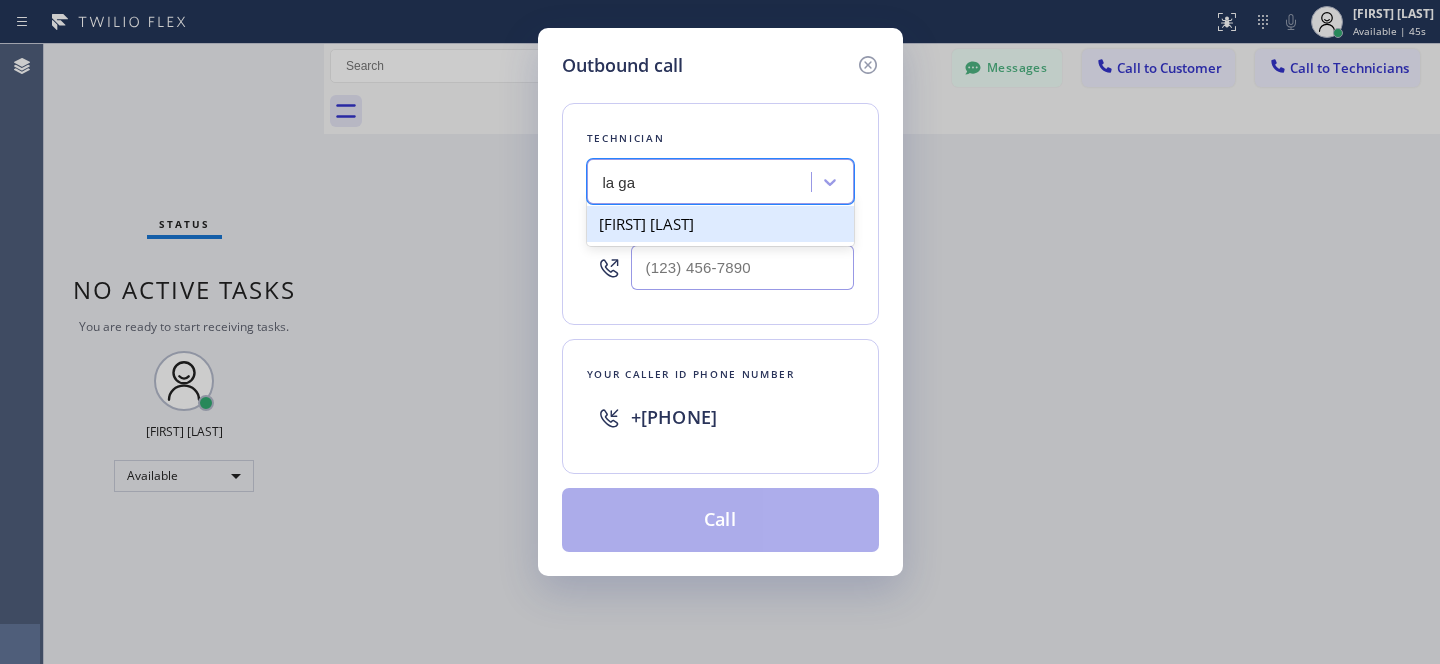 click on "Igor Taktarev" at bounding box center [720, 224] 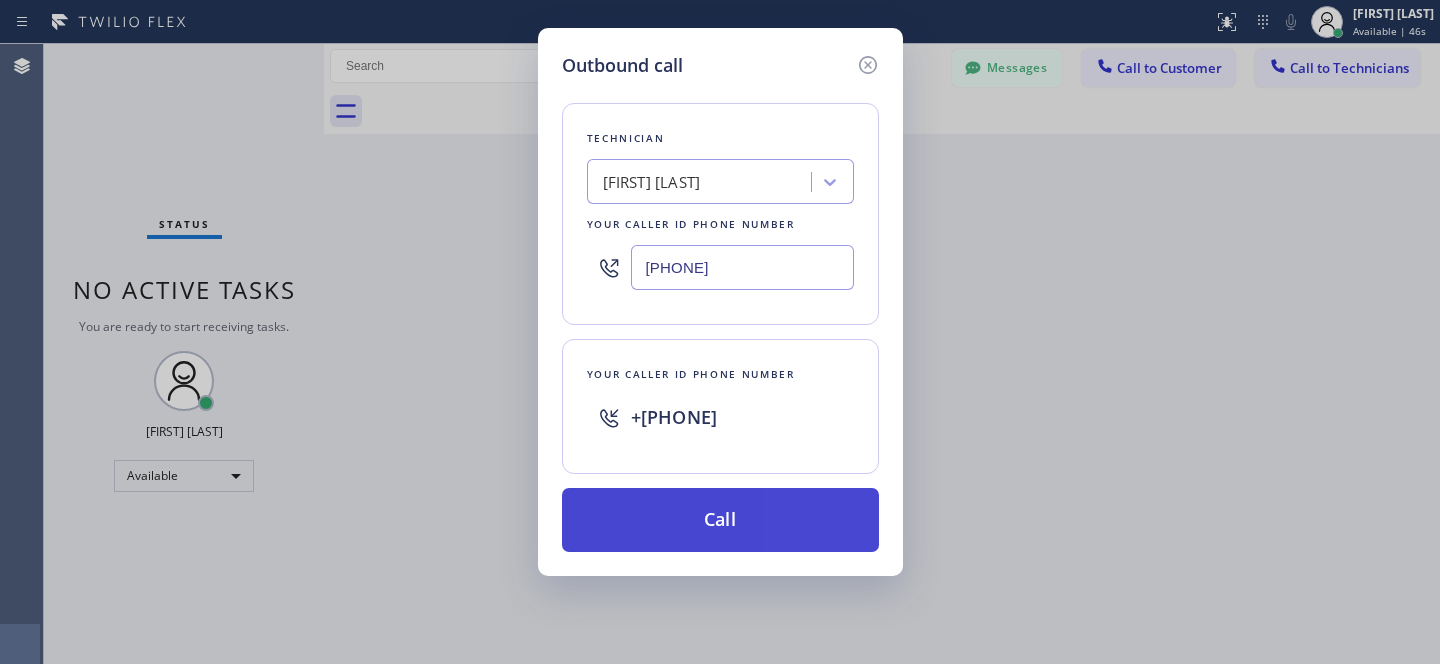 click on "Call" at bounding box center [720, 520] 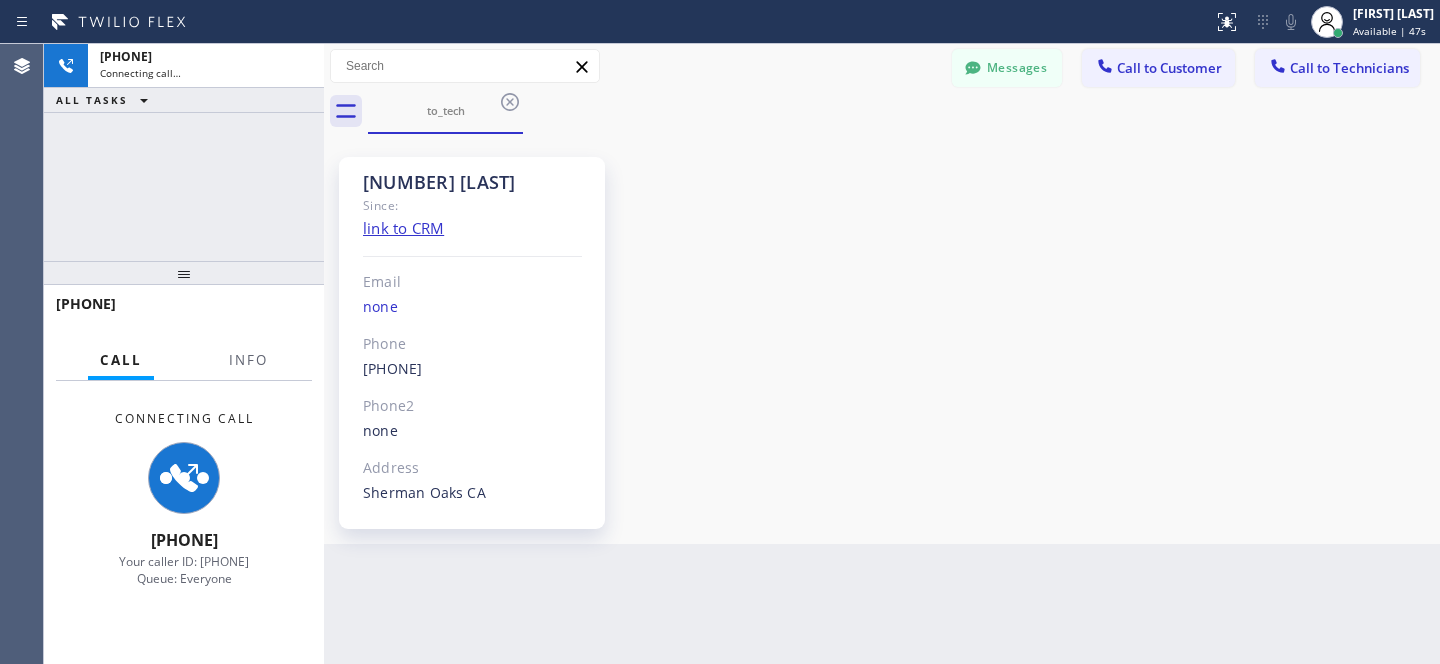 scroll, scrollTop: 699, scrollLeft: 0, axis: vertical 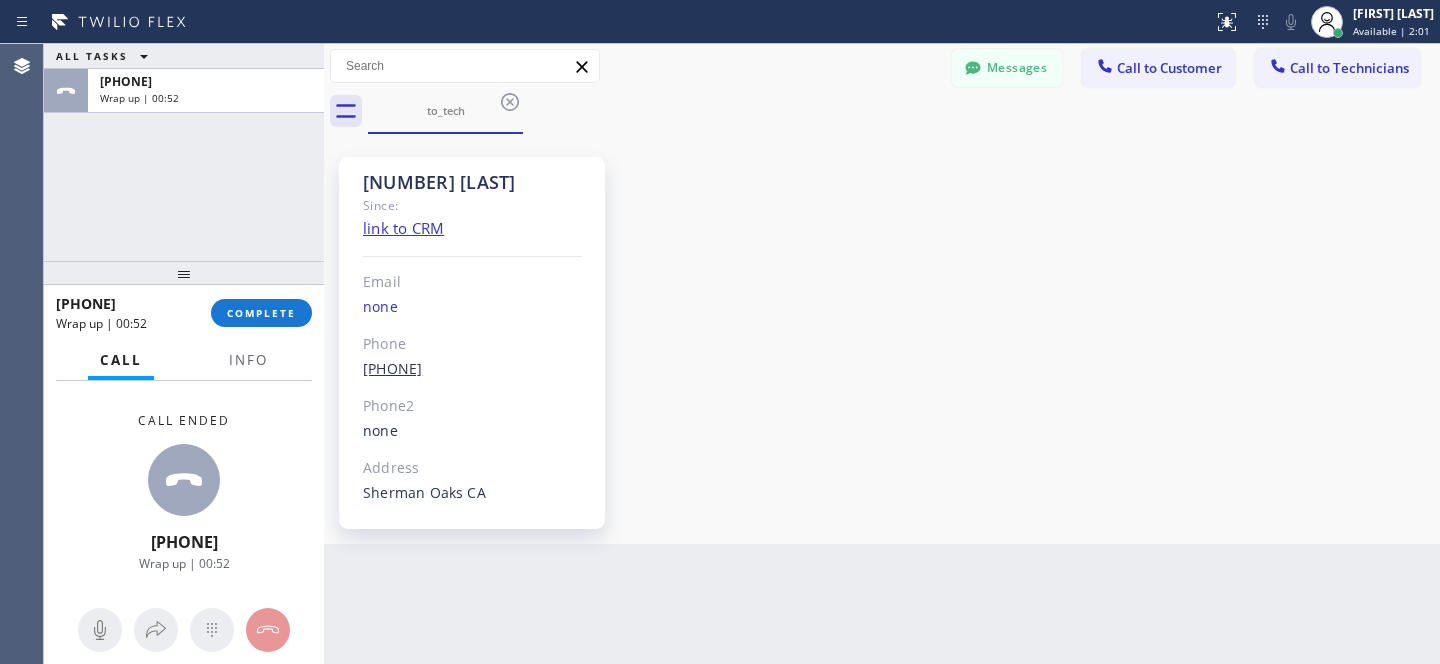 click on "(818) 590-0651" at bounding box center (392, 368) 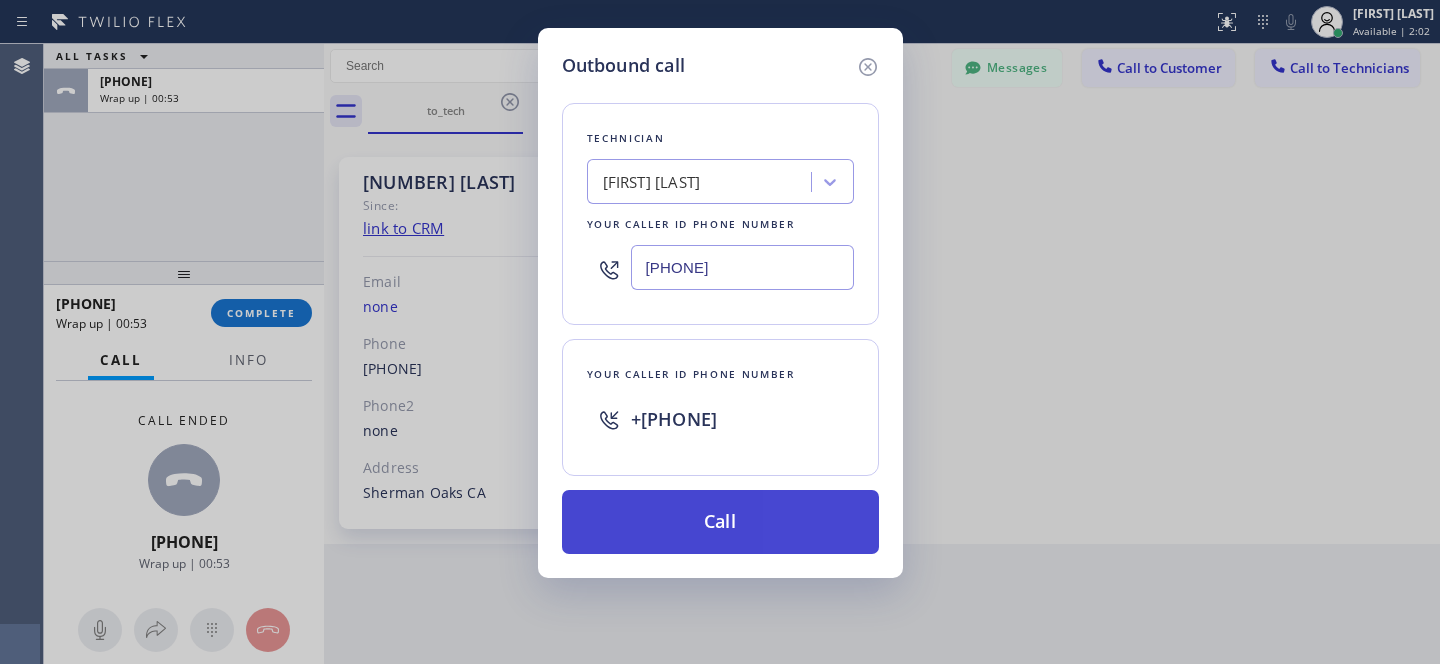click on "Call" at bounding box center (720, 522) 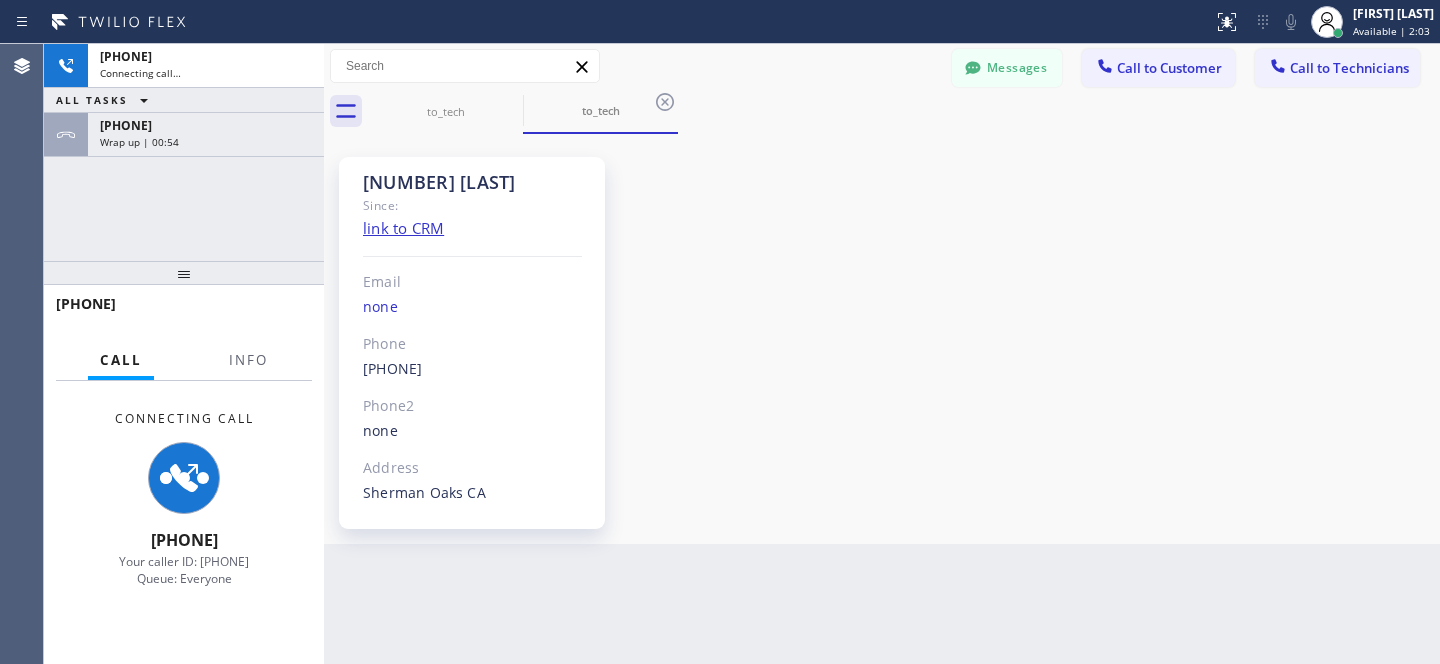 scroll, scrollTop: 699, scrollLeft: 0, axis: vertical 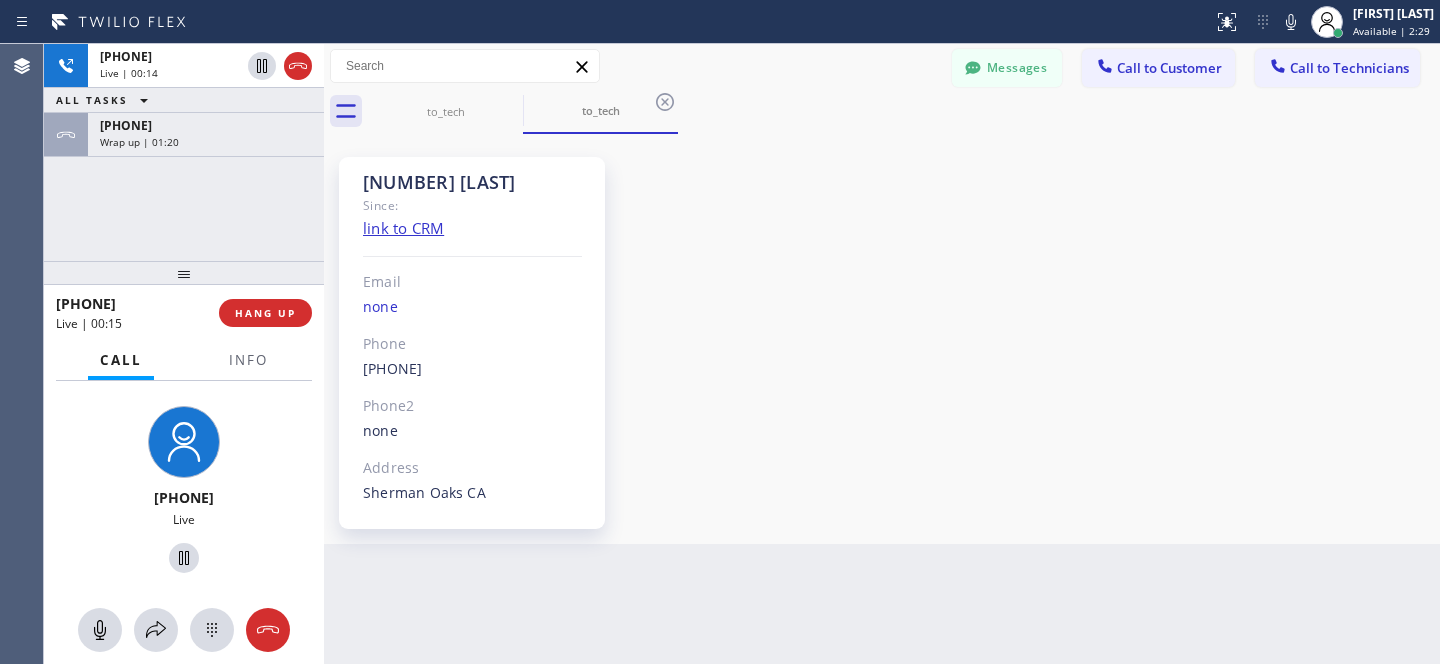 click on "4 LA Gary Since:  link to CRM Email none Phone (818) 590-0651 Outbound call Technician Igor Taktarev Your caller id phone number (818) 590-0651 Your caller id phone number +14243061321 Call Phone2 none Address Sherman Oaks   CA" at bounding box center (882, 339) 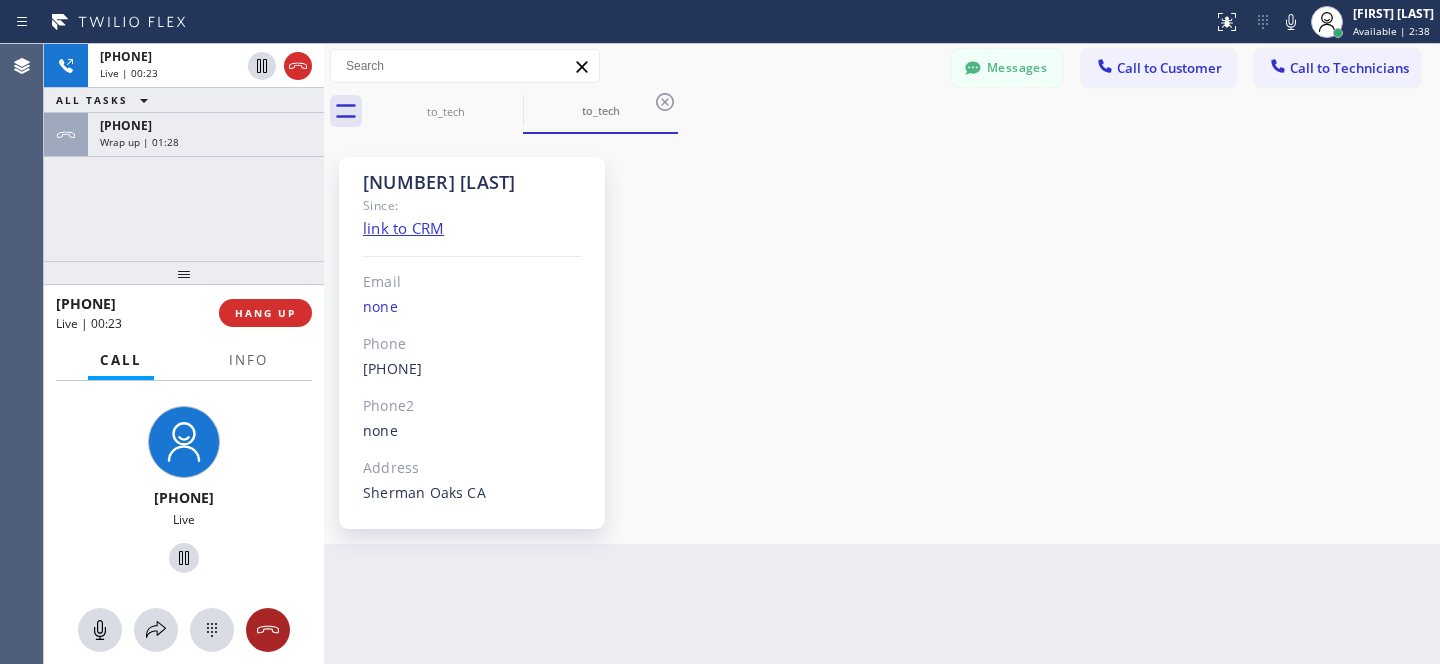 click 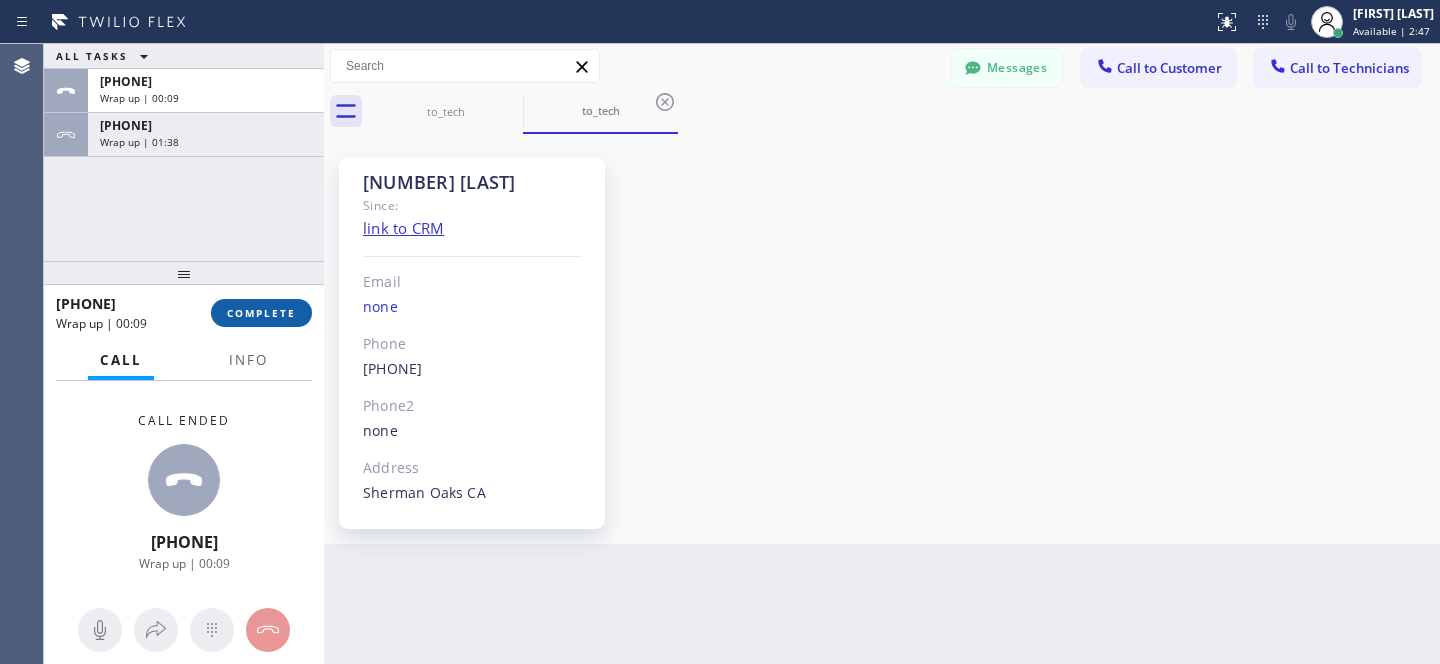 click on "COMPLETE" at bounding box center [261, 313] 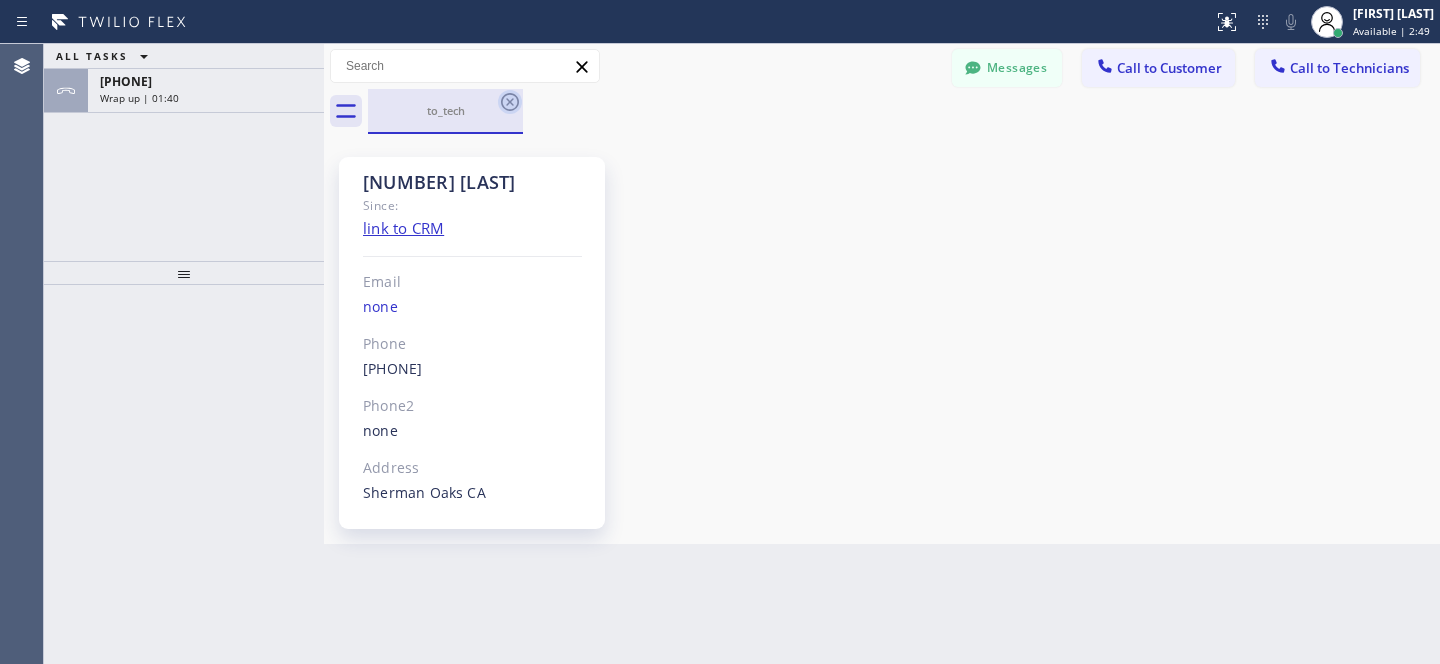 click 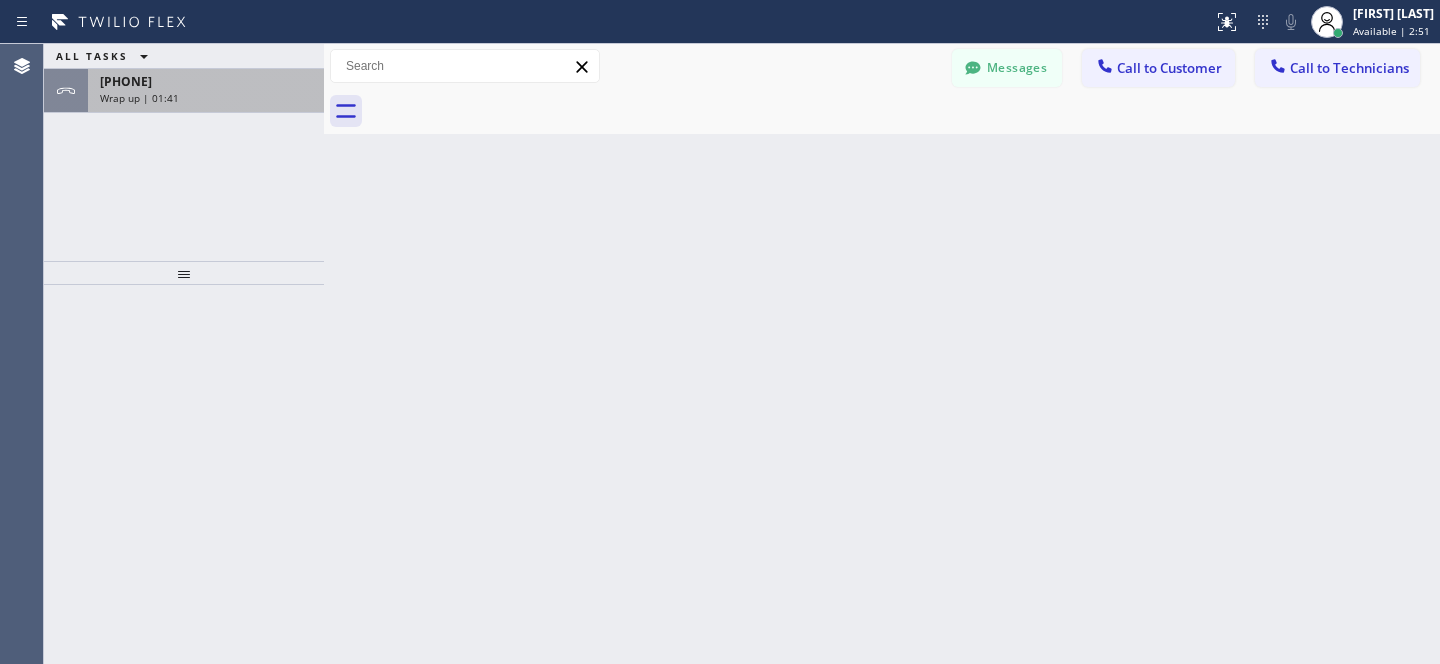 click on "+18185900651" at bounding box center (206, 81) 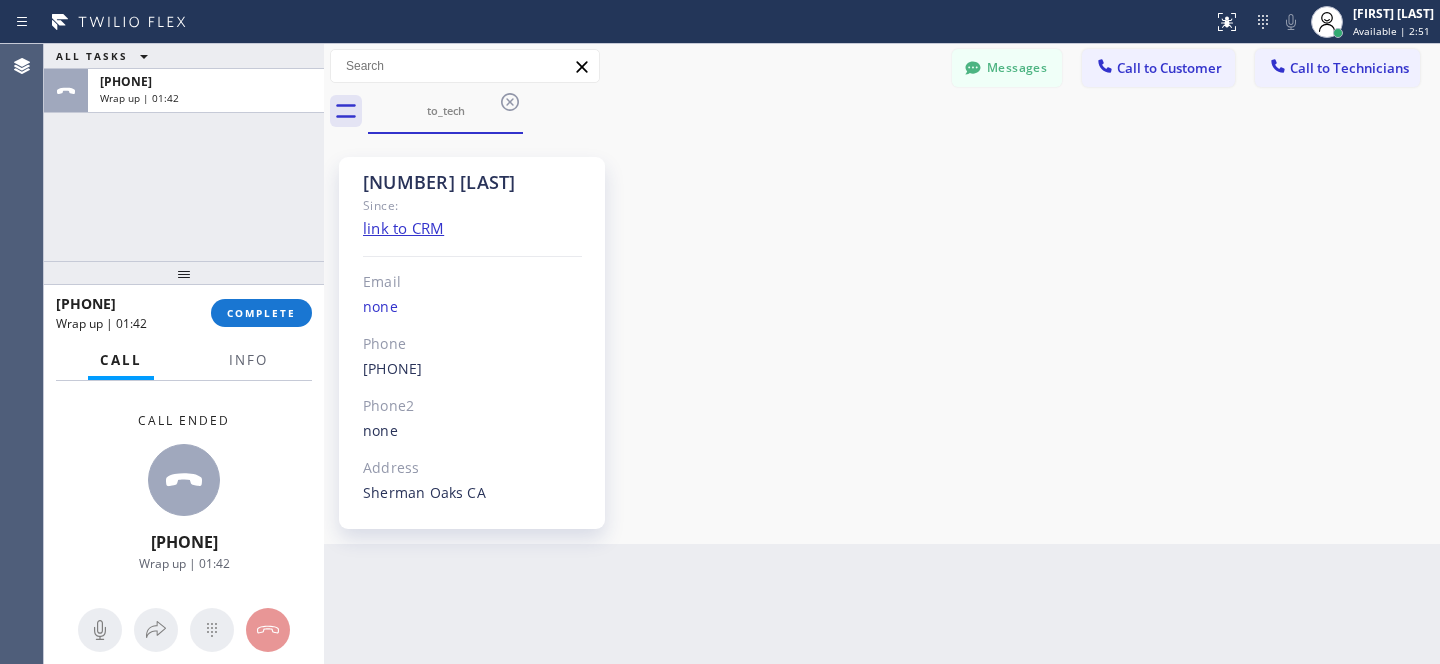 scroll, scrollTop: 699, scrollLeft: 0, axis: vertical 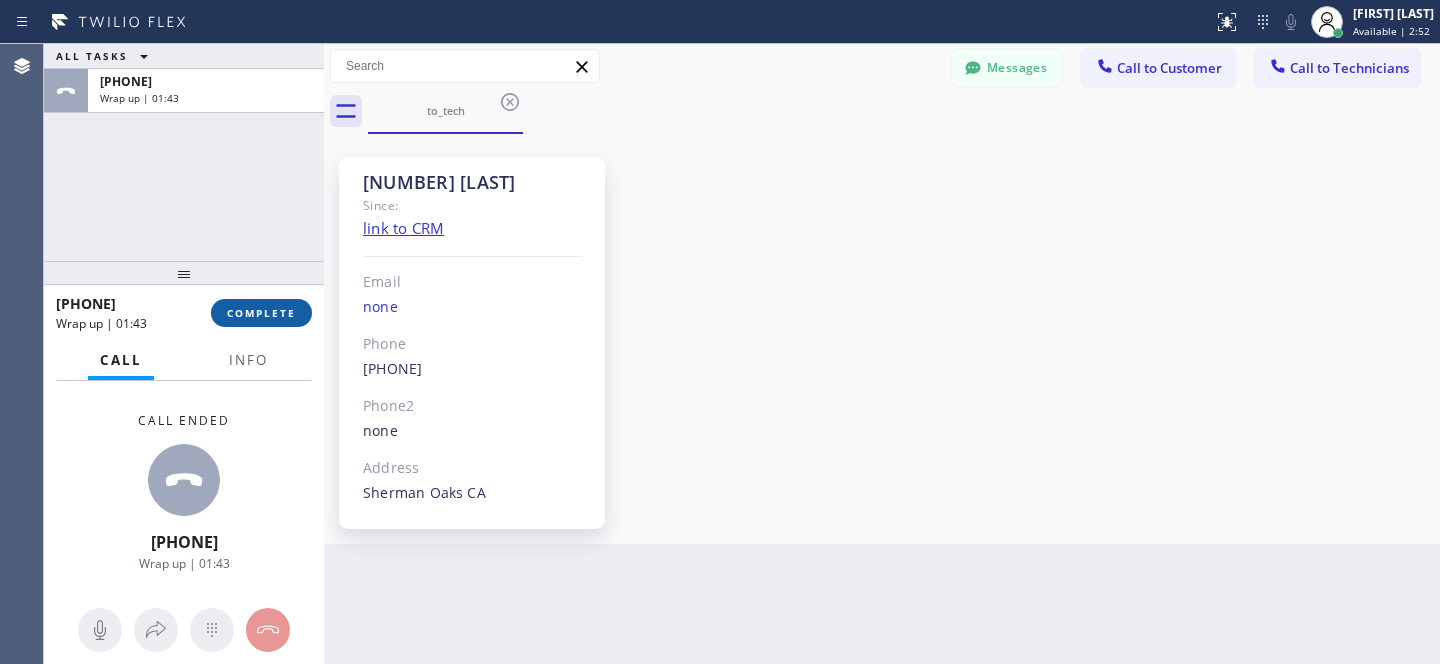 click on "COMPLETE" at bounding box center (261, 313) 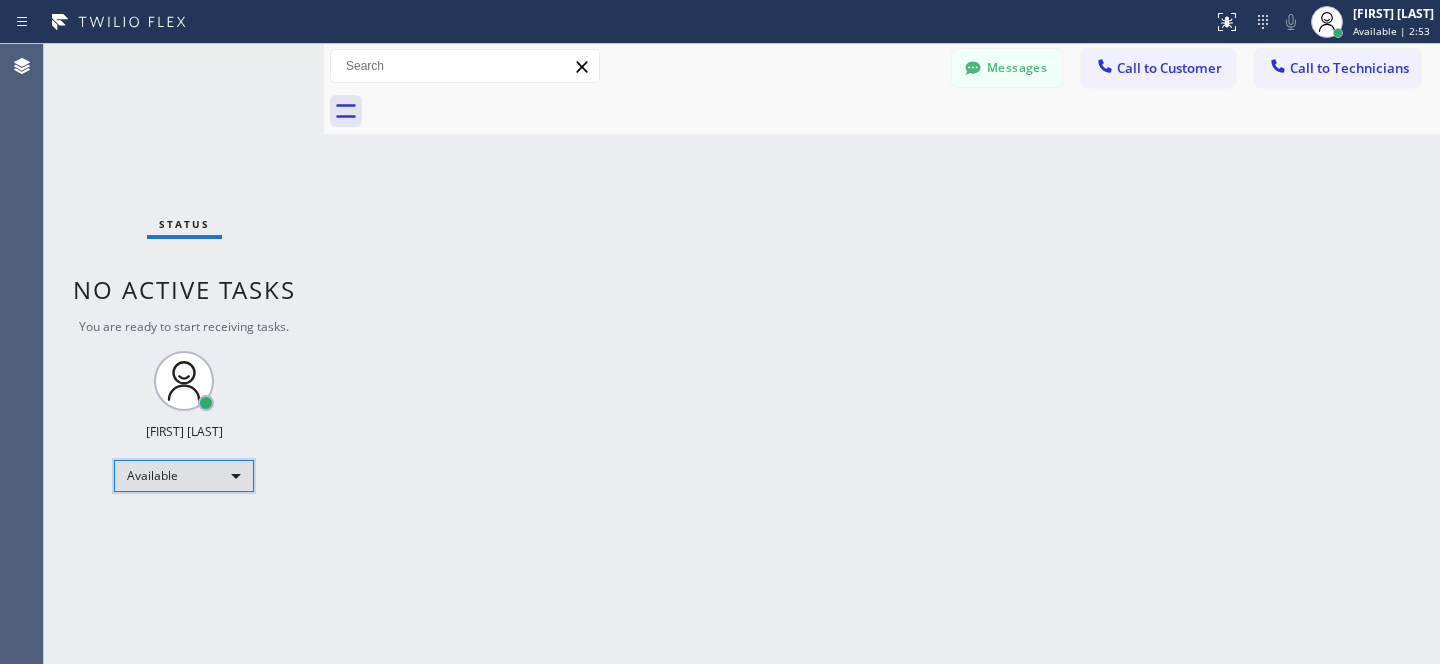 click on "Available" at bounding box center [184, 476] 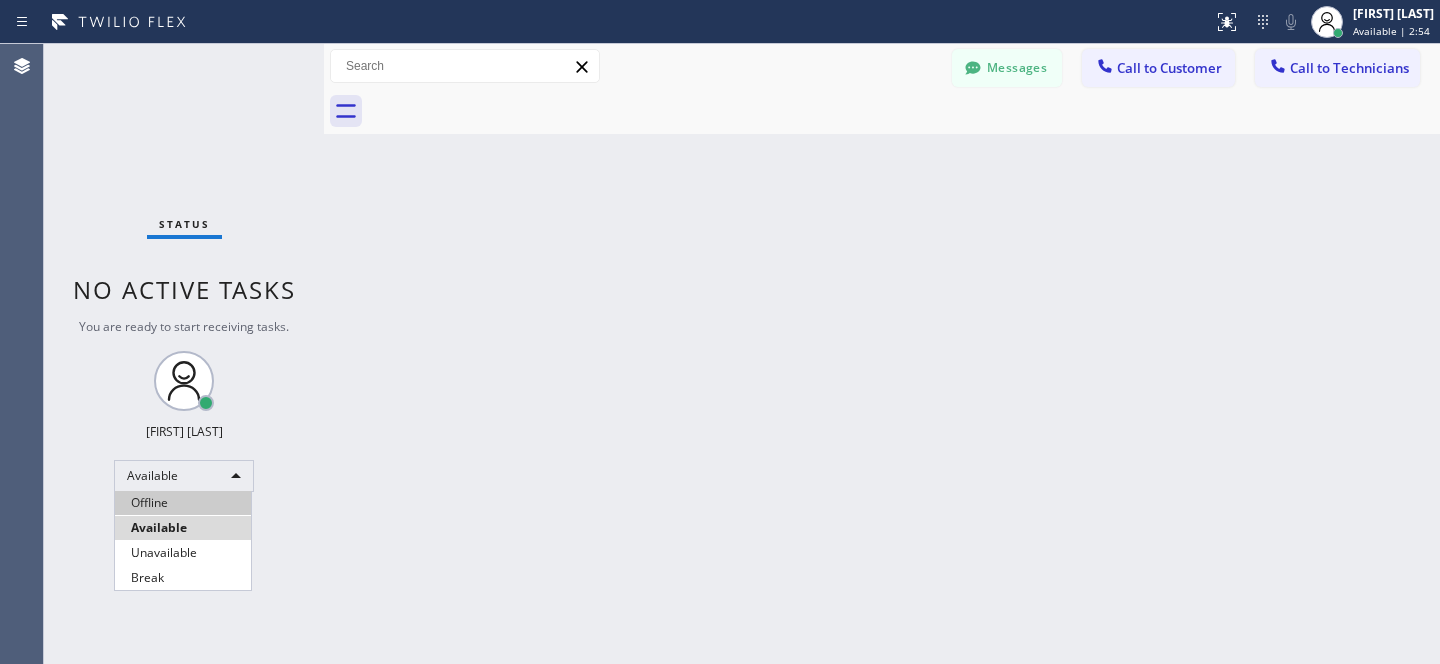 click on "Offline" at bounding box center [183, 503] 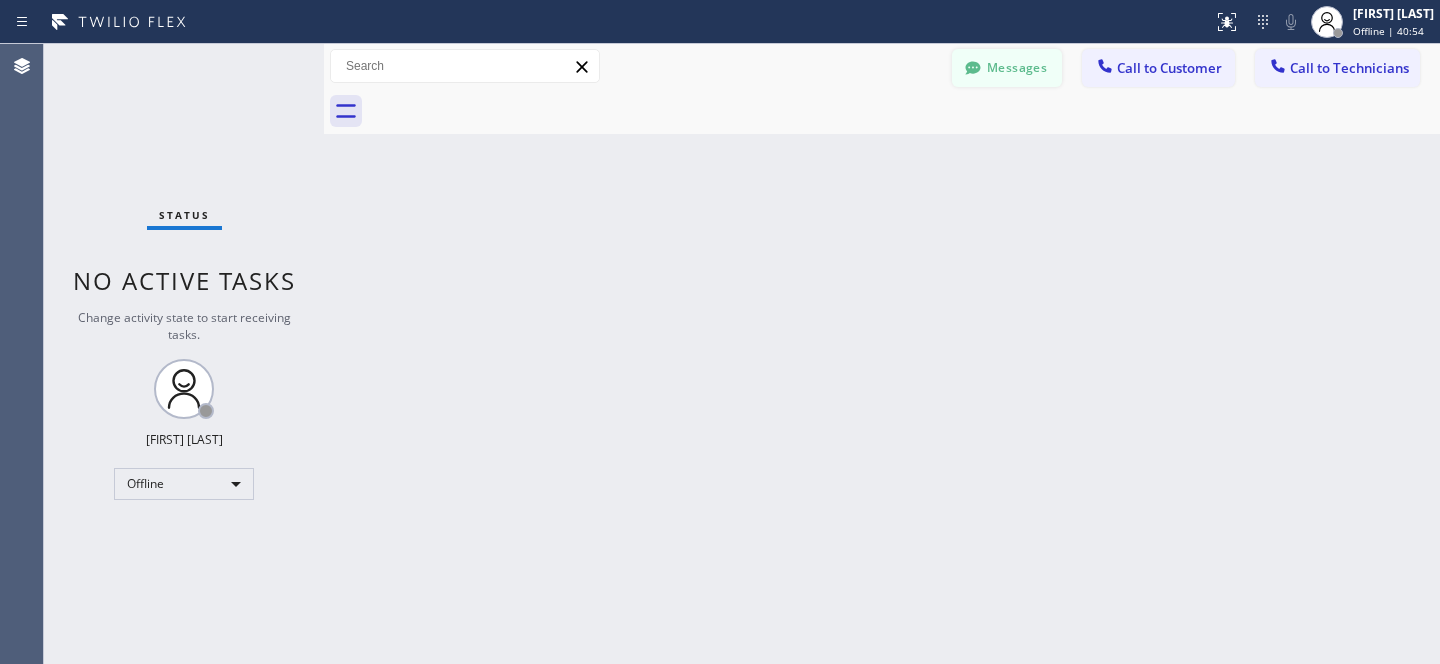 click on "Messages" at bounding box center (1007, 68) 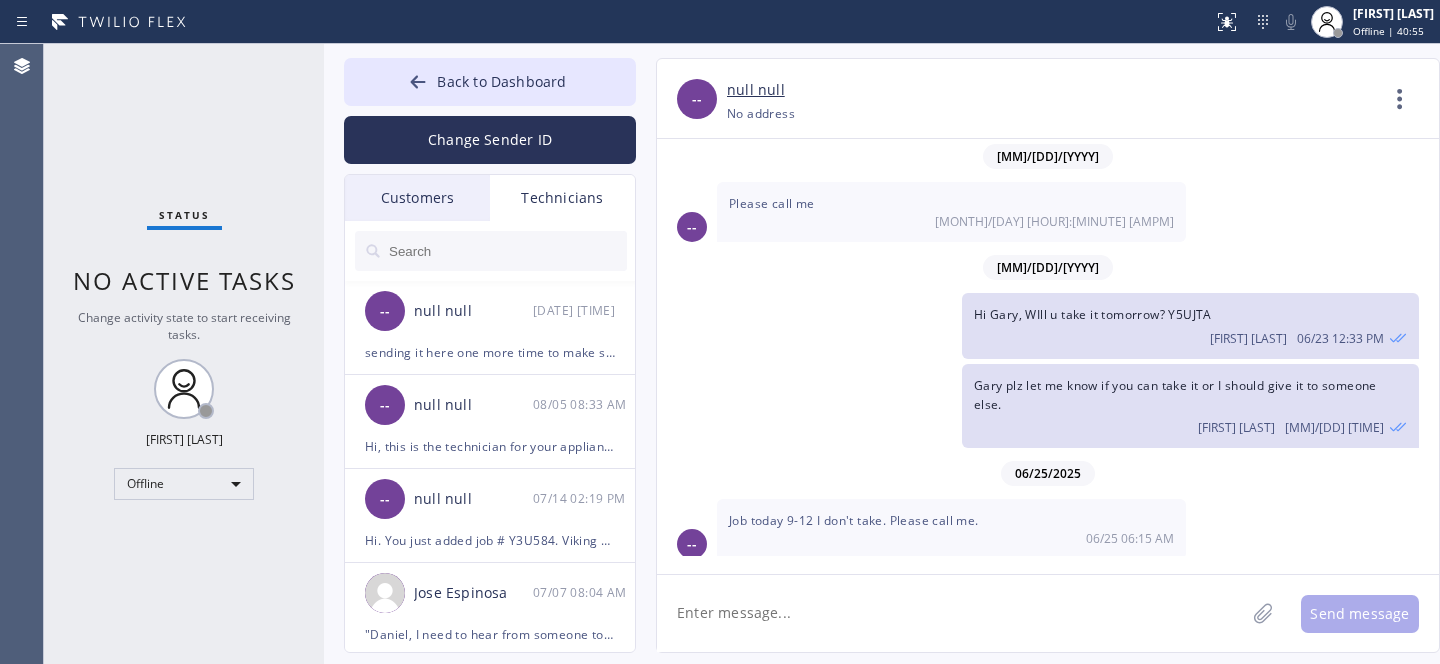 click on "Customers" at bounding box center (417, 198) 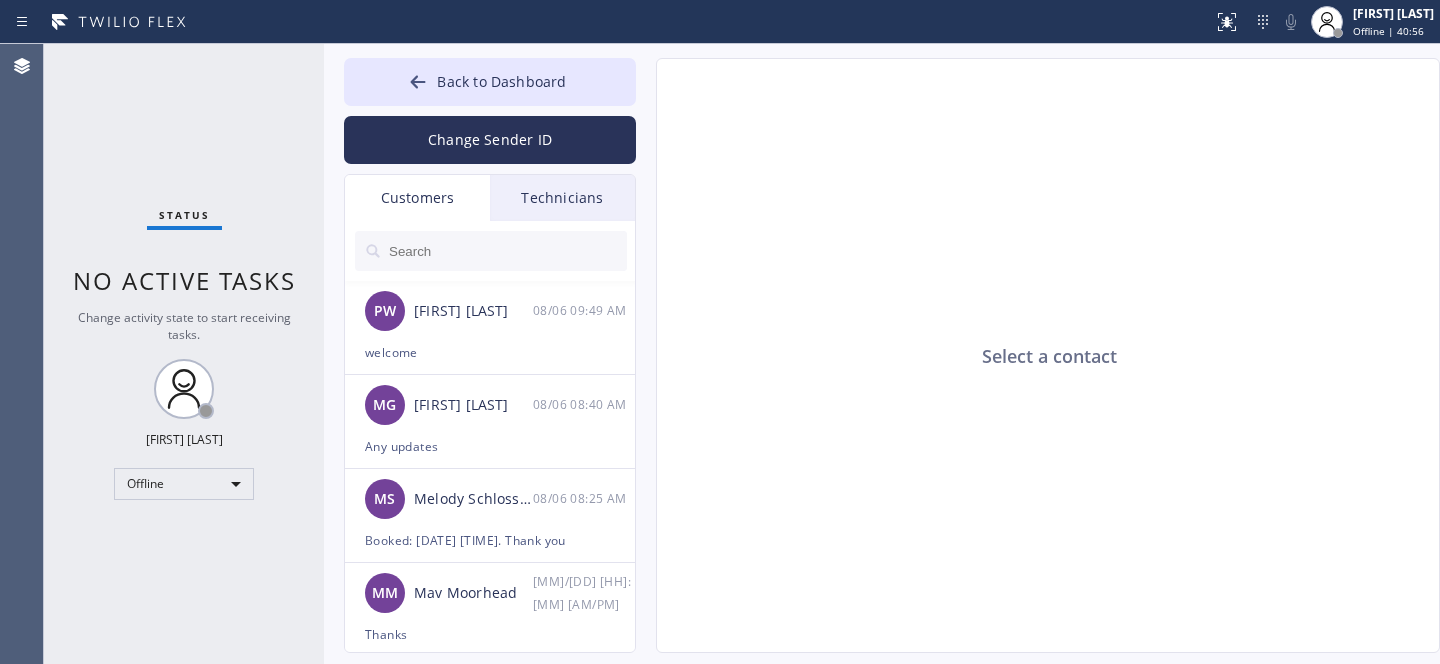 click at bounding box center [507, 251] 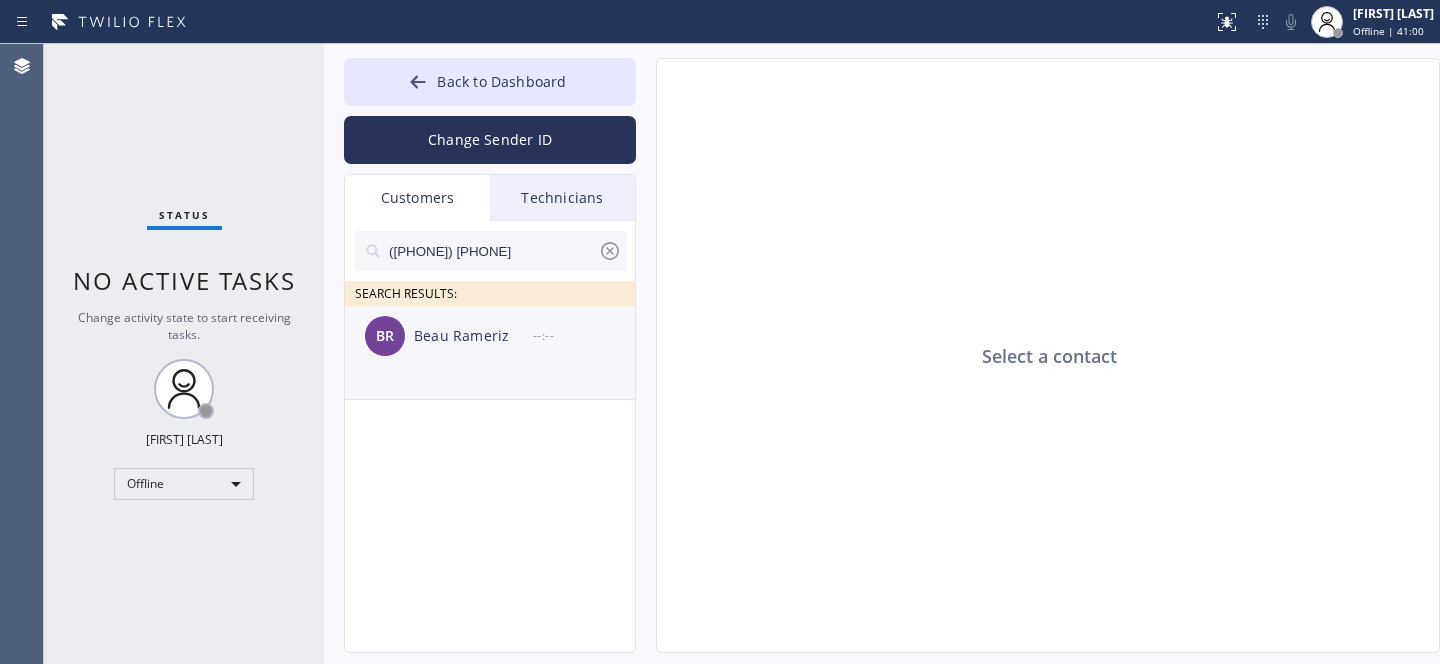click on "BR Beau Rameriz --:--" at bounding box center (491, 336) 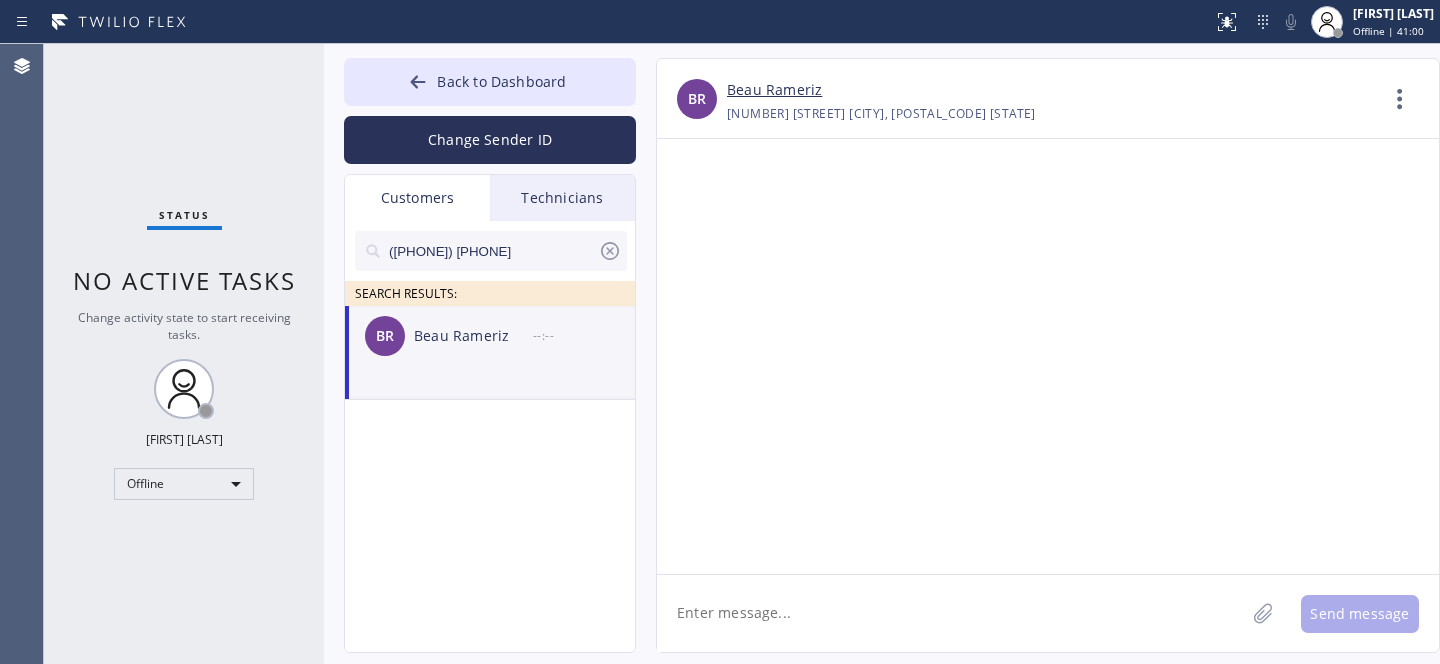click 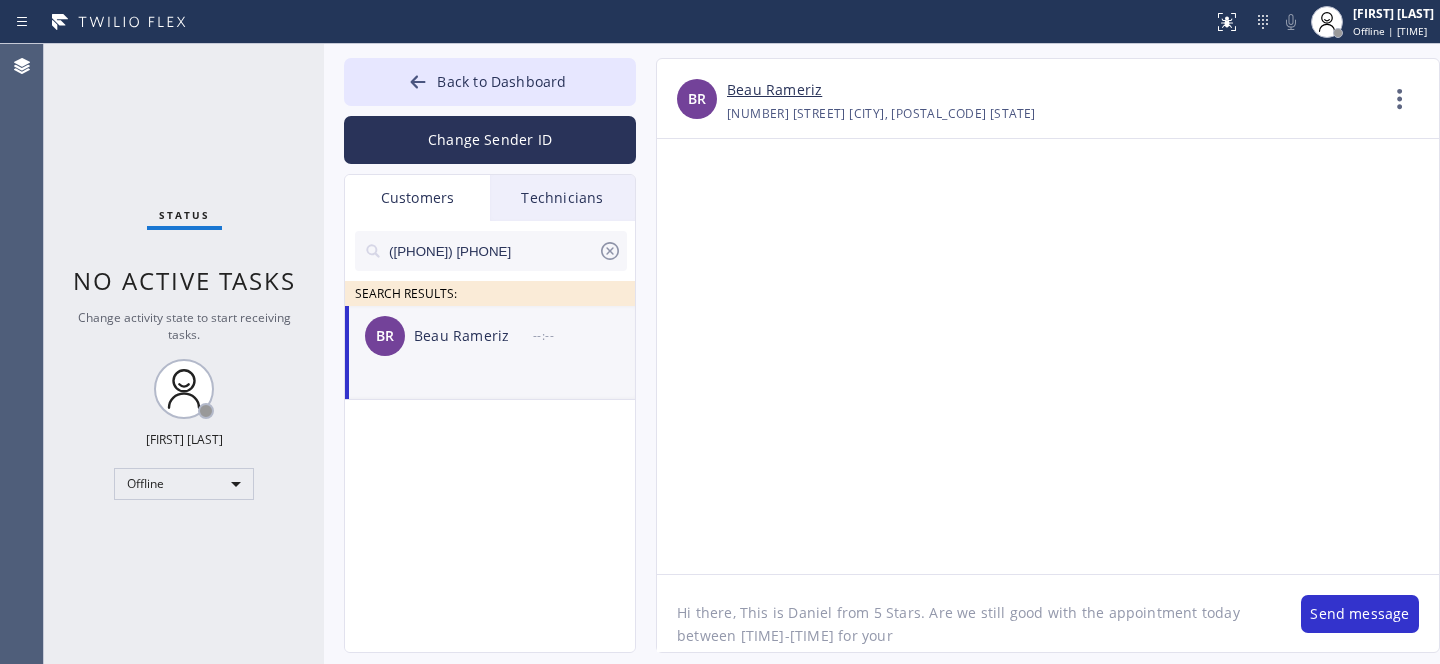 paste on "Frigidaire" 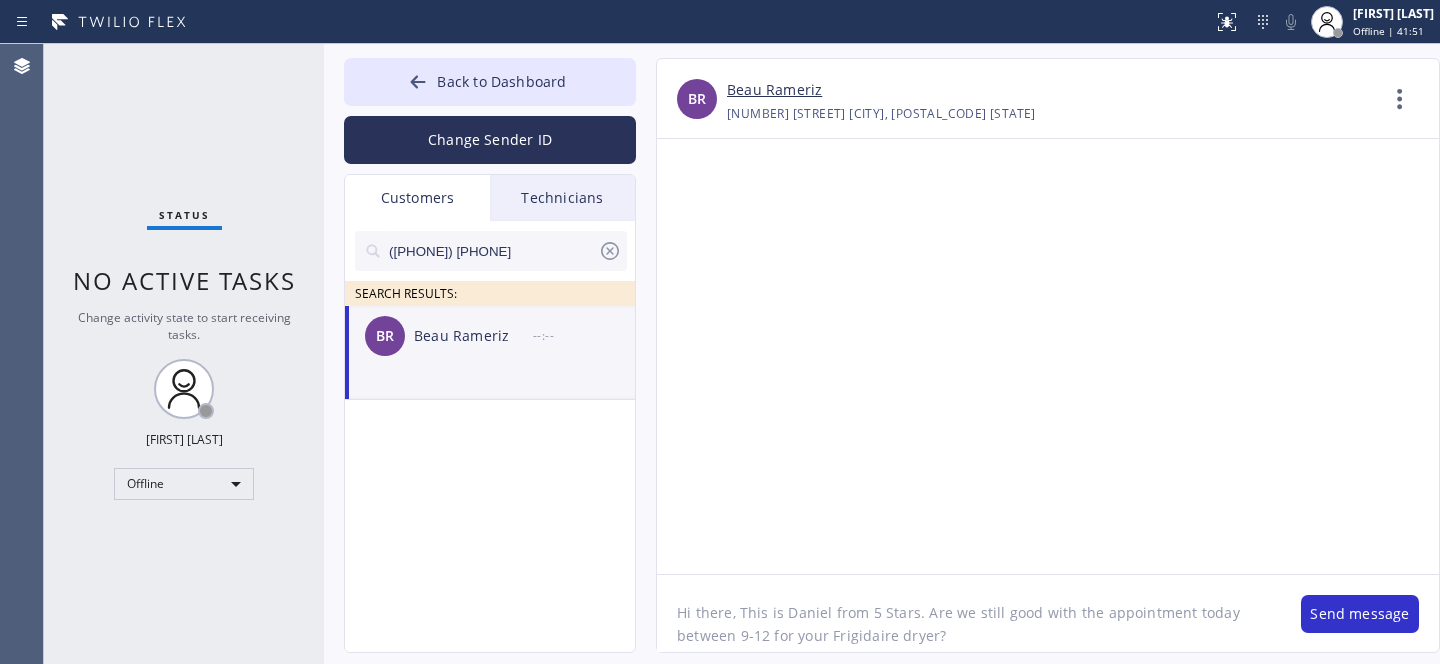 click on "Hi there, This is Daniel from 5 Stars. Are we still good with the appointment today between 9-12 for your Frigidaire dryer?" 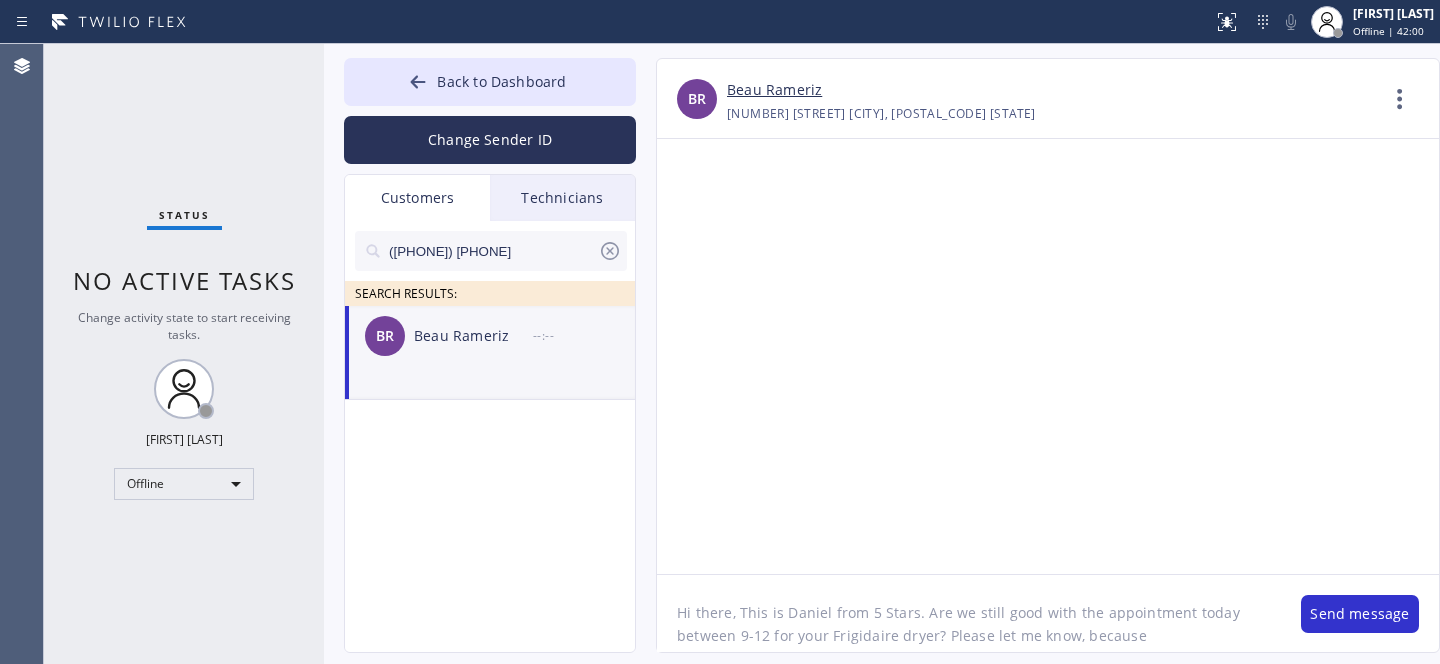 click on "Hi there, This is Daniel from 5 Stars. Are we still good with the appointment today between 9-12 for your Frigidaire dryer? Please let me know, because" 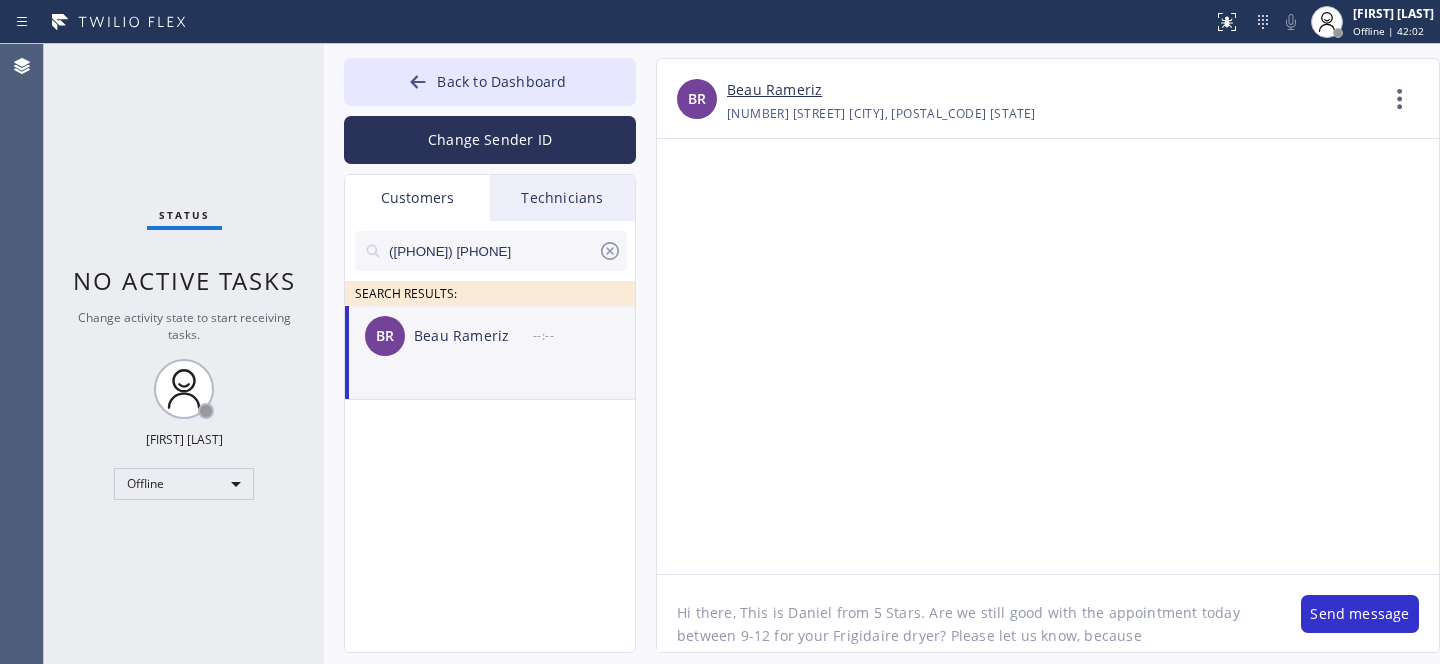 click on "Hi there, This is Daniel from 5 Stars. Are we still good with the appointment today between 9-12 for your Frigidaire dryer? Please let us know, because" 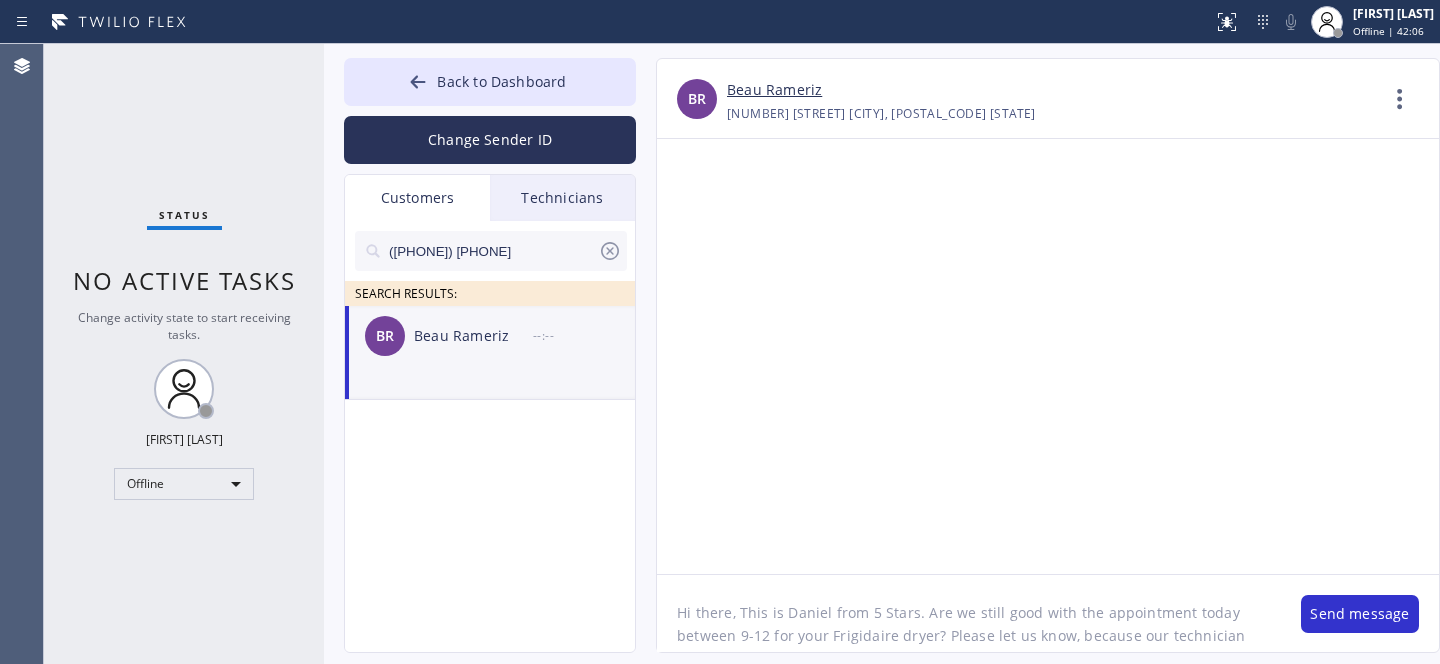 scroll, scrollTop: 16, scrollLeft: 0, axis: vertical 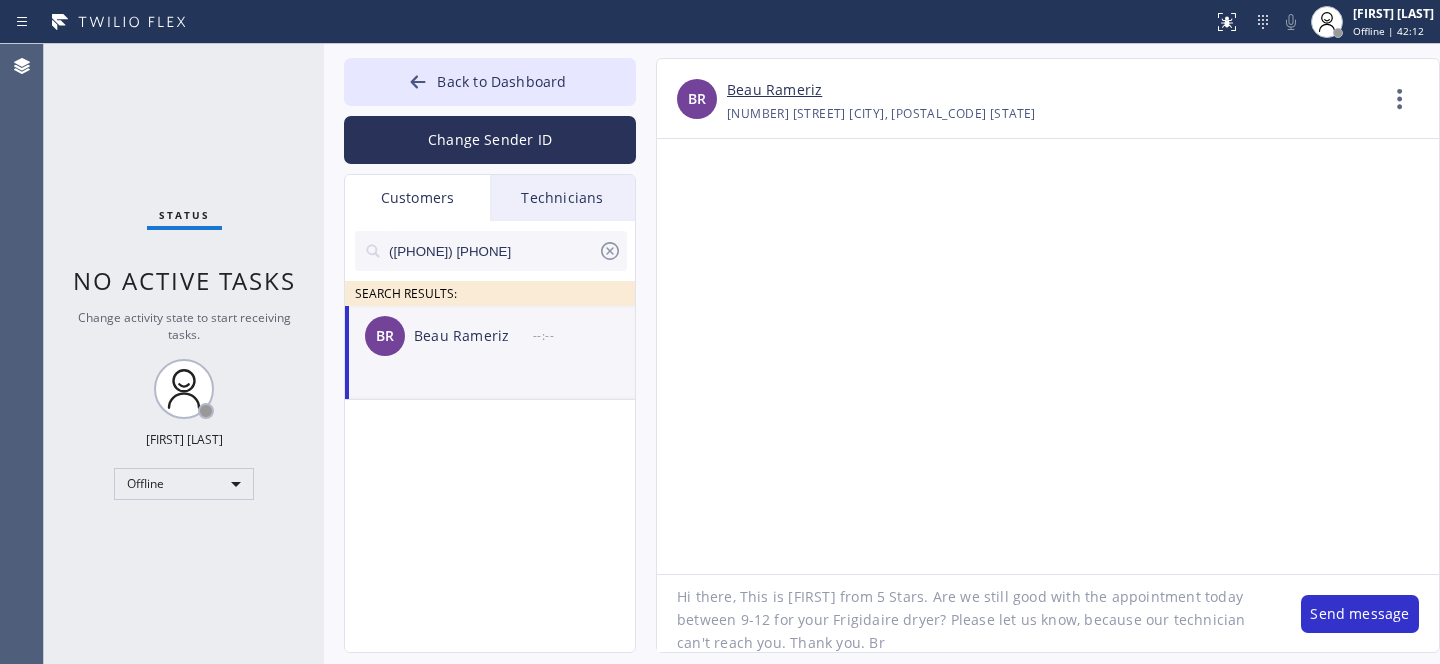 type on "Hi there, This is Daniel from 5 Stars. Are we still good with the appointment today between 9-12 for your Frigidaire dryer? Please let us know, because our technician can't reach you. Thank you. Br," 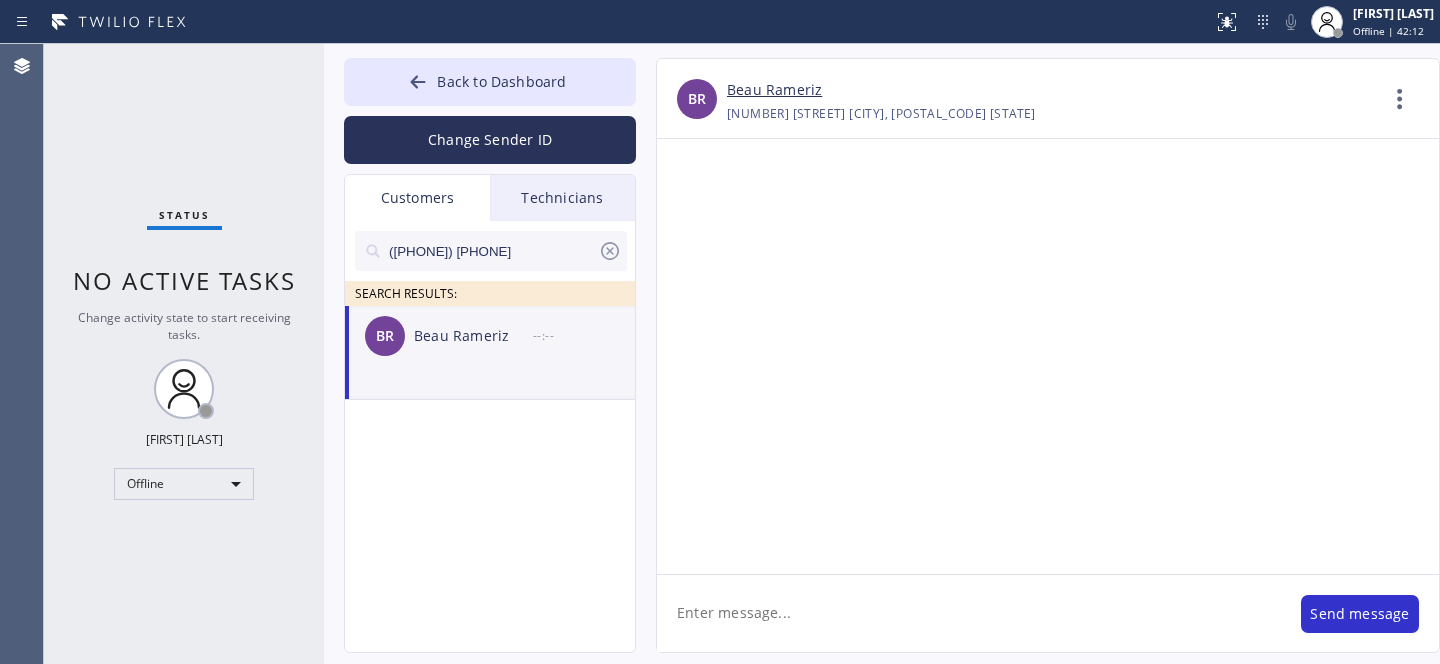 scroll, scrollTop: 0, scrollLeft: 0, axis: both 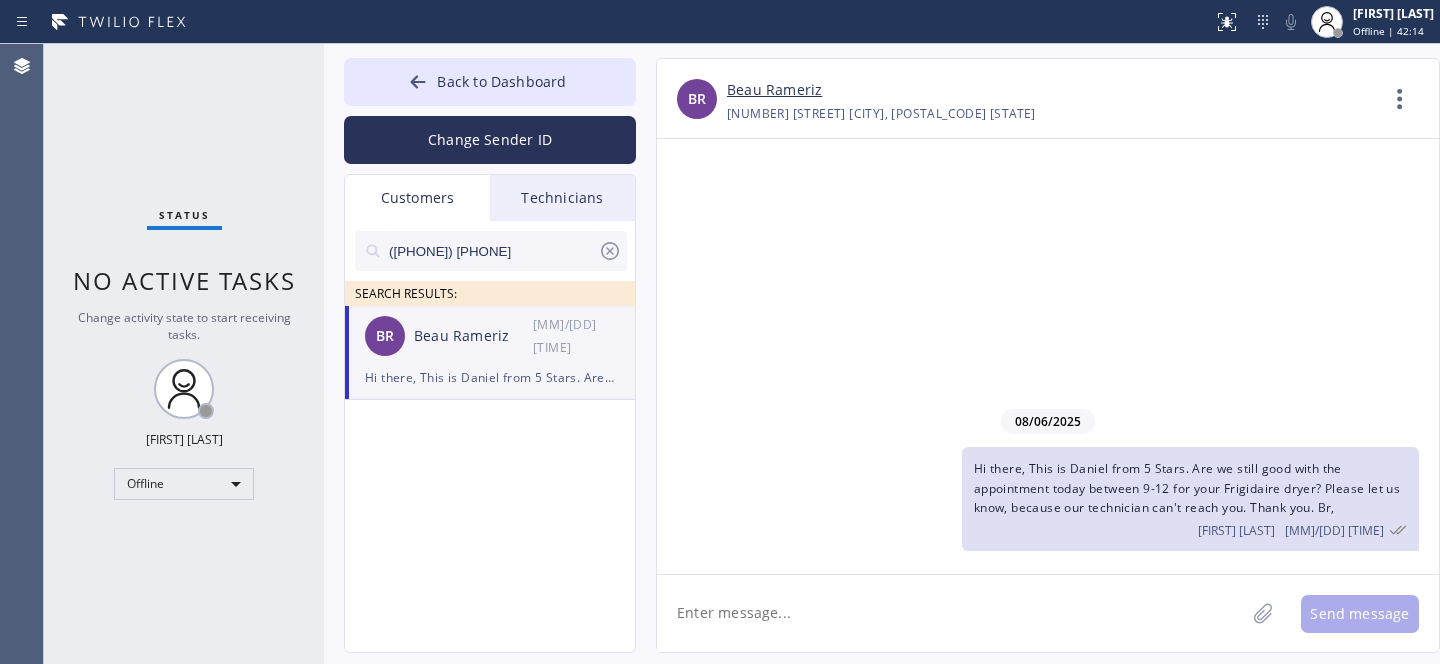 click 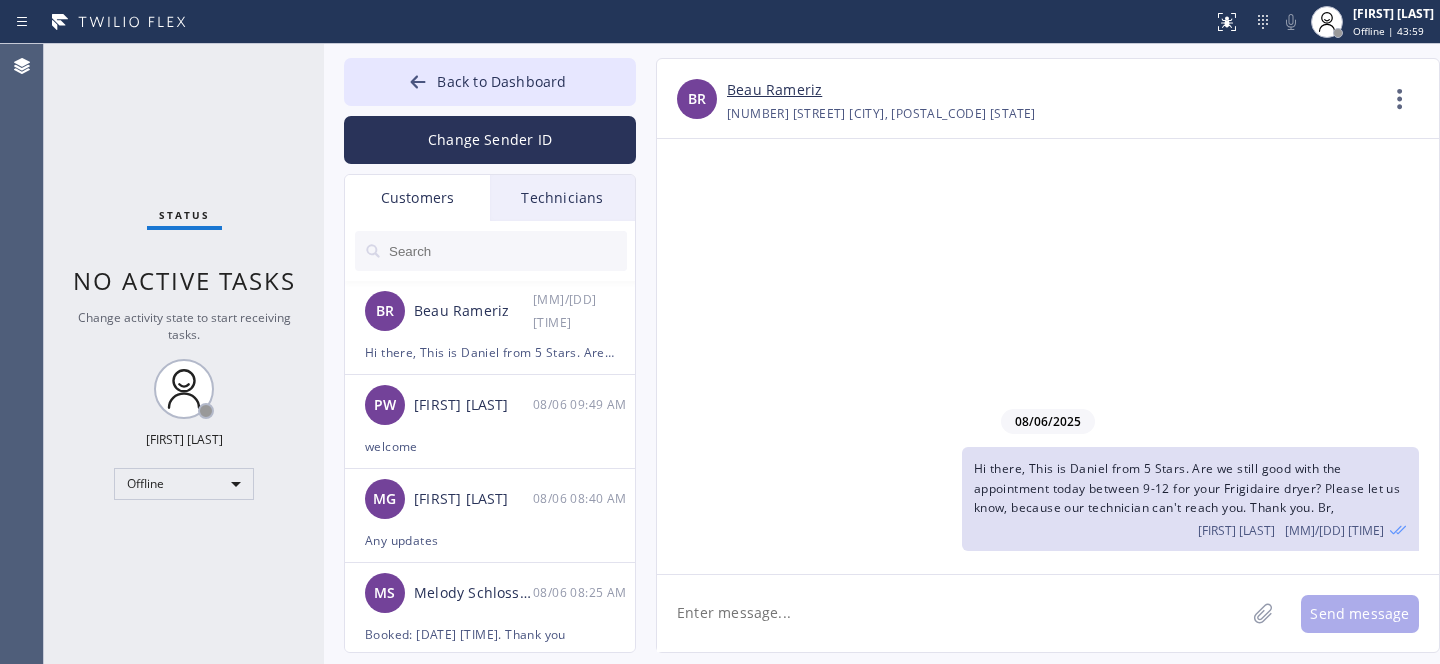 click 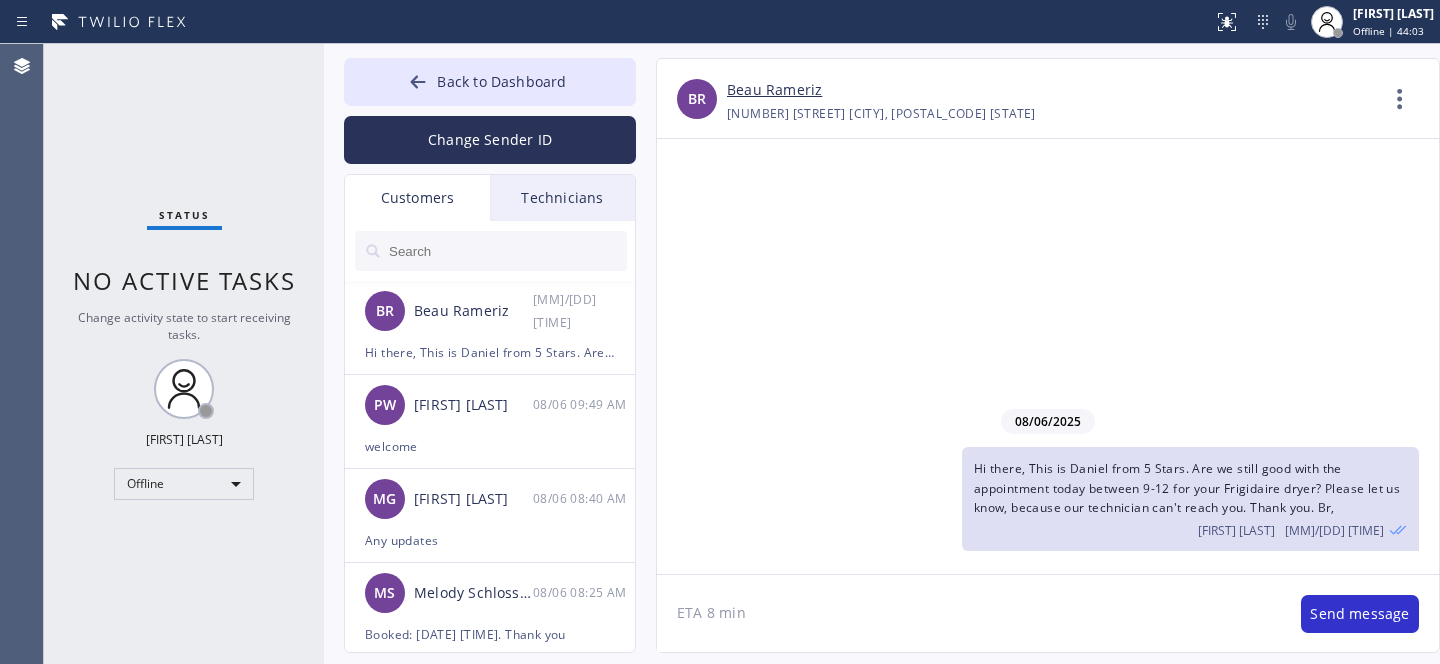 type on "ETA 8 min" 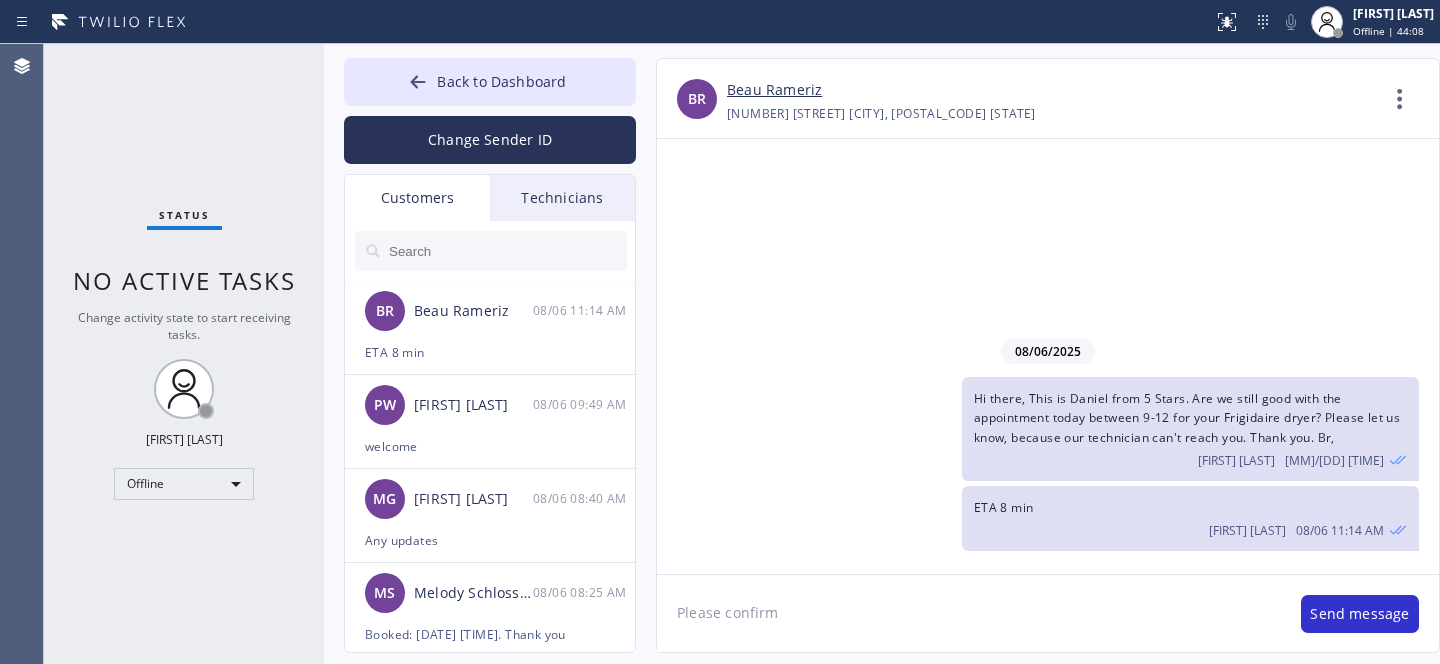 type on "Please confirm." 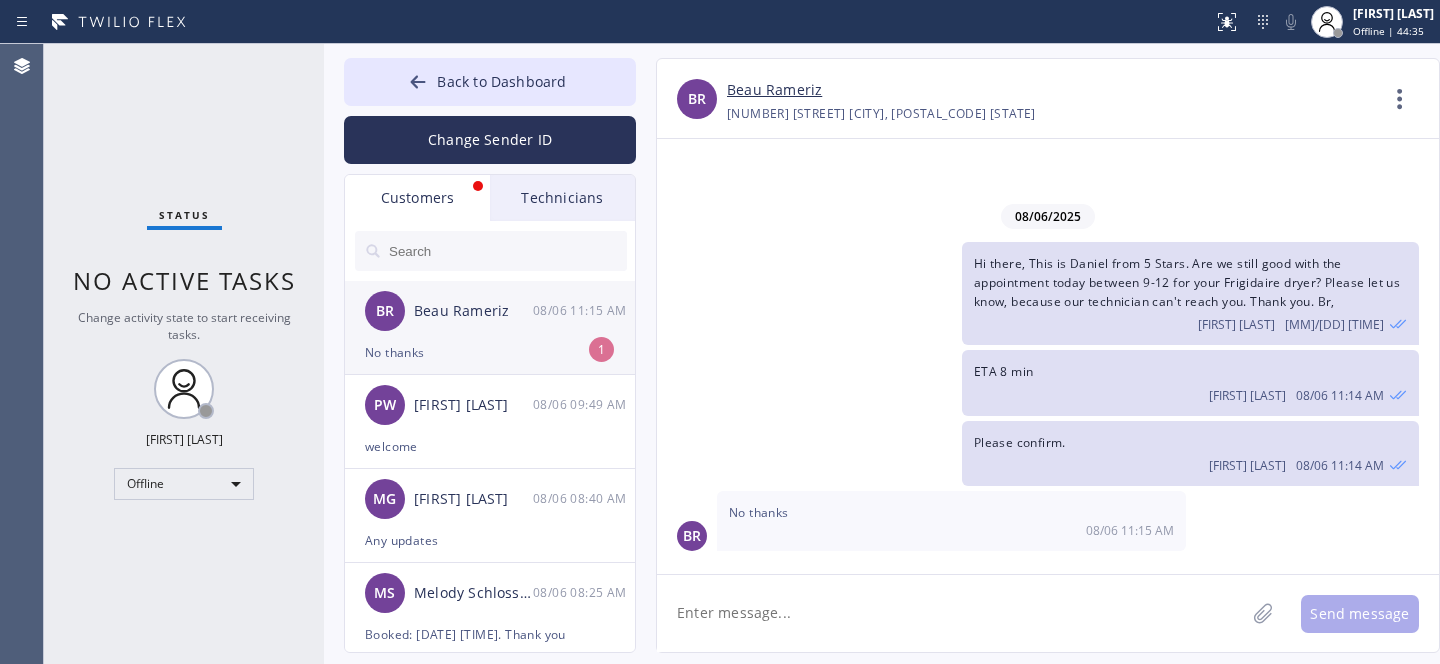 click on "BR Beau Rameriz 08/06 11:15 AM" at bounding box center [491, 311] 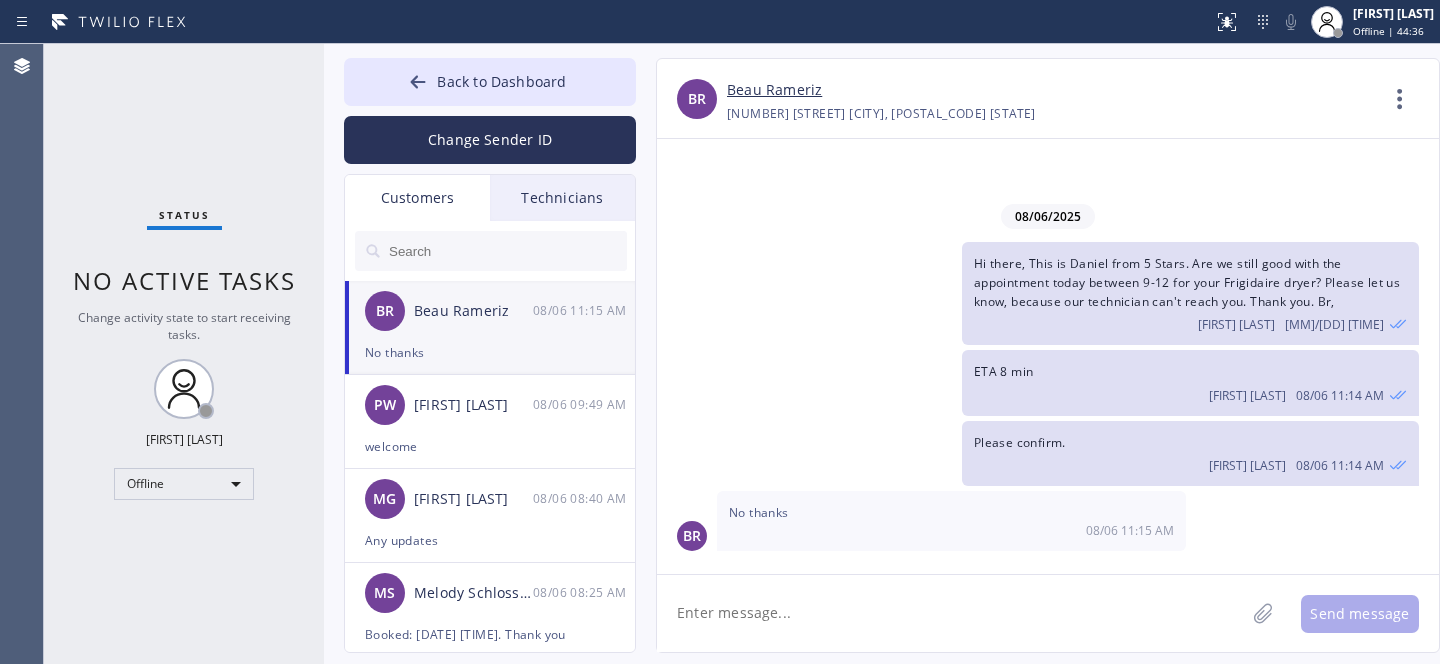 click 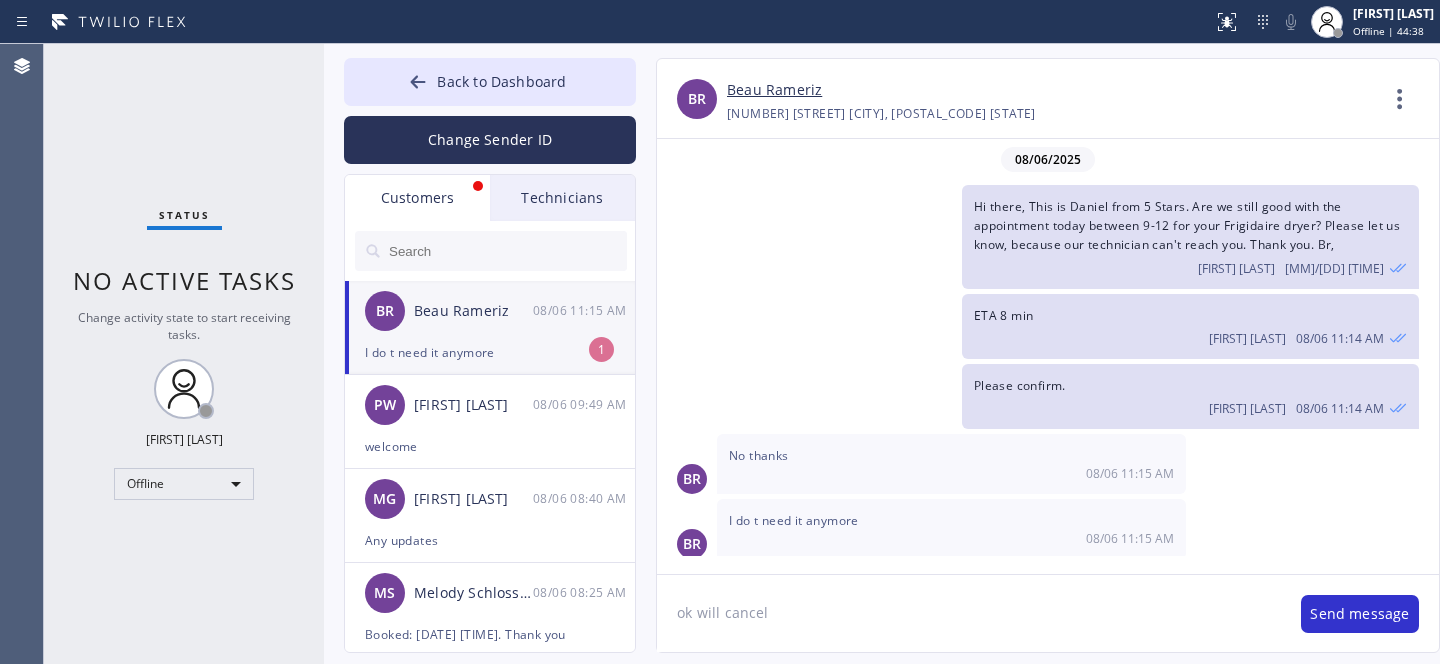 scroll, scrollTop: 5, scrollLeft: 0, axis: vertical 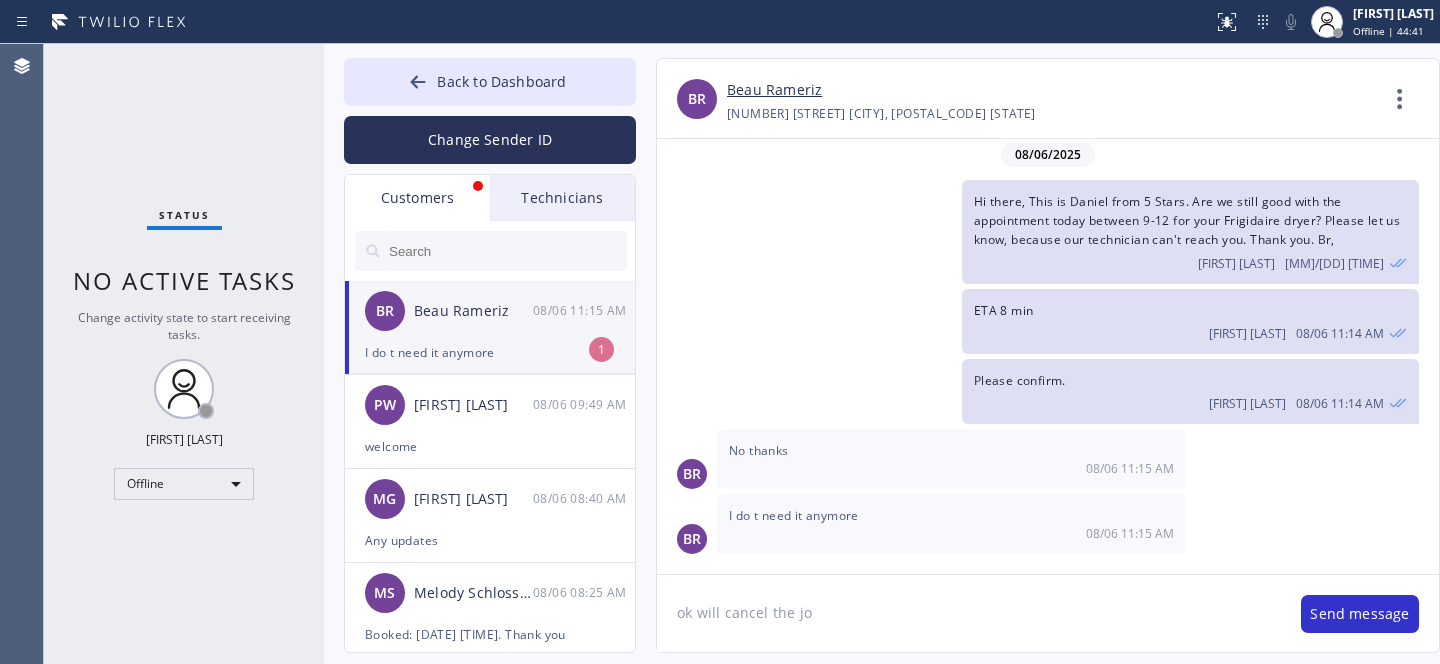 type on "ok will cancel the job" 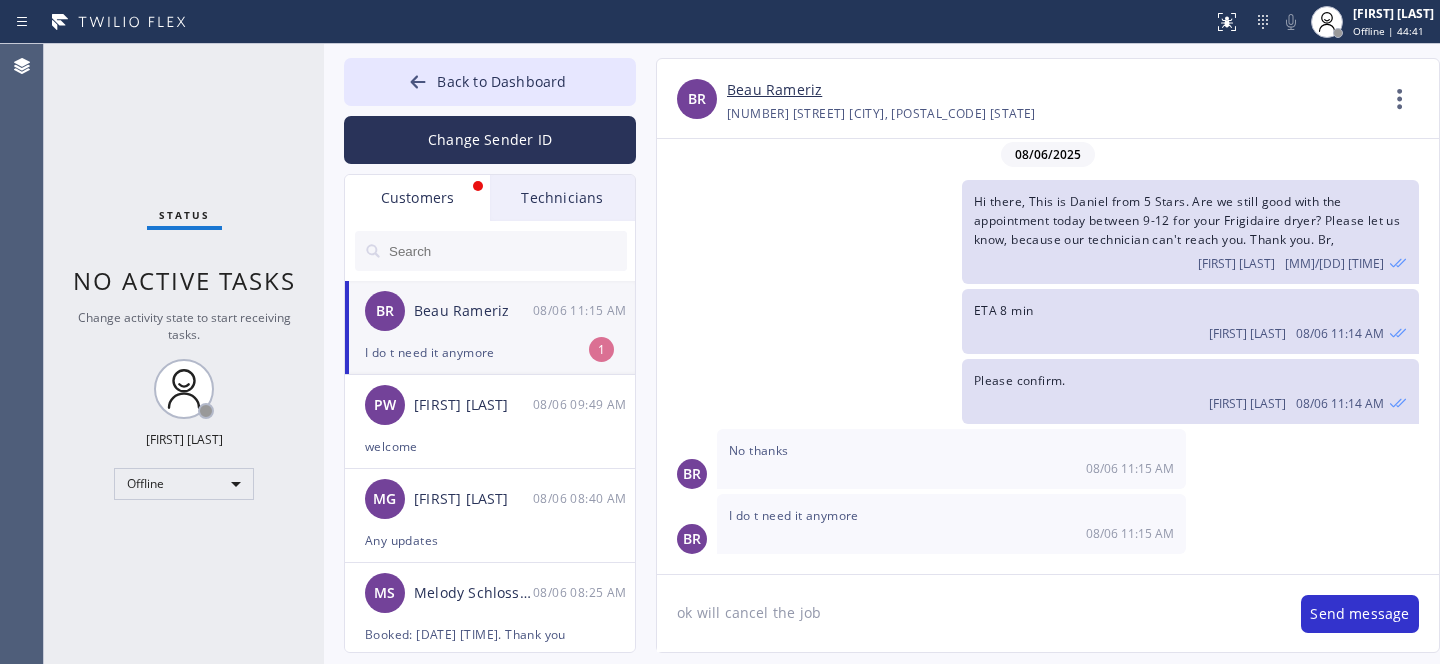 type 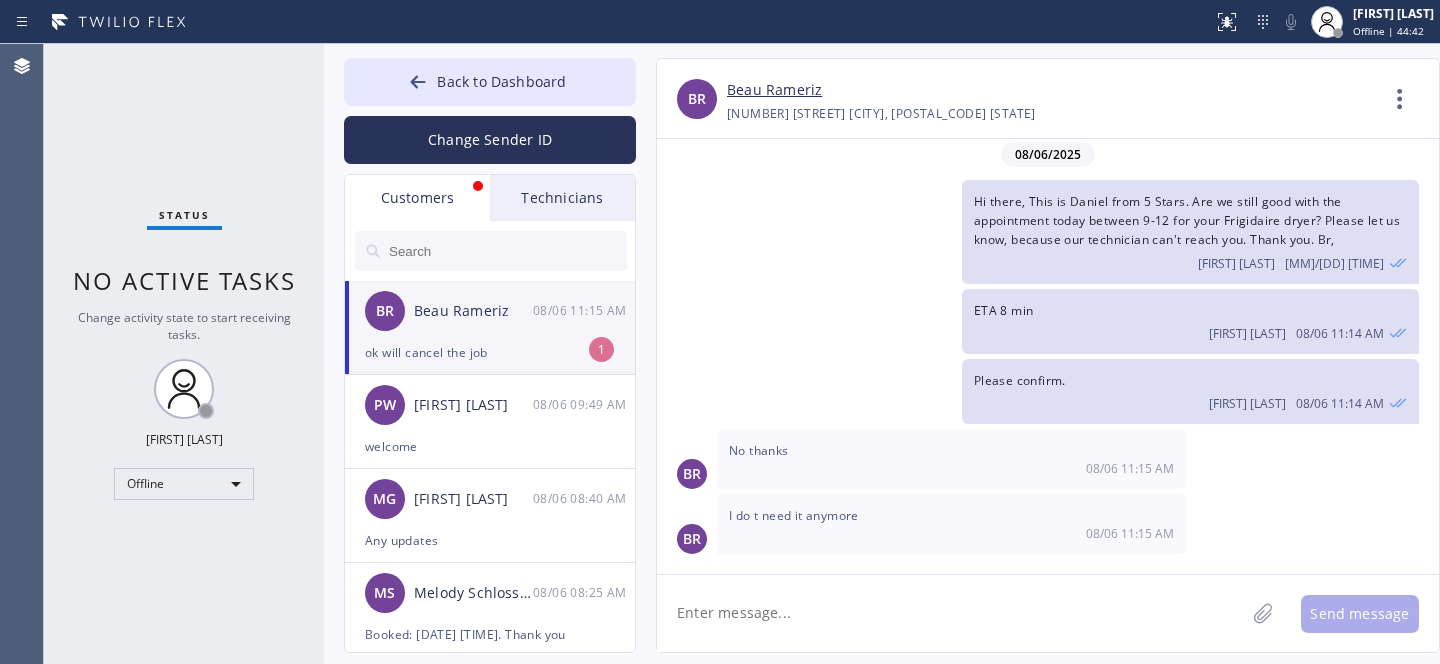 scroll, scrollTop: 75, scrollLeft: 0, axis: vertical 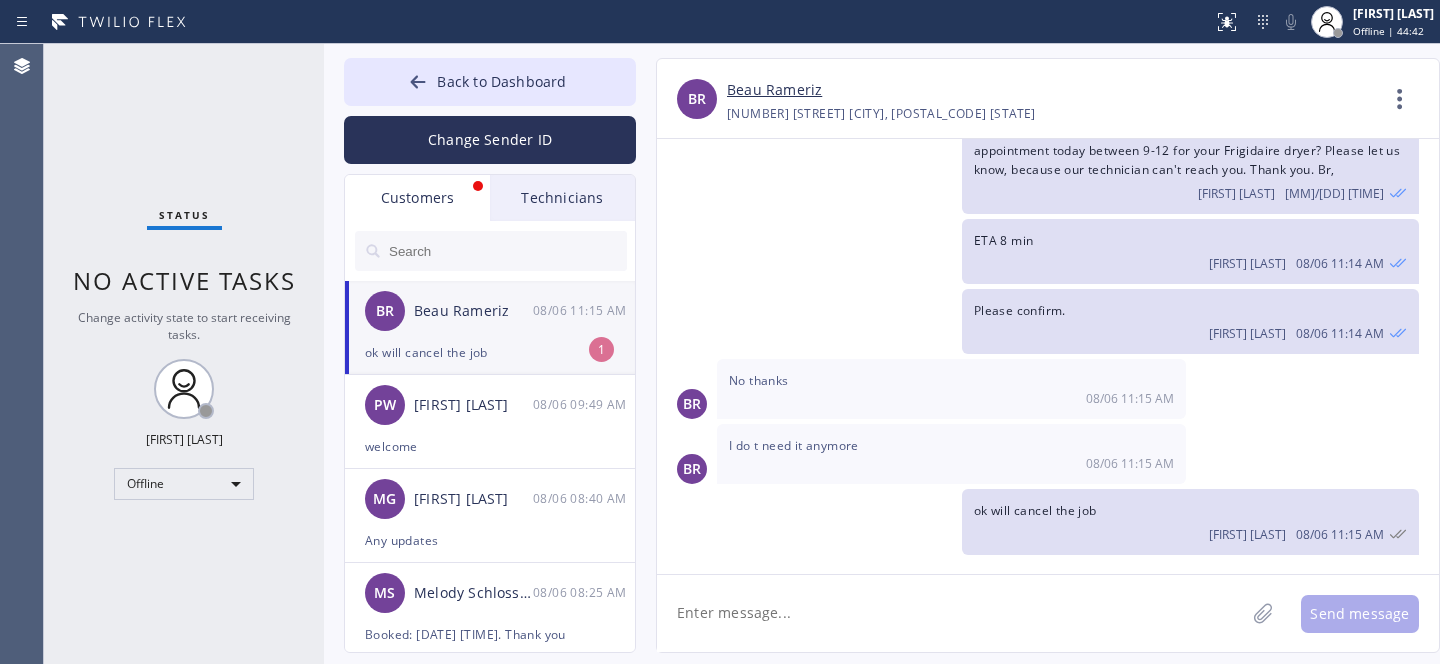 click on "BR Beau Rameriz 08/06 11:15 AM" at bounding box center [491, 311] 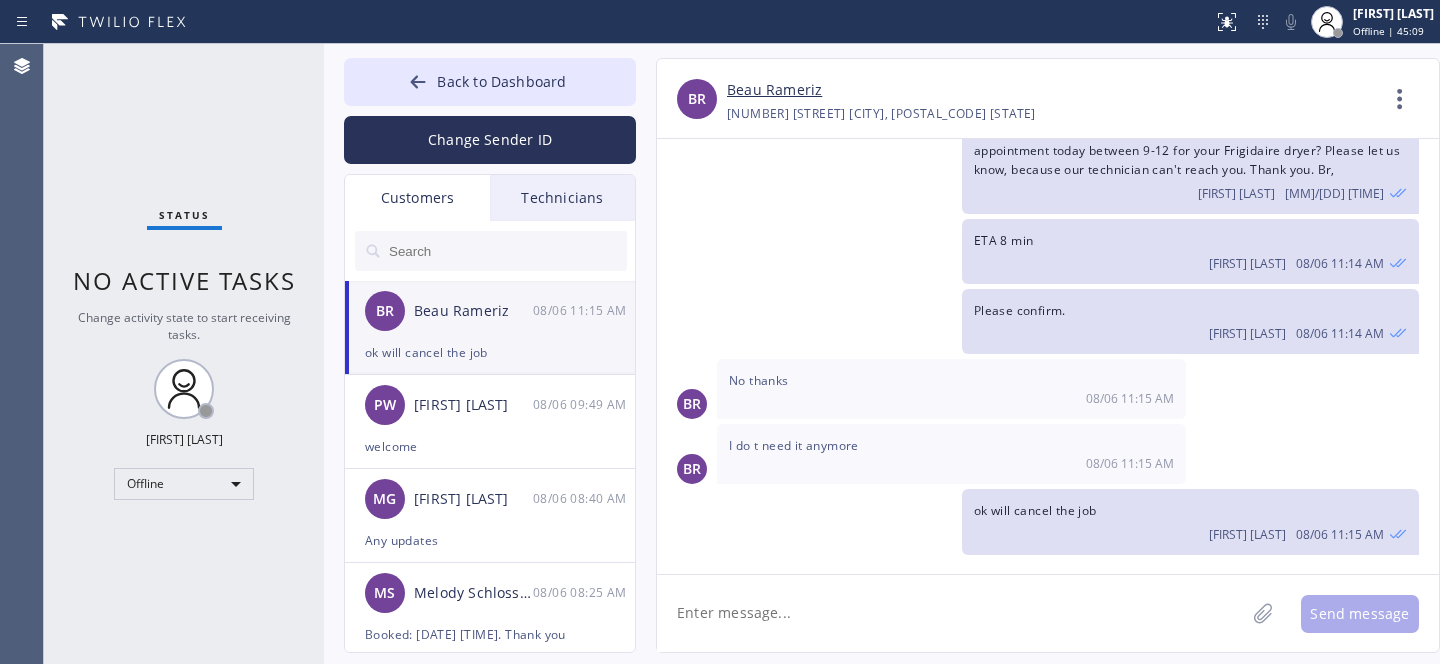 click on "ok will cancel the job" at bounding box center (490, 352) 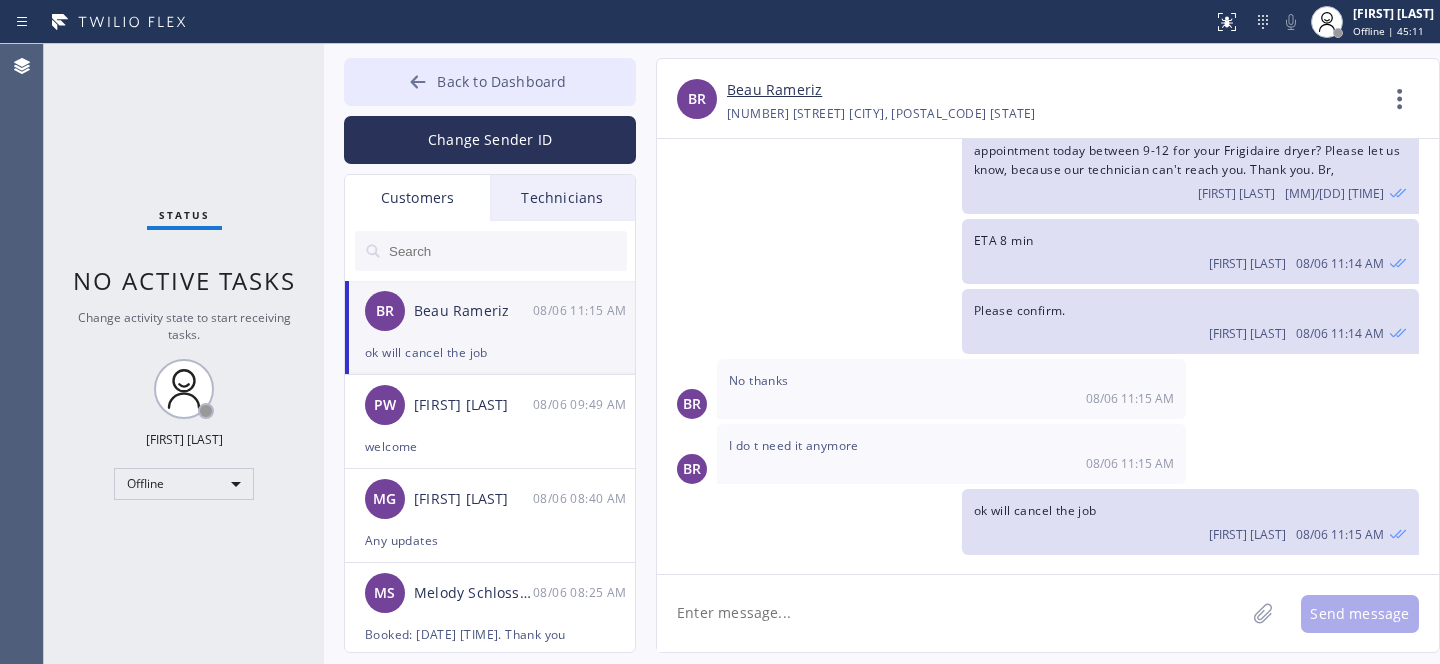 click on "Back to Dashboard" at bounding box center [501, 81] 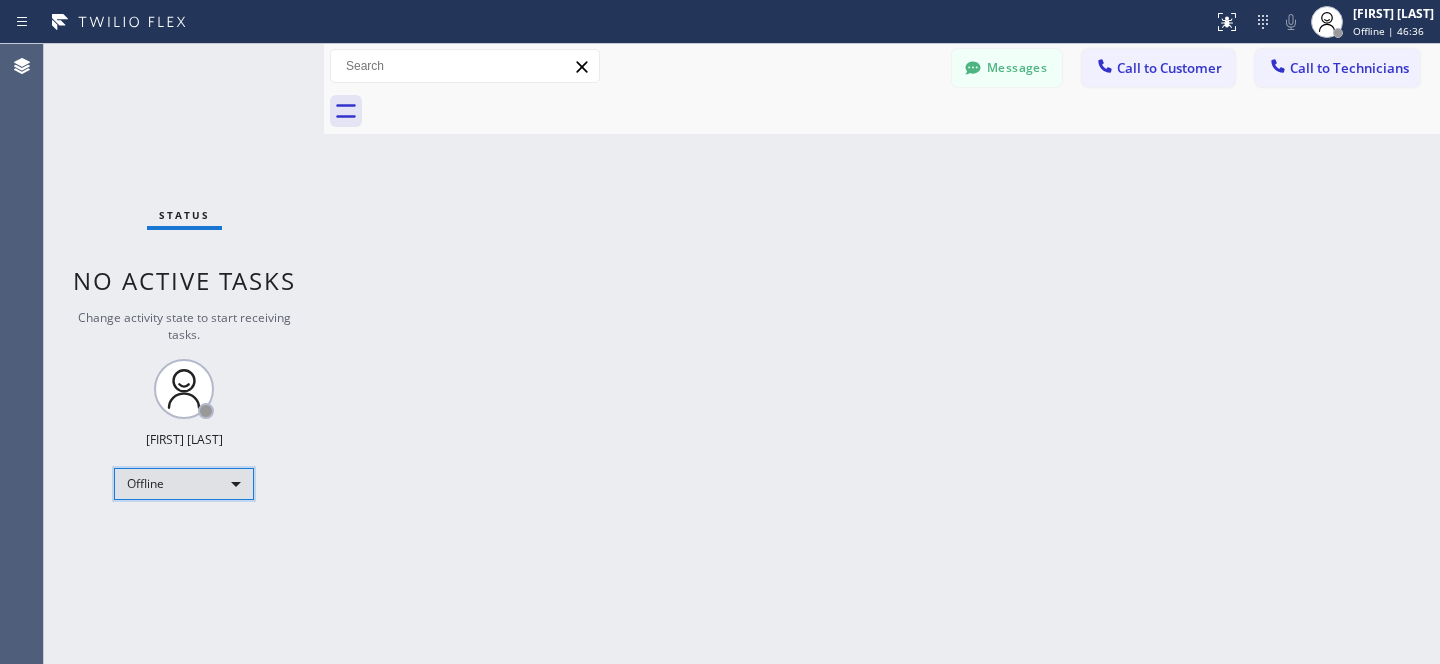 click on "Offline" at bounding box center [184, 484] 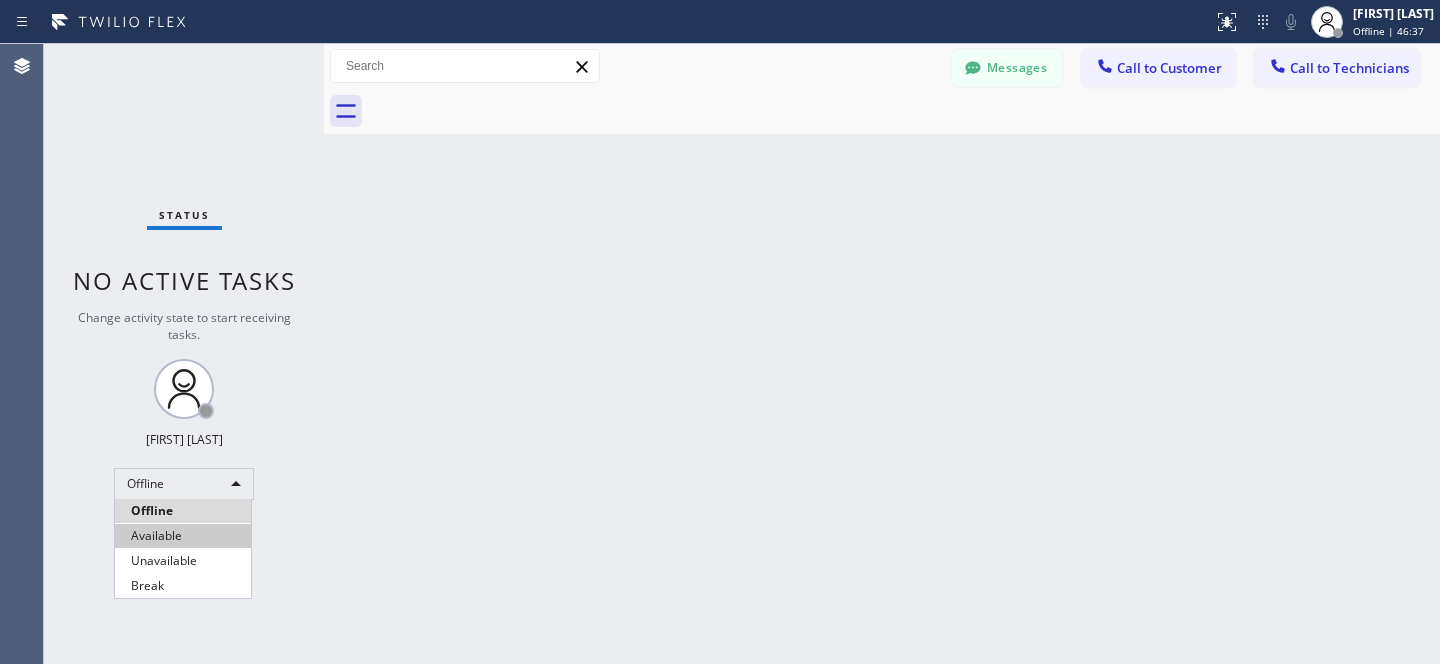 click on "Available" at bounding box center [183, 536] 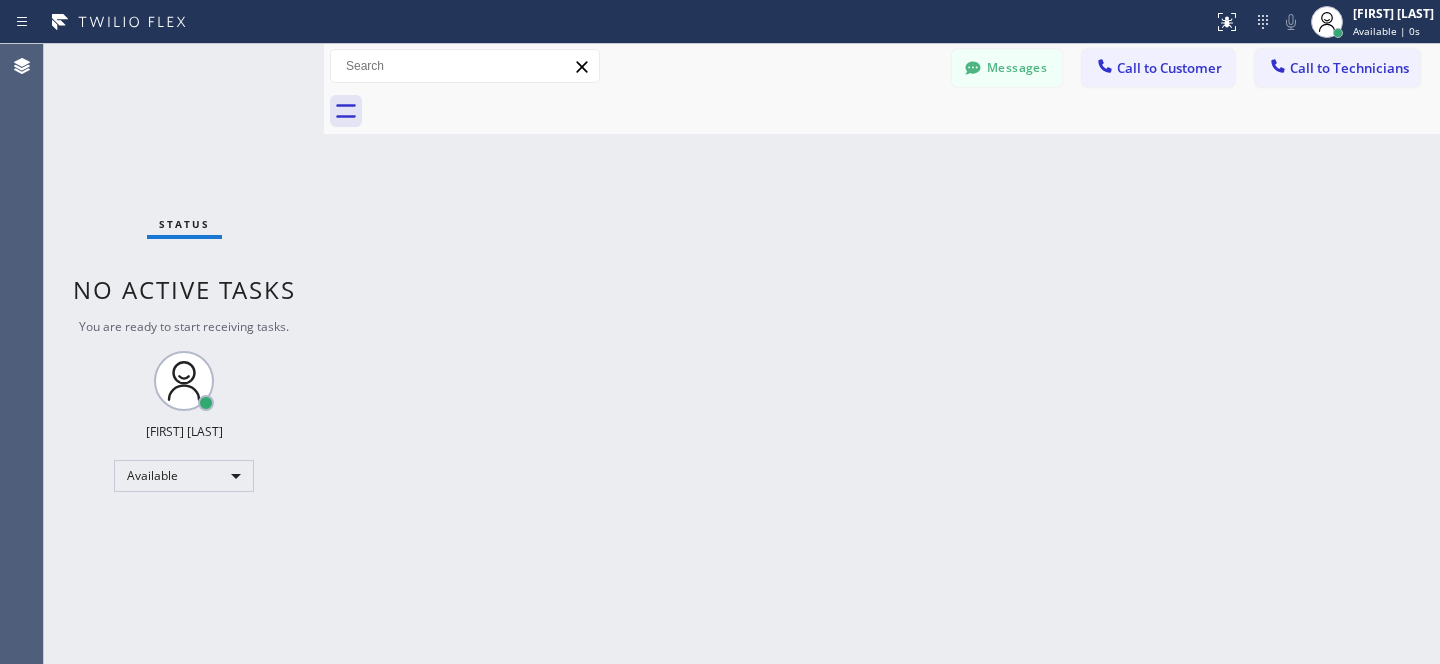 click on "Call to Technicians" at bounding box center [1349, 68] 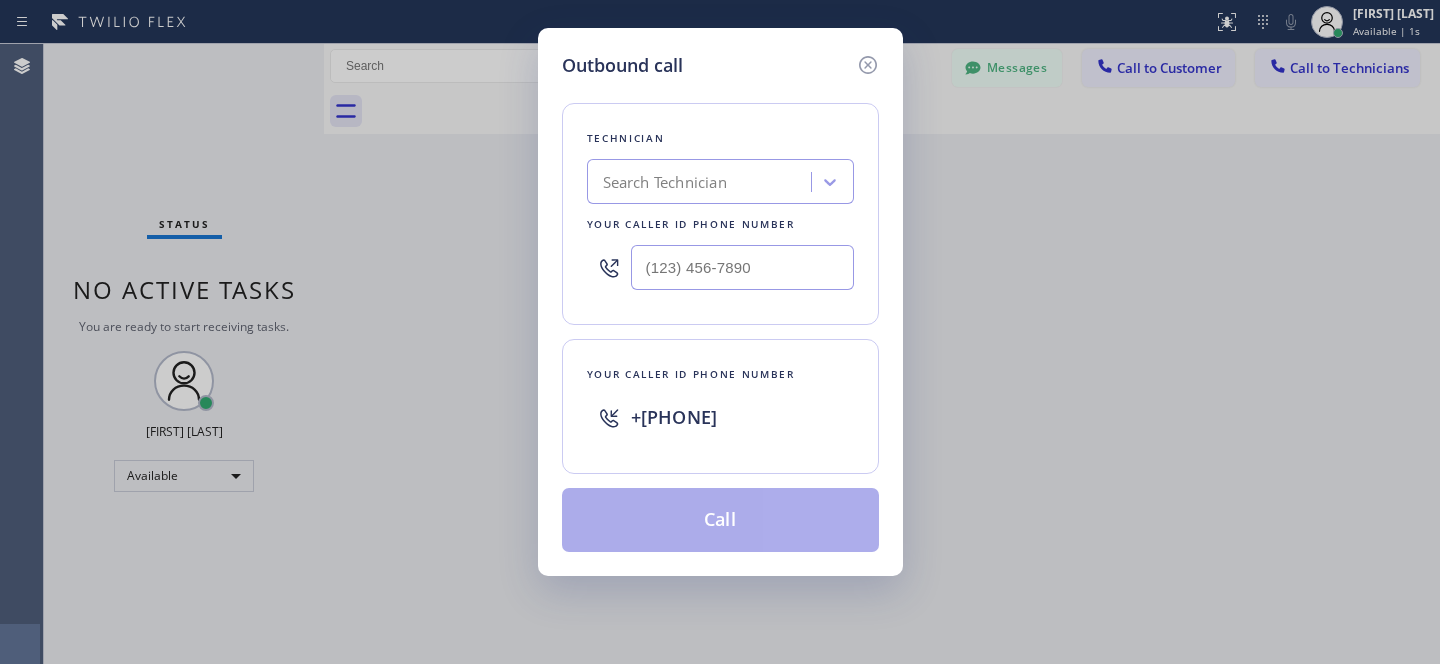 click on "Search Technician" at bounding box center [702, 182] 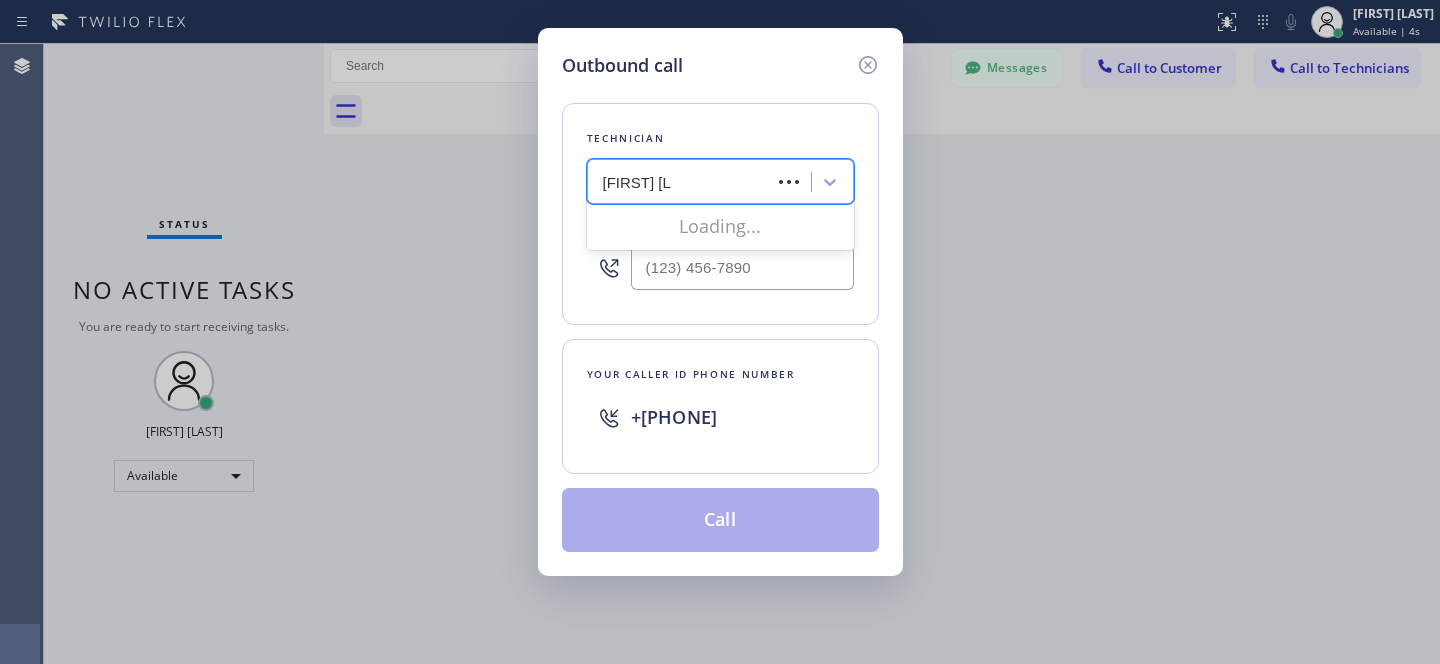 type on "ny mago" 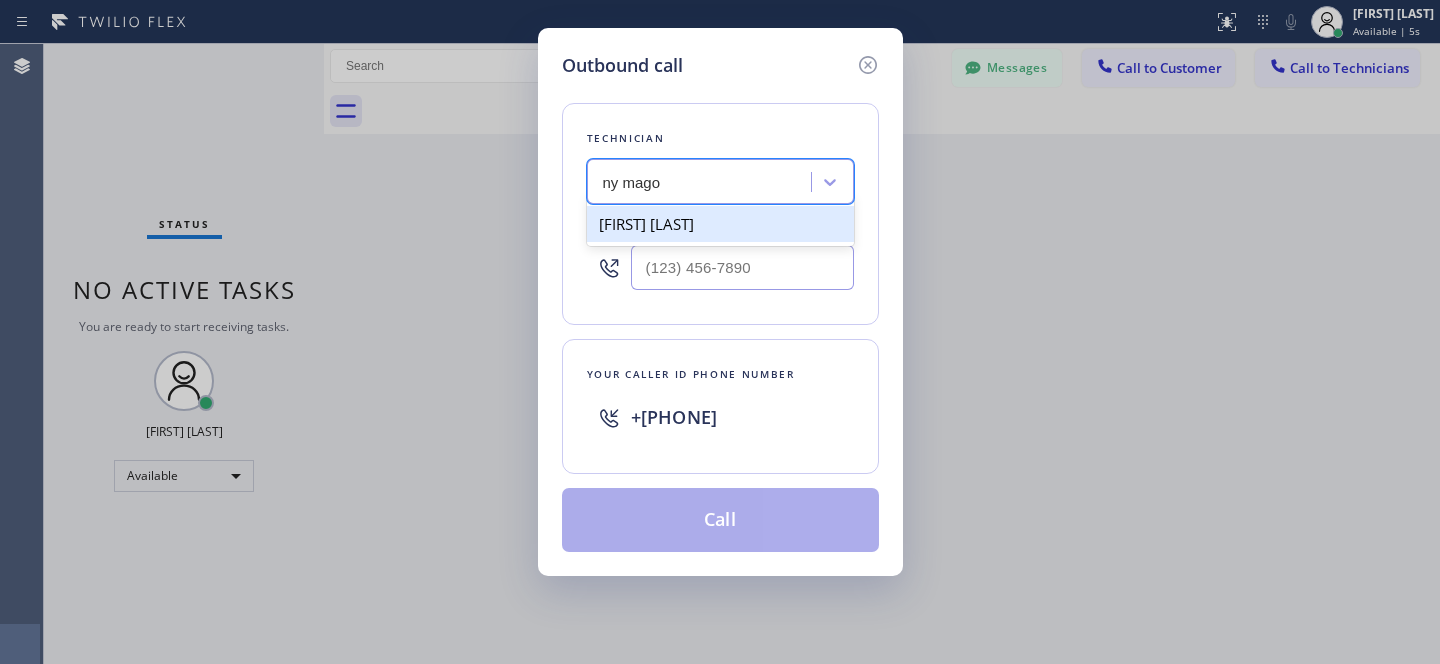 click on "Magomed  Radzhabov" at bounding box center [720, 224] 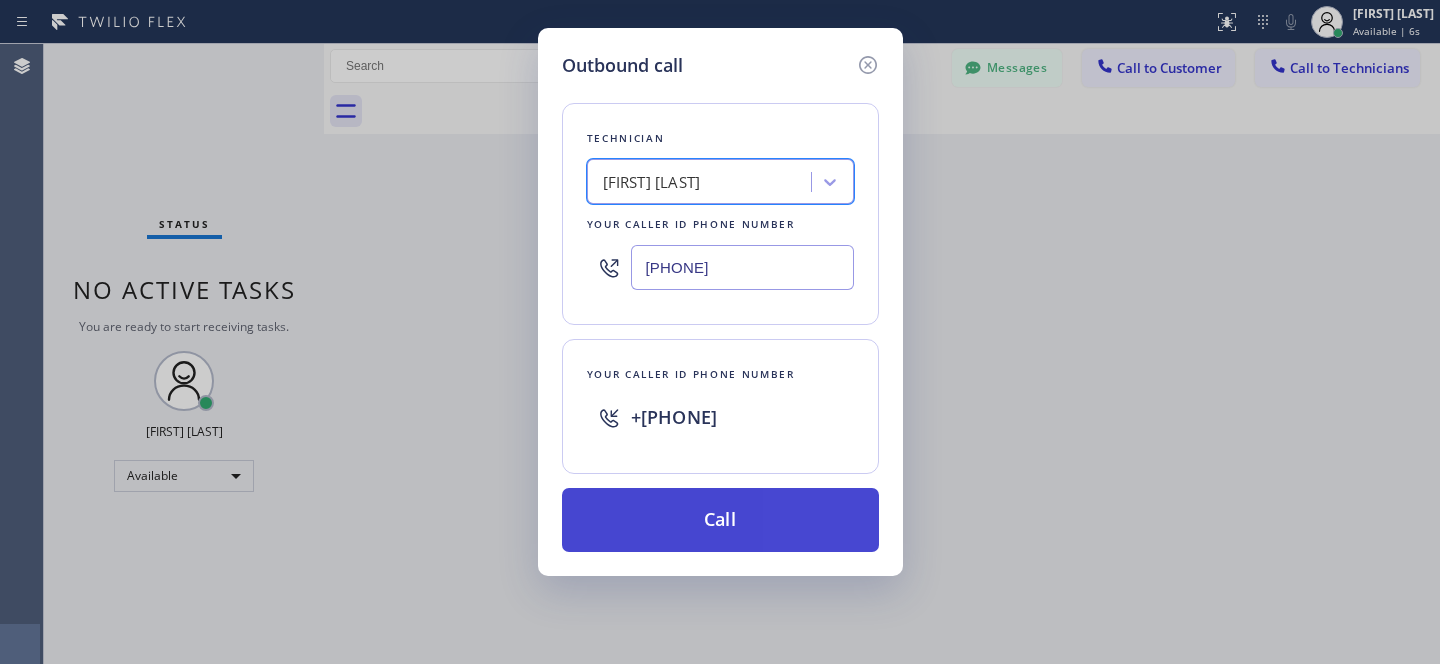 click on "Call" at bounding box center (720, 520) 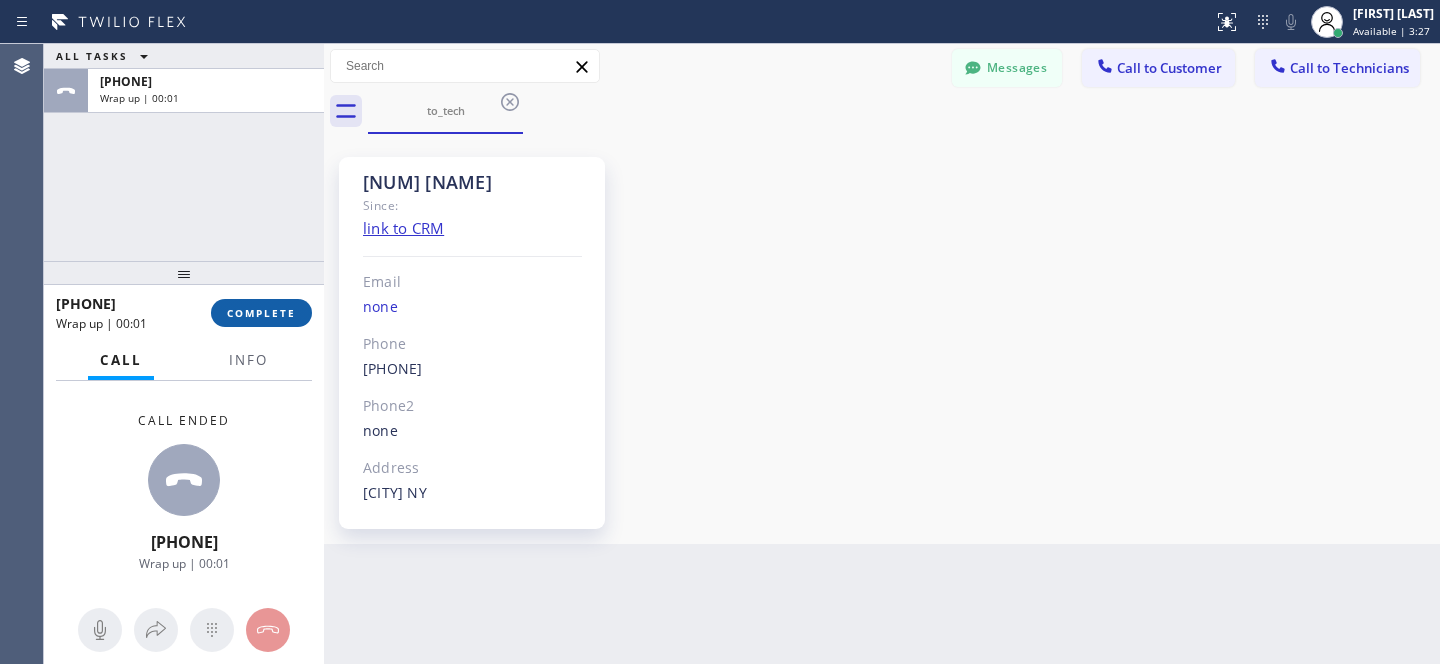 click on "COMPLETE" at bounding box center (261, 313) 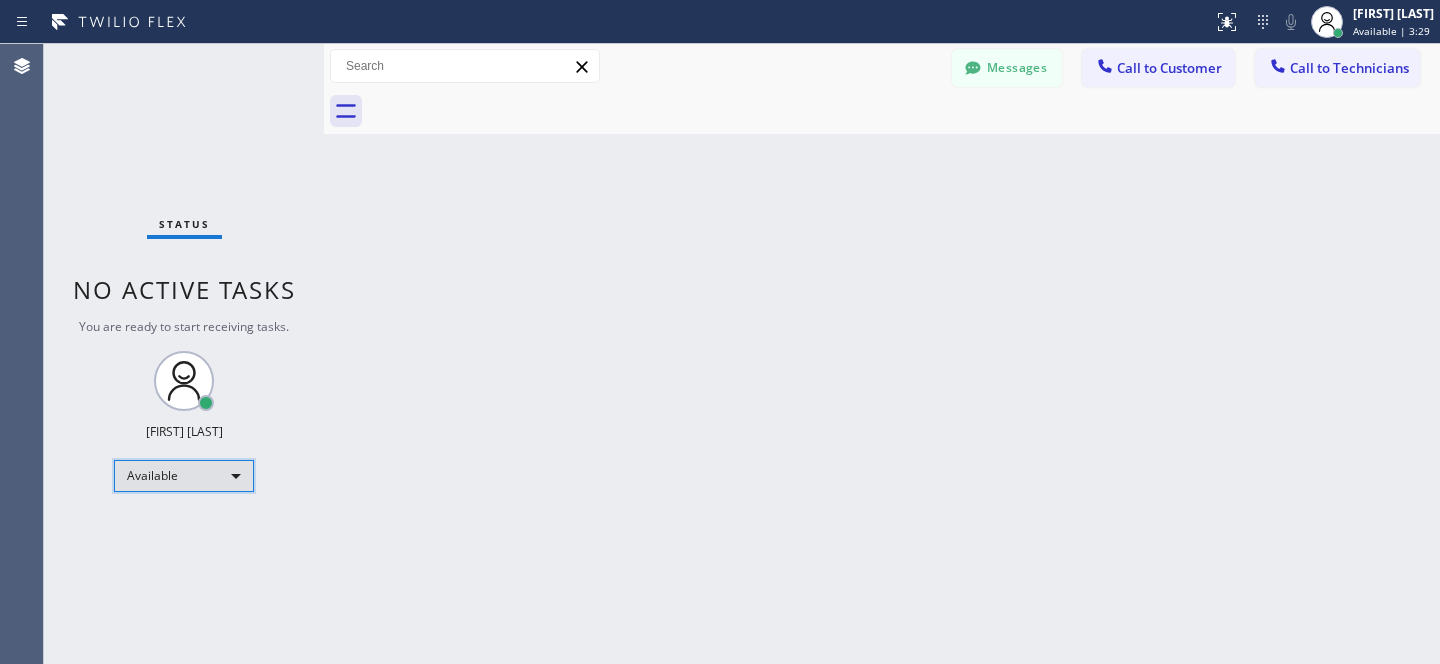 click on "Available" at bounding box center (184, 476) 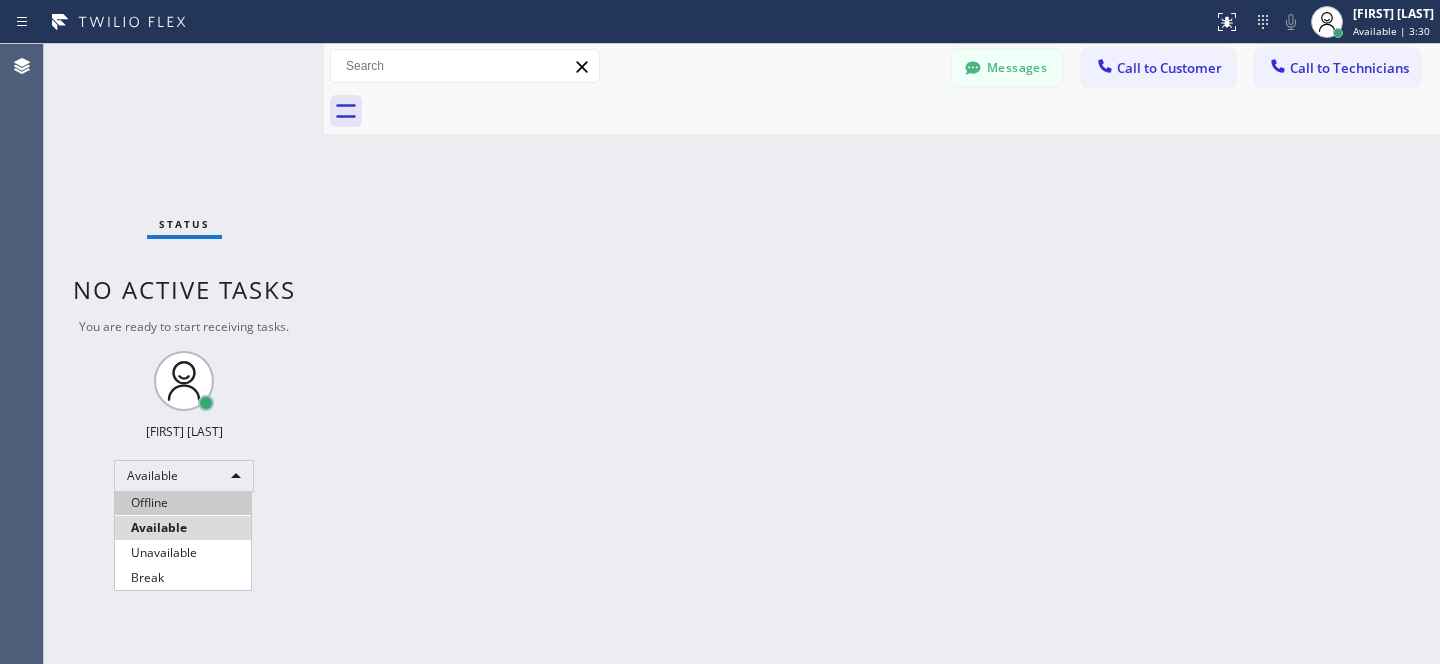 click on "Offline" at bounding box center (183, 503) 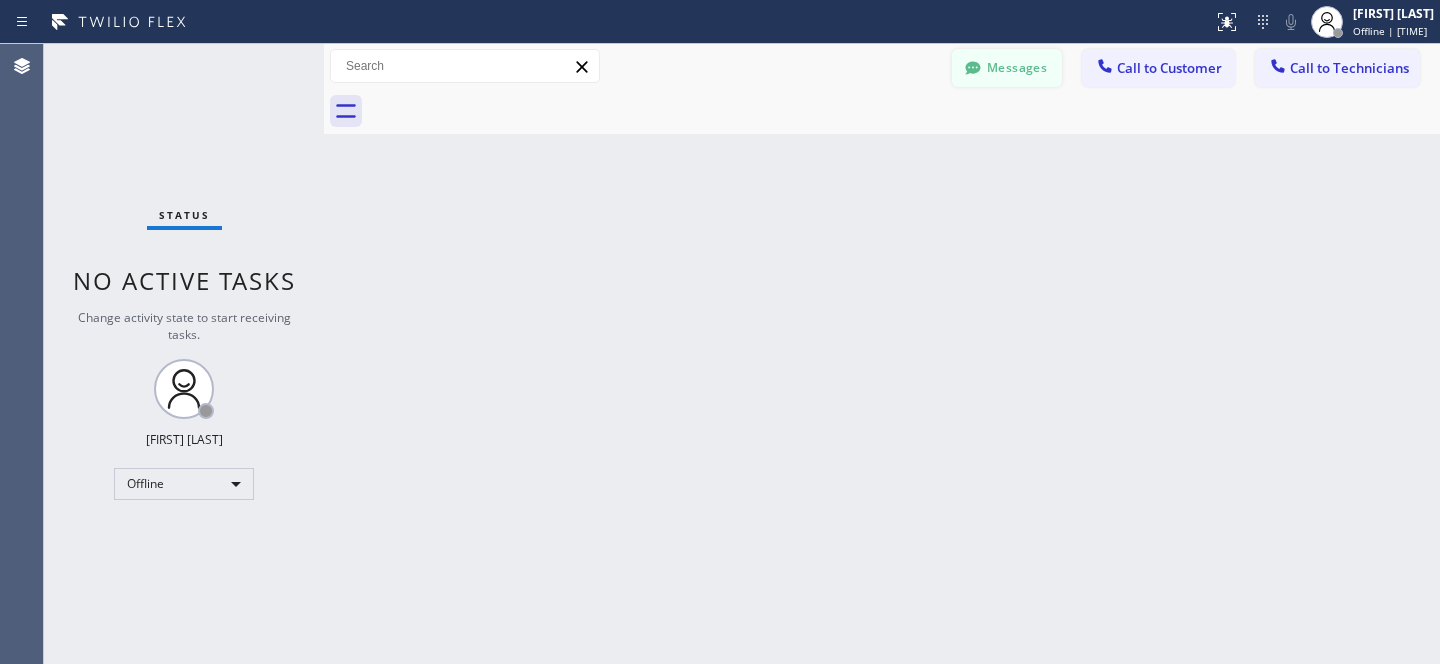 click on "Messages" at bounding box center [1007, 68] 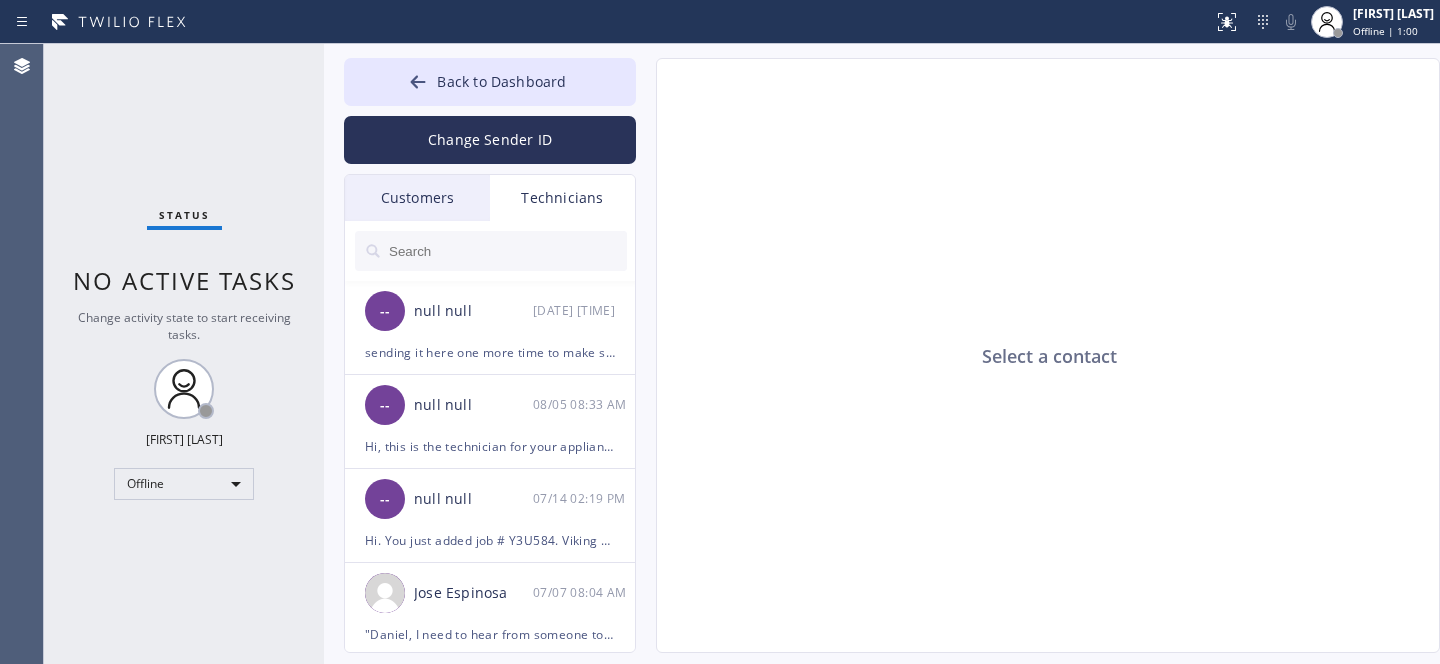 click on "Customers" at bounding box center [417, 198] 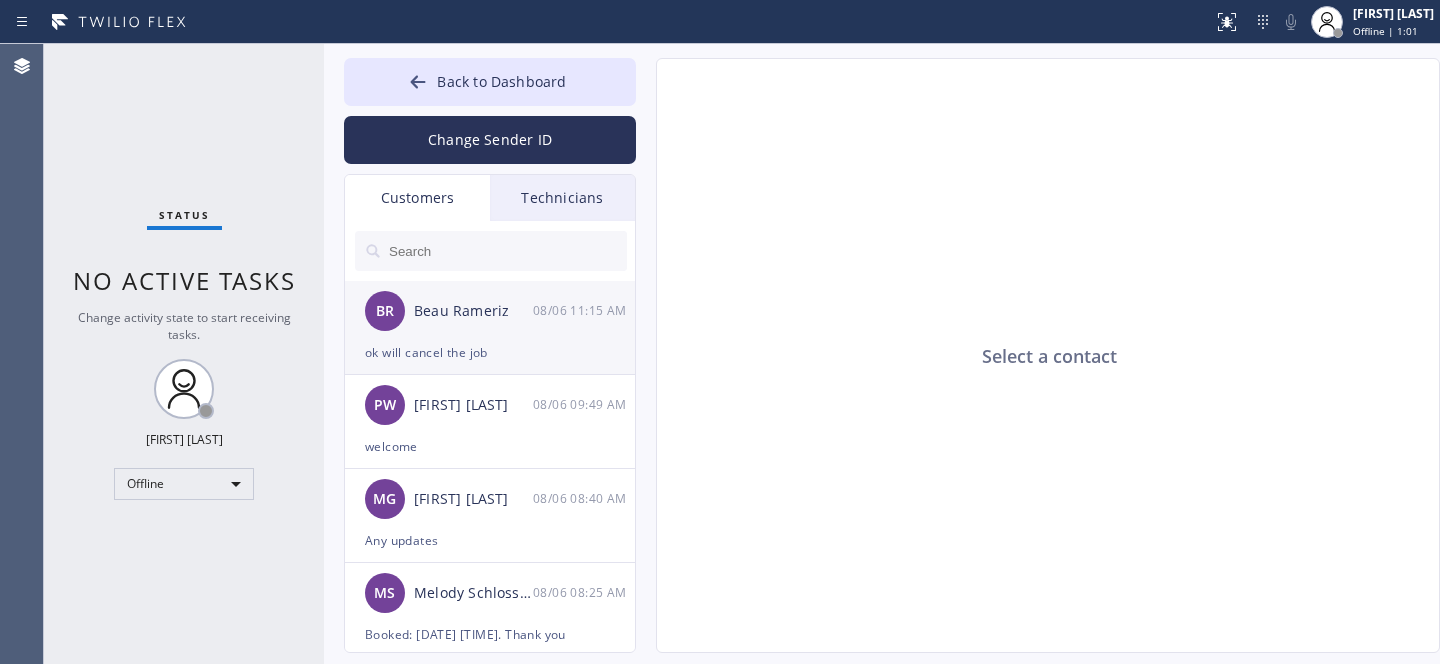click on "BR Beau Rameriz 08/06 11:15 AM" at bounding box center [491, 311] 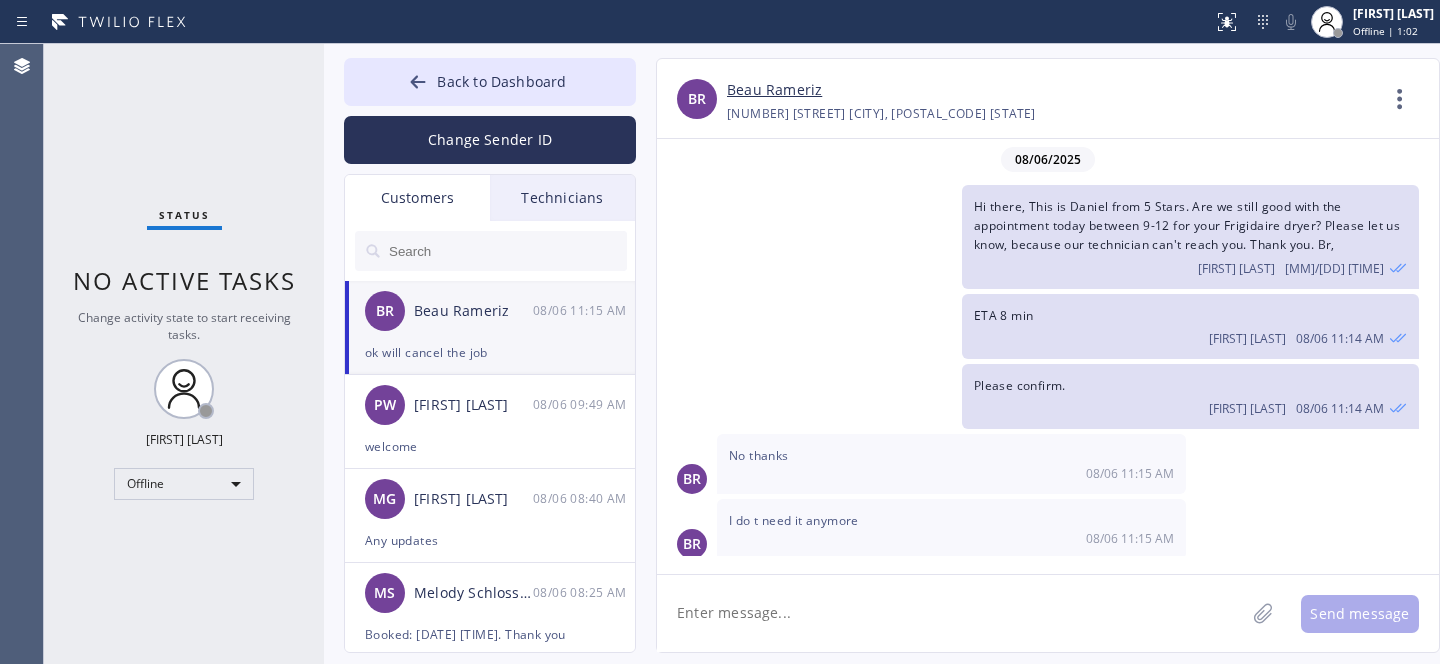scroll, scrollTop: 75, scrollLeft: 0, axis: vertical 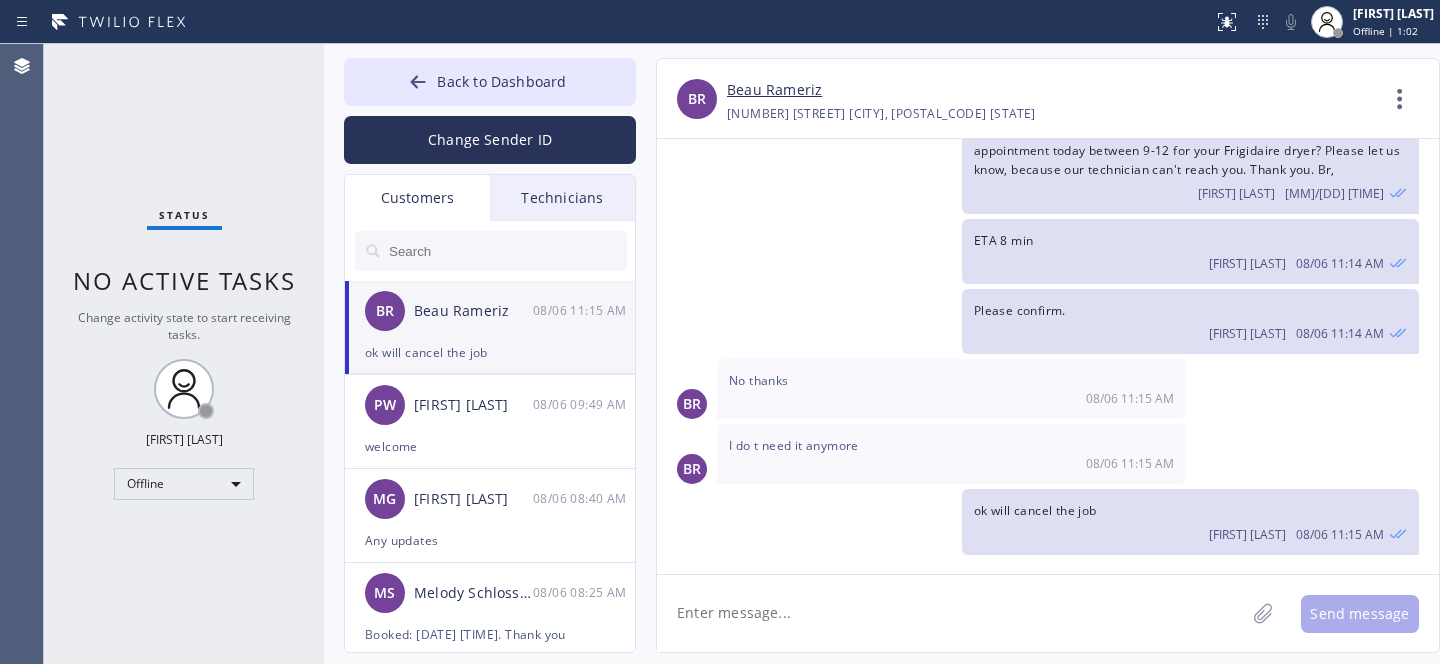 click at bounding box center (507, 251) 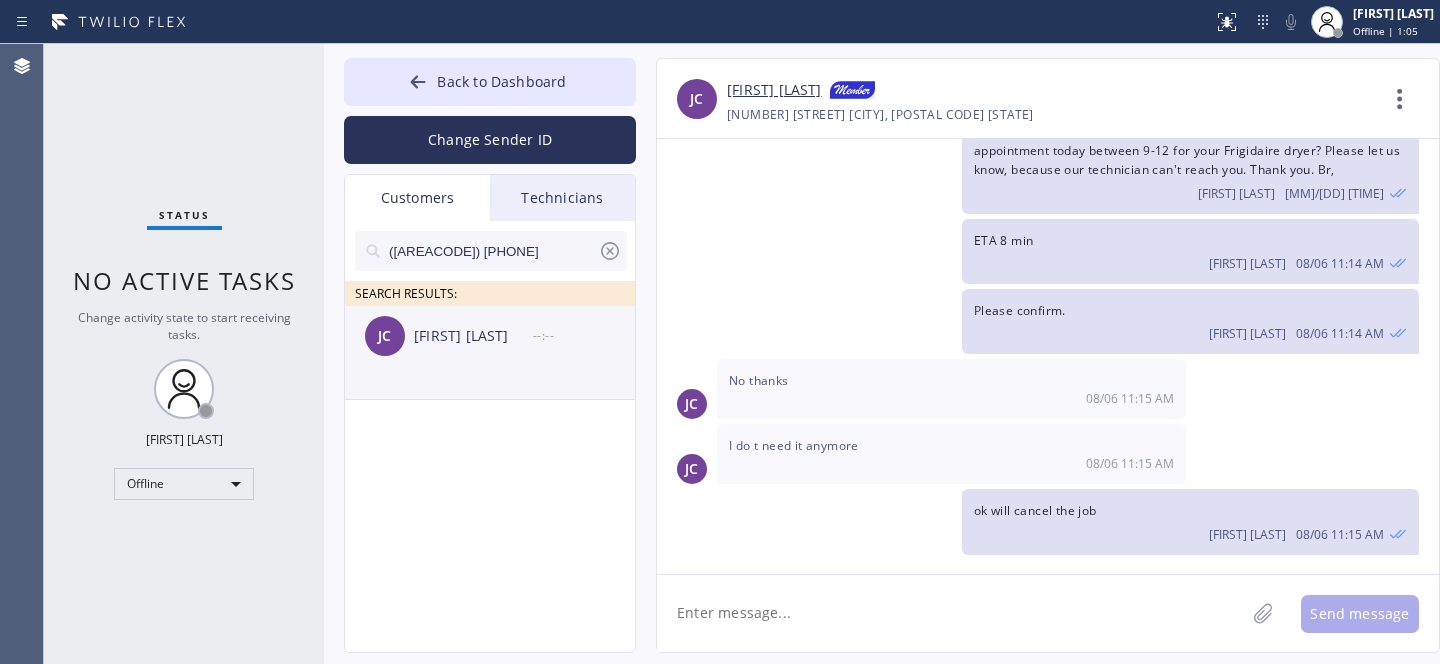 click on "JC Joe  Castaneda --:--" at bounding box center (491, 336) 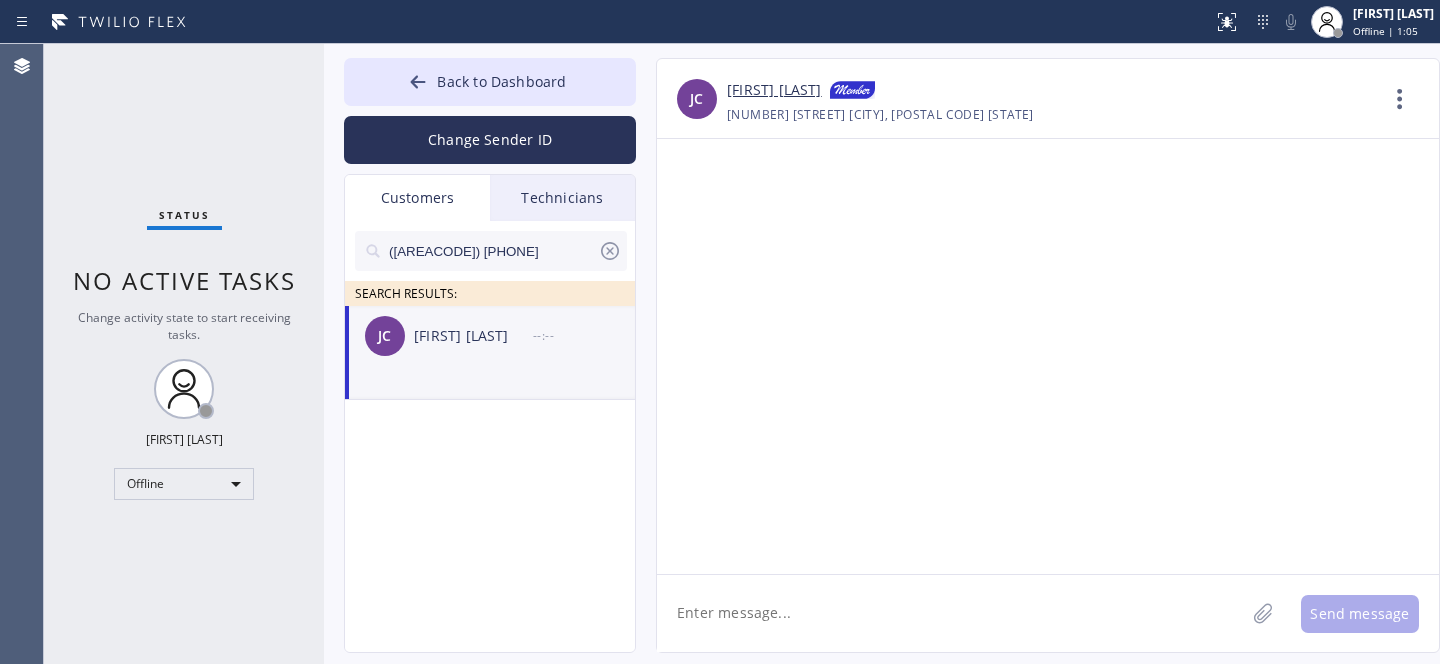 scroll, scrollTop: 0, scrollLeft: 0, axis: both 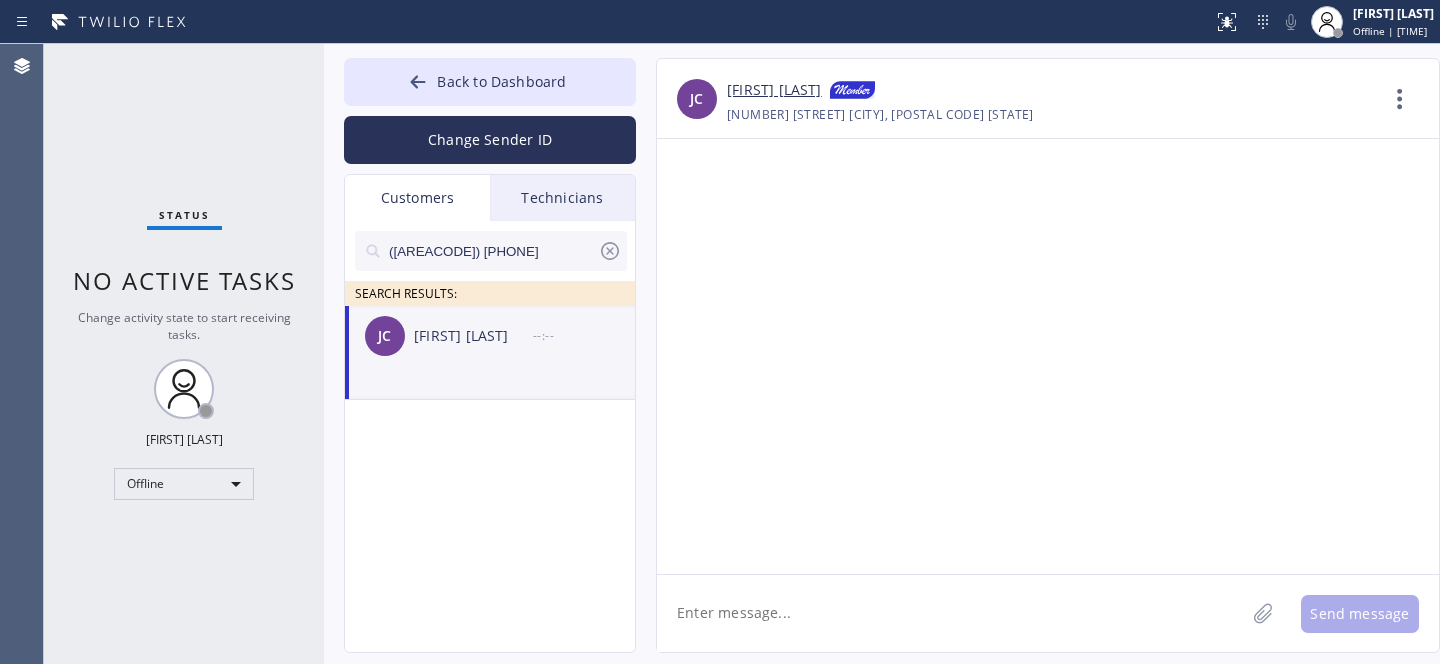 click 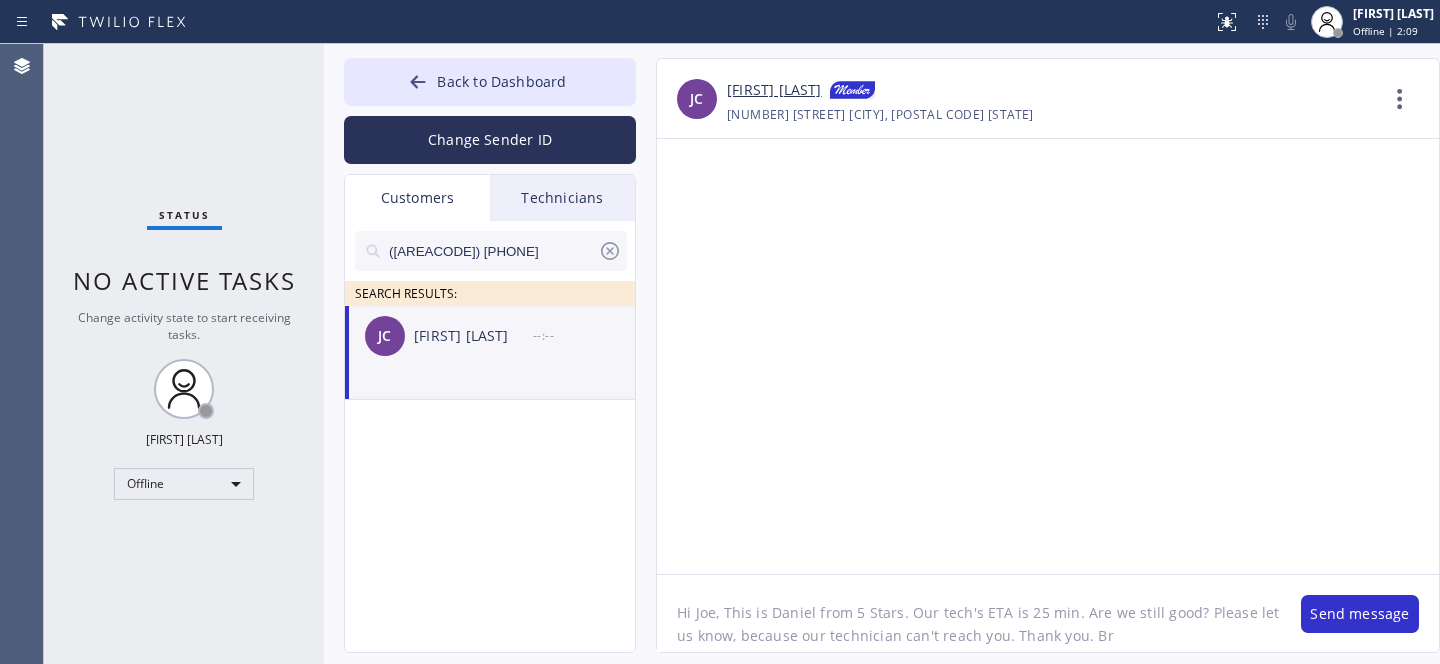 type on "Hi Joe, This is Daniel from 5 Stars. Our tech's ETA is 25 min. Are we still good? Please let us know, because our technician can't reach you. Thank you. Br," 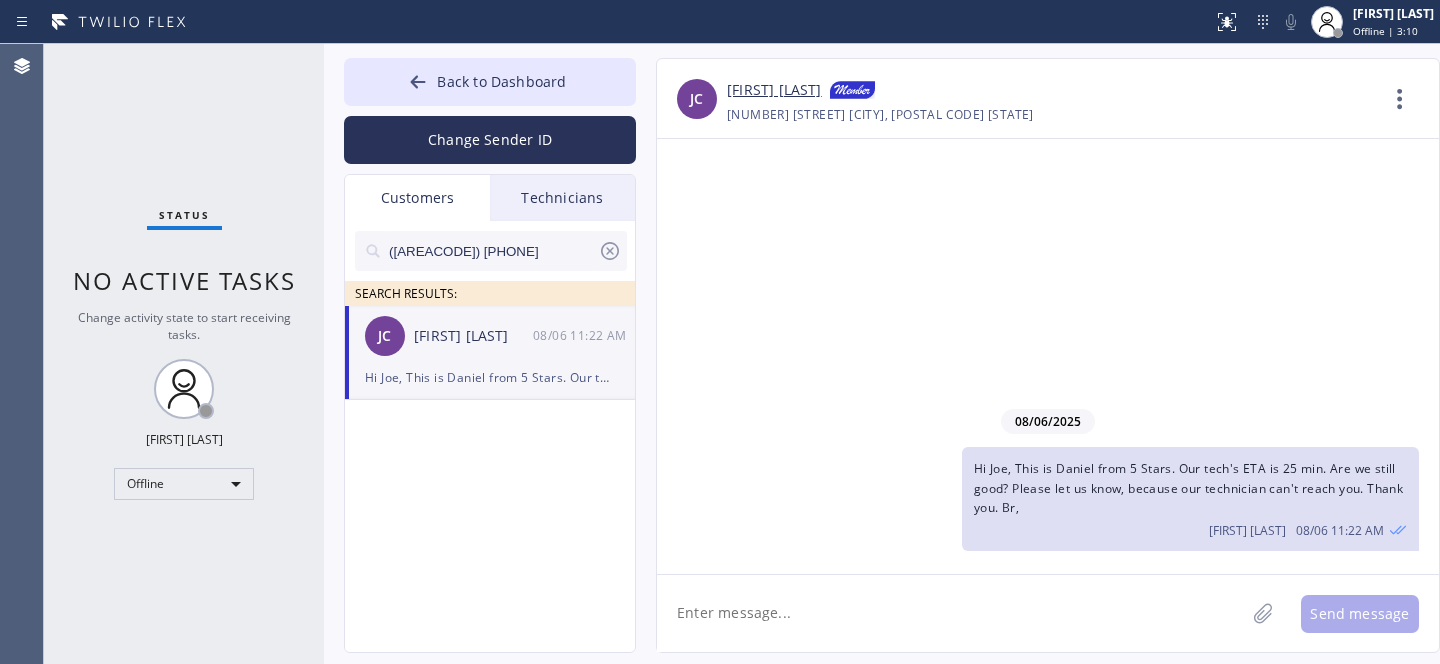 click 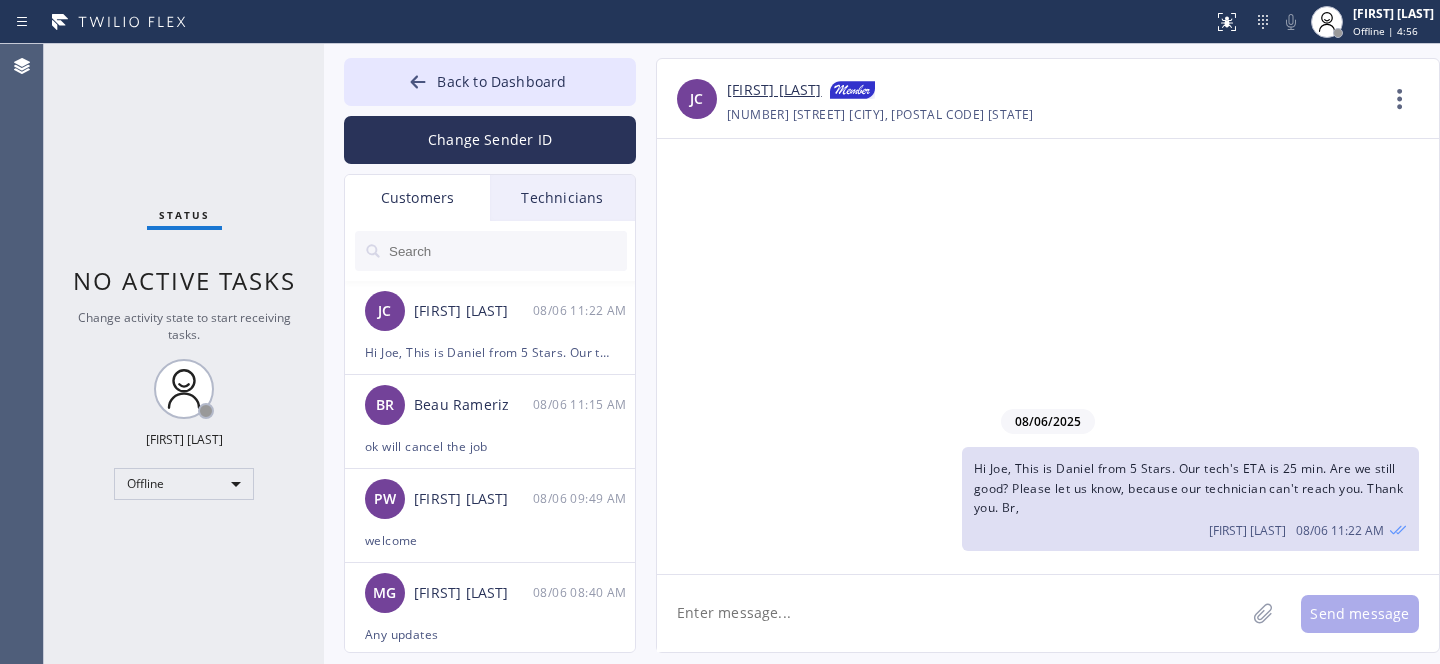drag, startPoint x: 551, startPoint y: 74, endPoint x: 618, endPoint y: 16, distance: 88.61716 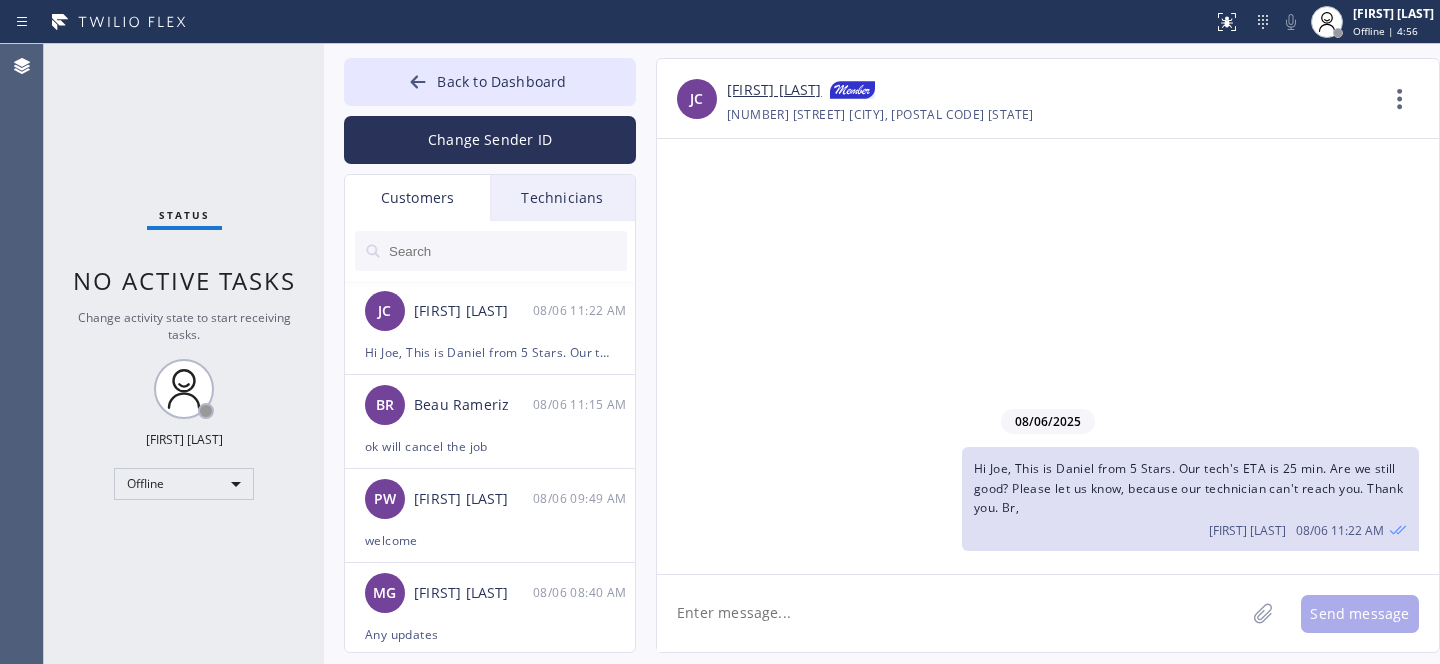 click on "Back to Dashboard" at bounding box center (501, 81) 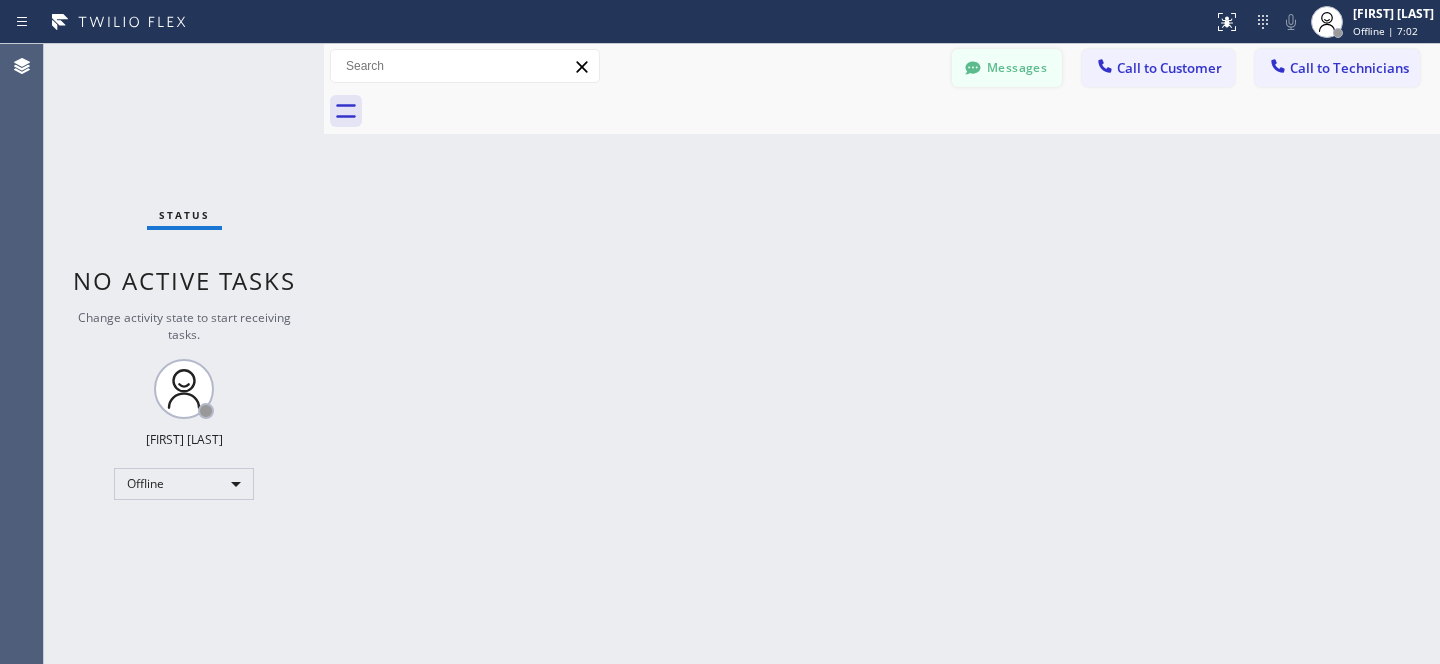 click on "Messages" at bounding box center [1007, 68] 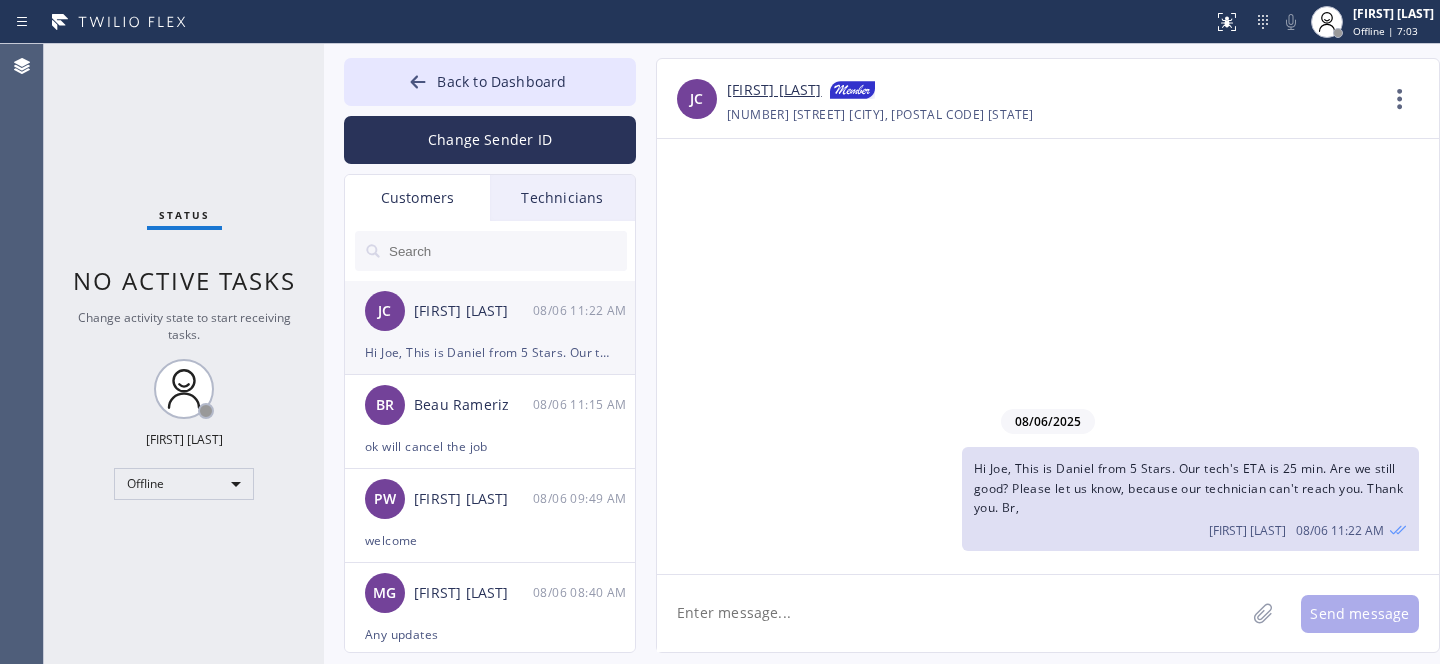 click on "JC Joe  Castaneda 08/06 11:22 AM" at bounding box center [491, 311] 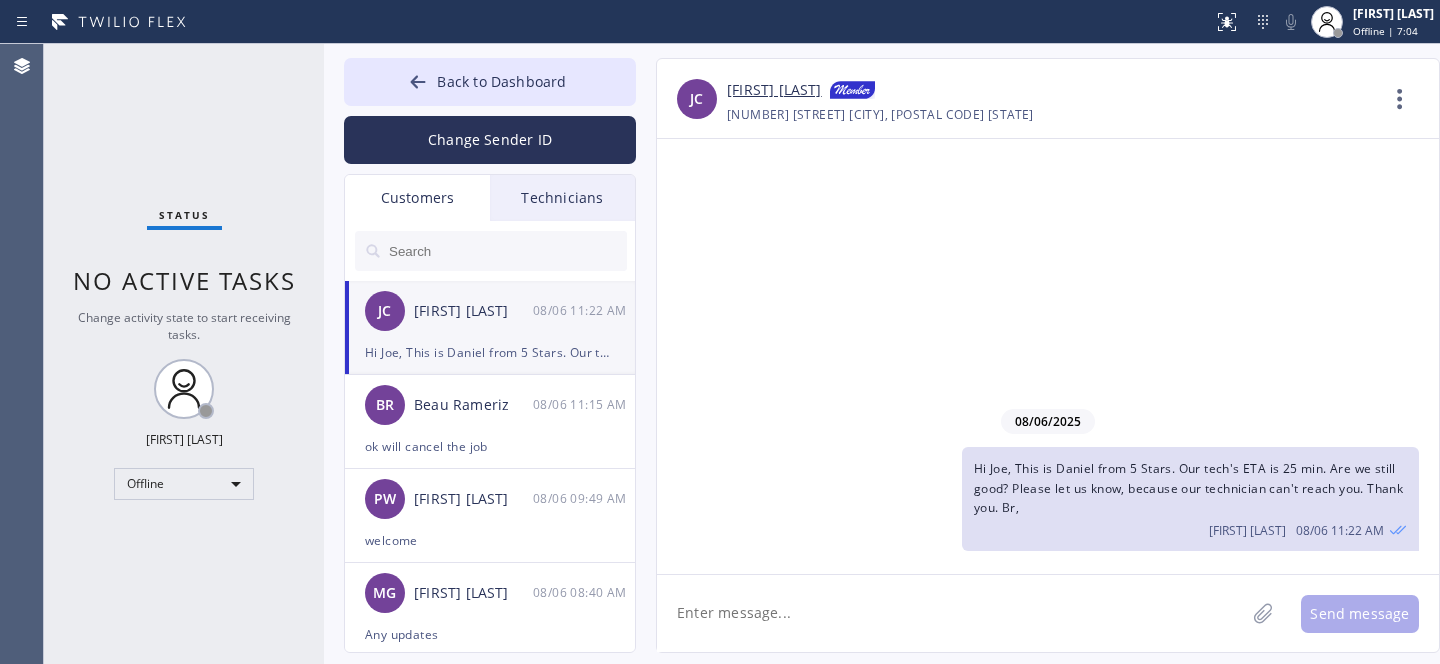 click 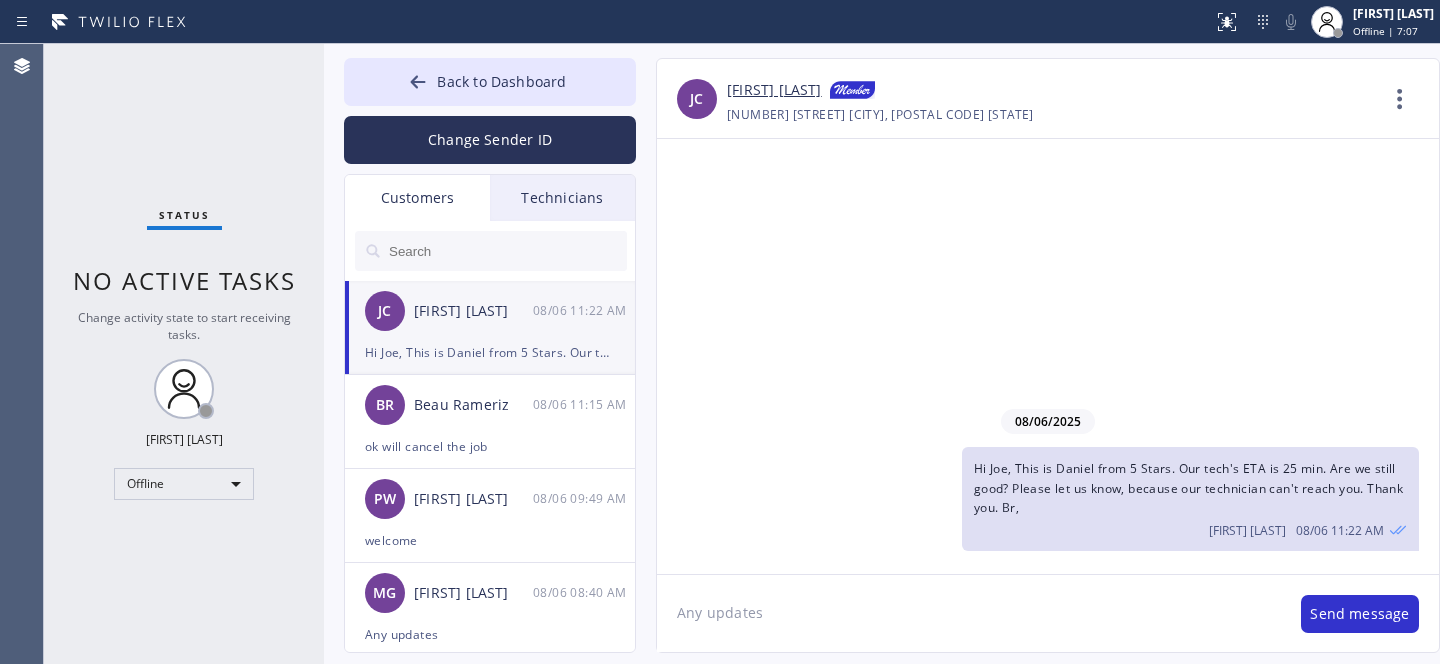 type on "Any updates?" 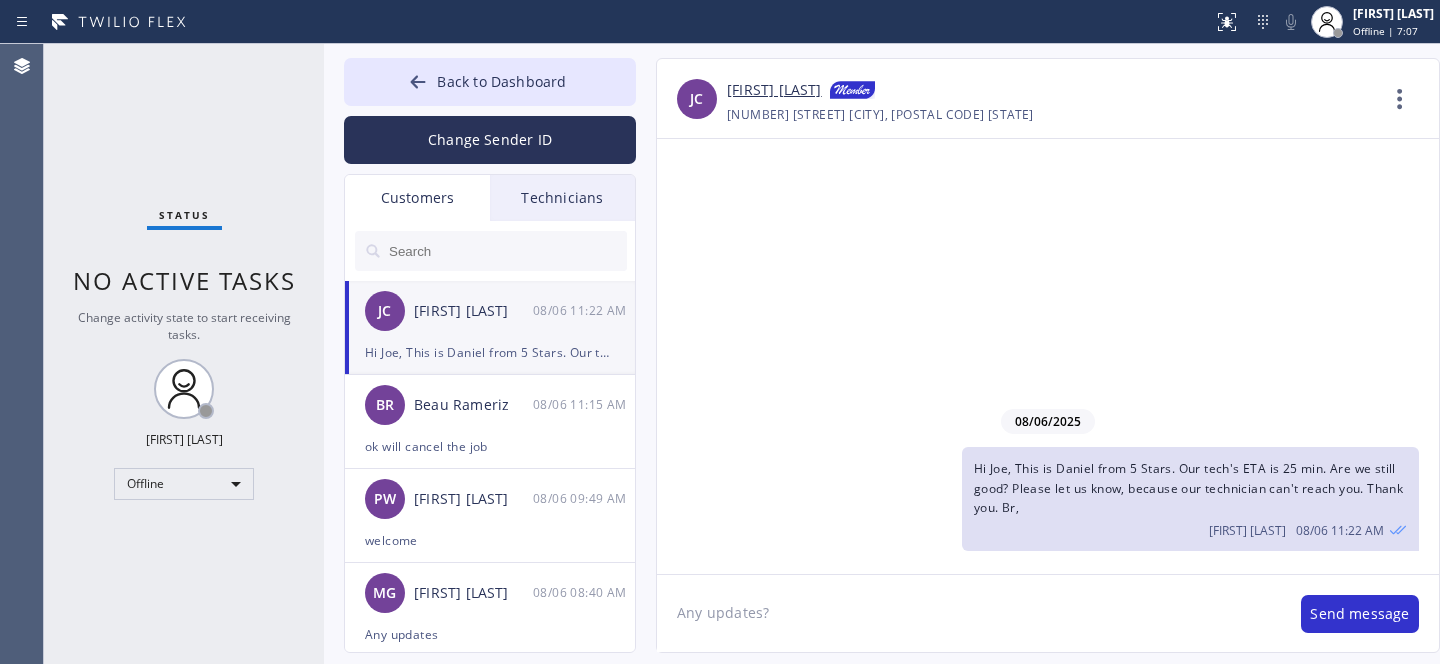 type 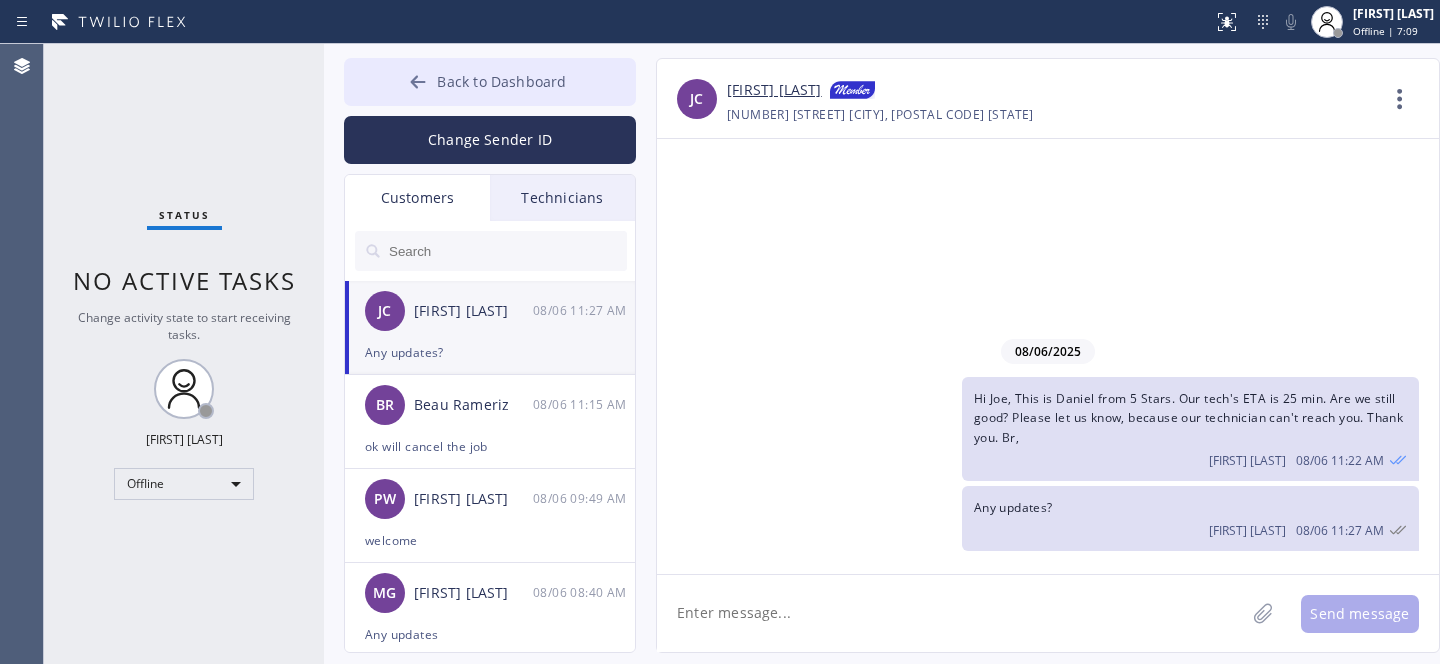 click on "Back to Dashboard" at bounding box center (490, 82) 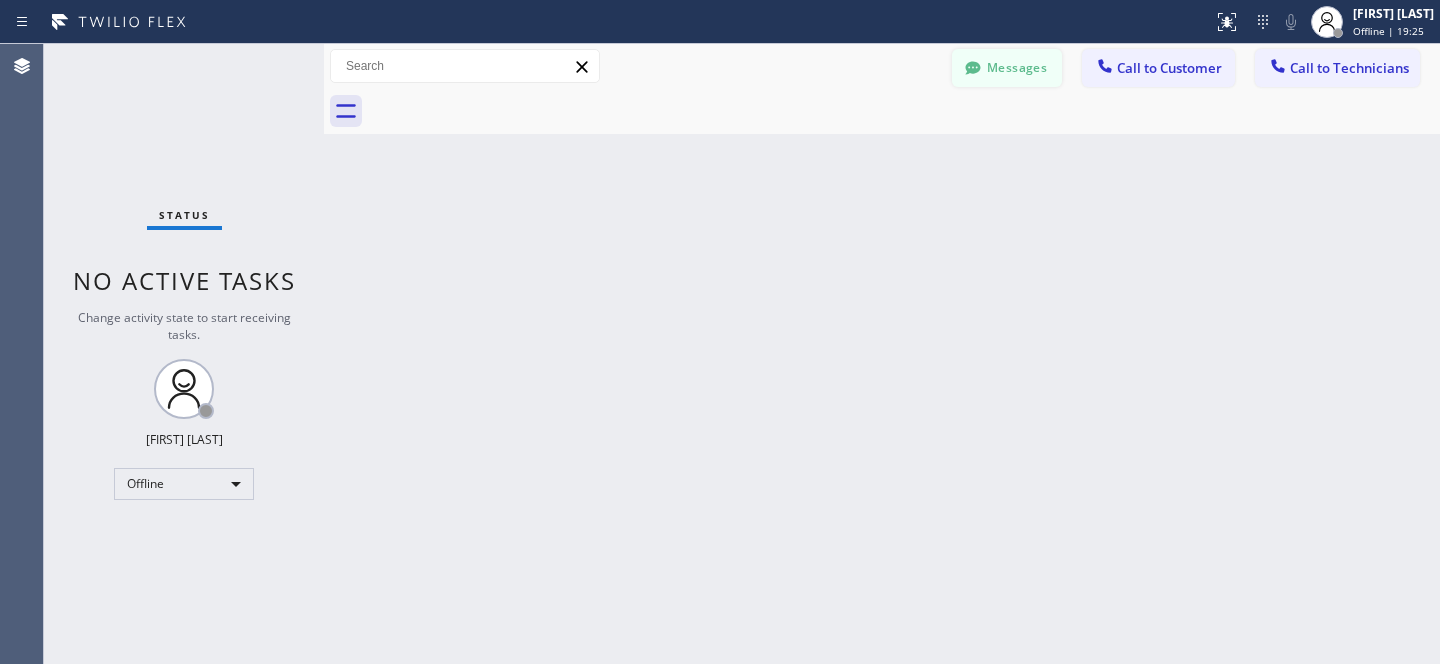 click on "Messages" at bounding box center (1007, 68) 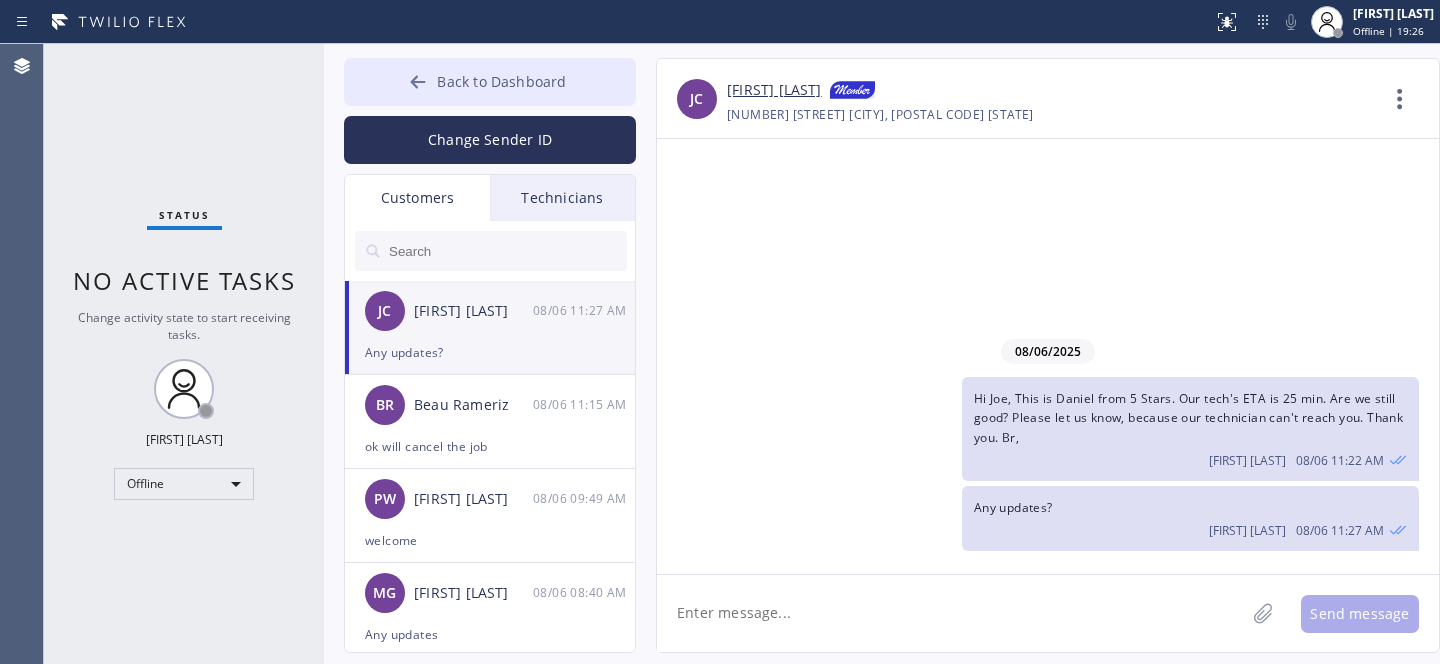 click 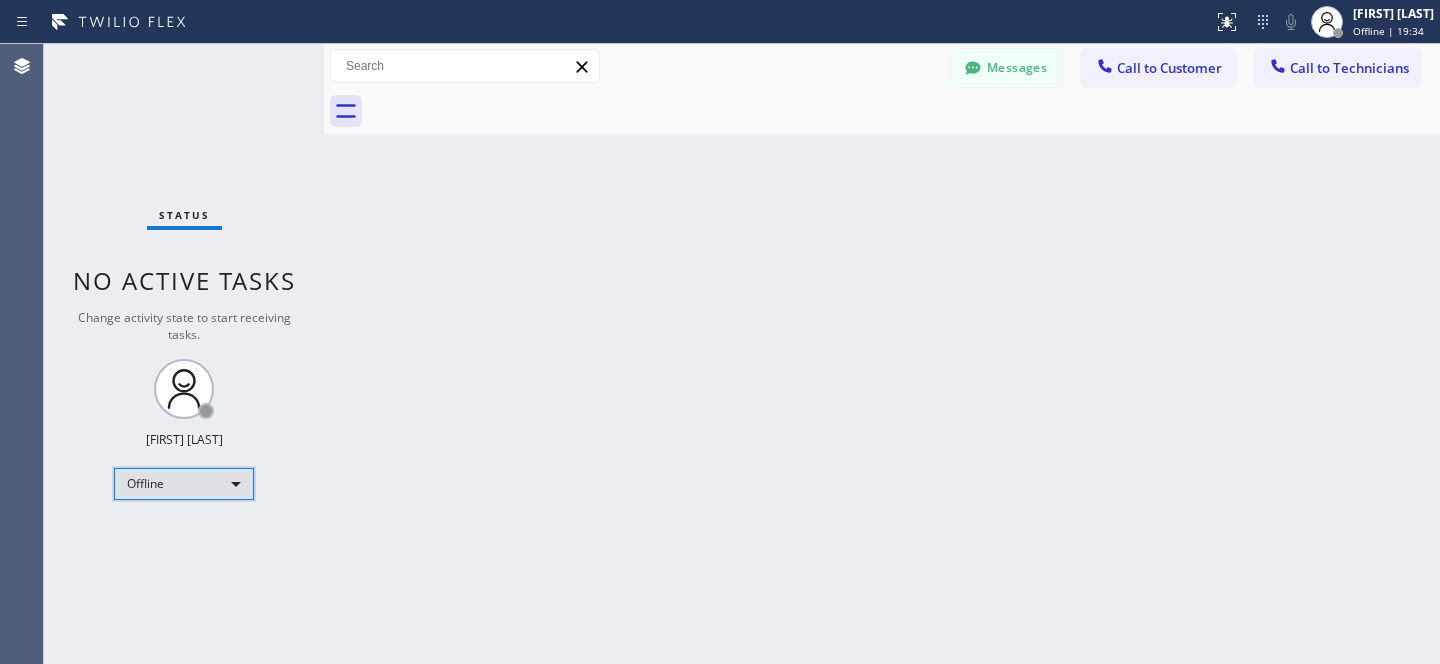 click on "Offline" at bounding box center (184, 484) 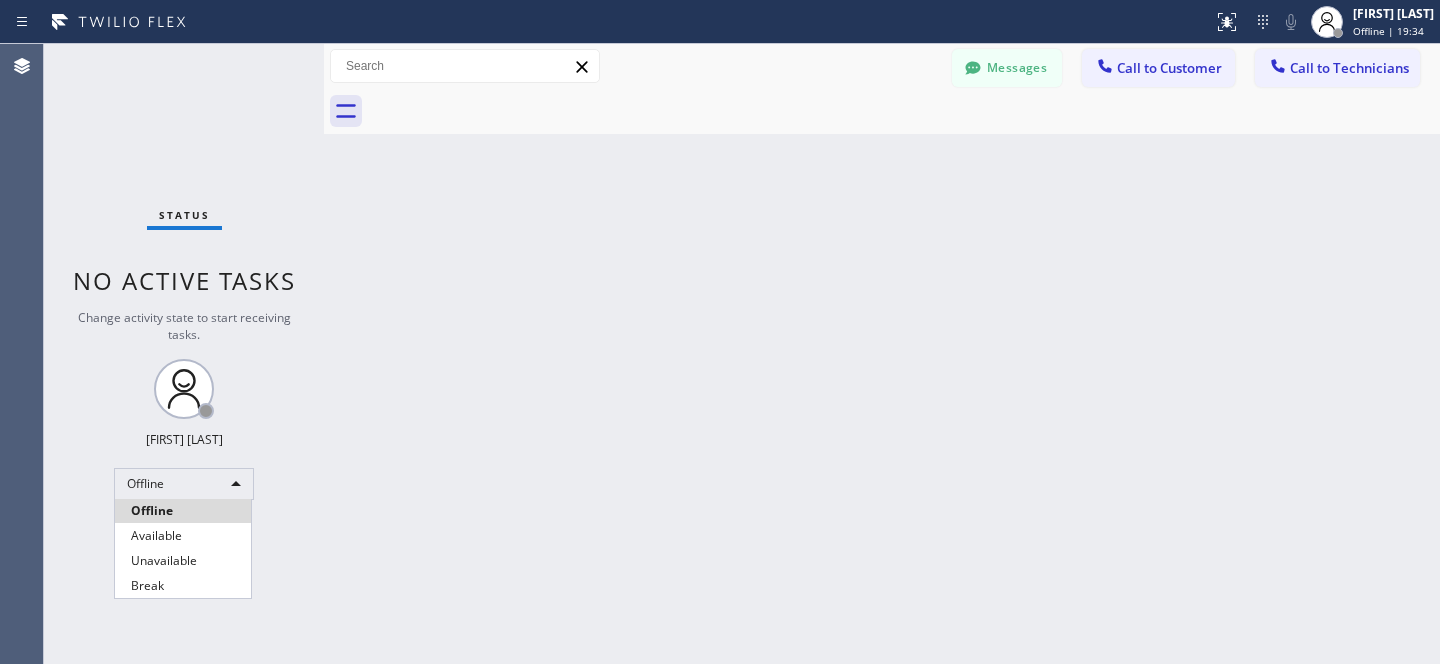 click on "Available" at bounding box center [183, 536] 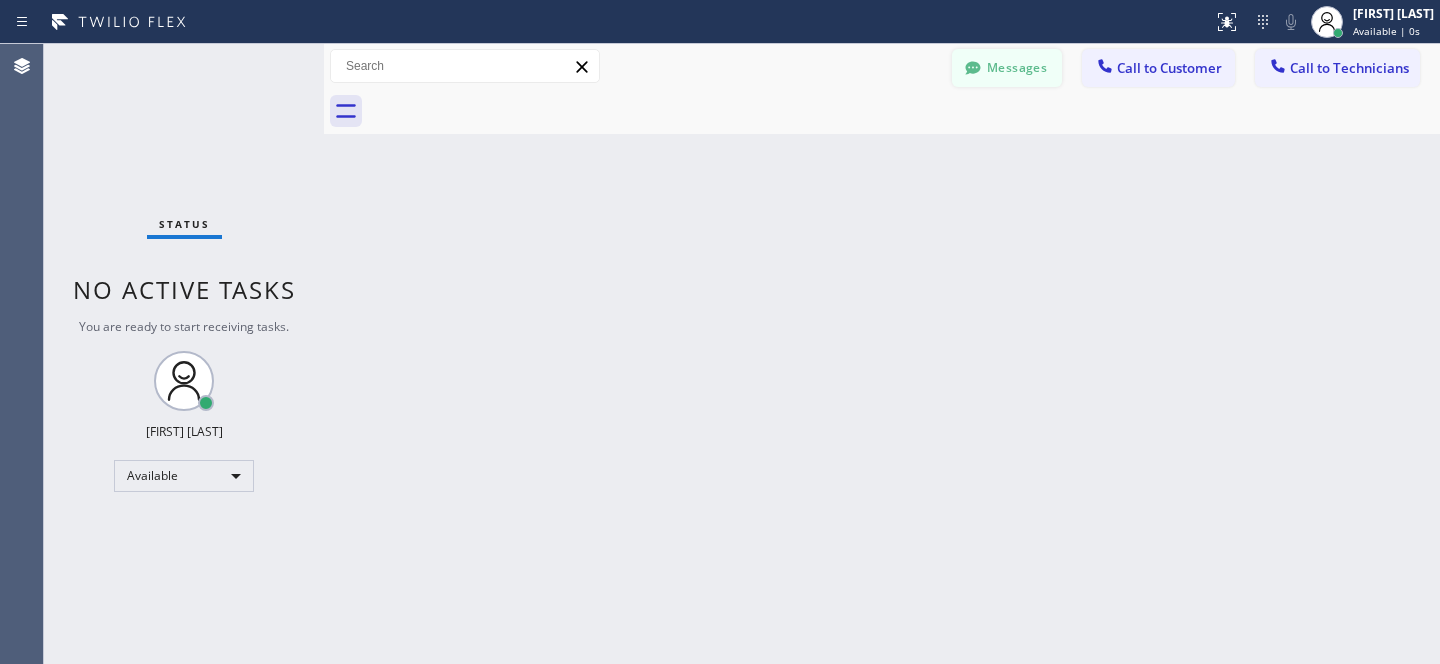 click on "Messages" at bounding box center [1007, 68] 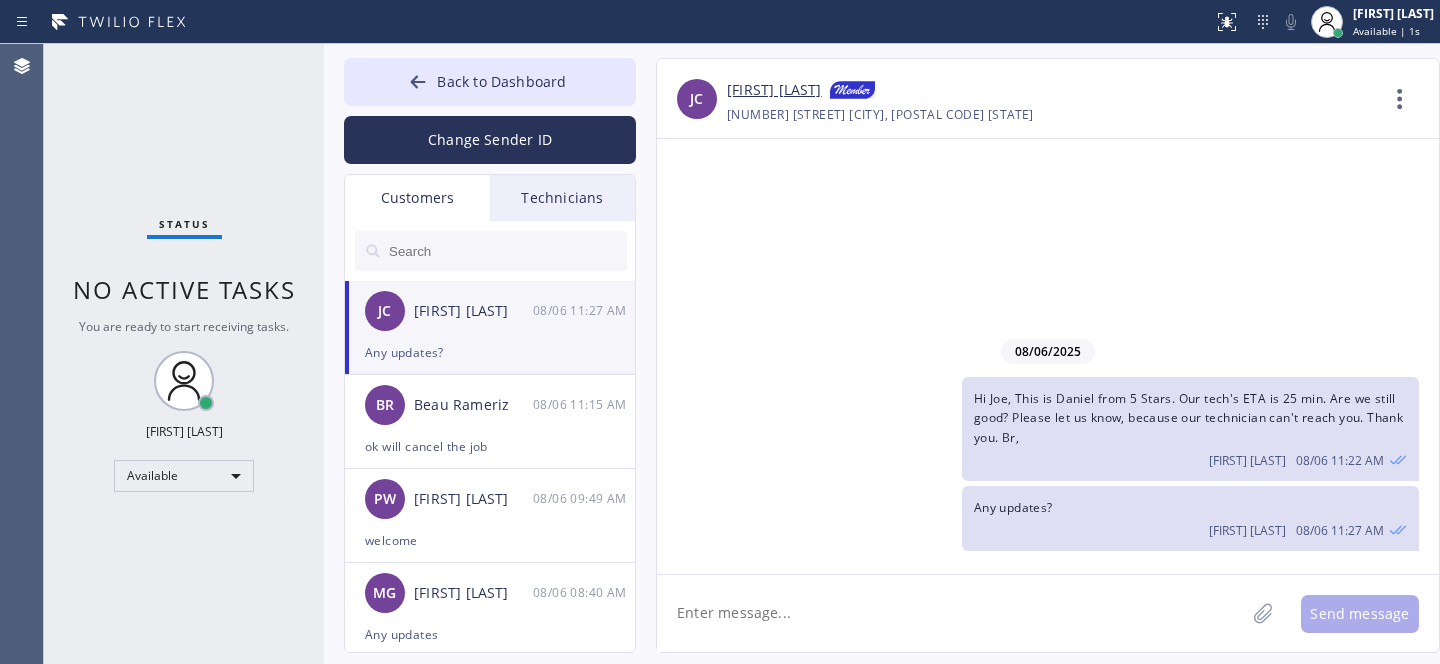 click on "JC Joe  Castaneda 08/06 11:27 AM" at bounding box center (491, 311) 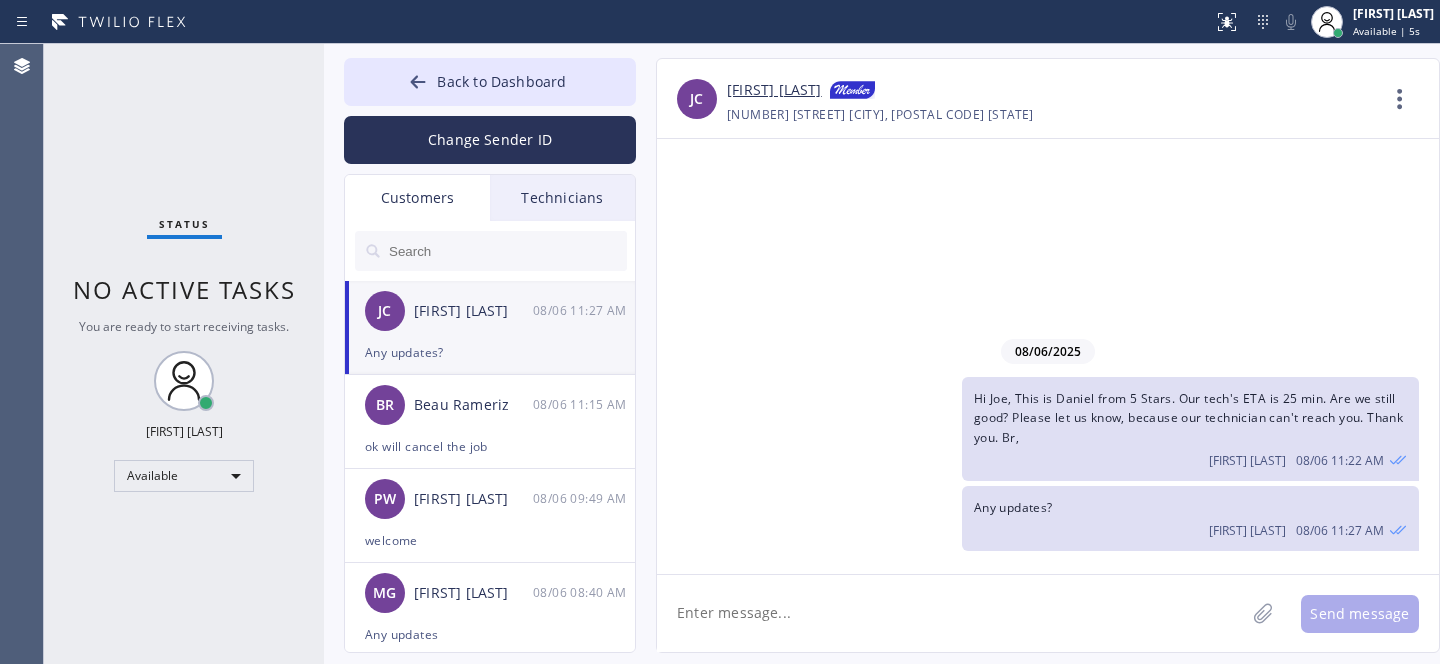 click on "Back to Dashboard" at bounding box center [490, 82] 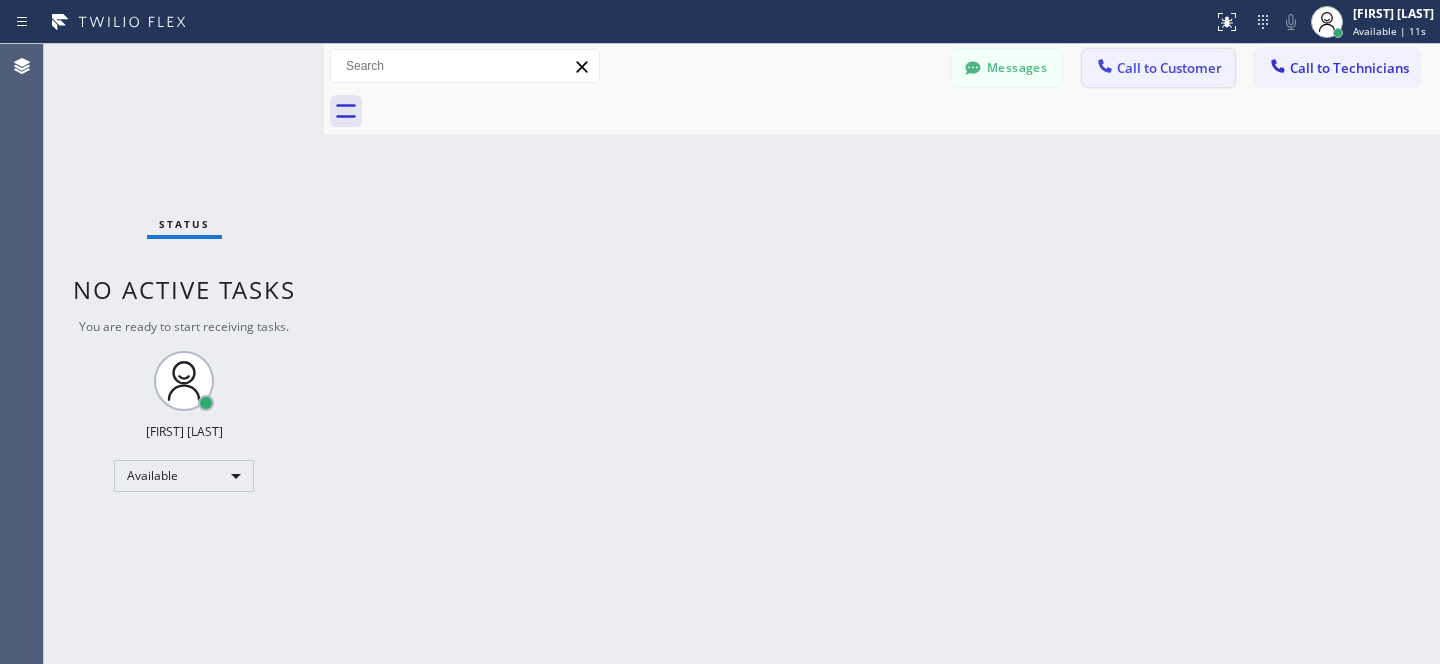 click on "Call to Customer" at bounding box center [1158, 68] 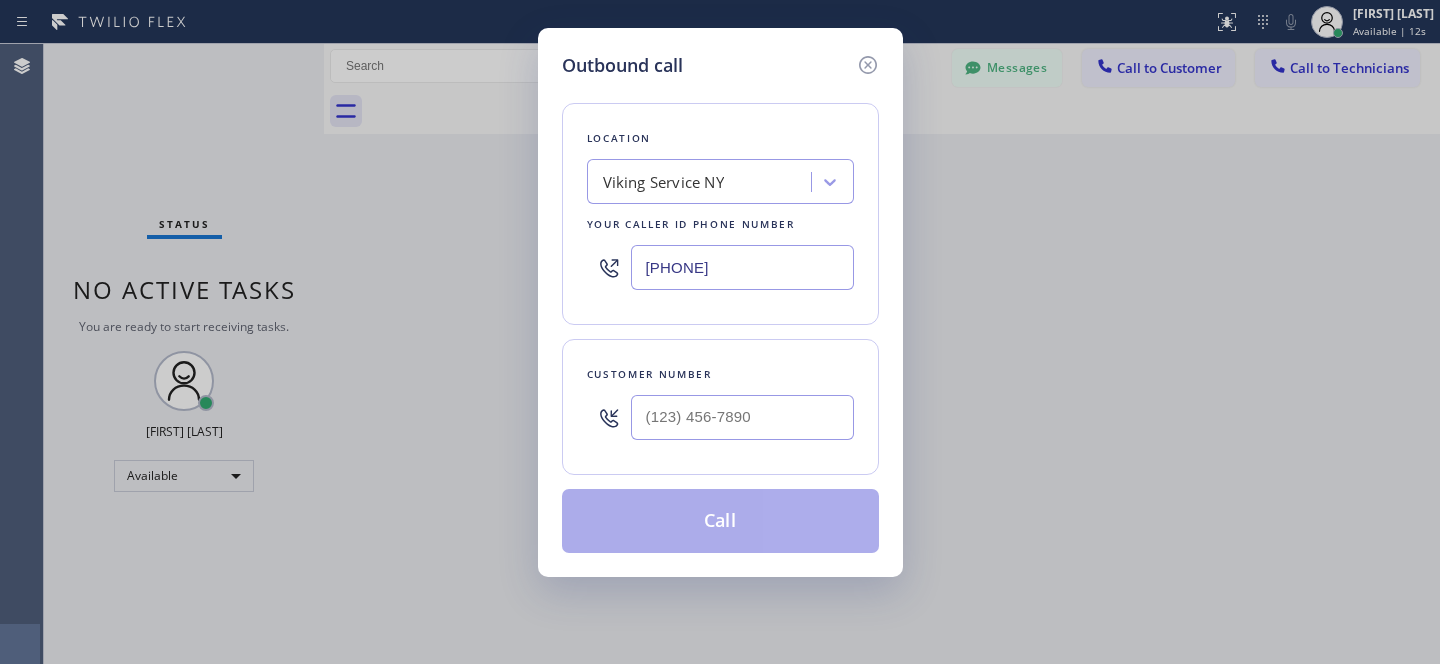 click on "Viking Service NY" at bounding box center [663, 182] 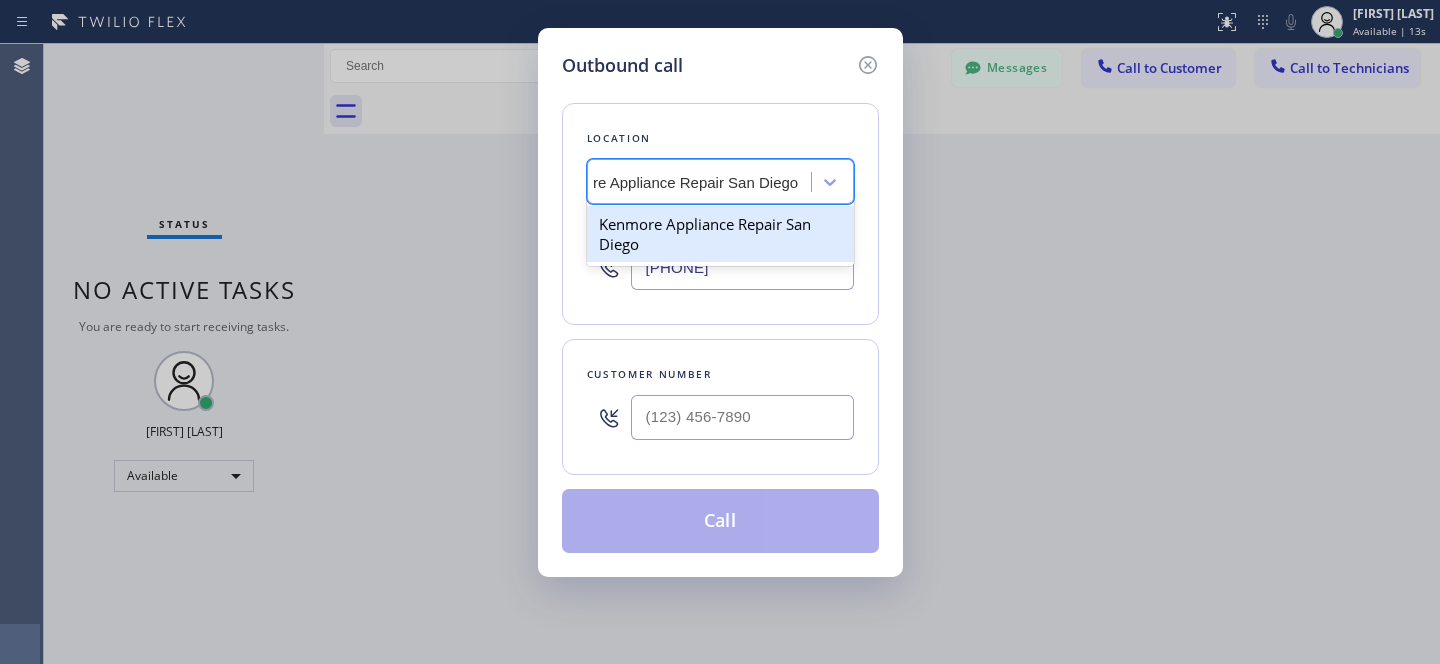 click on "Kenmore Appliance Repair San Diego" at bounding box center [720, 234] 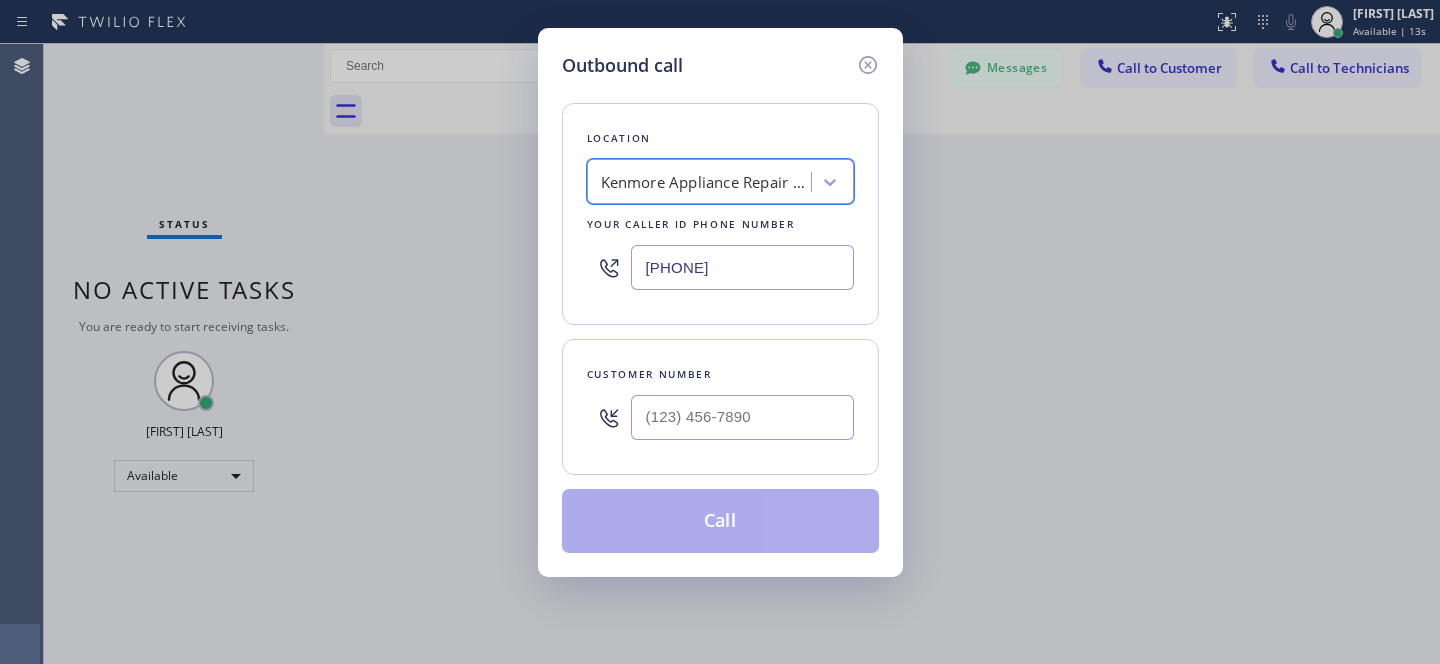 scroll, scrollTop: 0, scrollLeft: 2, axis: horizontal 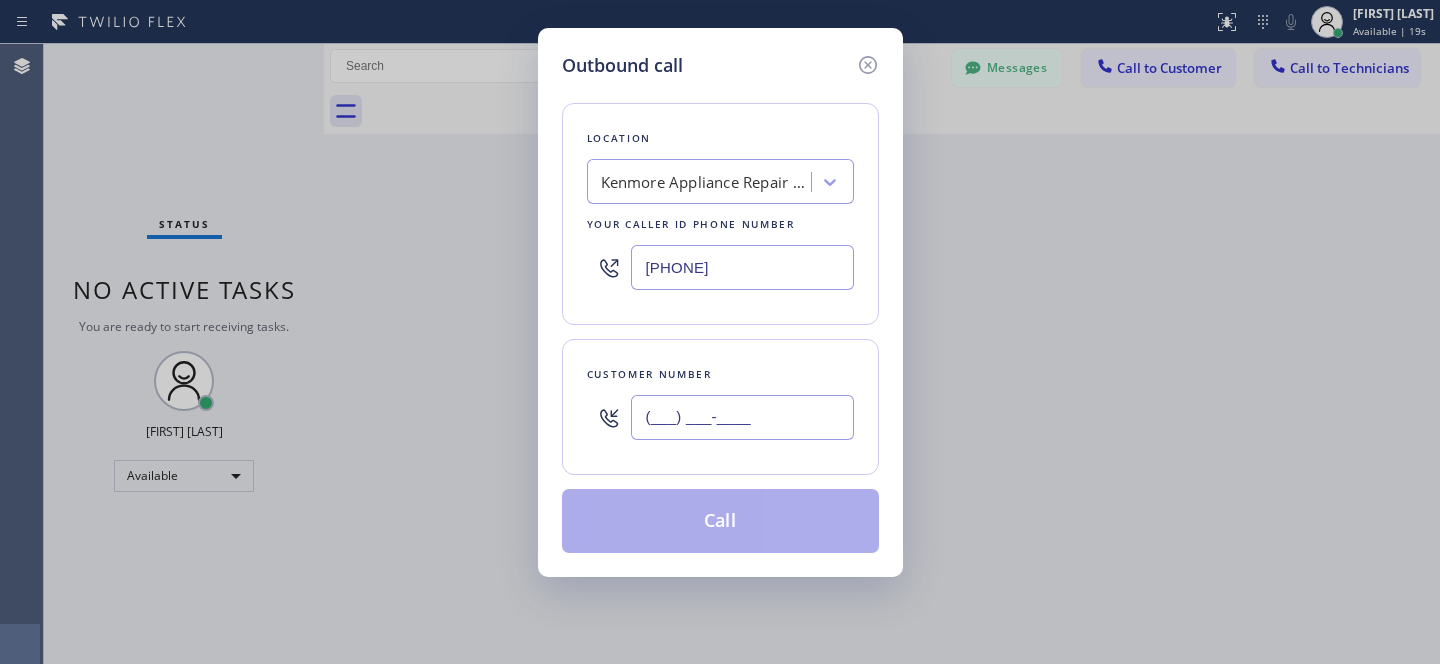 click on "(___) ___-____" at bounding box center (742, 417) 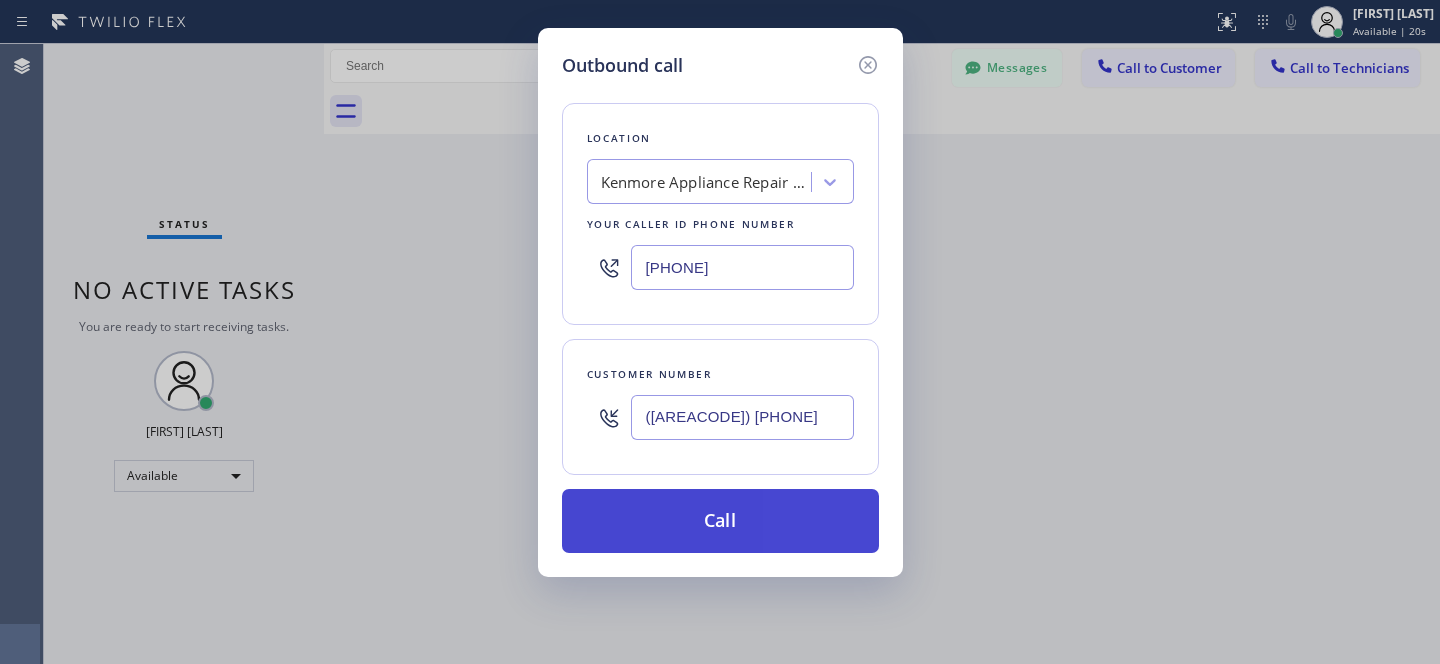 type on "[PHONE]" 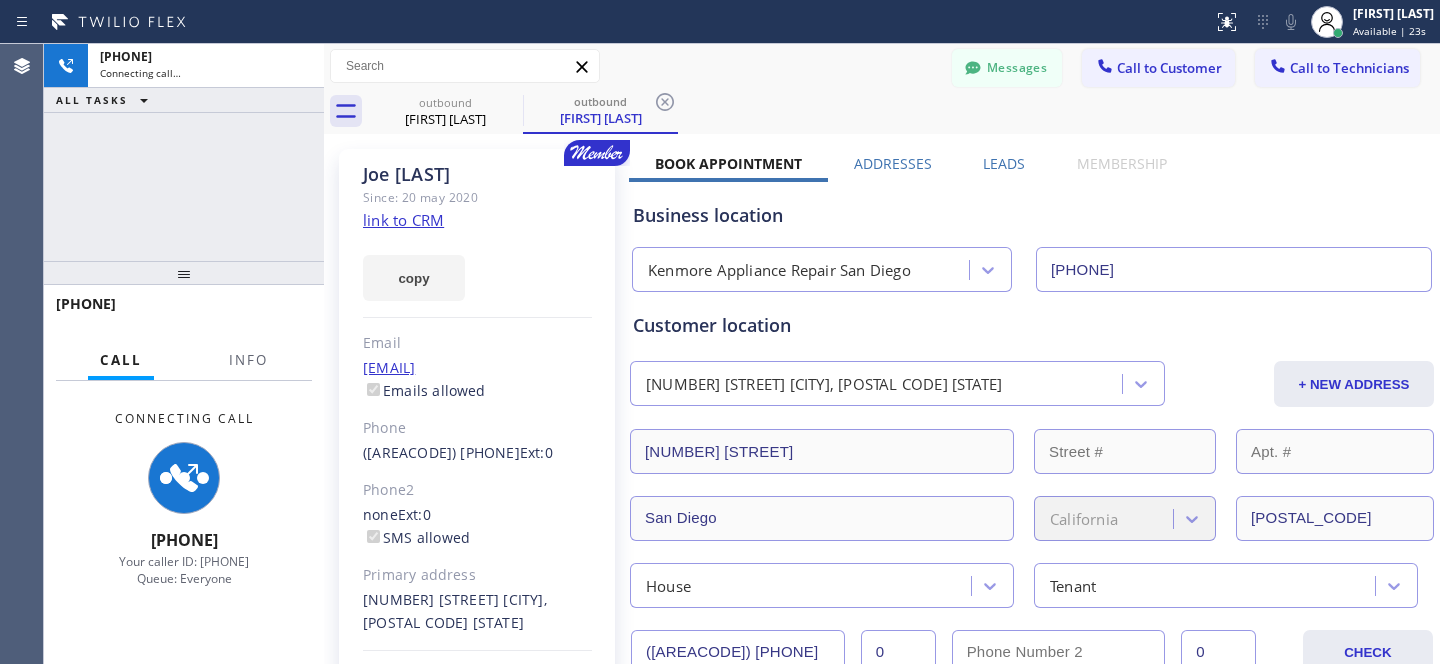 type on "(361) 203-2759" 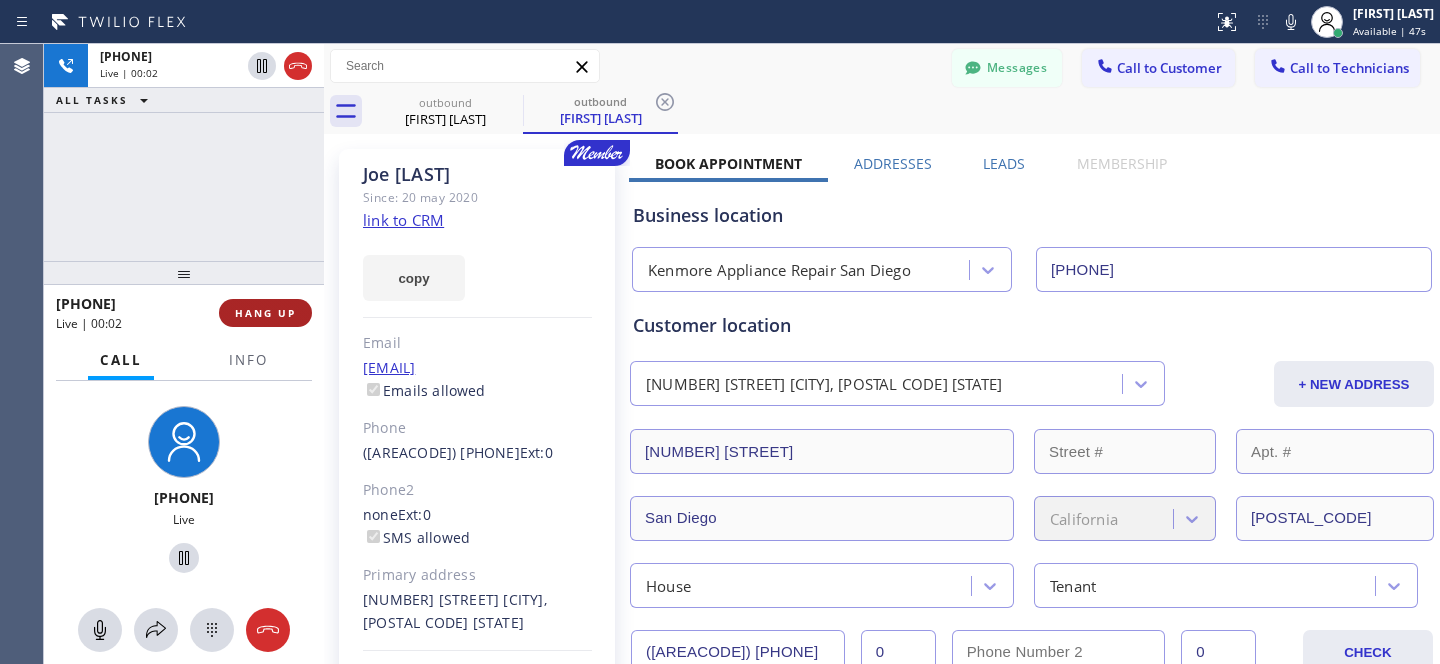 click on "HANG UP" at bounding box center (265, 313) 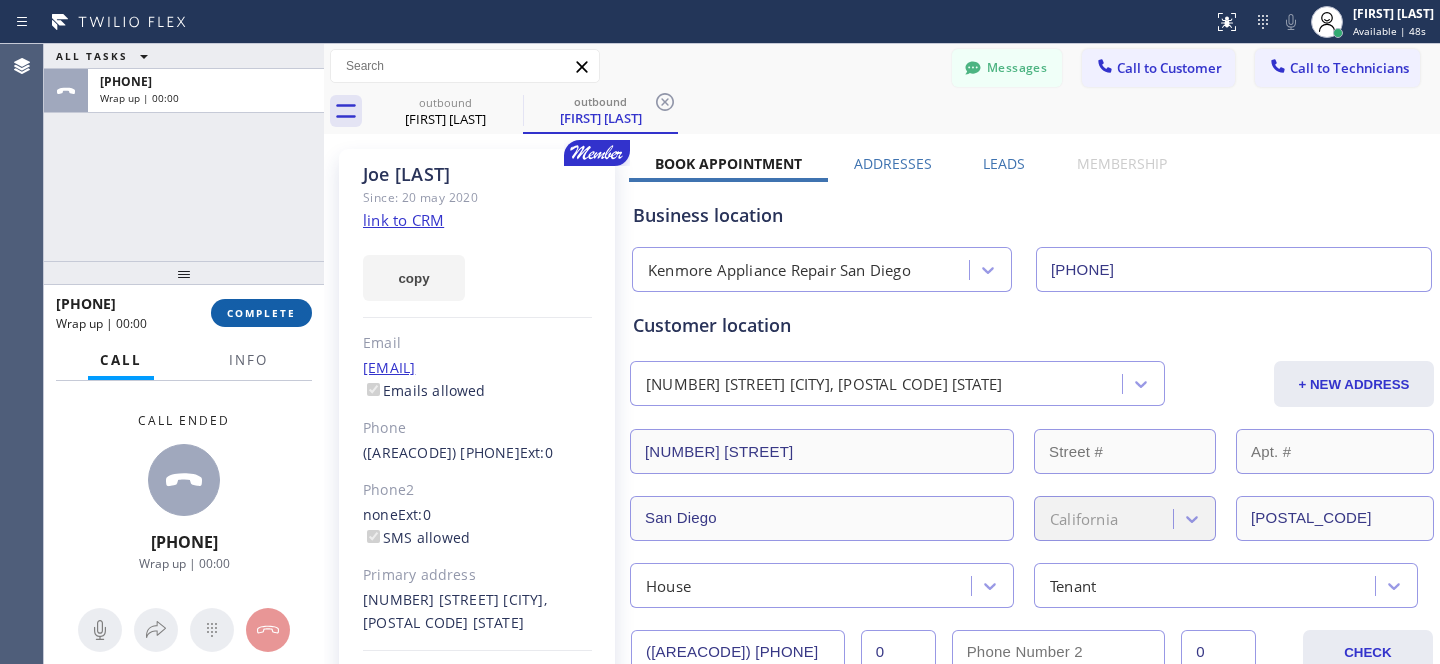 click on "COMPLETE" at bounding box center (261, 313) 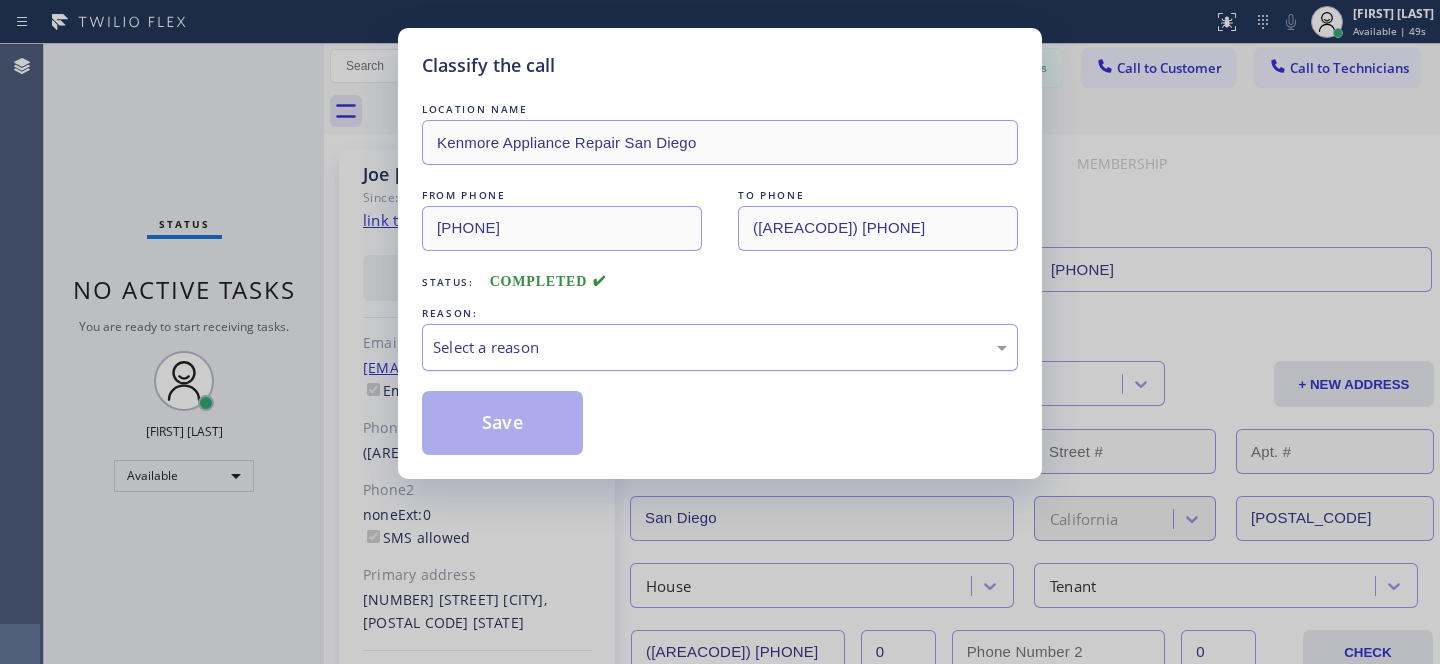 click on "Select a reason" at bounding box center [720, 347] 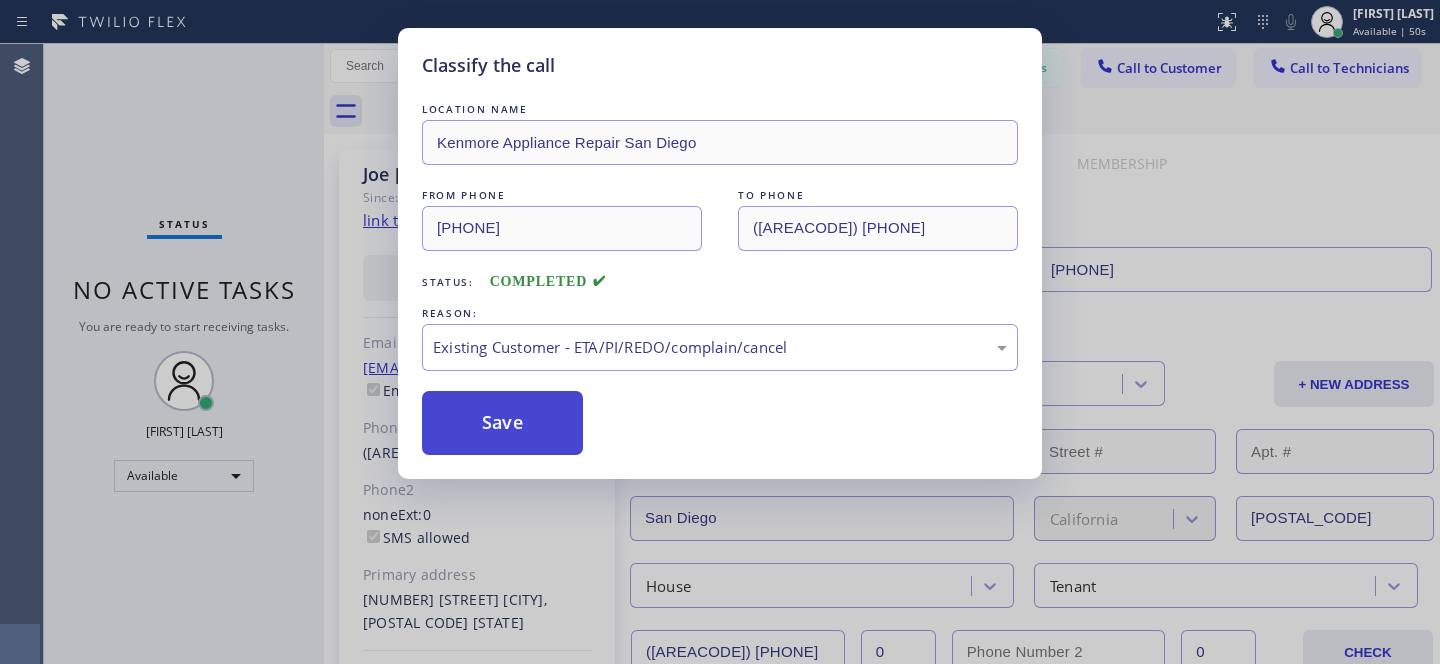 click on "Save" at bounding box center (502, 423) 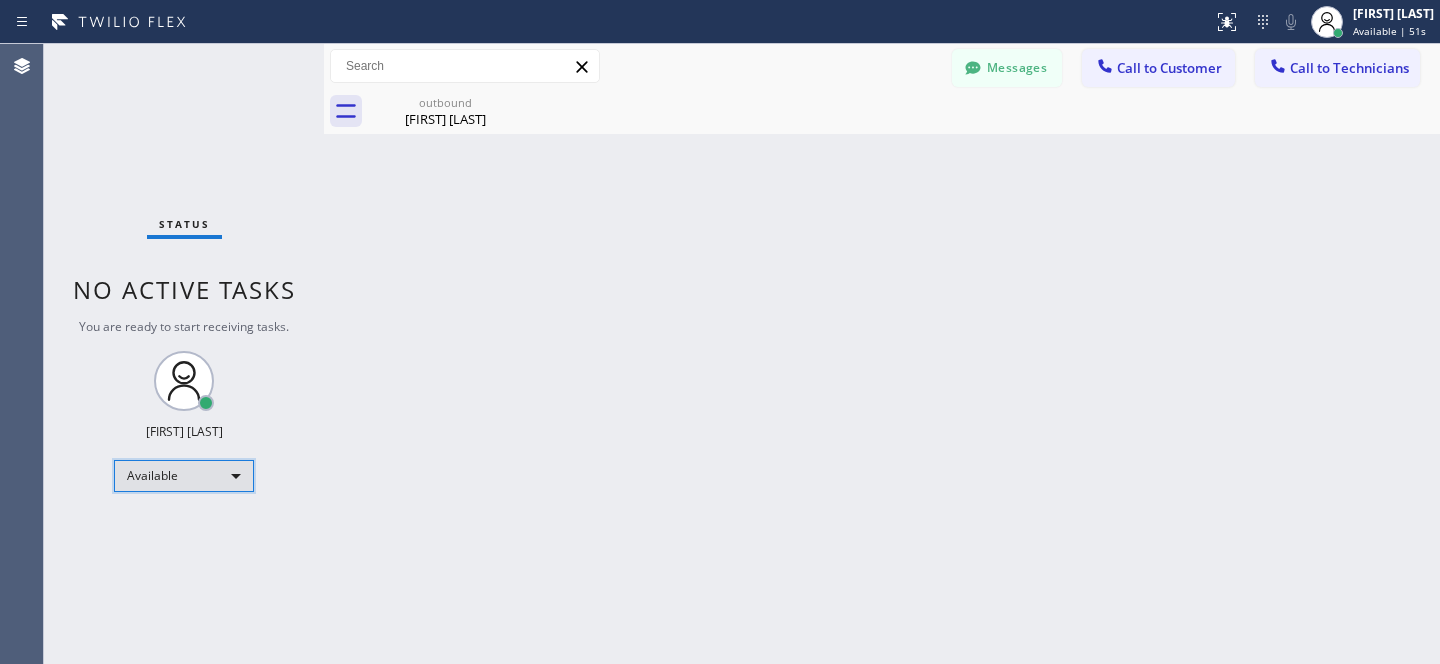click on "Available" at bounding box center [184, 476] 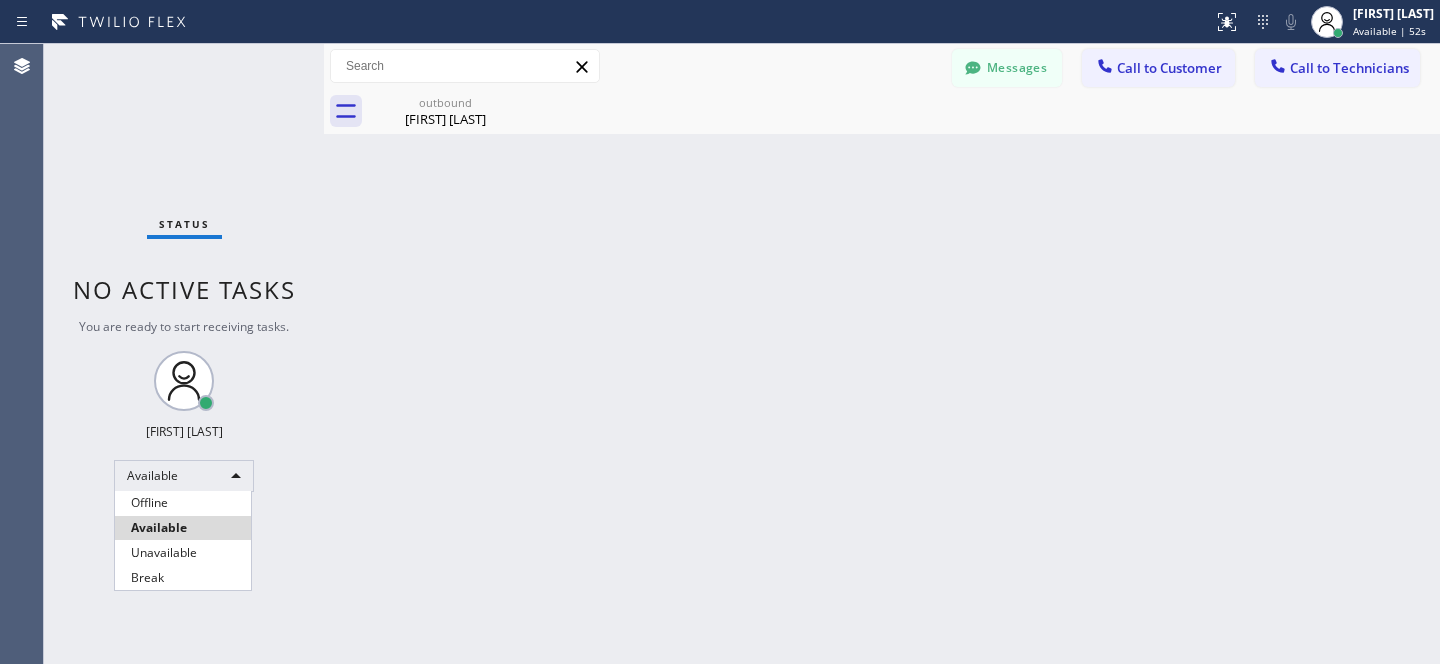 drag, startPoint x: 197, startPoint y: 492, endPoint x: 282, endPoint y: 422, distance: 110.11358 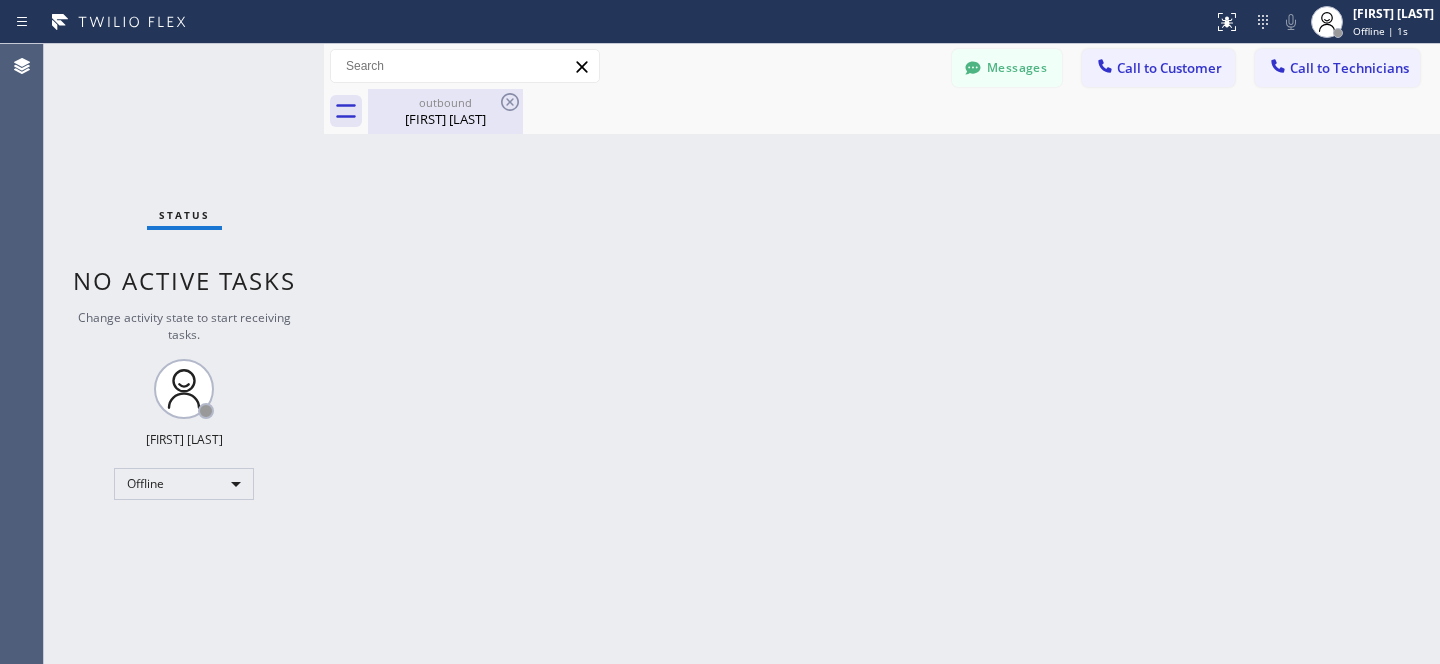 click on "[FIRST] [LAST]" at bounding box center [445, 119] 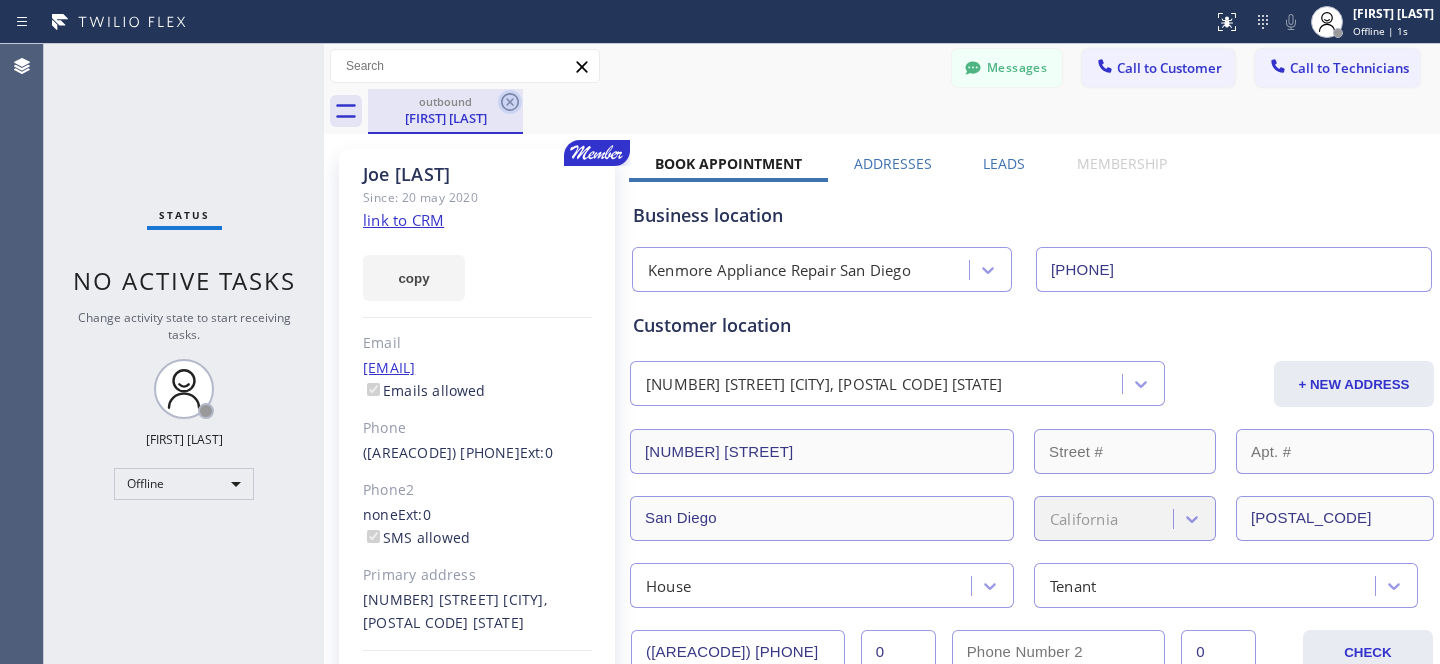 click 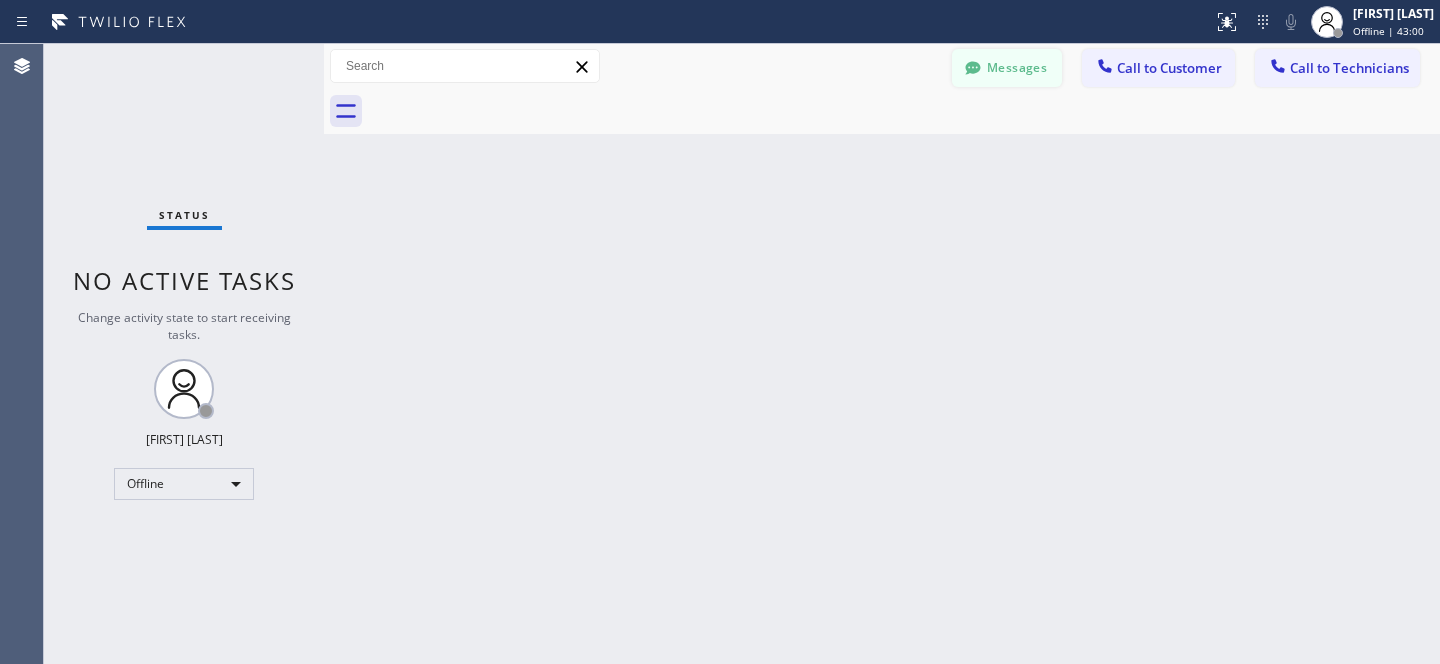 click on "Messages" at bounding box center (1007, 68) 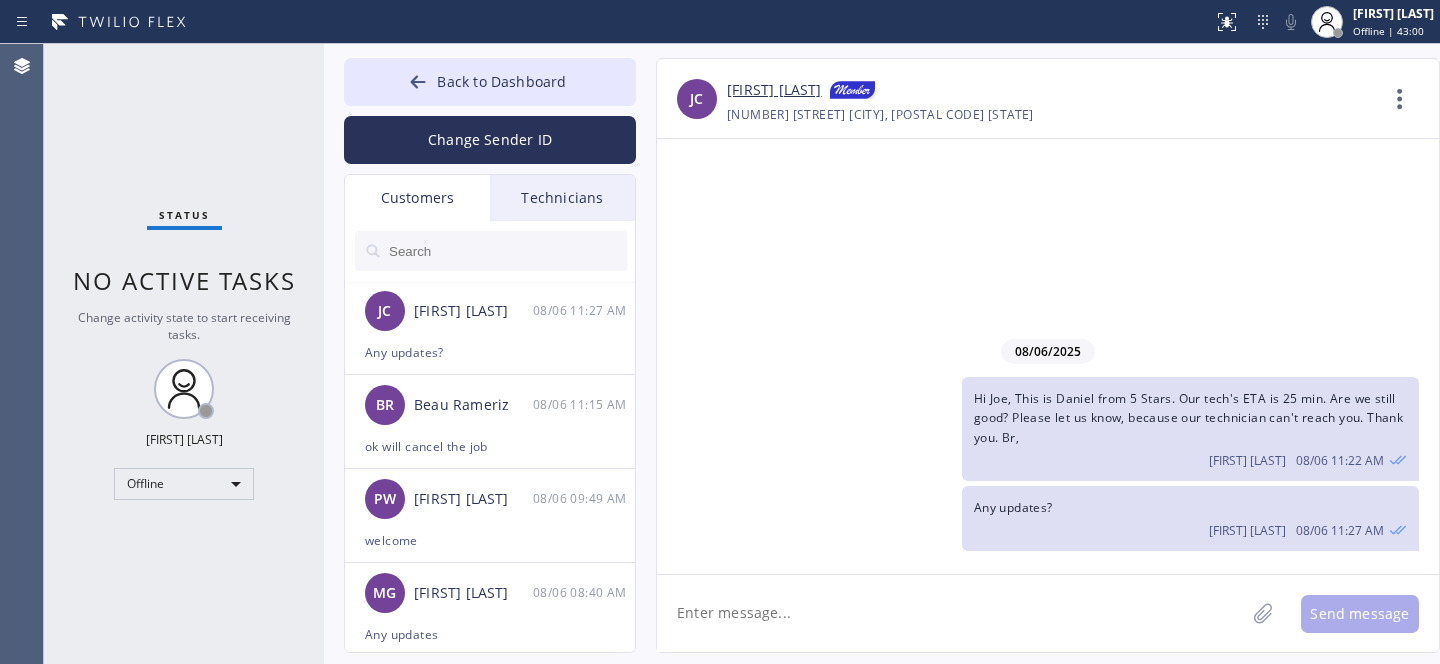 click at bounding box center [507, 251] 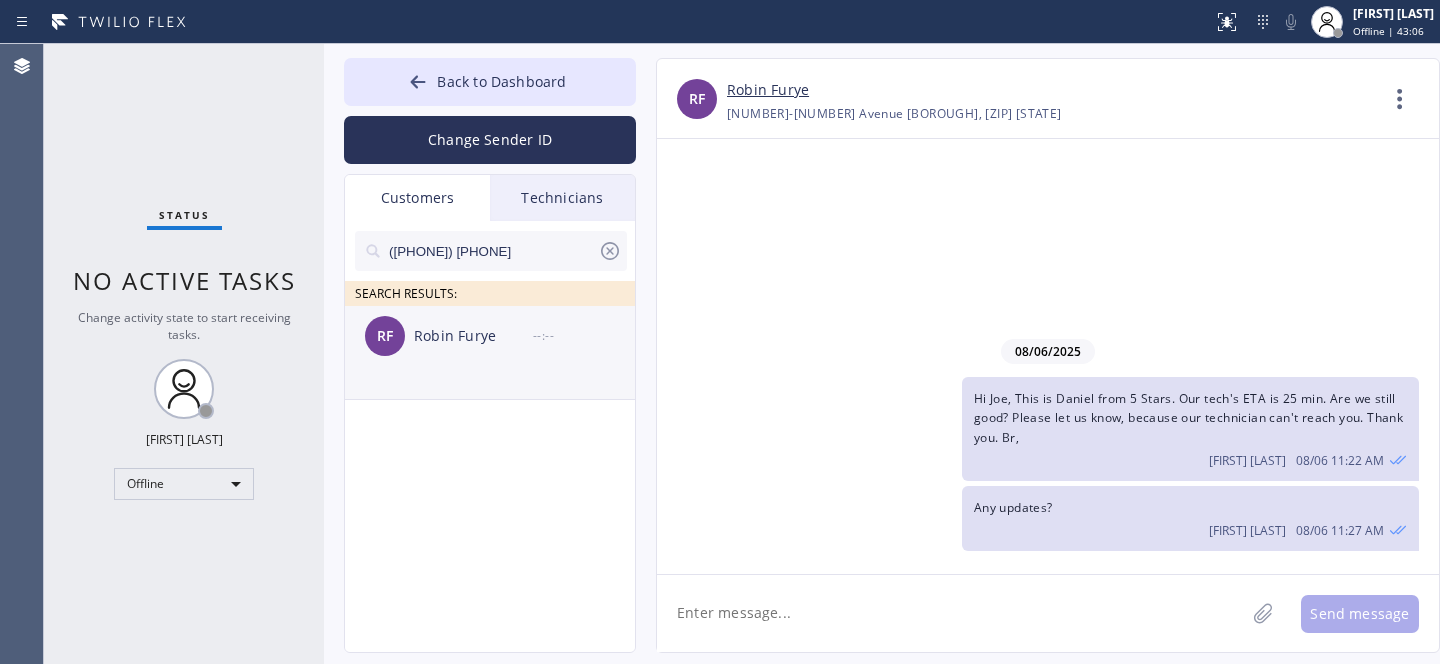click on "Robin Furye" at bounding box center (473, 336) 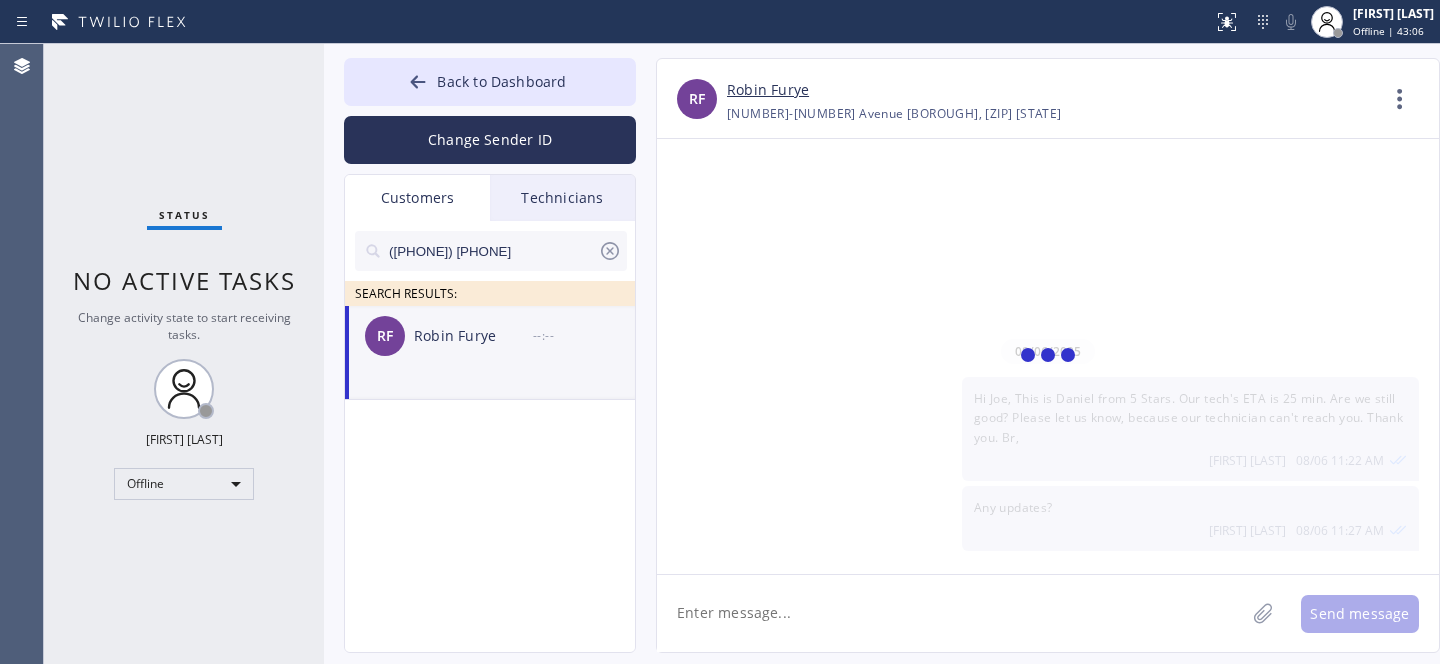 scroll, scrollTop: 560, scrollLeft: 0, axis: vertical 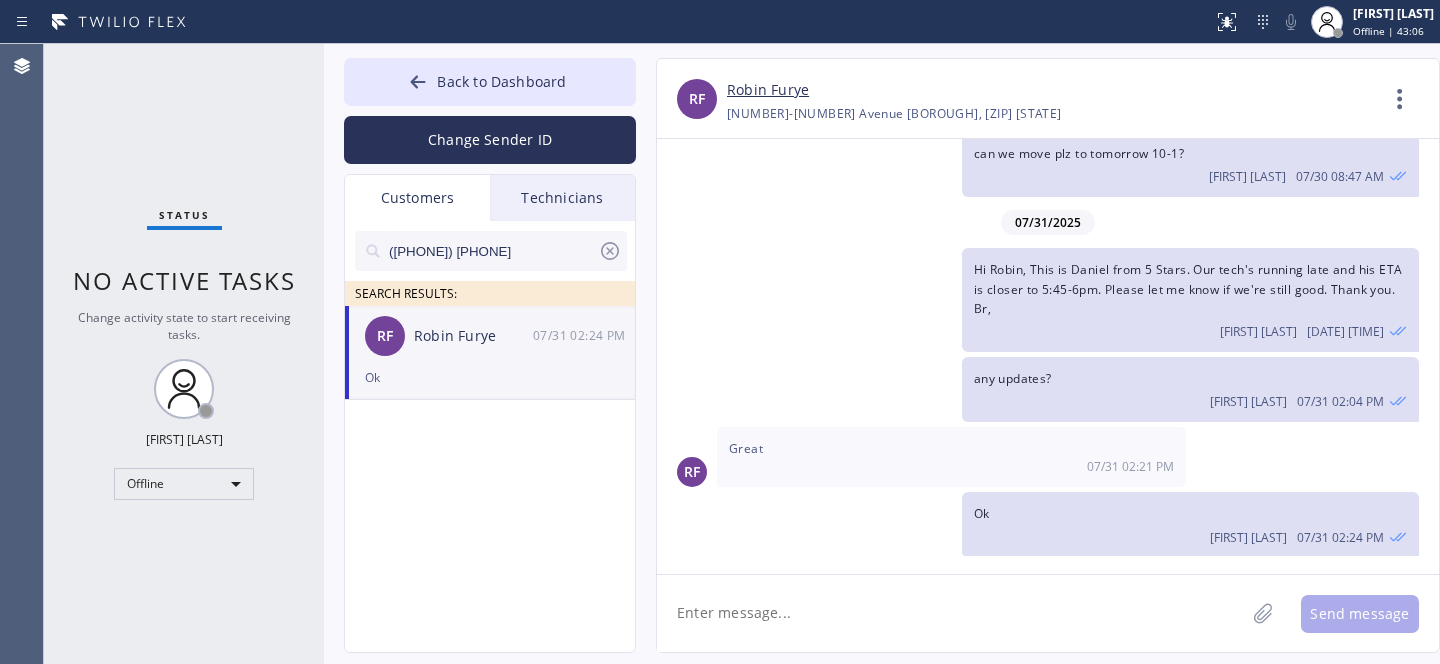 click 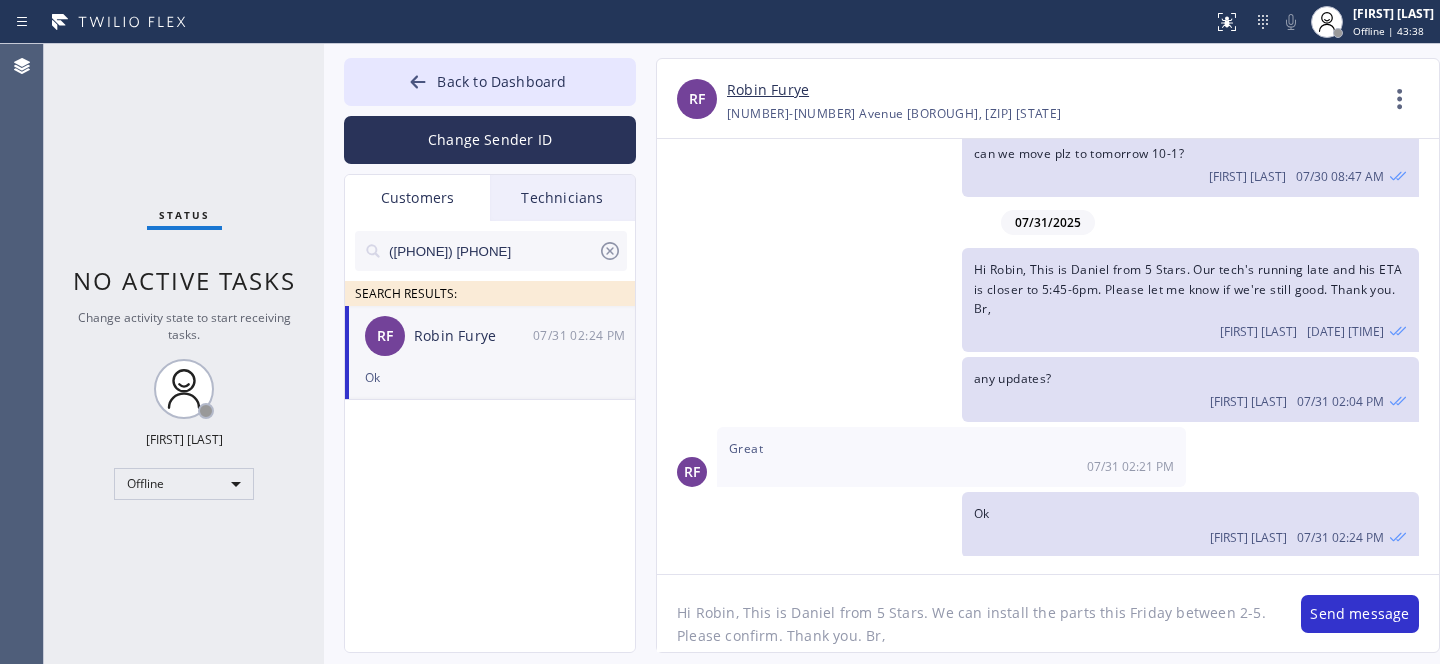 type on "Hi Robin, This is Daniel from 5 Stars. We can install the parts this Friday between 2-5. Please confirm. Thank you. Br," 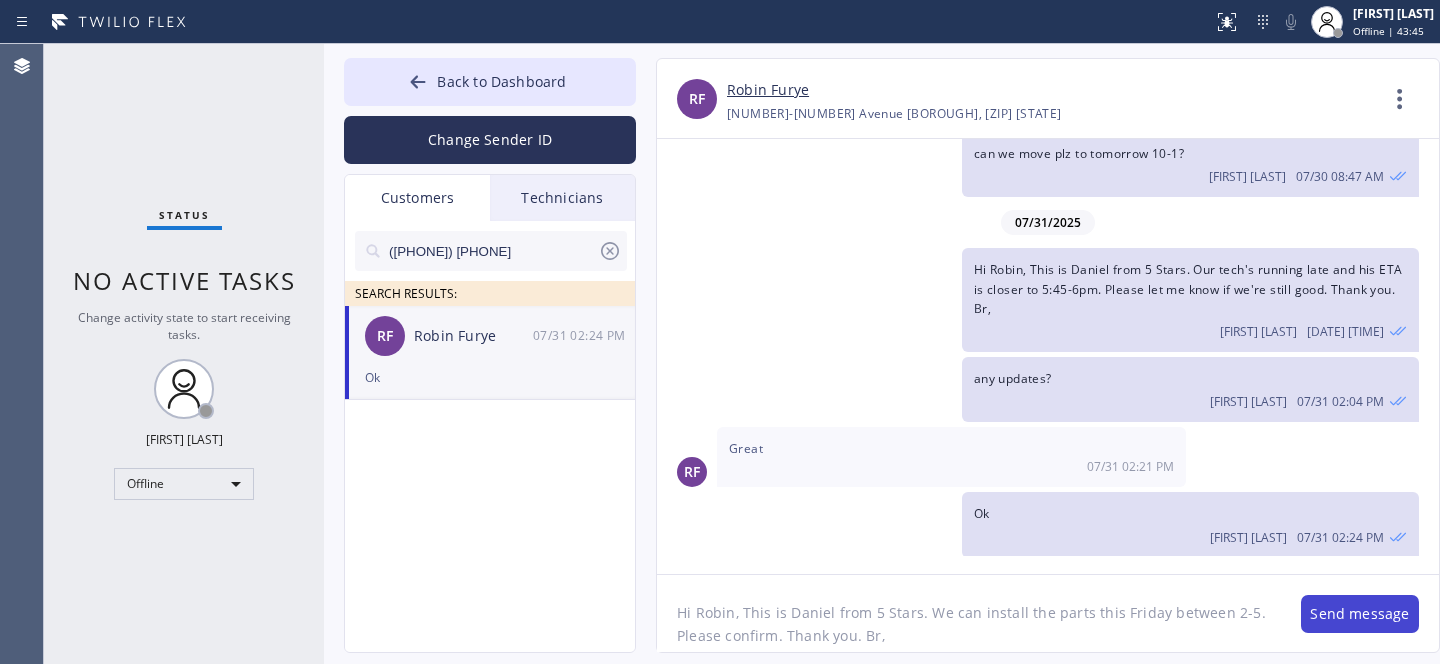 click on "Send message" at bounding box center (1360, 614) 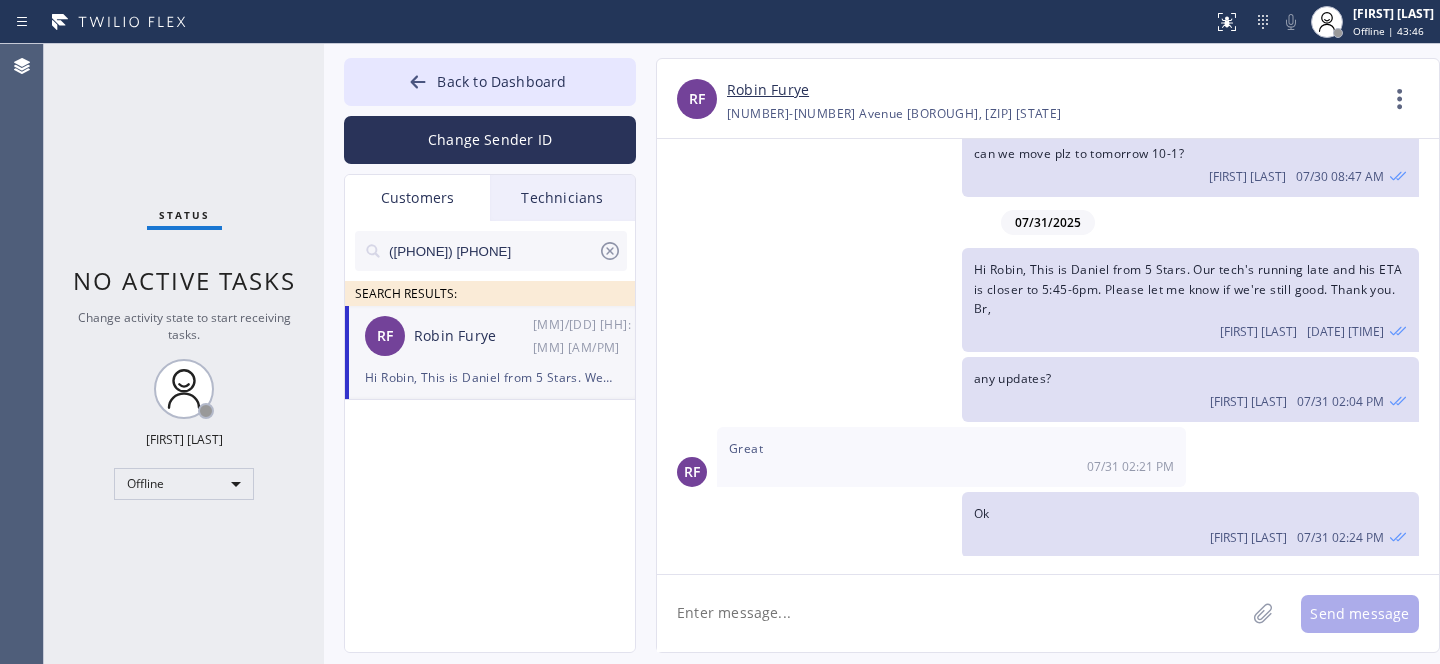 scroll, scrollTop: 694, scrollLeft: 0, axis: vertical 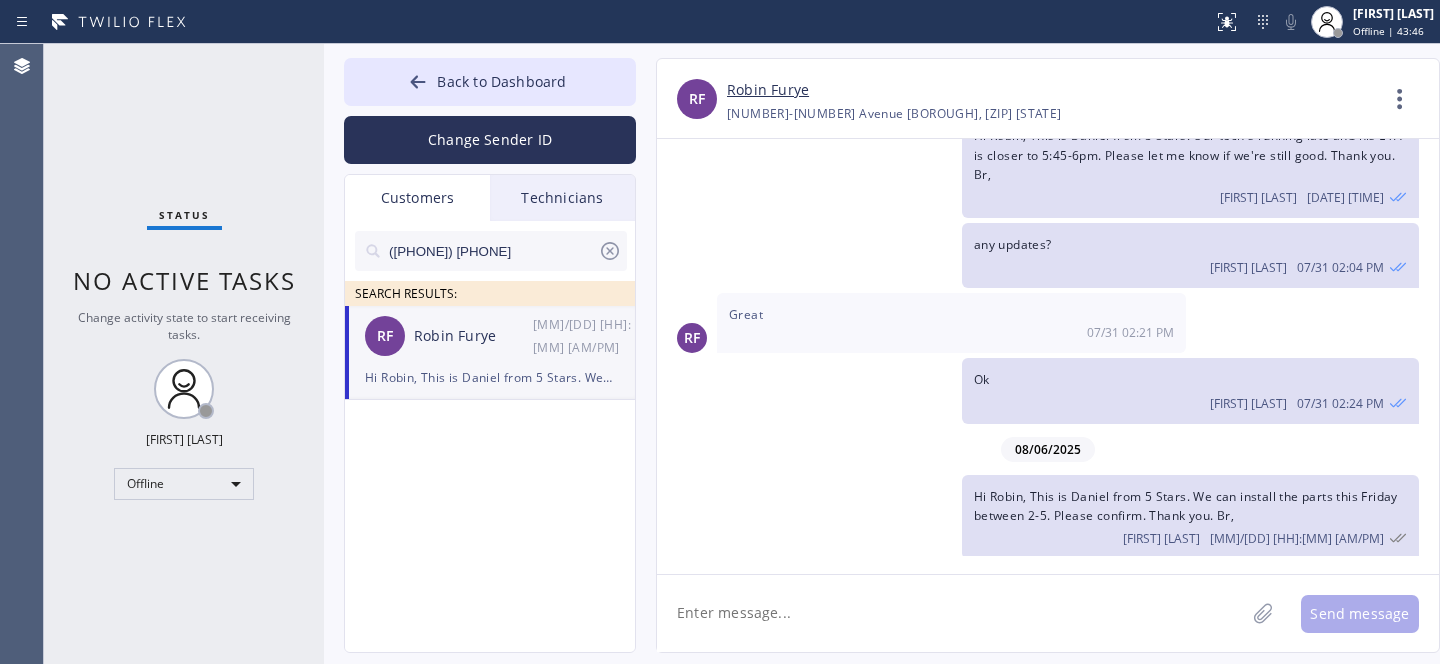 click 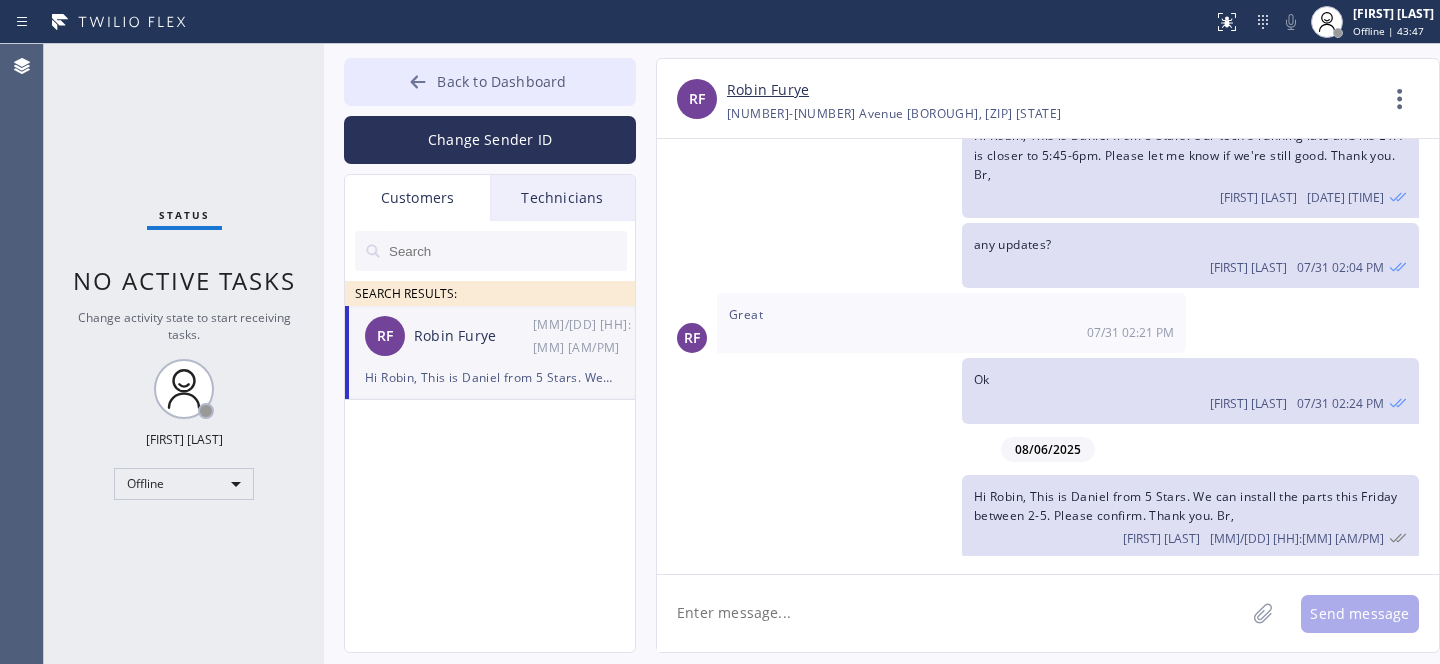 click on "Back to Dashboard" at bounding box center (501, 81) 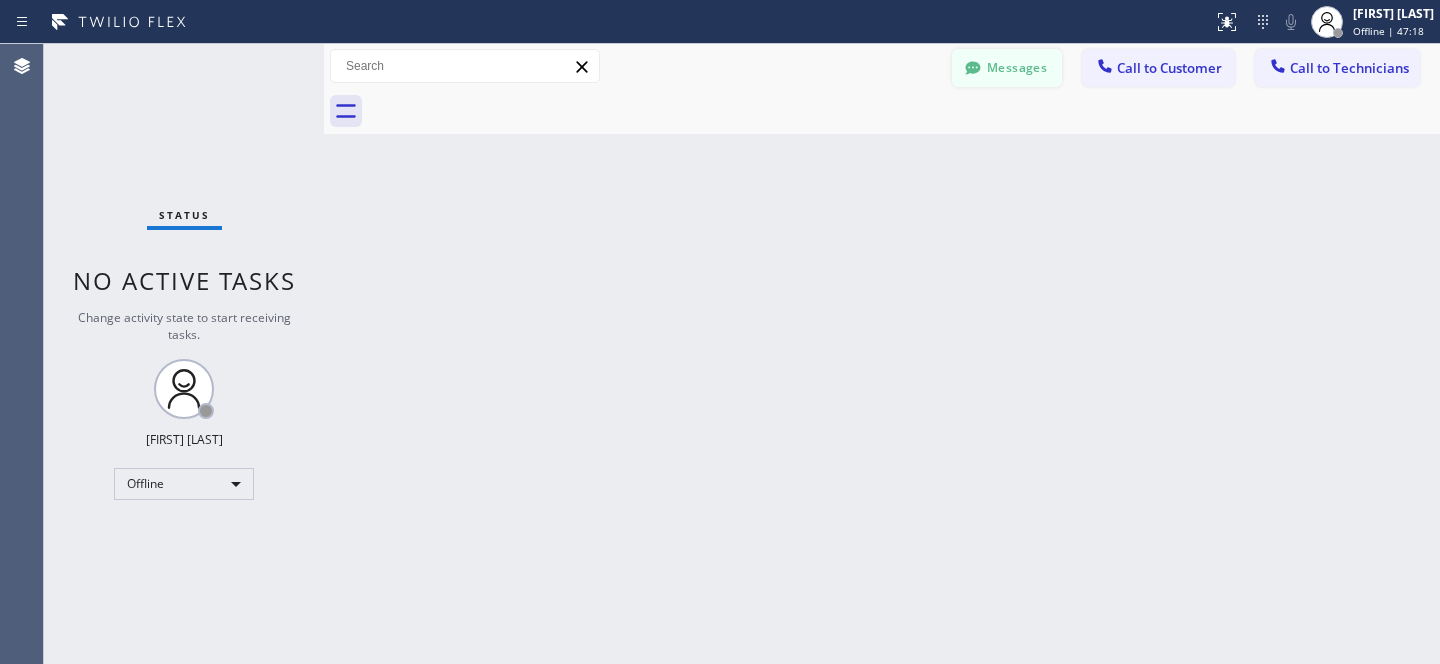 click on "Messages" at bounding box center (1007, 68) 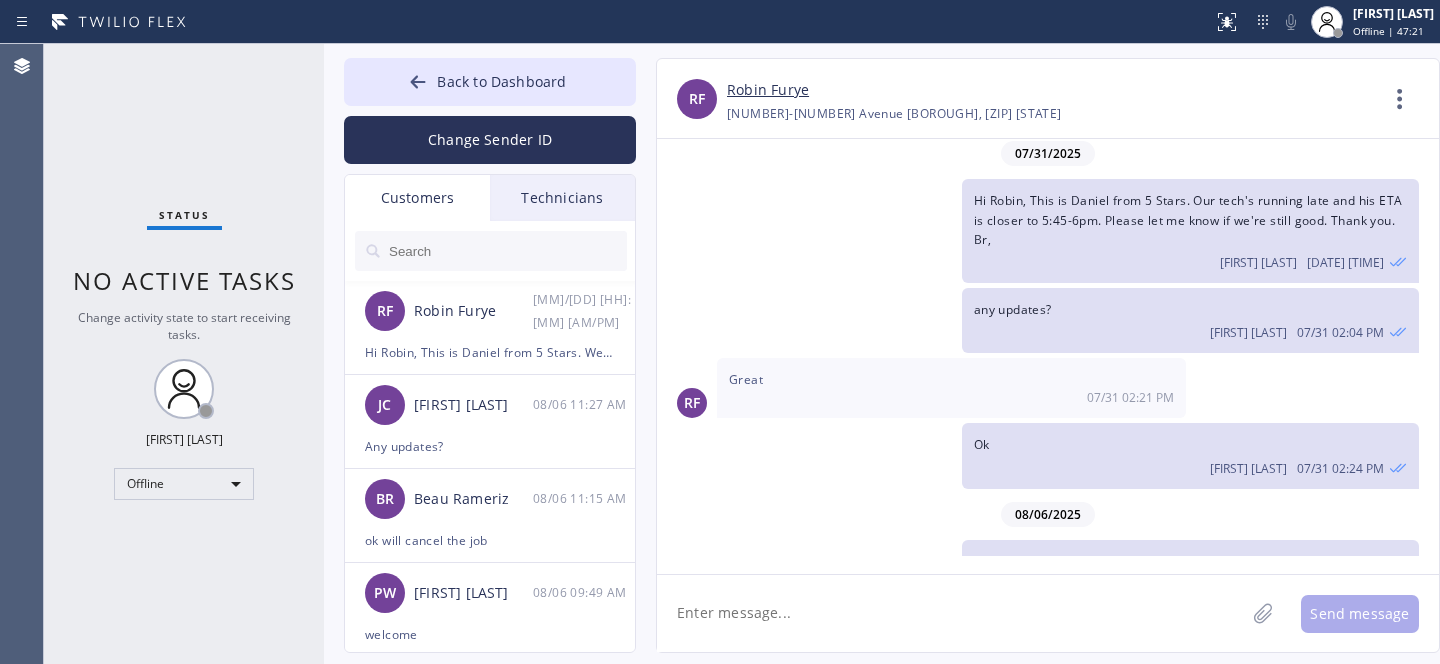 scroll, scrollTop: 694, scrollLeft: 0, axis: vertical 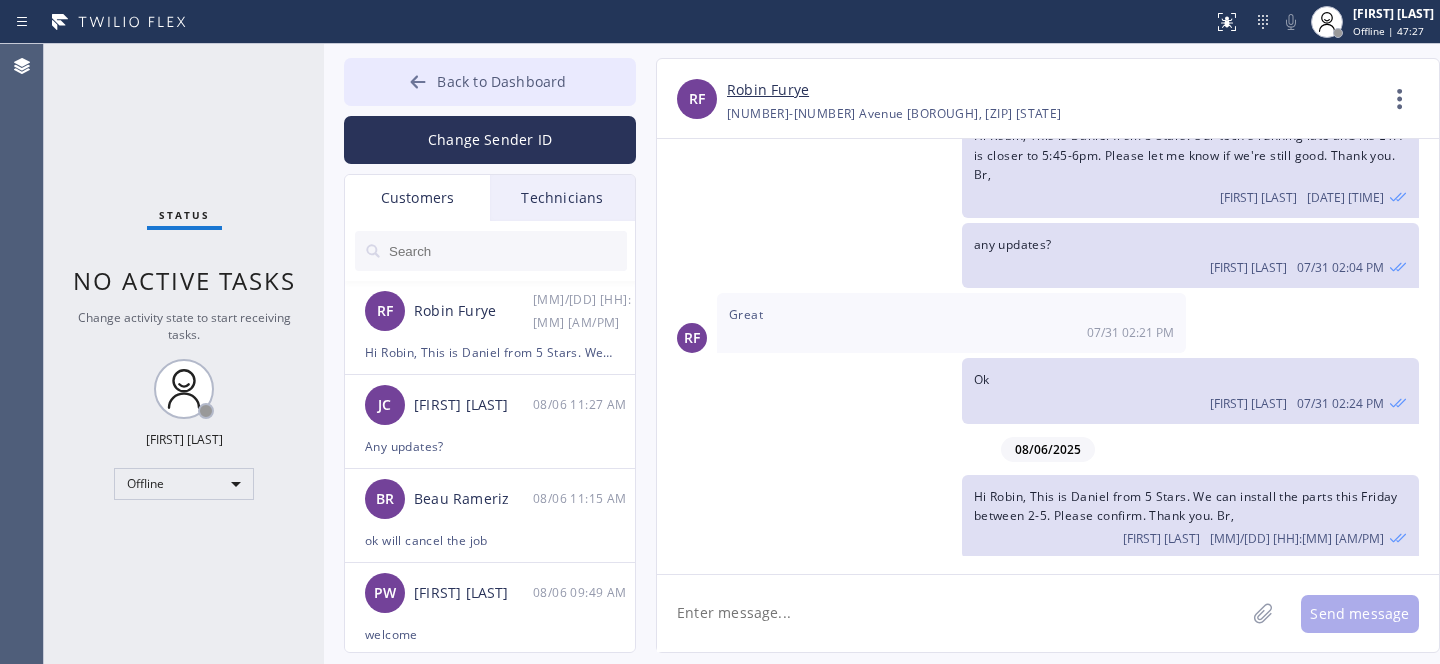 click on "Back to Dashboard" at bounding box center [501, 81] 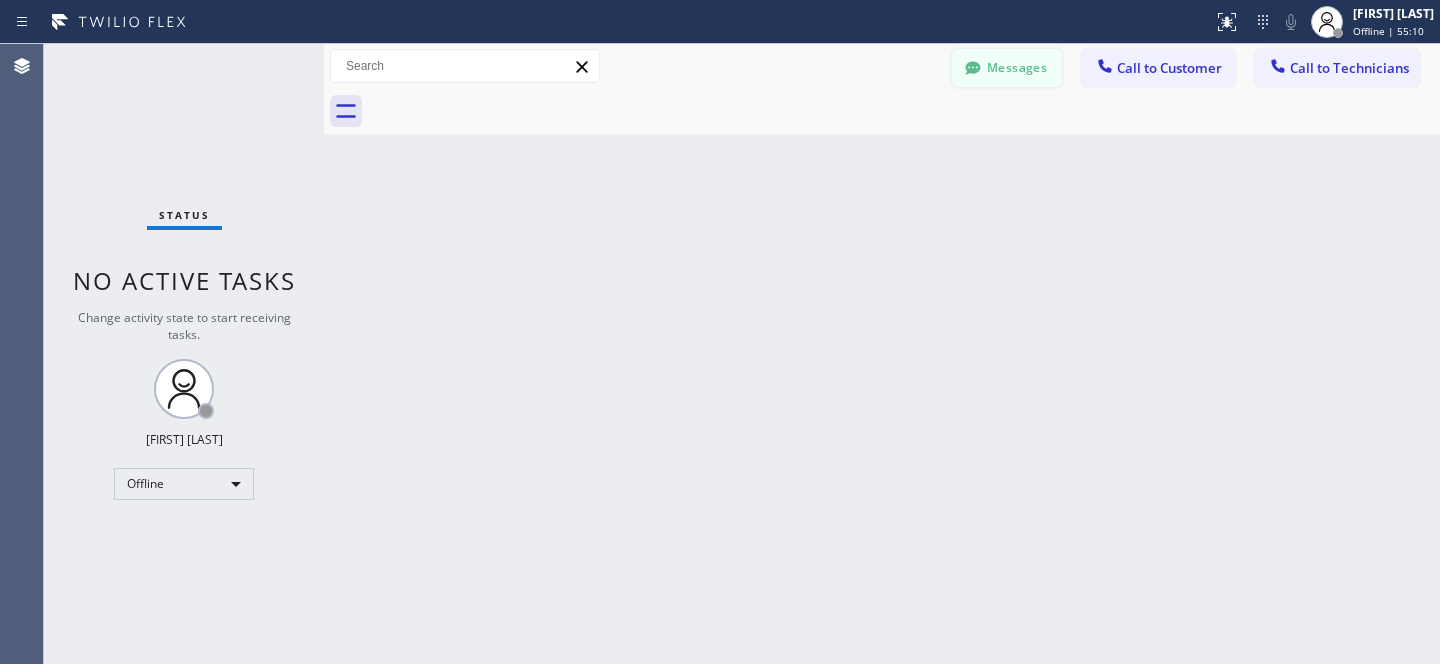 click on "Messages" at bounding box center [1007, 68] 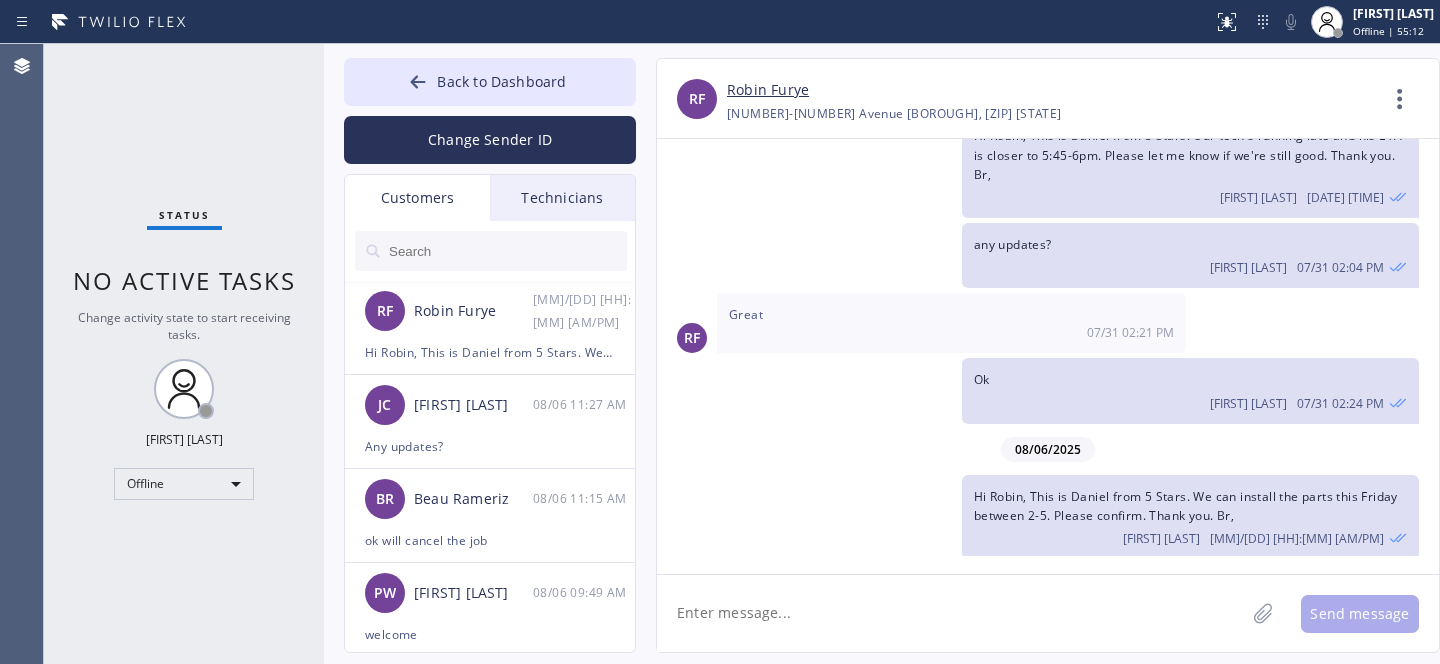 click at bounding box center (507, 251) 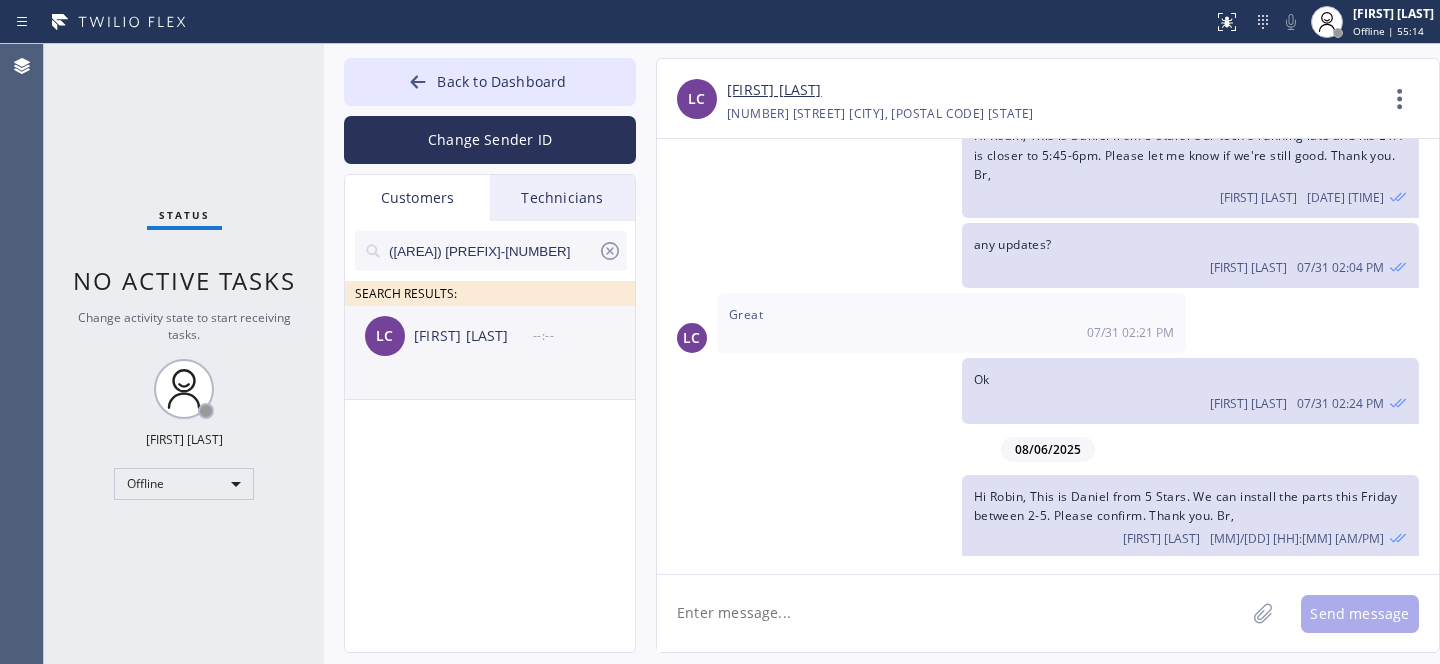 click on "LC Leslie Cuneo --:--" at bounding box center [491, 336] 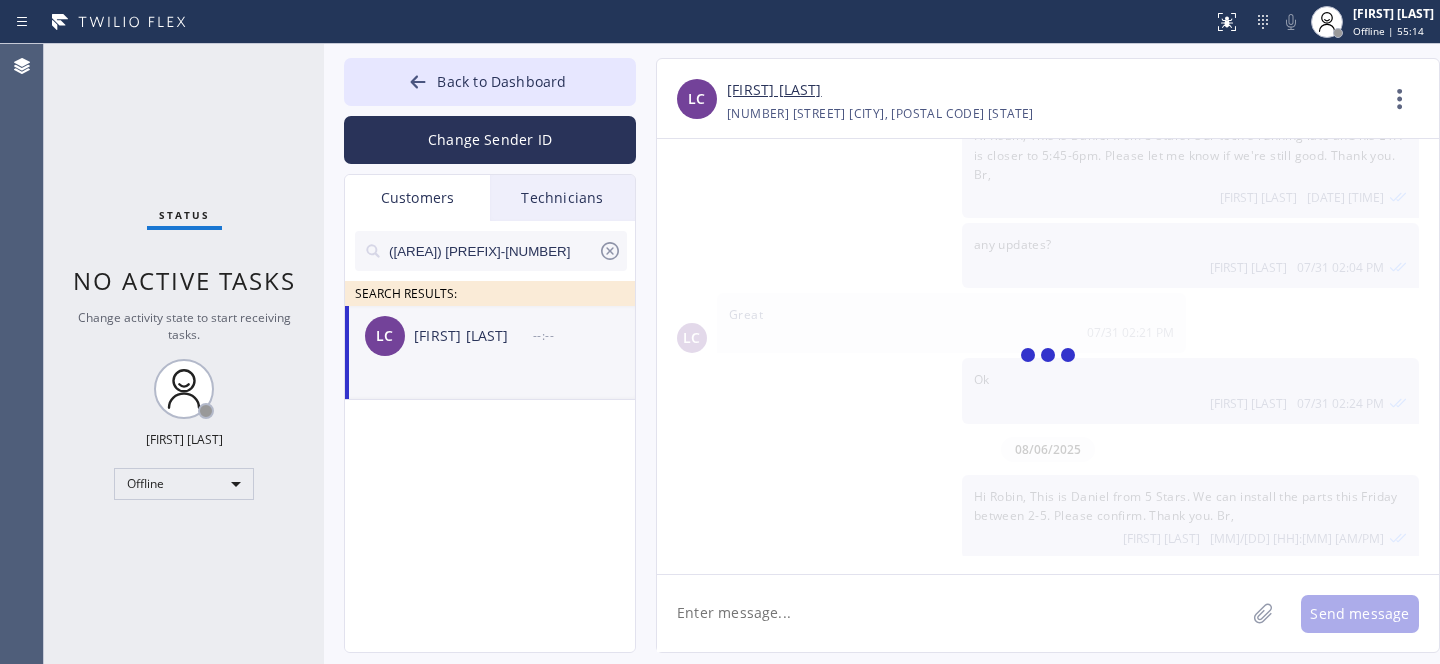 scroll, scrollTop: 0, scrollLeft: 0, axis: both 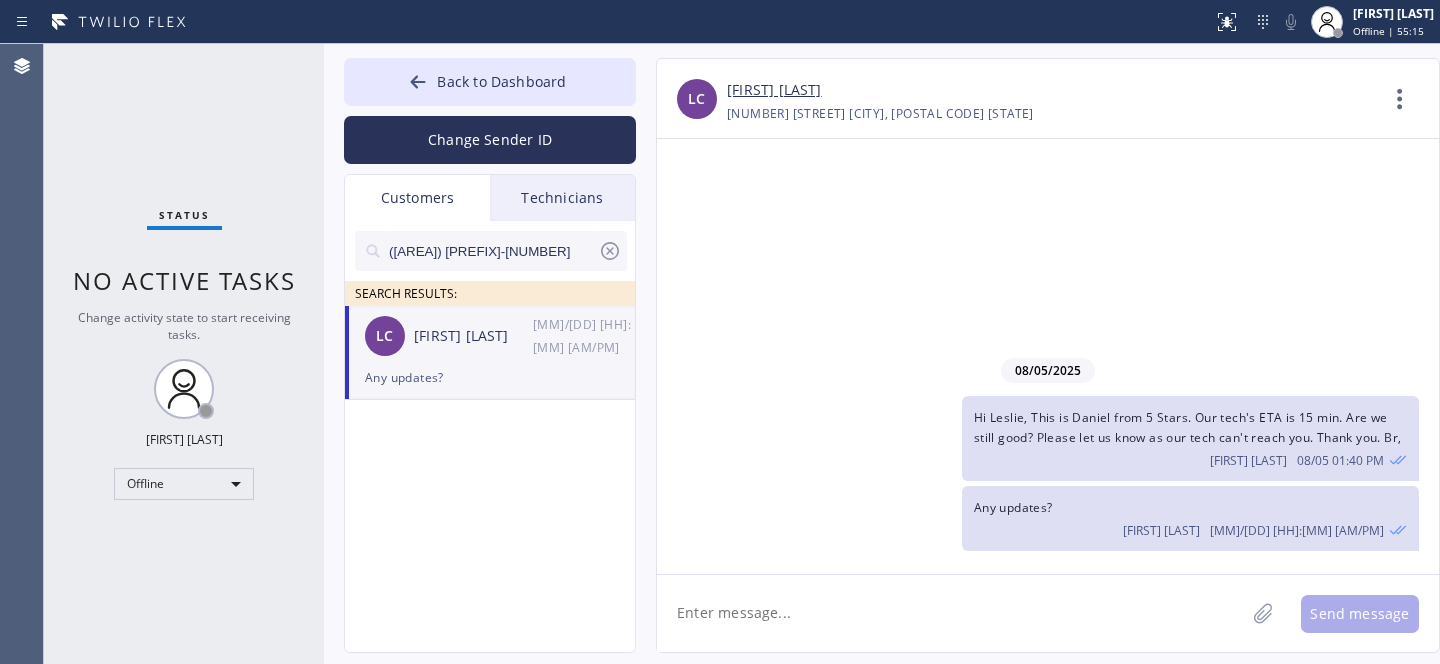 click 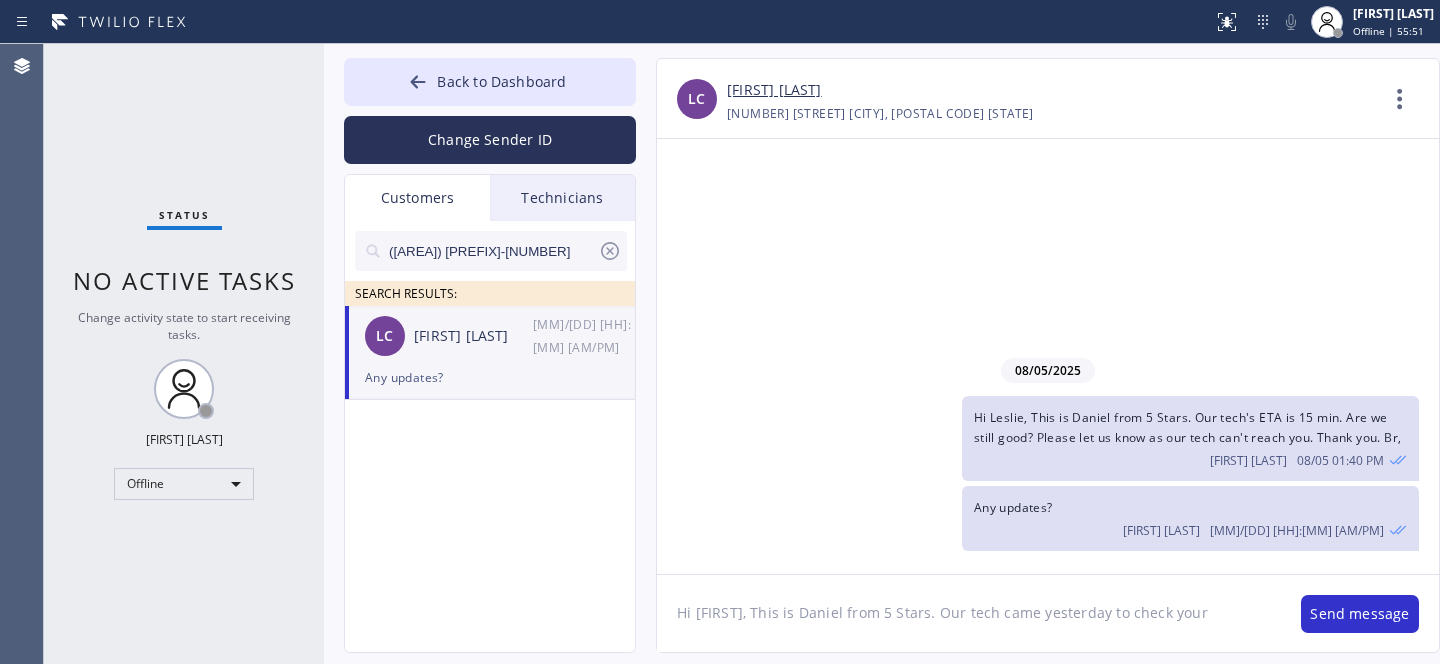paste on "Sub Zero" 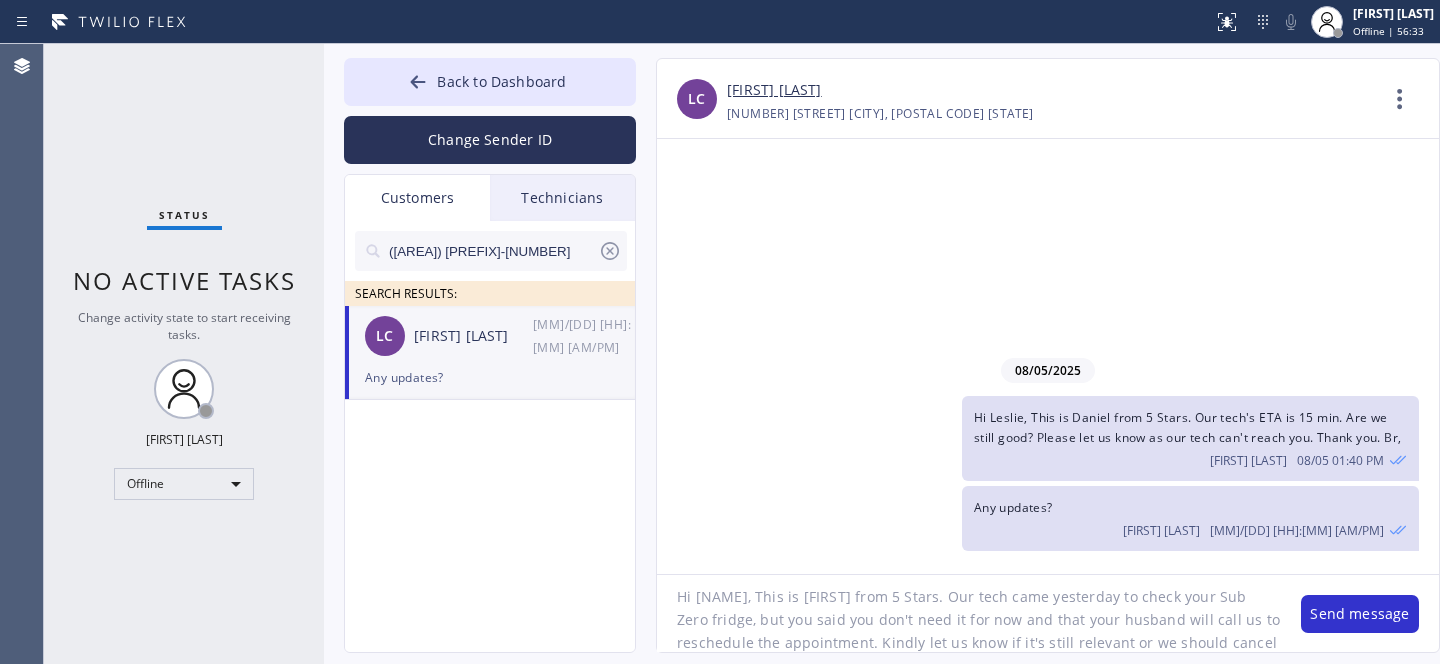 scroll, scrollTop: 39, scrollLeft: 0, axis: vertical 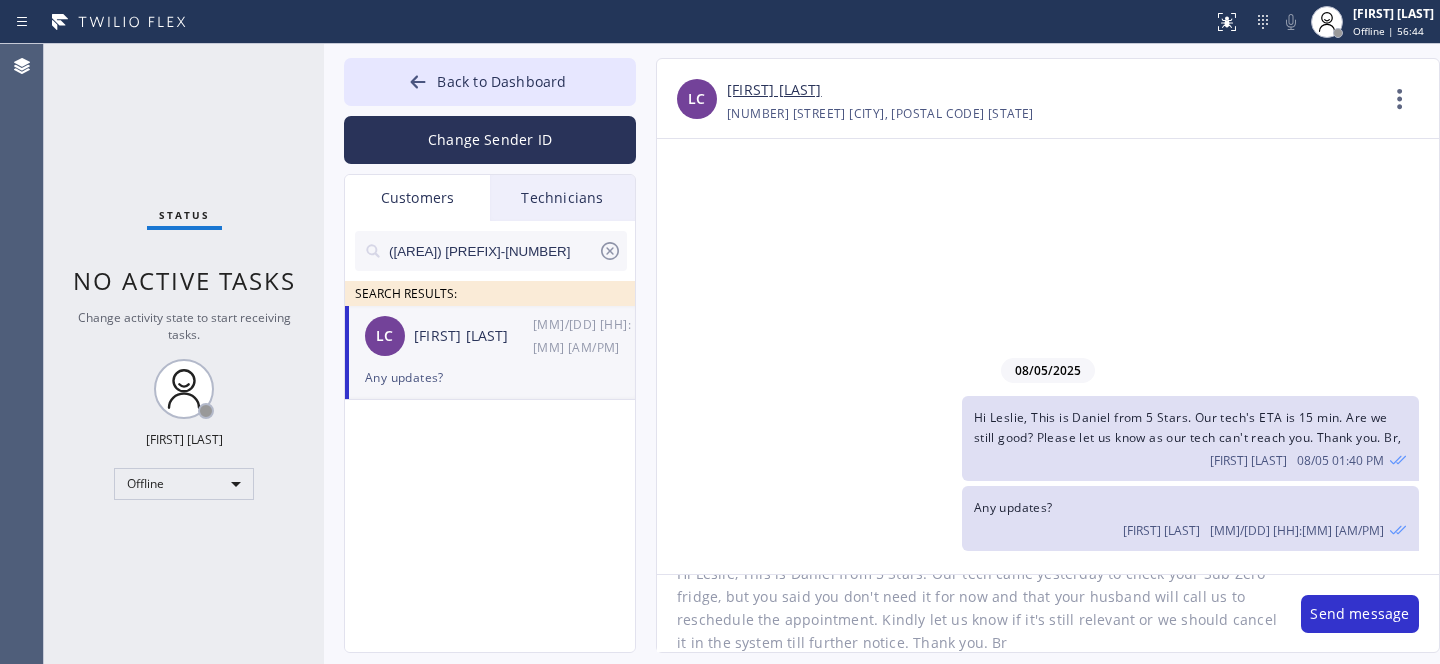 type on "Hi [FIRST], This is [FIRST] from 5 Stars. Our tech came yesterday to check your Sub Zero fridge, but you said you don't need it for now and that your husband will call us to reschedule the appointment. Kindly let us know if it's still relevant or we should cancel it in the system till further notice. Thank you. Br," 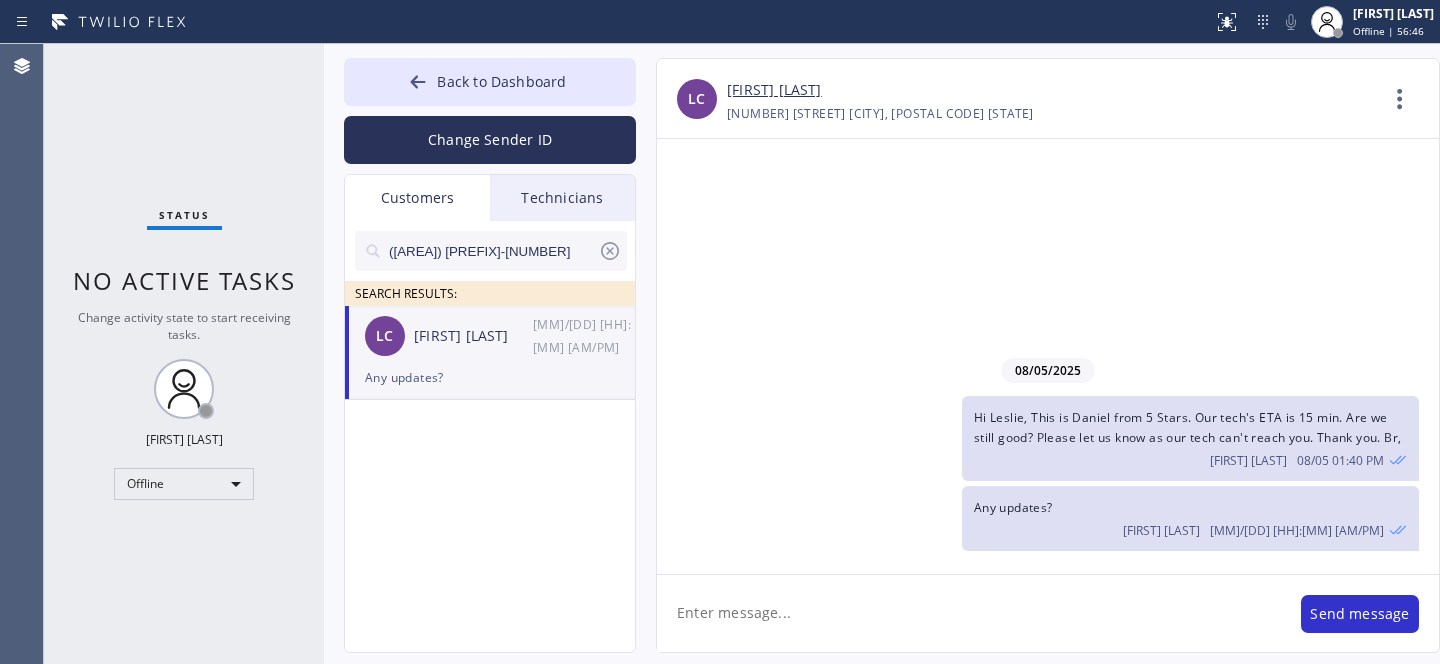 scroll, scrollTop: 0, scrollLeft: 0, axis: both 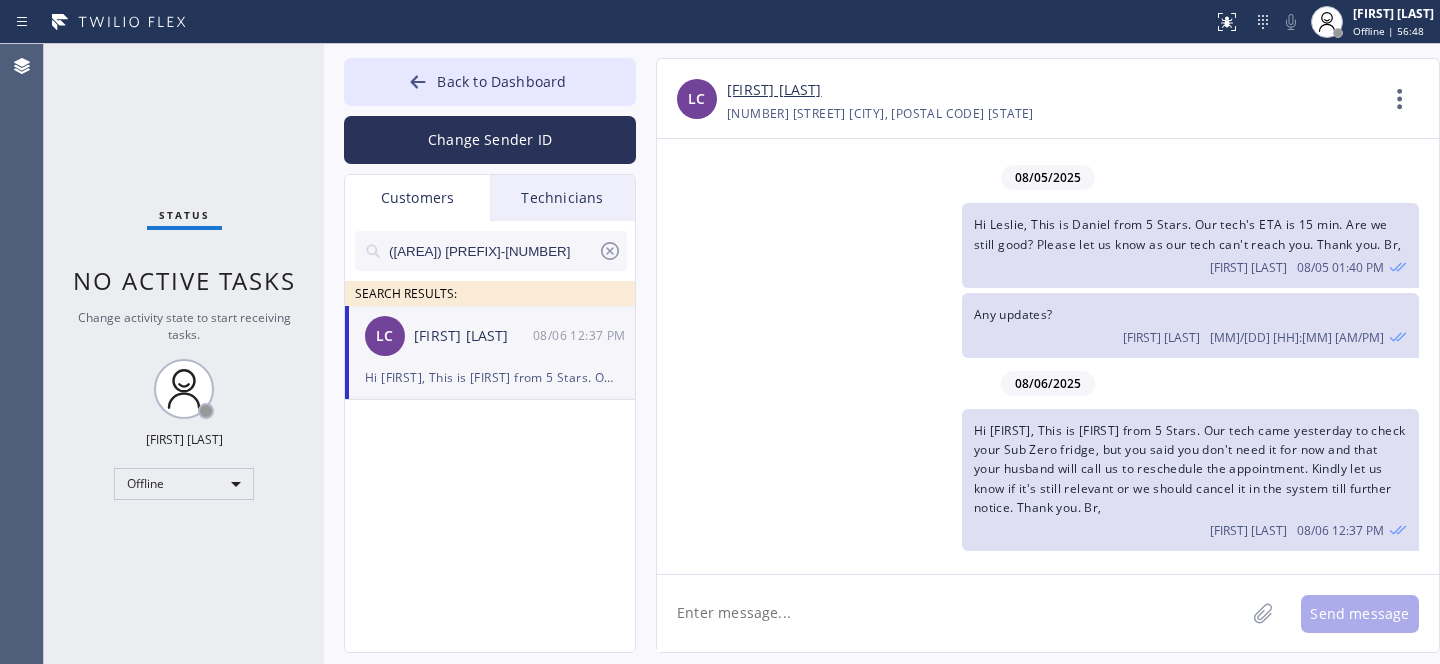 click 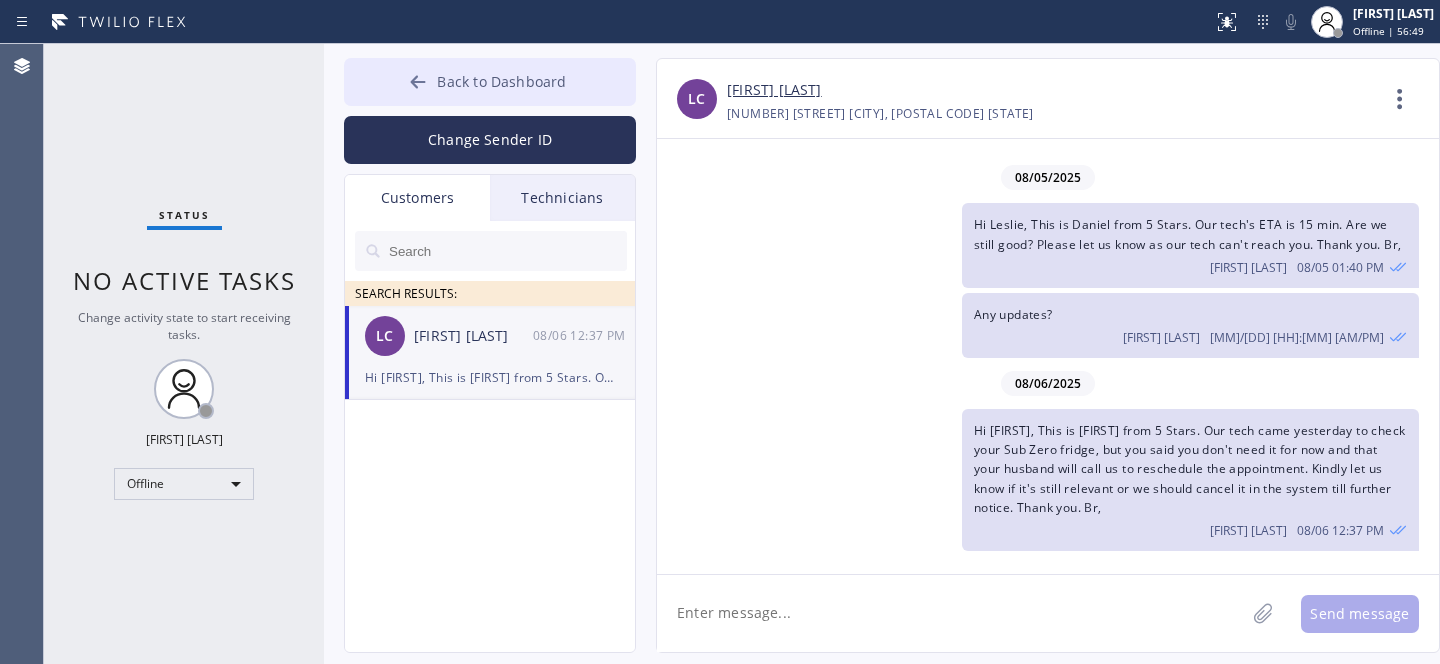 click on "Back to Dashboard" at bounding box center [501, 81] 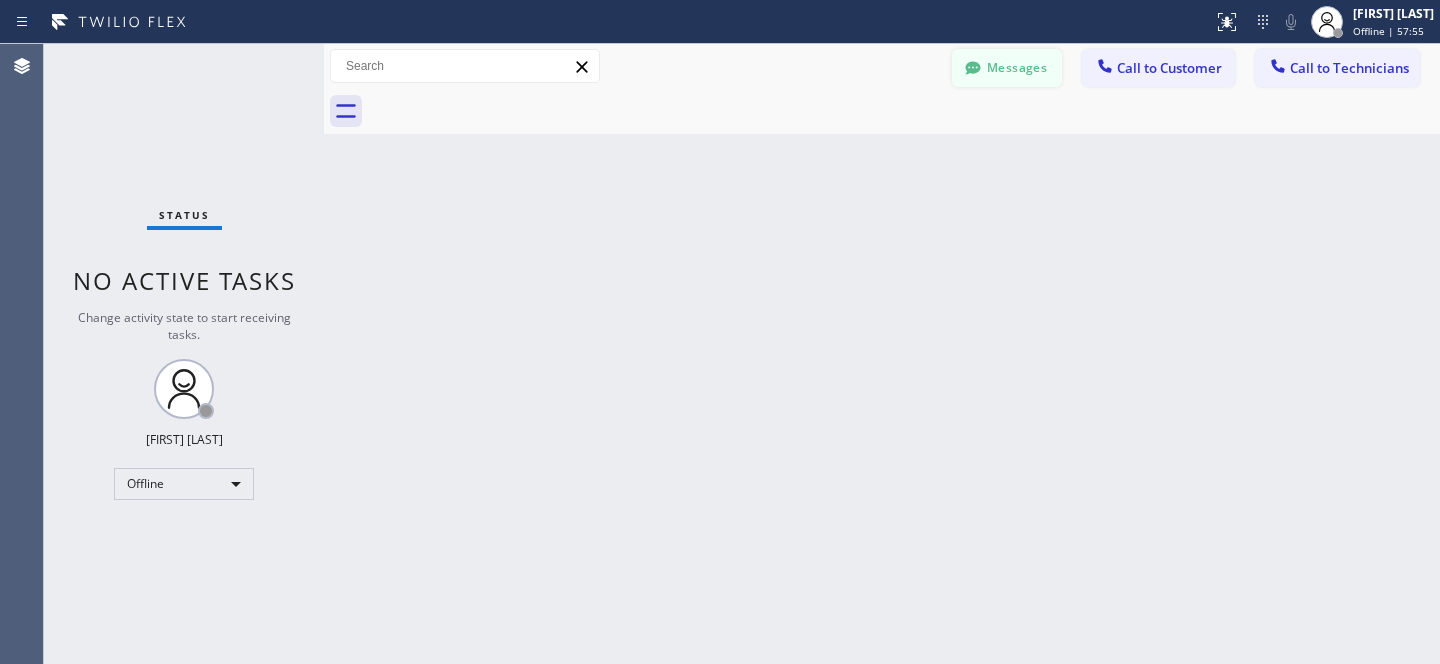 click on "Messages" at bounding box center (1007, 68) 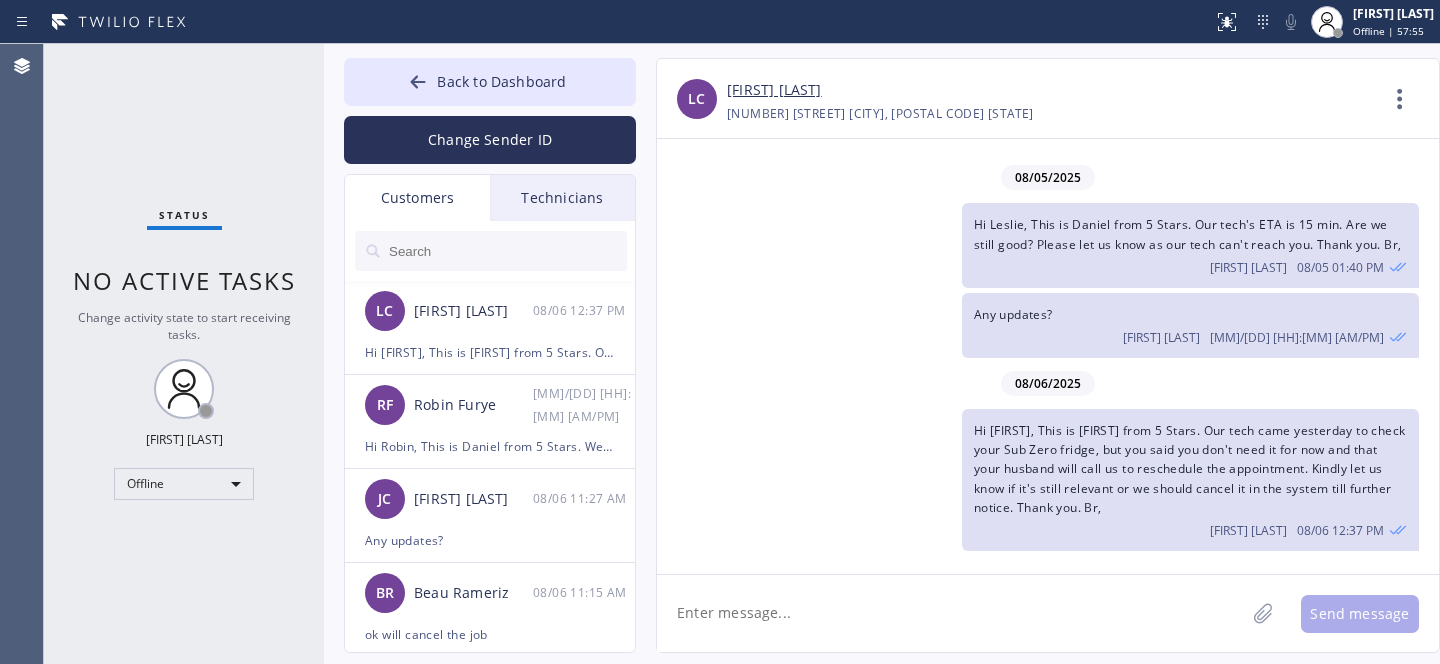 click at bounding box center [507, 251] 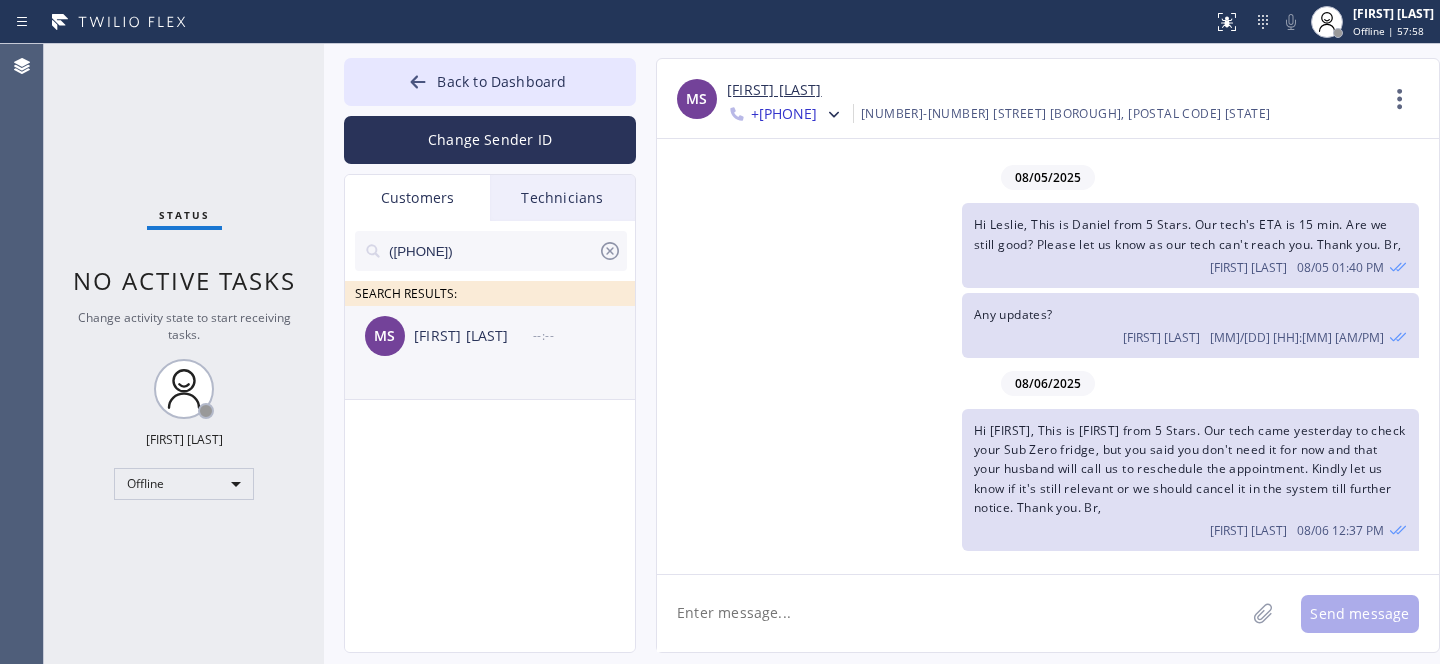 click on "MS Maria Sobhan --:--" at bounding box center [491, 336] 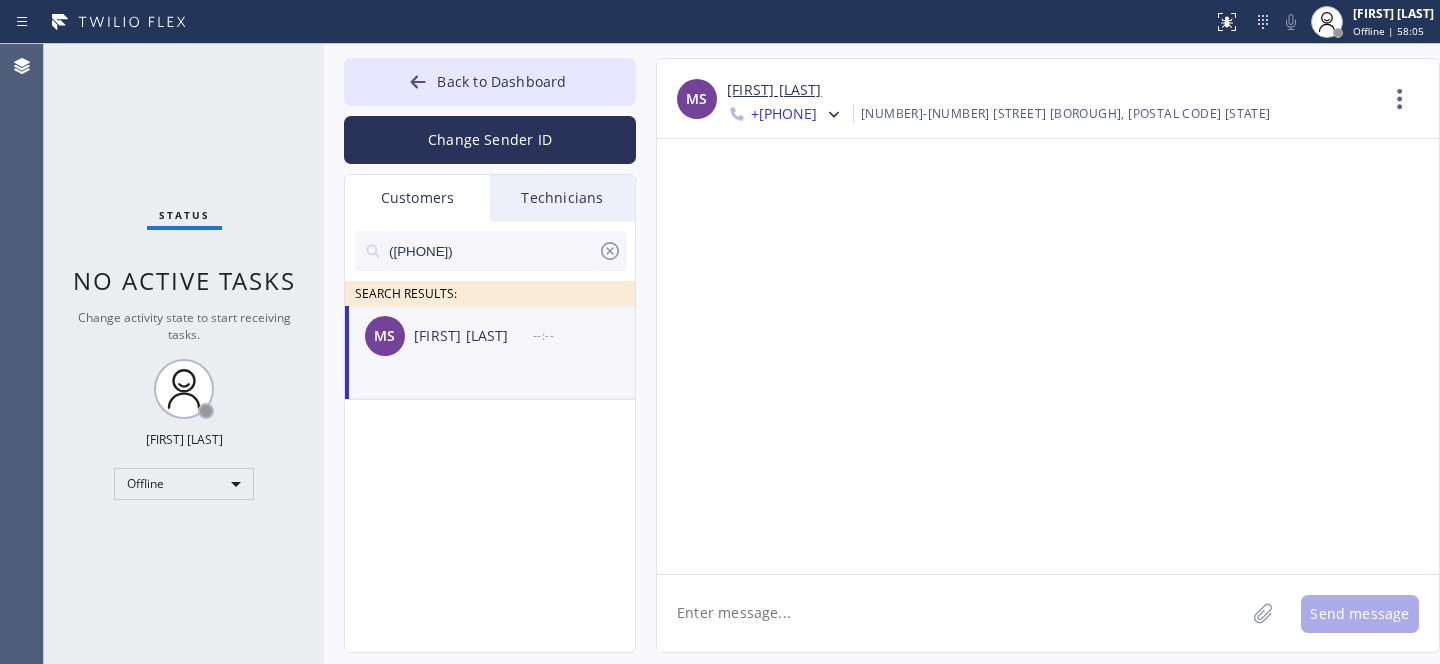 click on "MS Maria Sobhan --:--" at bounding box center [491, 336] 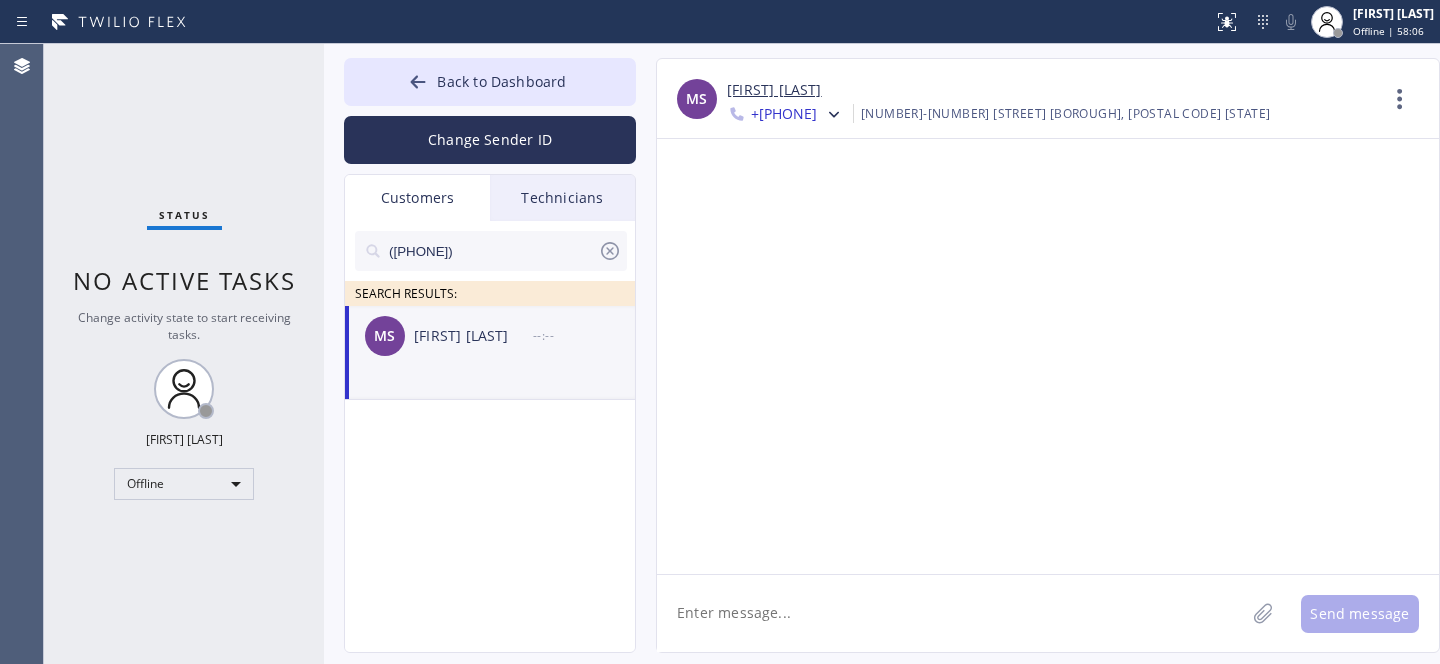 click 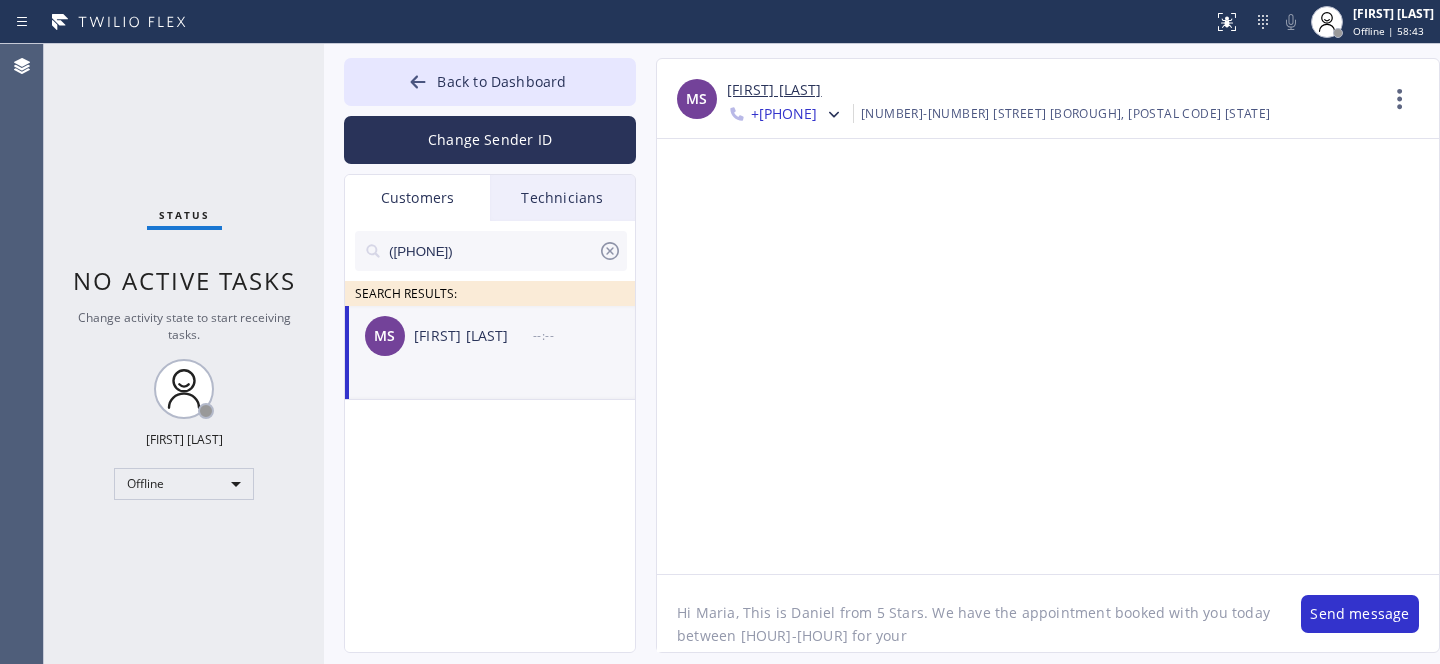 paste on "Samsung" 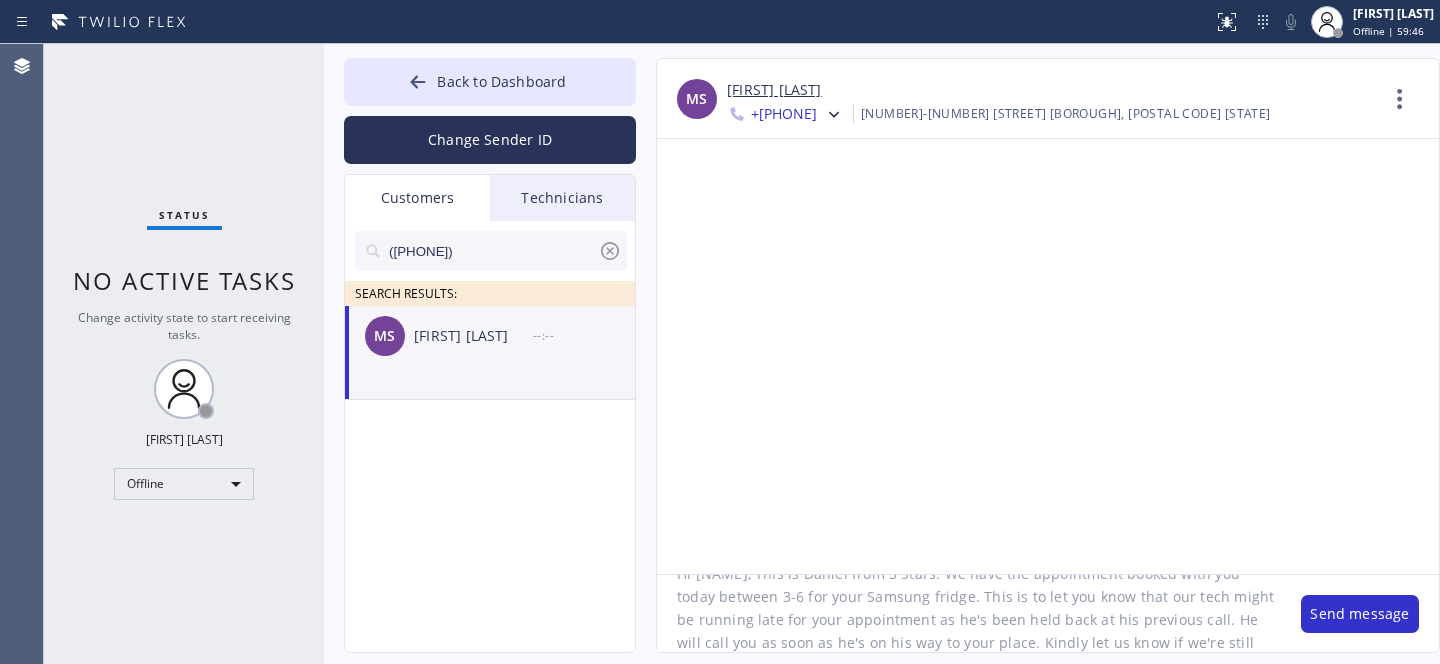 scroll, scrollTop: 62, scrollLeft: 0, axis: vertical 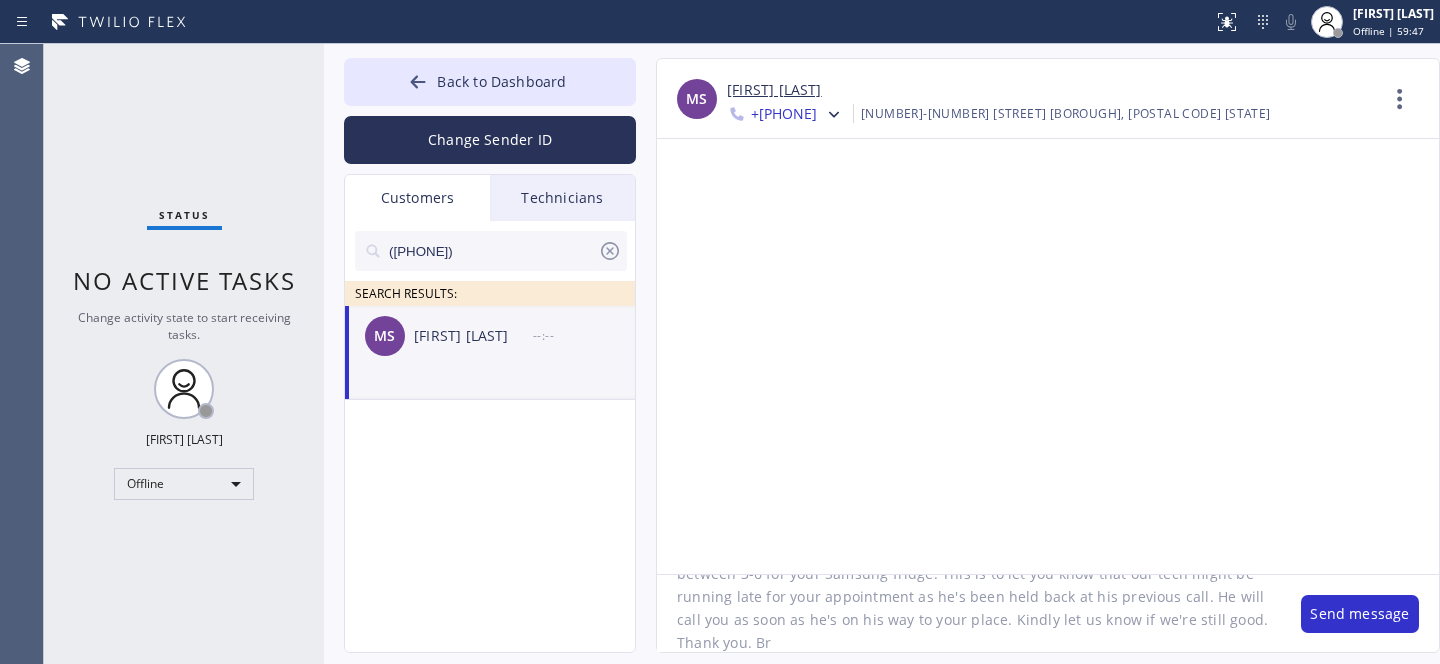 type on "Hi Maria, This is Daniel from 5 Stars. We have the appointment booked with you today between 3-6 for your Samsung fridge. This is to let you know that our tech might be running late for your appointment as he's been held back at his previous call. He will call you as soon as he's on his way to your place. Kindly let us know if we're still good. Thank you. Br," 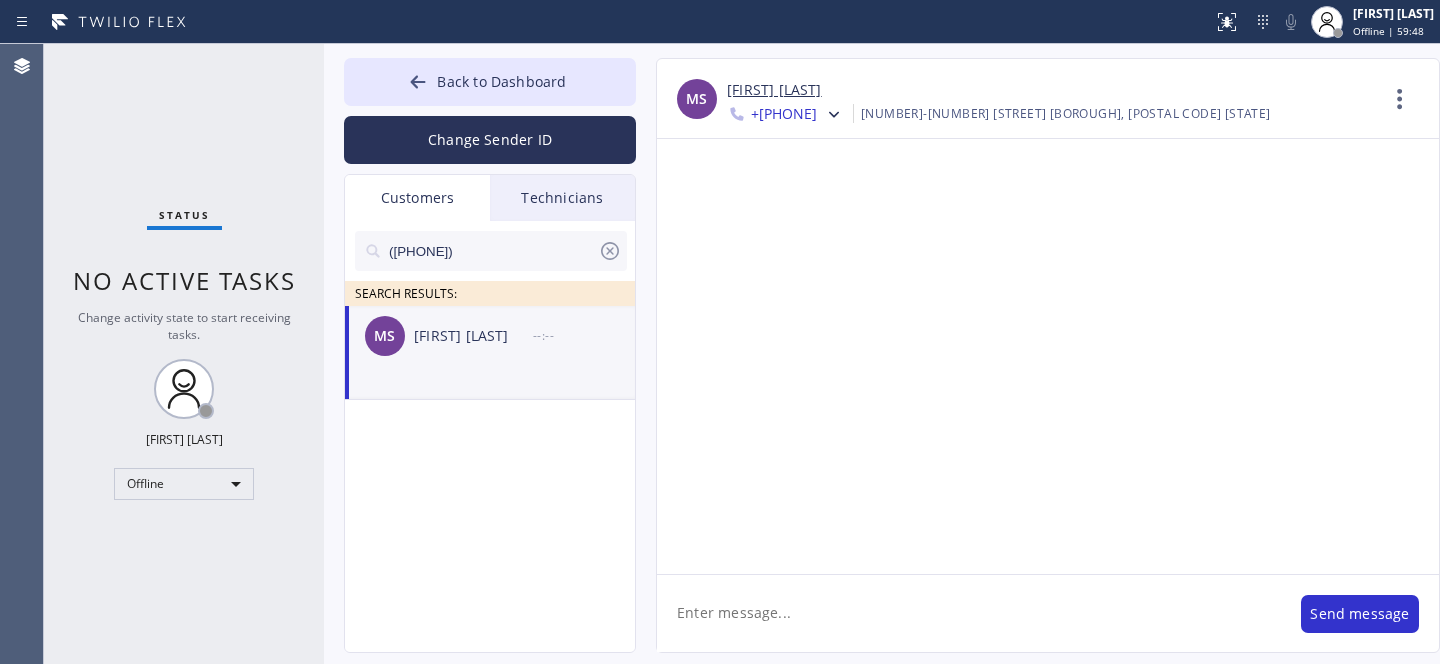 scroll, scrollTop: 0, scrollLeft: 0, axis: both 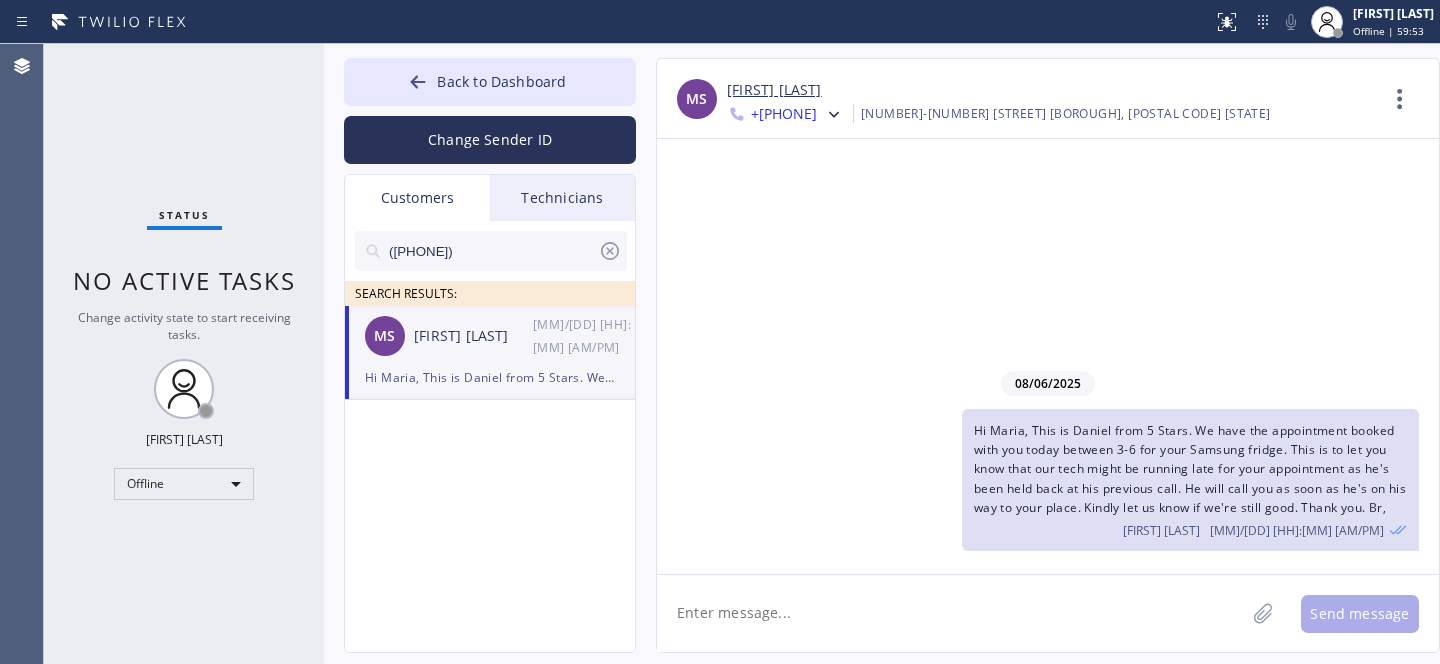 type 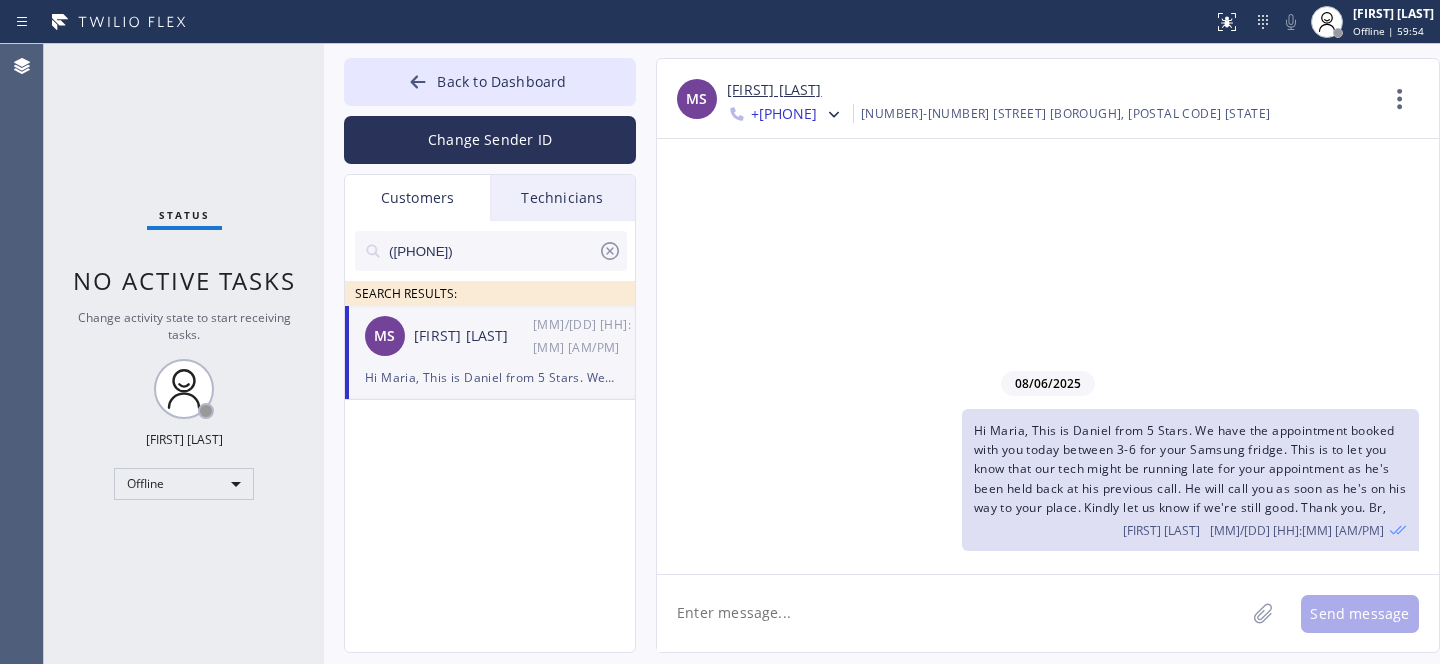 click 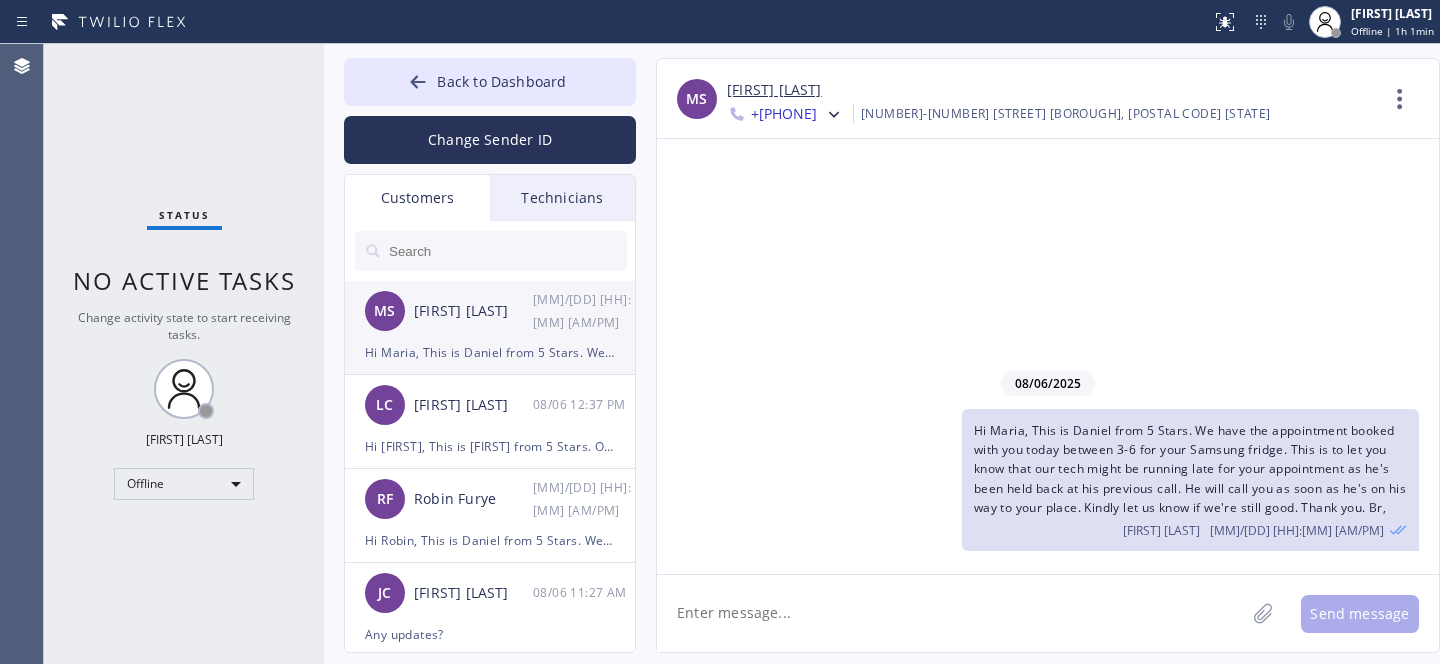click on "MS Maria Sobhan 08/06 12:41 PM" at bounding box center [491, 311] 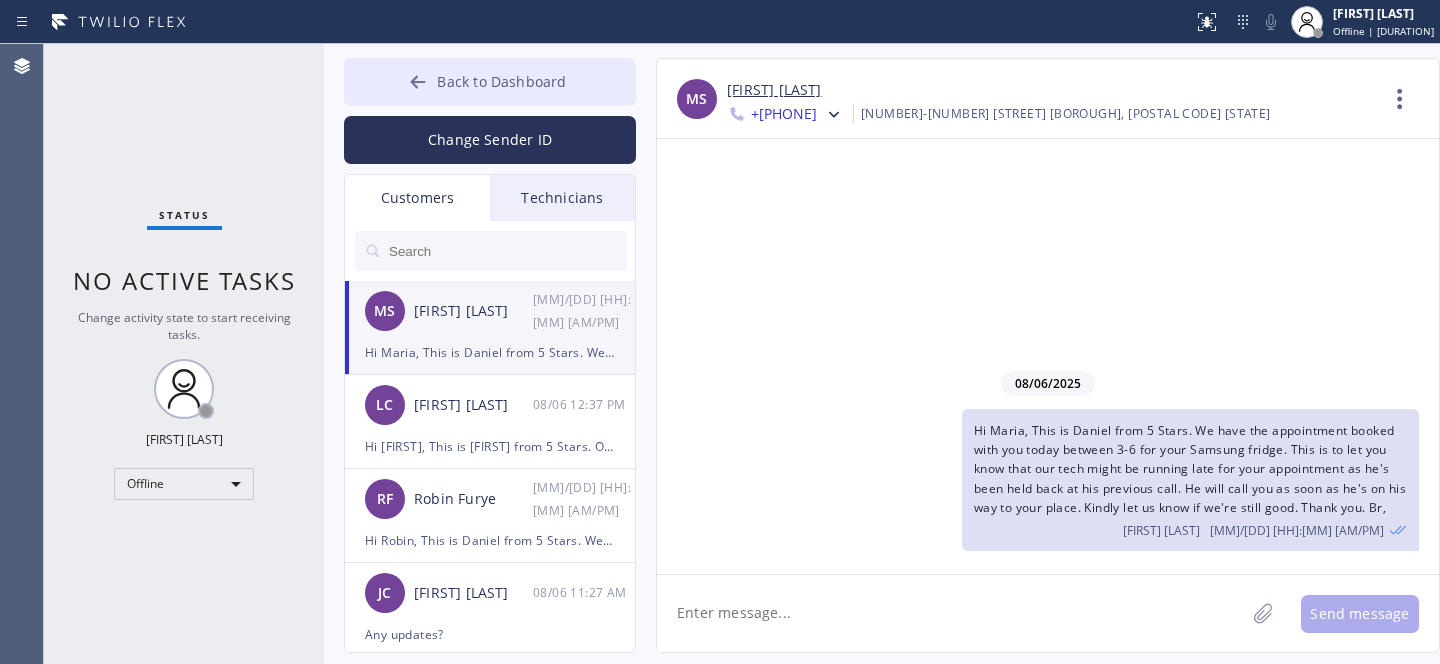 click at bounding box center [418, 84] 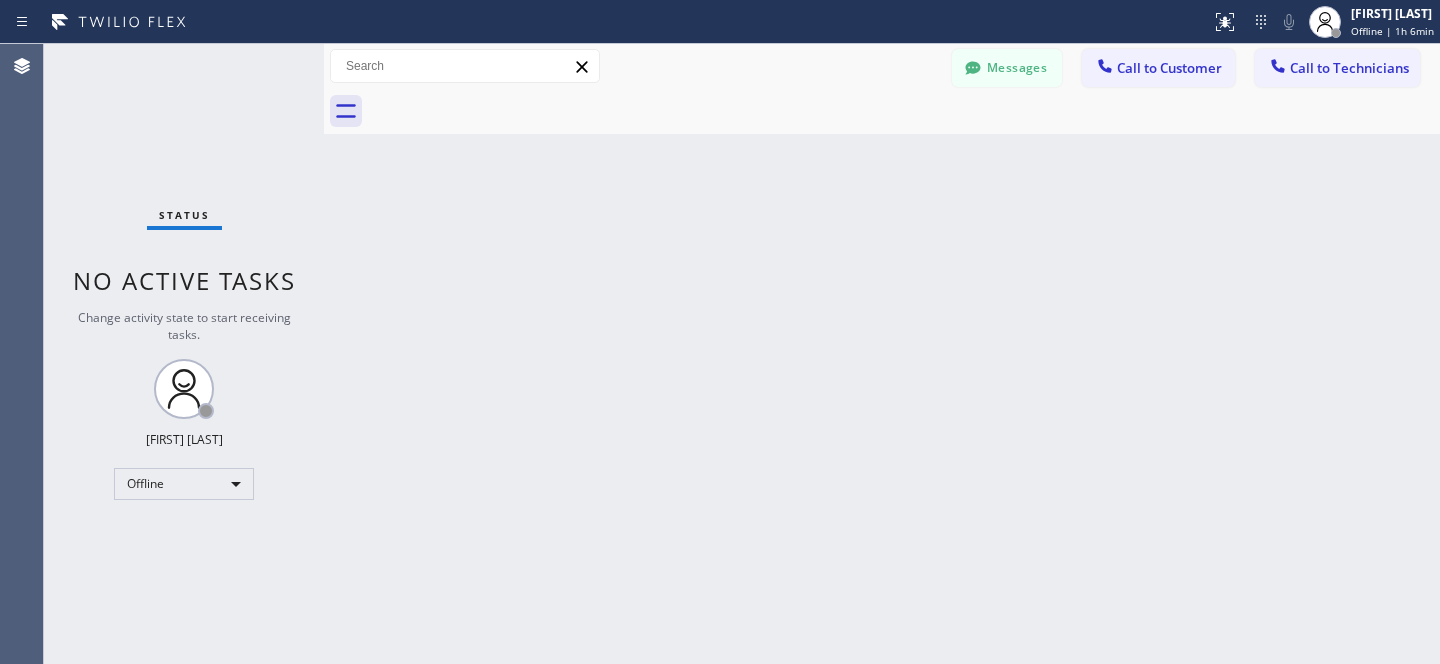 drag, startPoint x: 1015, startPoint y: 68, endPoint x: 560, endPoint y: 307, distance: 513.95135 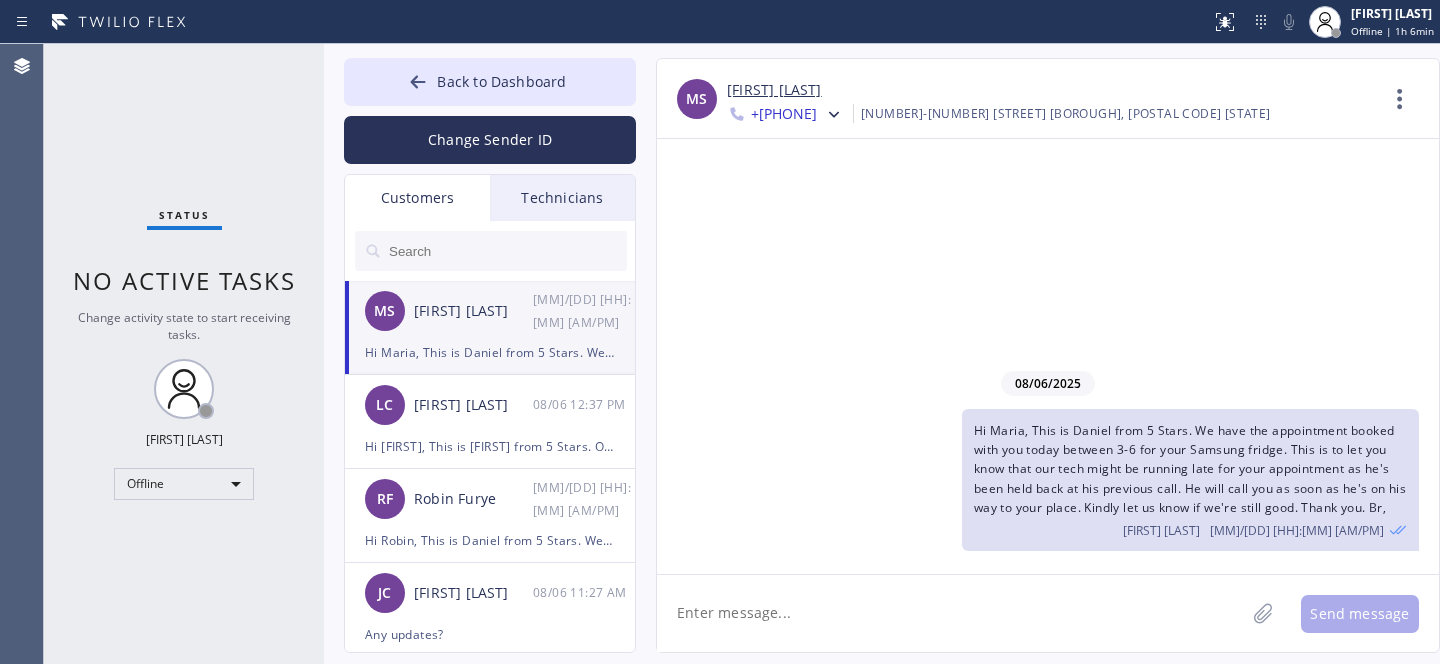 click on "Hi Maria, This is Daniel from 5 Stars. We have the appointment booked with you today between 3-6 for your Samsung fridge. This is to let you know that our tech might be running late for your appointment as he's been held back at his previous call. He will call you as soon as he's on his way to your place. Kindly let us know if we're still good. Thank you. Br," at bounding box center [490, 352] 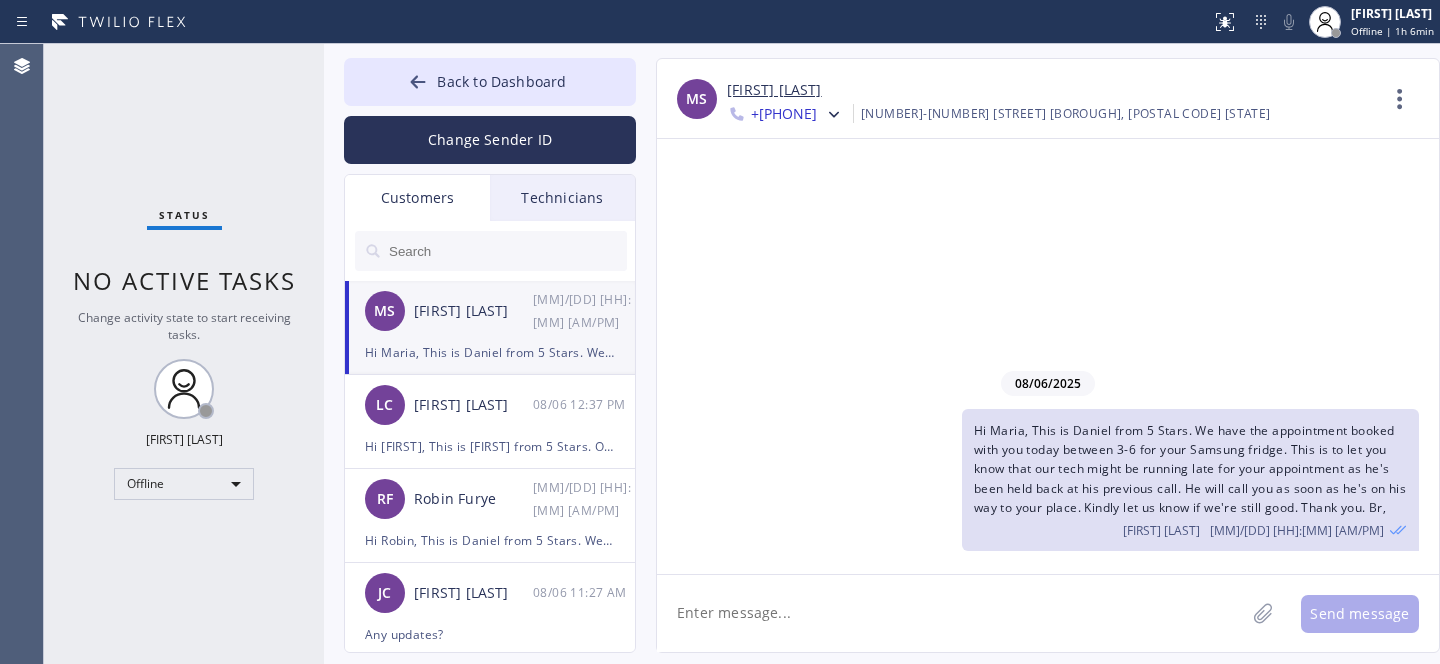 drag, startPoint x: 429, startPoint y: 81, endPoint x: 686, endPoint y: 2, distance: 268.868 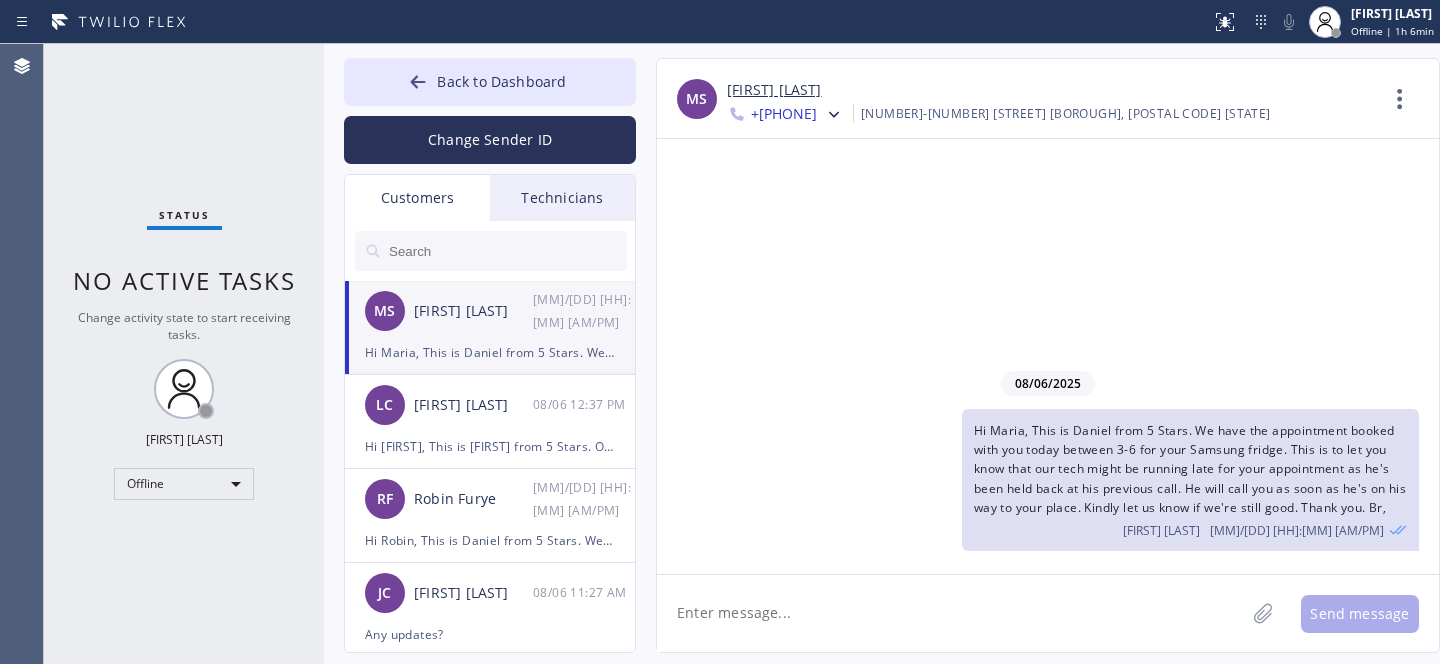 click at bounding box center (418, 84) 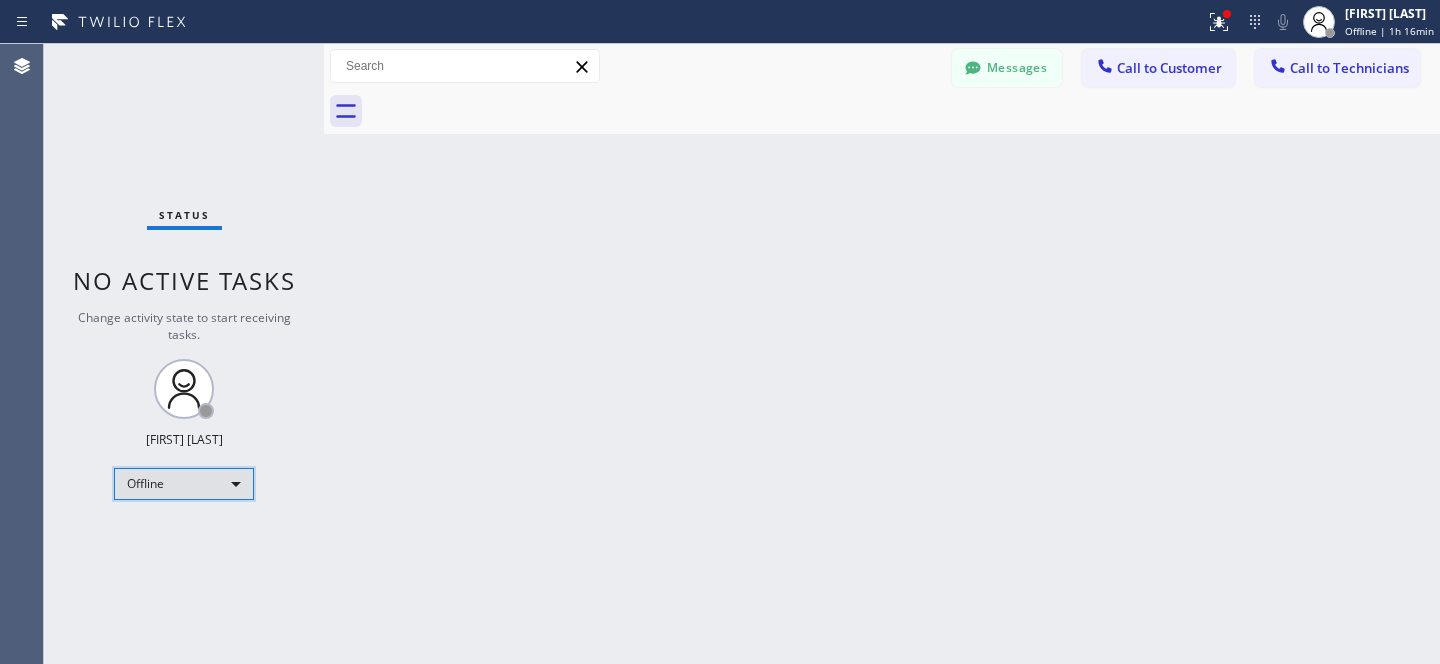 click on "Offline" at bounding box center [184, 484] 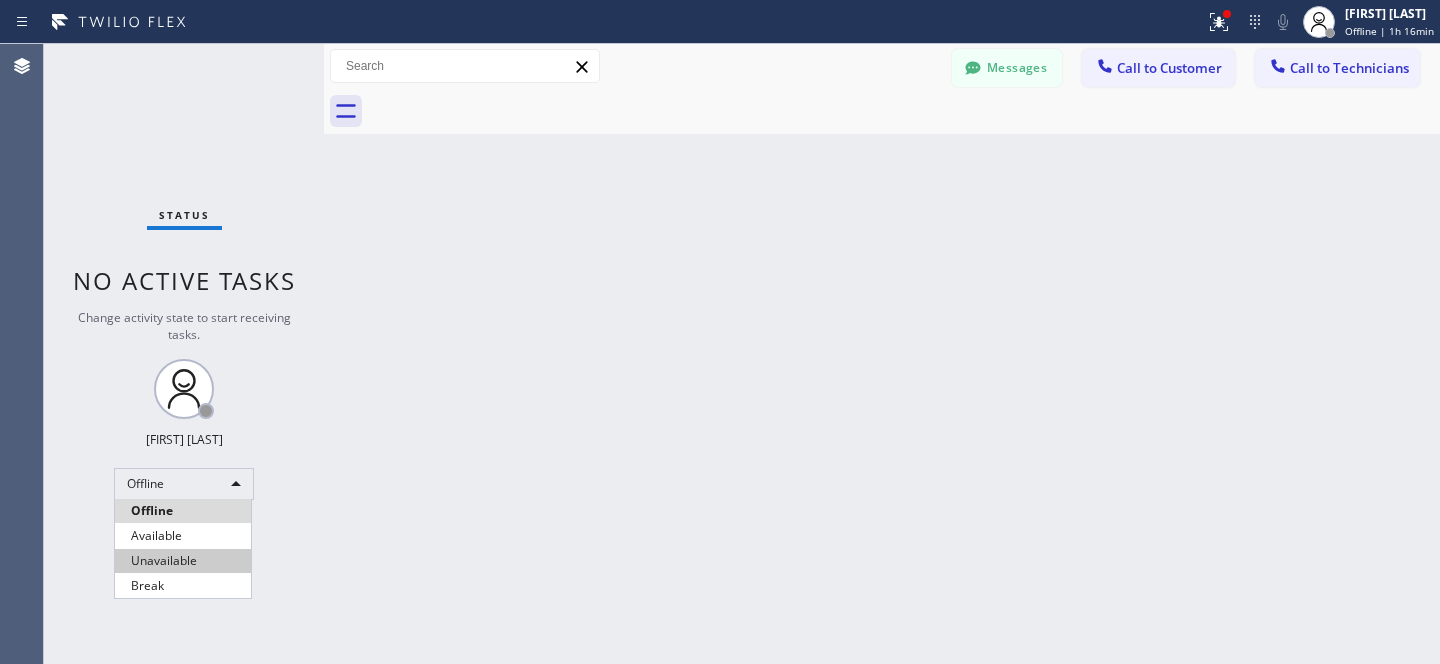 click on "Available" at bounding box center (183, 536) 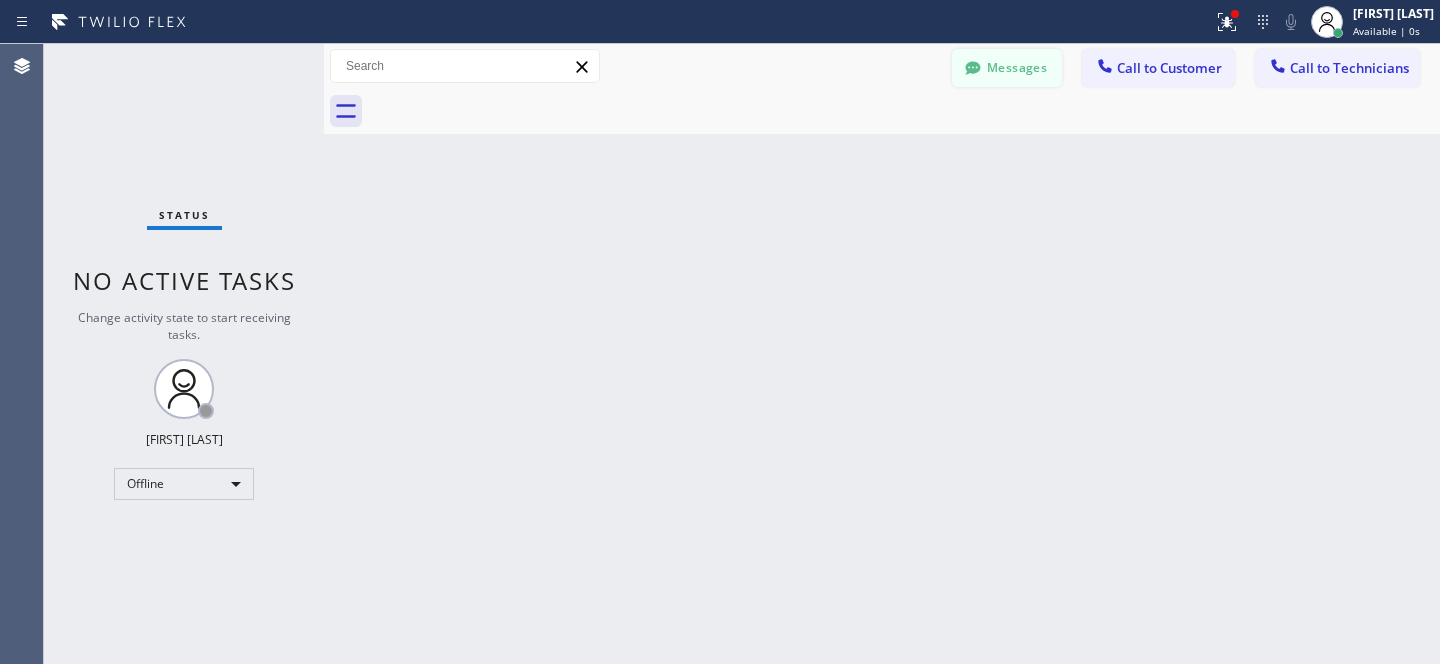 click on "Messages" at bounding box center [1007, 68] 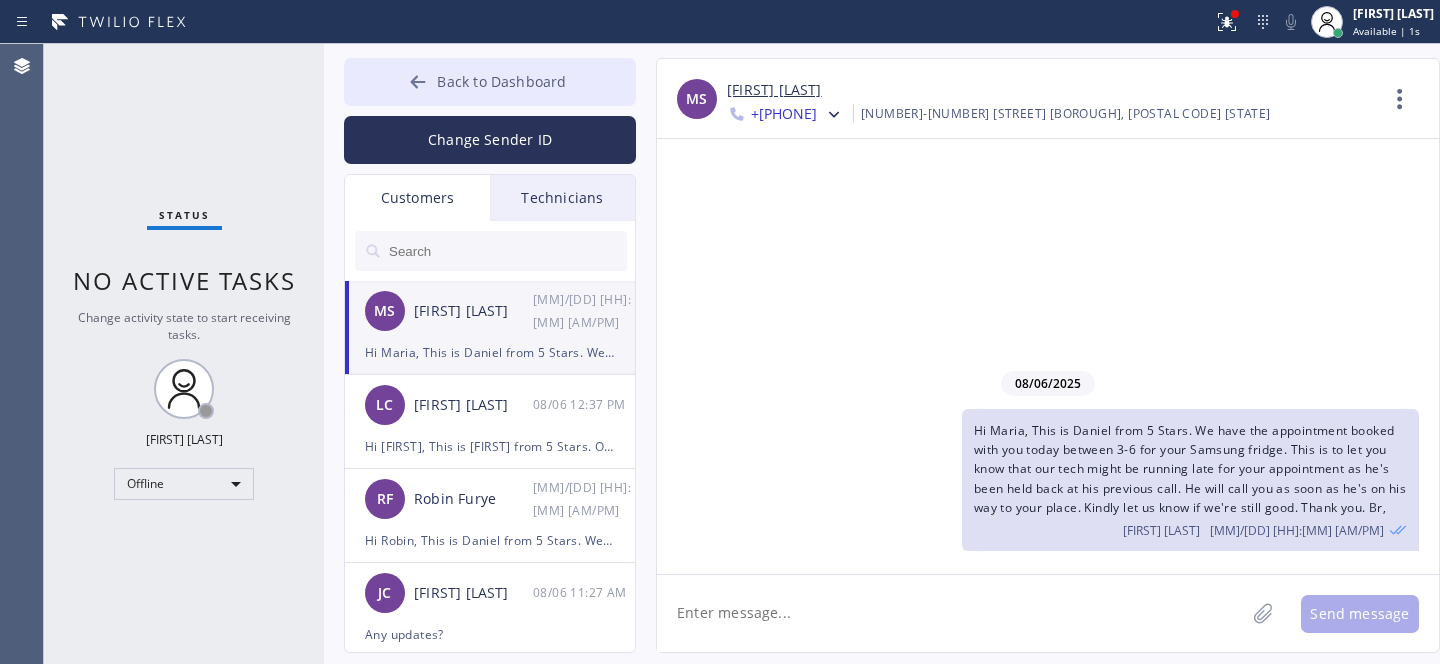 click at bounding box center (418, 84) 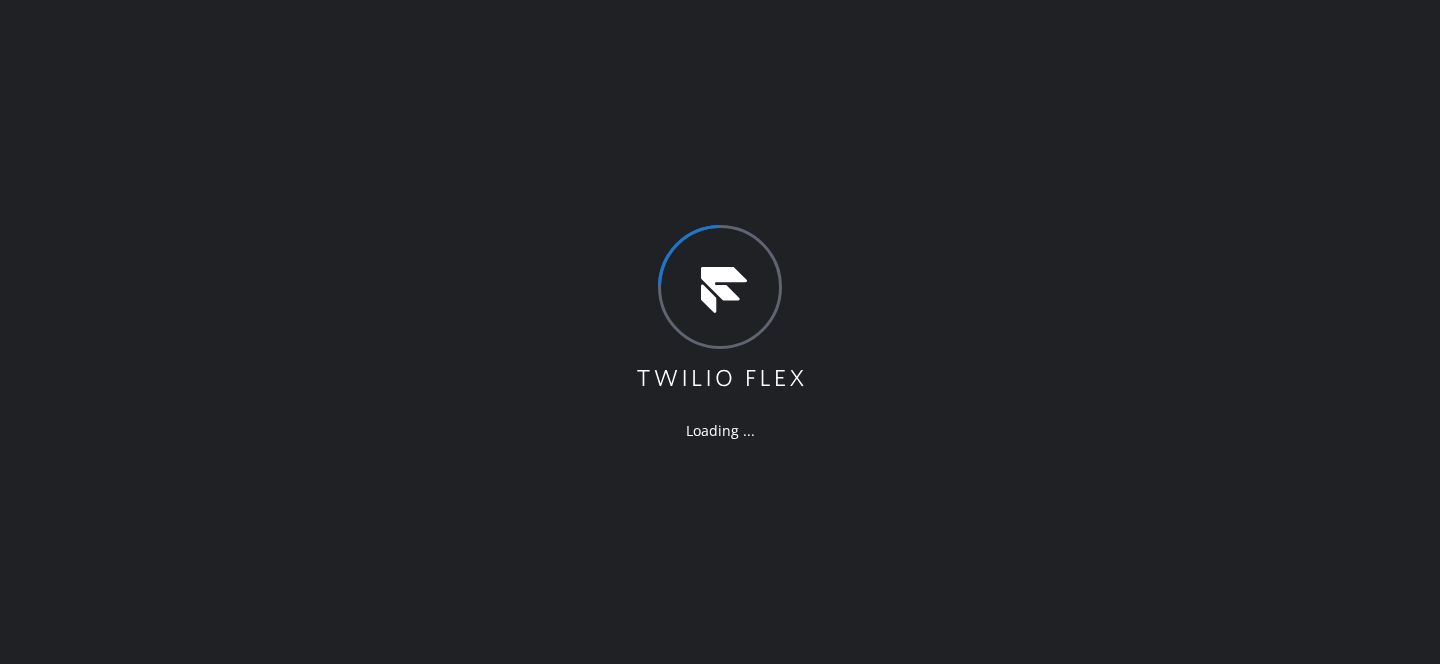 scroll, scrollTop: 0, scrollLeft: 0, axis: both 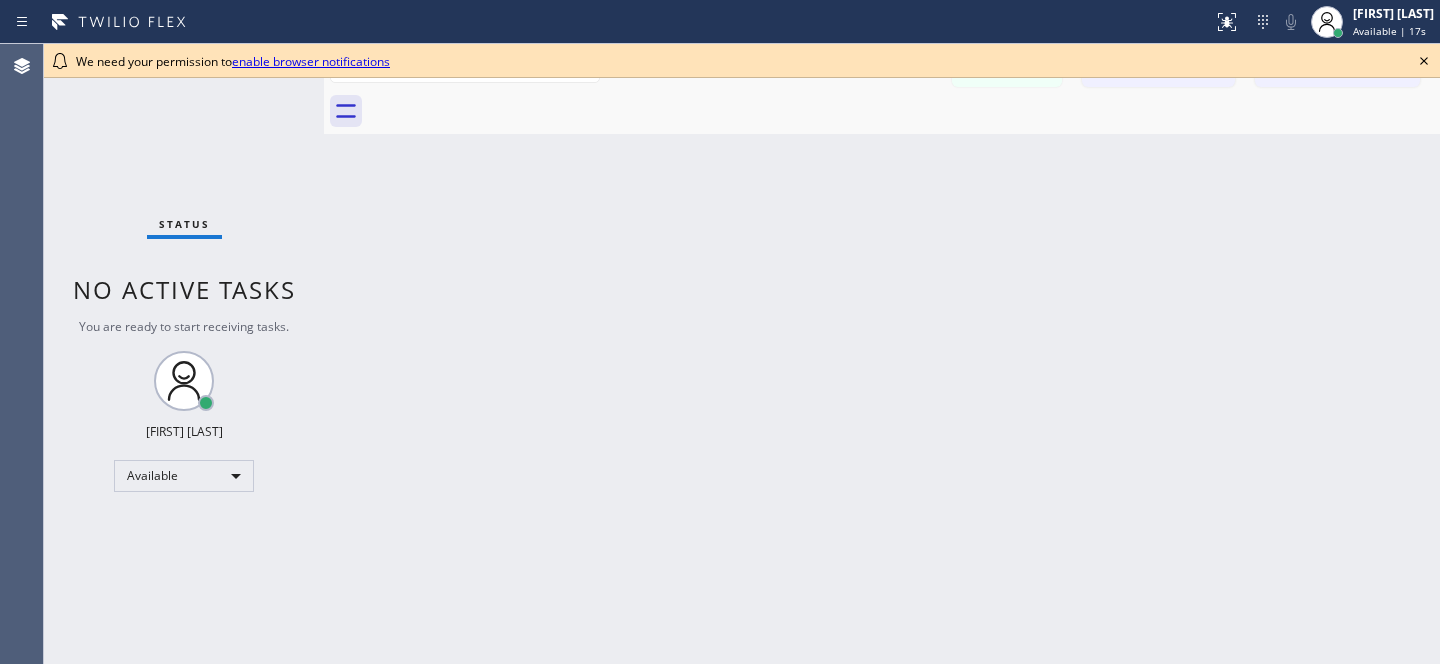 click 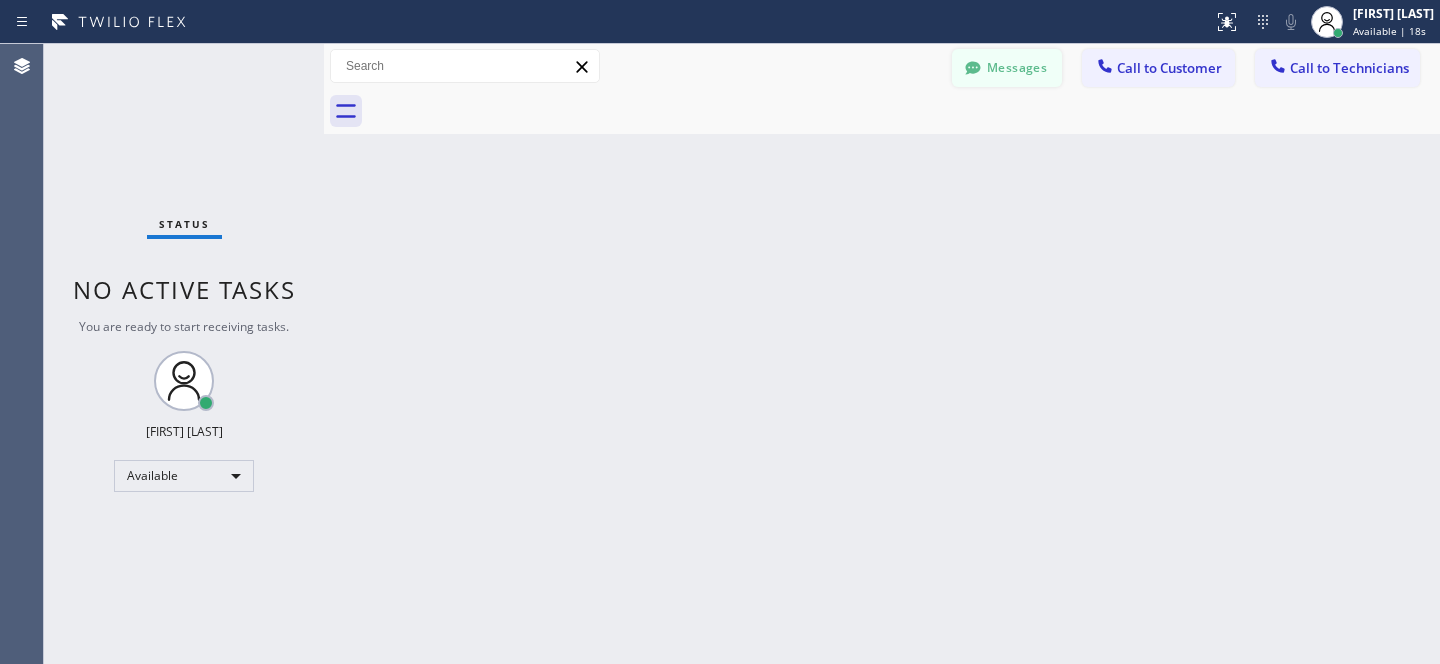 click on "Messages" at bounding box center [1007, 68] 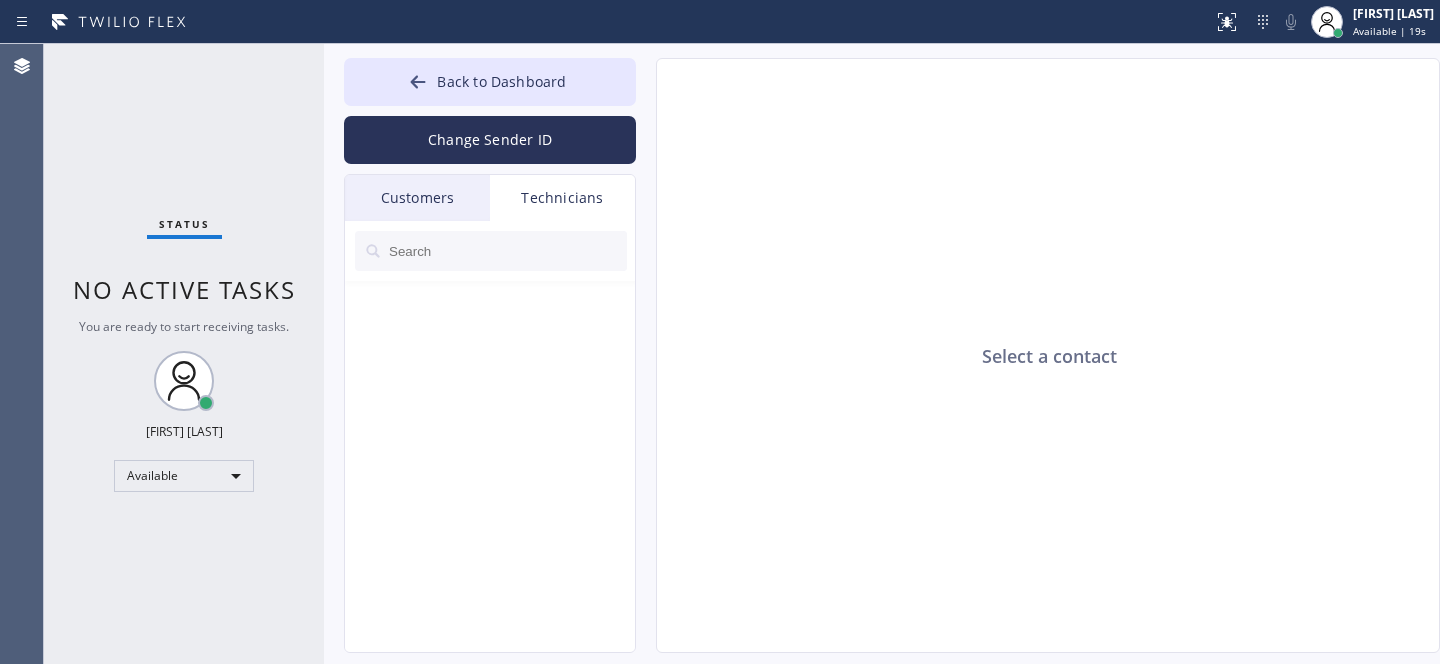 click on "Customers" at bounding box center [417, 198] 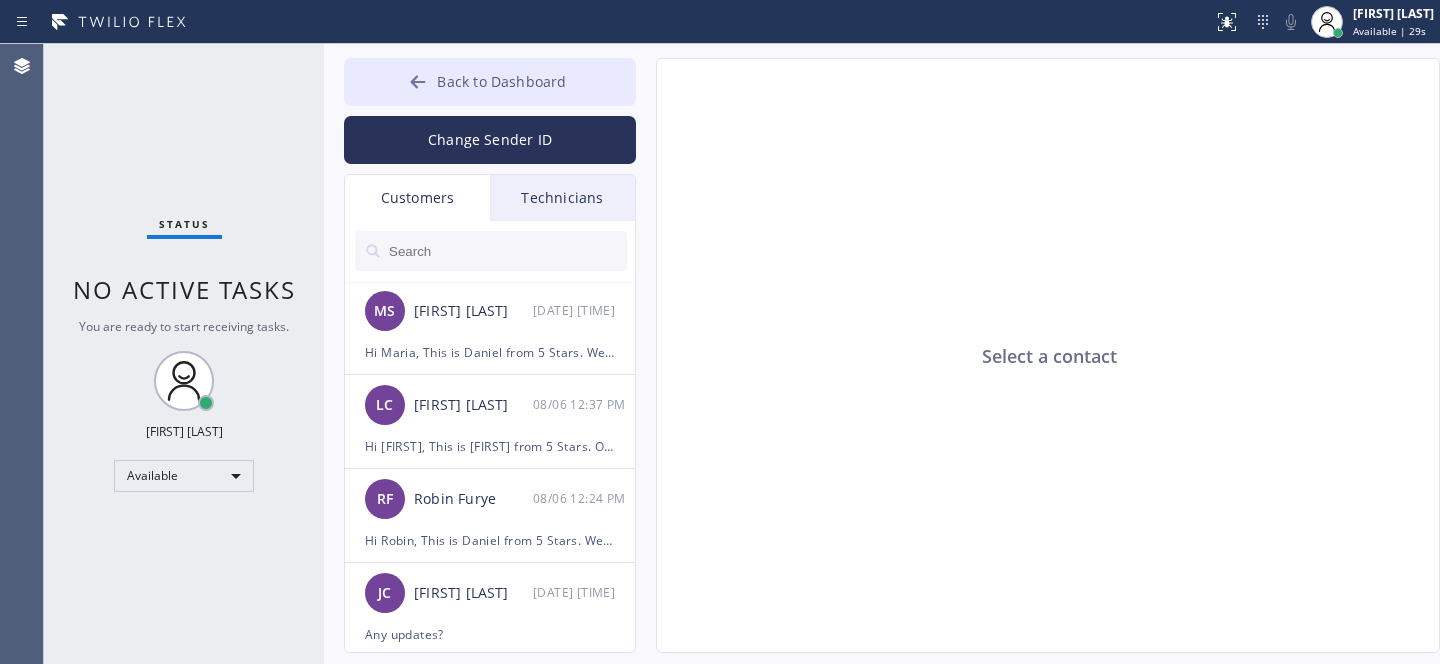 click at bounding box center [418, 84] 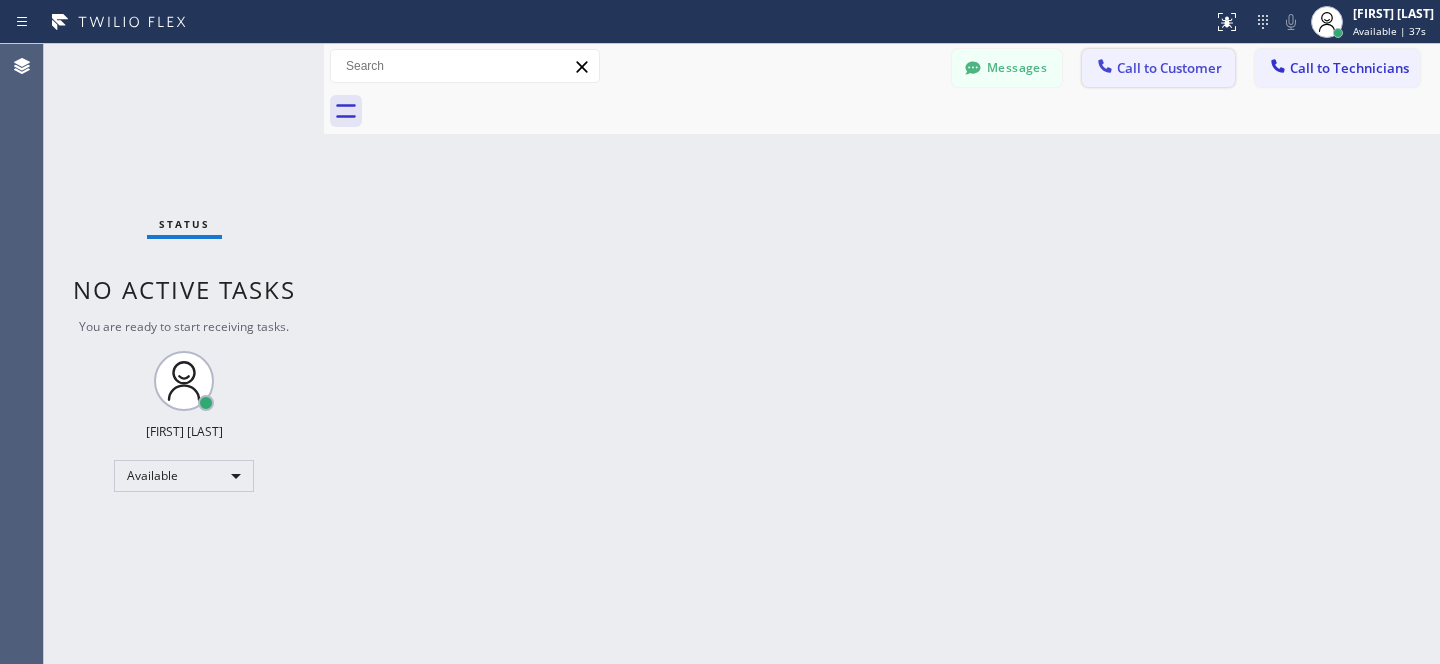 click at bounding box center [1105, 68] 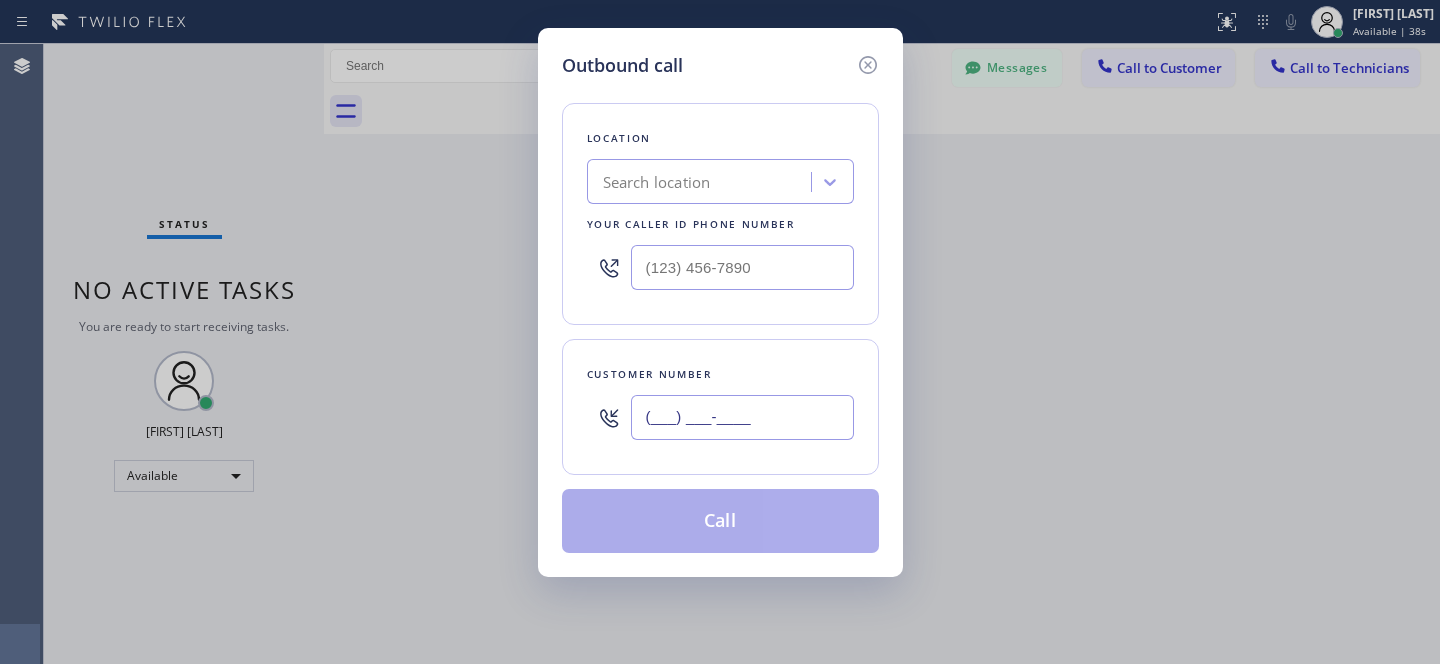 click on "(___) ___-____" at bounding box center [742, 417] 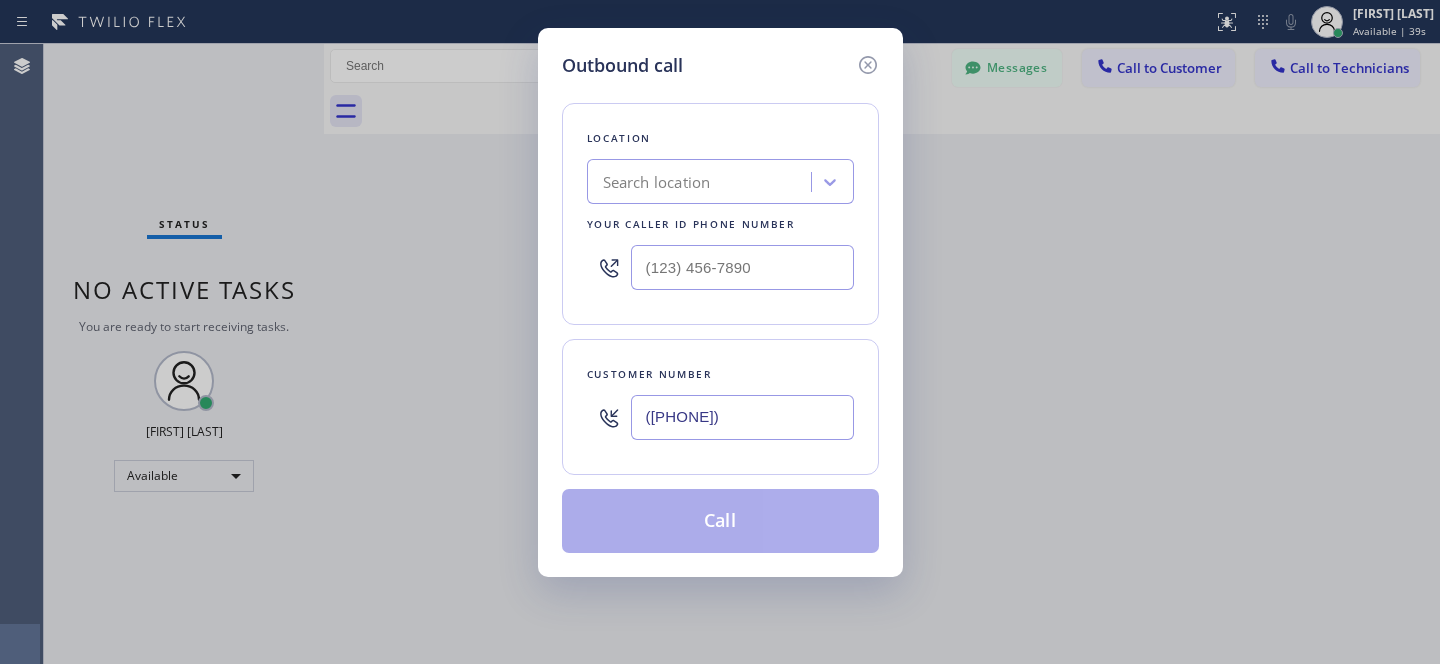 type on "([PHONE])" 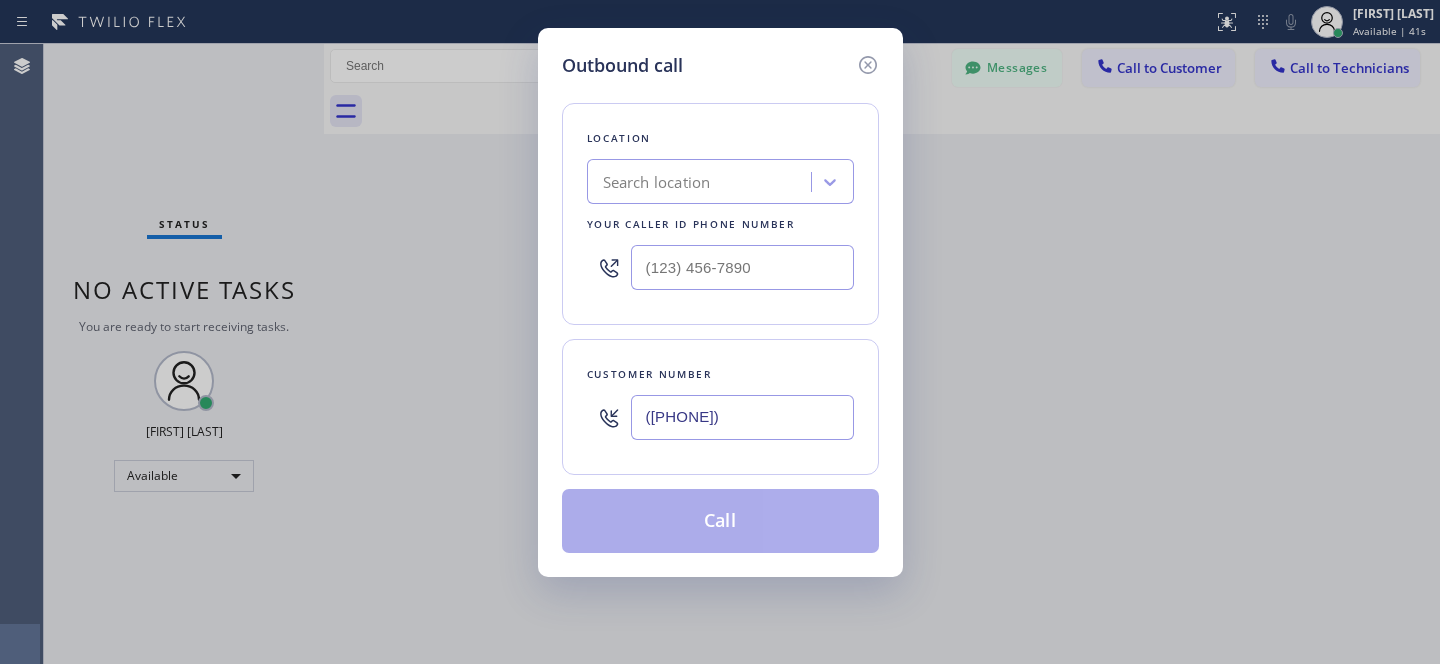 click on "Search location" at bounding box center (702, 182) 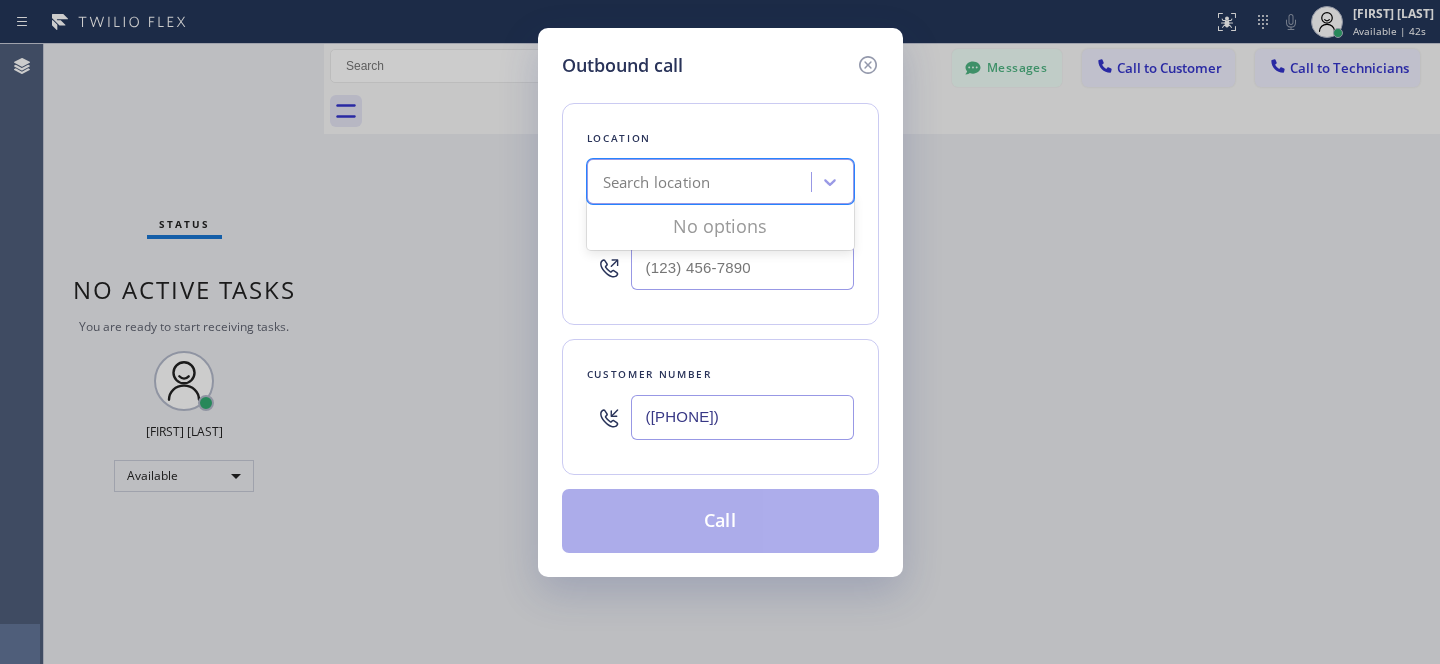 paste on "Repair Twist of New York" 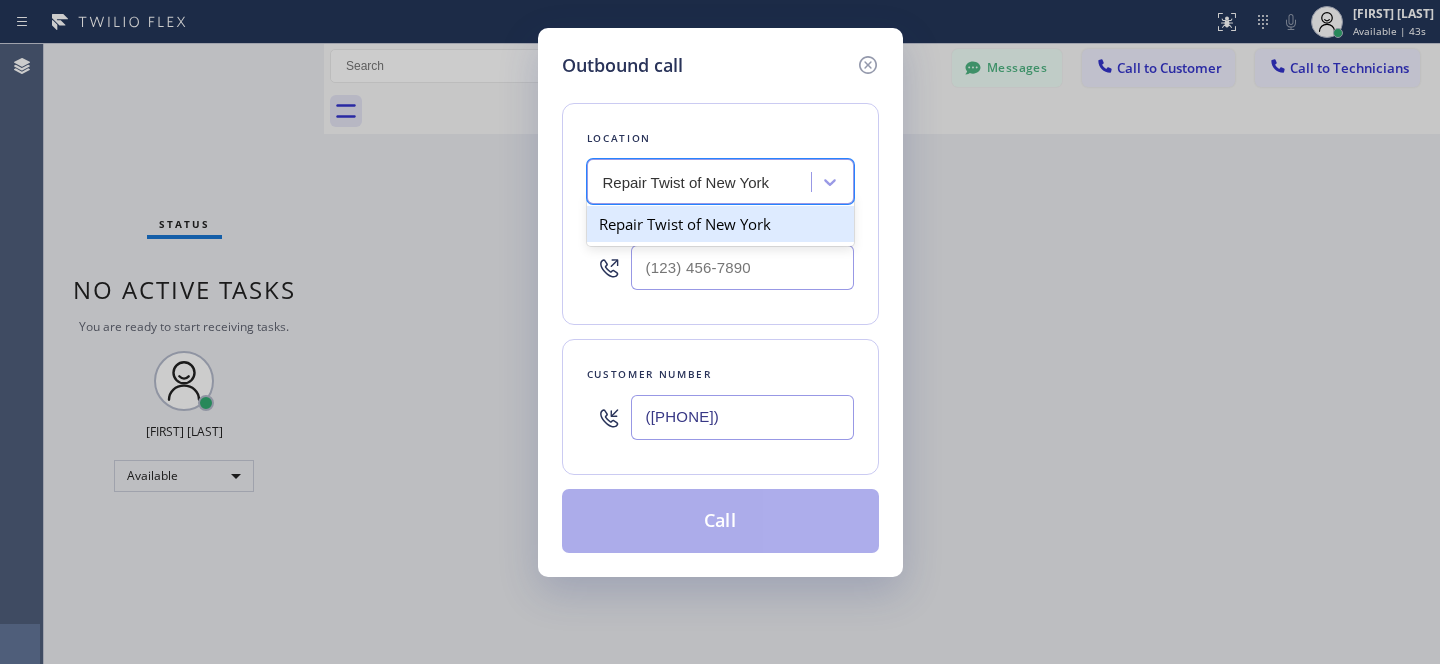 click on "Repair Twist of New York" at bounding box center (720, 224) 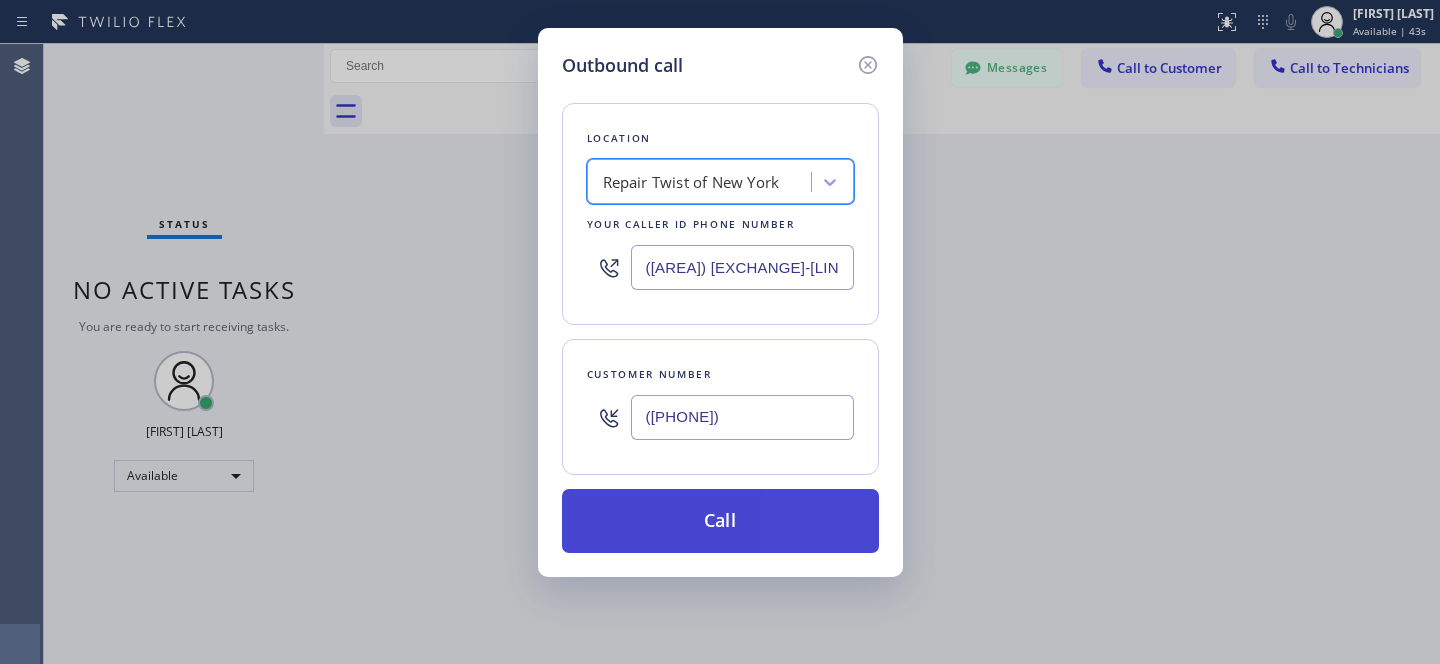 click on "Call" at bounding box center [720, 521] 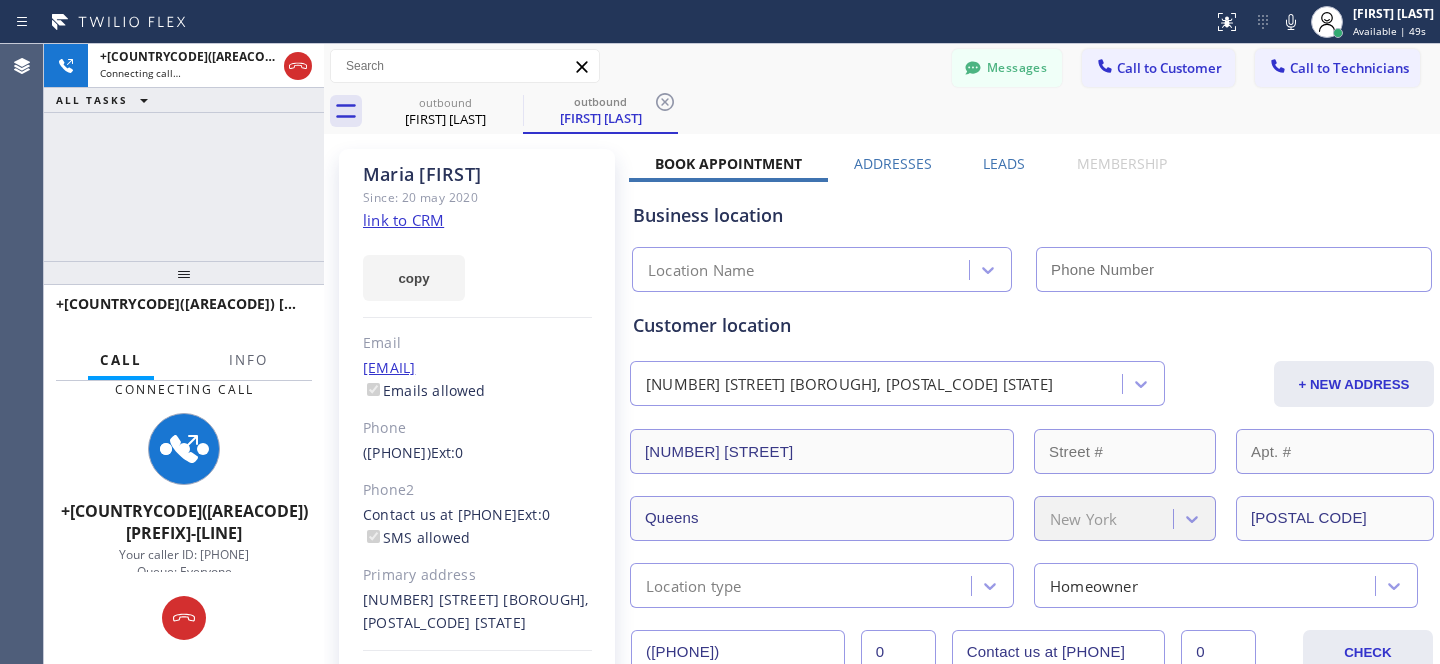 type on "([AREA]) [EXCHANGE]-[LINE]" 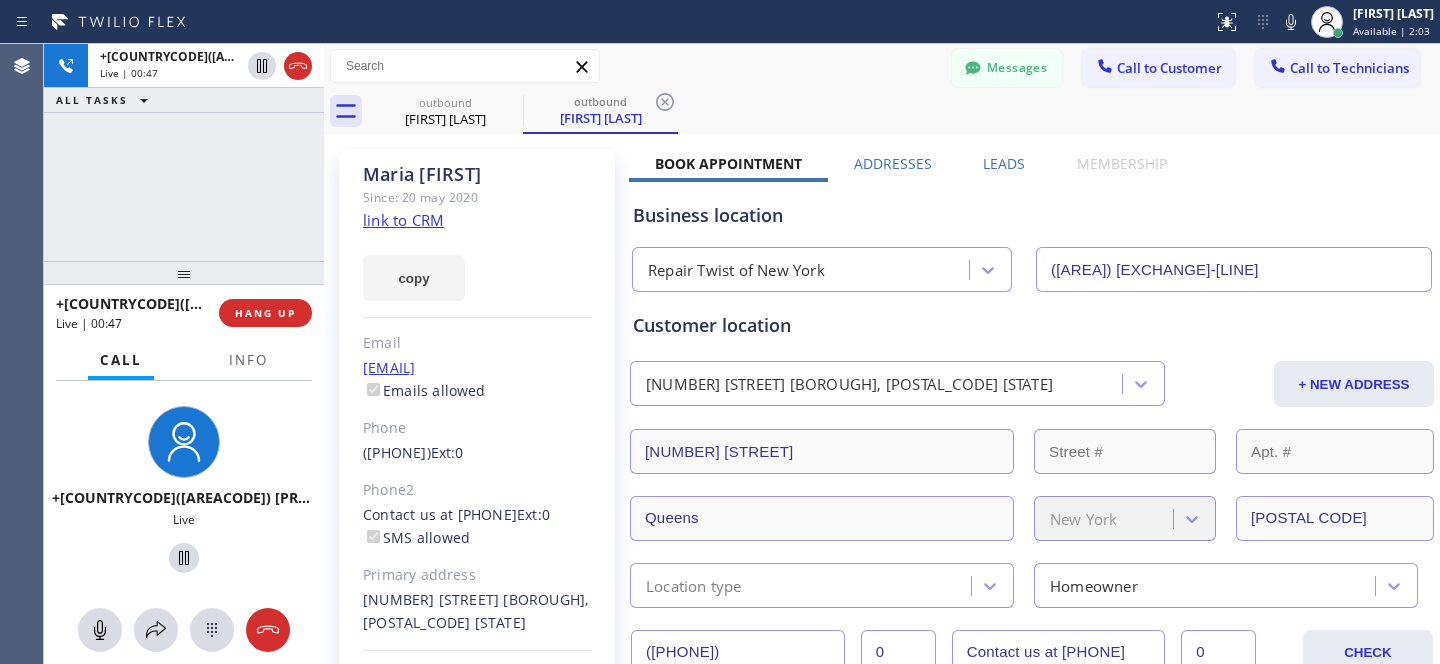 click on "copy" at bounding box center (477, 266) 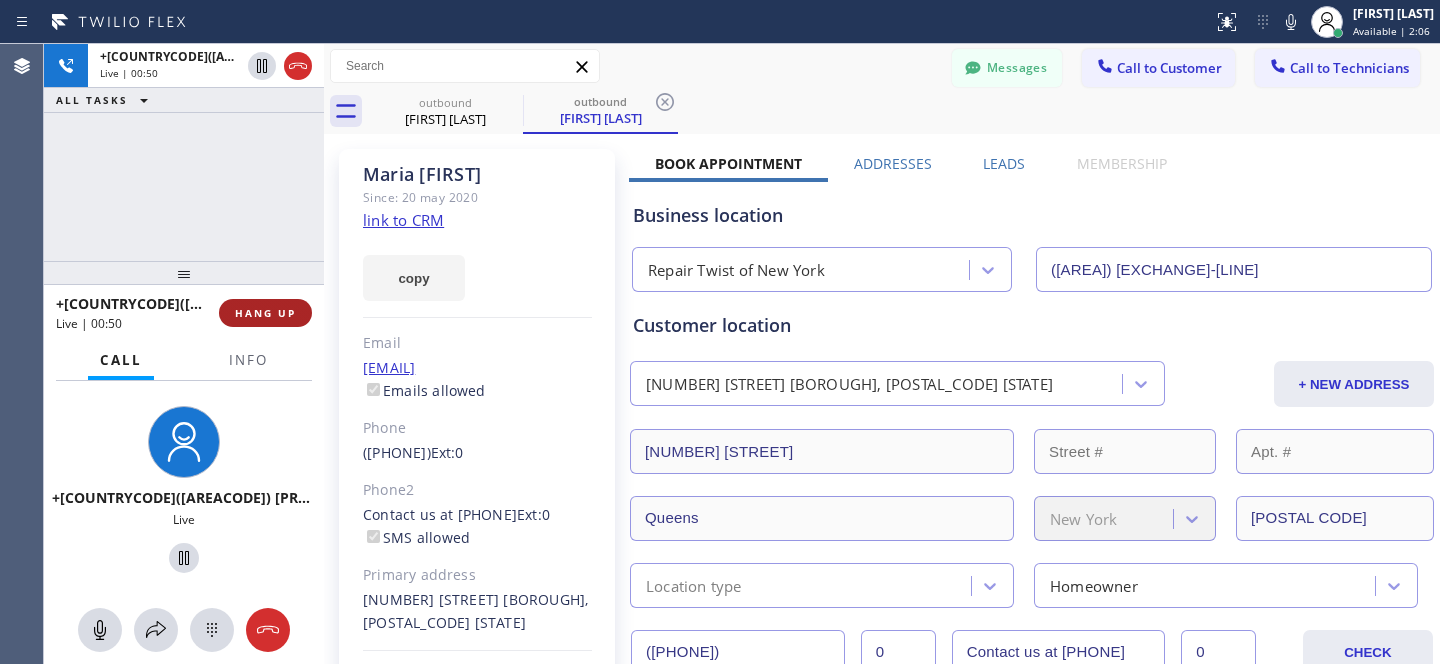 click on "HANG UP" at bounding box center [265, 313] 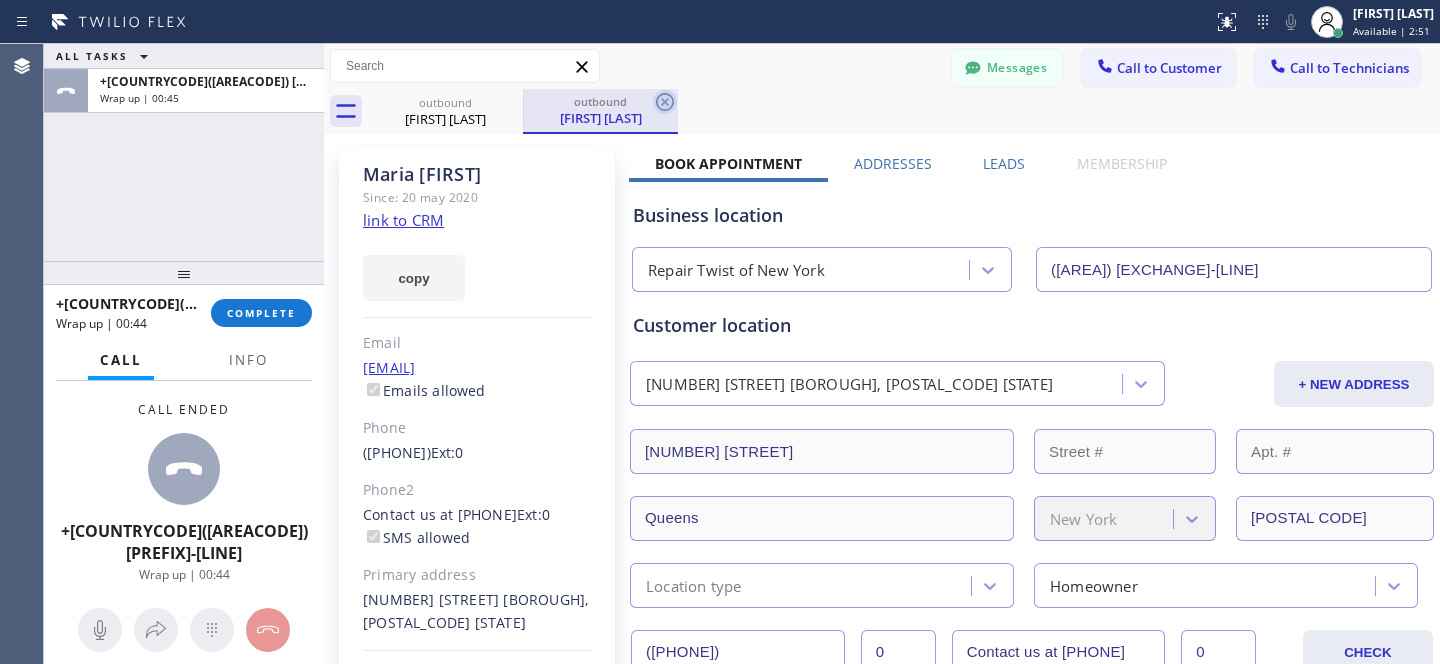 click 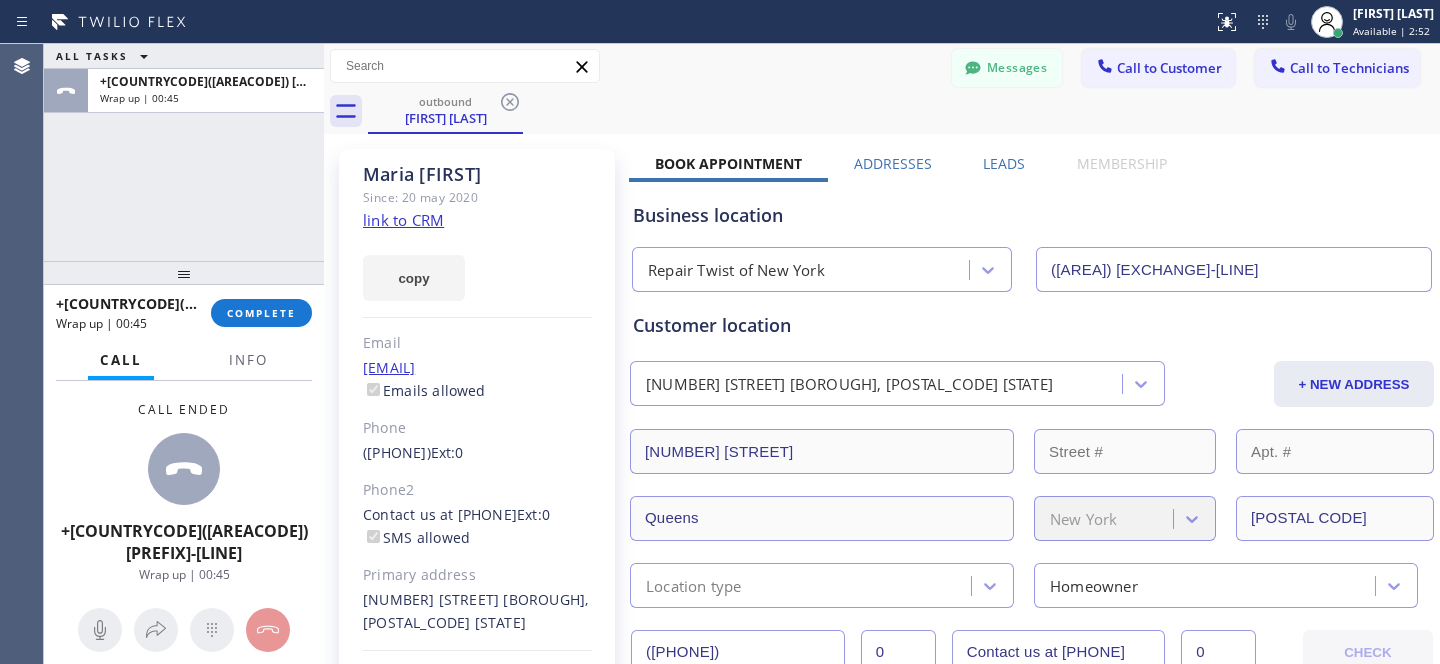 click 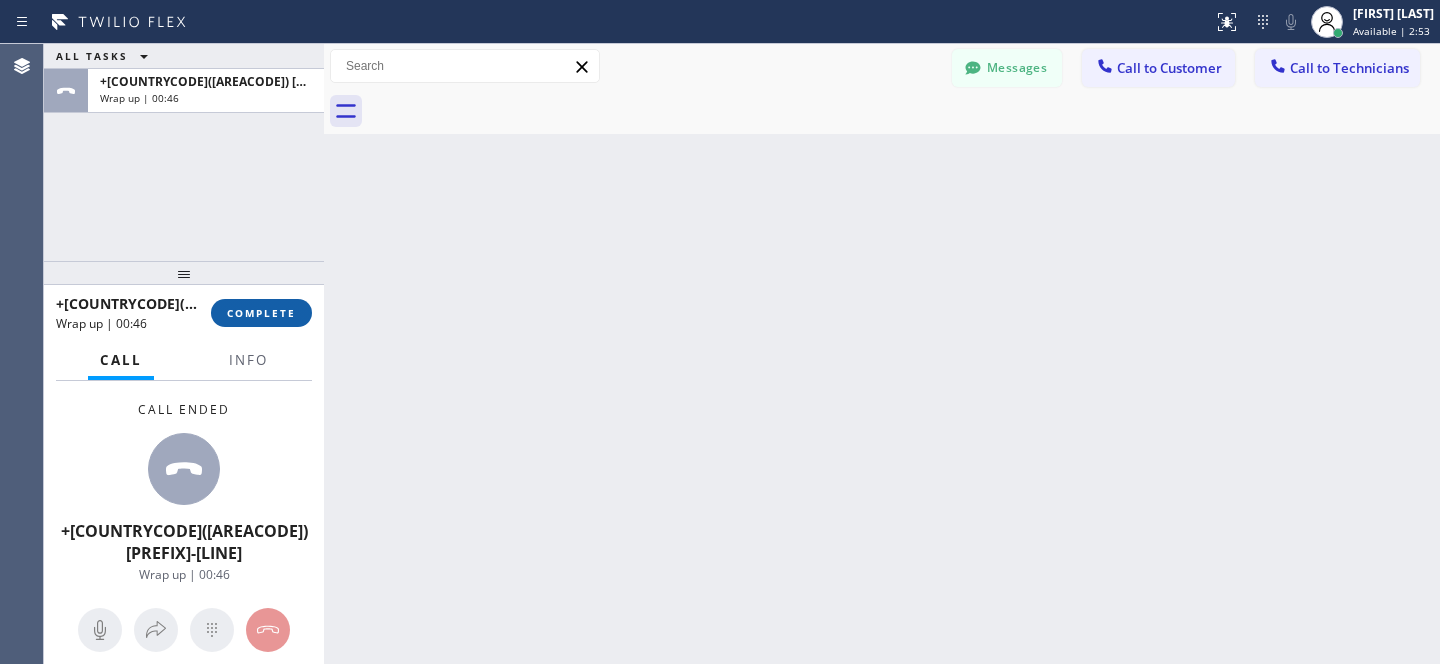 click on "COMPLETE" at bounding box center (261, 313) 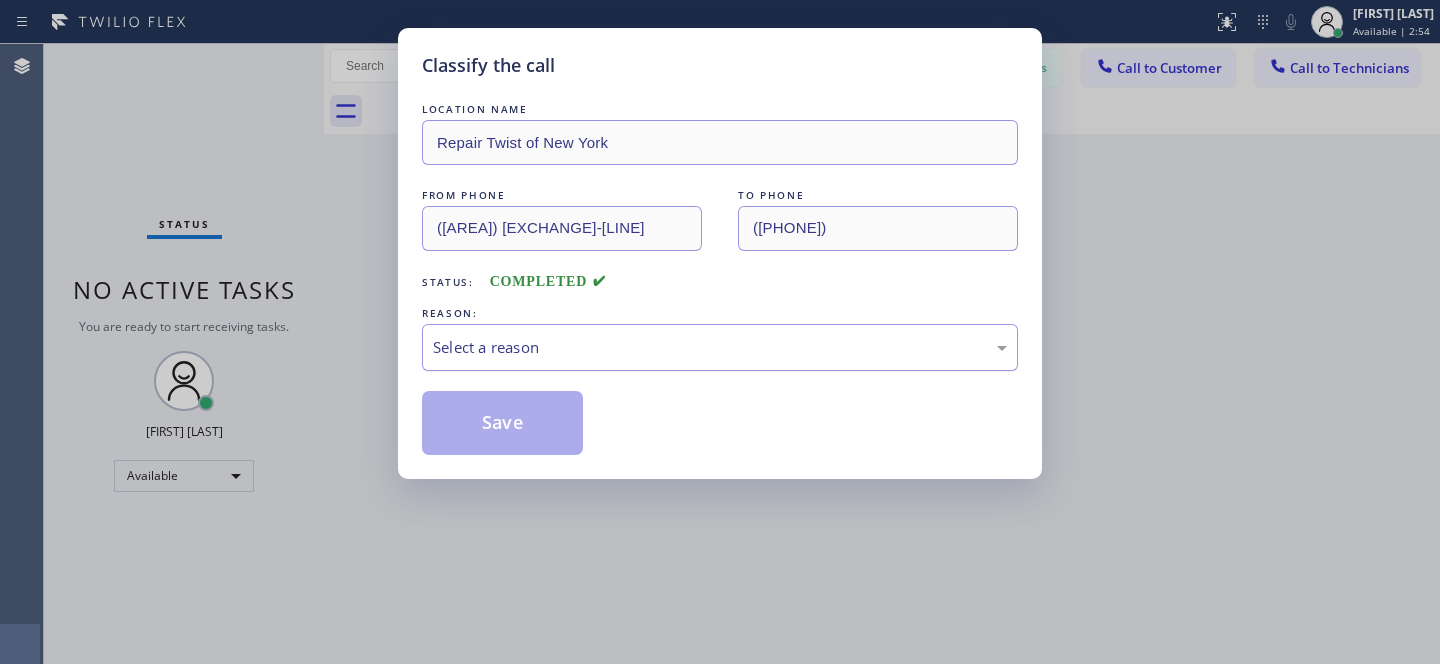 click on "Select a reason" at bounding box center [720, 347] 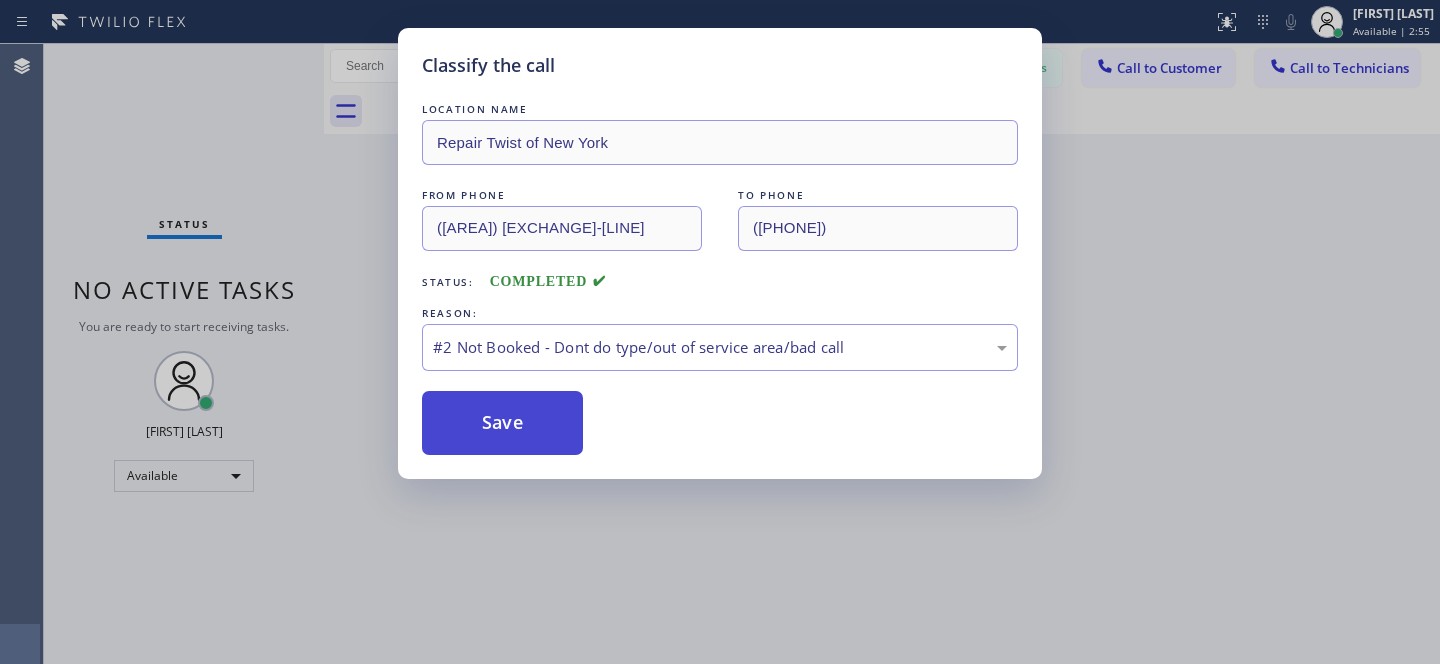 click on "Save" at bounding box center [502, 423] 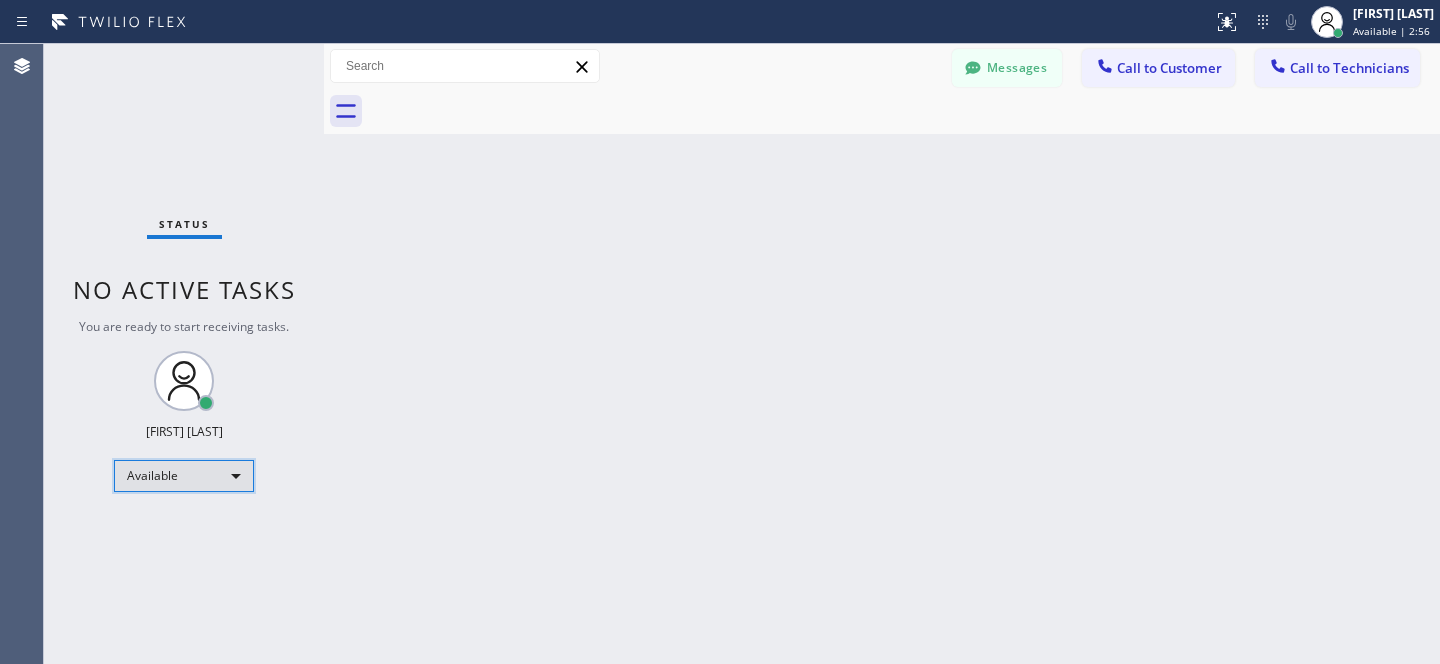click on "Available" at bounding box center [184, 476] 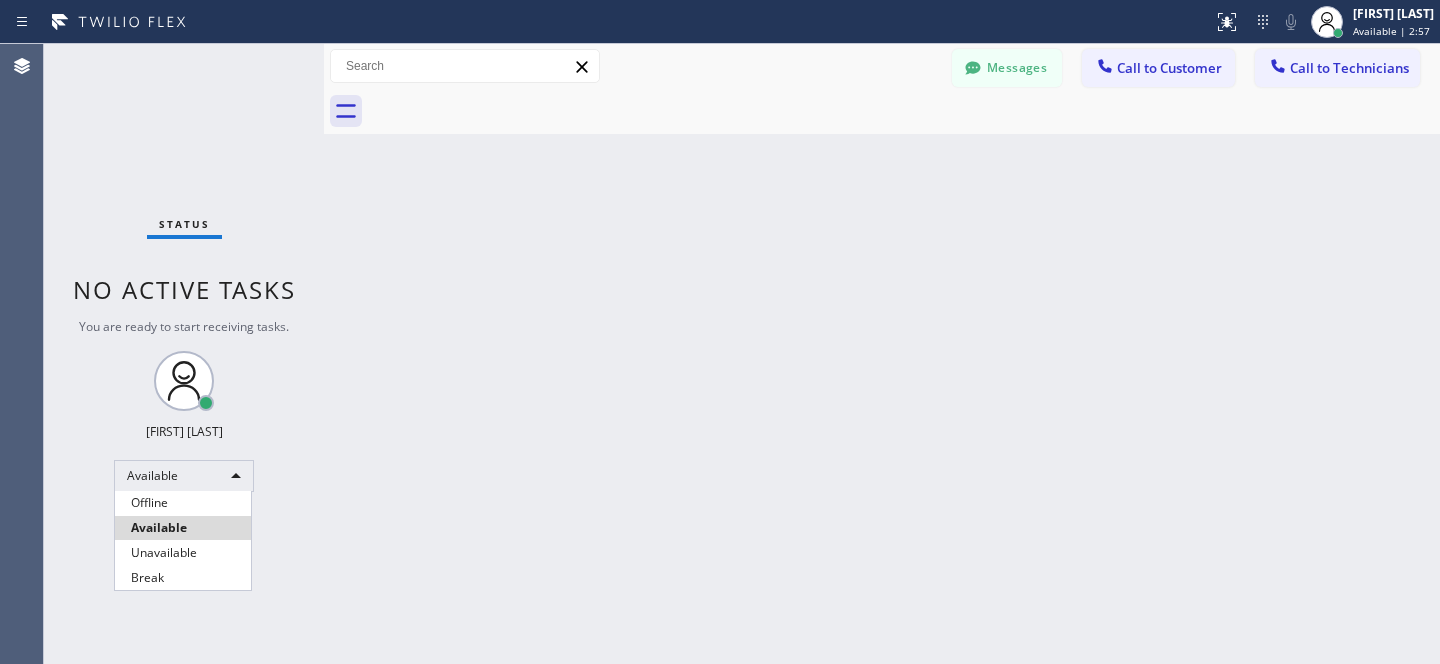 click on "Offline" at bounding box center (183, 503) 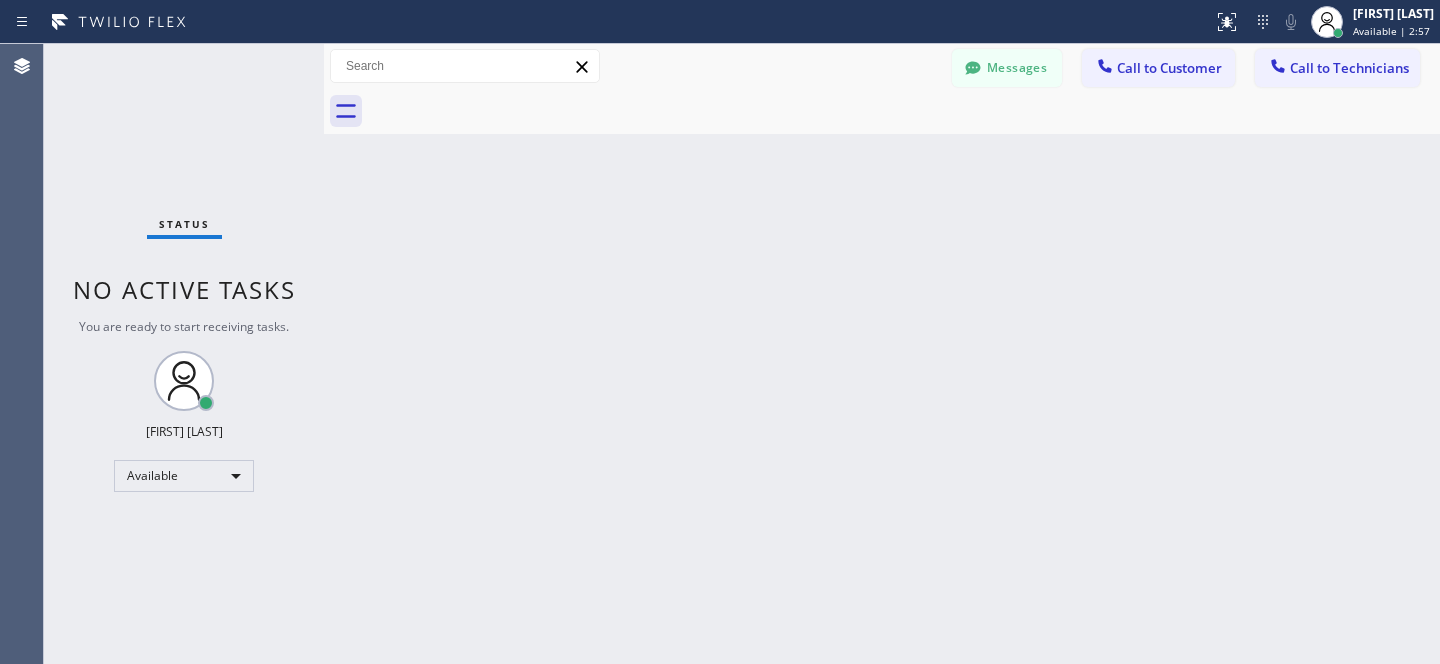 click on "Status   No active tasks     You are ready to start receiving tasks.   [FIRST] [LAST] Available" at bounding box center (184, 354) 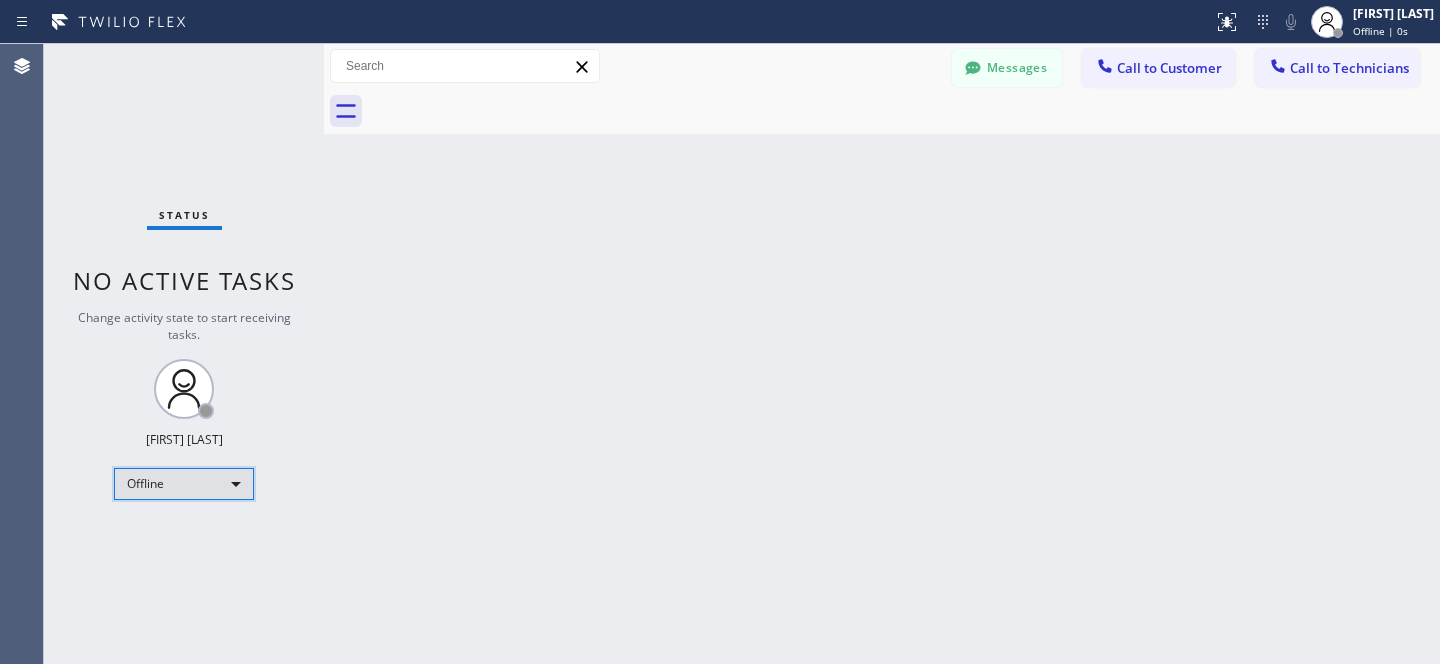 click on "Offline" at bounding box center (184, 484) 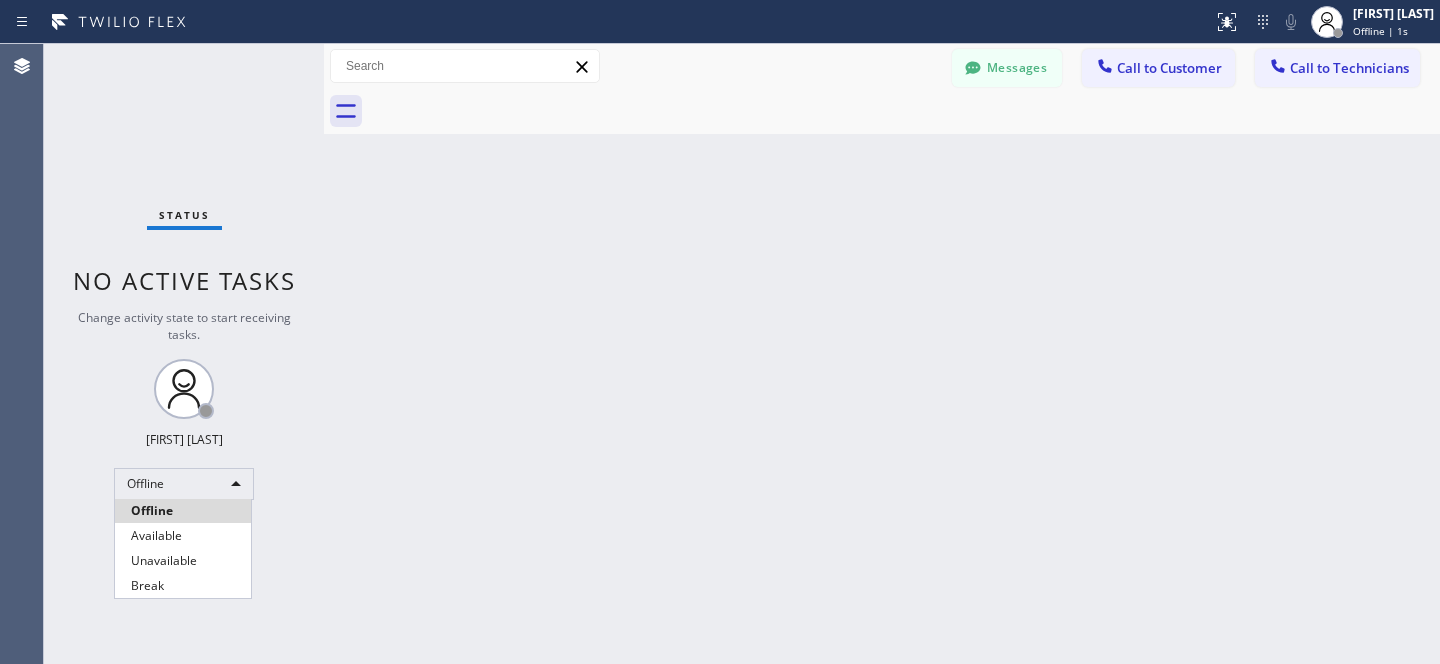 click on "Available" at bounding box center (183, 536) 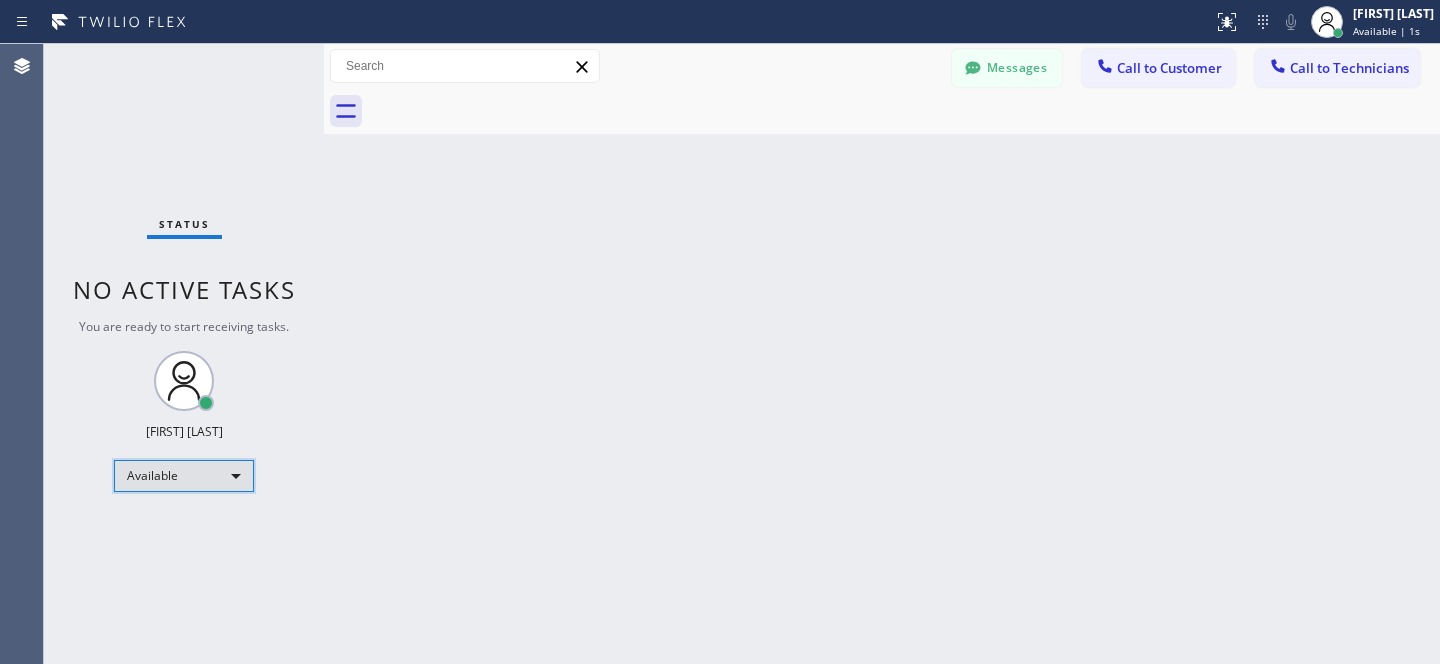 click on "Available" at bounding box center (184, 476) 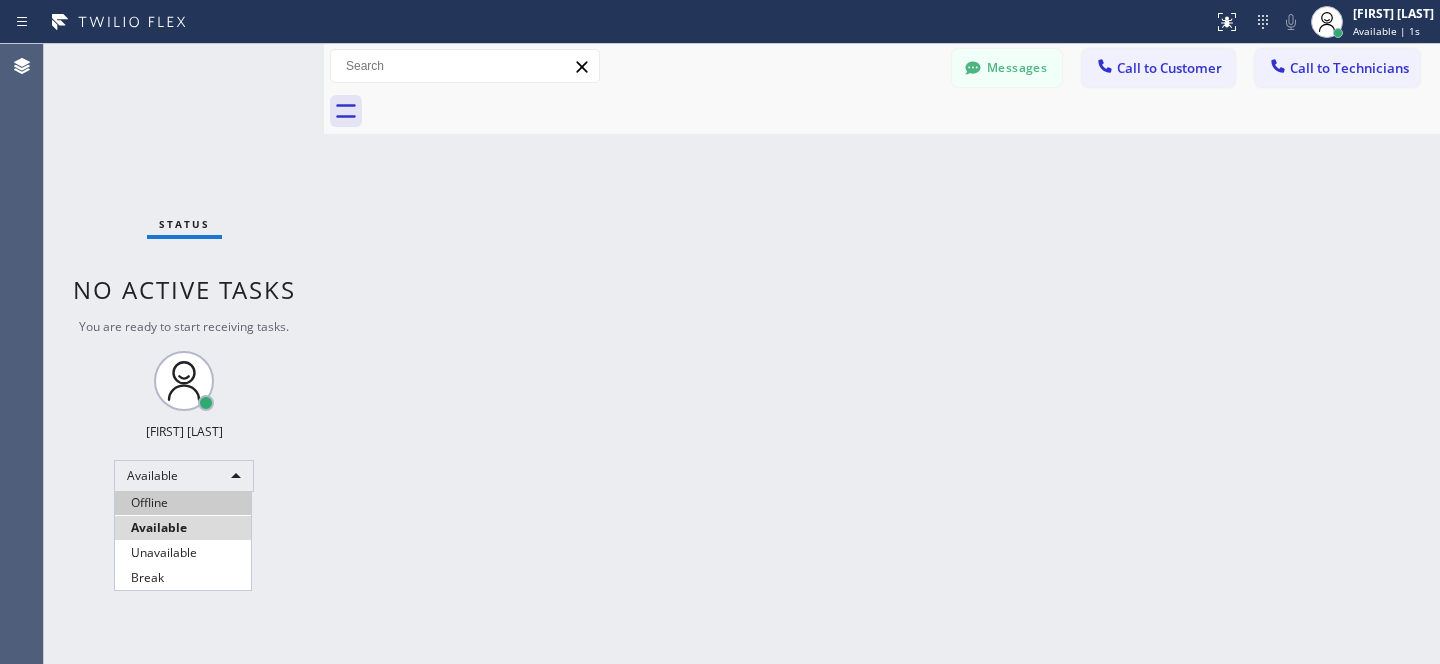 click on "Offline" at bounding box center (183, 503) 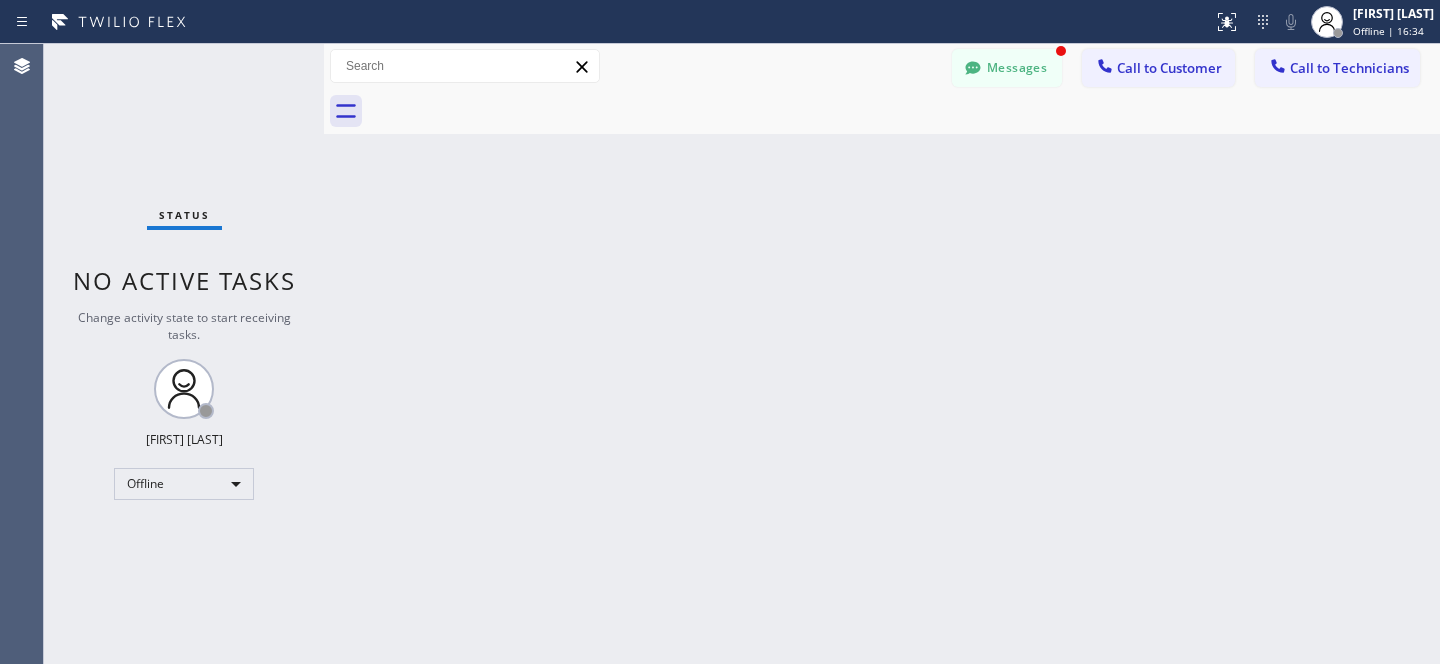 click on "Messages" at bounding box center [1007, 68] 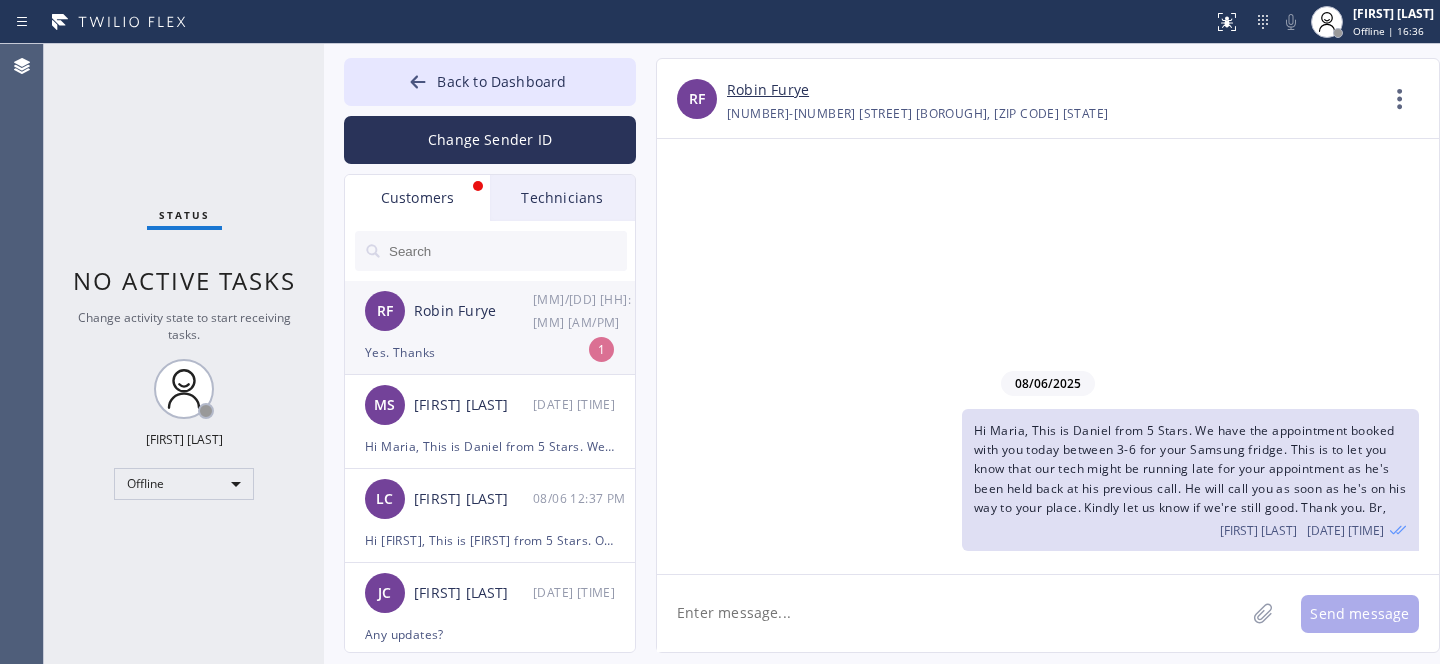 click on "Robin Furye" at bounding box center [473, 311] 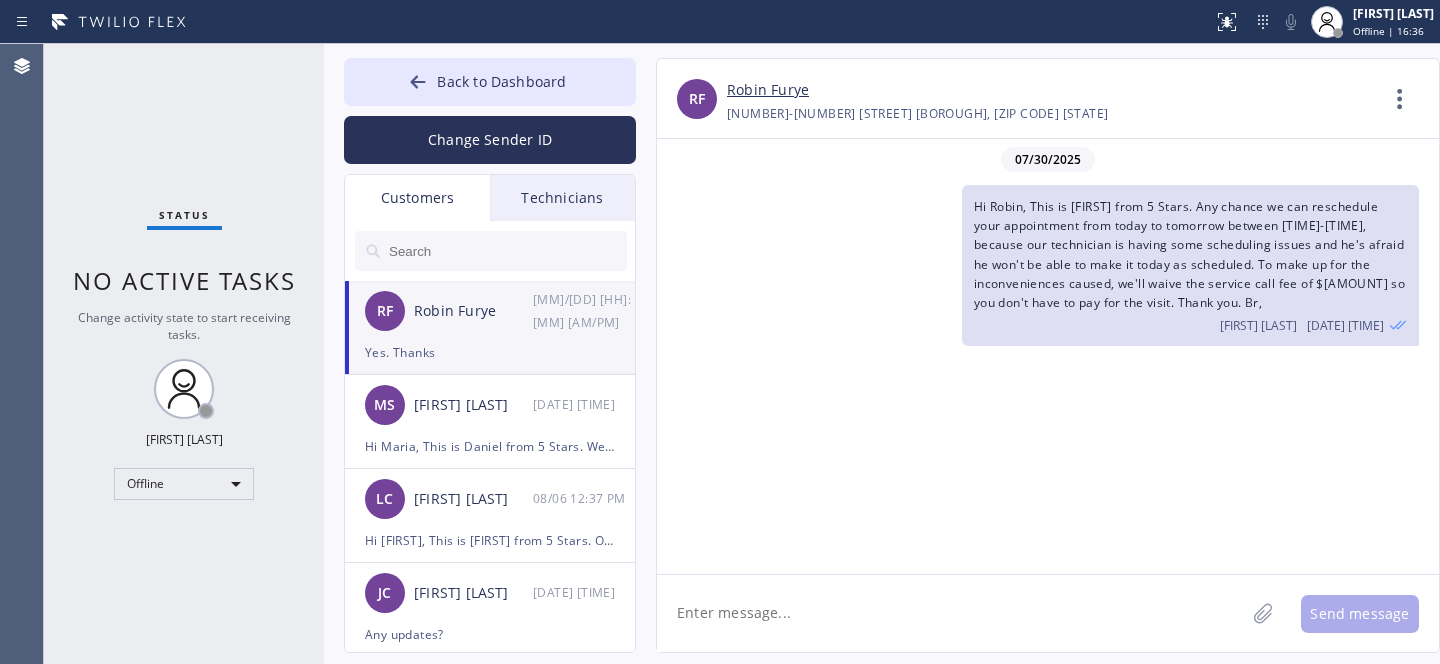 scroll, scrollTop: 759, scrollLeft: 0, axis: vertical 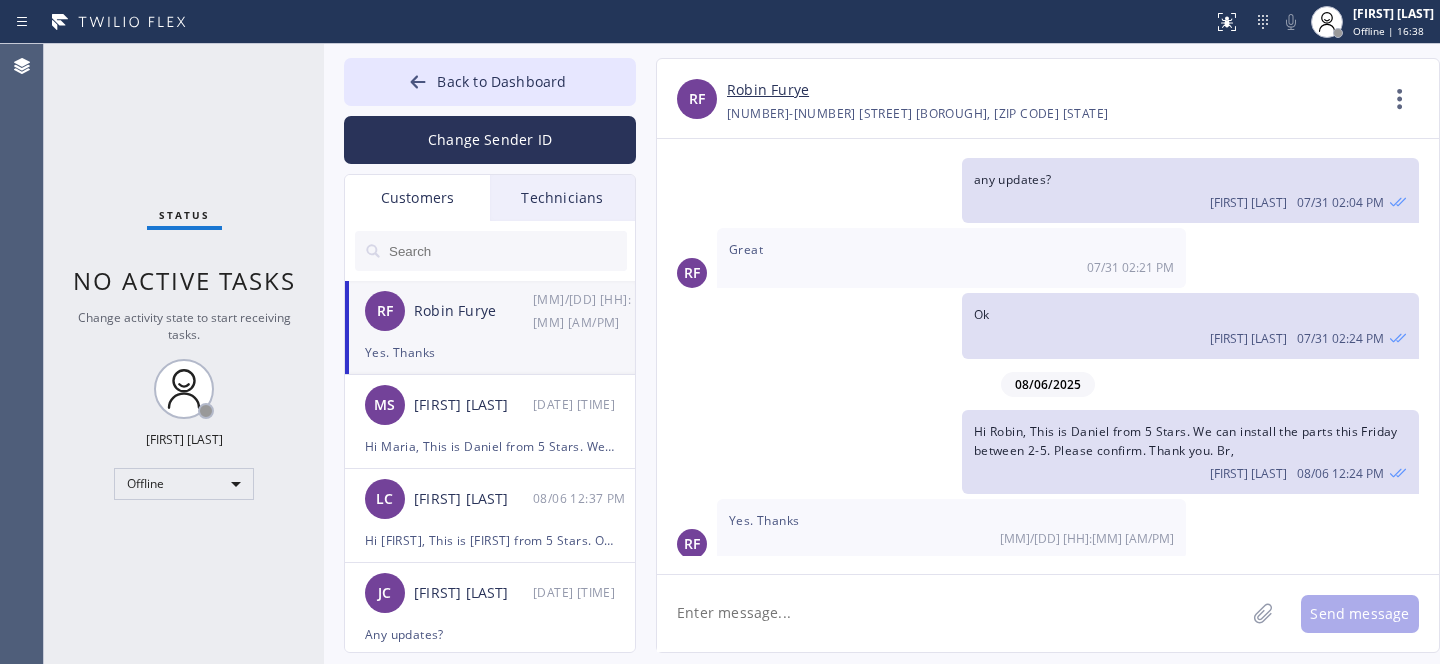 click 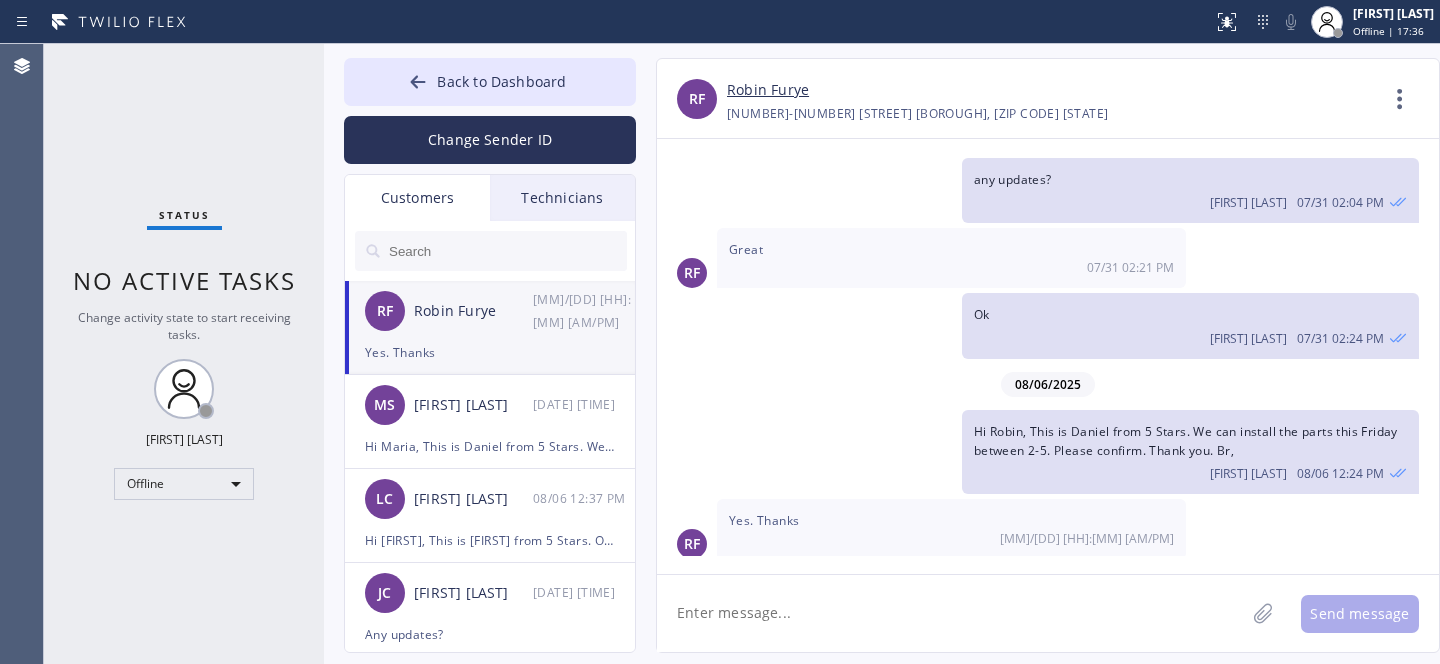 drag, startPoint x: 848, startPoint y: 604, endPoint x: 861, endPoint y: 581, distance: 26.41969 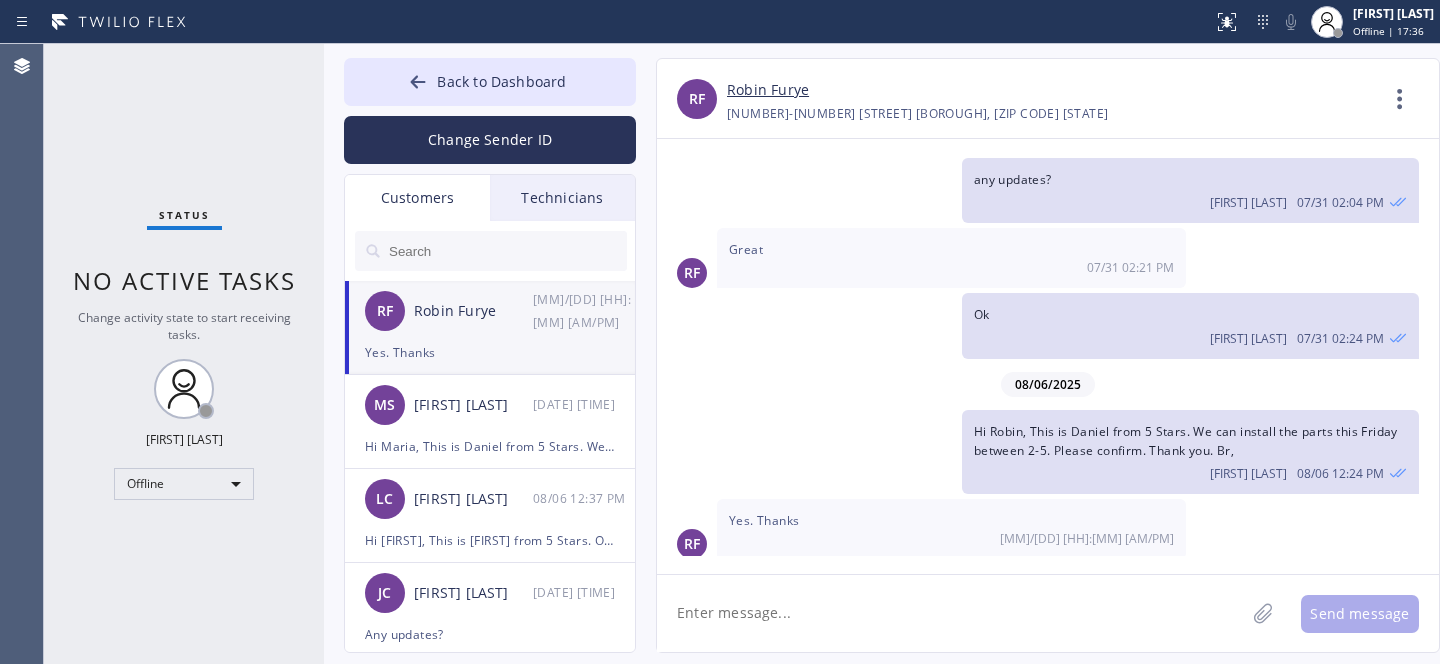 click 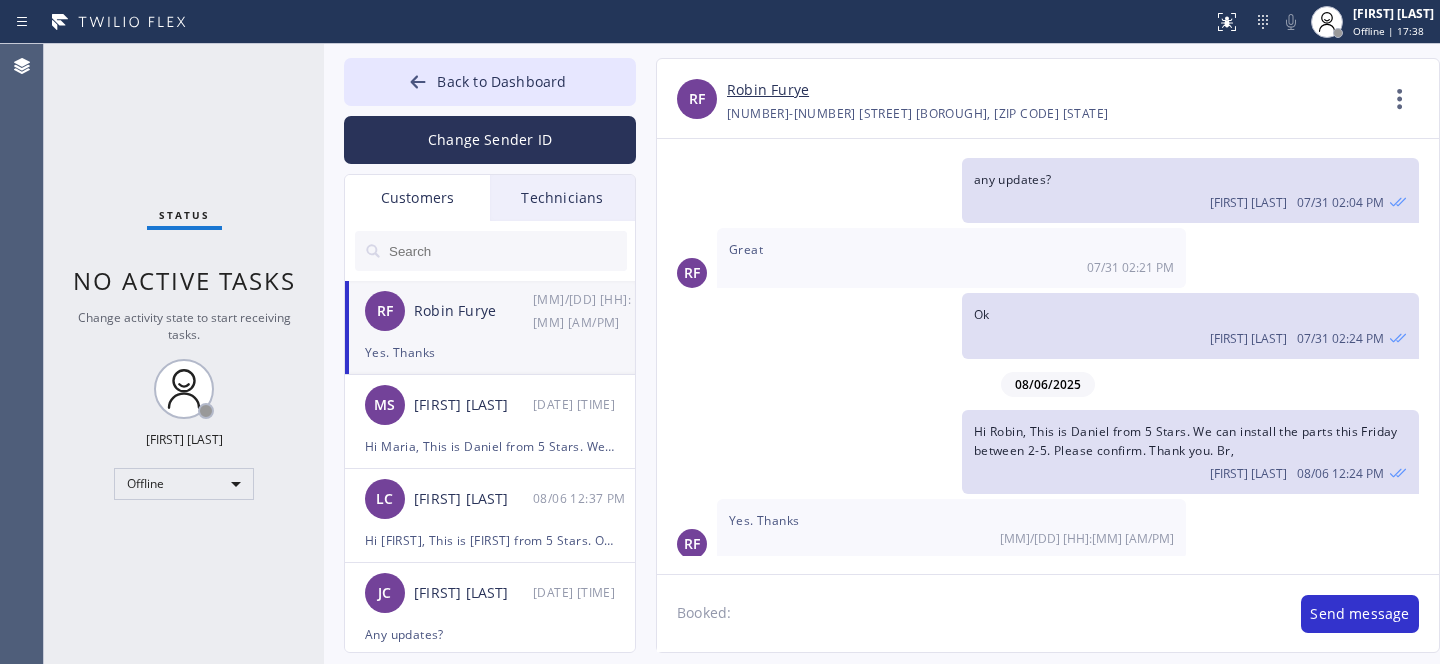 paste on "[DATE] [TIME]" 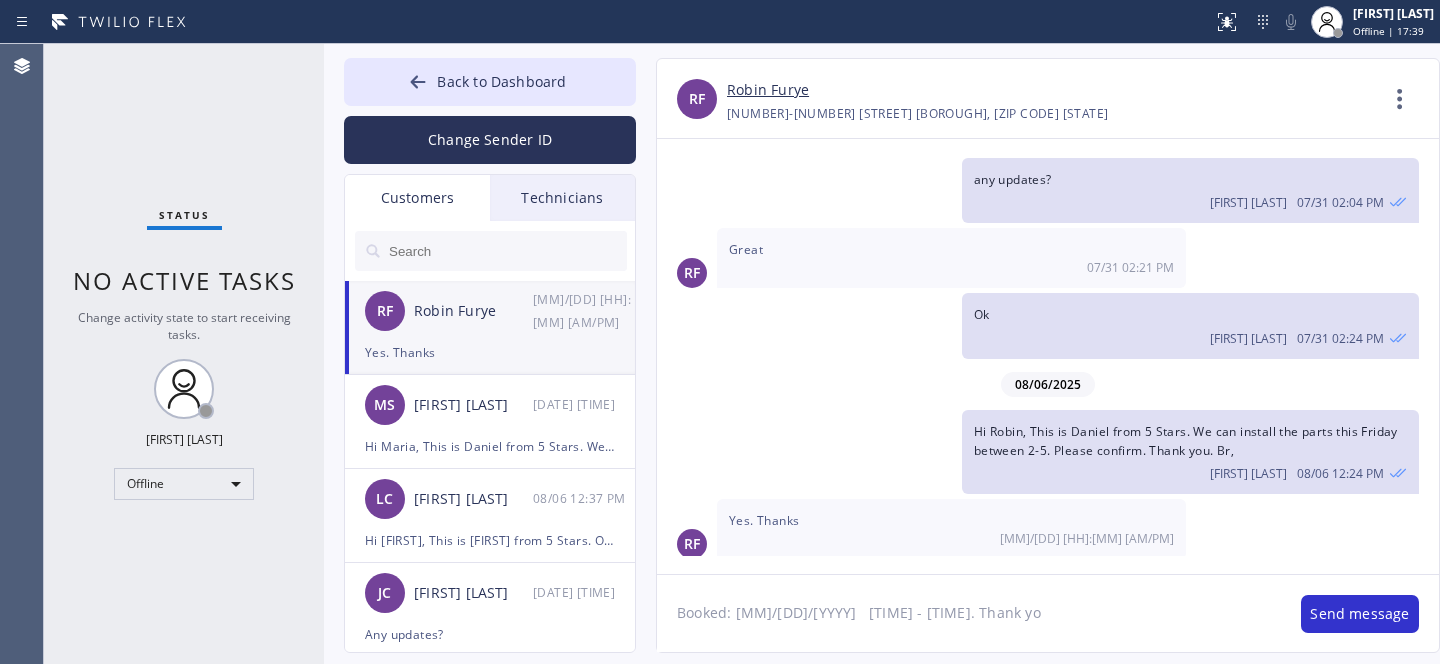 type on "Booked: 08/08/2025	2pm - 5pm. Thank you" 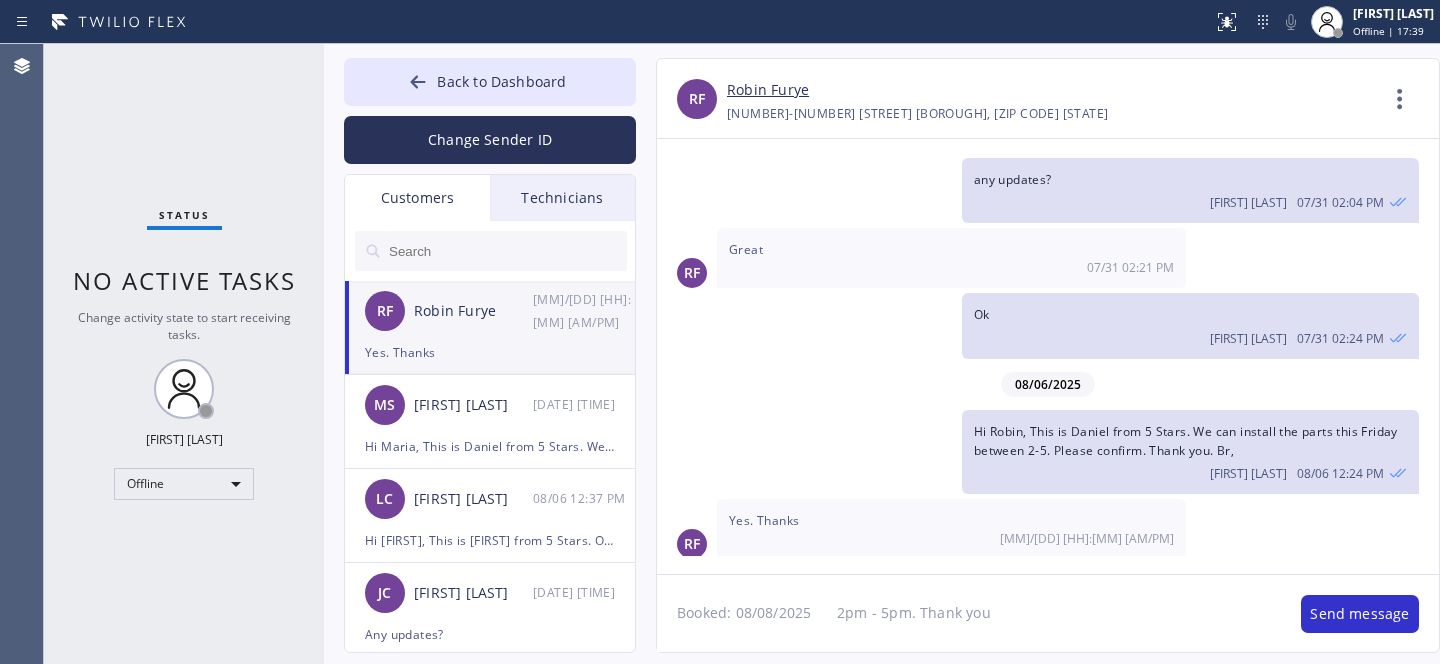 type 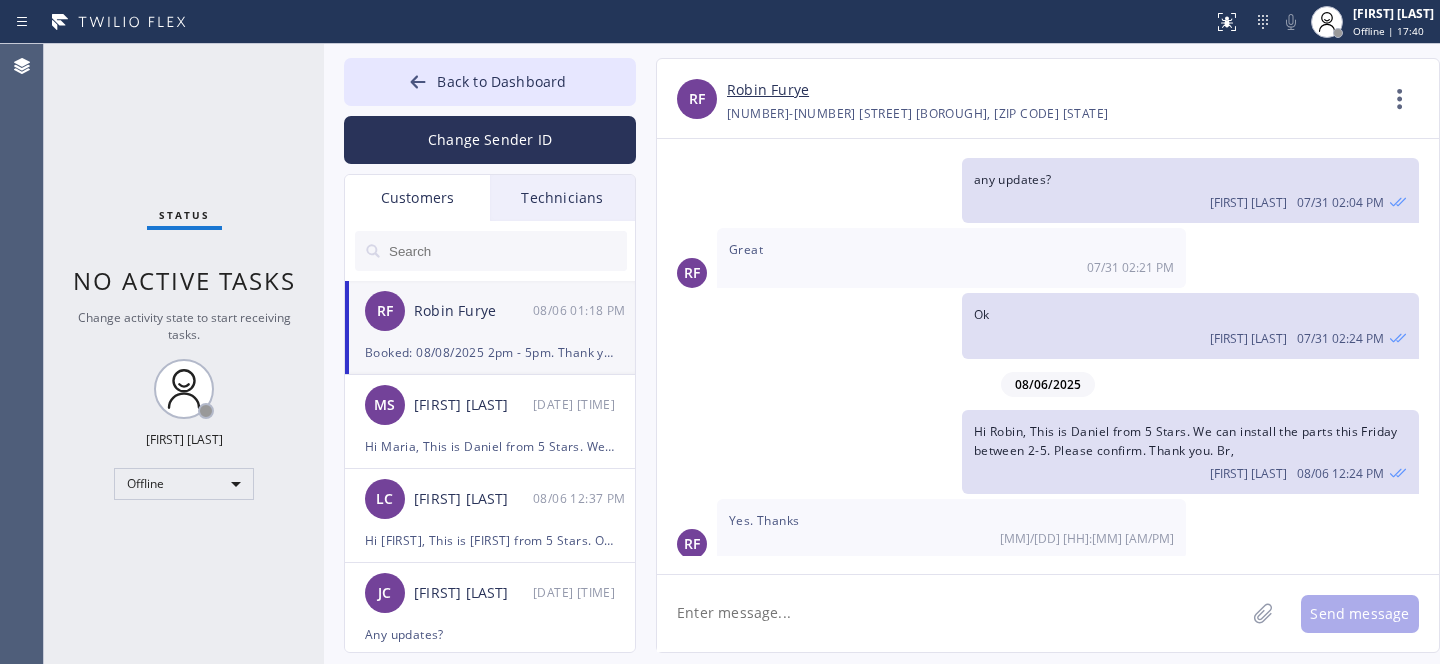scroll, scrollTop: 829, scrollLeft: 0, axis: vertical 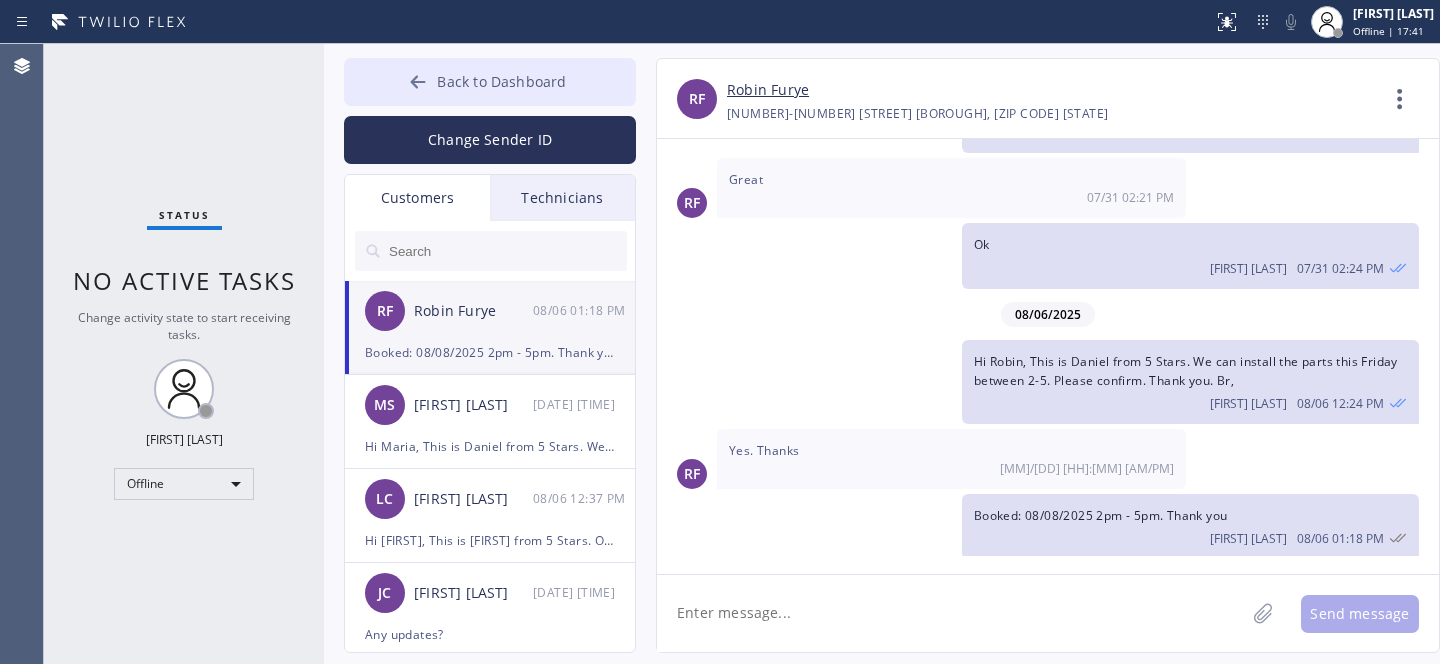 click 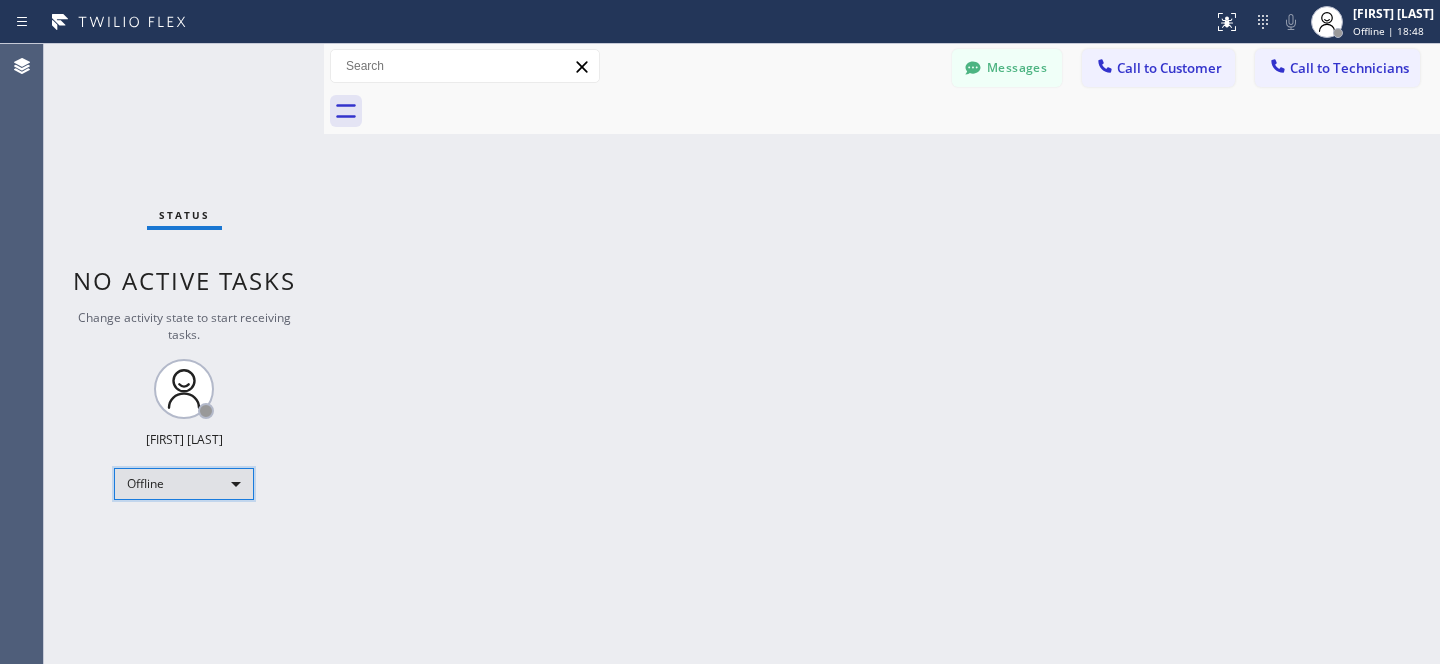 click on "Offline" at bounding box center [184, 484] 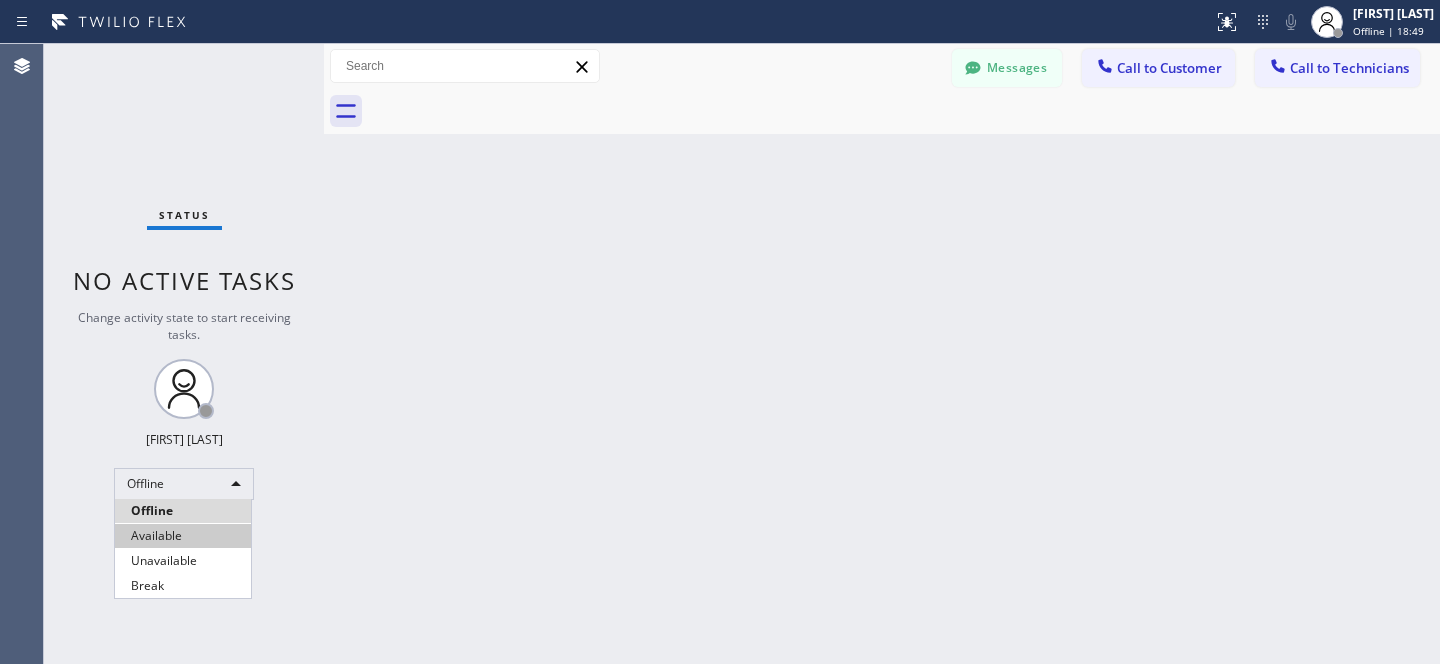 click on "Available" at bounding box center (183, 536) 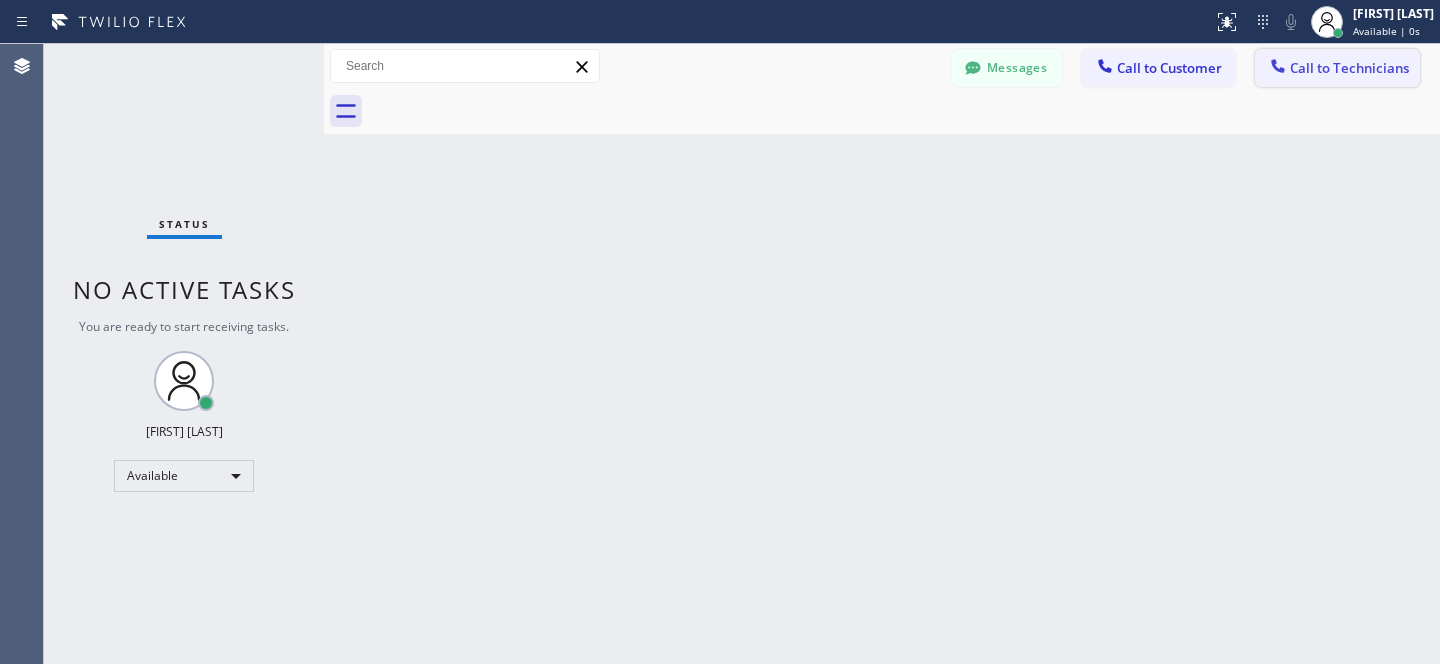 click on "Call to Technicians" at bounding box center [1349, 68] 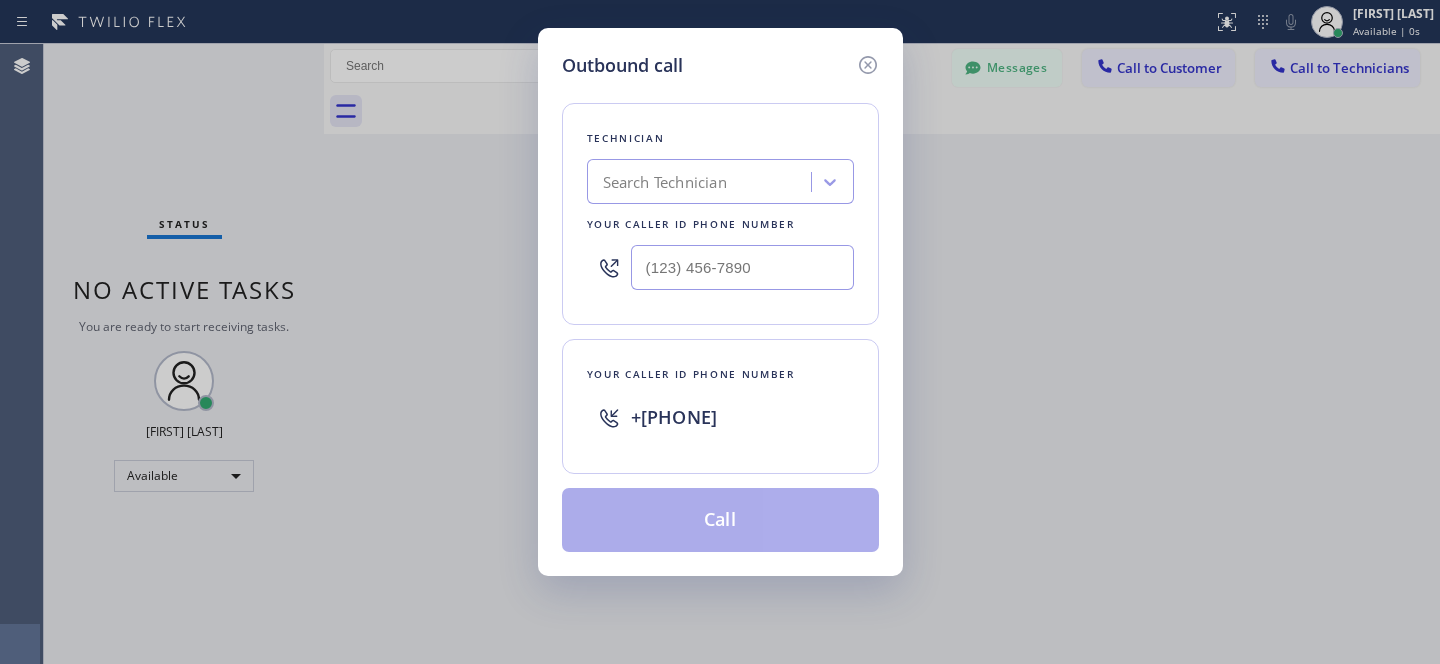 click on "Search Technician" at bounding box center (702, 182) 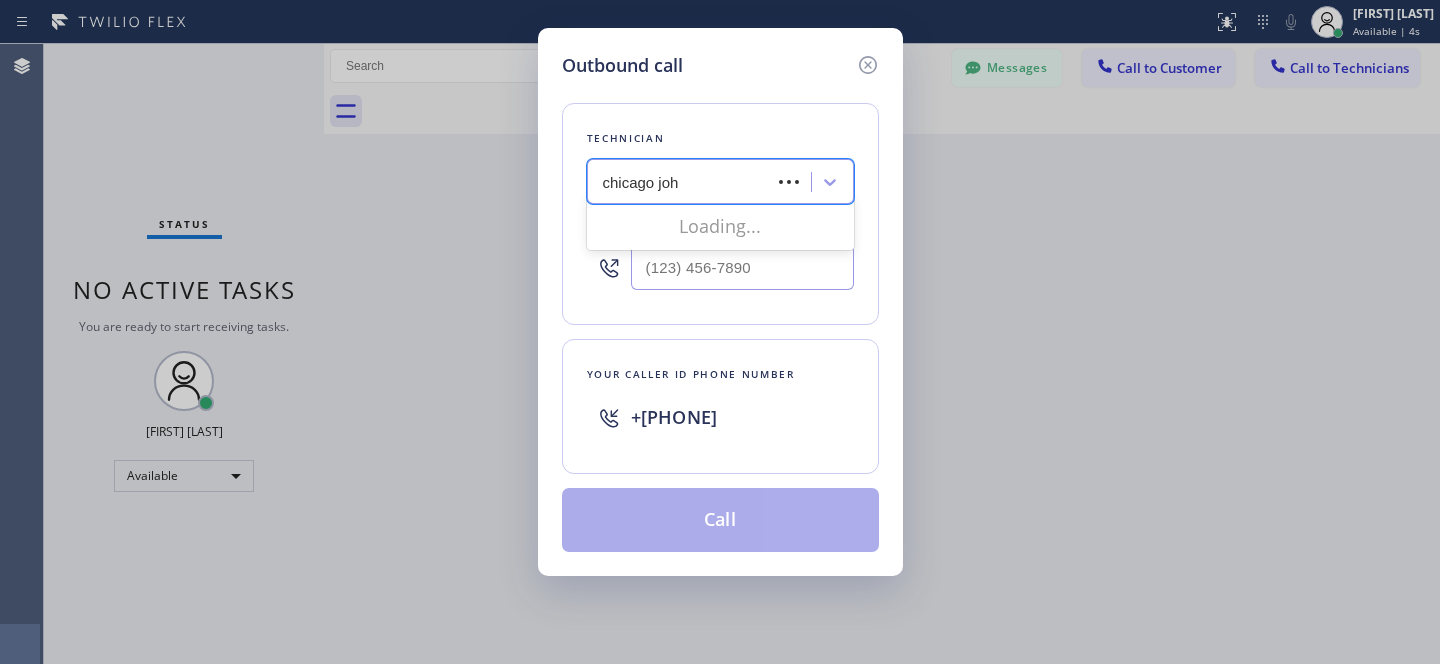 type on "[CITY] [FIRST]" 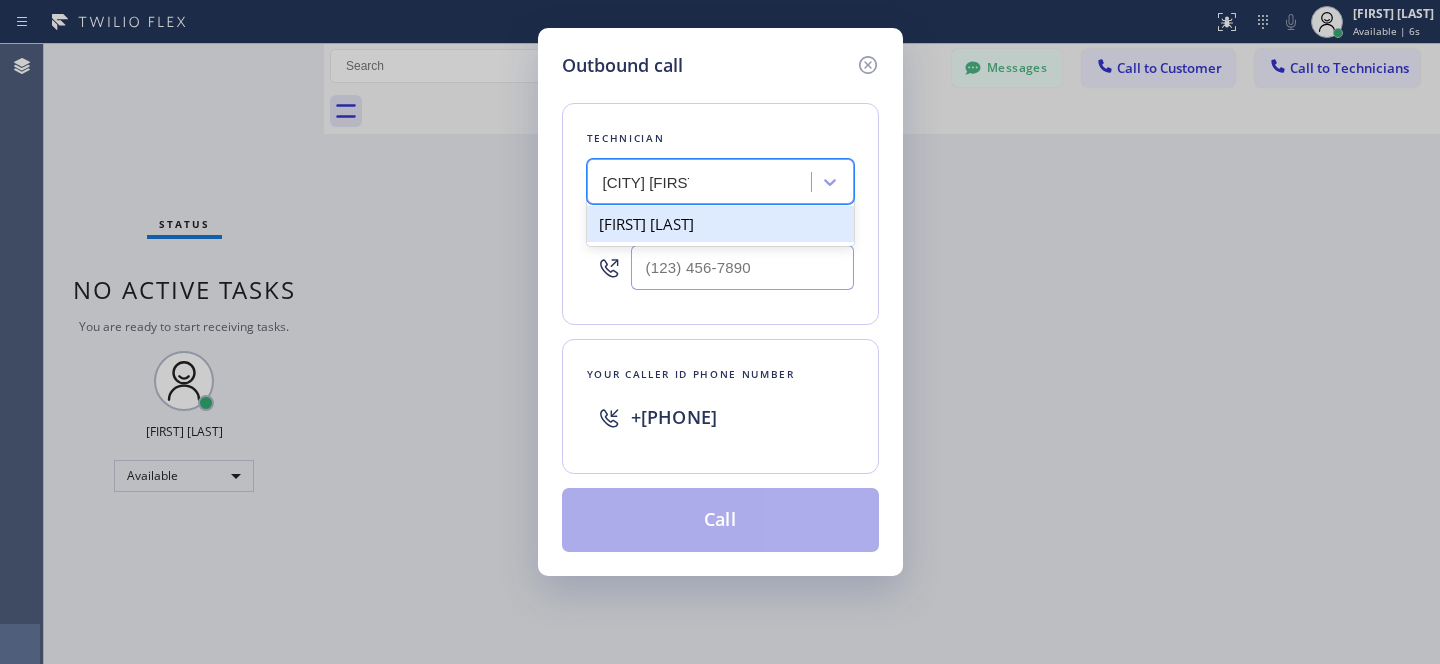 click on "[FIRST] [LAST]" at bounding box center (720, 224) 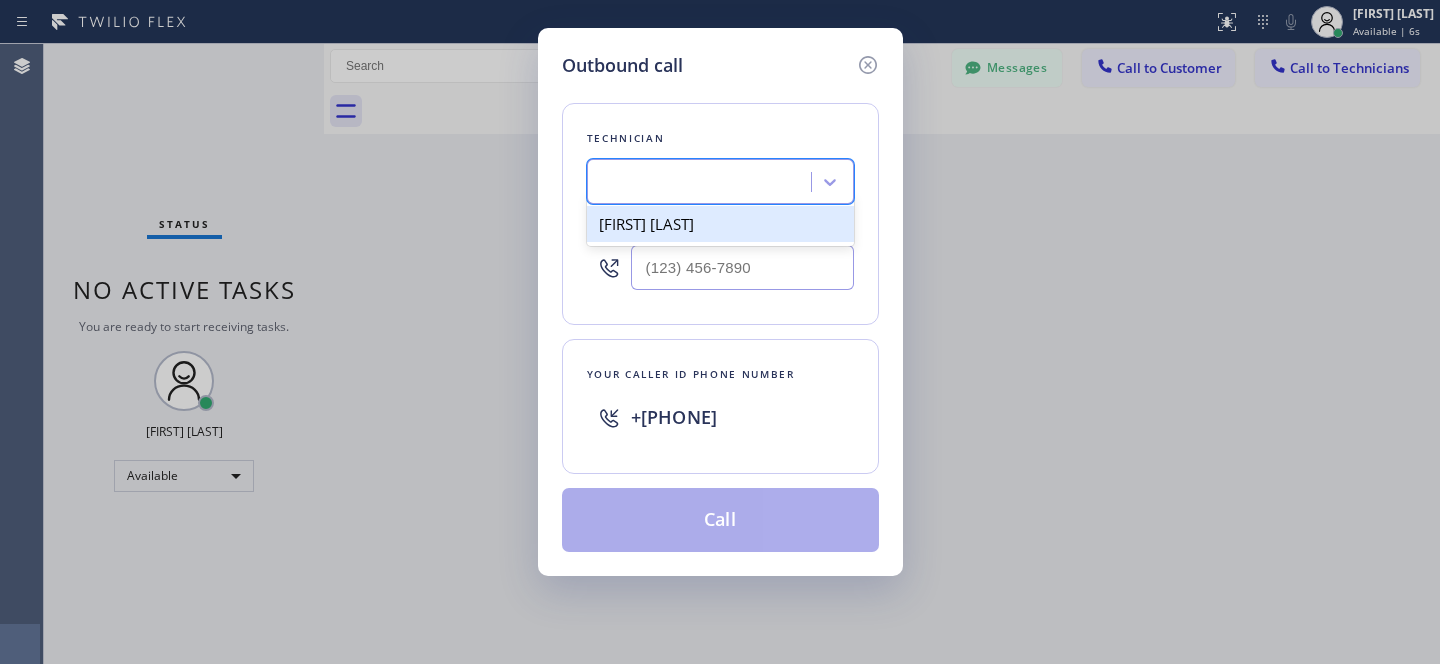 type on "([PHONE])" 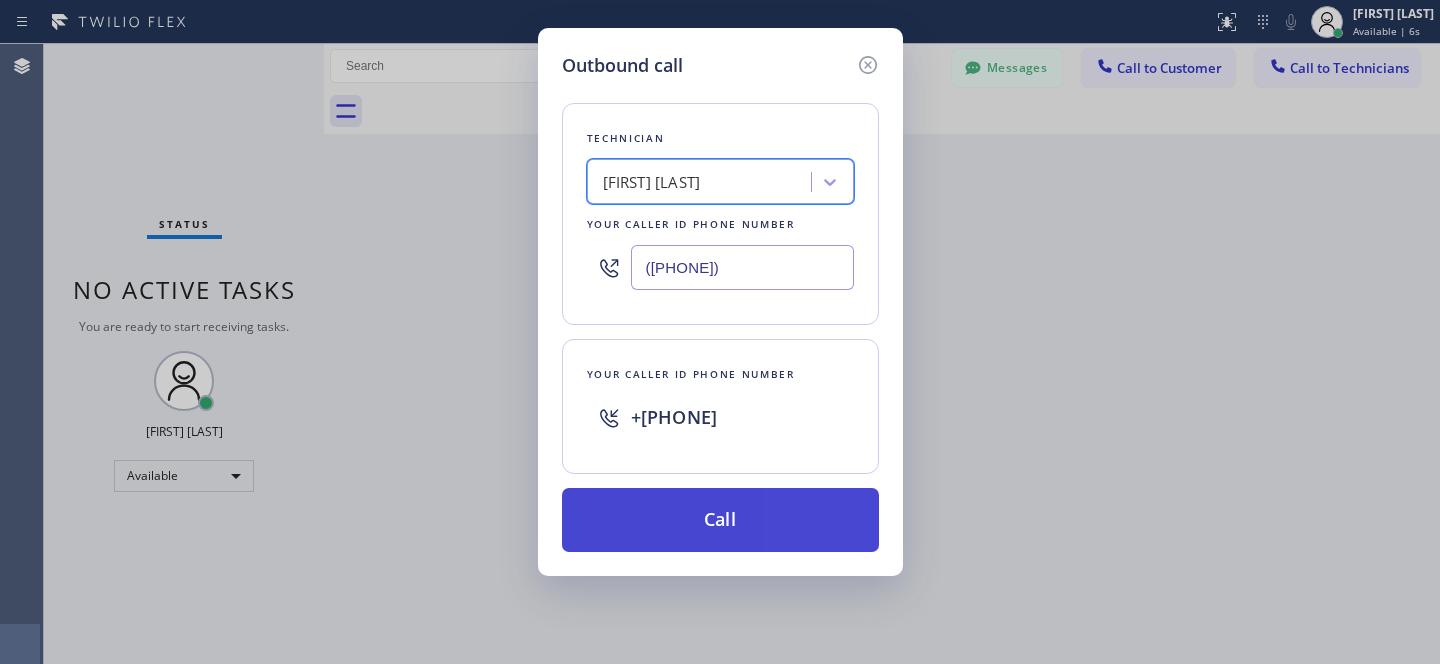 click on "Call" at bounding box center [720, 520] 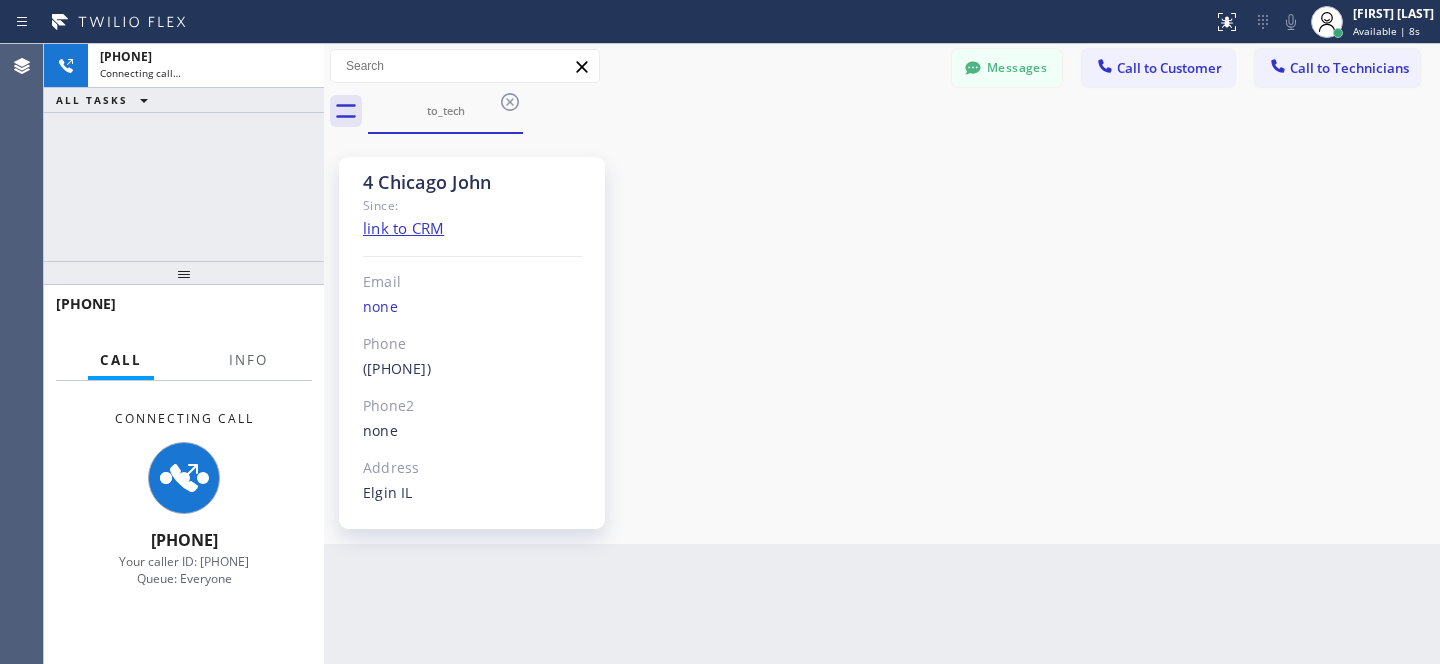 scroll, scrollTop: 1012, scrollLeft: 0, axis: vertical 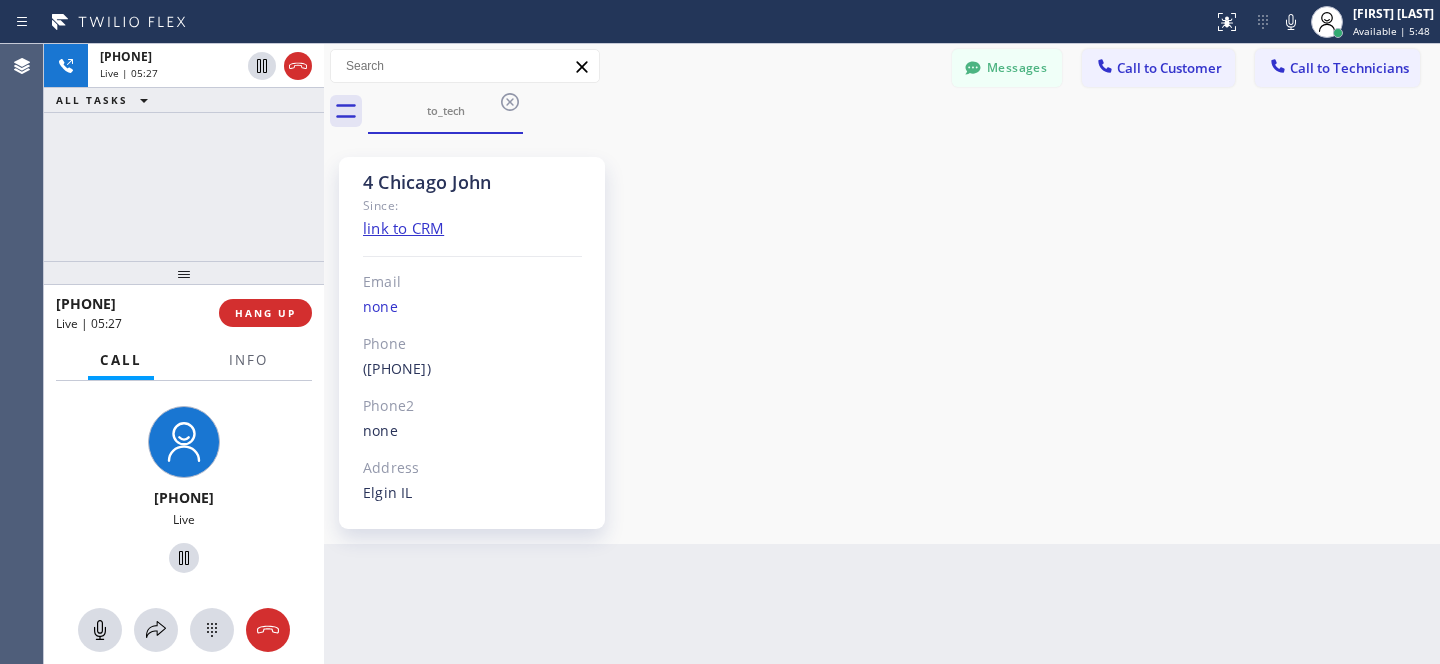 click on "[CITY] [FIRST] Since: link to CRM Email none Phone ([AREA]) [PREFIX]-[LINE] Outbound call Technician [FIRST] [LAST] Your caller id phone number ([AREA]) [PREFIX]-[LINE] Your caller id phone number +[COUNTRY][AREA][PREFIX]-[LINE] Call Phone2 none Address [CITY] [STATE]" at bounding box center [882, 339] 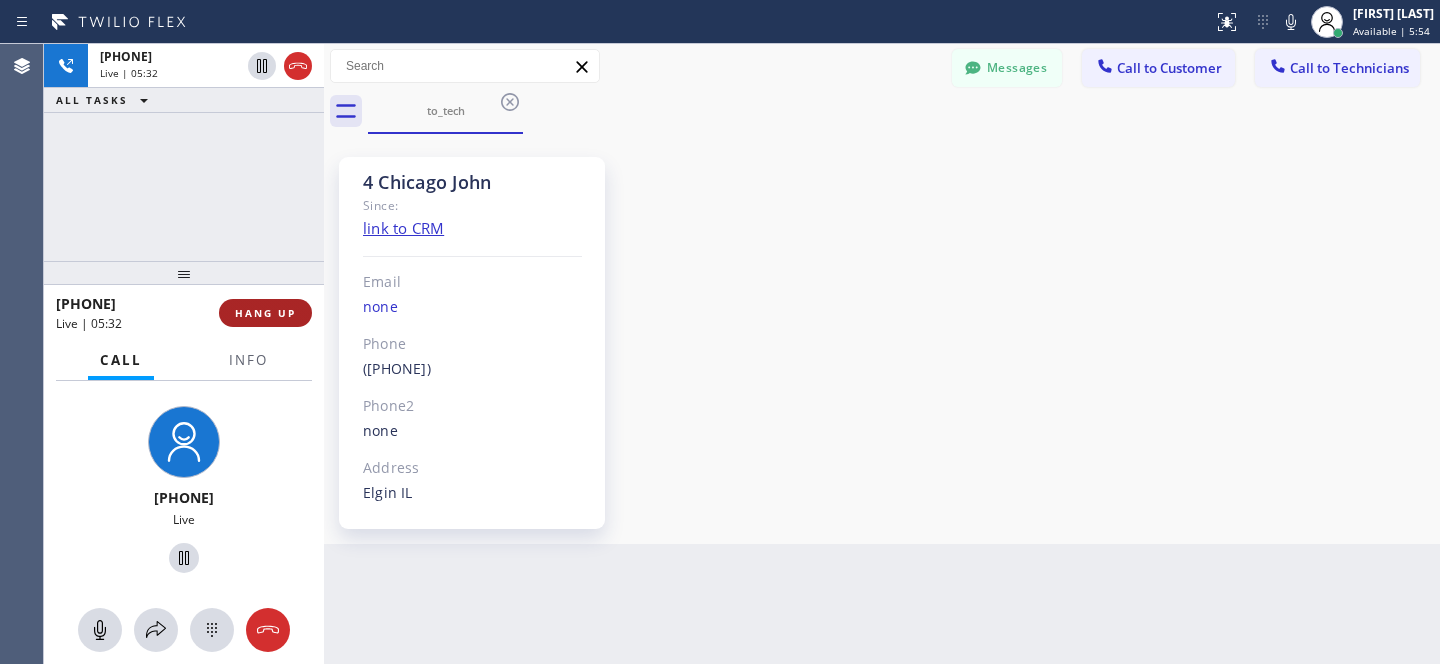 click on "HANG UP" at bounding box center [265, 313] 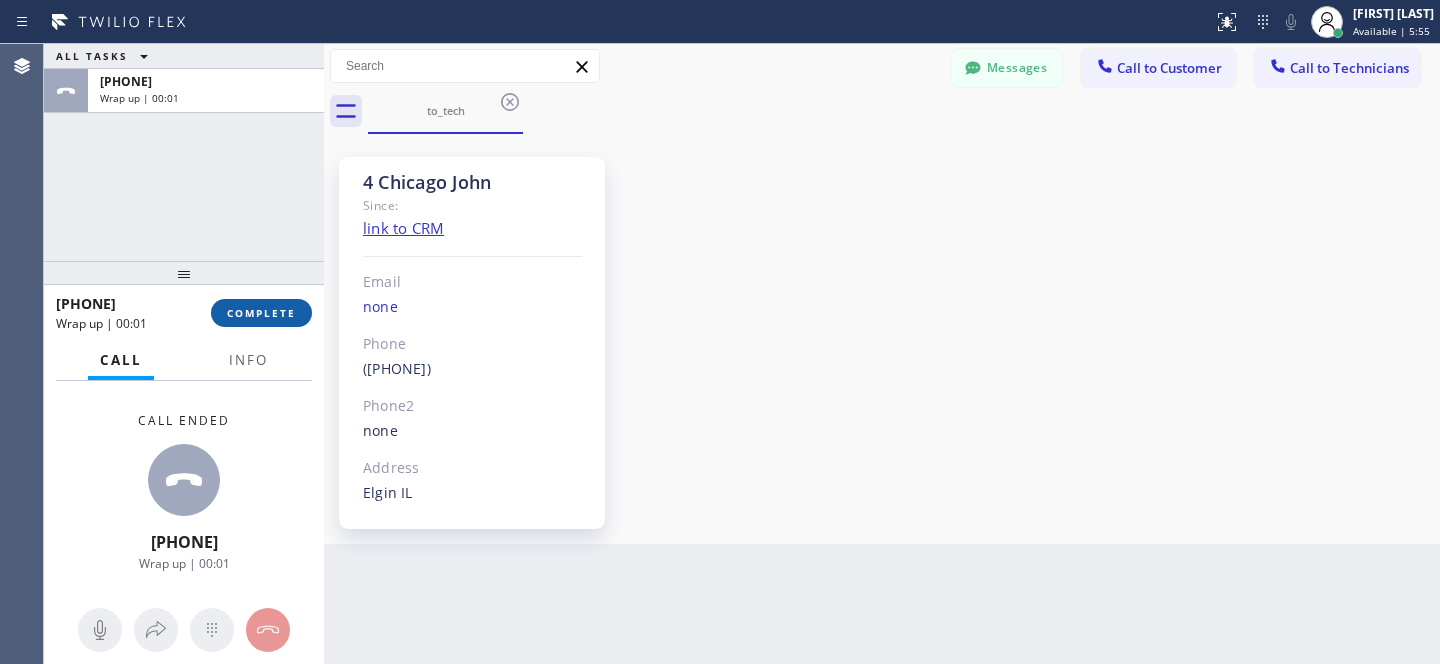 click on "COMPLETE" at bounding box center (261, 313) 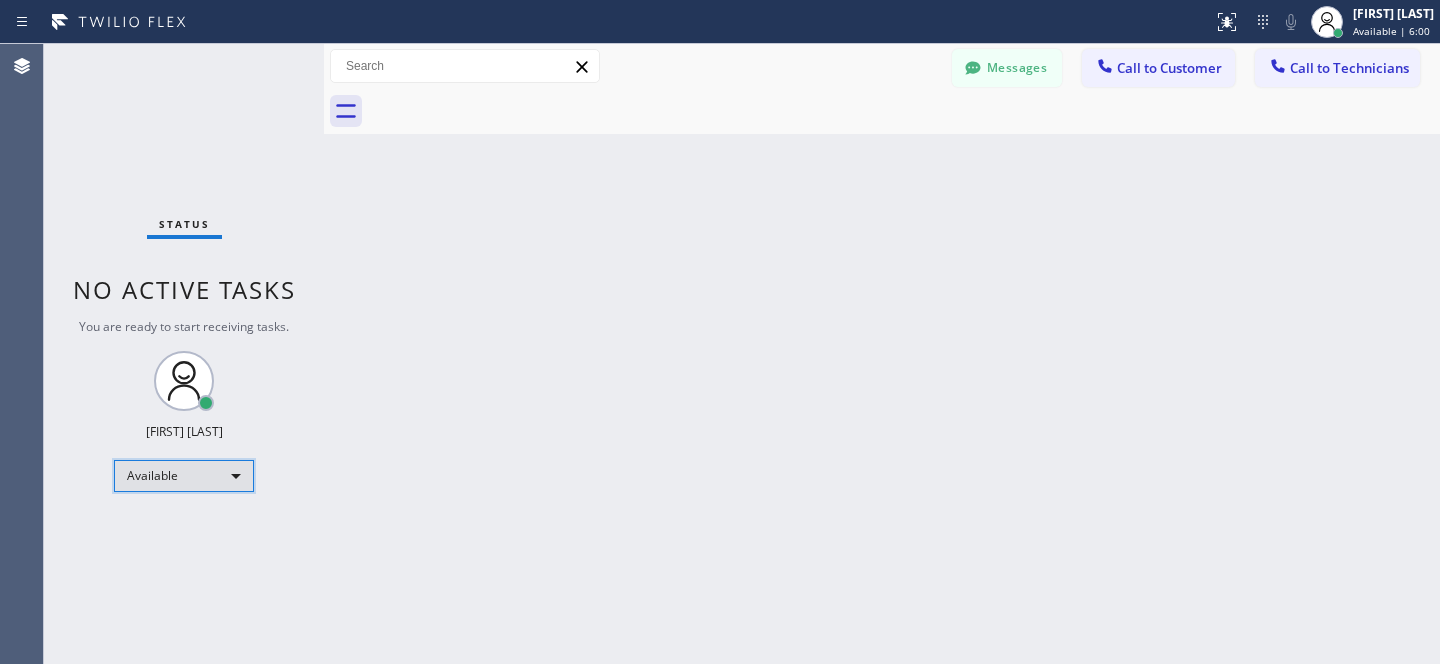 click on "Available" at bounding box center [184, 476] 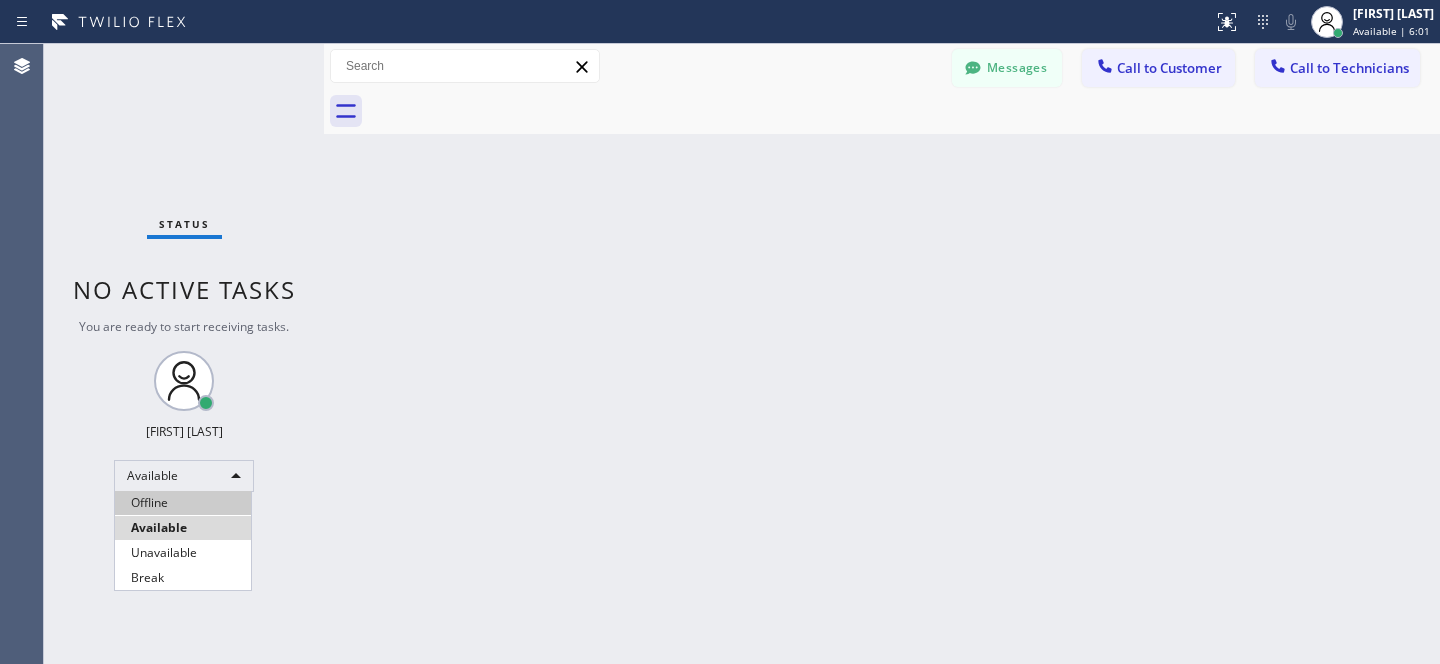 click on "Offline" at bounding box center [183, 503] 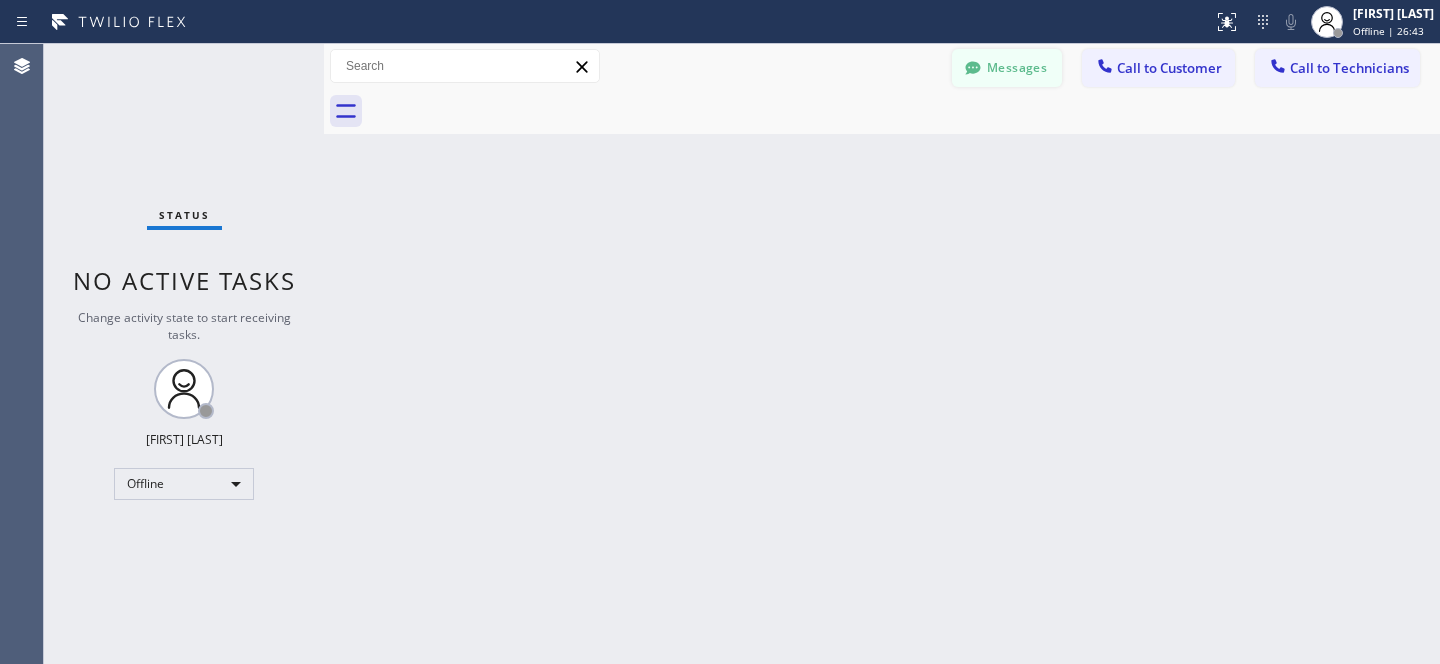 click on "Messages" at bounding box center [1007, 68] 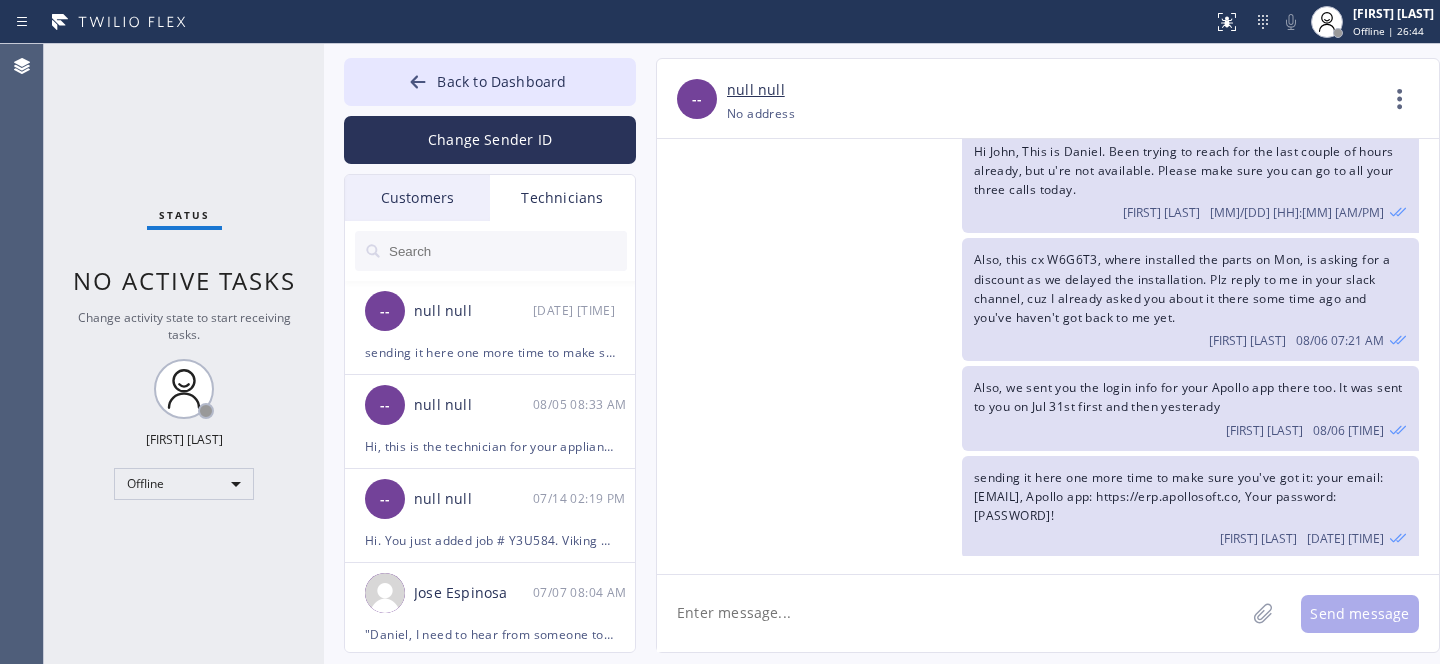 click on "Customers" at bounding box center [417, 198] 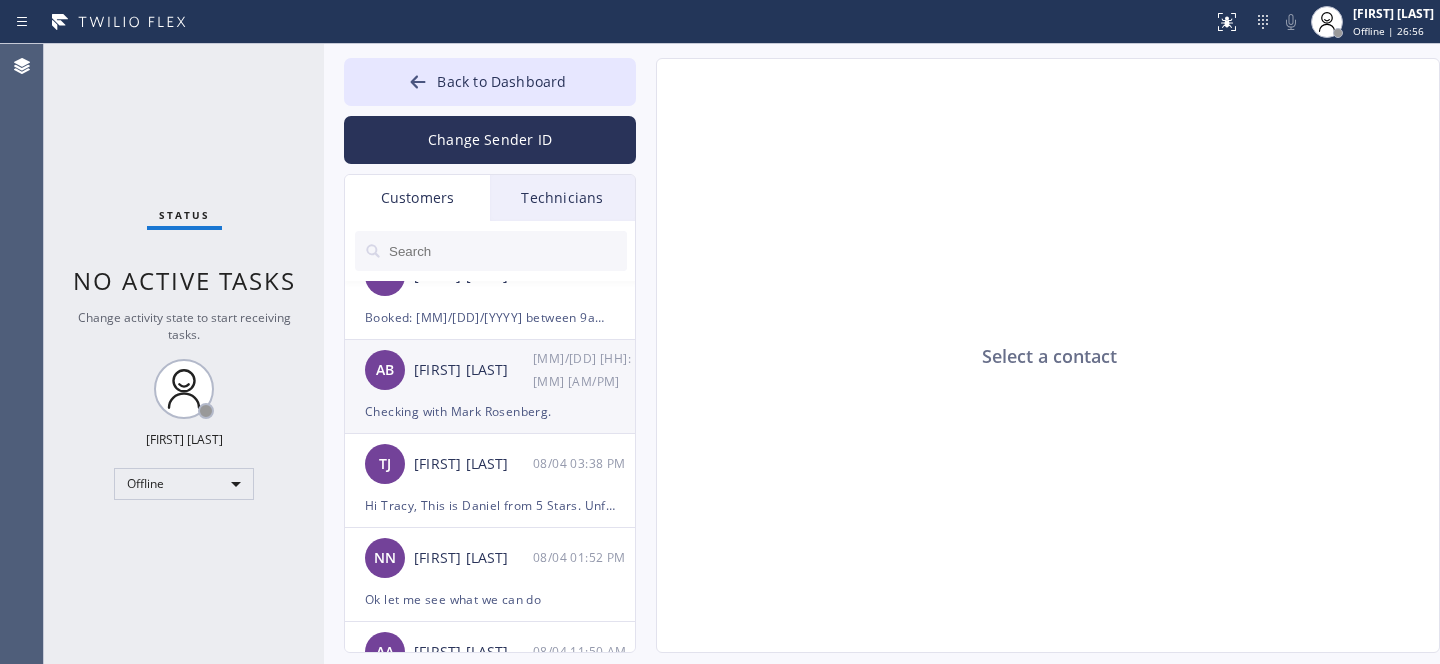 scroll, scrollTop: 2014, scrollLeft: 0, axis: vertical 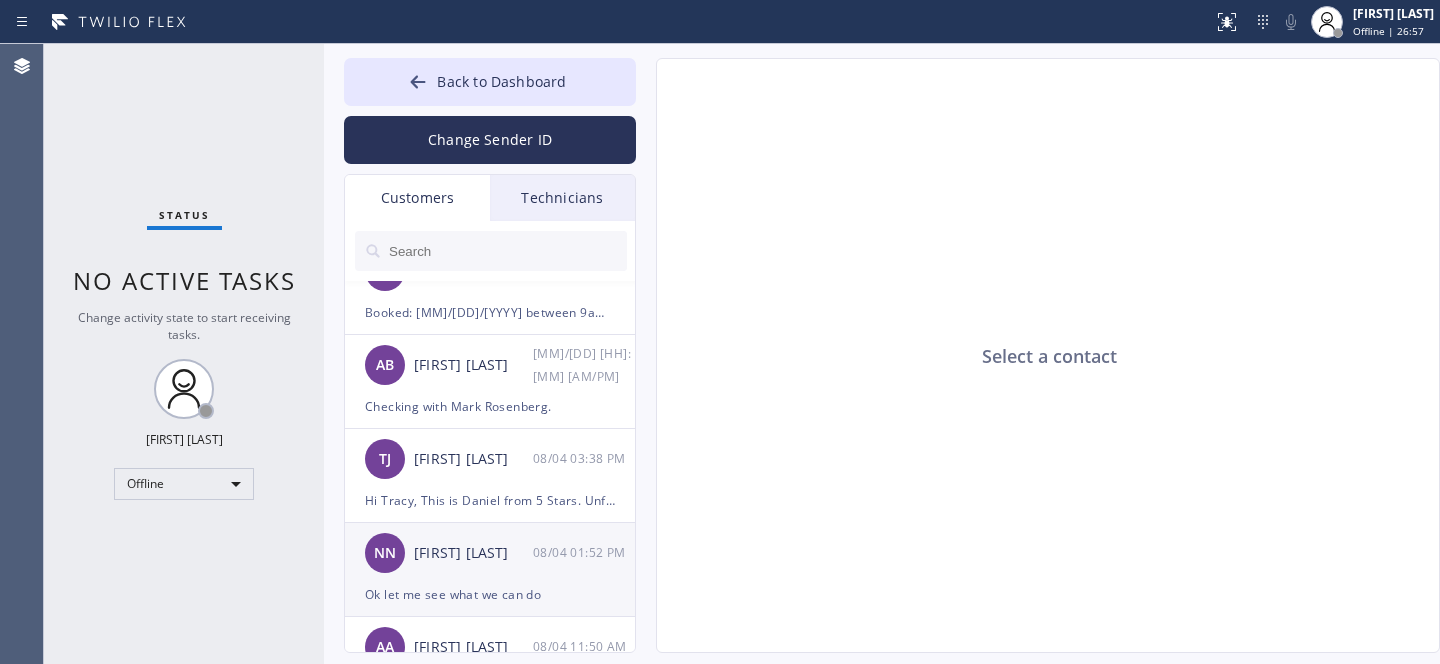 click on "[FIRST] [LAST] [DATE] [TIME]" at bounding box center (491, 553) 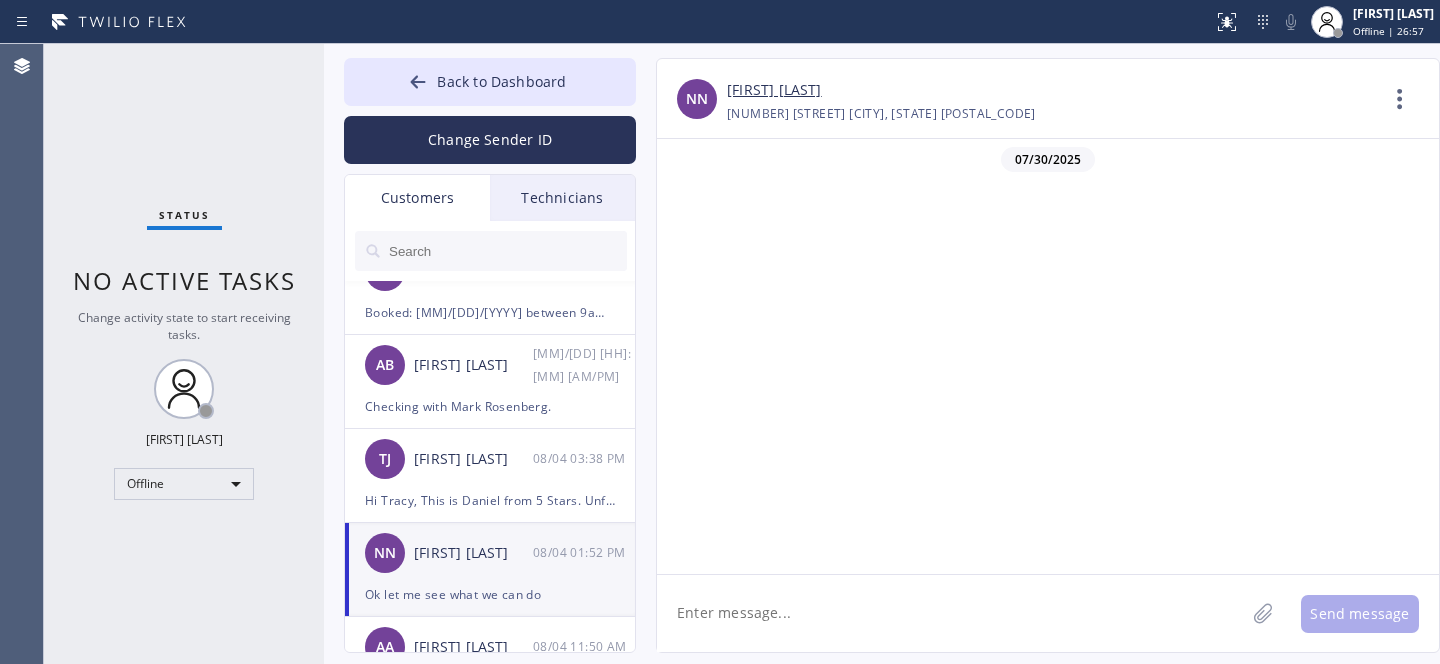 scroll, scrollTop: 1687, scrollLeft: 0, axis: vertical 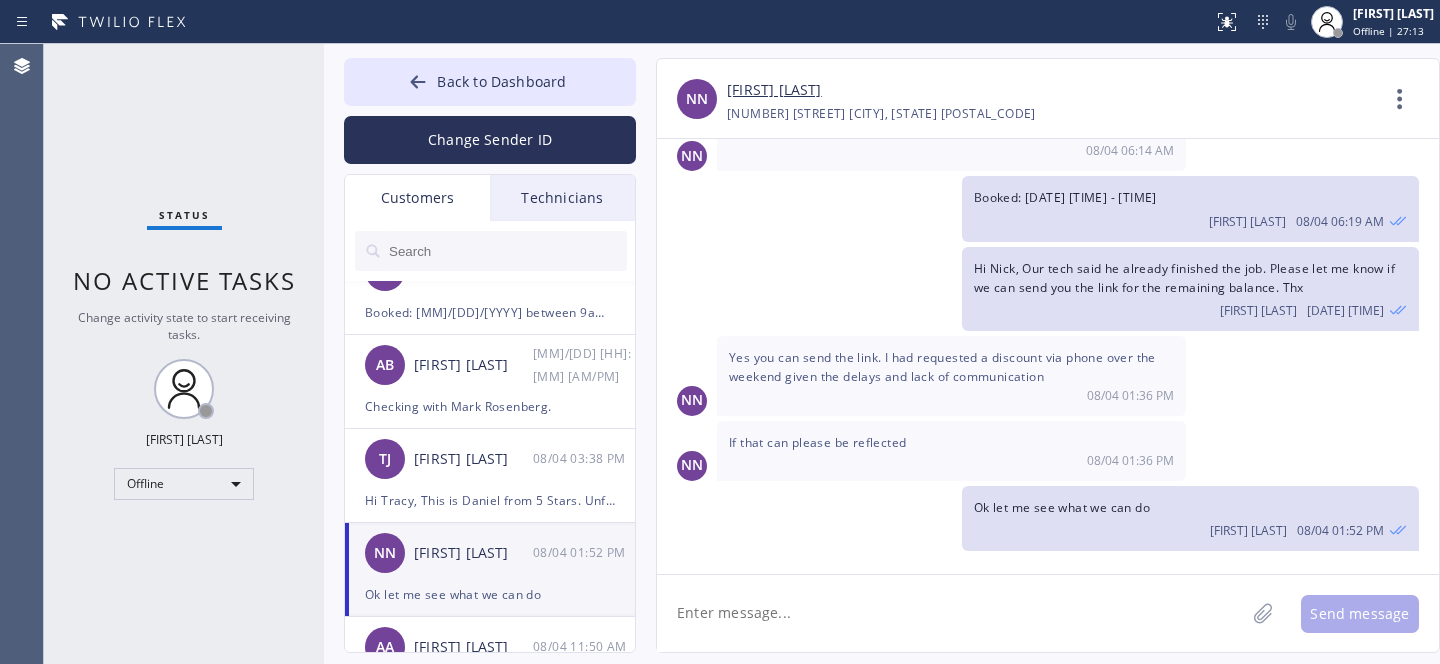 click 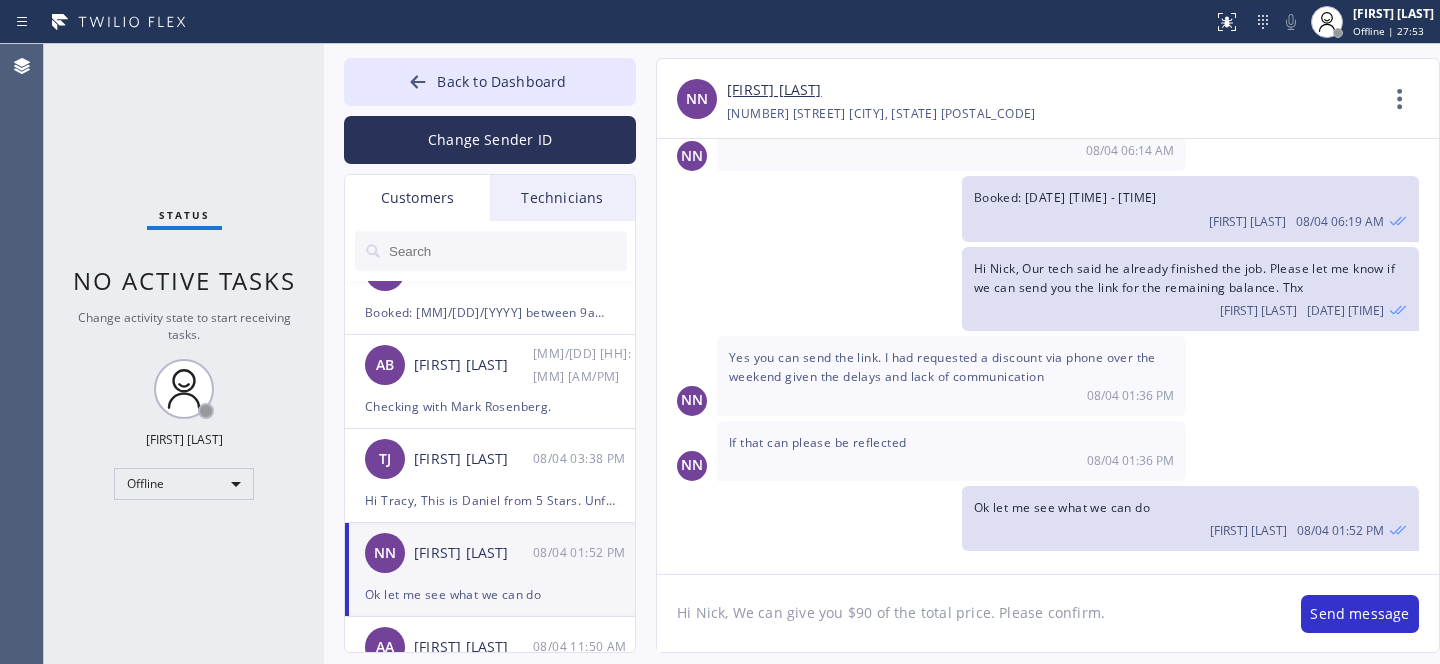 click on "Hi Nick, We can give you $90 of the total price. Please confirm." 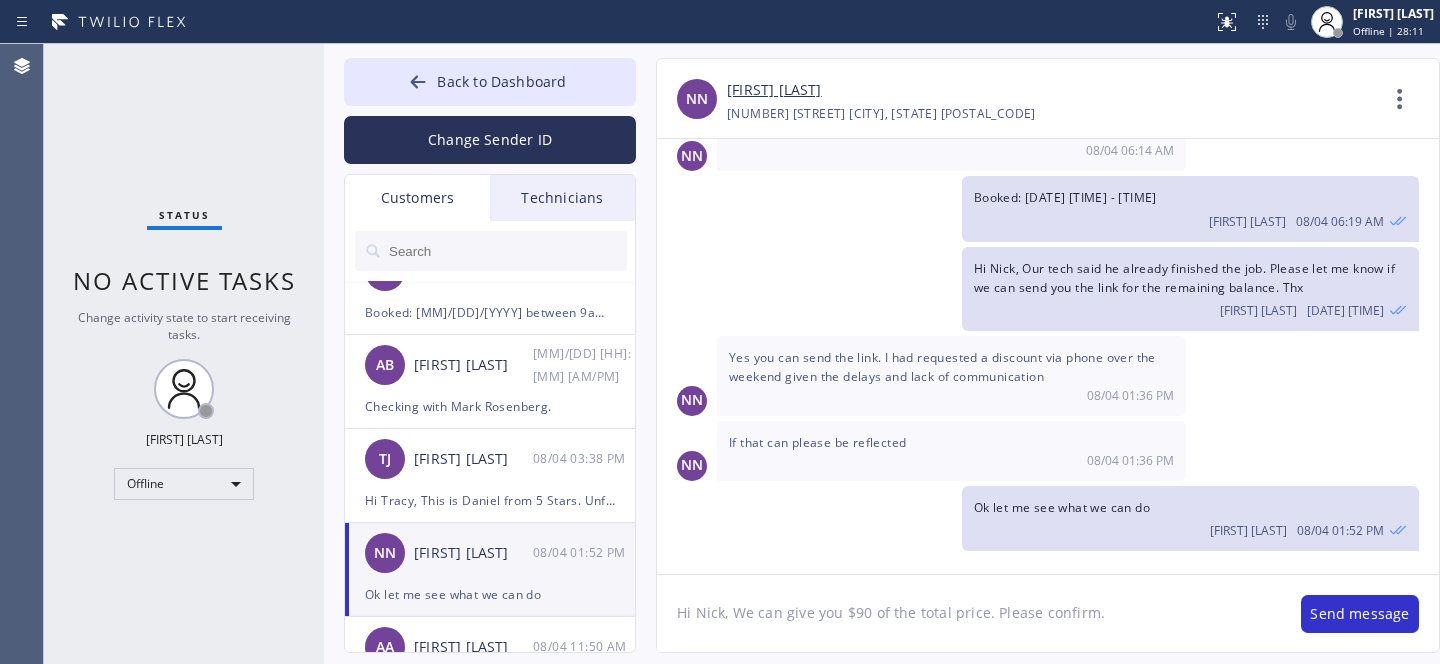 click on "Hi Nick, We can give you $90 of the total price. Please confirm." 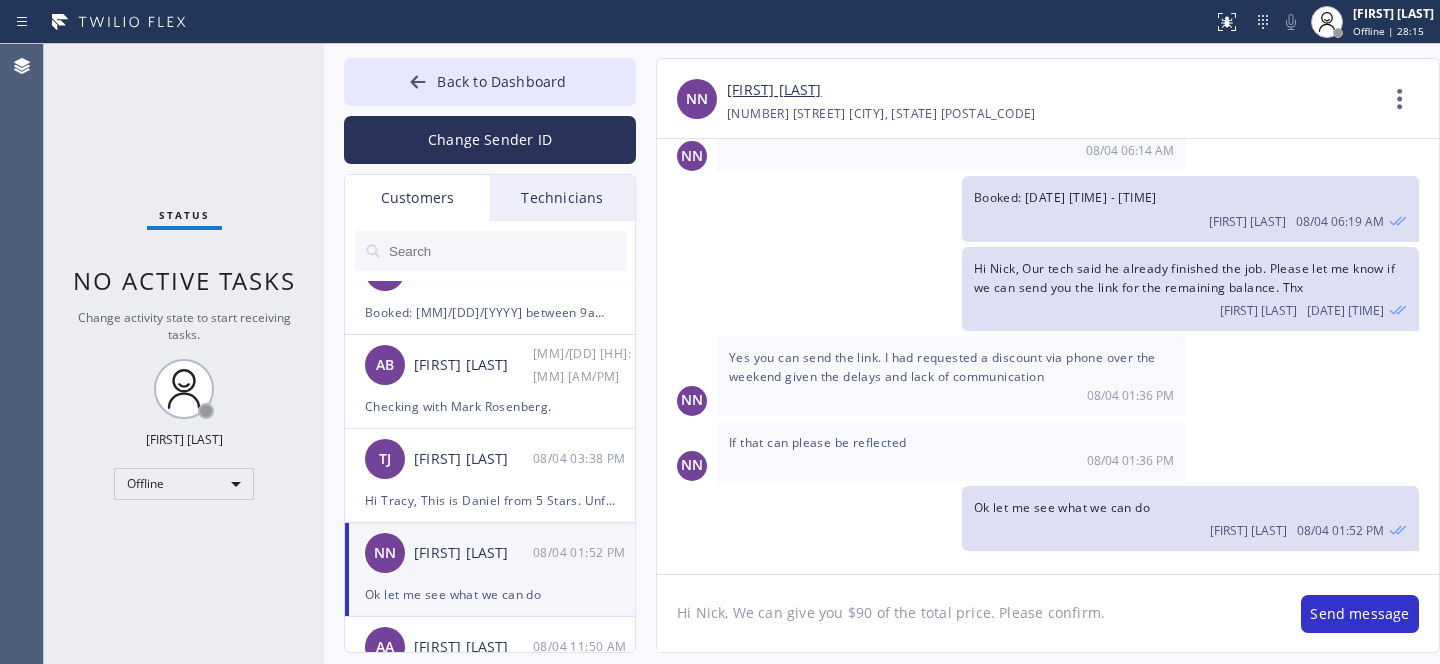click on "Hi Nick, We can give you $90 of the total price. Please confirm." 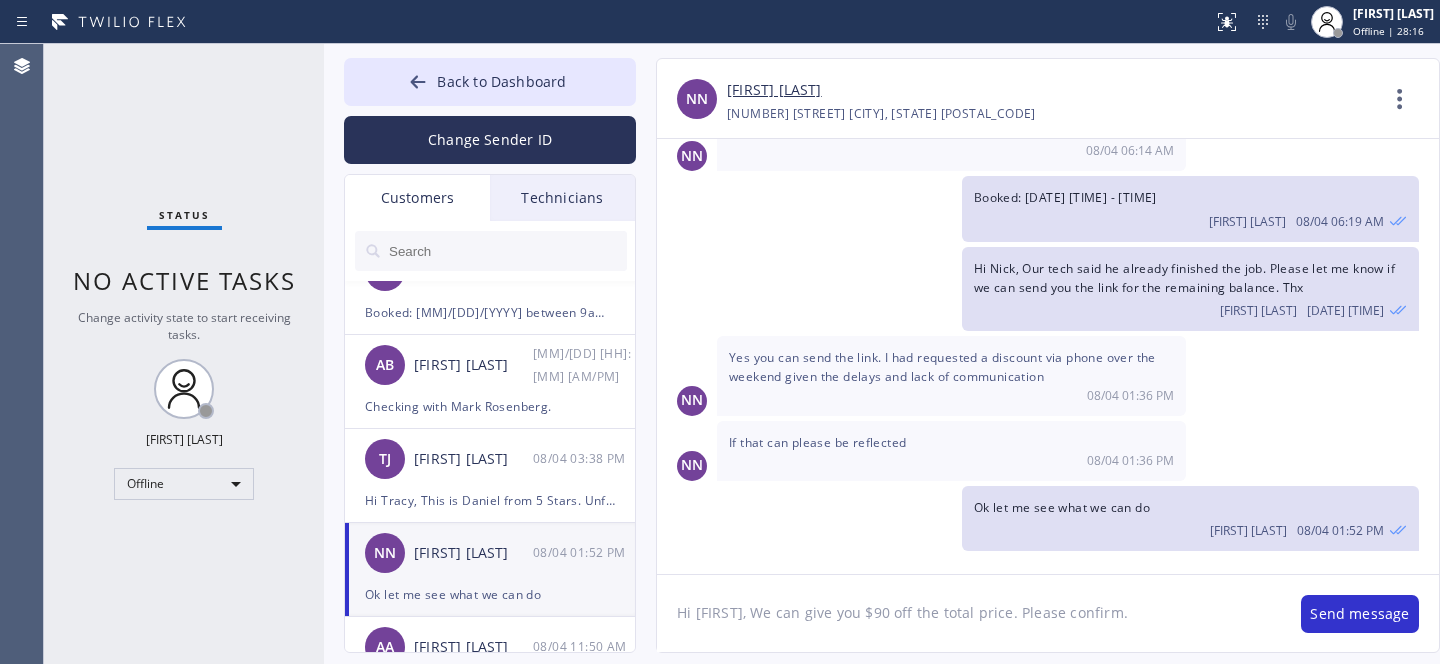 click on "Hi [FIRST], We can give you $90 off the total price. Please confirm." 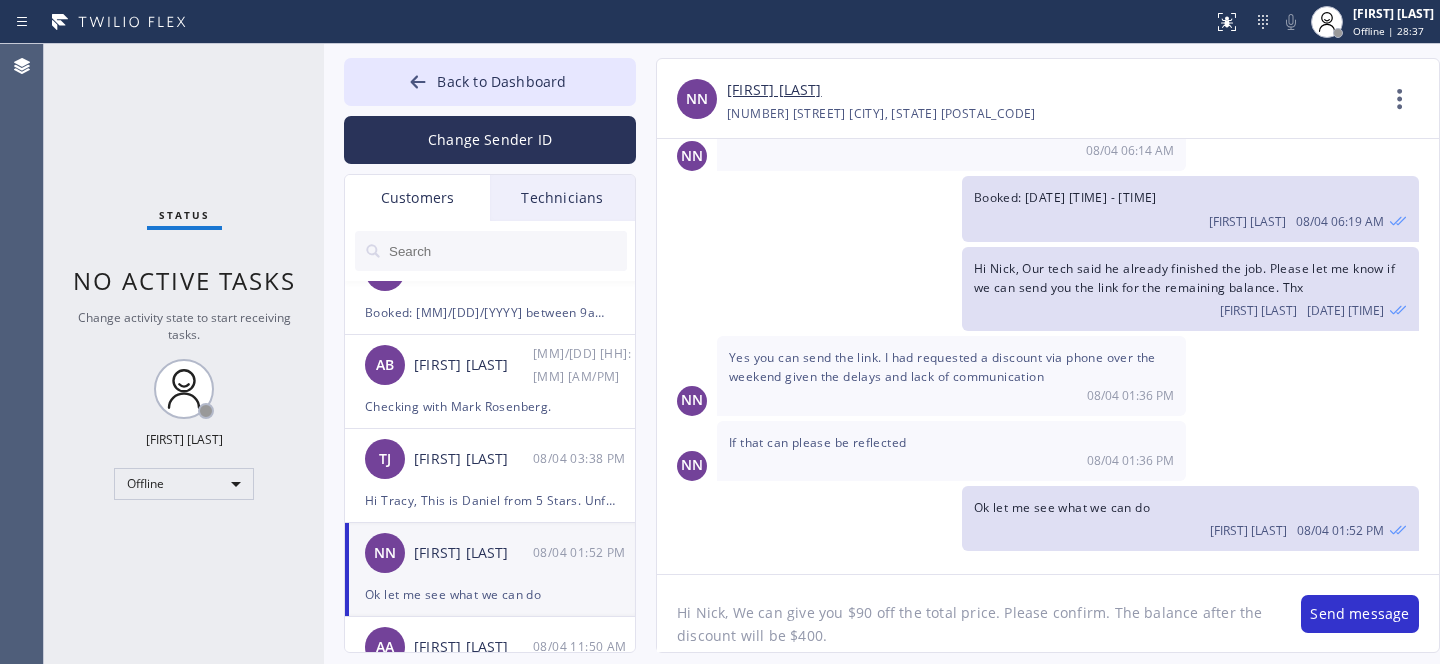 drag, startPoint x: 1095, startPoint y: 617, endPoint x: 996, endPoint y: 610, distance: 99.24717 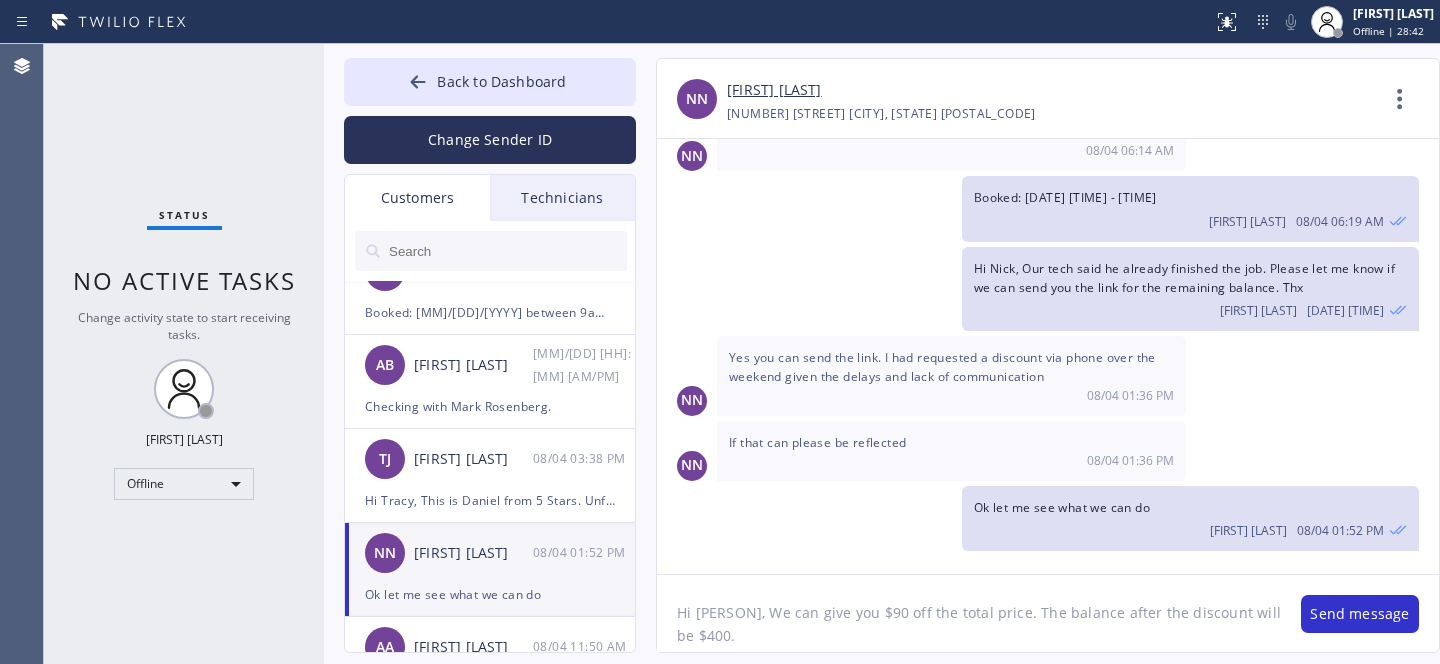 click on "Hi [PERSON], We can give you $90 off the total price. The balance after the discount will be $400." 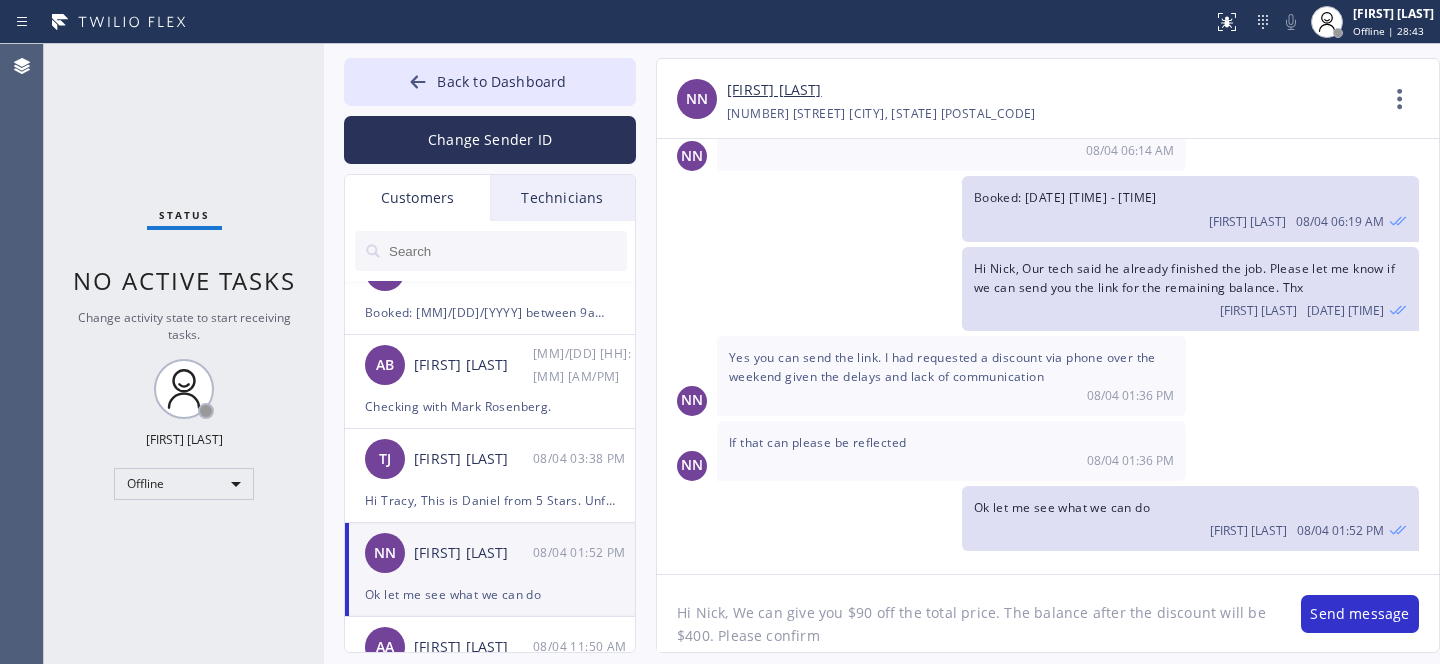 type on "Hi [FIRST], We can give you $90 off the total price. The balance after the discount will be $400. Please confirm." 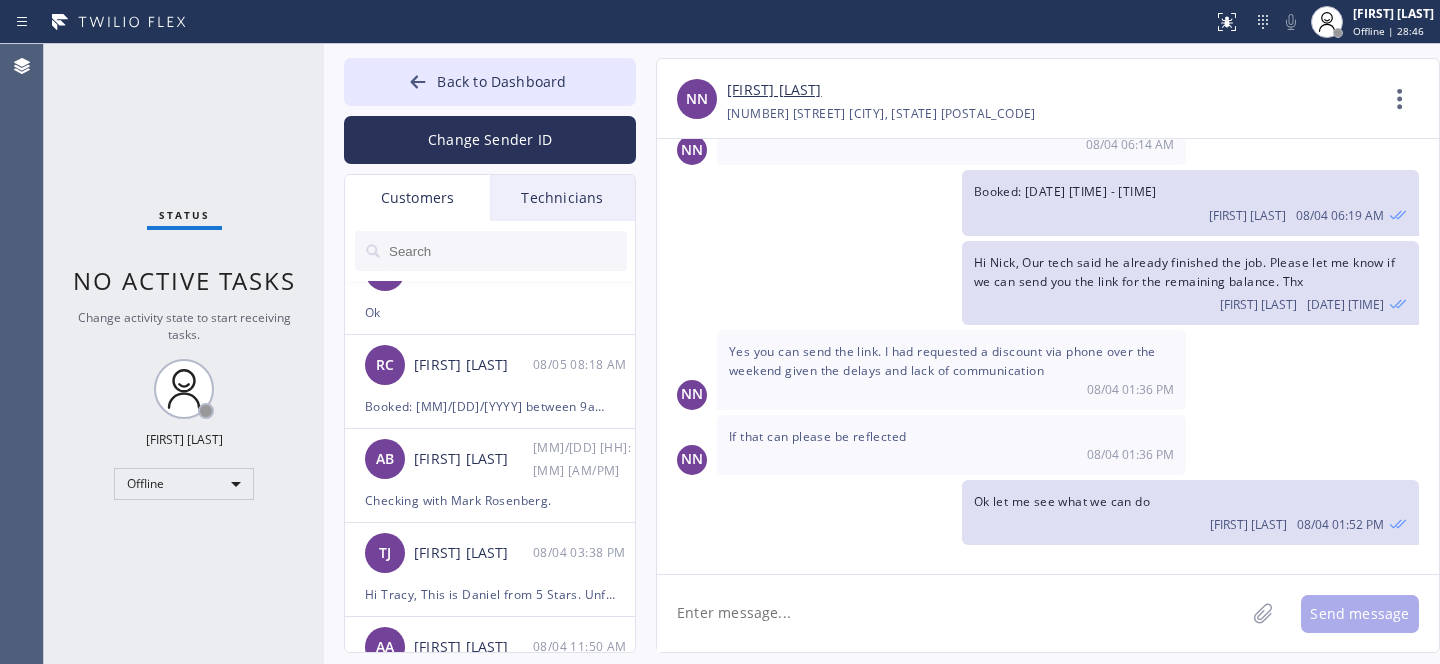 scroll, scrollTop: 1822, scrollLeft: 0, axis: vertical 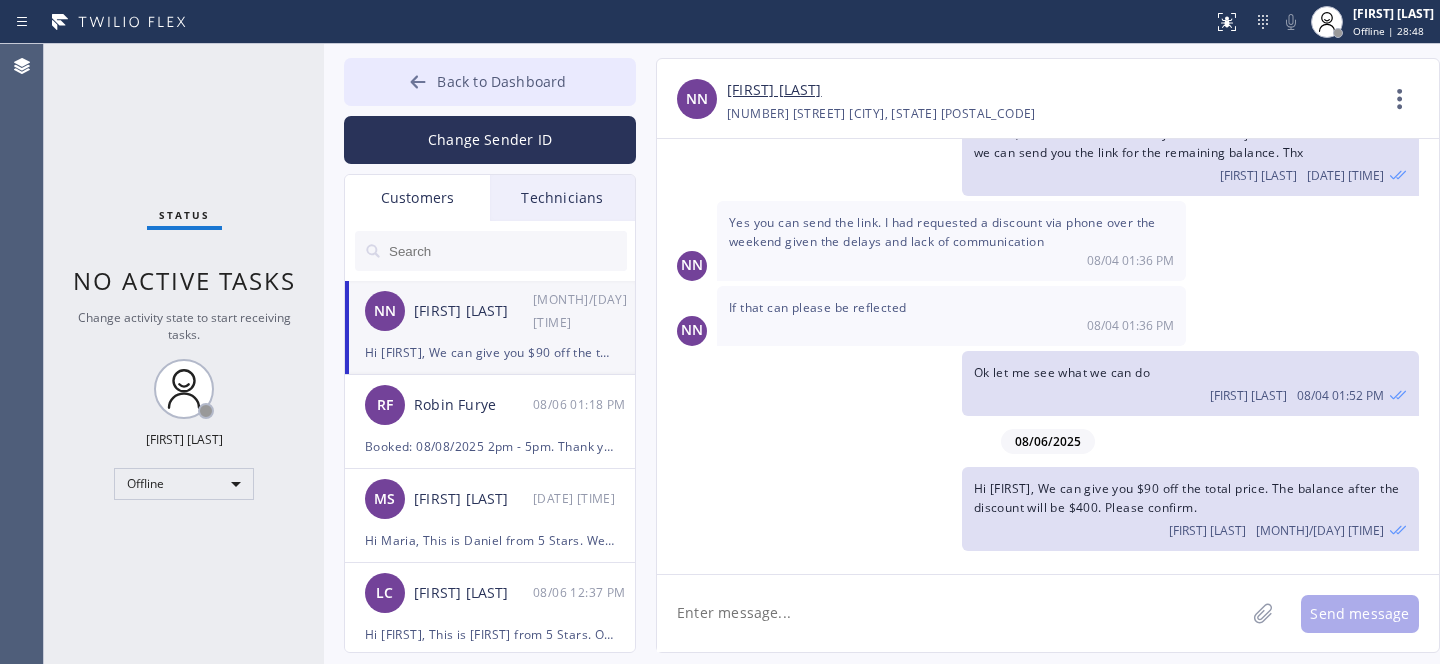 click on "Back to Dashboard" at bounding box center [490, 82] 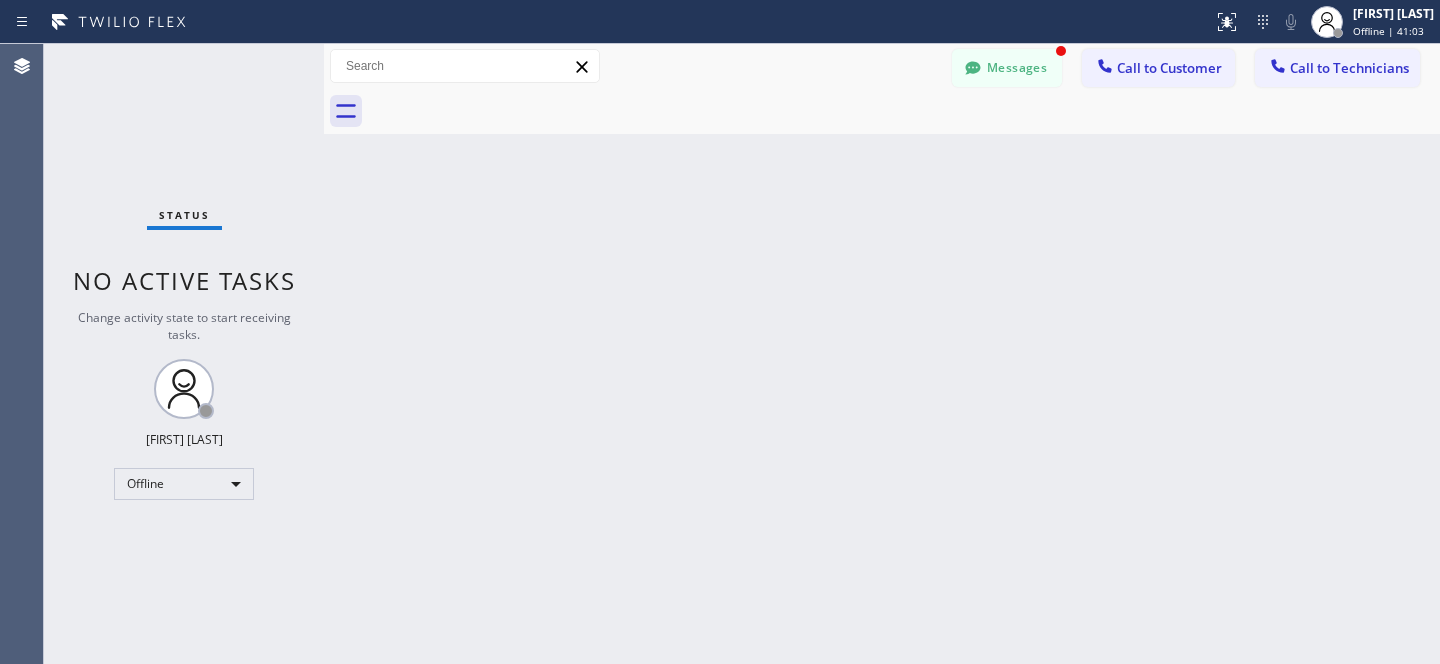 scroll, scrollTop: 1990, scrollLeft: 0, axis: vertical 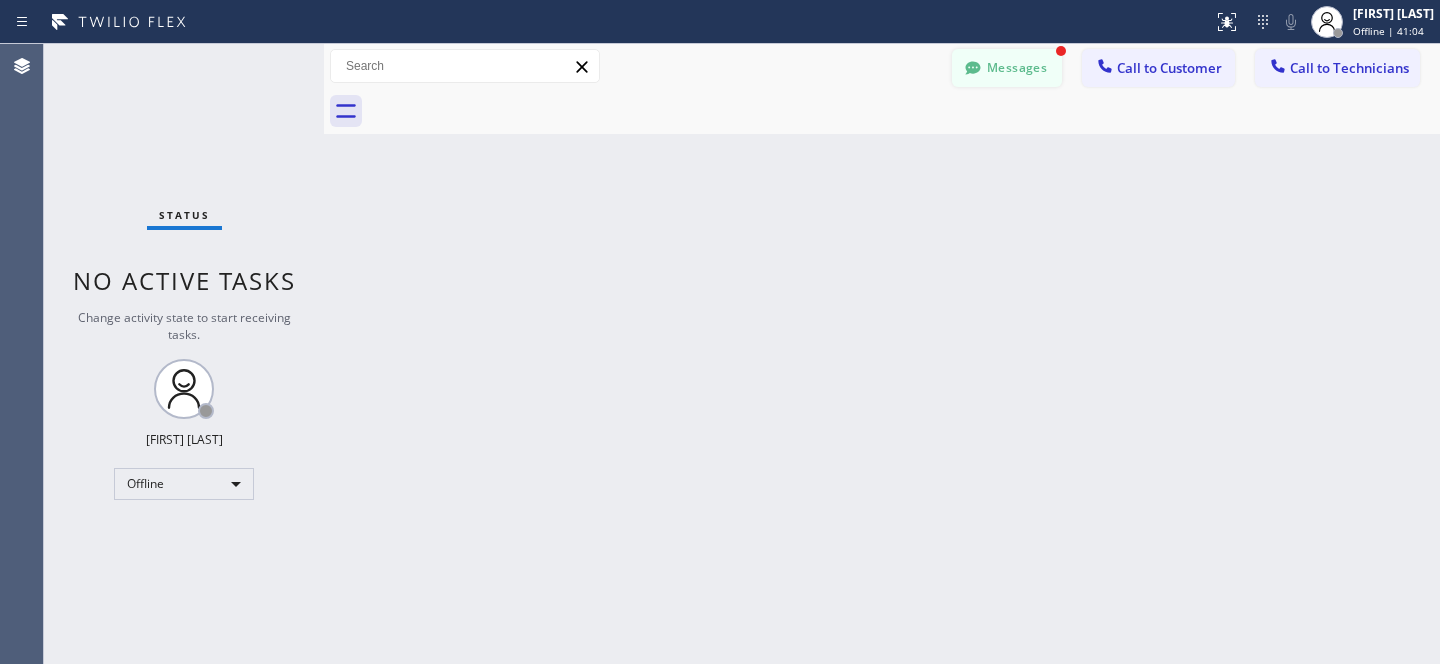 click on "Messages" at bounding box center [1007, 68] 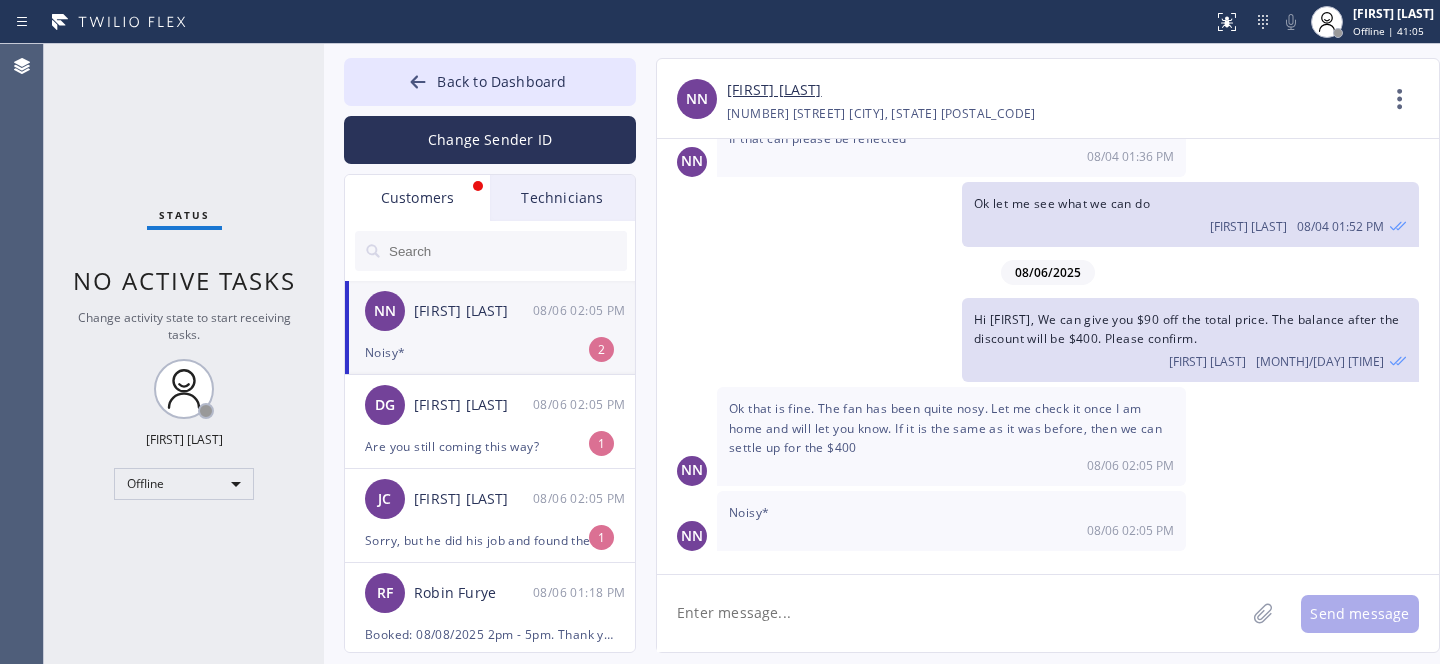 click on "Noisy*" at bounding box center (490, 352) 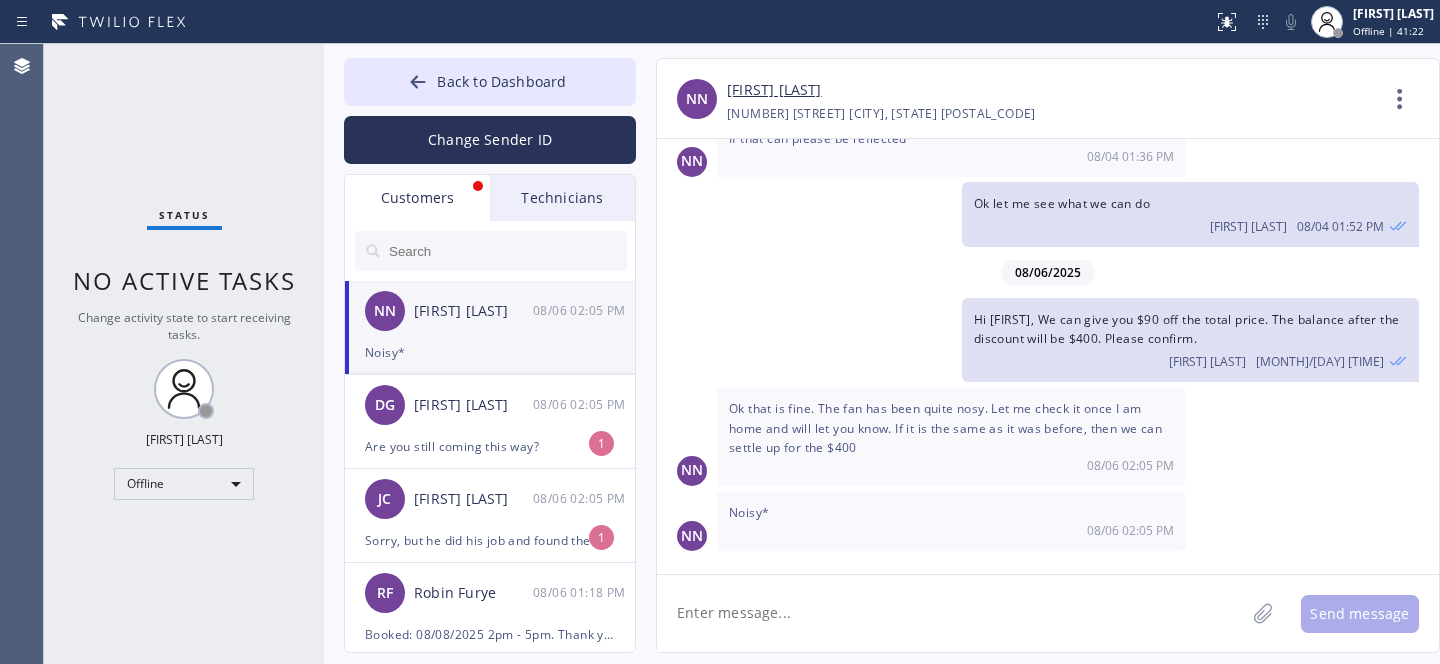 click 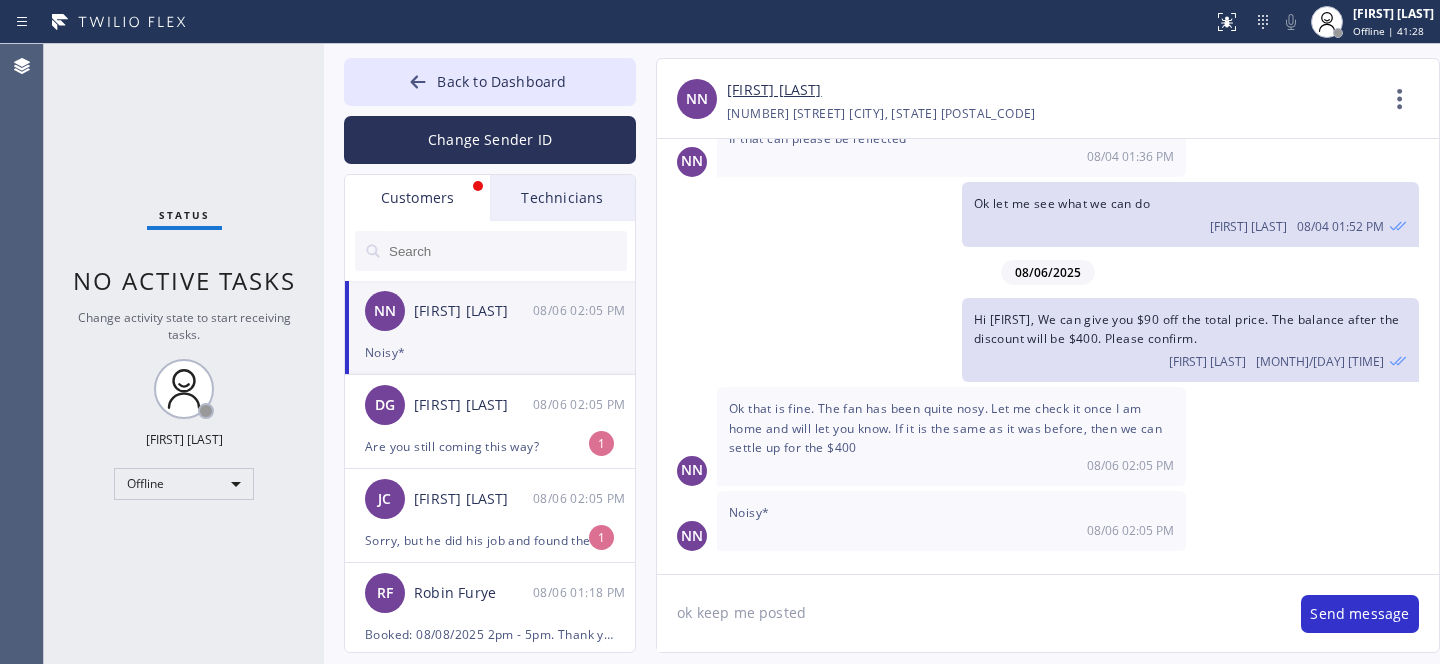 type on "ok keep me posted" 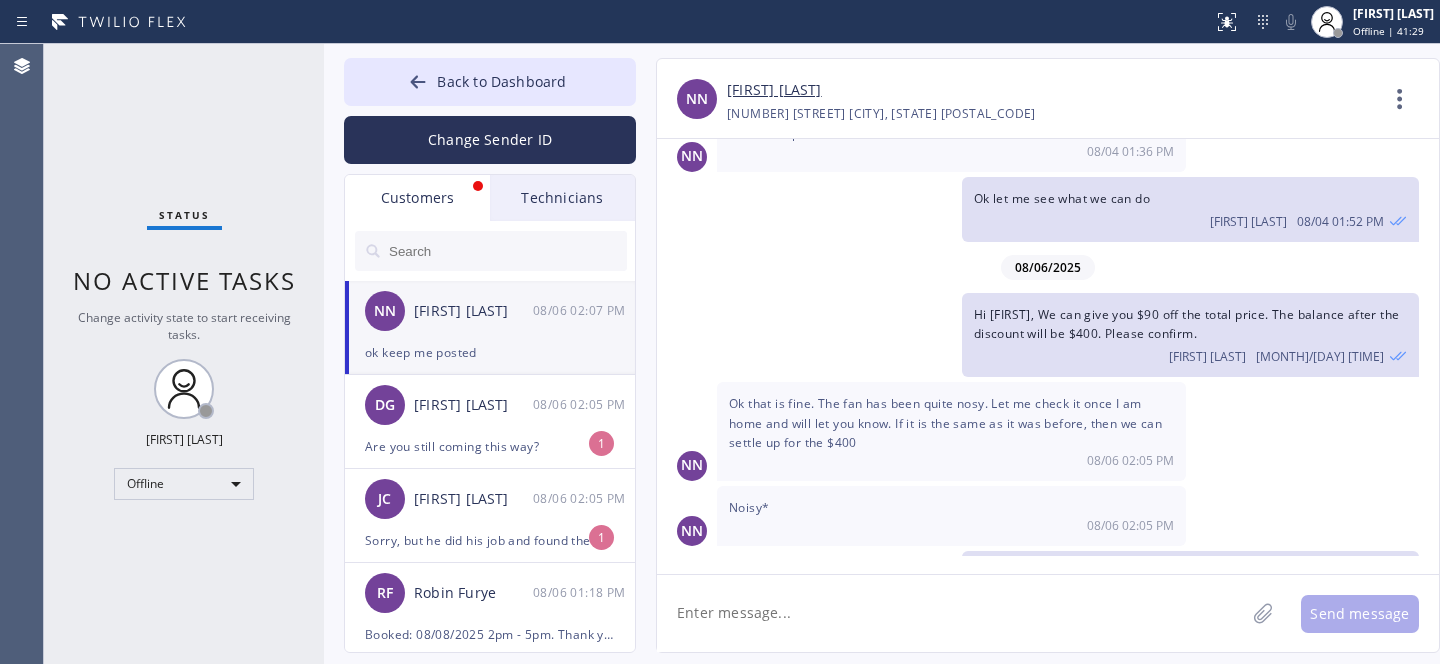 scroll, scrollTop: 2059, scrollLeft: 0, axis: vertical 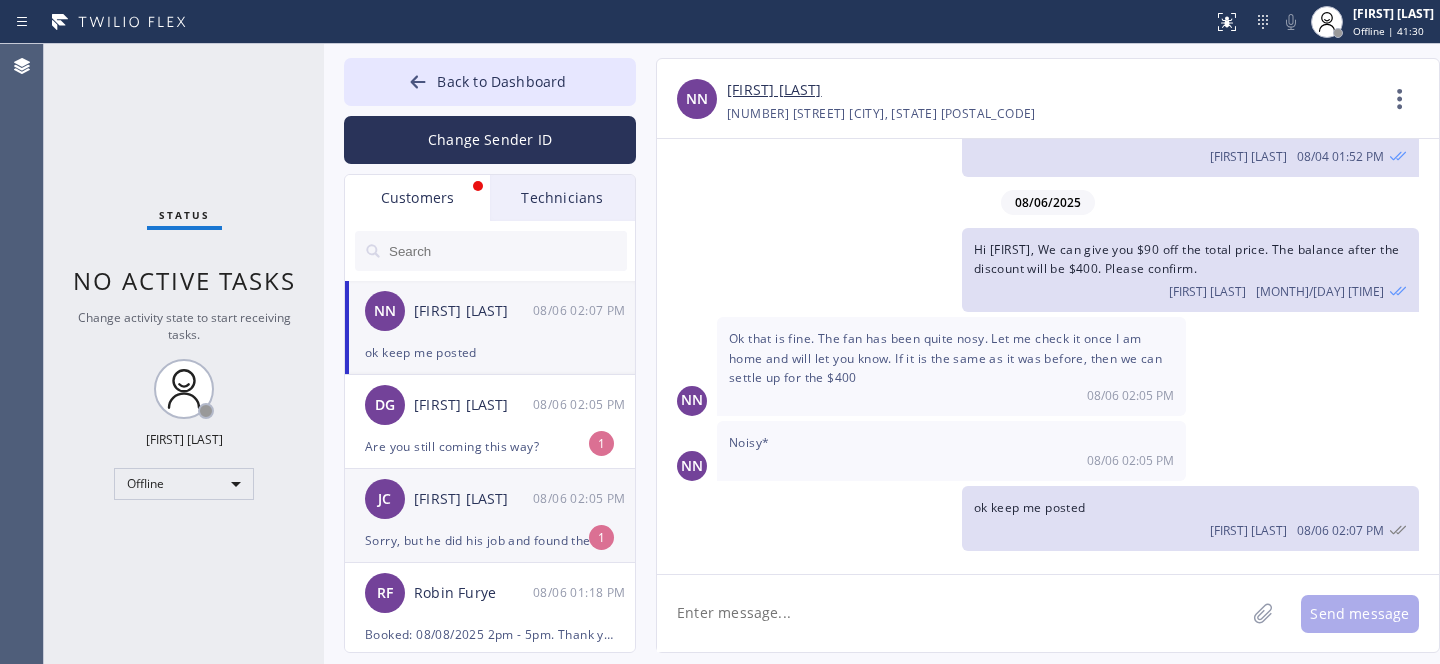 click on "[FIRST] [LAST] [DATE] [TIME]" at bounding box center [491, 499] 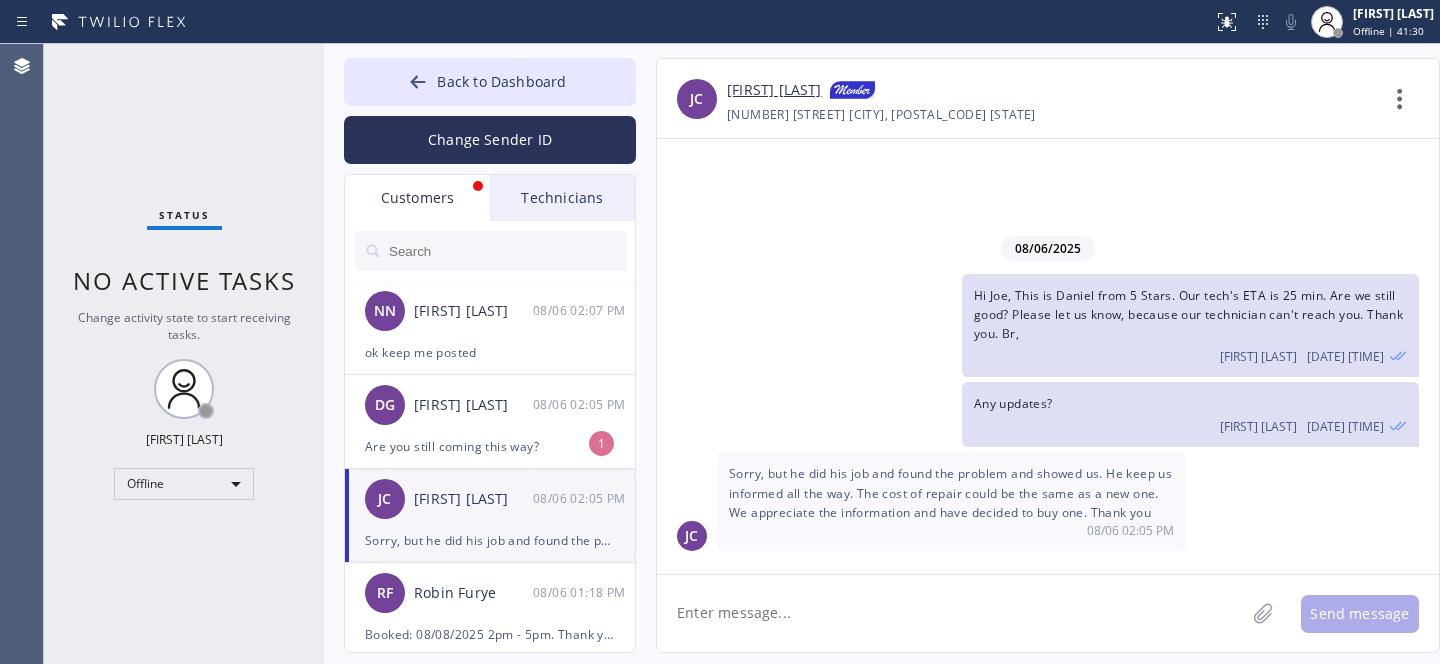 scroll, scrollTop: 0, scrollLeft: 0, axis: both 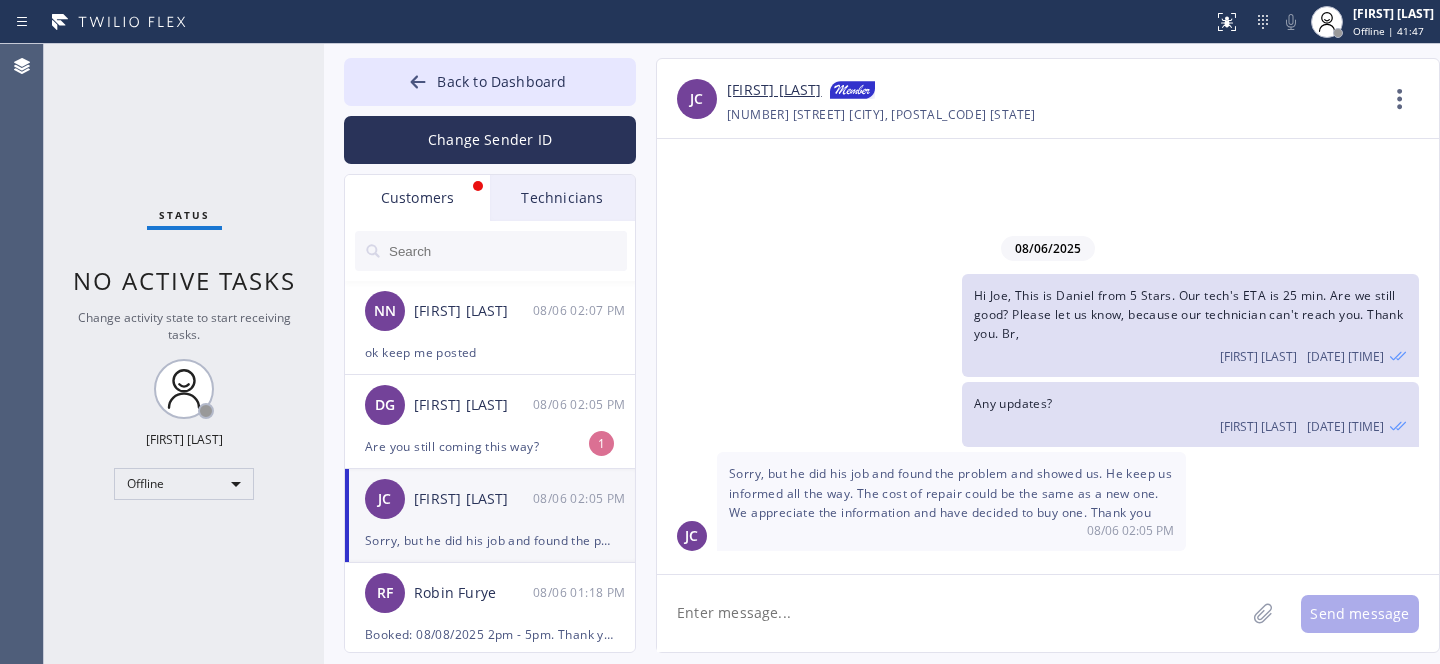 click 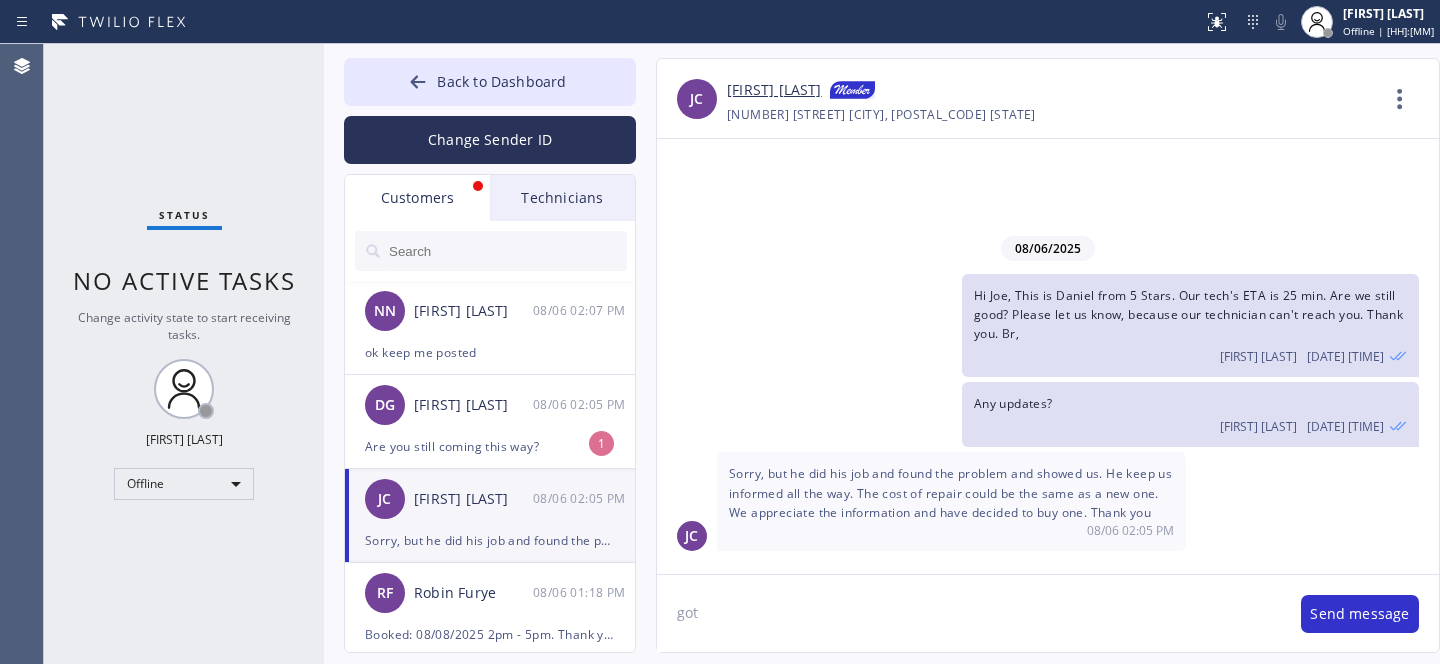 type on "got u" 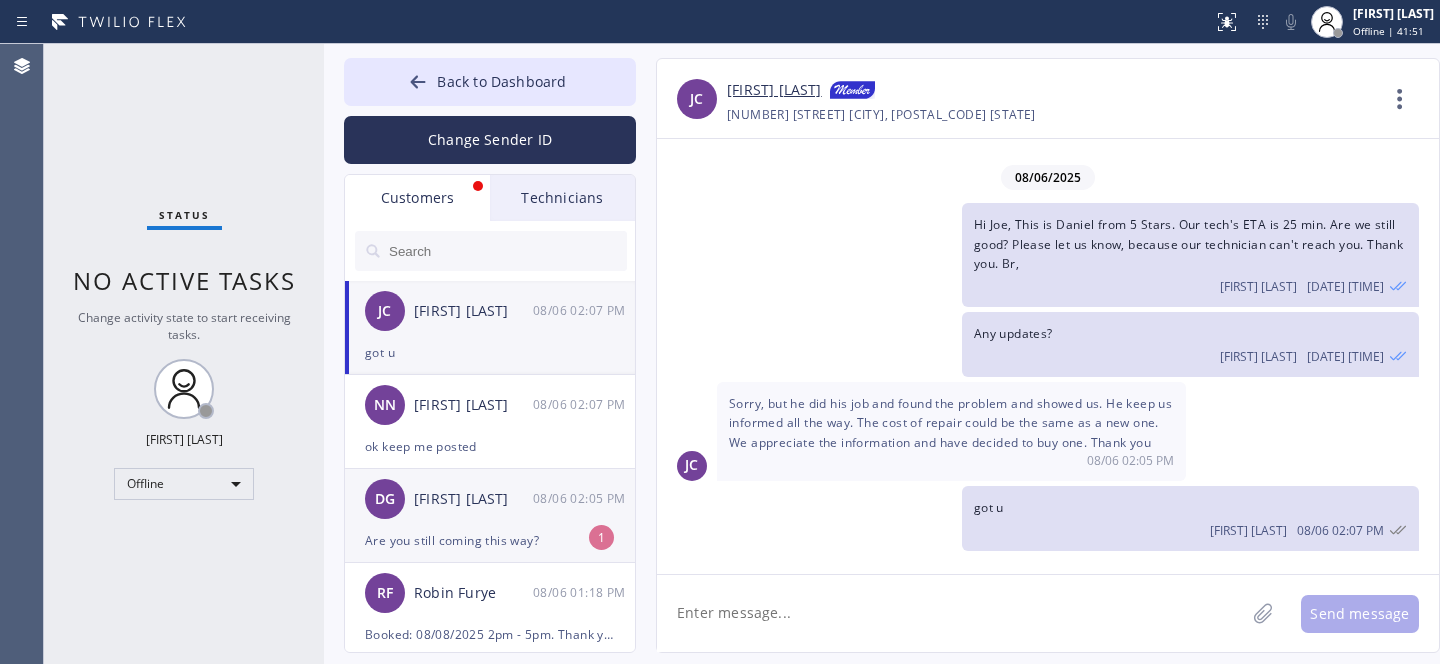 click on "[FIRST] [LAST]" at bounding box center (473, 499) 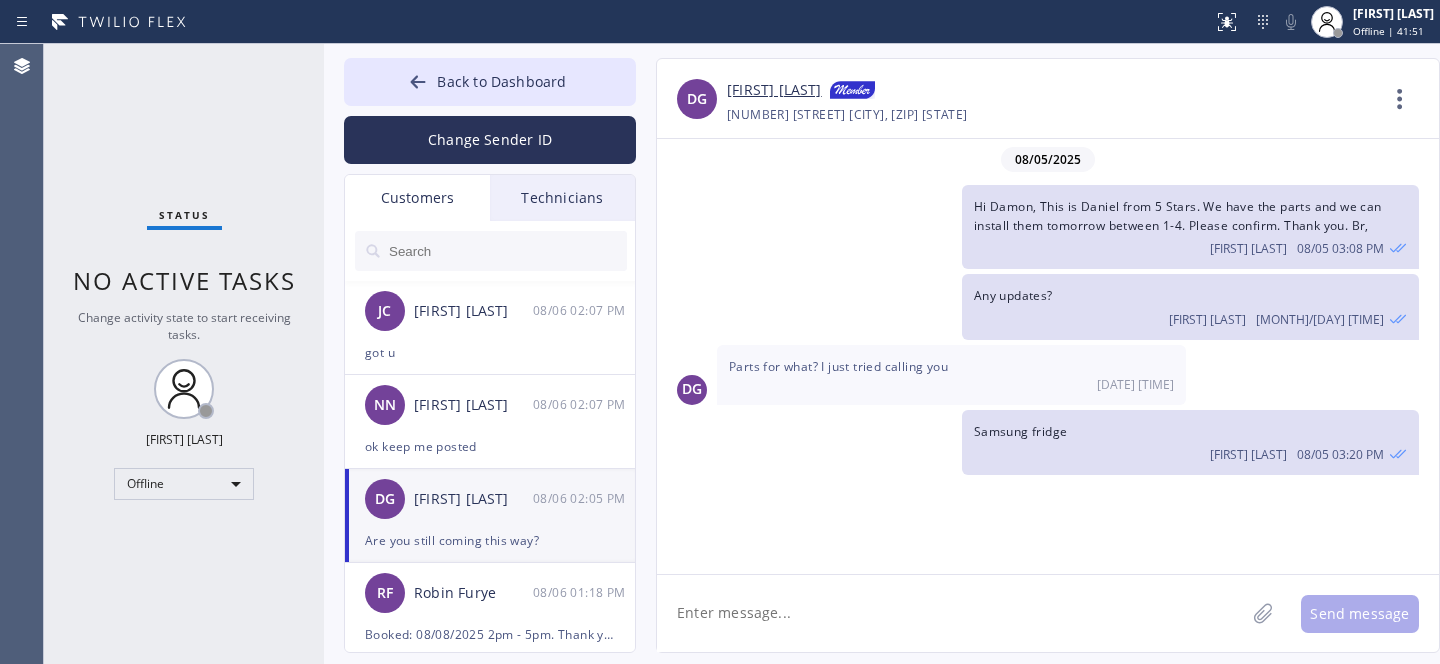 scroll, scrollTop: 699, scrollLeft: 0, axis: vertical 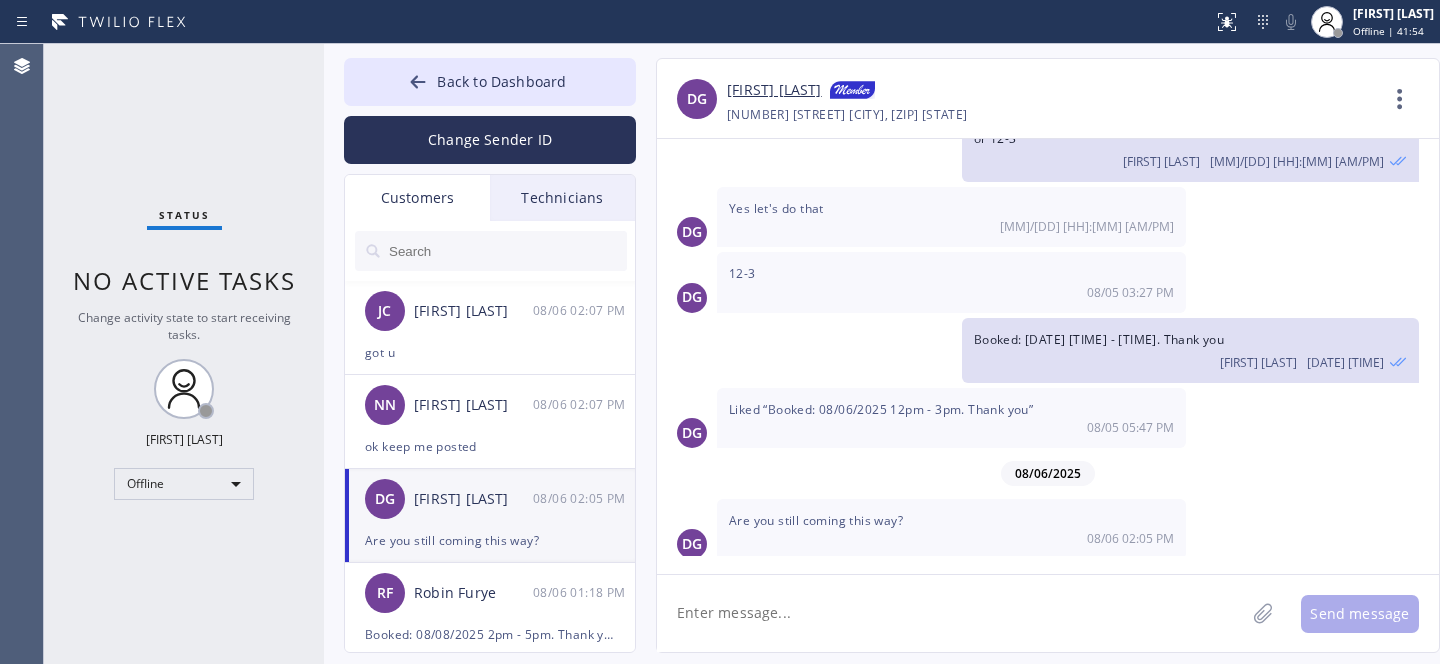 click on "[FIRST] [LAST]" at bounding box center (774, 91) 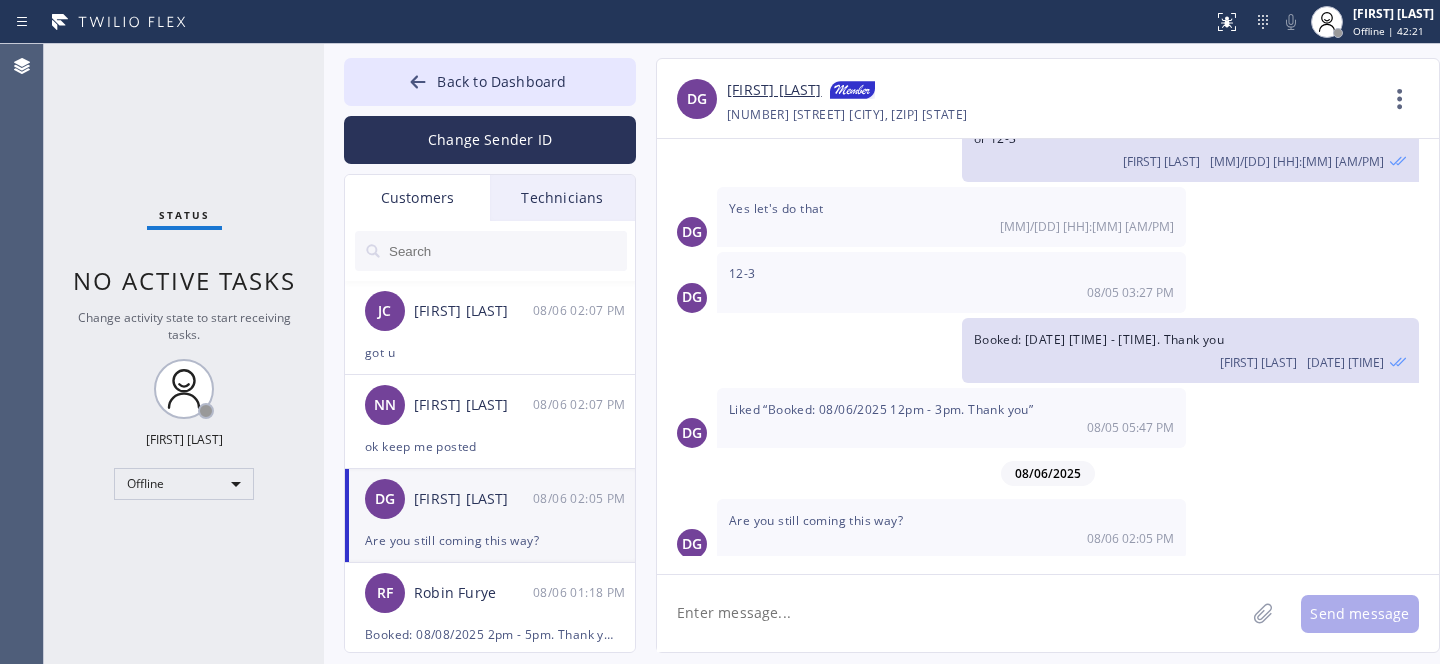 click 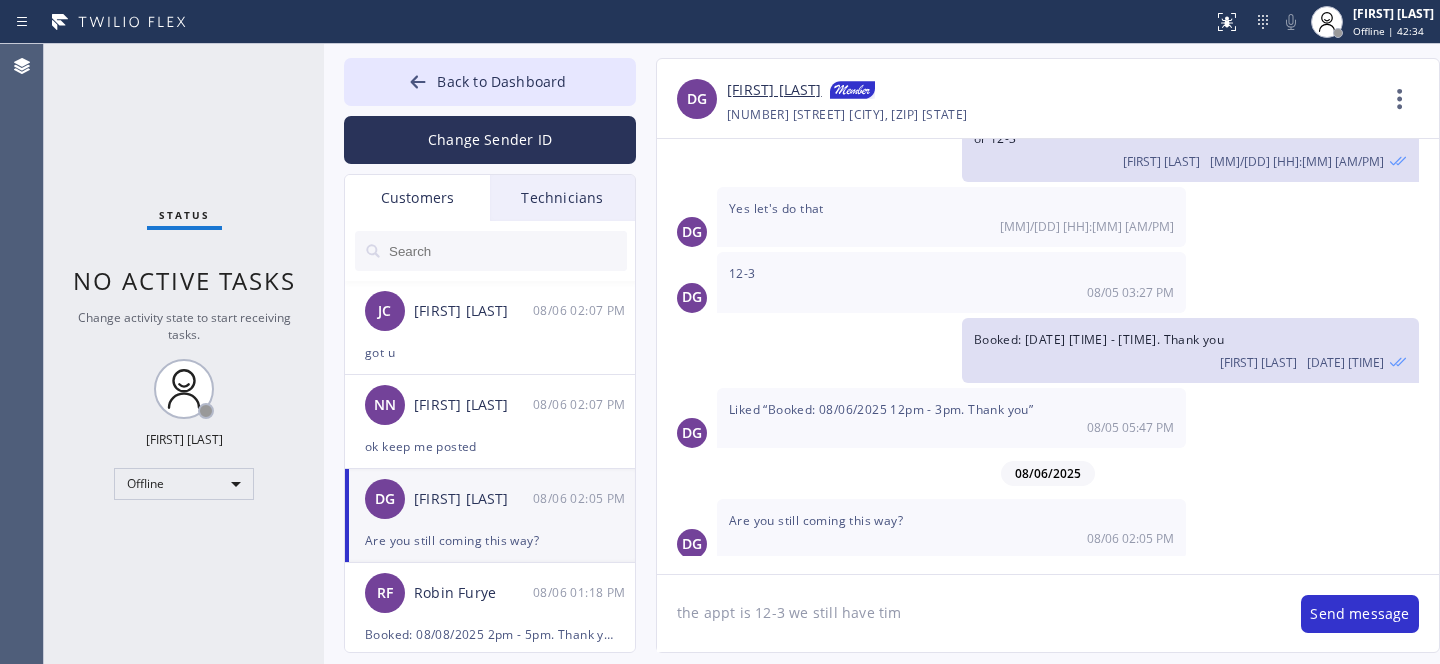 type on "the appt is 12-3 we still have time" 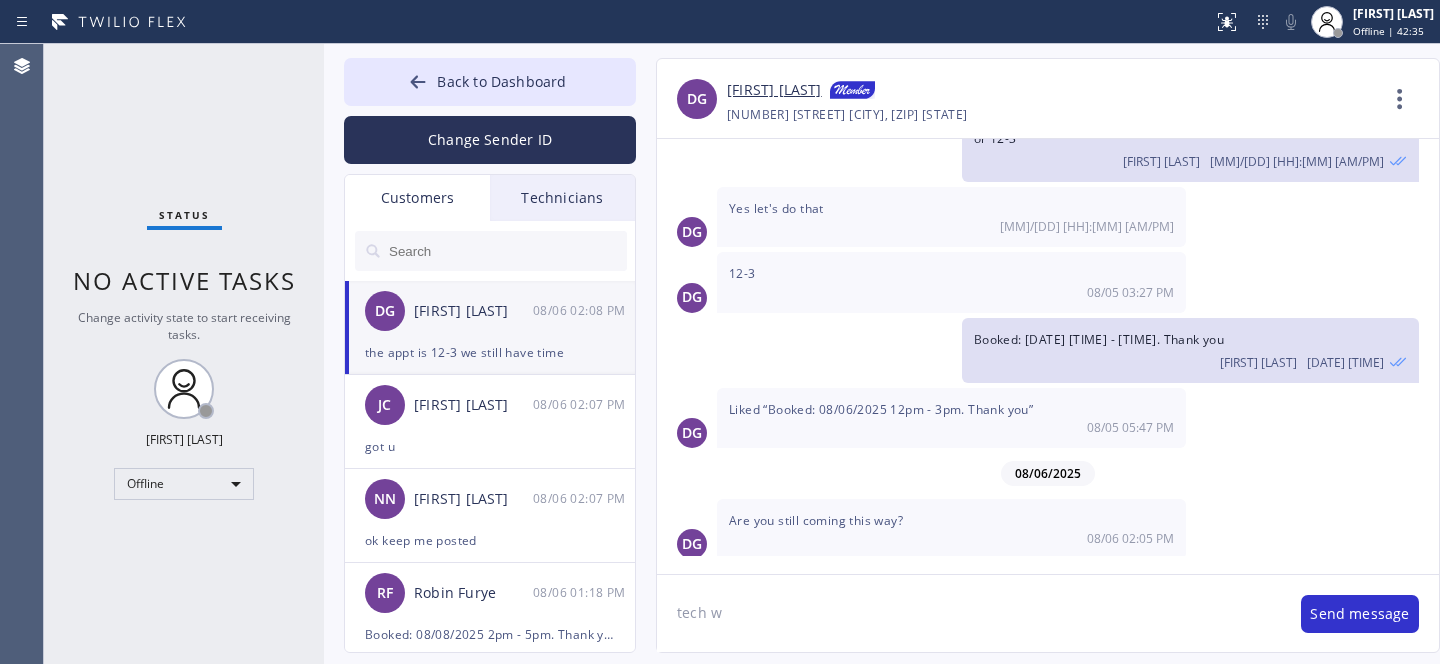scroll, scrollTop: 768, scrollLeft: 0, axis: vertical 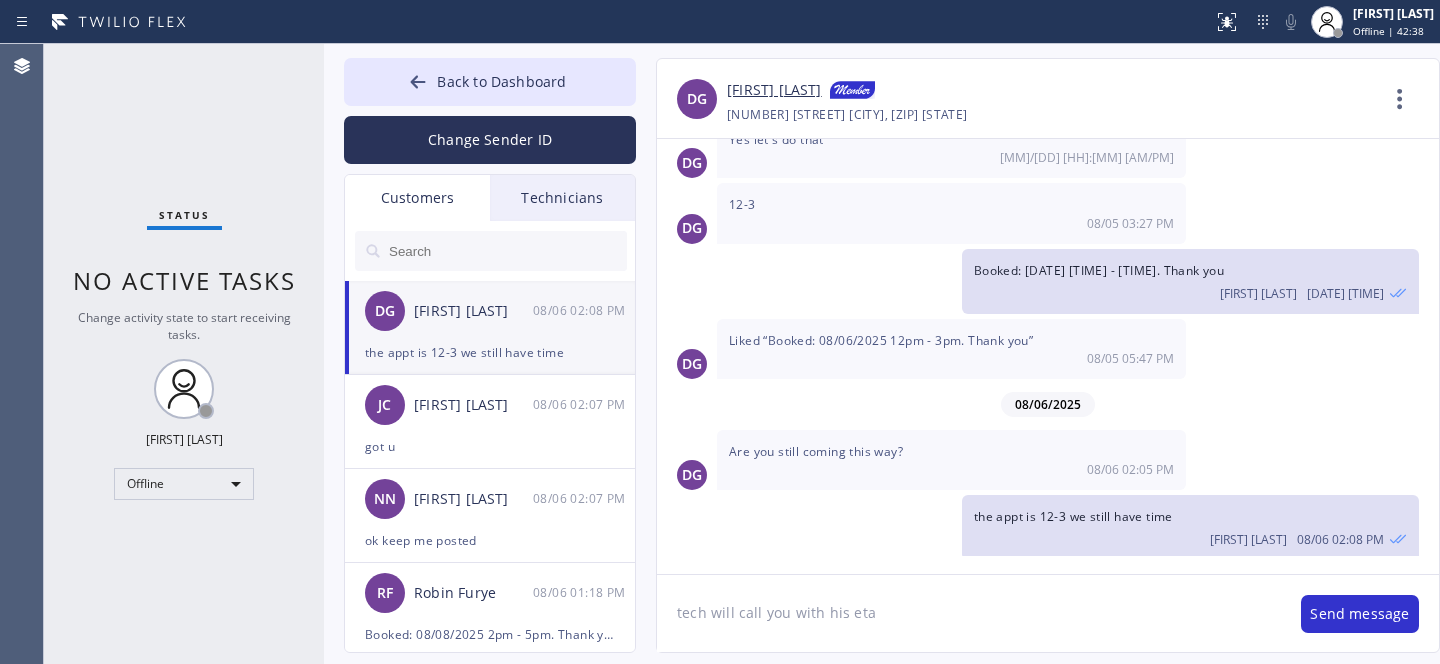 type on "tech will call you with his eta" 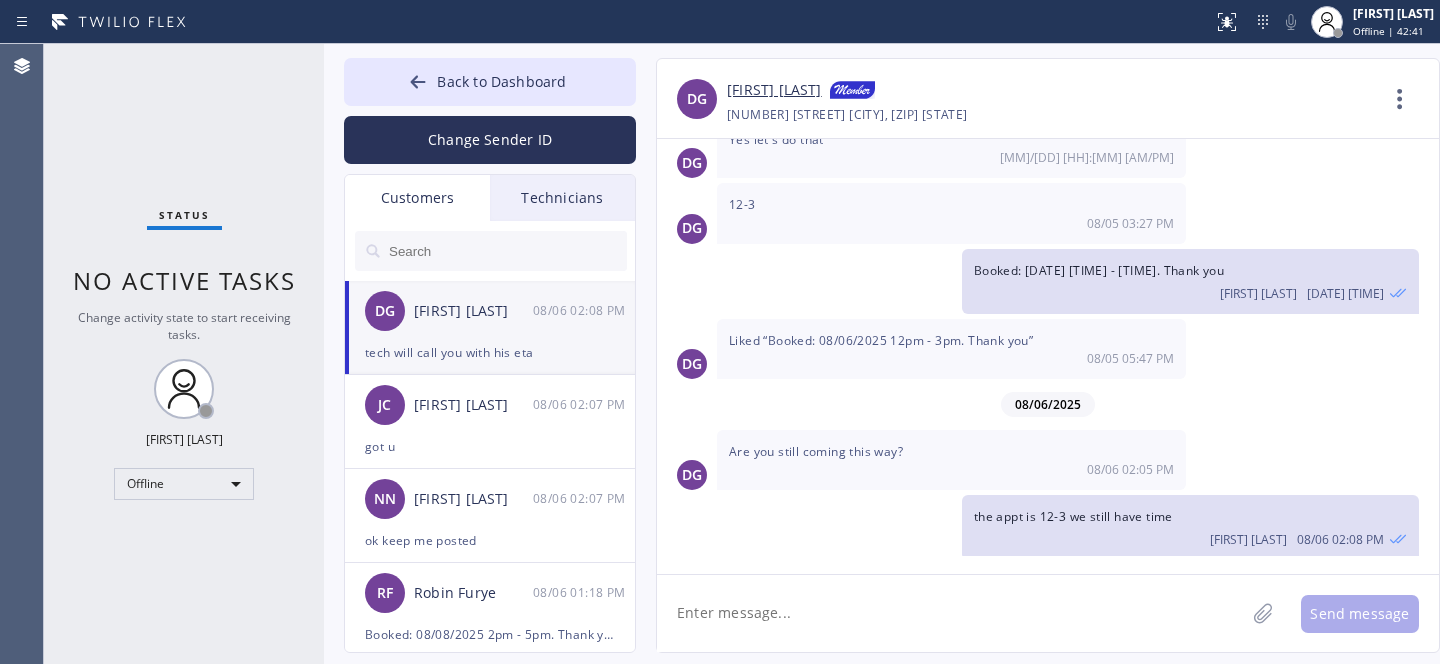 scroll, scrollTop: 838, scrollLeft: 0, axis: vertical 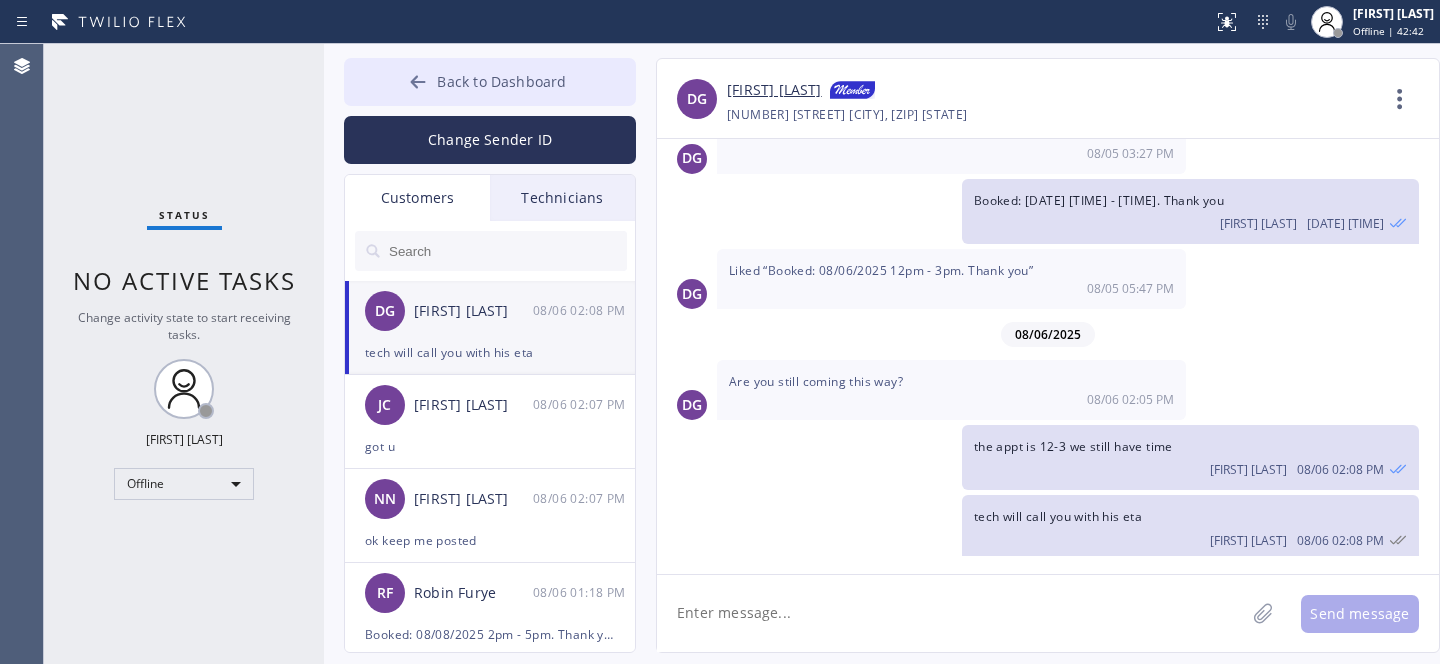 click on "Back to Dashboard" at bounding box center [501, 81] 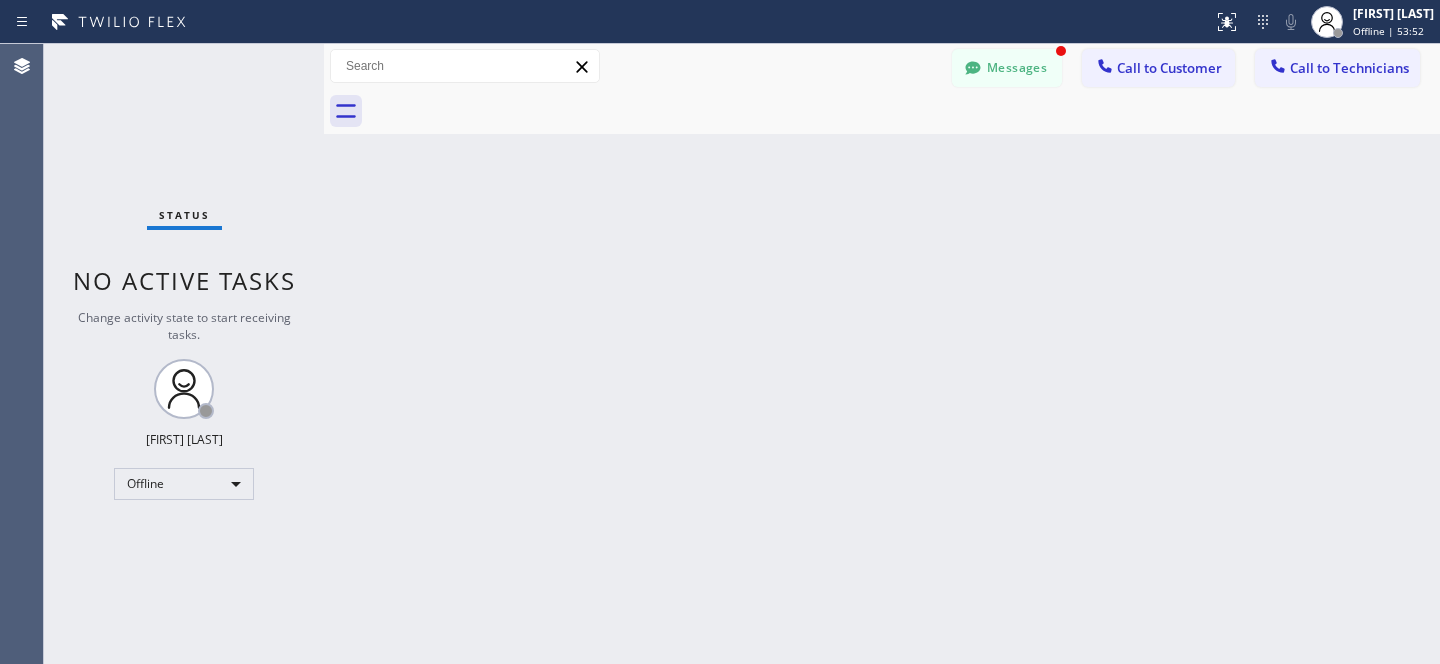 scroll, scrollTop: 903, scrollLeft: 0, axis: vertical 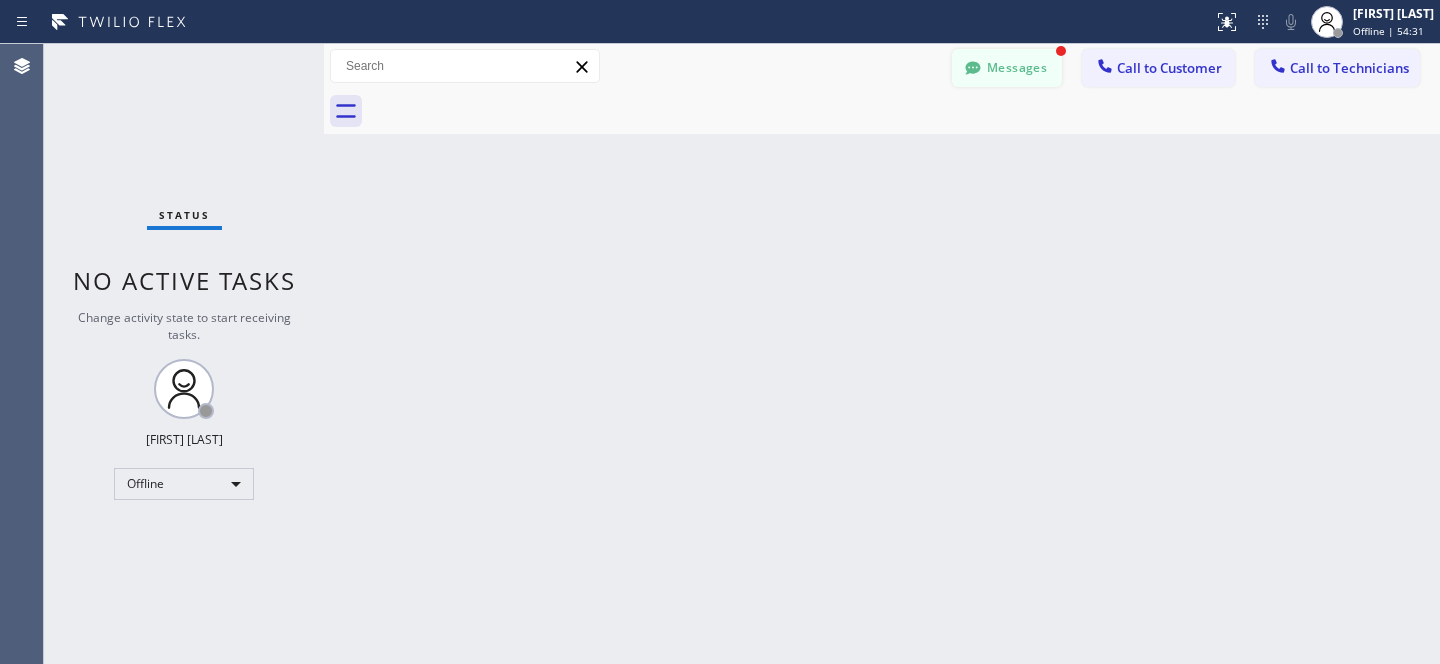 click on "Messages" at bounding box center (1007, 68) 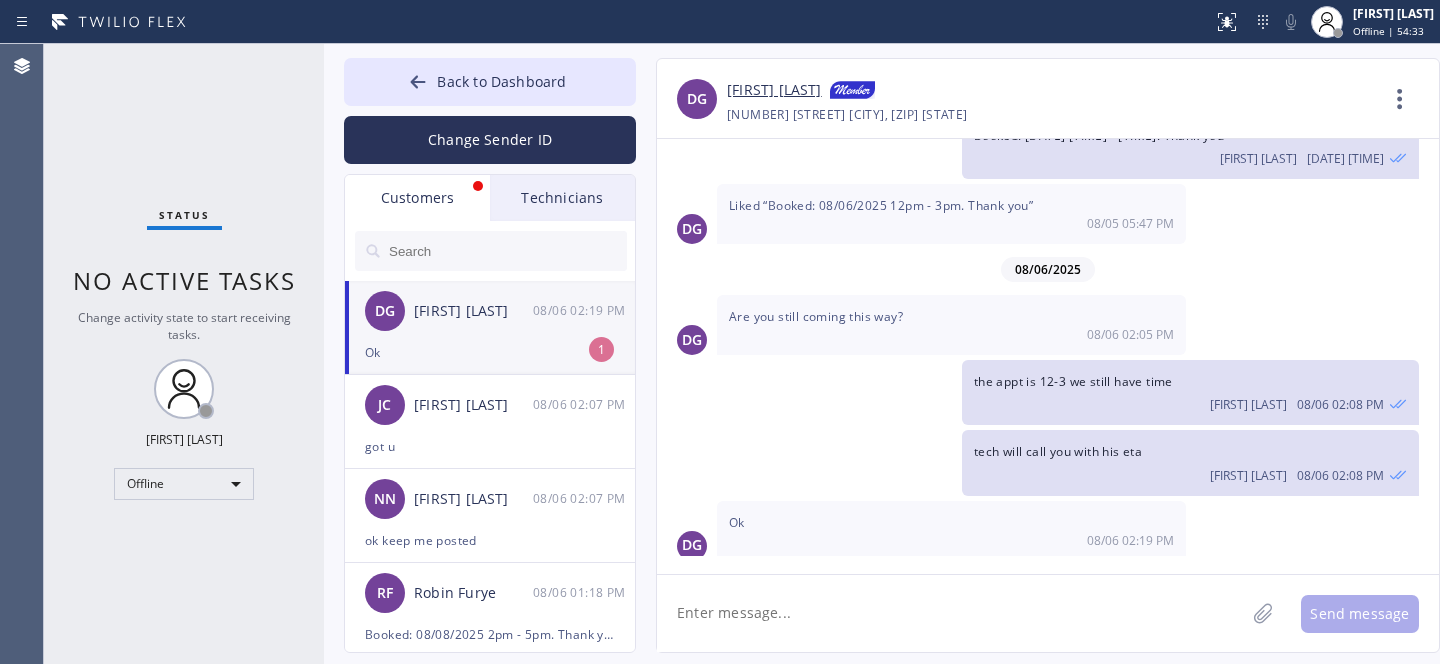 click on "Ok" at bounding box center (490, 352) 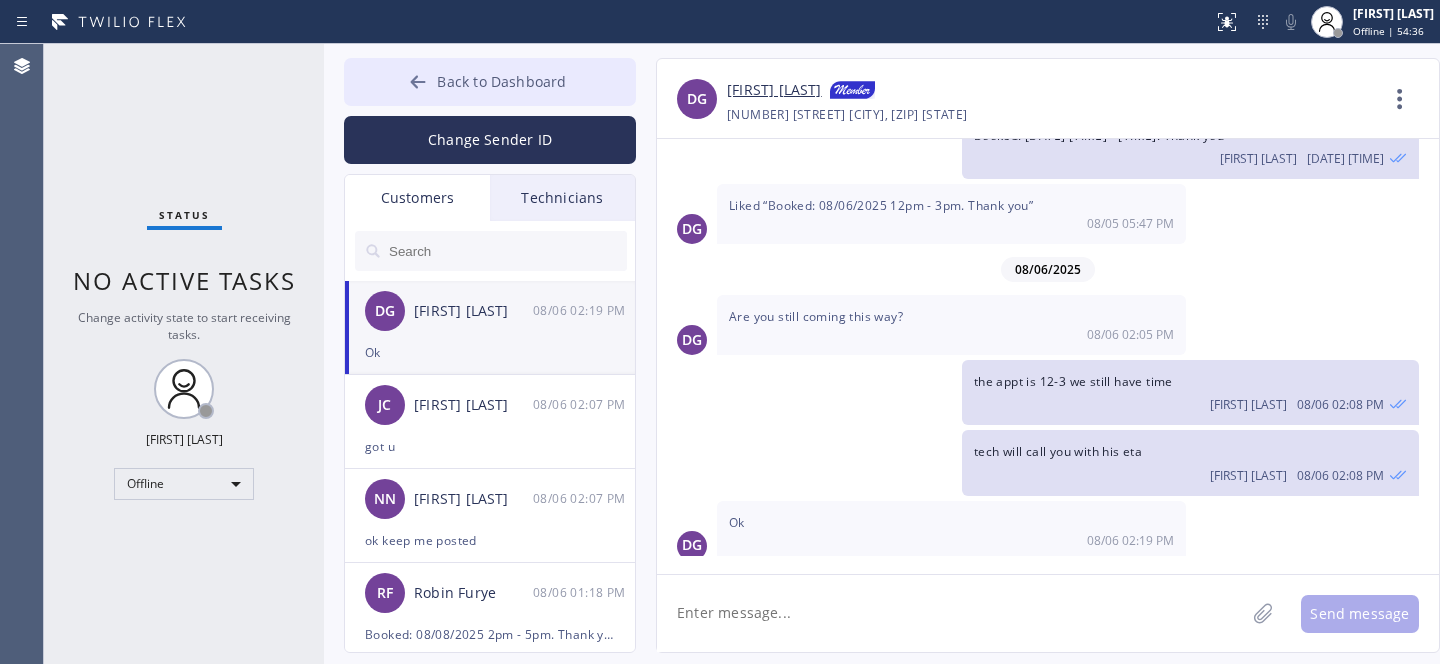 click on "Back to Dashboard" at bounding box center (501, 81) 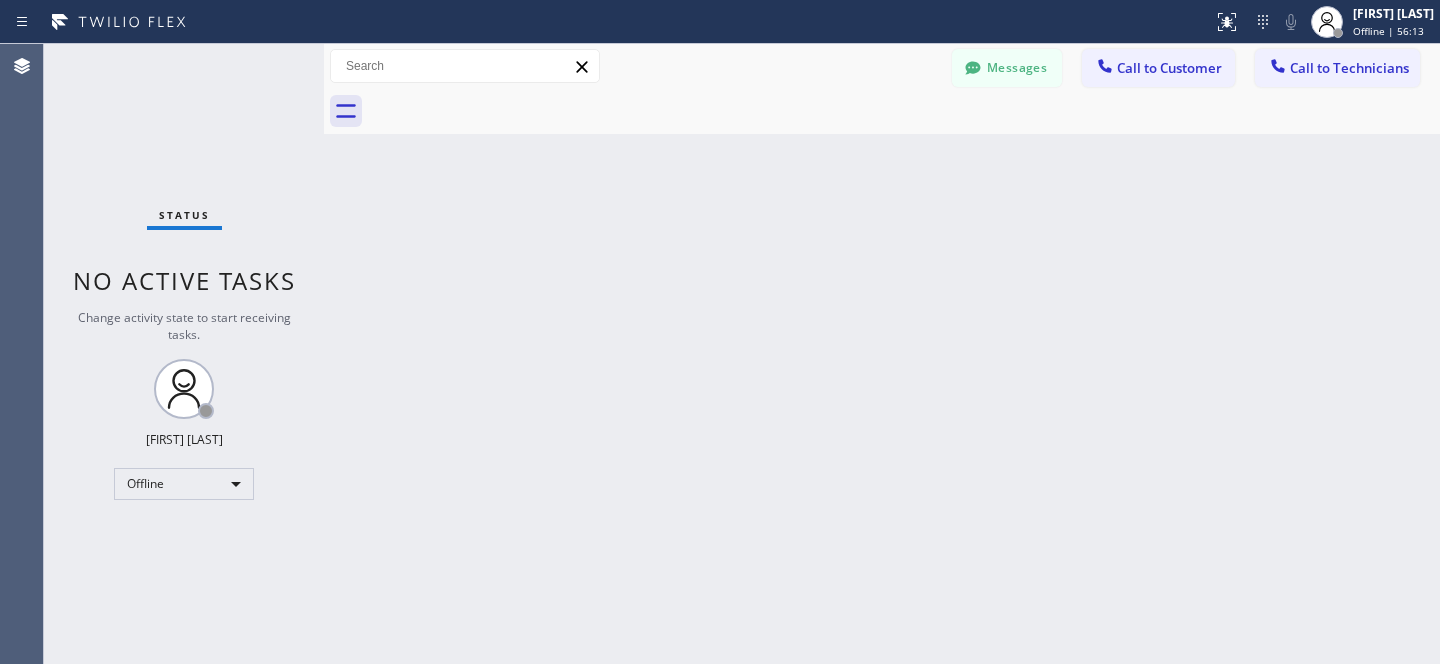 click on "Messages" at bounding box center (1007, 68) 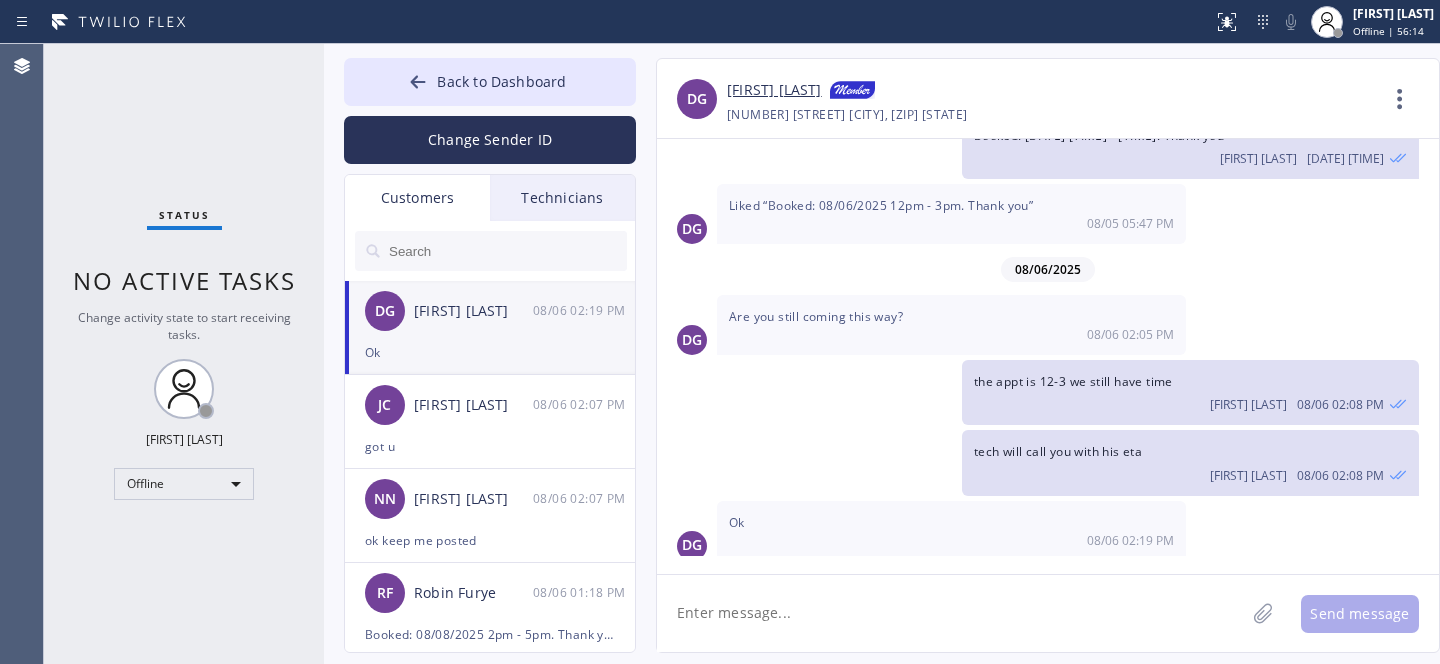 click at bounding box center (507, 251) 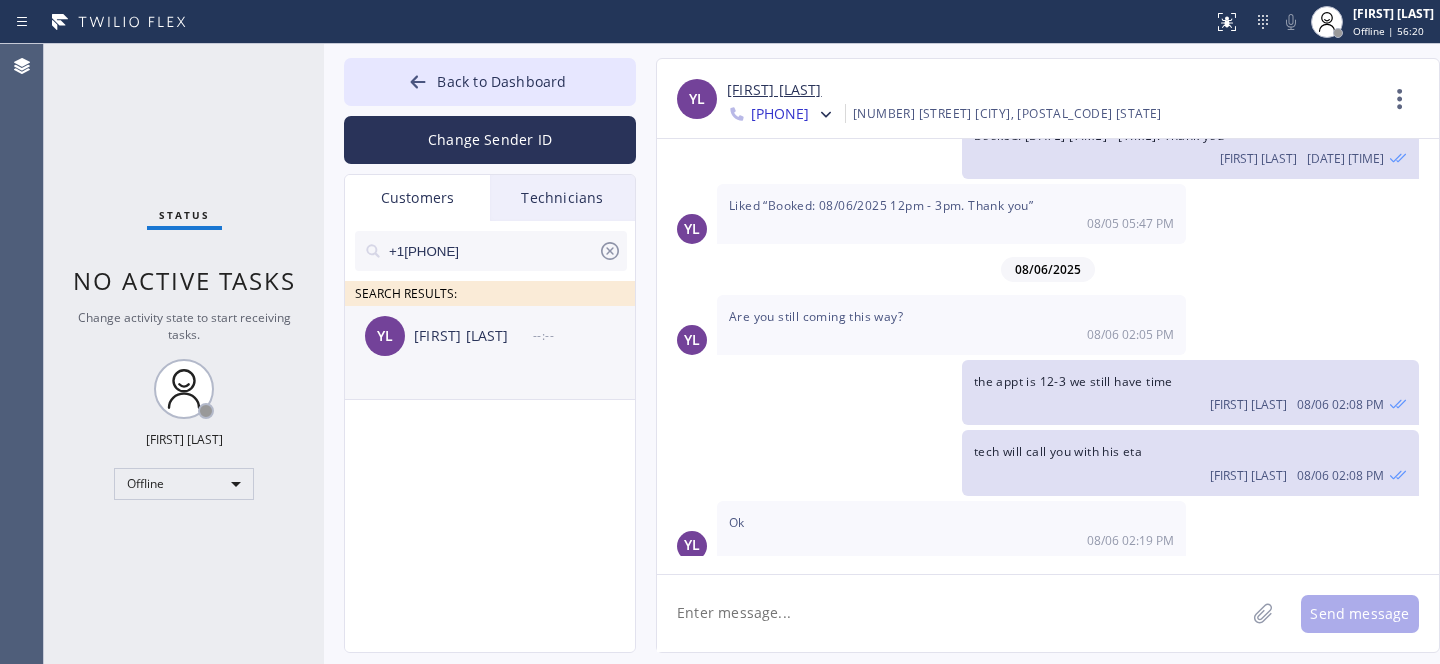 click on "YL [FIRST] [LAST] --:--" at bounding box center [491, 336] 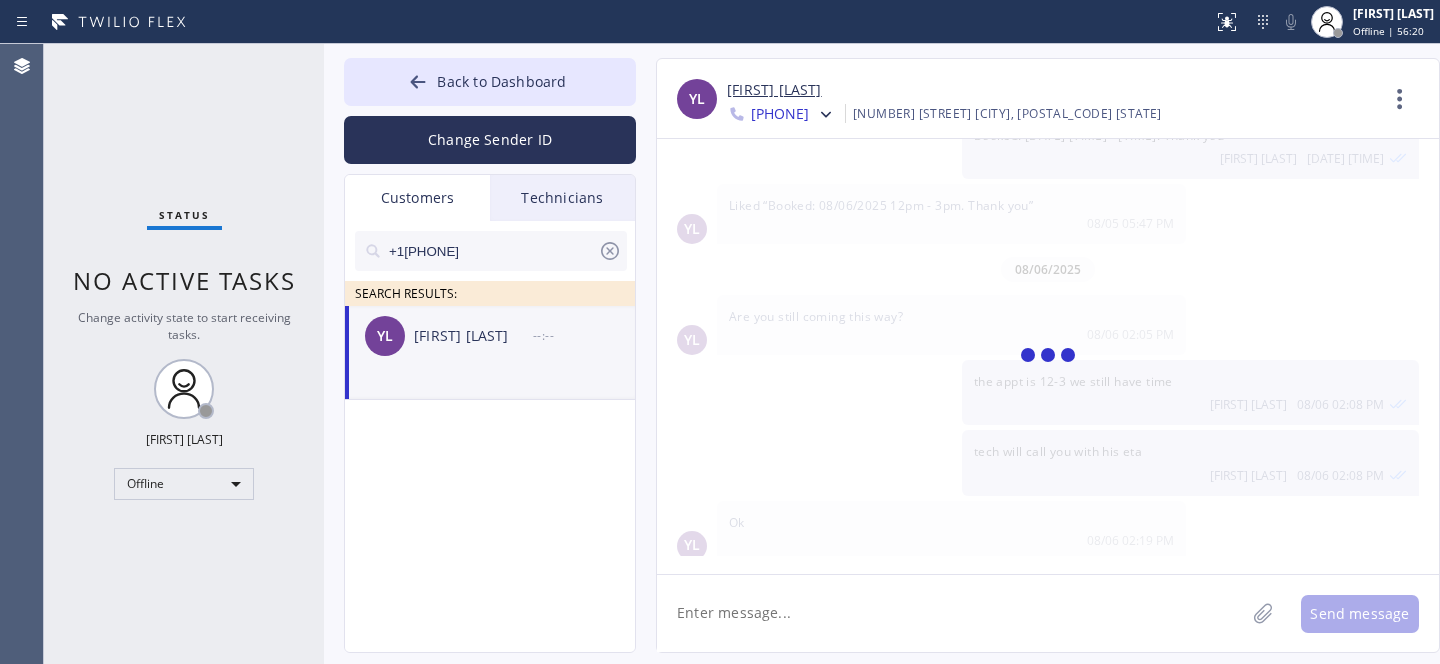 scroll, scrollTop: 0, scrollLeft: 0, axis: both 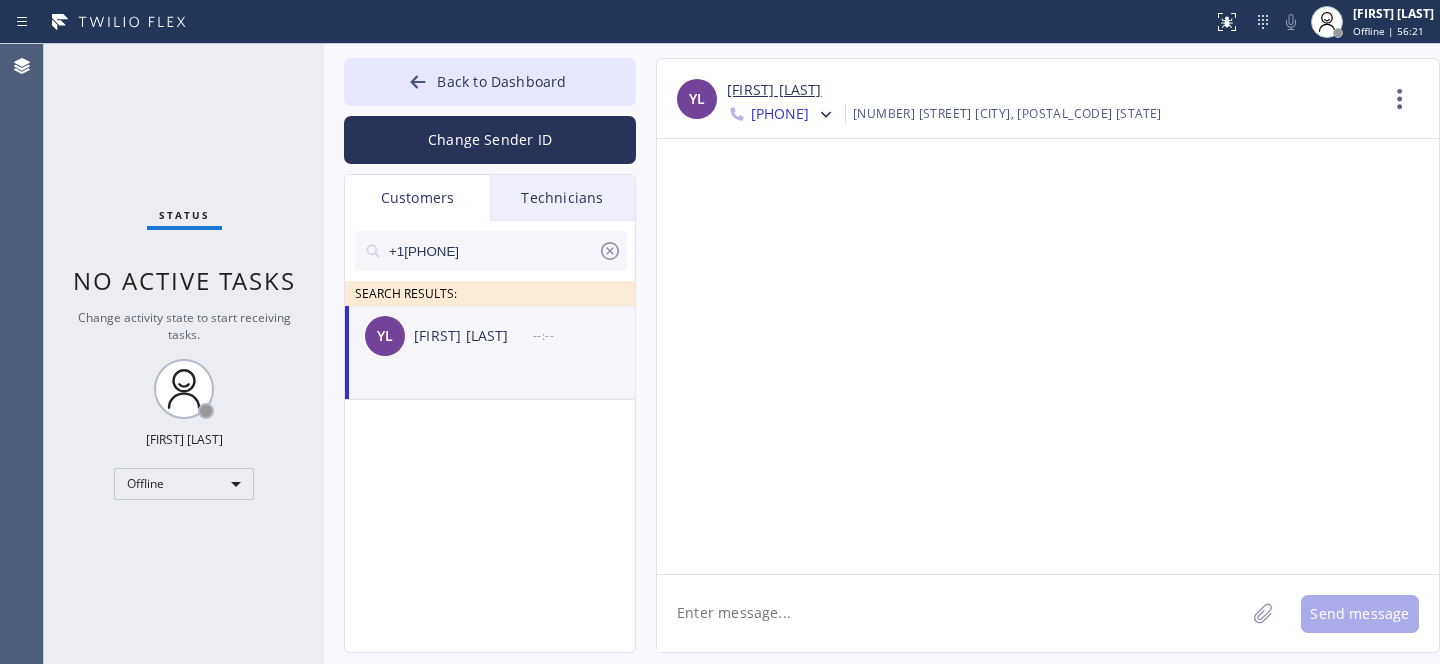 drag, startPoint x: 780, startPoint y: 597, endPoint x: 817, endPoint y: 586, distance: 38.600517 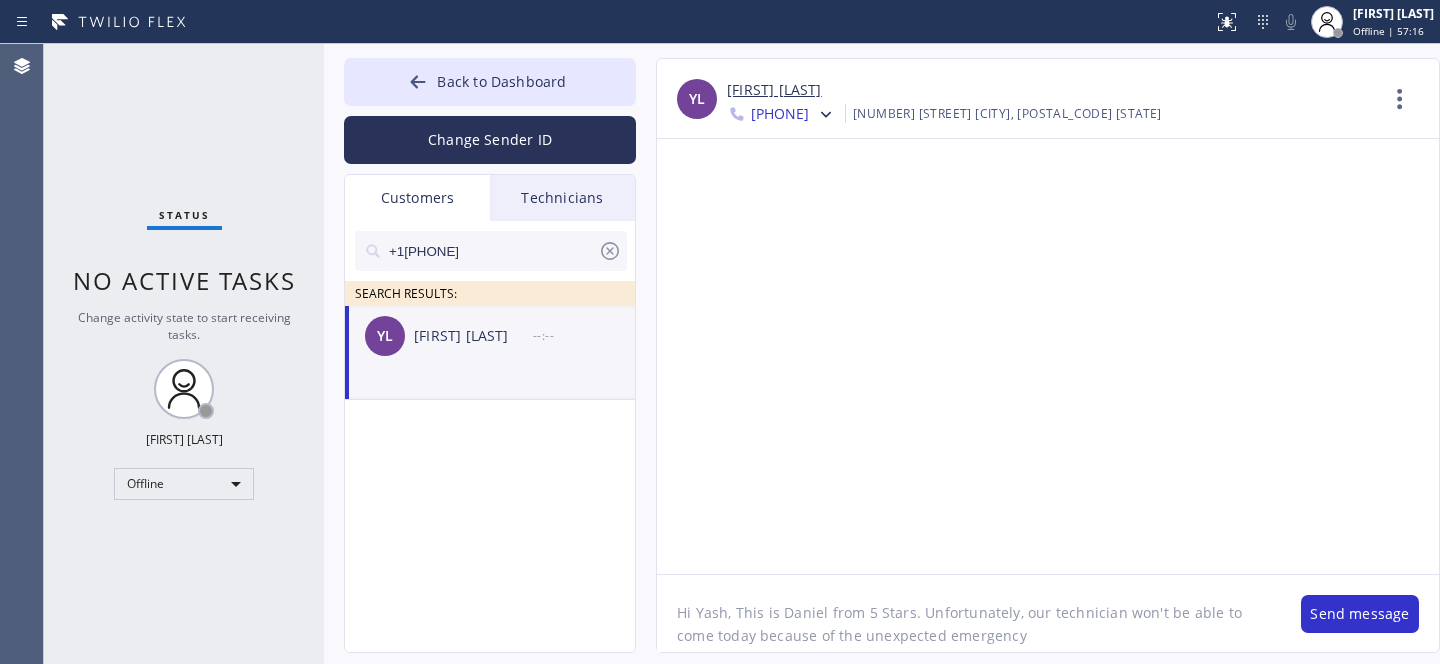 click on "Hi Yash, This is Daniel from 5 Stars. Unfortunately, our technician won't be able to come today because of the unexpected emergency" 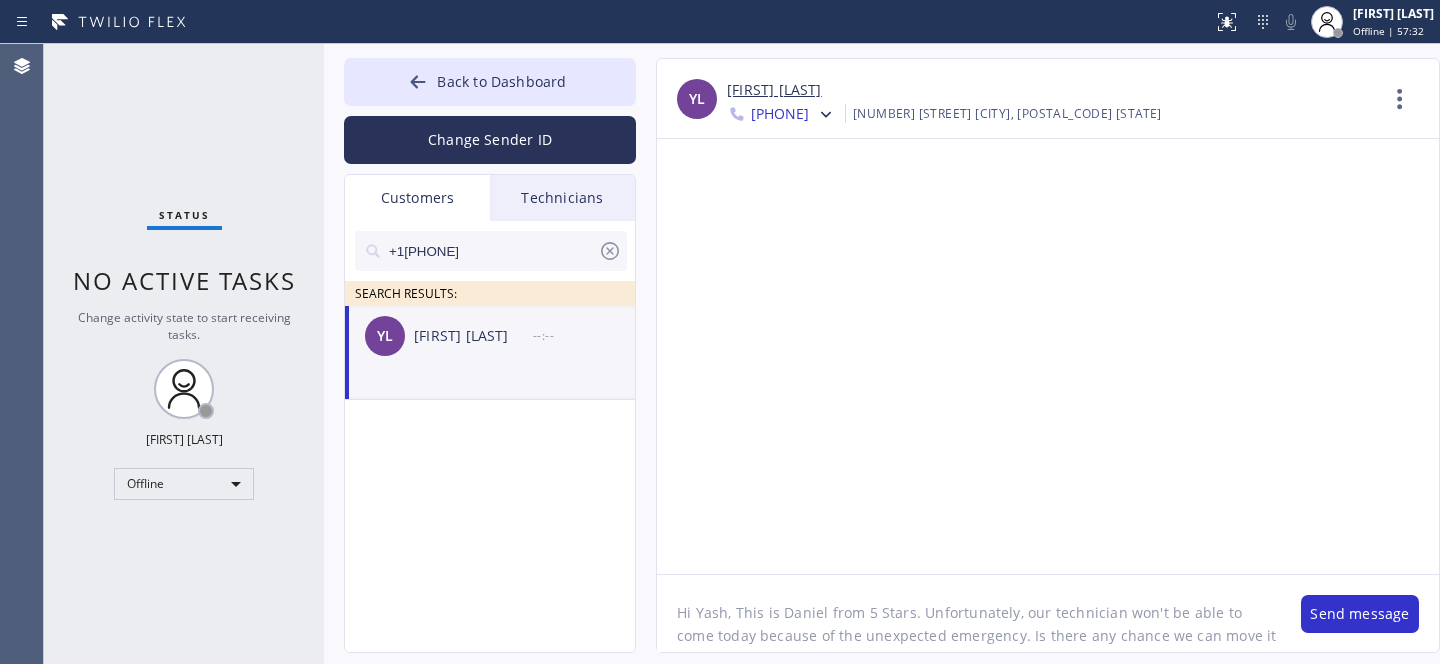scroll, scrollTop: 16, scrollLeft: 0, axis: vertical 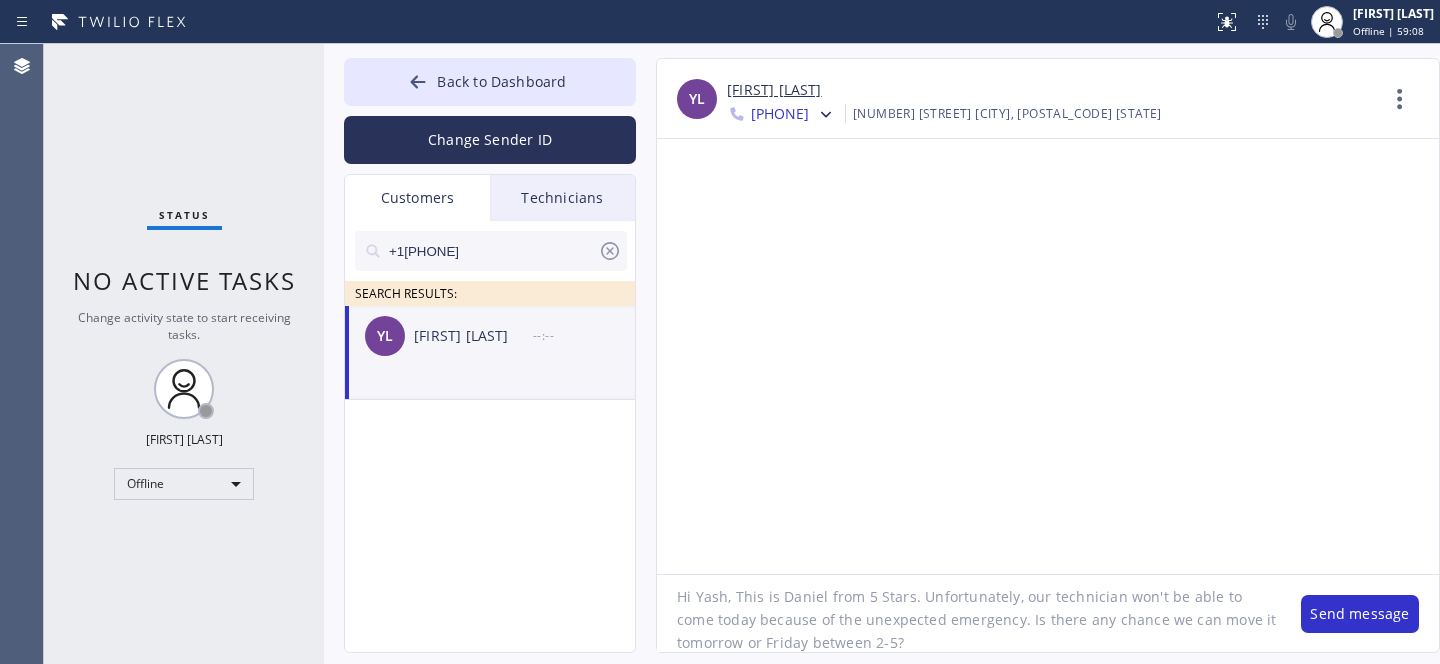 click on "Hi Yash, This is Daniel from 5 Stars. Unfortunately, our technician won't be able to come today because of the unexpected emergency. Is there any chance we can move it tomorrow or Friday between 2-5?" 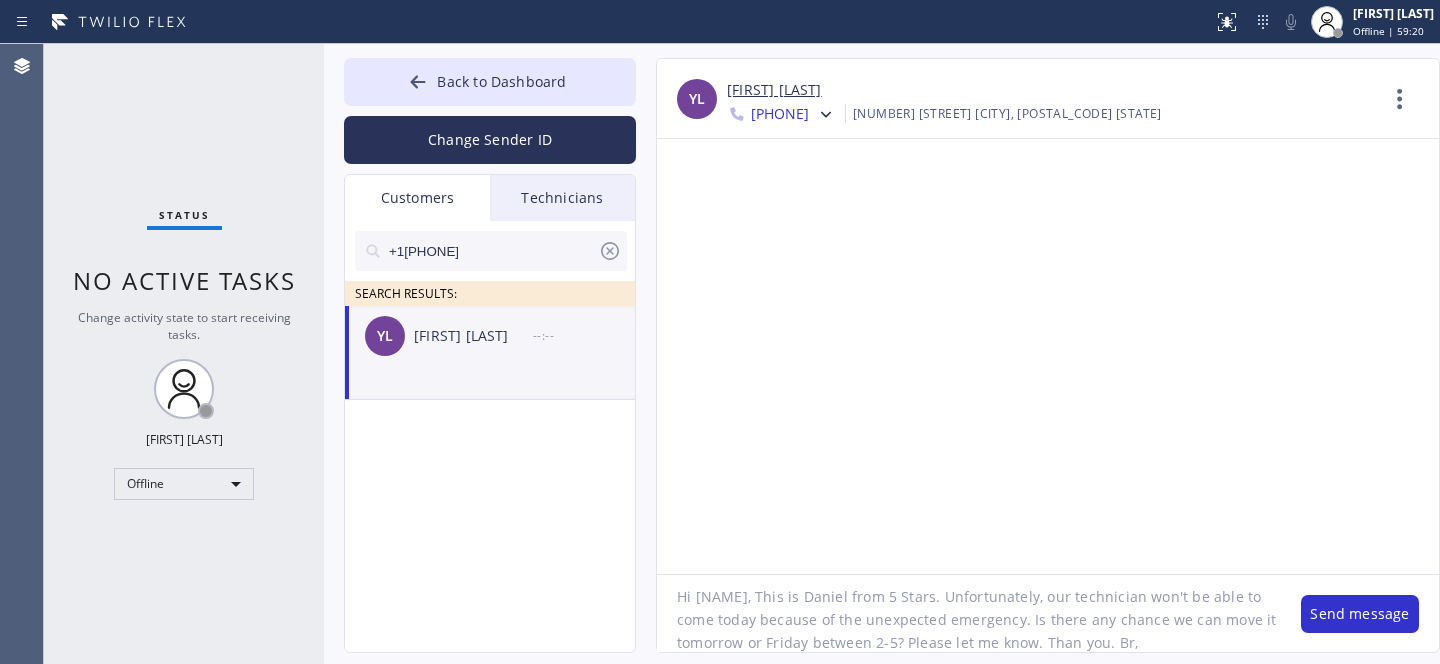 click on "Hi [NAME], This is Daniel from 5 Stars. Unfortunately, our technician won't be able to come today because of the unexpected emergency. Is there any chance we can move it tomorrow or Friday between 2-5? Please let me know. Than you. Br," 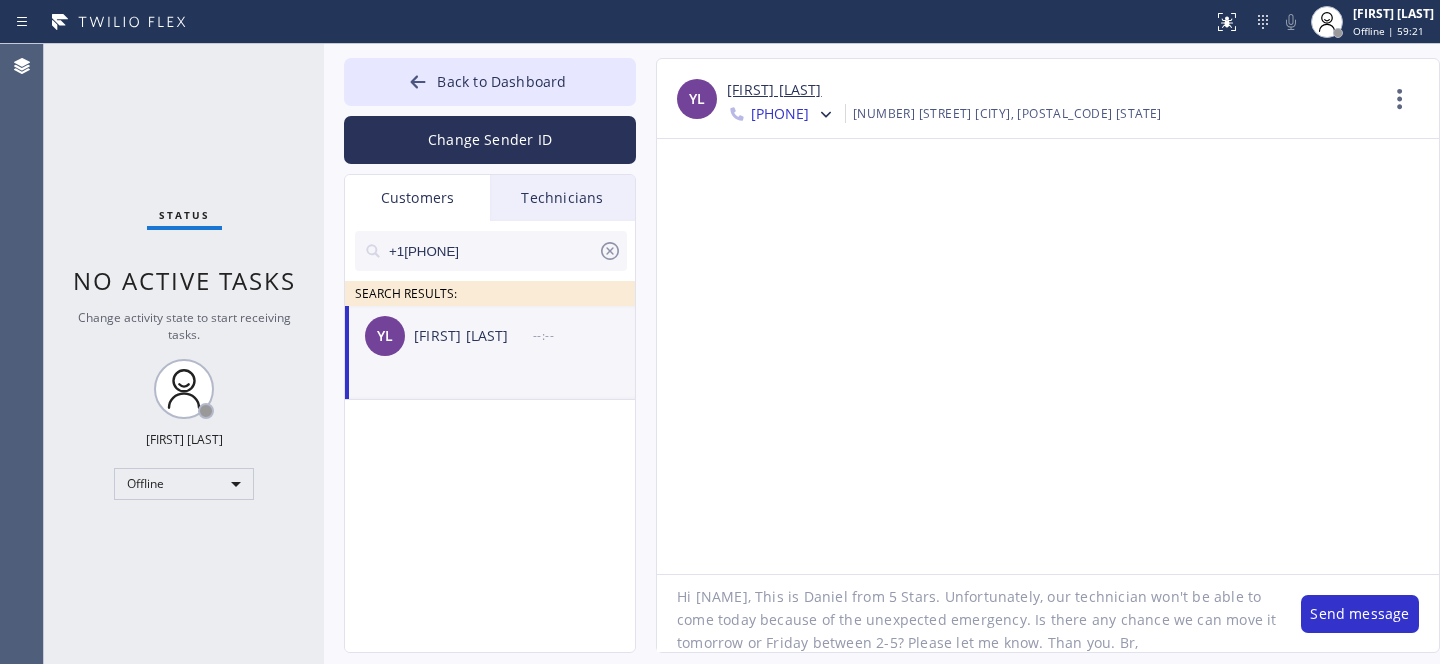 type on "Hi [FIRST], This is [FIRST] from 5 Stars. Unfortunately, our technician won't be able to come today because of the unexpected emergency. Is there any chance we can move it tomorrow or Friday between 2-5? Please let me know. Thank you. Br," 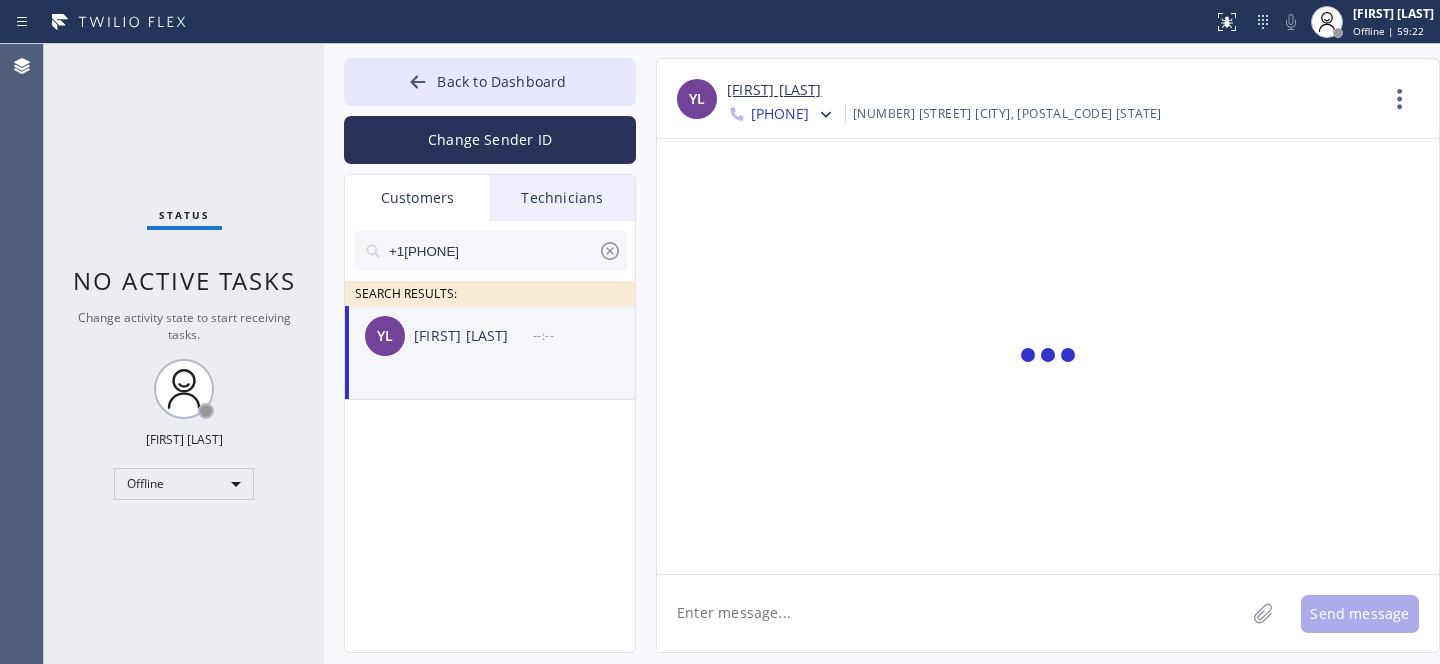 scroll, scrollTop: 0, scrollLeft: 0, axis: both 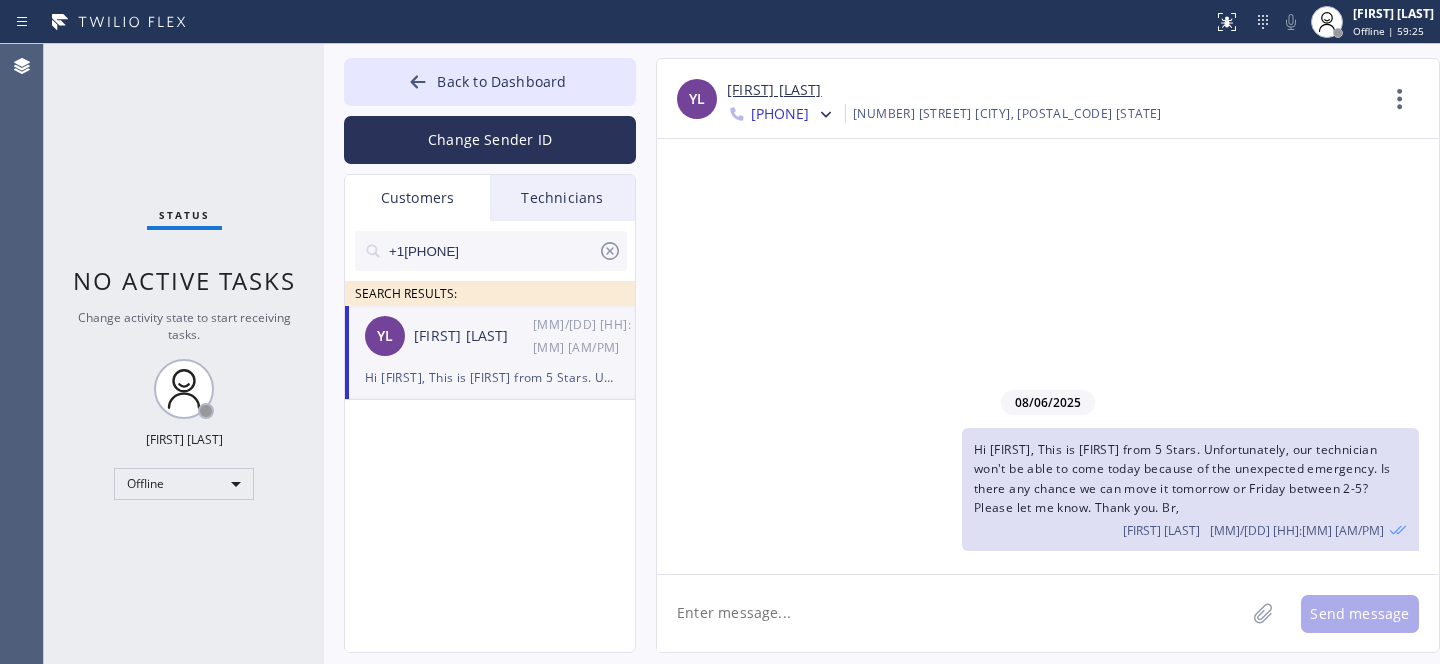 click 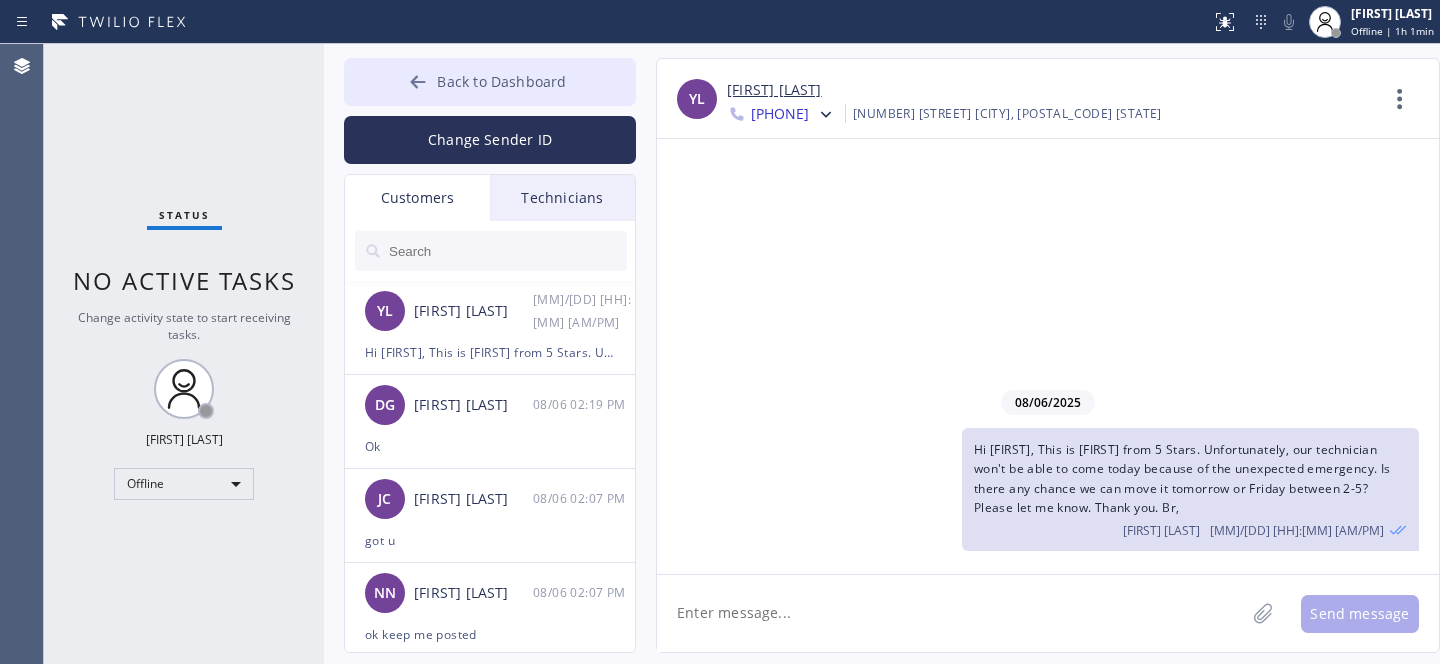 click on "Back to Dashboard" at bounding box center [490, 82] 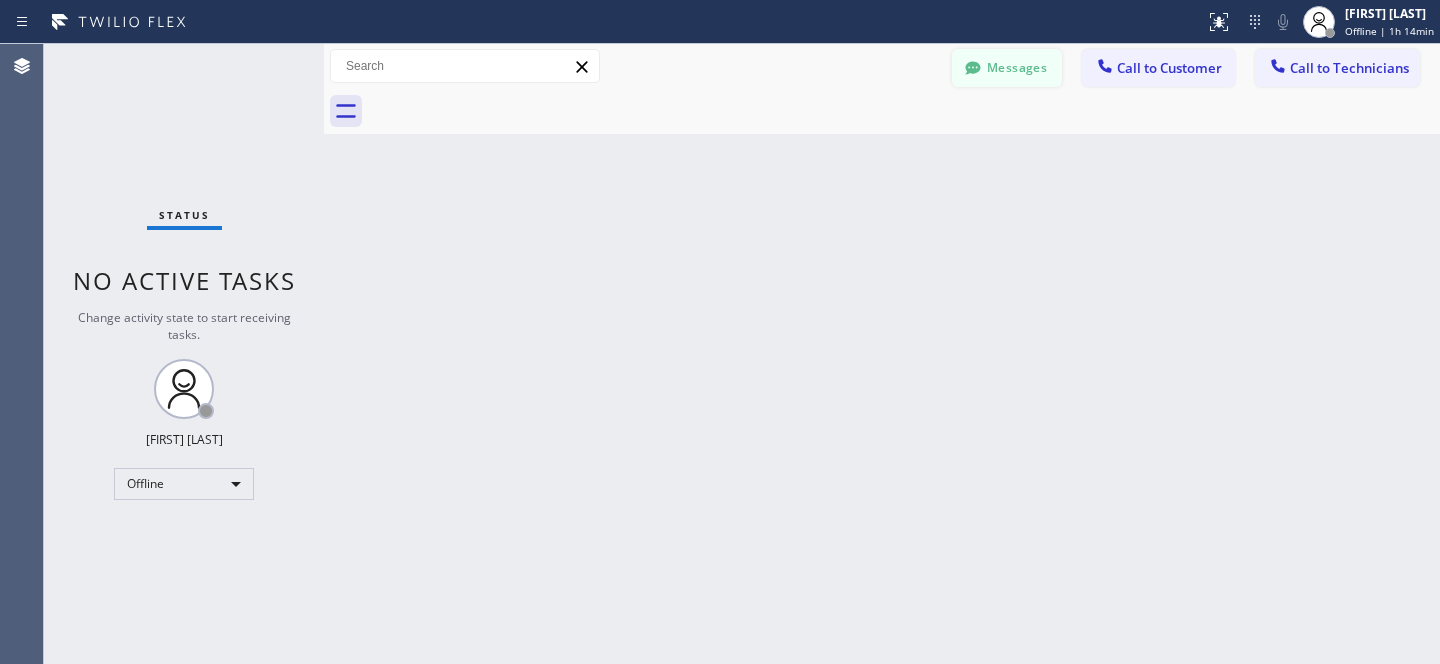 click on "Messages" at bounding box center (1007, 68) 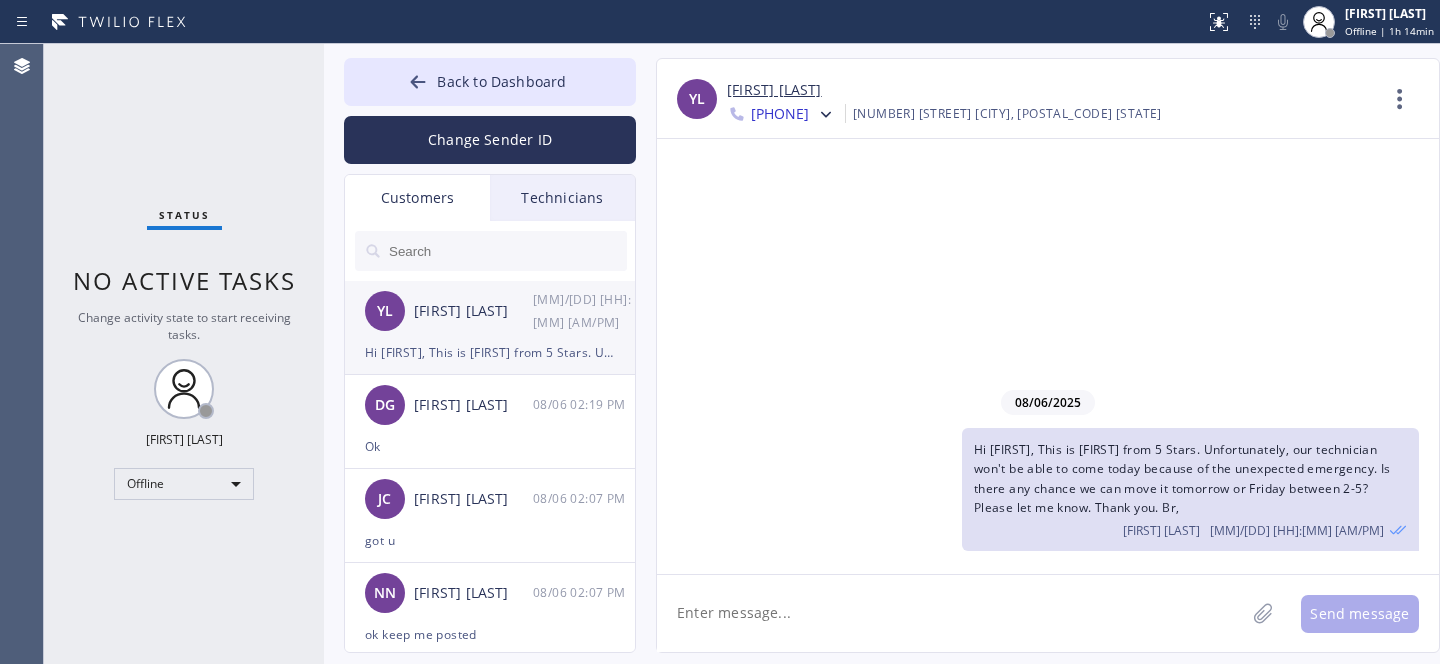 click on "[FIRST] [LAST]" at bounding box center (473, 311) 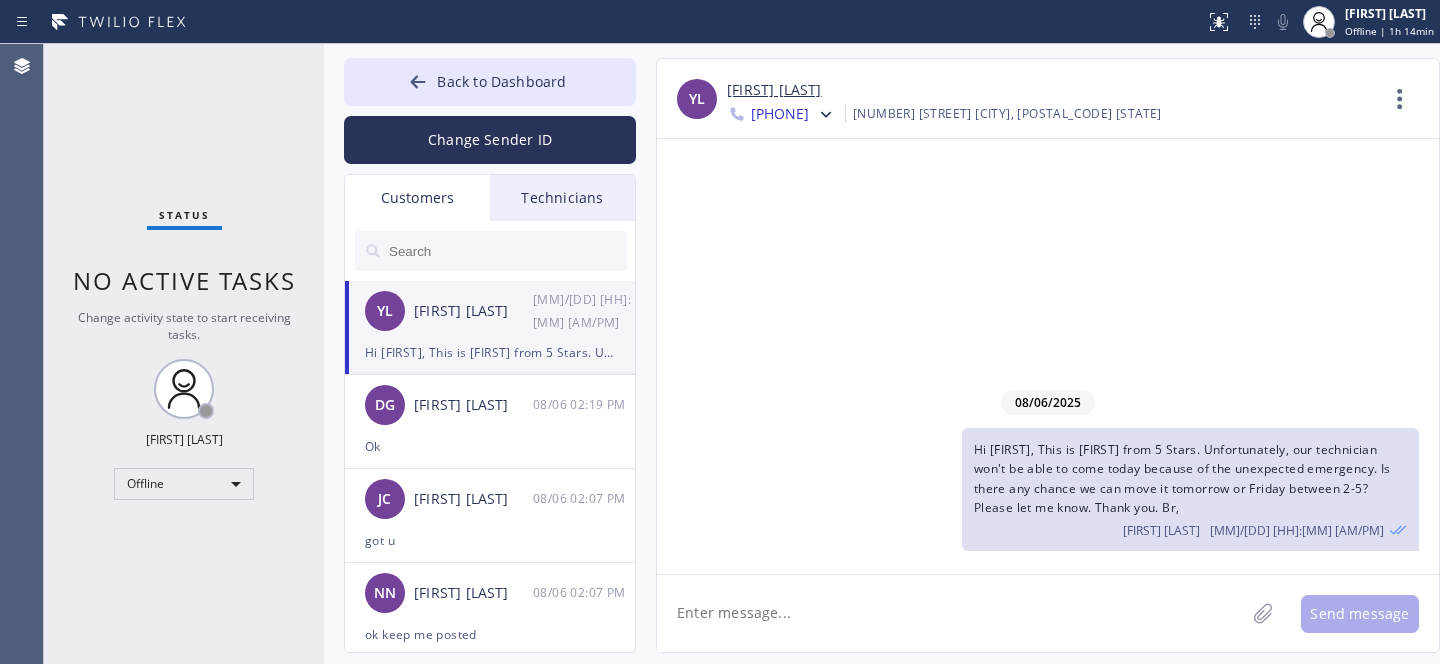drag, startPoint x: 898, startPoint y: 606, endPoint x: 960, endPoint y: 564, distance: 74.88658 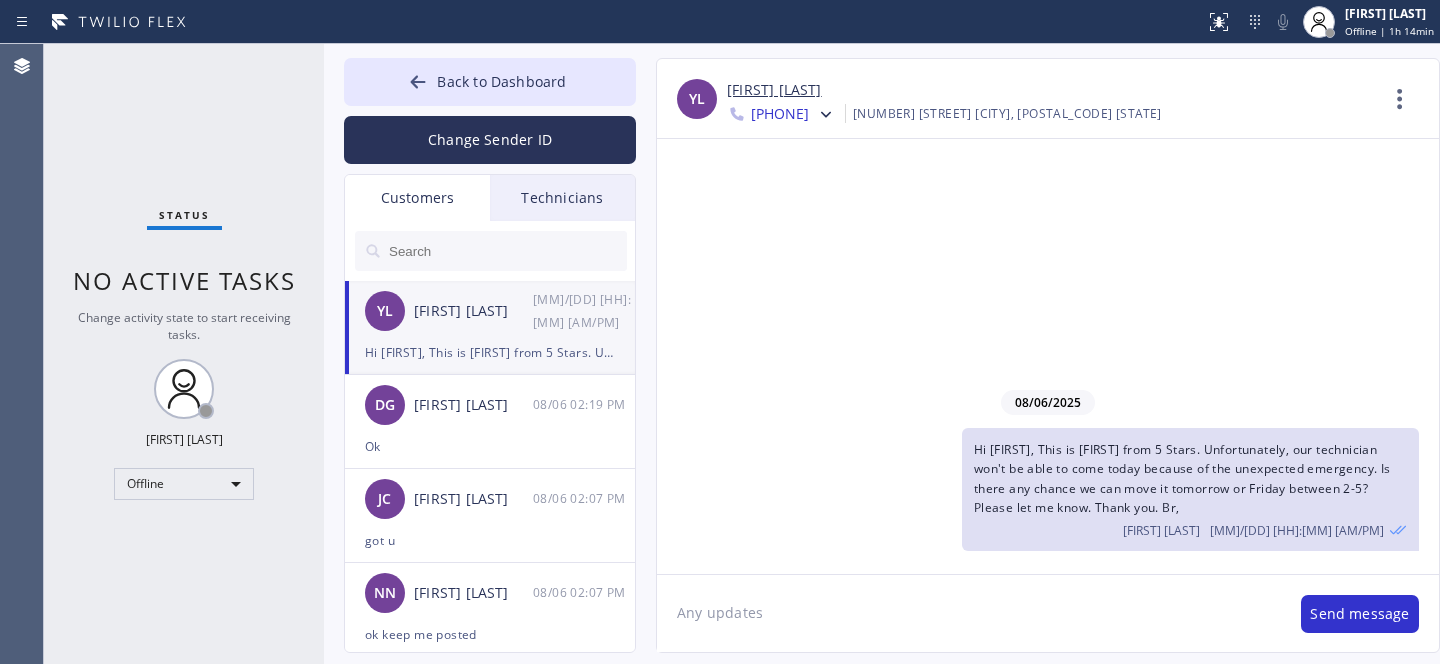 type on "Any updates?" 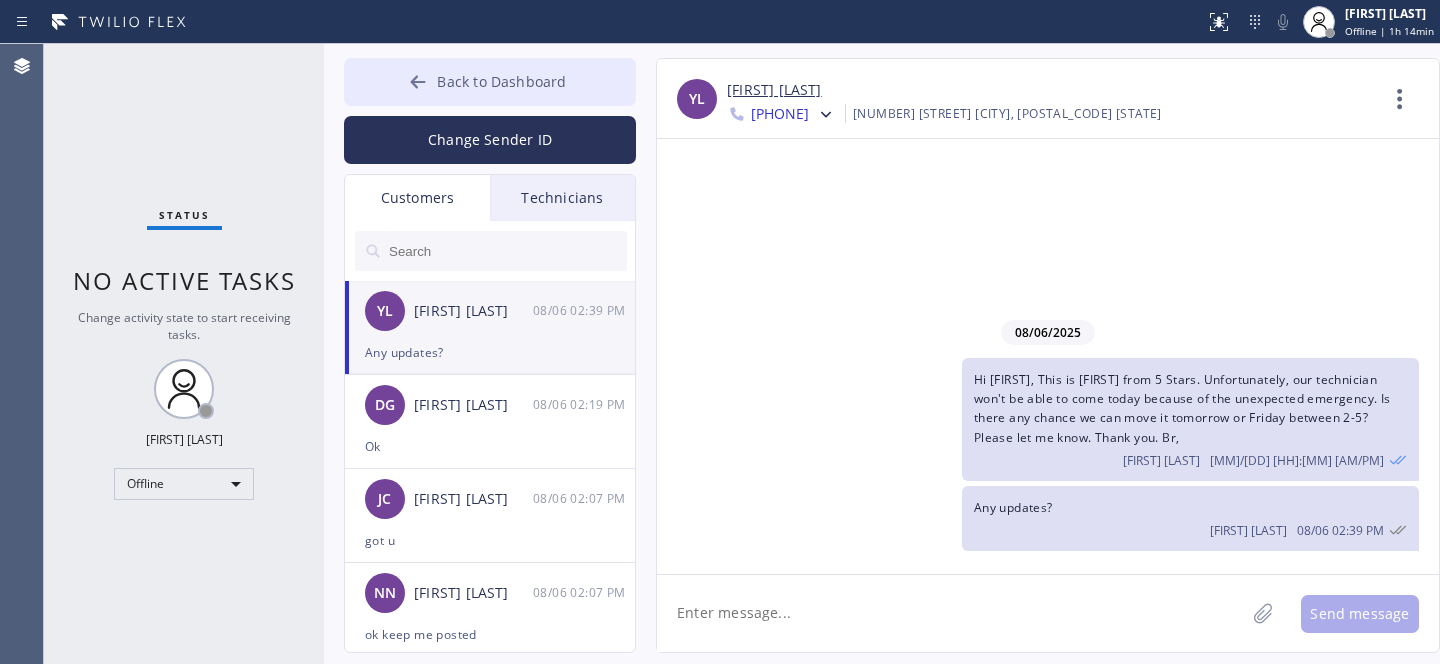 click on "Back to Dashboard" at bounding box center [490, 82] 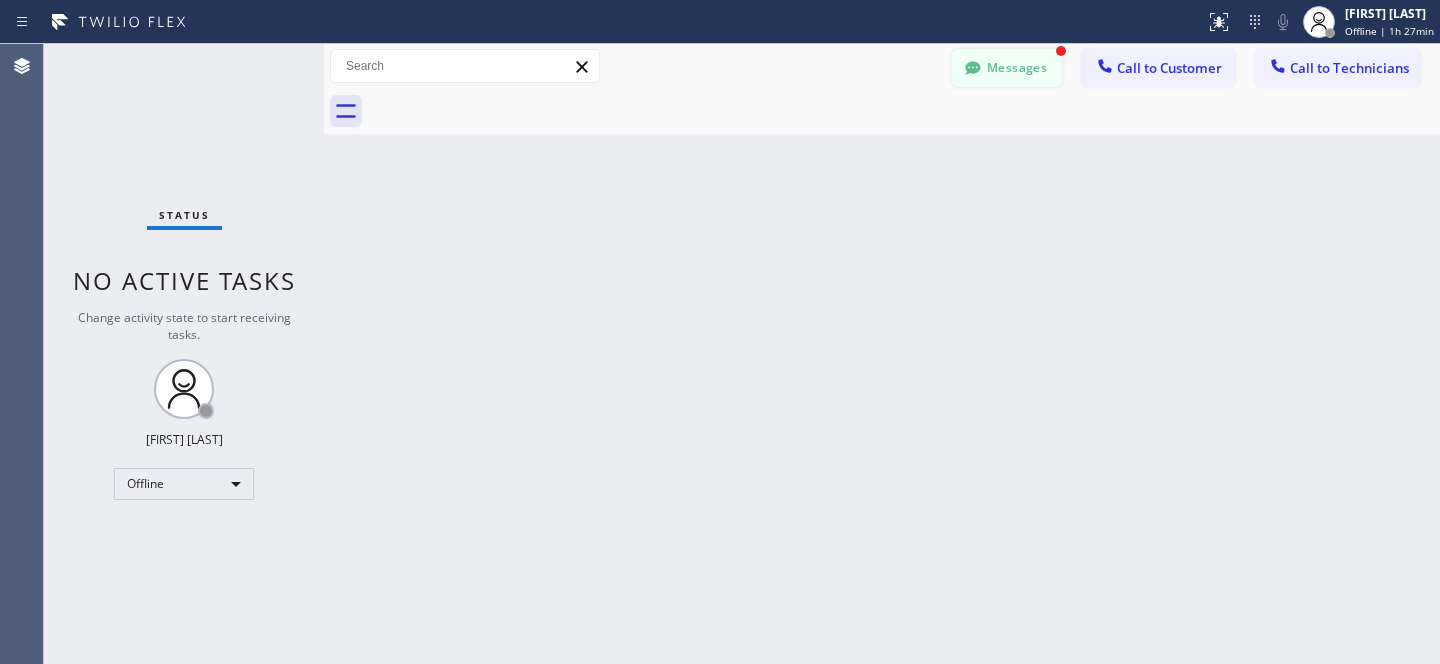 click on "Messages" at bounding box center [1007, 68] 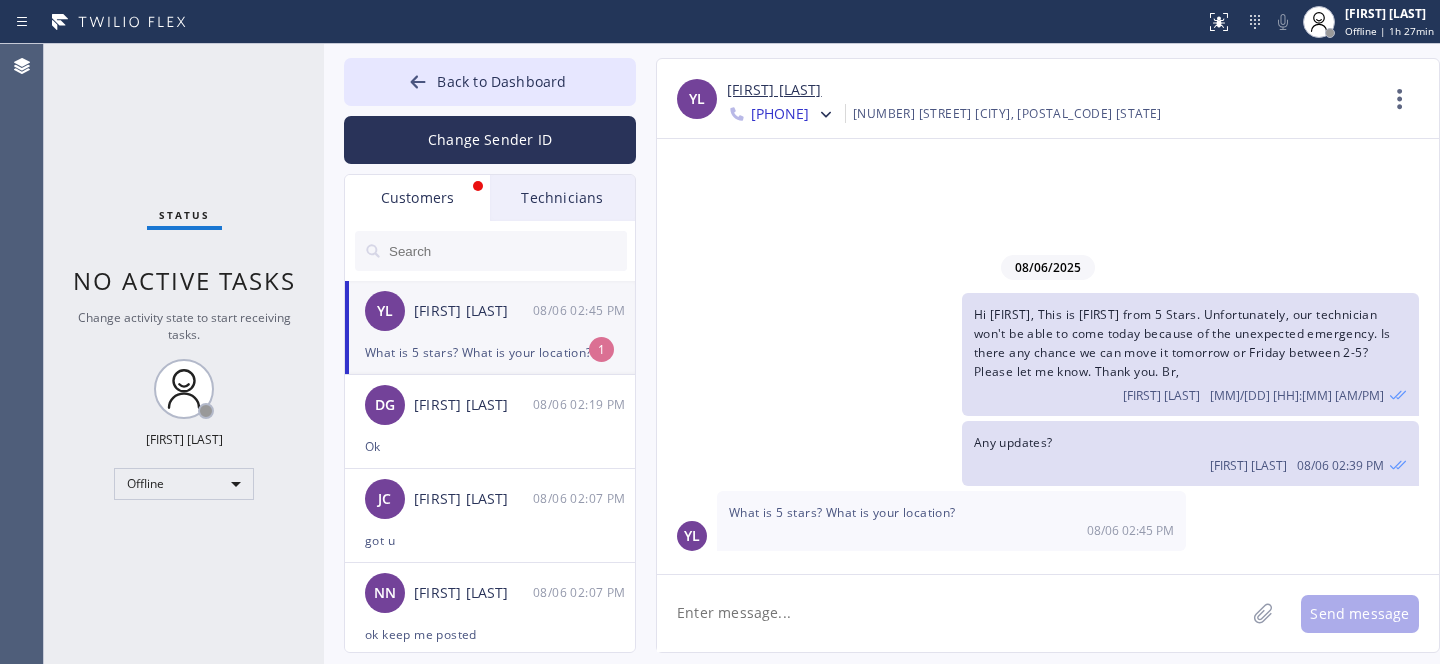 click on "[PERSON] [LAST] [MM]/[DD] [HH]:[MM] [AM/PM]" at bounding box center (491, 311) 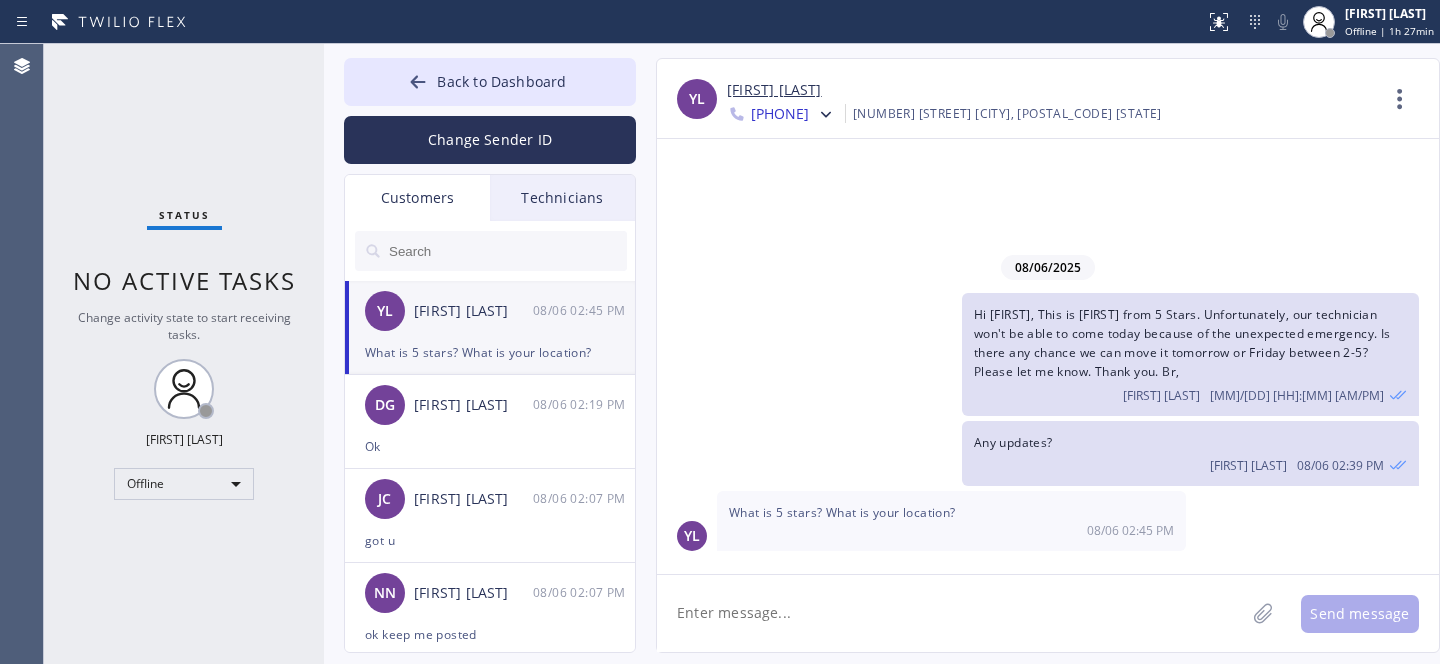 click on "[FIRST] [LAST]" at bounding box center [774, 90] 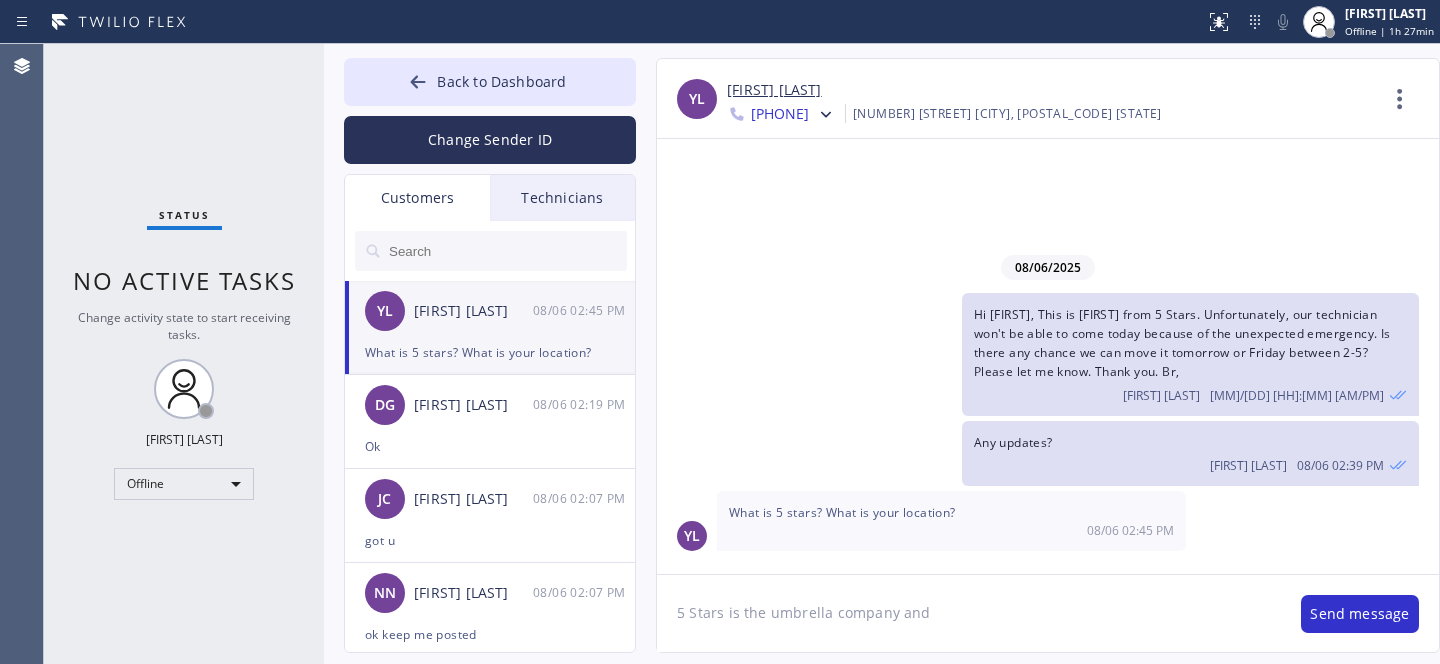 paste on "Home Alliance" 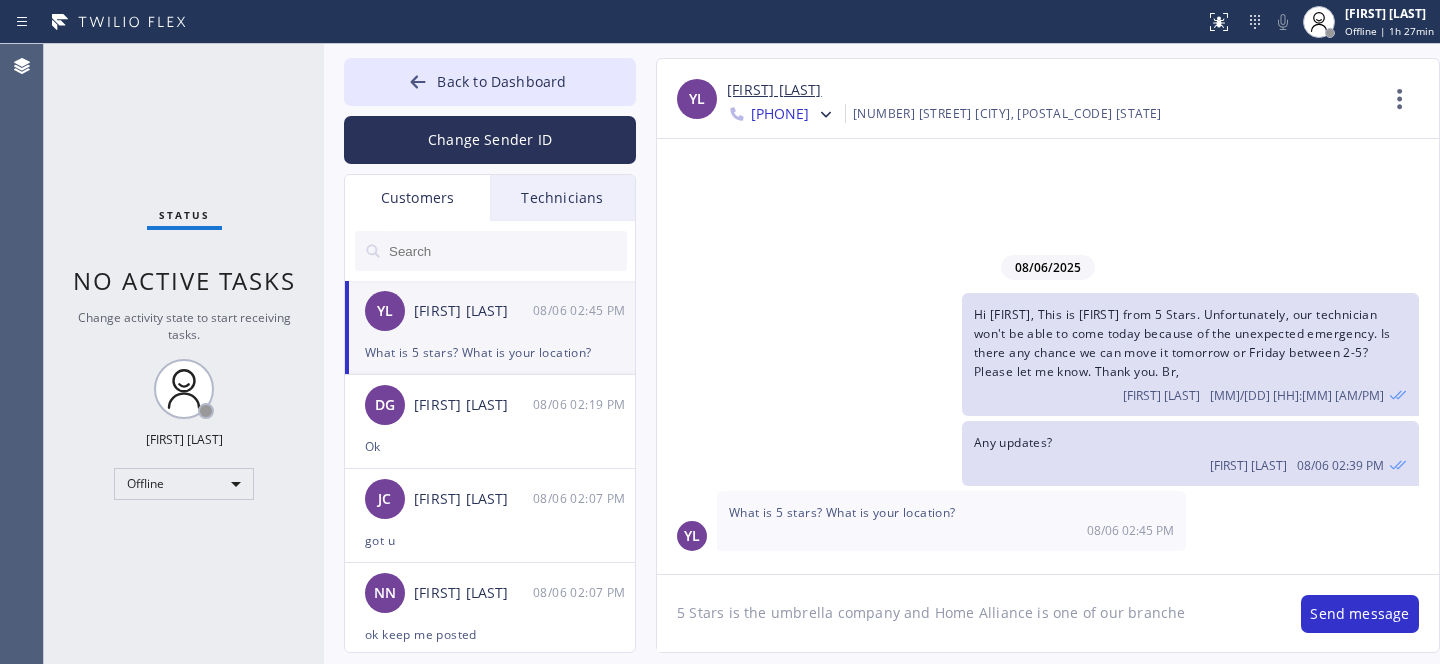 type on "5 Stars is the umbrella company and Home Alliance is one of our branches" 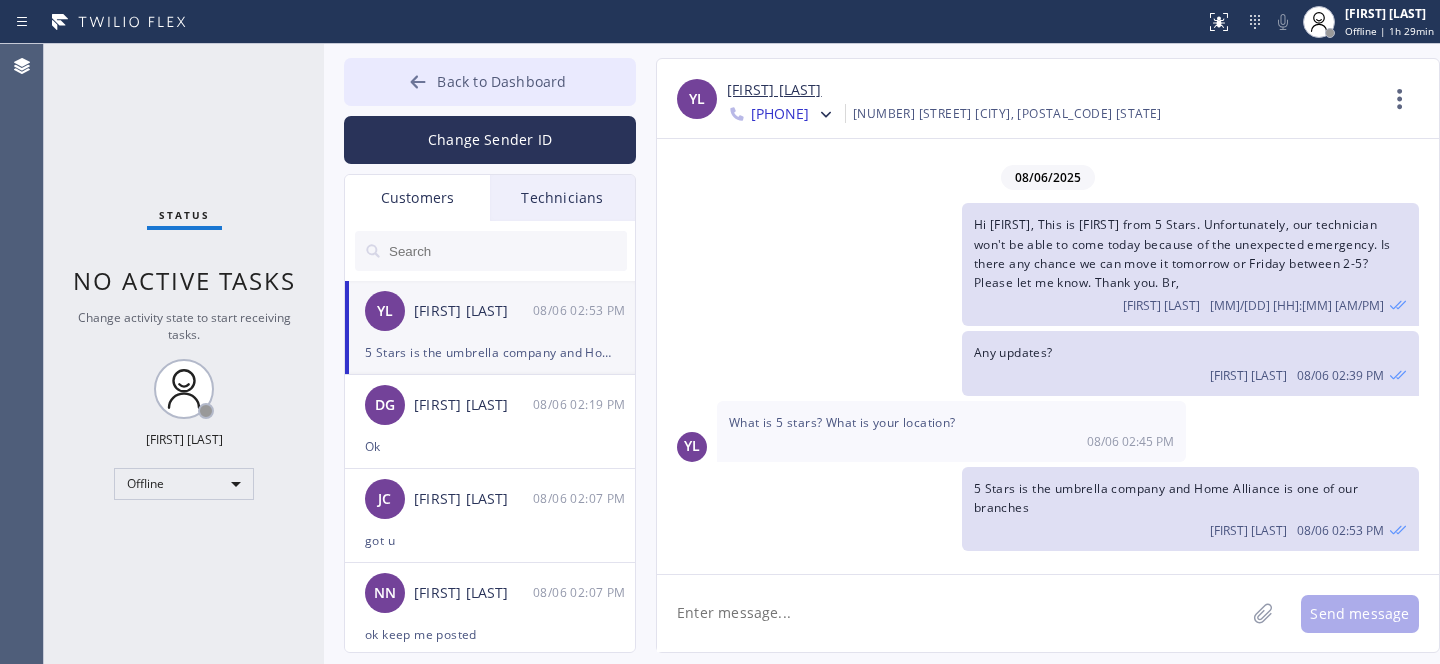 click on "Back to Dashboard" at bounding box center (490, 82) 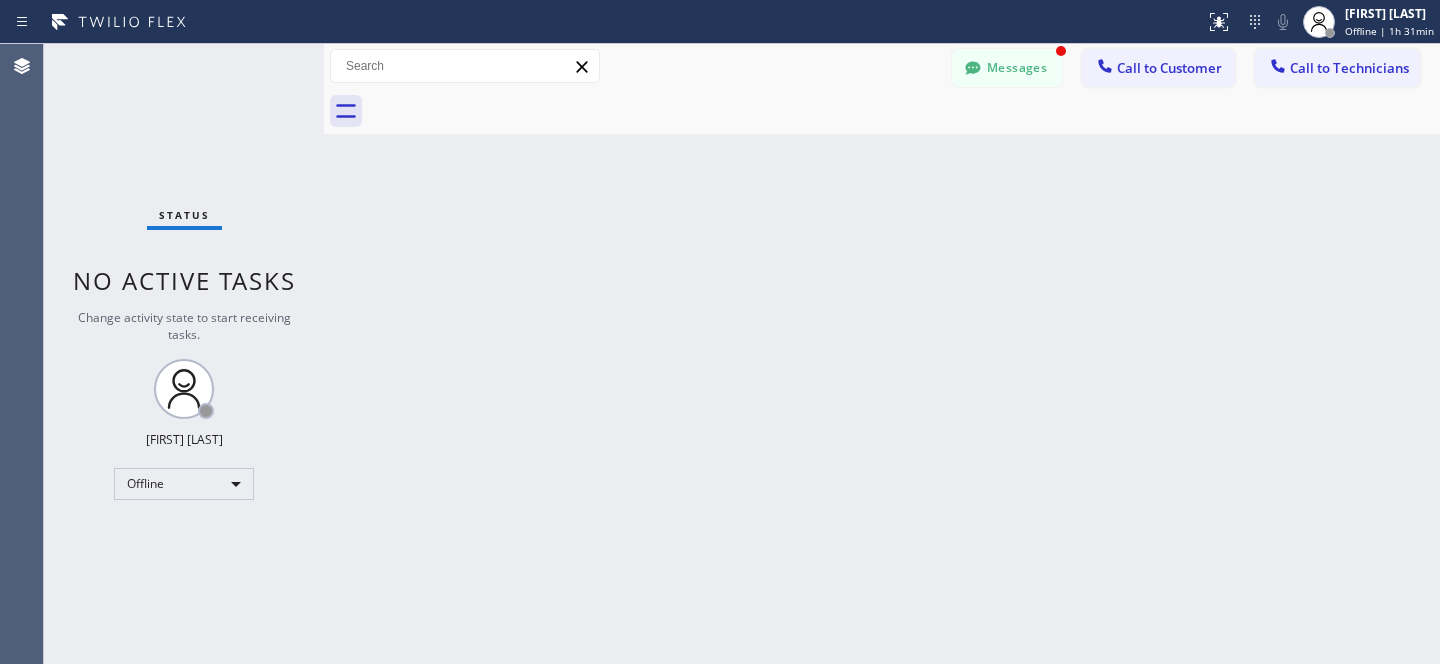 scroll, scrollTop: 63, scrollLeft: 0, axis: vertical 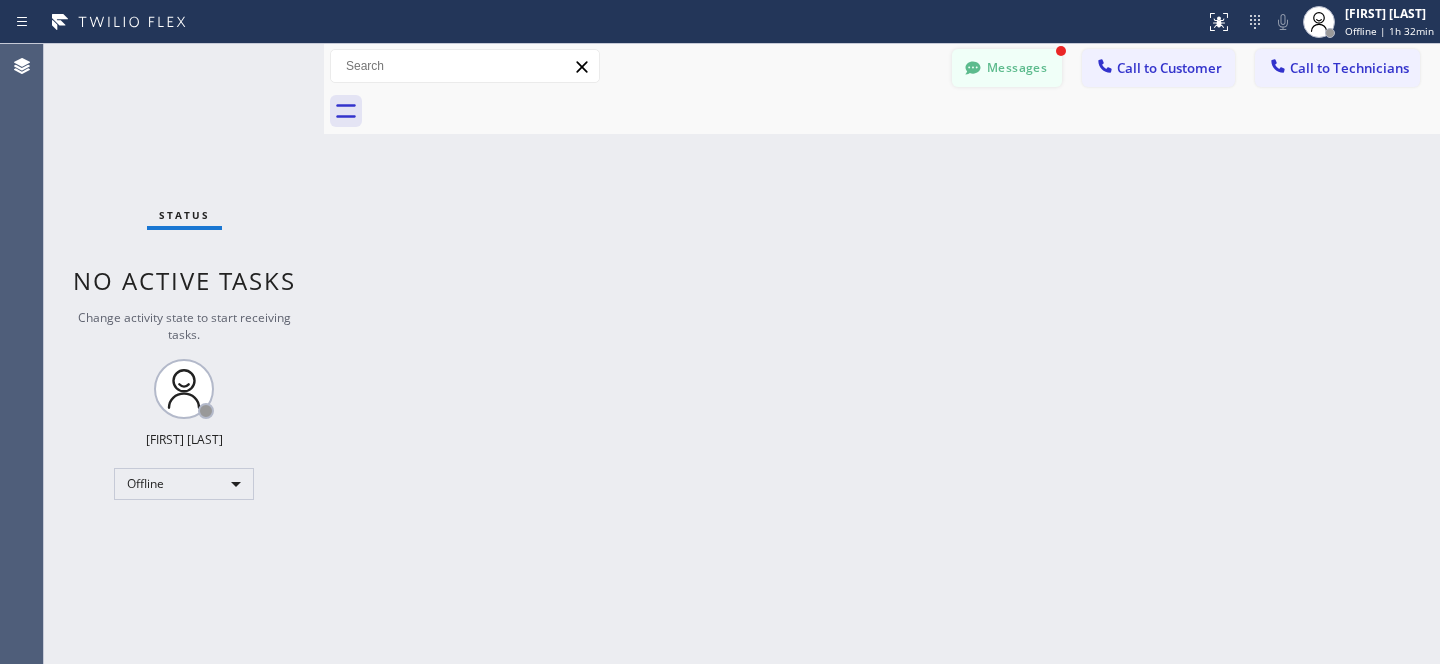 click on "Messages" at bounding box center (1007, 68) 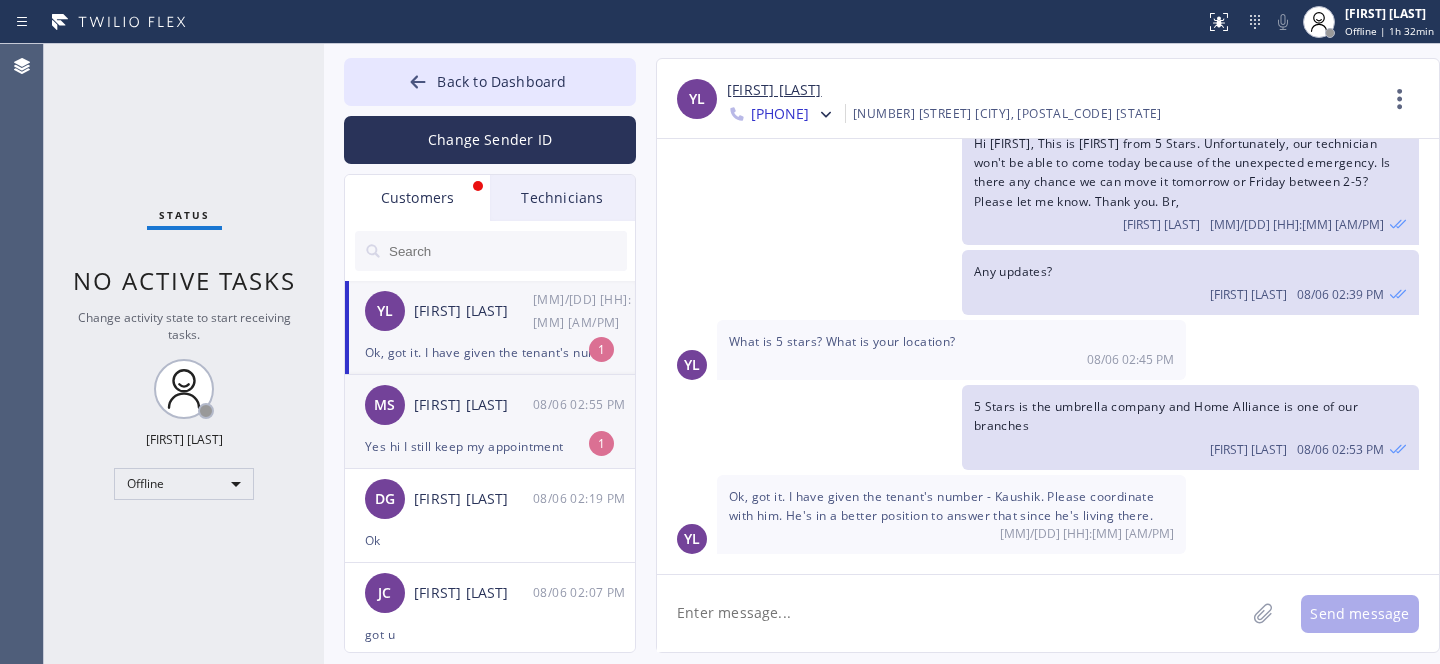 click on "Yes hi I still keep my appointment" at bounding box center [490, 446] 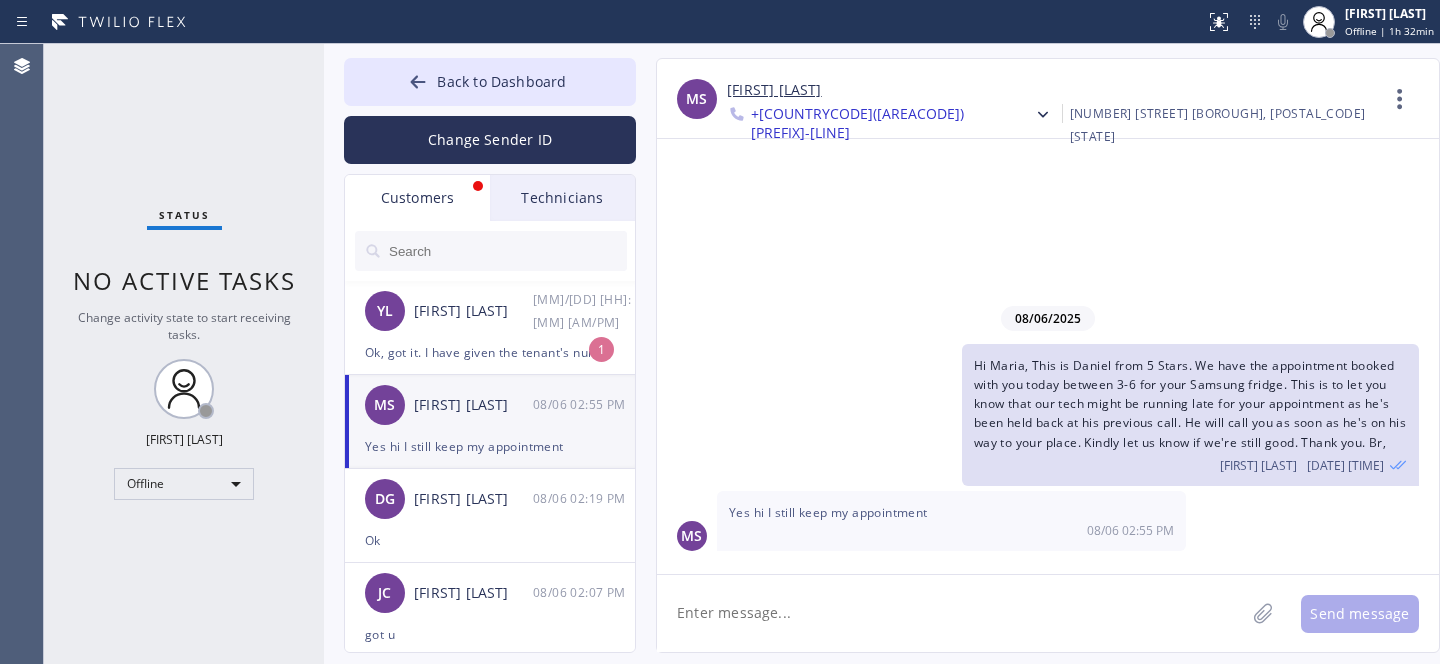 scroll, scrollTop: 0, scrollLeft: 0, axis: both 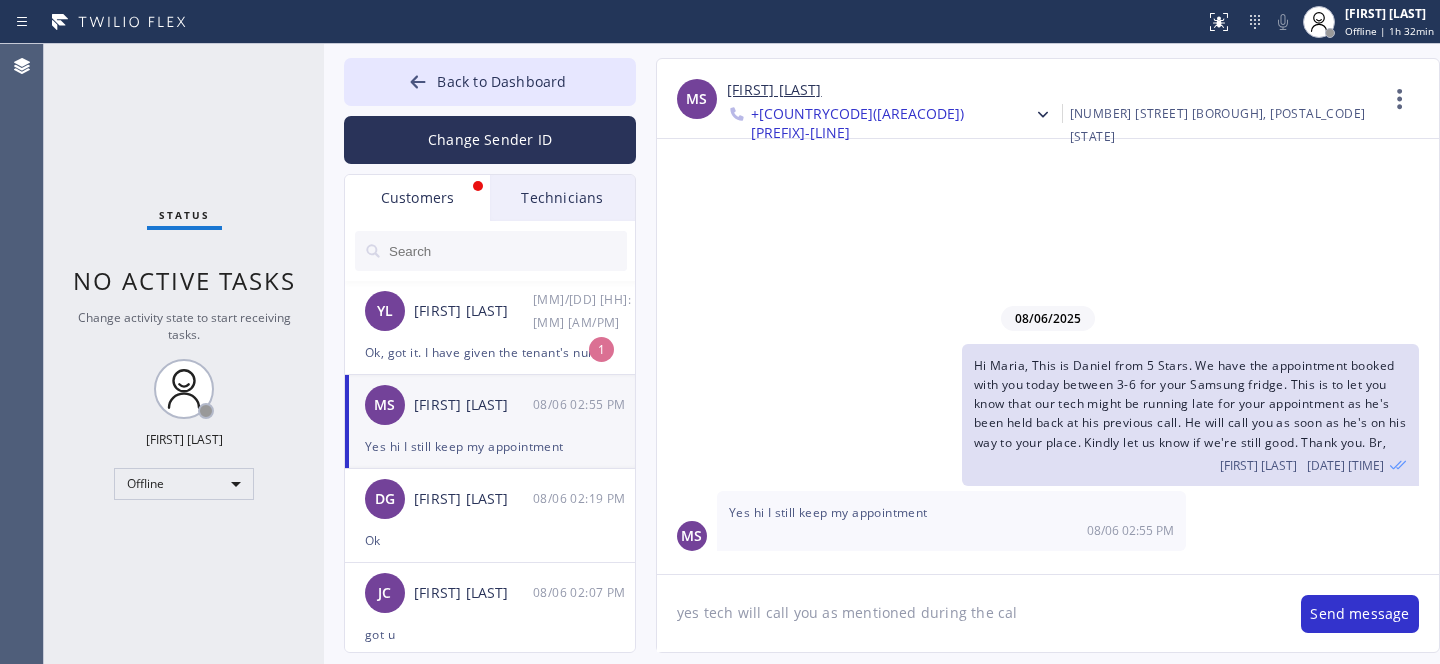 type on "yes tech will call you as mentioned during the call" 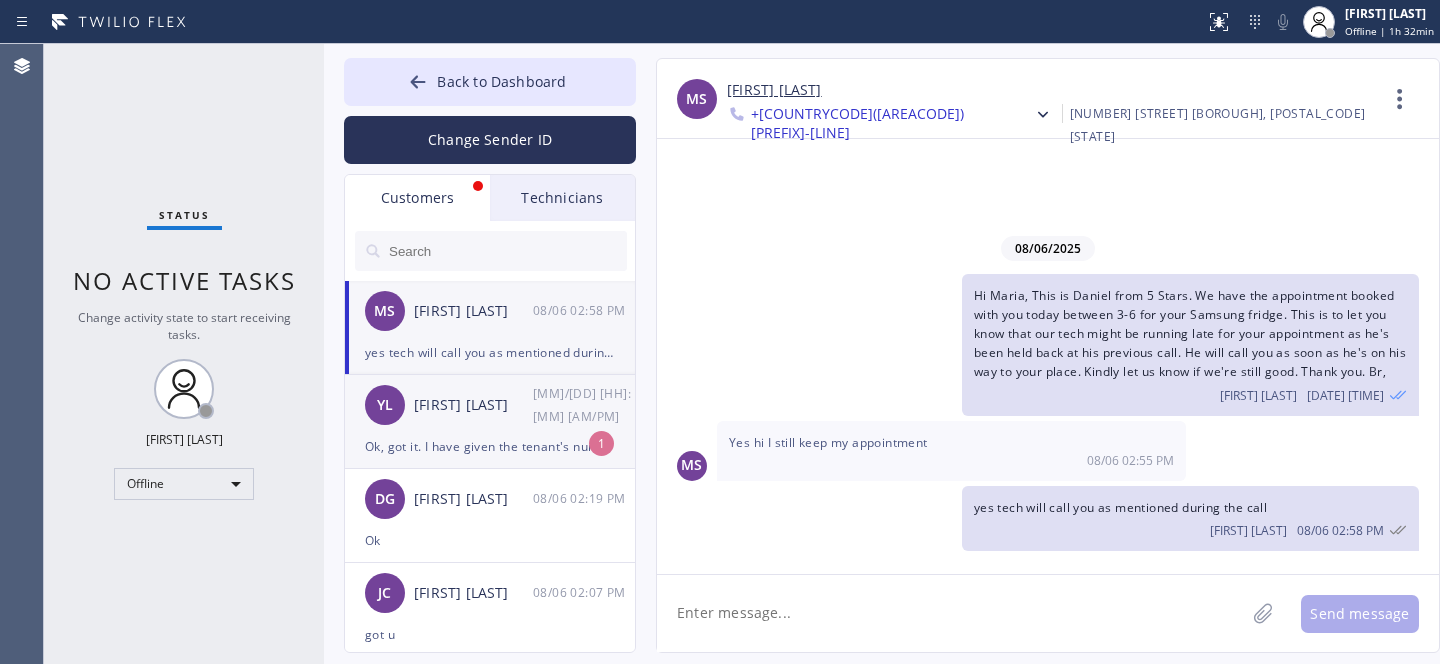 click on "Ok, got it. I have given the tenant's number - Kaushik.
Please coordinate with him. He's in a better position to answer that since he's living there." at bounding box center (490, 446) 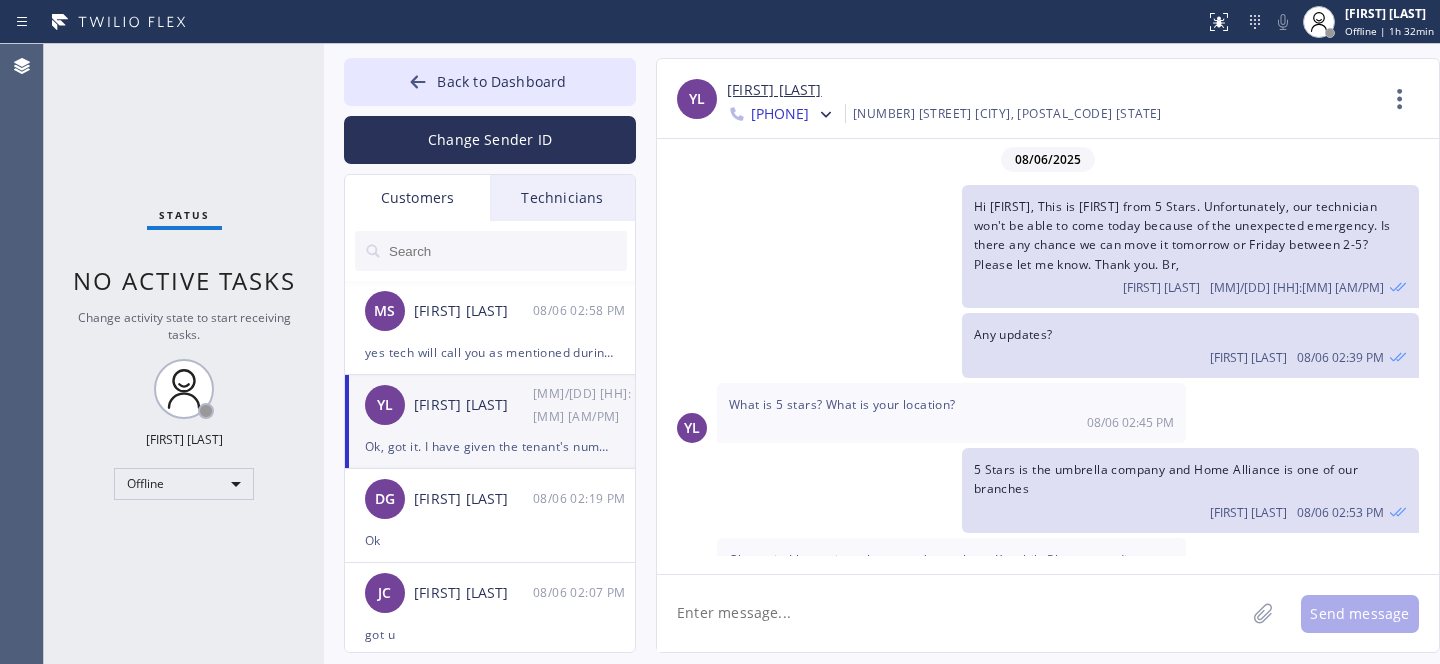 scroll, scrollTop: 63, scrollLeft: 0, axis: vertical 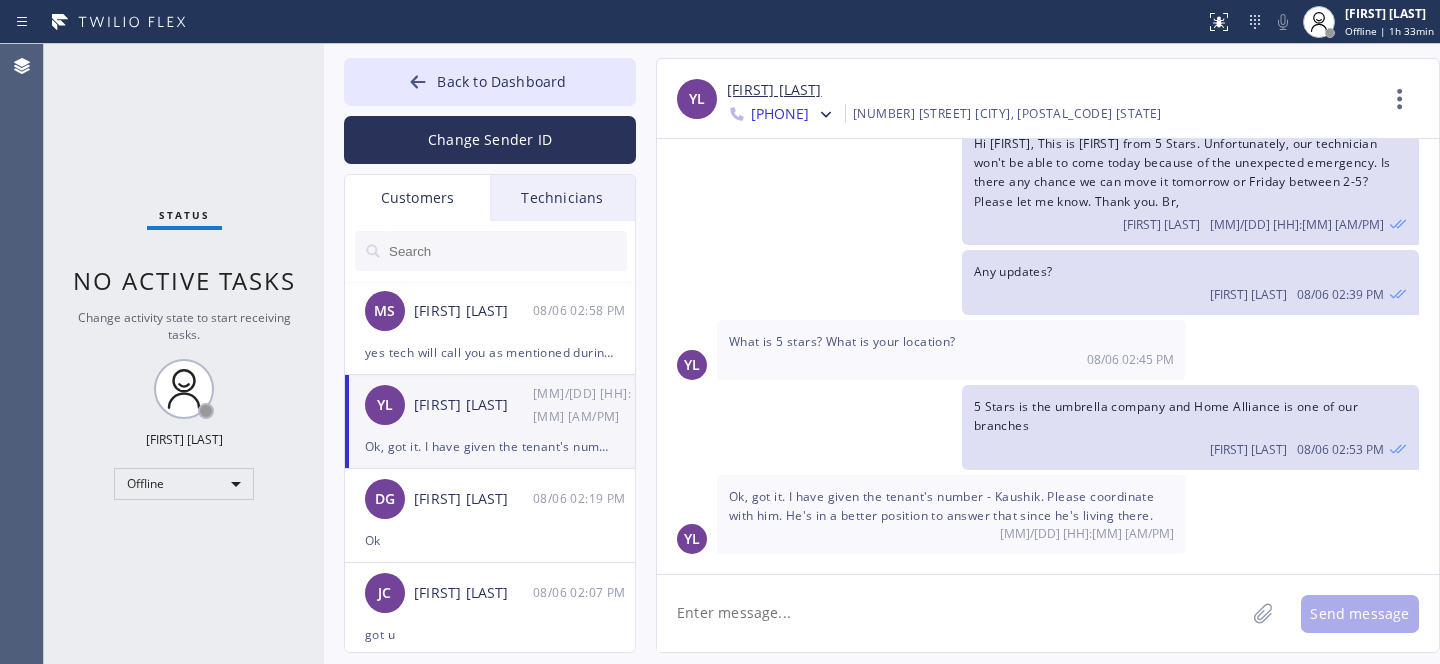 click on "[FIRST] [LAST]" at bounding box center [774, 90] 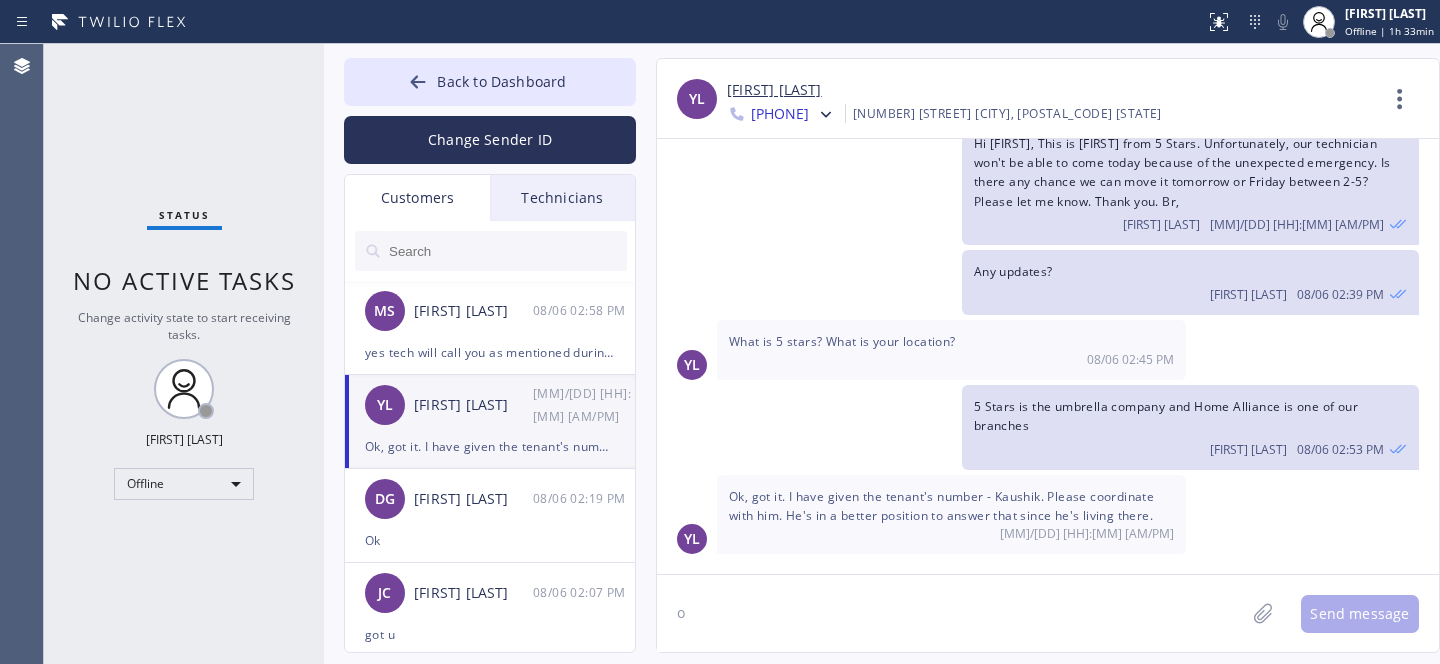 type on "ok" 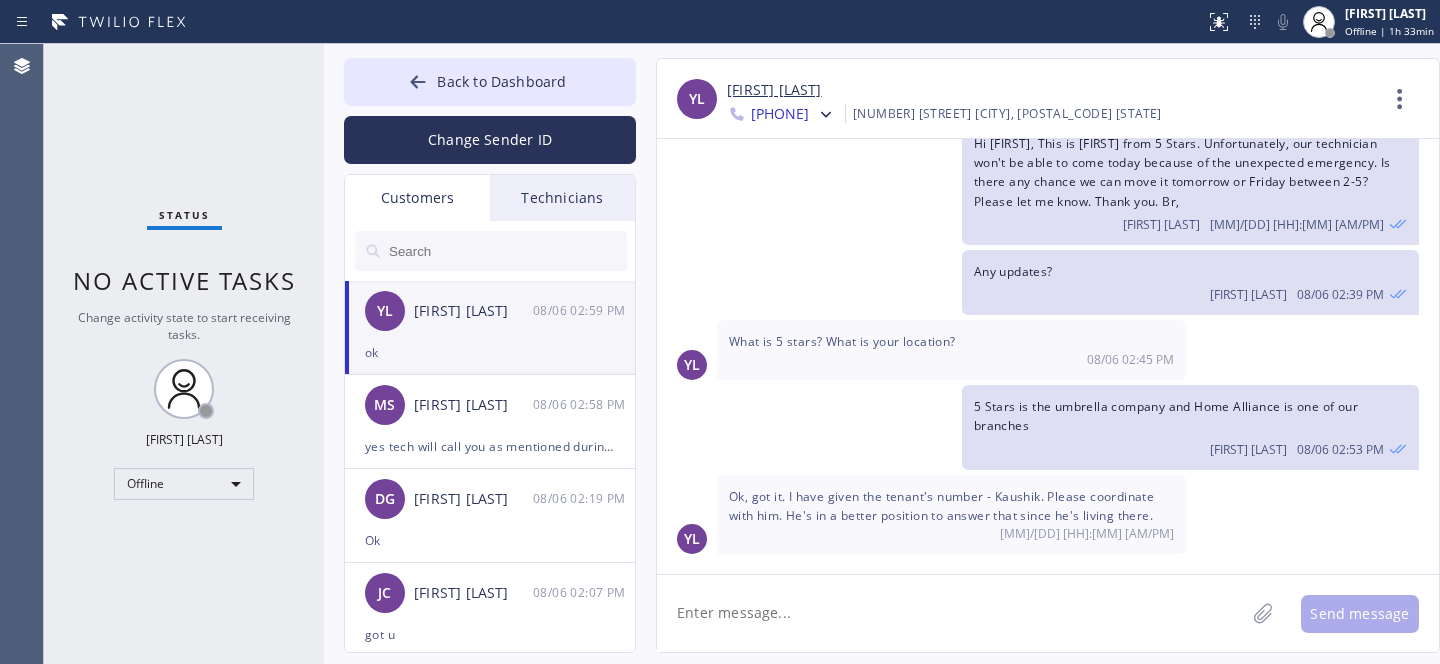 scroll, scrollTop: 132, scrollLeft: 0, axis: vertical 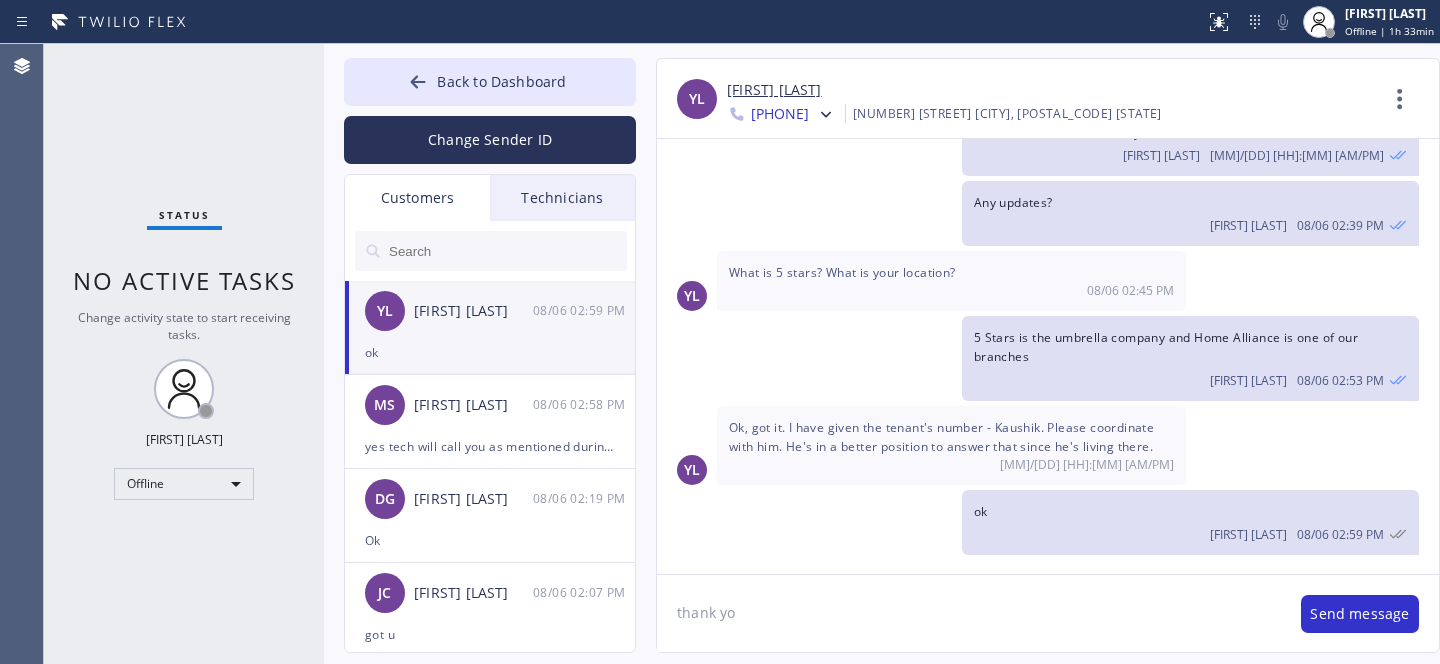 type on "thank you" 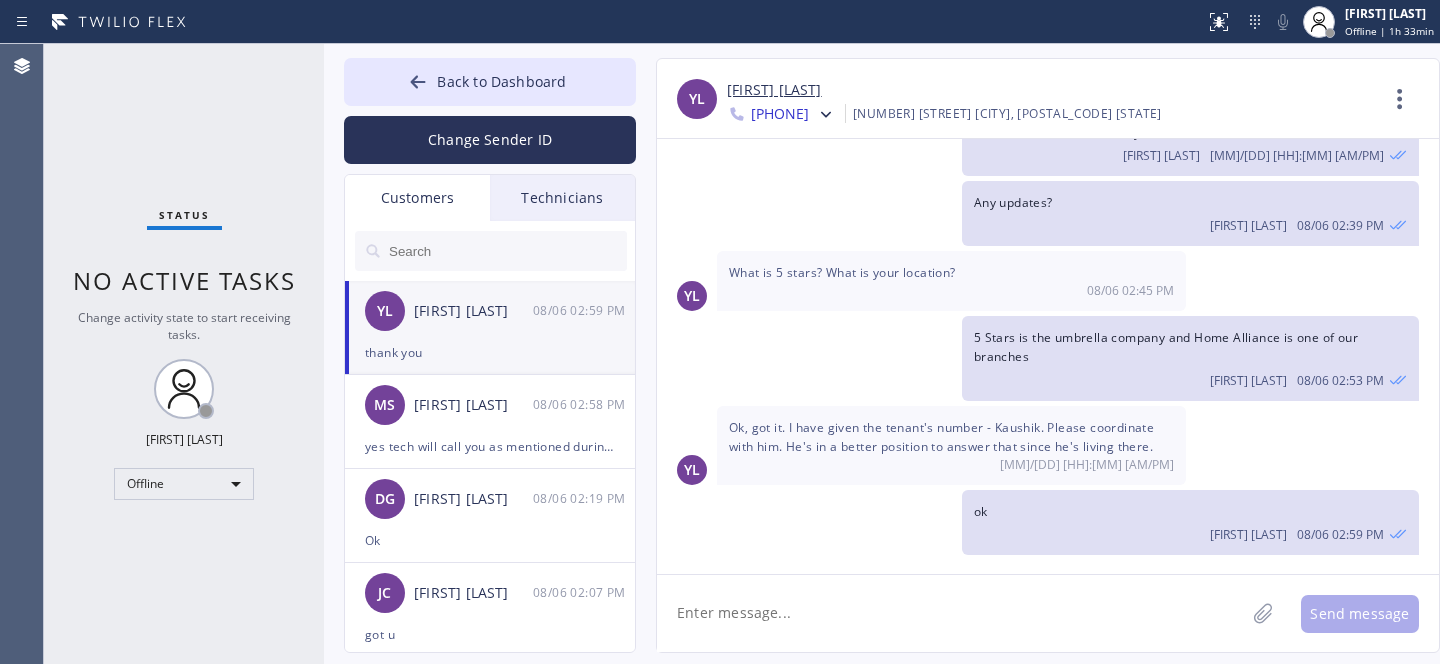 scroll, scrollTop: 202, scrollLeft: 0, axis: vertical 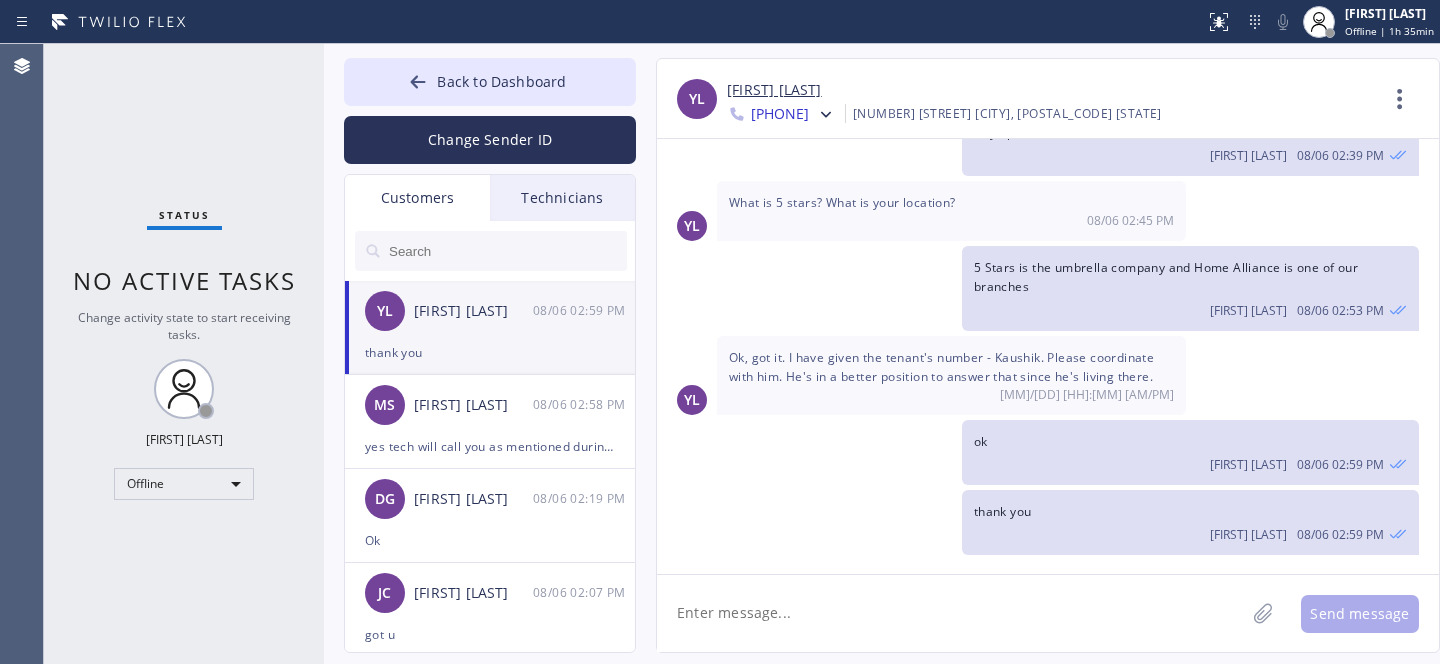 click on "YL [LAST] [LAST] [DATE] [TIME]" at bounding box center [491, 311] 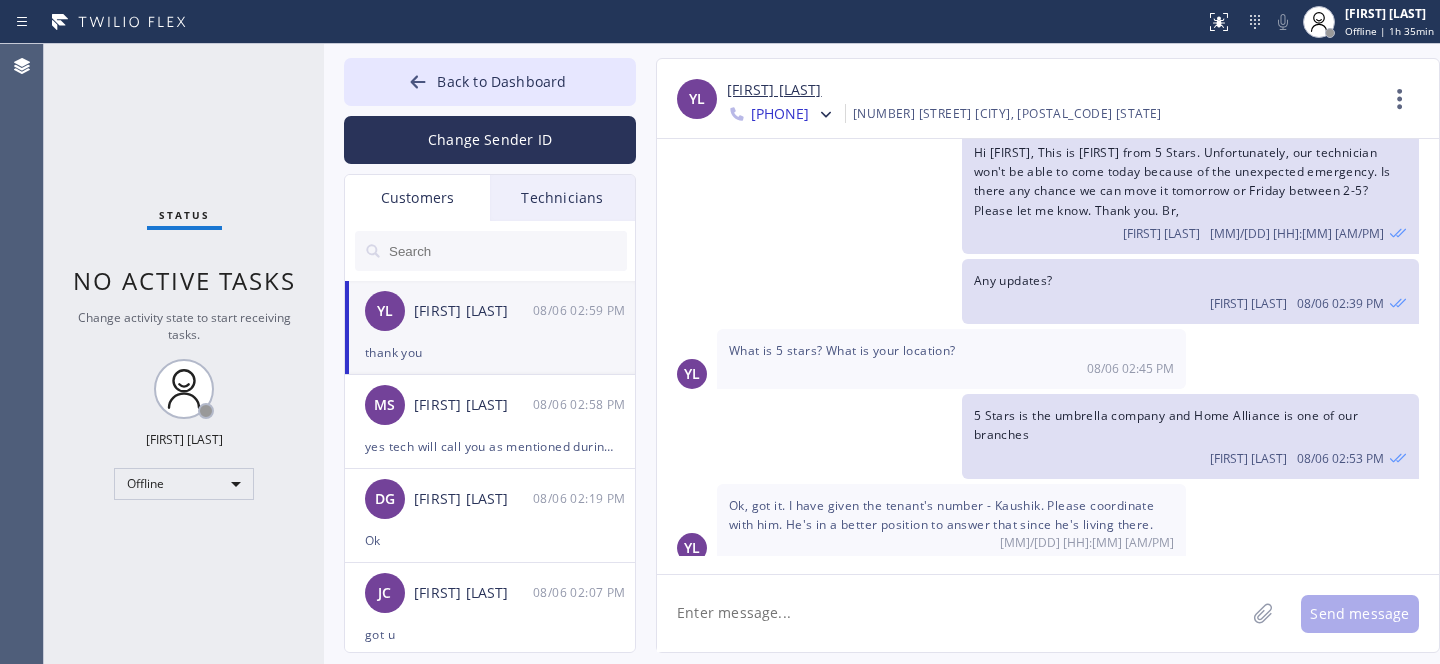 scroll, scrollTop: 0, scrollLeft: 0, axis: both 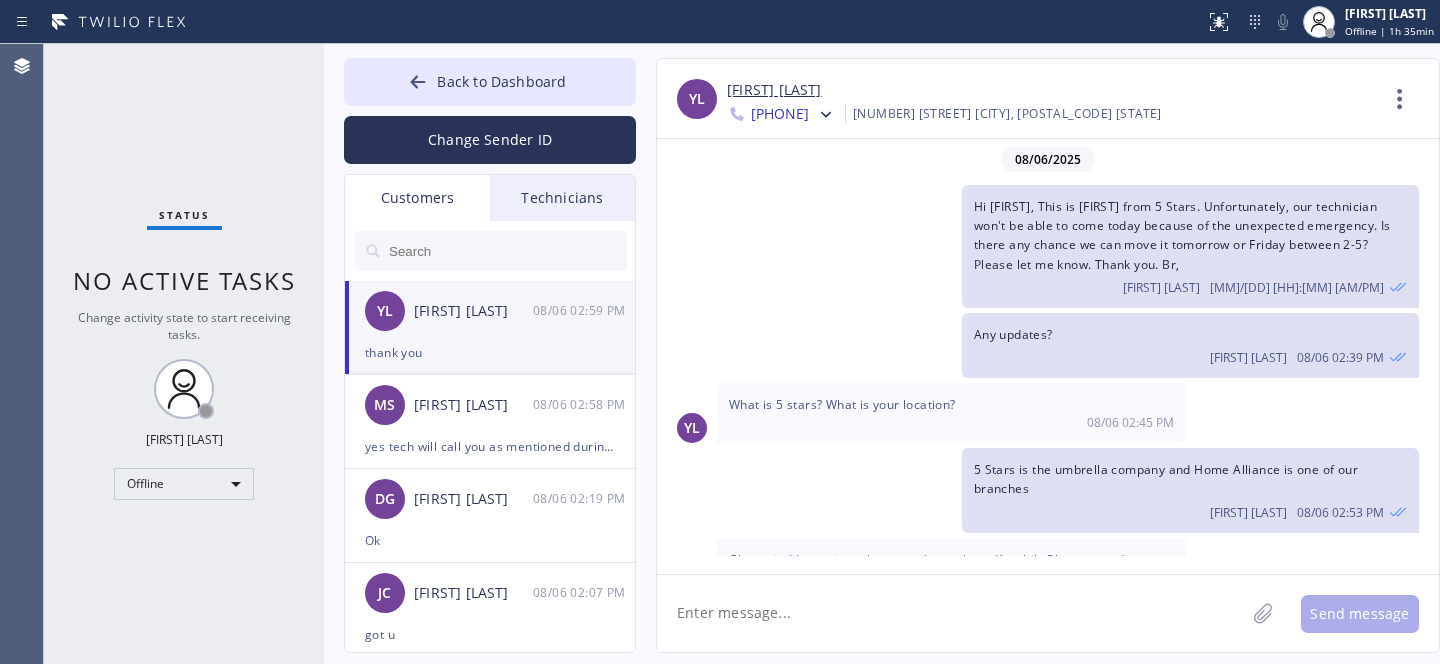 click on "Hi [FIRST], This is [FIRST] from 5 Stars. Unfortunately, our technician won't be able to come today because of the unexpected emergency. Is there any chance we can move it tomorrow or Friday between 2-5? Please let me know. Thank you. Br," at bounding box center [1182, 235] 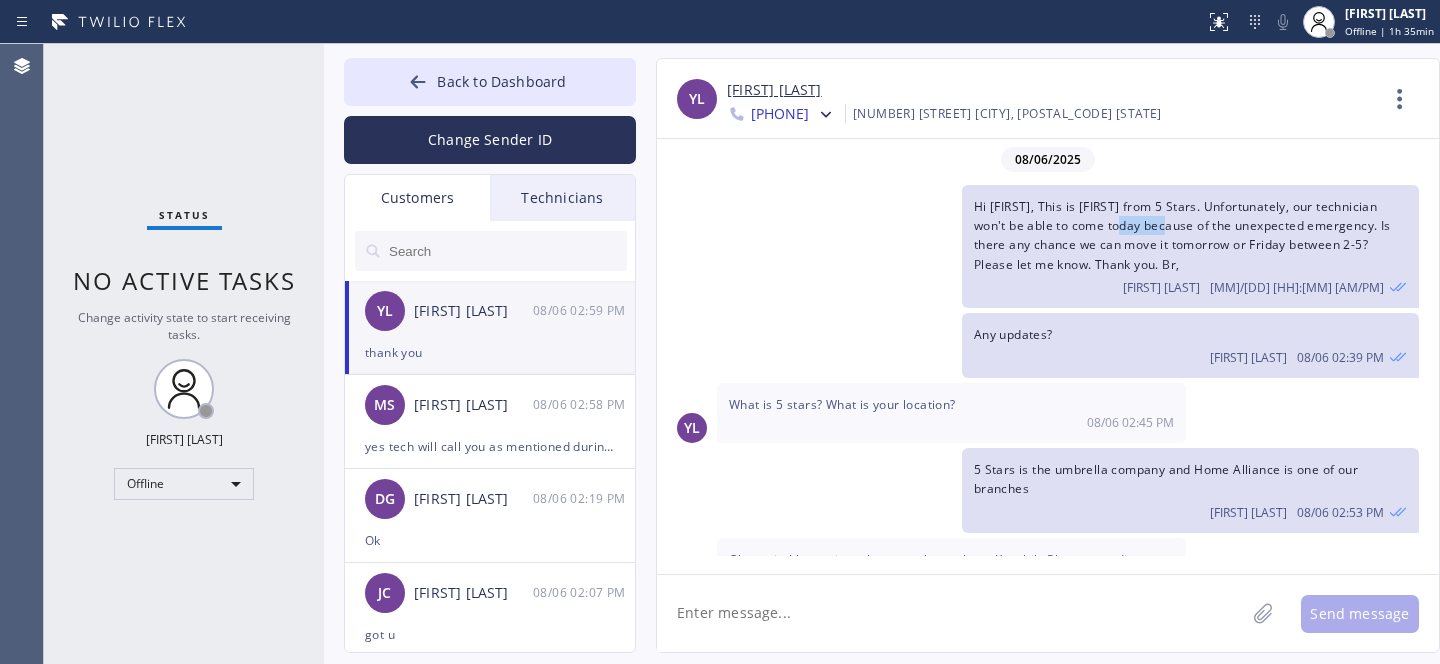 click on "Hi [FIRST], This is [FIRST] from 5 Stars. Unfortunately, our technician won't be able to come today because of the unexpected emergency. Is there any chance we can move it tomorrow or Friday between 2-5? Please let me know. Thank you. Br," at bounding box center (1182, 235) 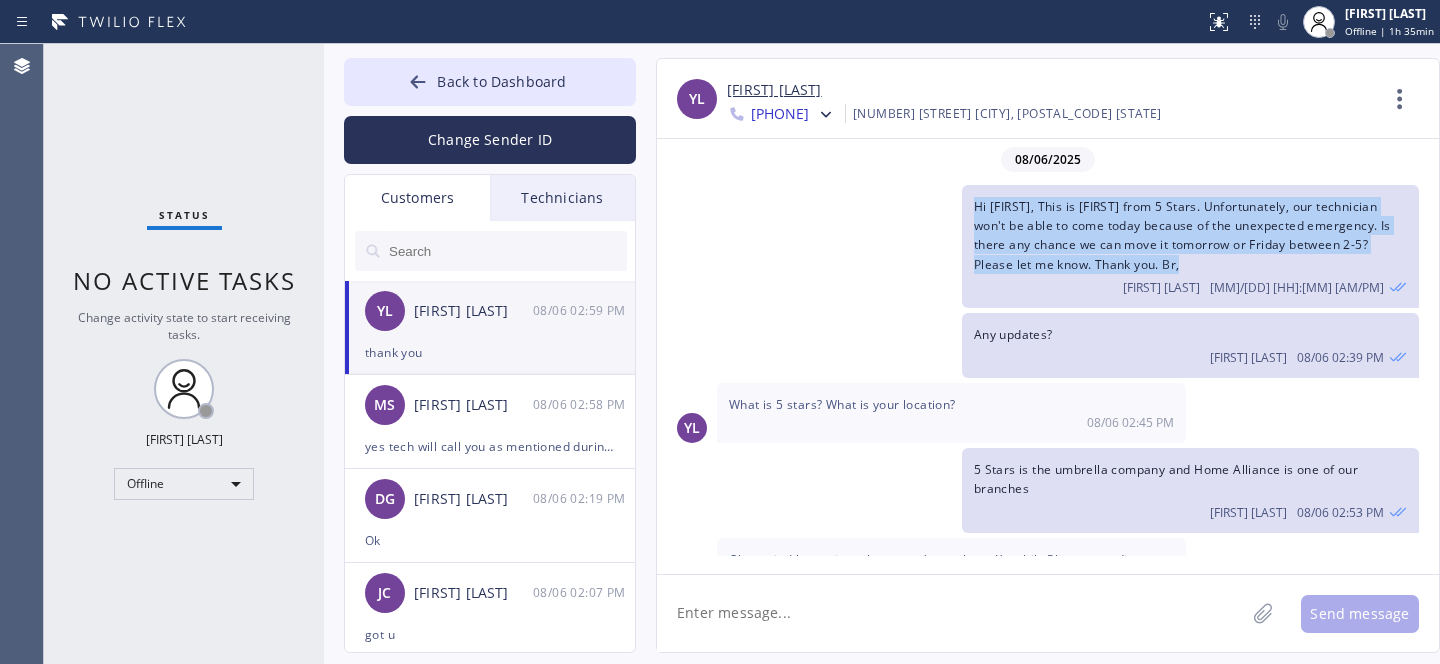 click on "Hi [FIRST], This is [FIRST] from 5 Stars. Unfortunately, our technician won't be able to come today because of the unexpected emergency. Is there any chance we can move it tomorrow or Friday between 2-5? Please let me know. Thank you. Br," at bounding box center (1182, 235) 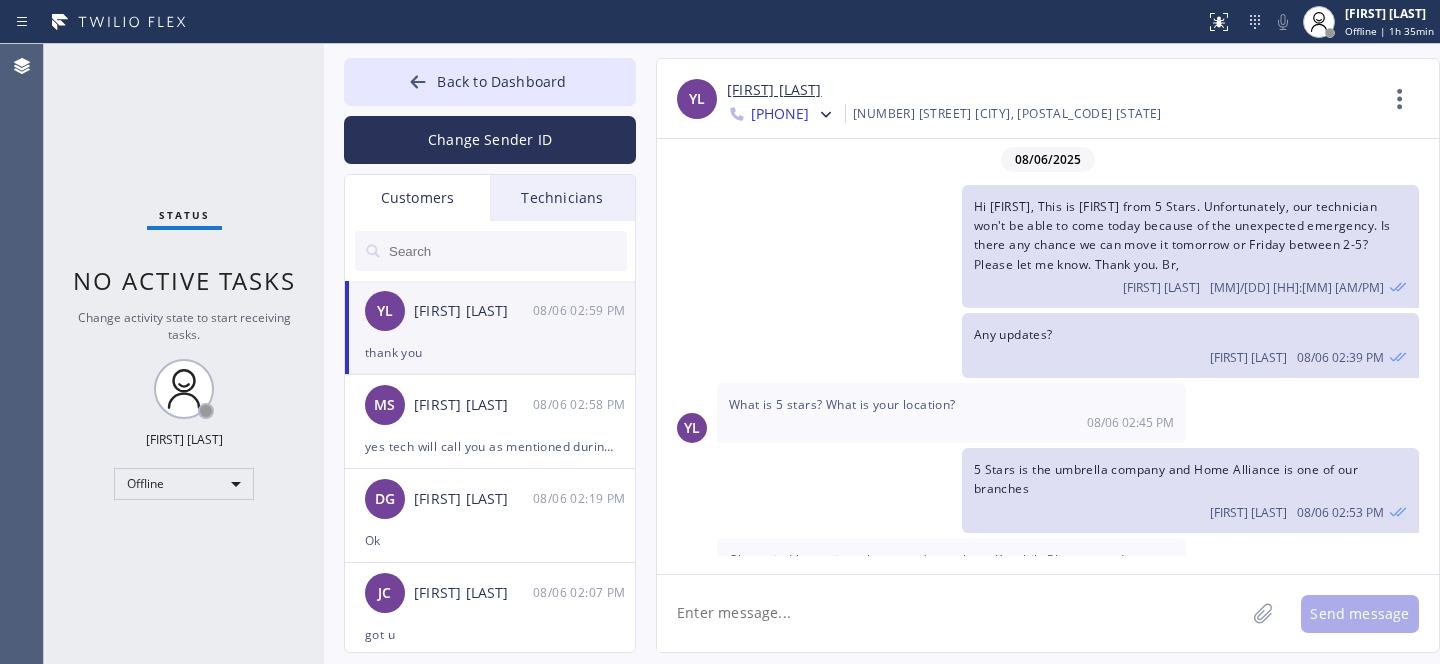 click at bounding box center [507, 251] 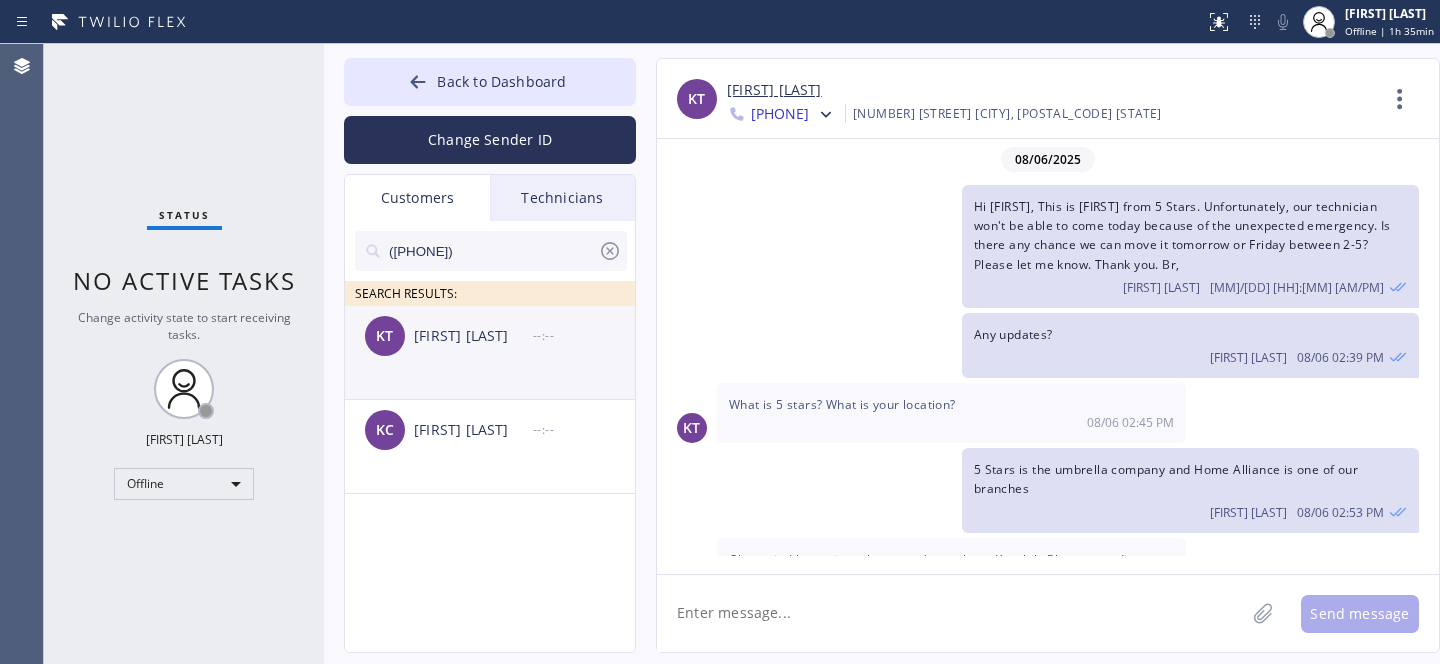 click on "[FIRST] [LAST] --:--" at bounding box center [491, 336] 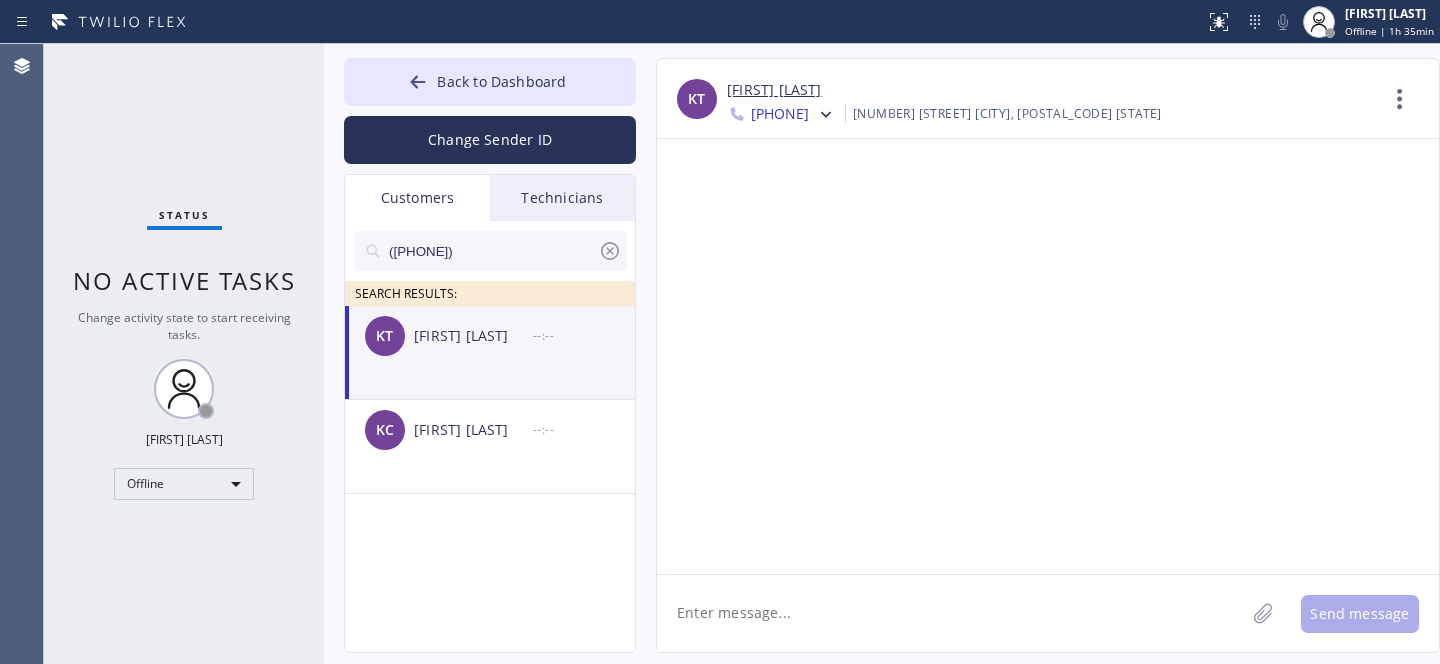 click 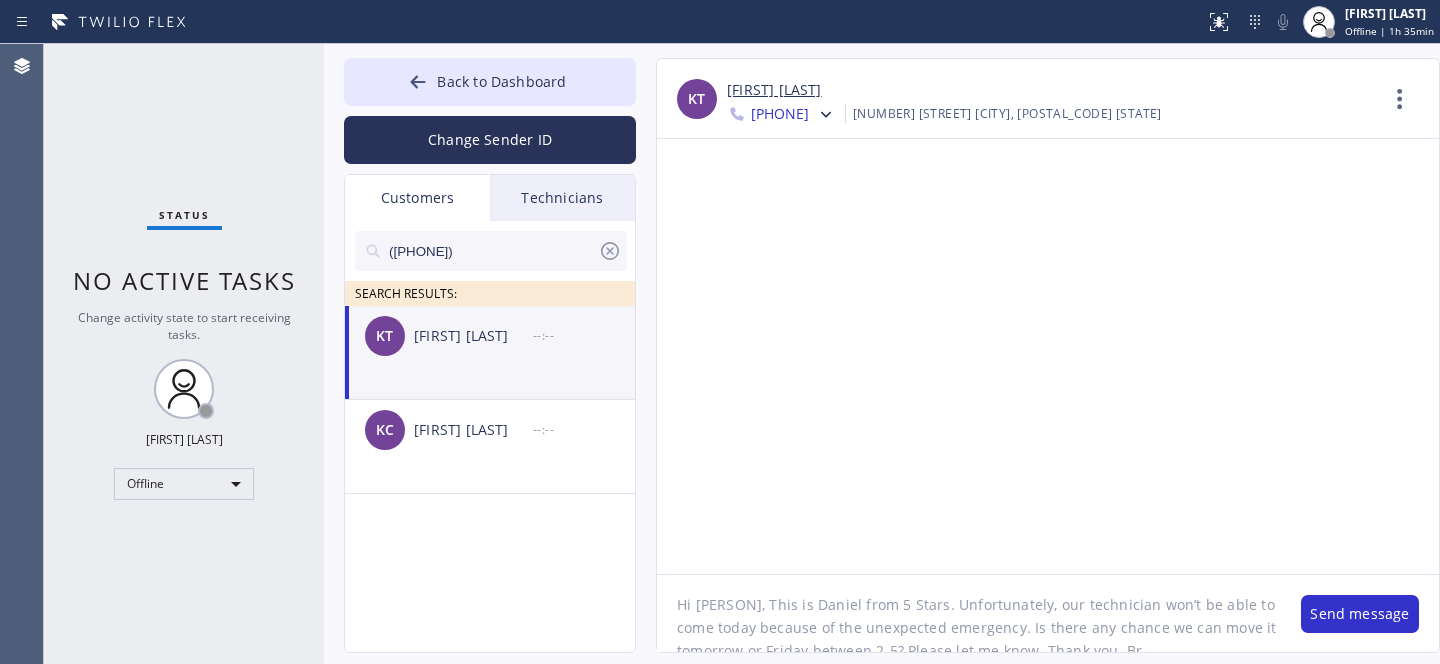 scroll, scrollTop: 0, scrollLeft: 0, axis: both 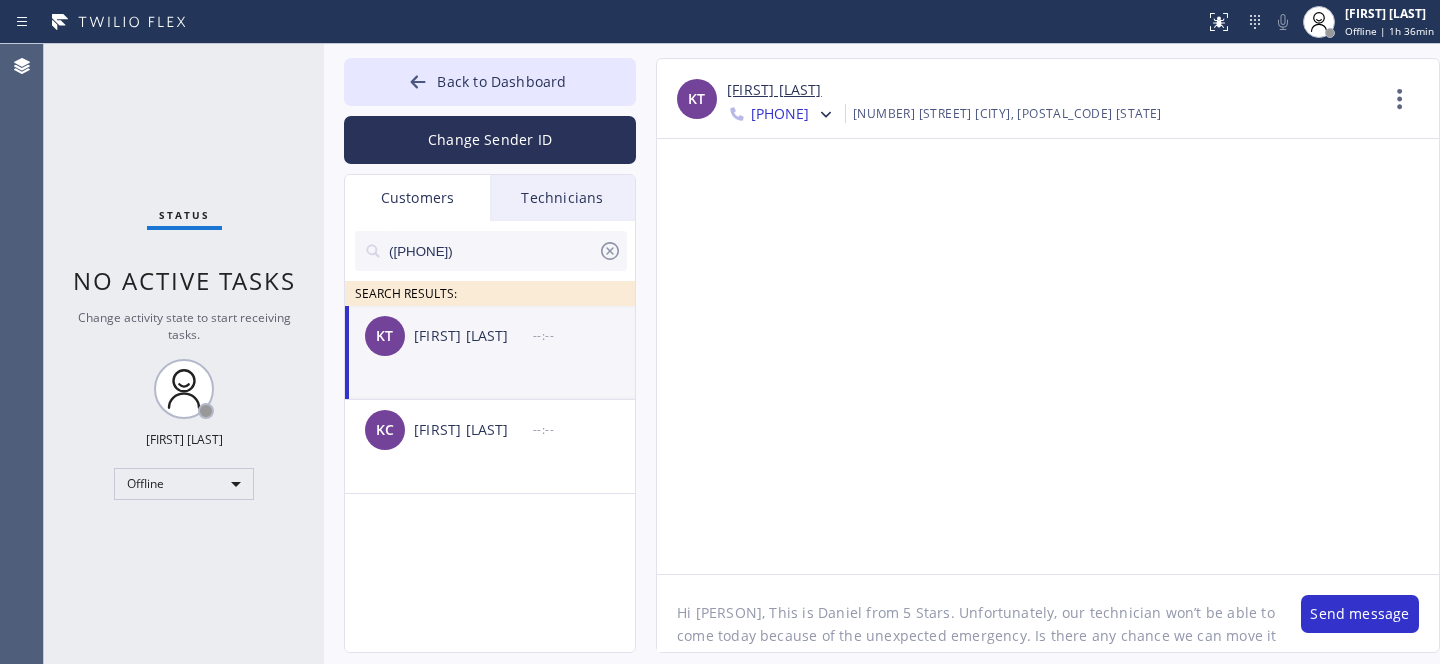 click on "Hi [PERSON], This is Daniel from 5 Stars. Unfortunately, our technician won’t be able to come today because of the unexpected emergency. Is there any chance we can move it tomorrow or Friday between 2-5? Please let me know. Thank you. Br," 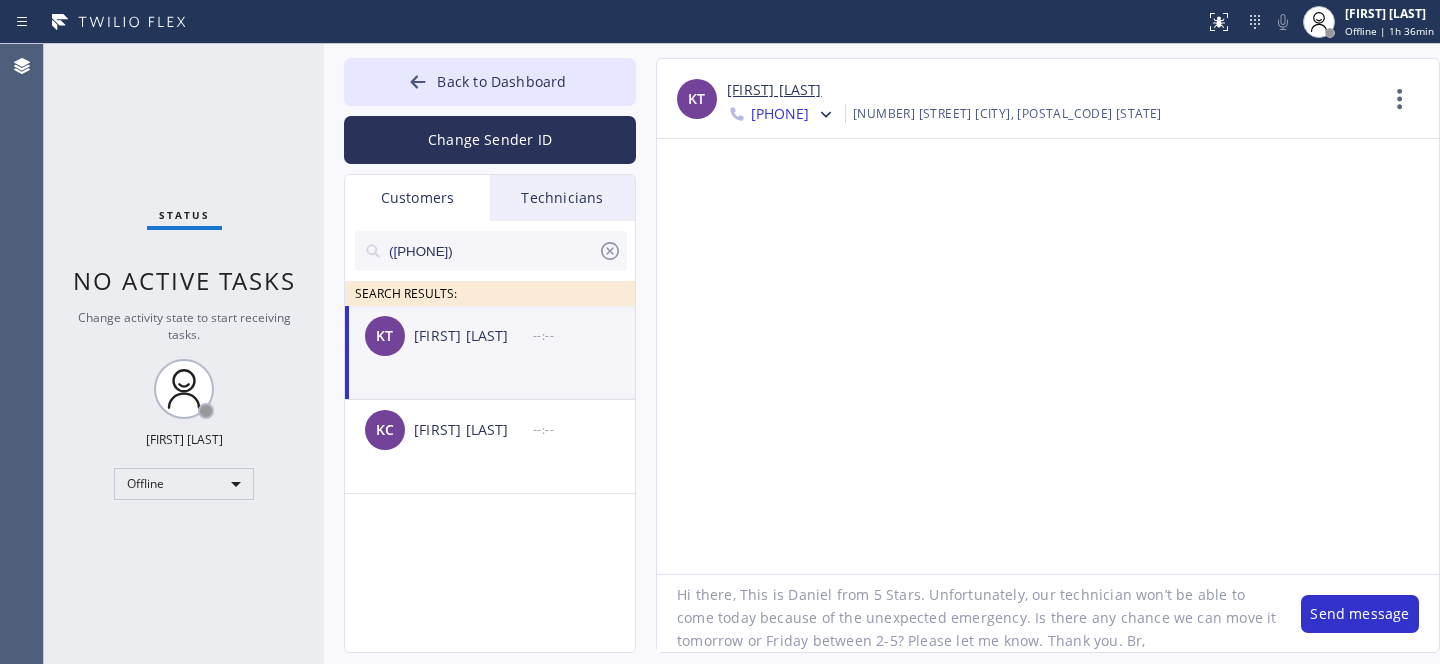 scroll, scrollTop: 19, scrollLeft: 0, axis: vertical 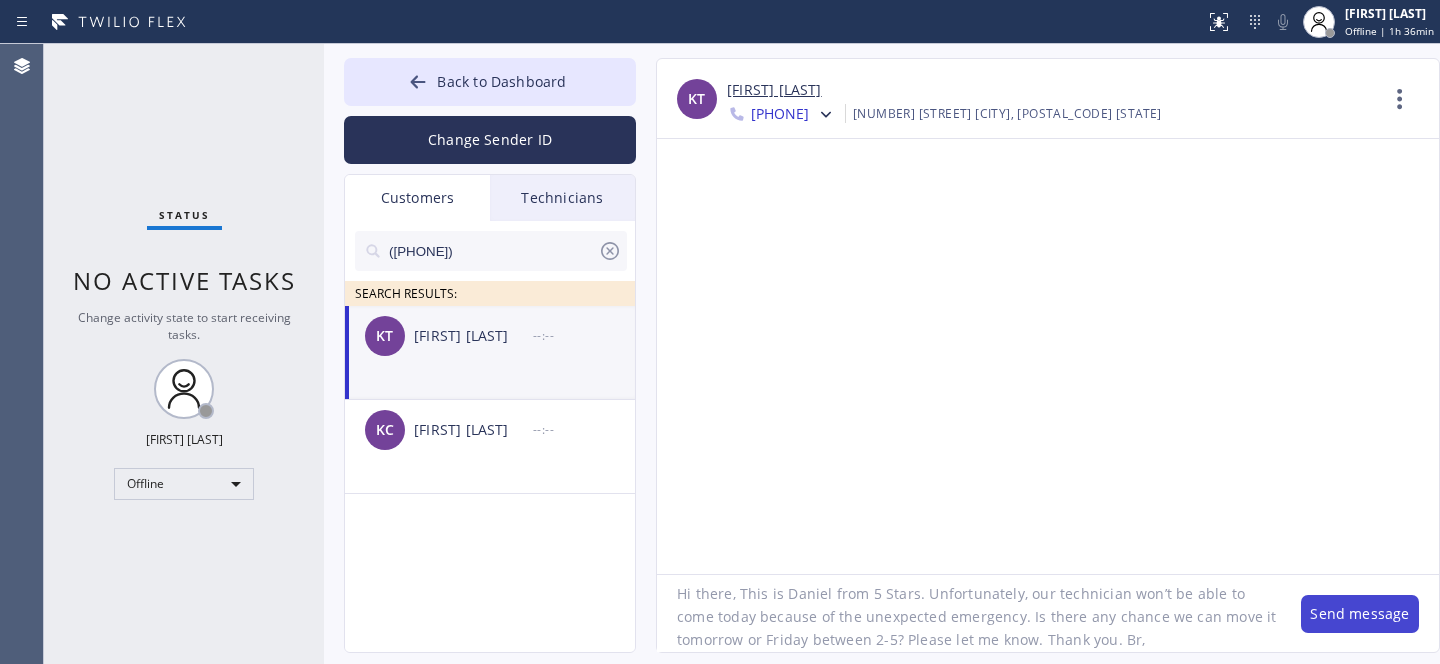 type on "Hi there, This is Daniel from 5 Stars. Unfortunately, our technician won’t be able to come today because of the unexpected emergency. Is there any chance we can move it tomorrow or Friday between 2-5? Please let me know. Thank you. Br," 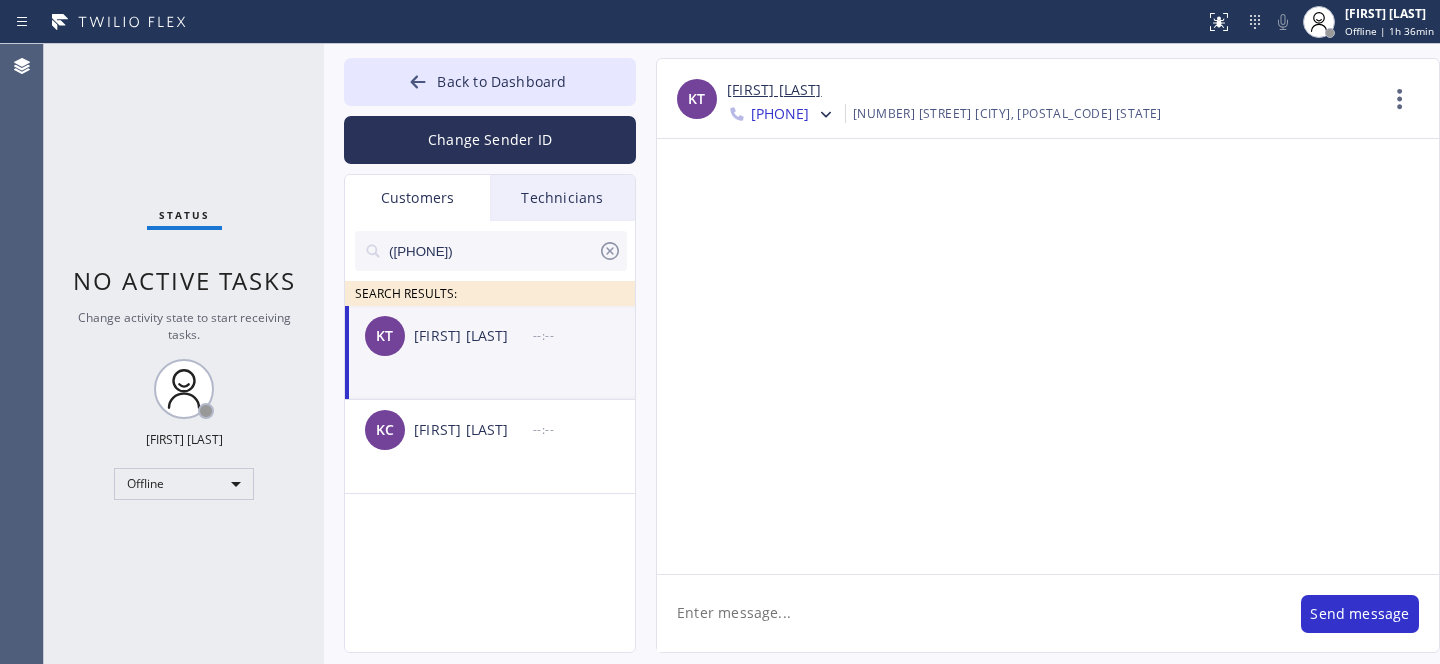 scroll, scrollTop: 0, scrollLeft: 0, axis: both 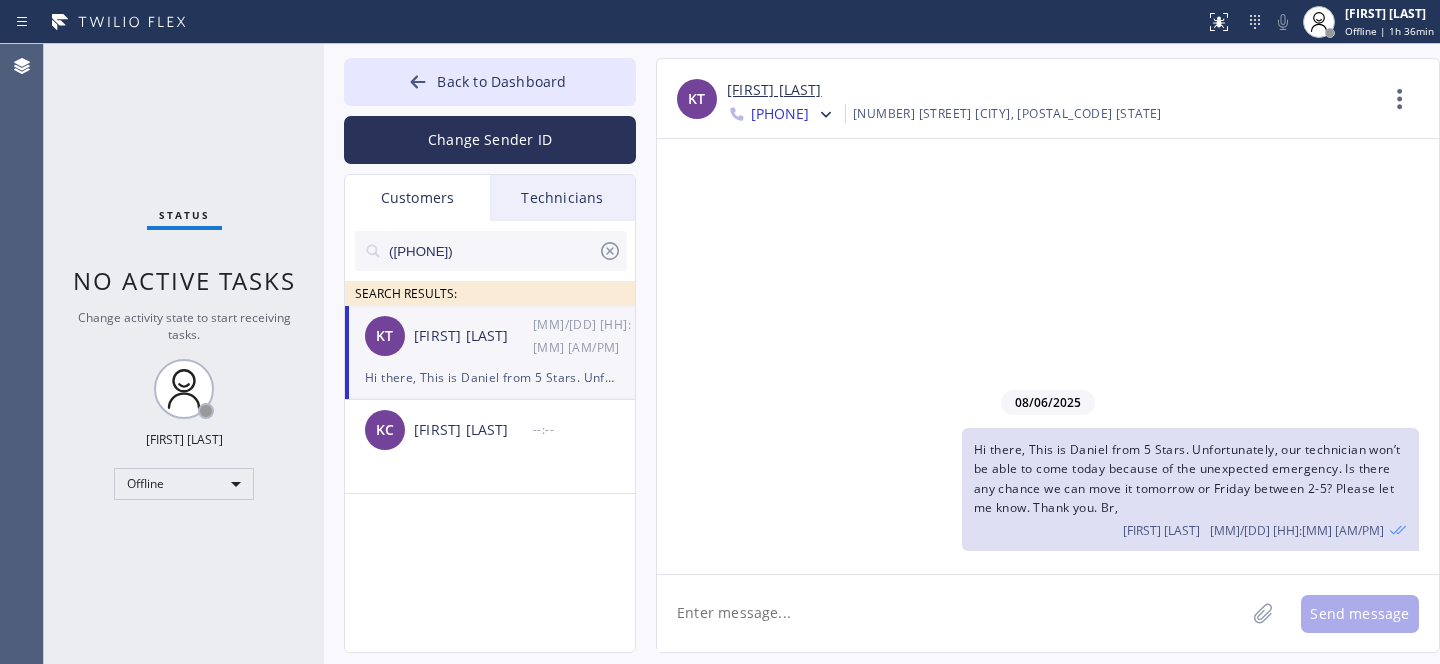 click 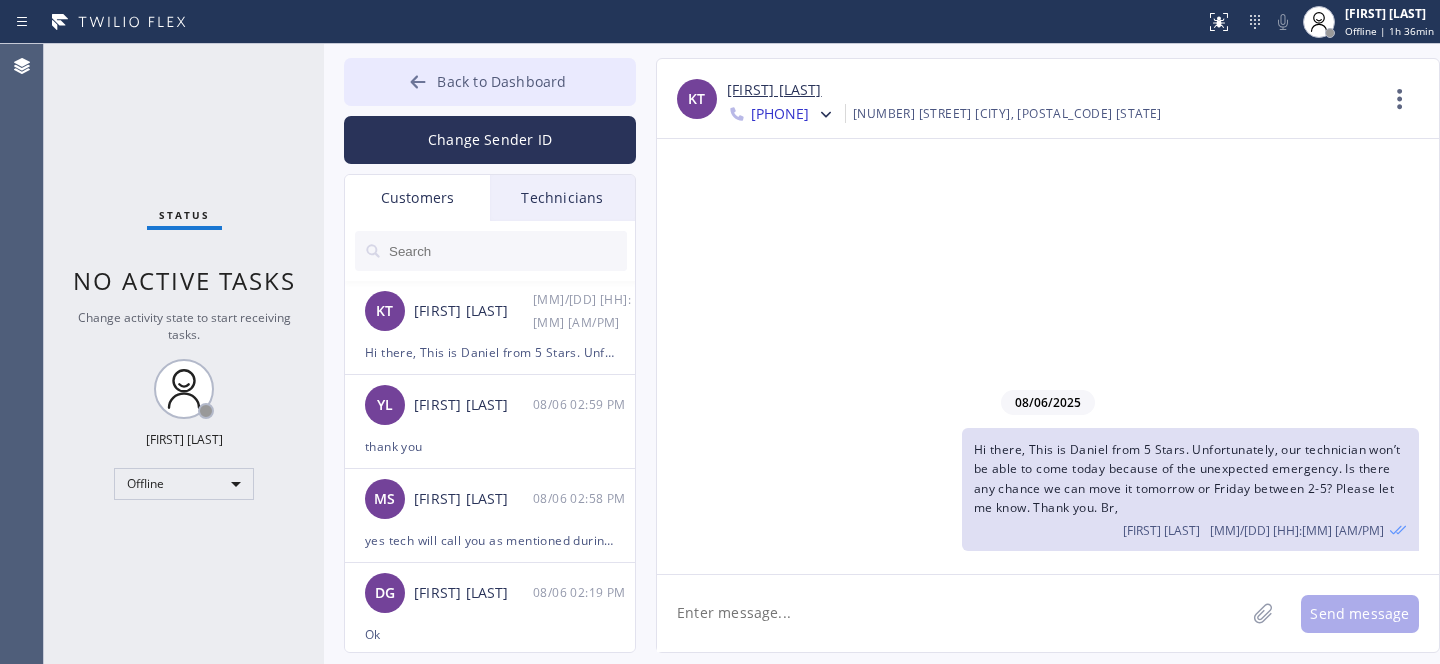 click on "Back to Dashboard" at bounding box center (490, 82) 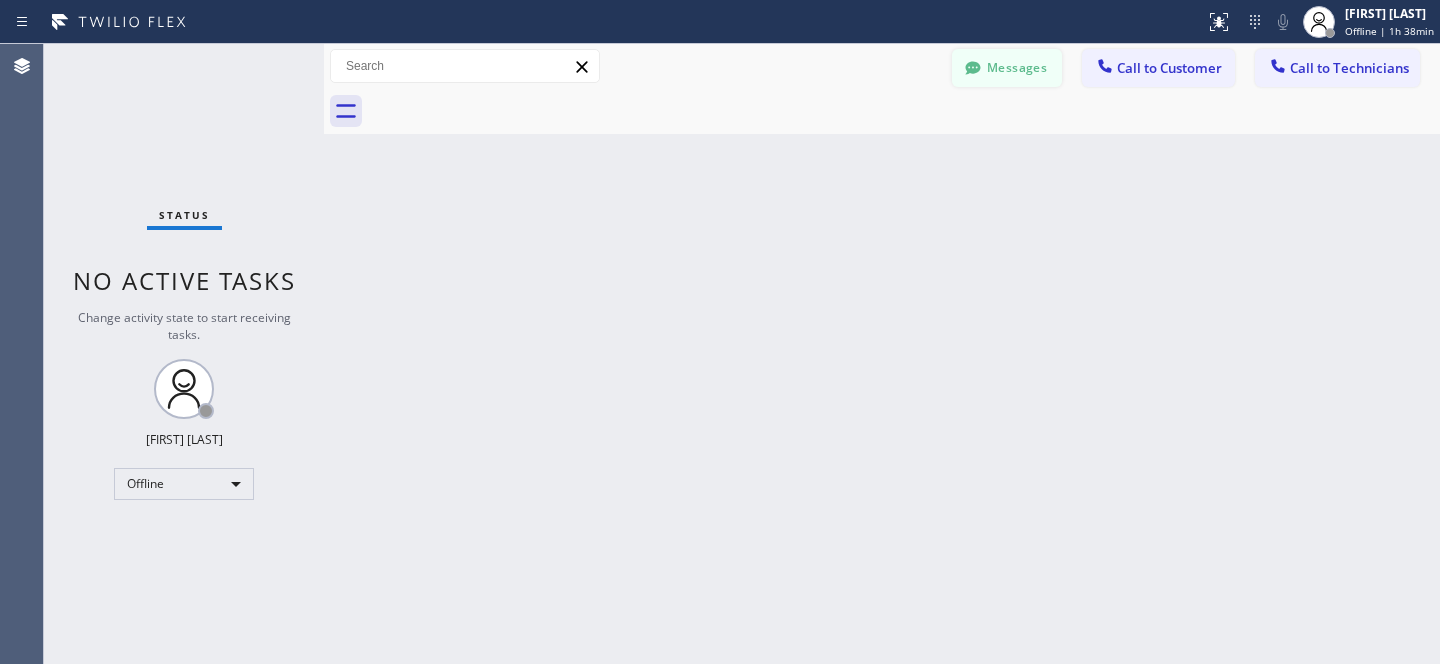 click on "Messages" at bounding box center (1007, 68) 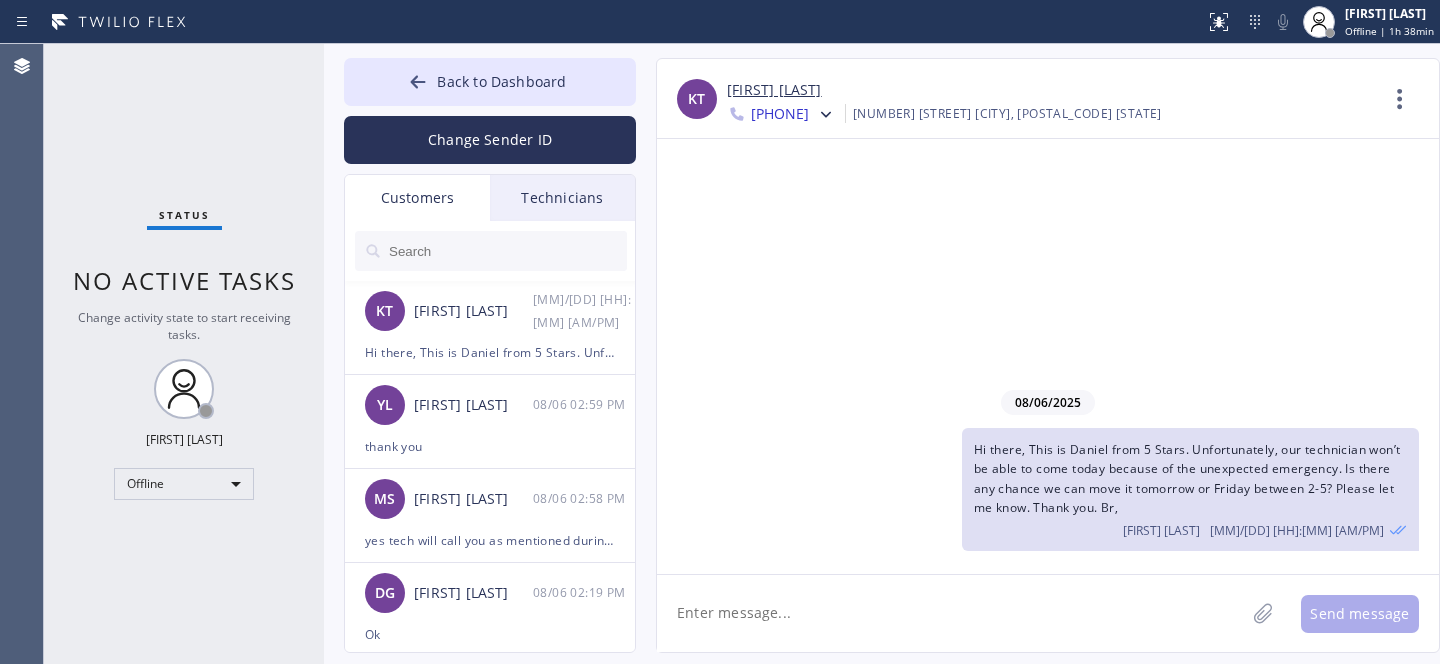 click at bounding box center (507, 251) 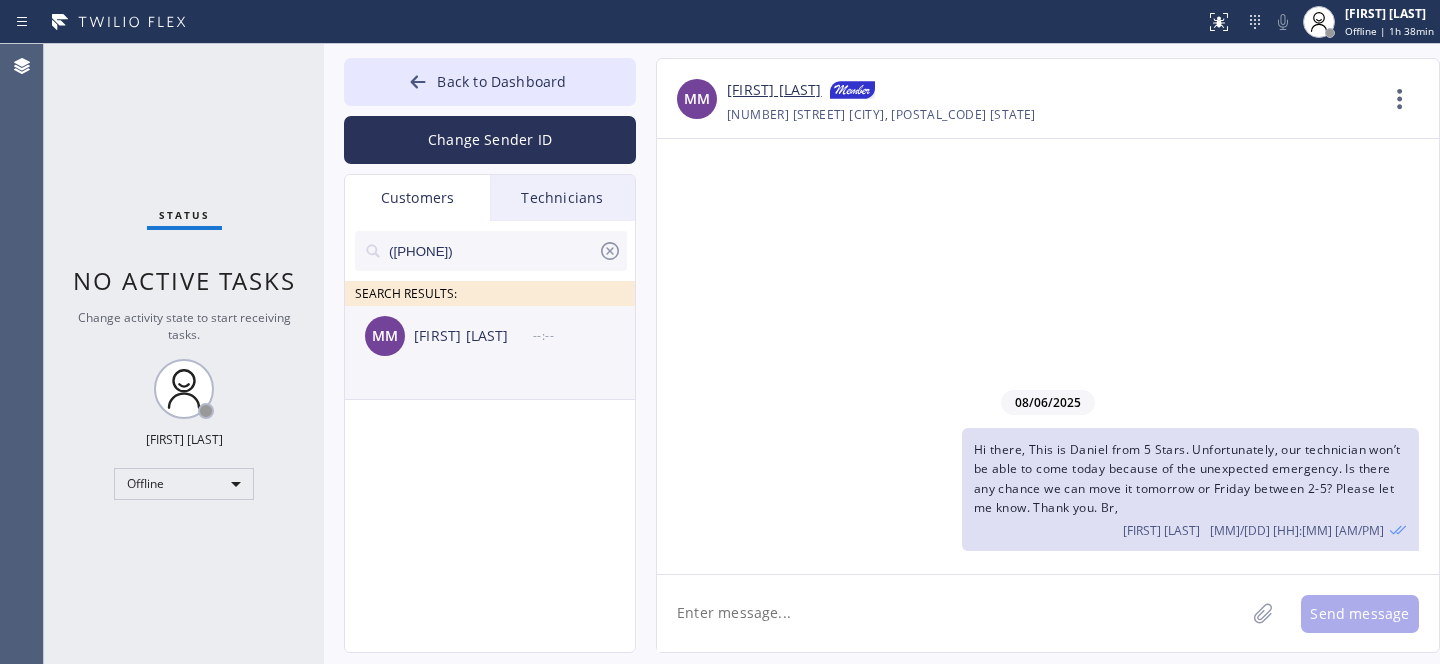 click on "[FIRST] [LAST] --:--" at bounding box center (491, 336) 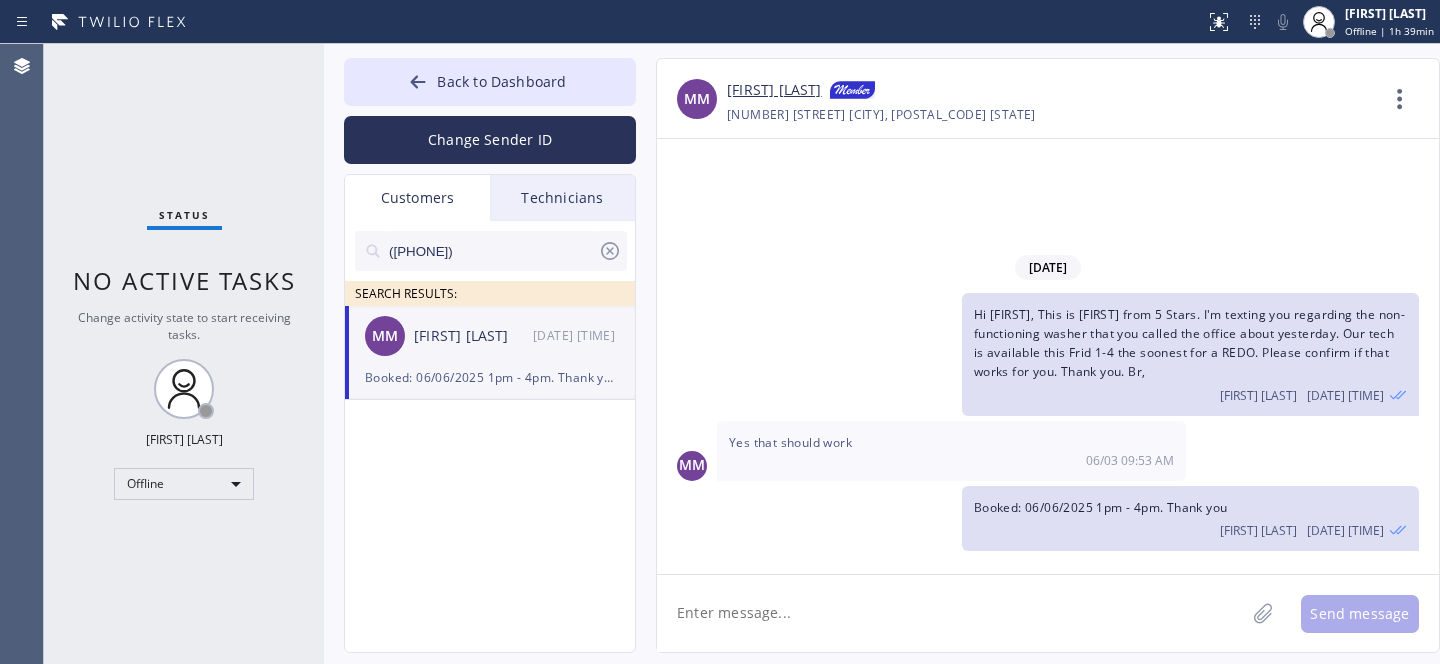 click 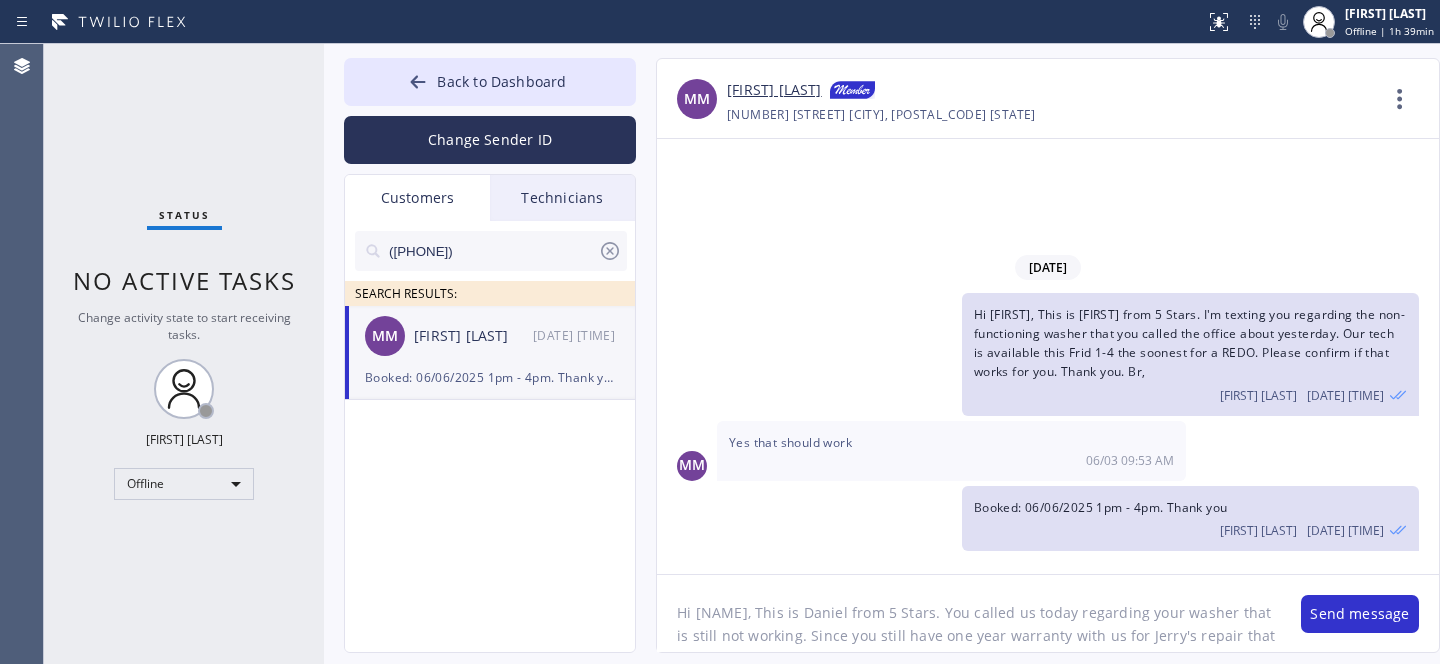 scroll, scrollTop: 16, scrollLeft: 0, axis: vertical 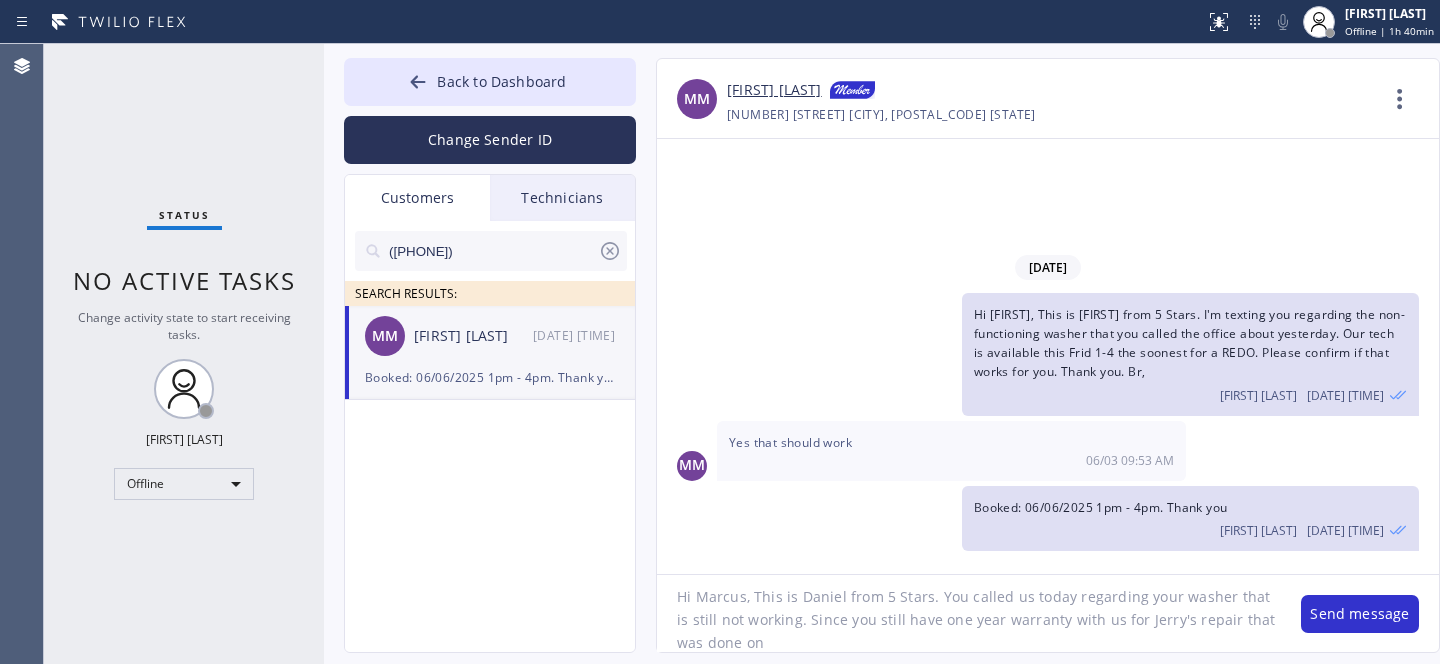 paste on "[DATE]" 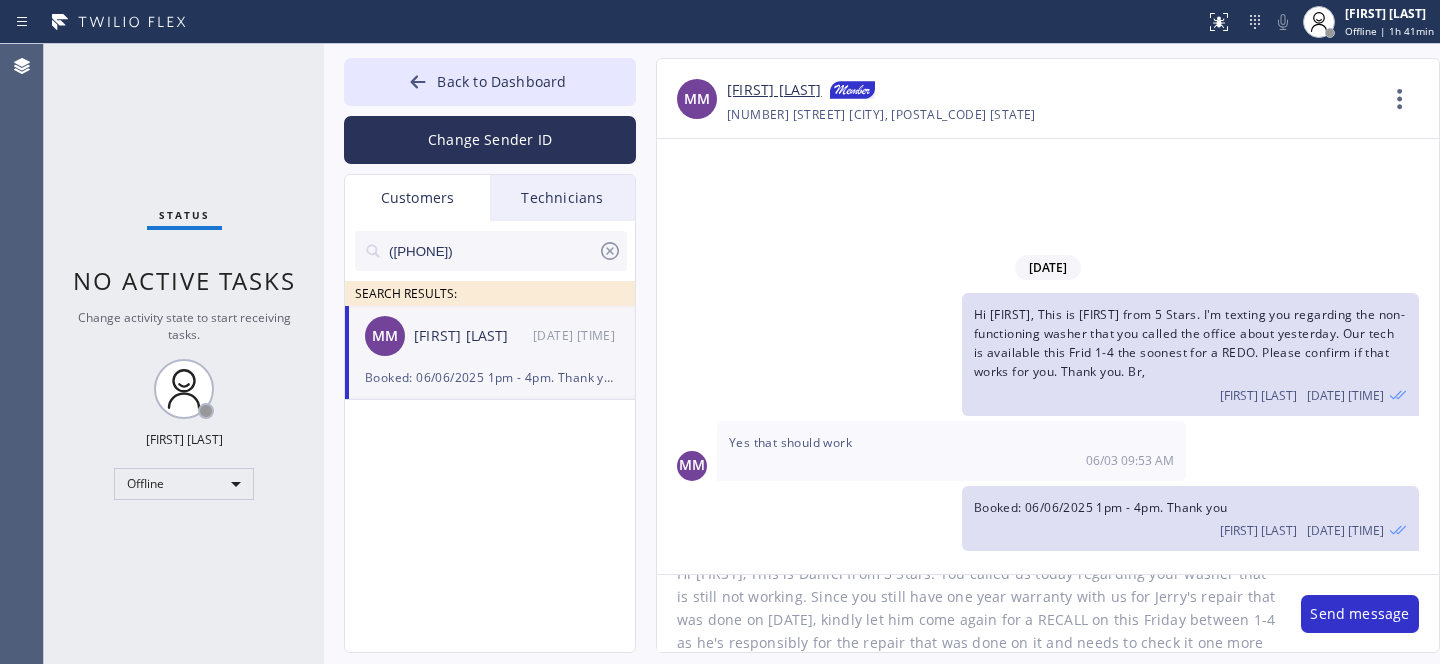 scroll, scrollTop: 62, scrollLeft: 0, axis: vertical 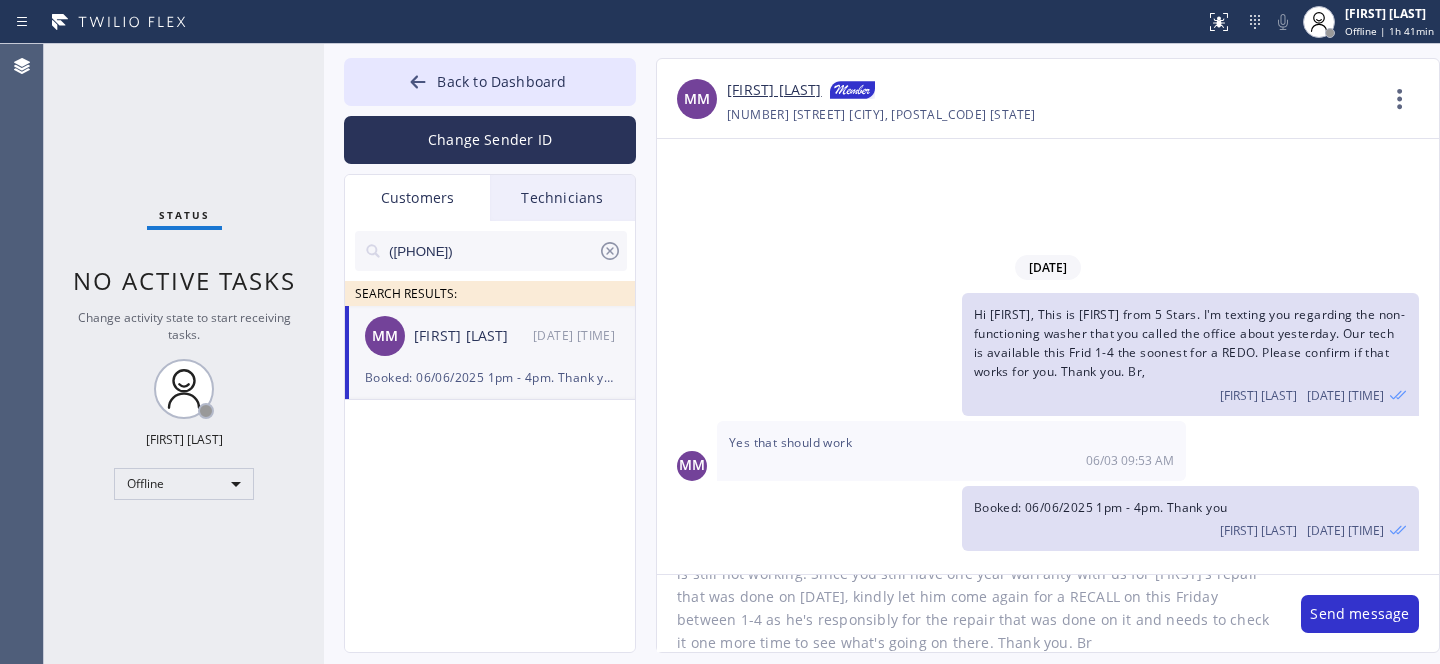 type on "Hi Marcus, This is Daniel from 5 Stars. You called us today regarding your washer that is still not working. Since you still have one year warranty with us for Jerry's repair that was done on [MM]/[DD]/[YYYY], kindly let him come again for a RECALL on this Friday between 1-4 as he's responsibly for the repair that was done on it and needs to check it one more time to see what's going on there. Thank you. Br," 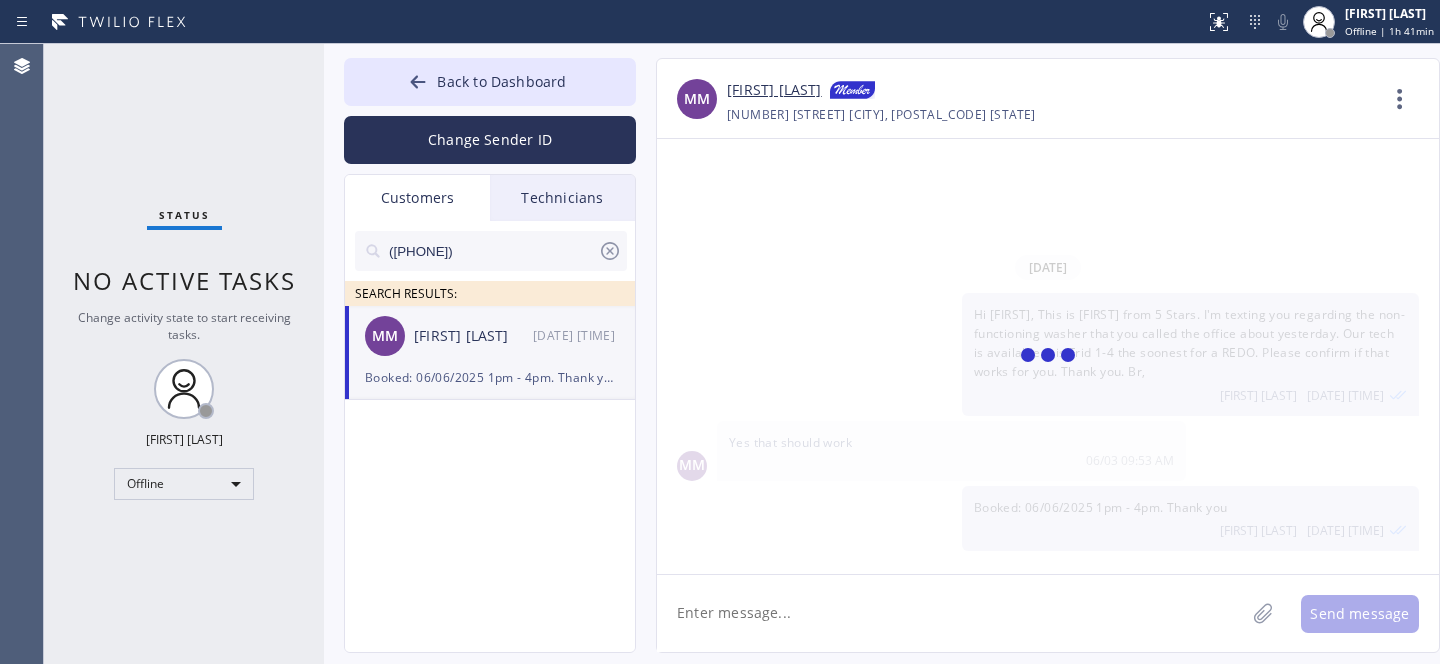 scroll, scrollTop: 0, scrollLeft: 0, axis: both 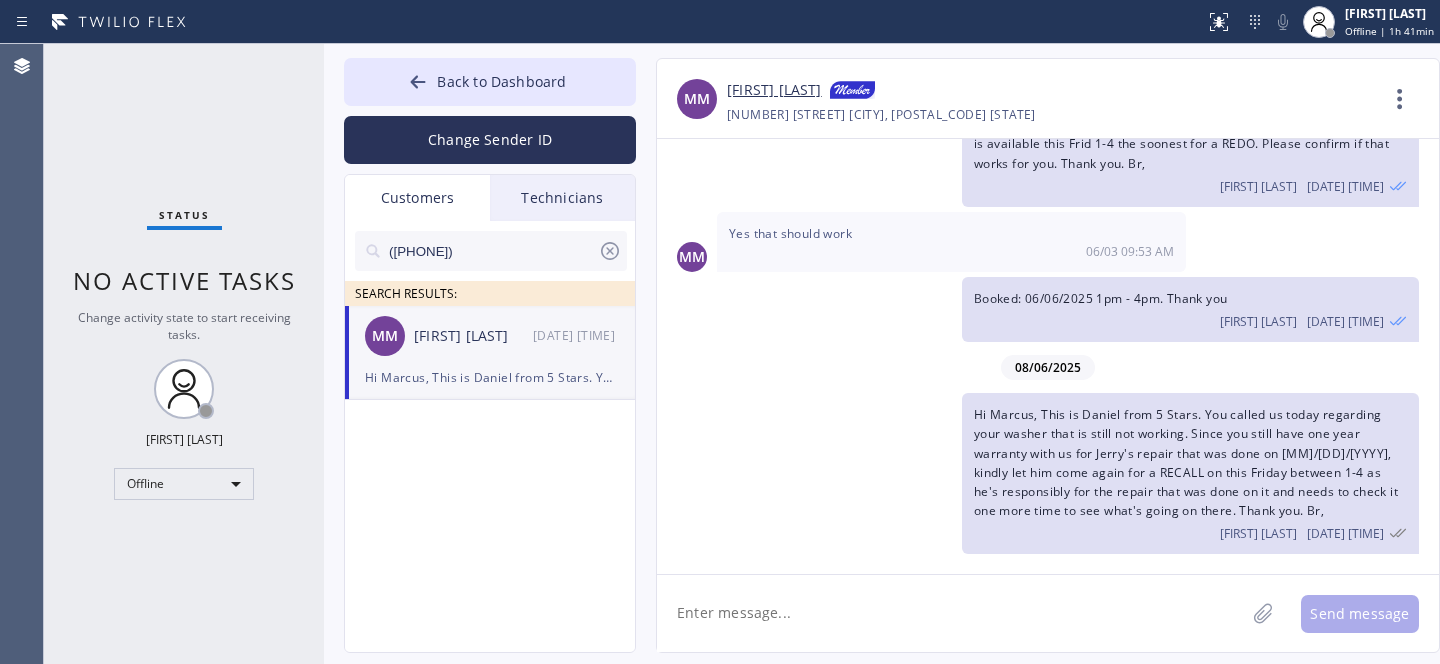 click 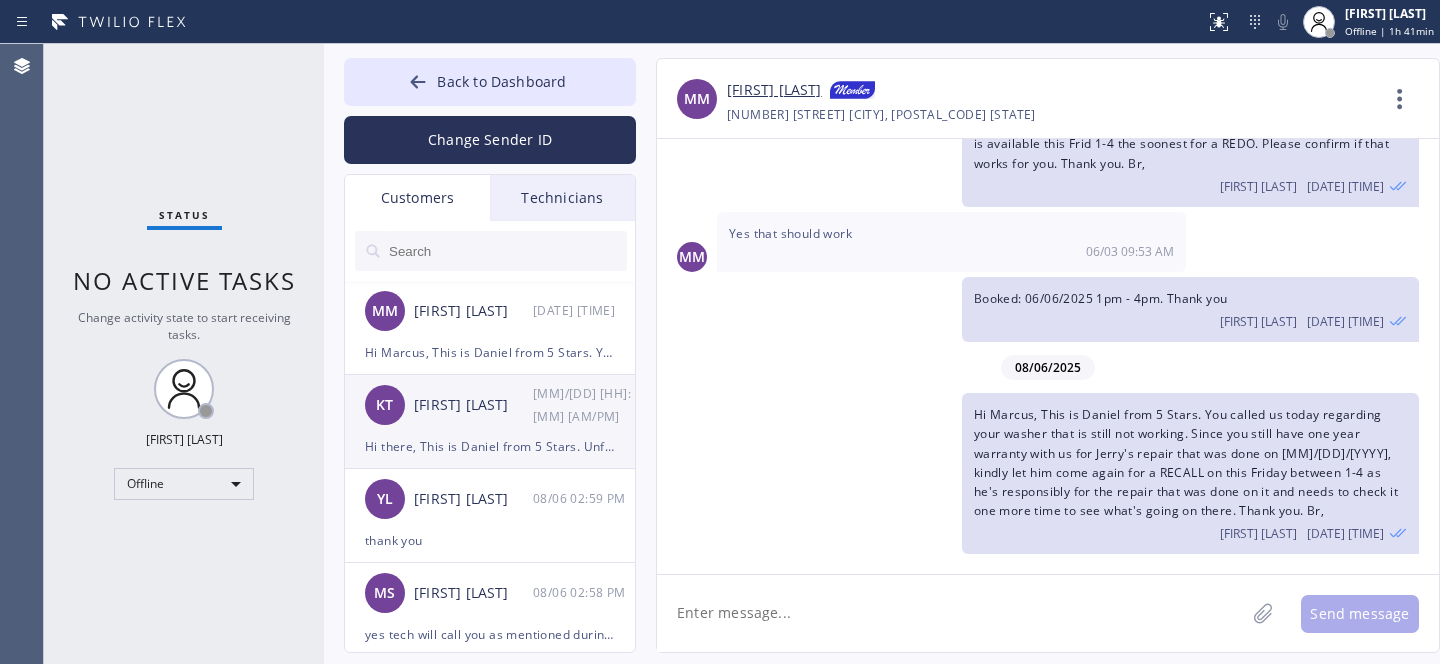click on "[FIRST] [LAST]" at bounding box center [473, 405] 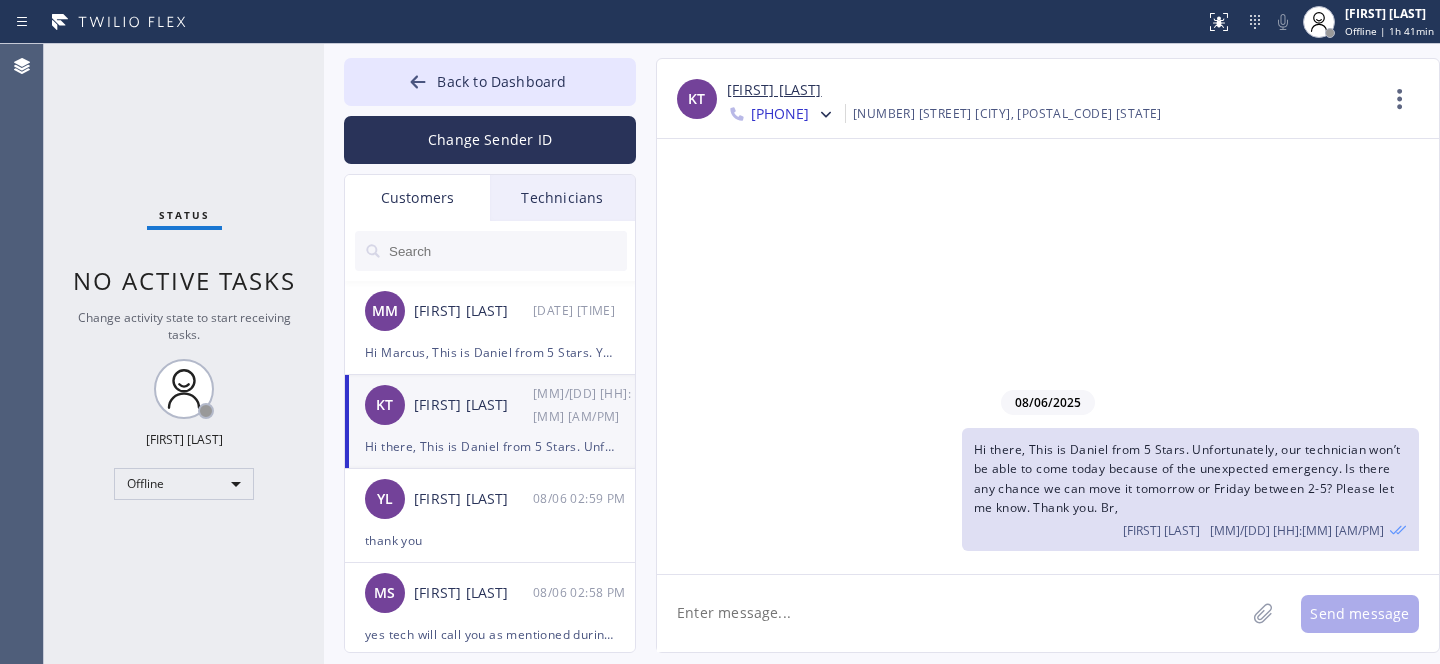 scroll, scrollTop: 0, scrollLeft: 0, axis: both 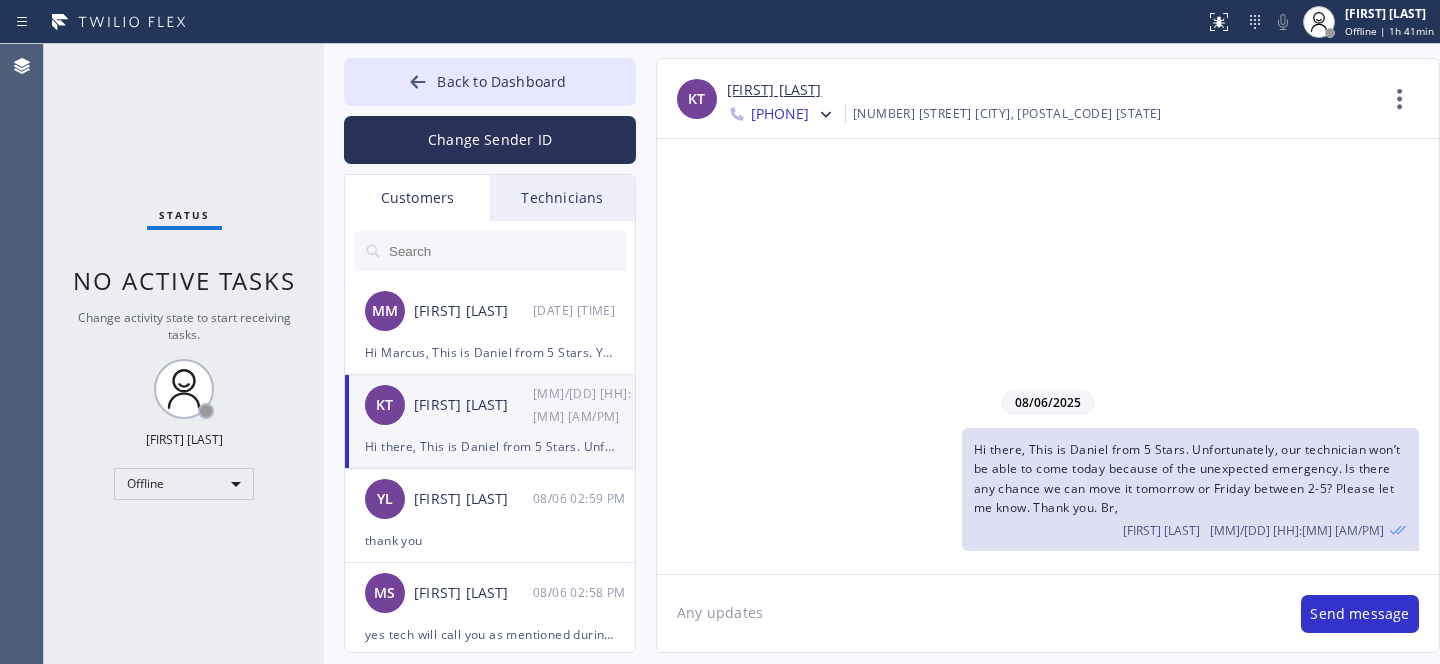 type on "Any updates?" 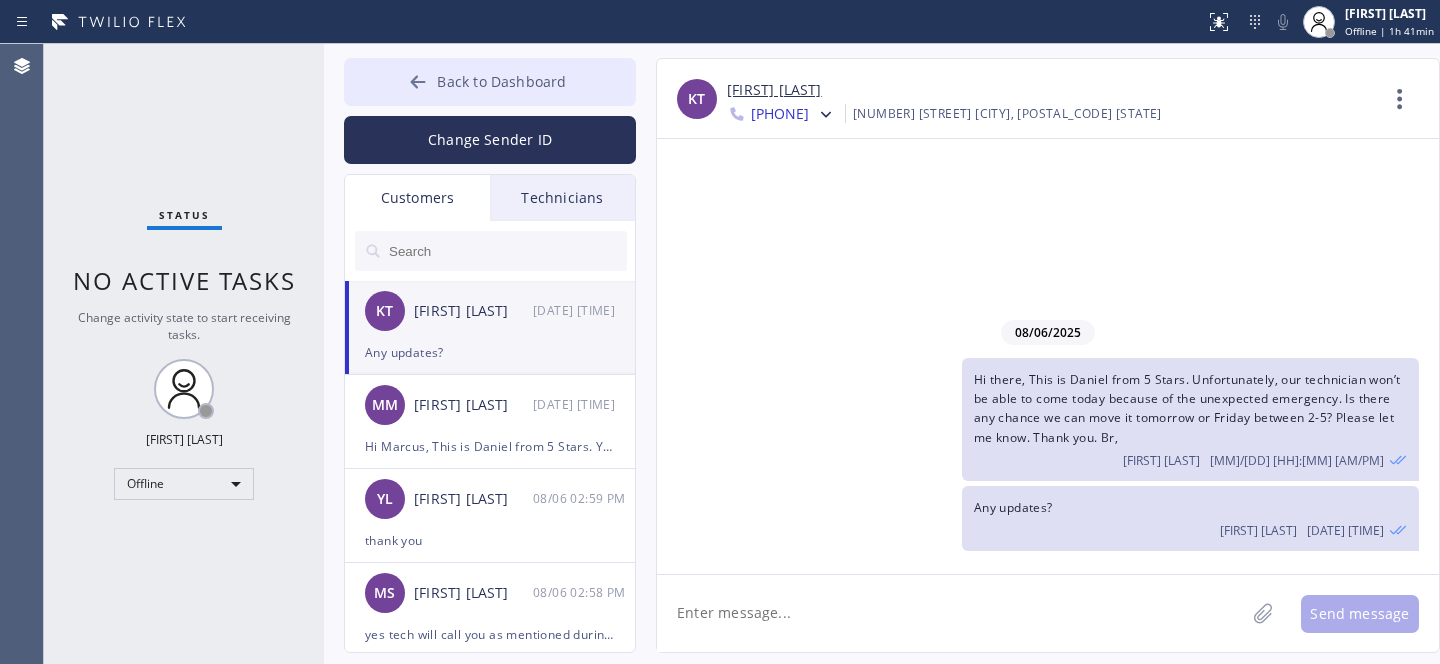 click on "Back to Dashboard" at bounding box center (490, 82) 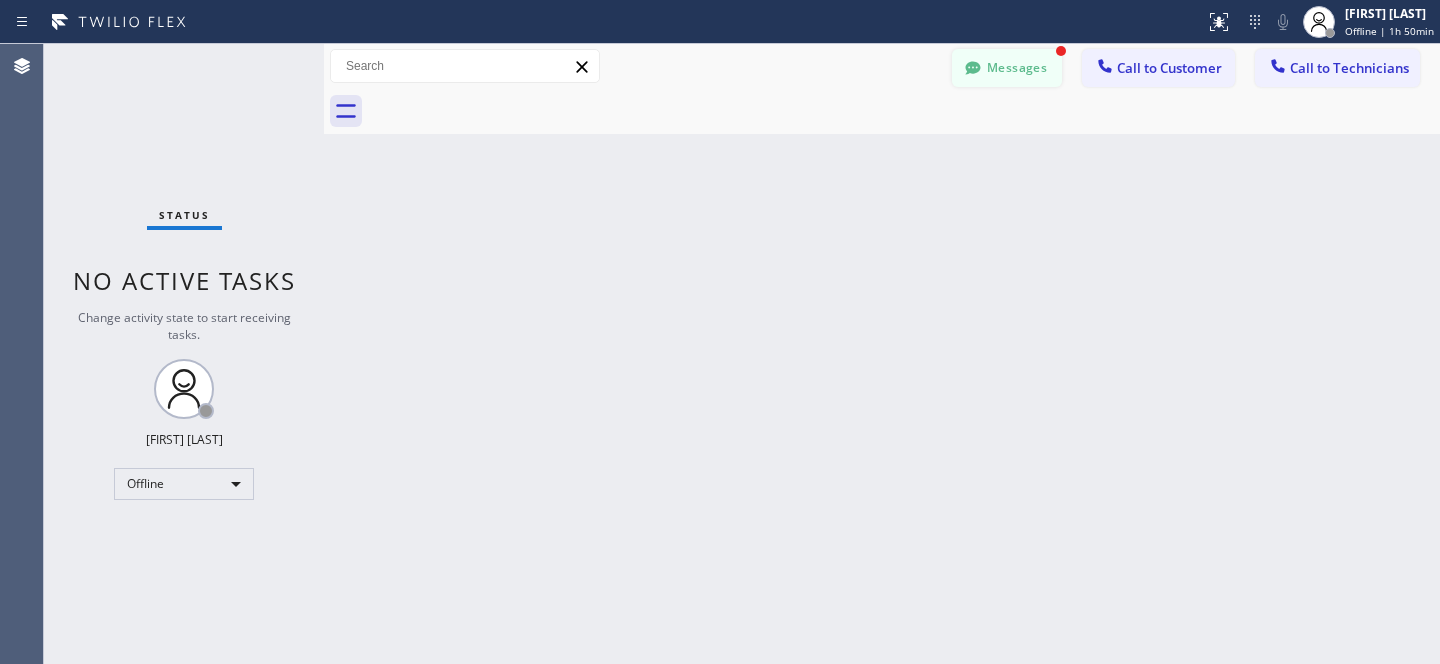 click on "Messages" at bounding box center (1007, 68) 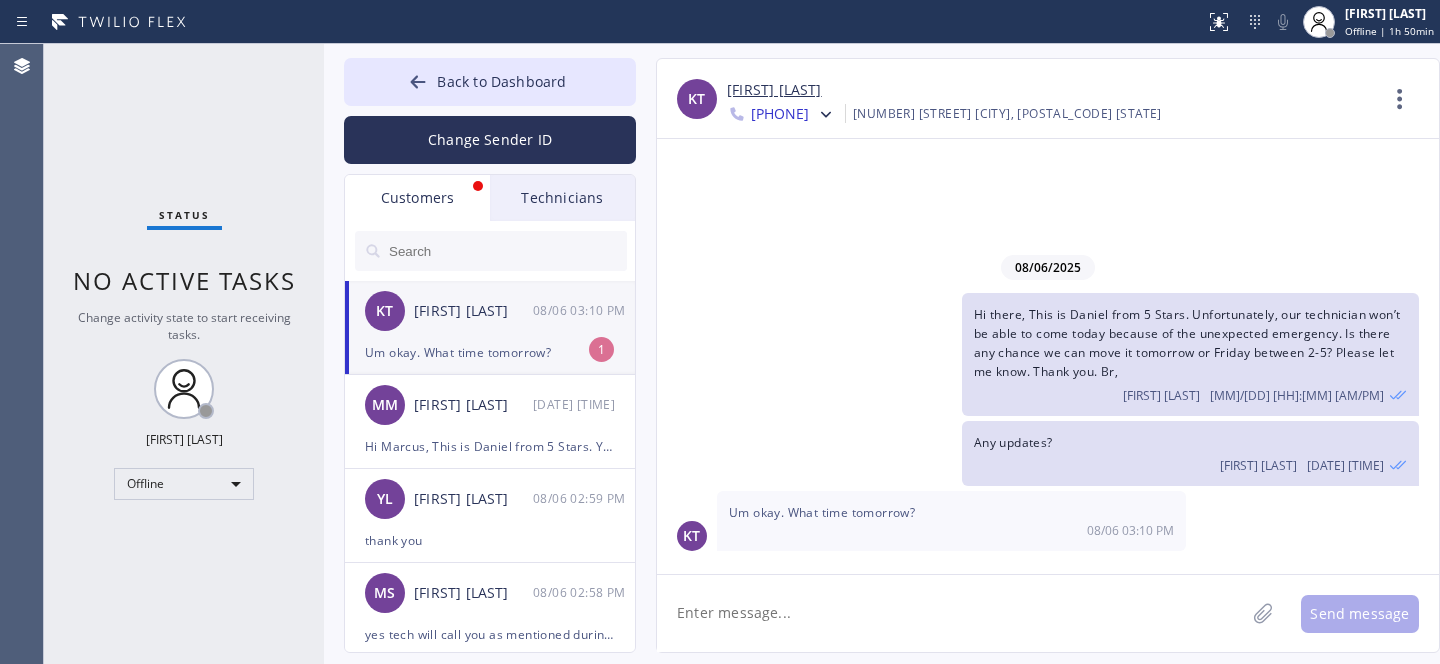 click on "Um okay. What time tomorrow?" at bounding box center [490, 352] 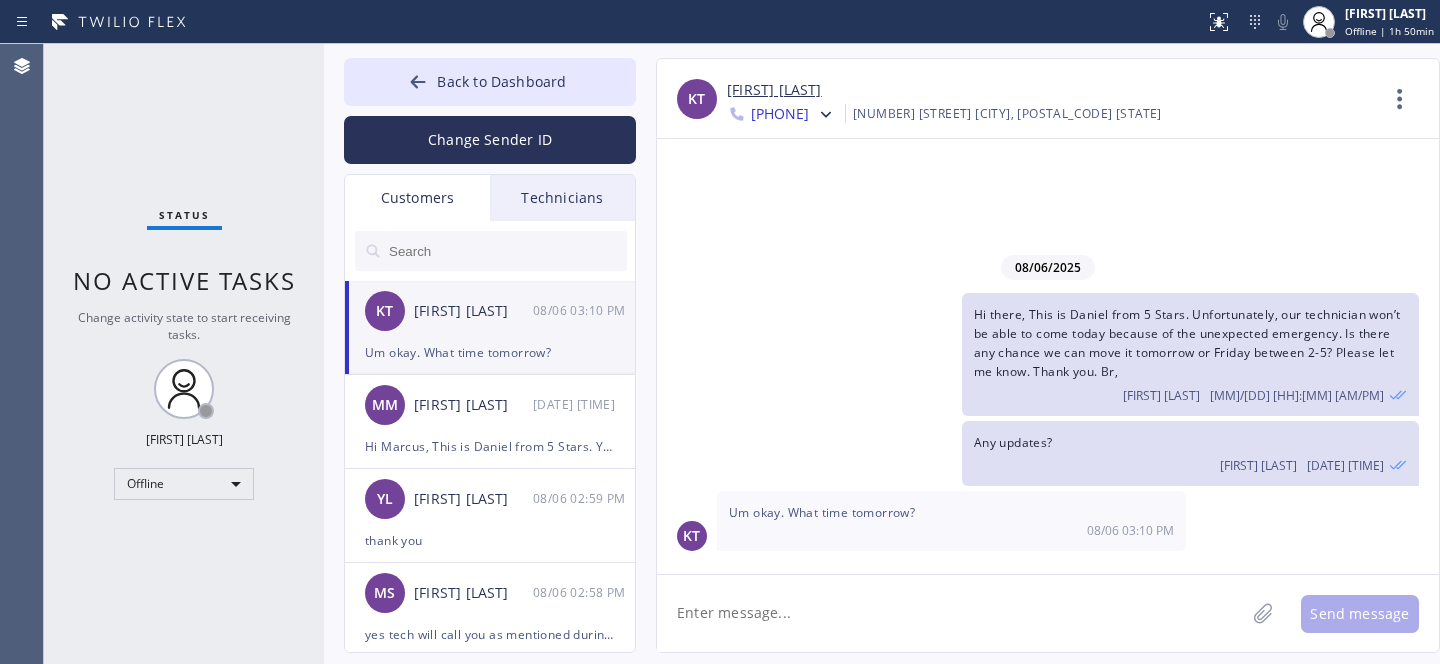 click 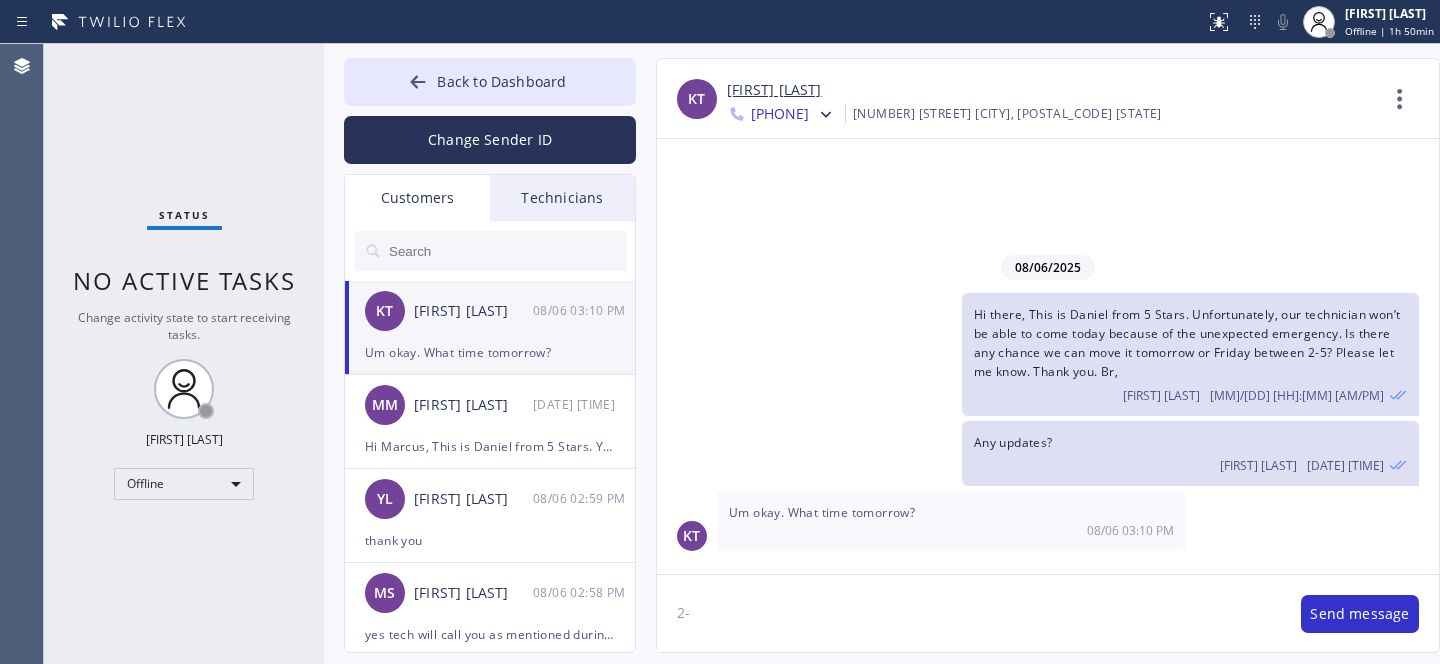 type on "2-5" 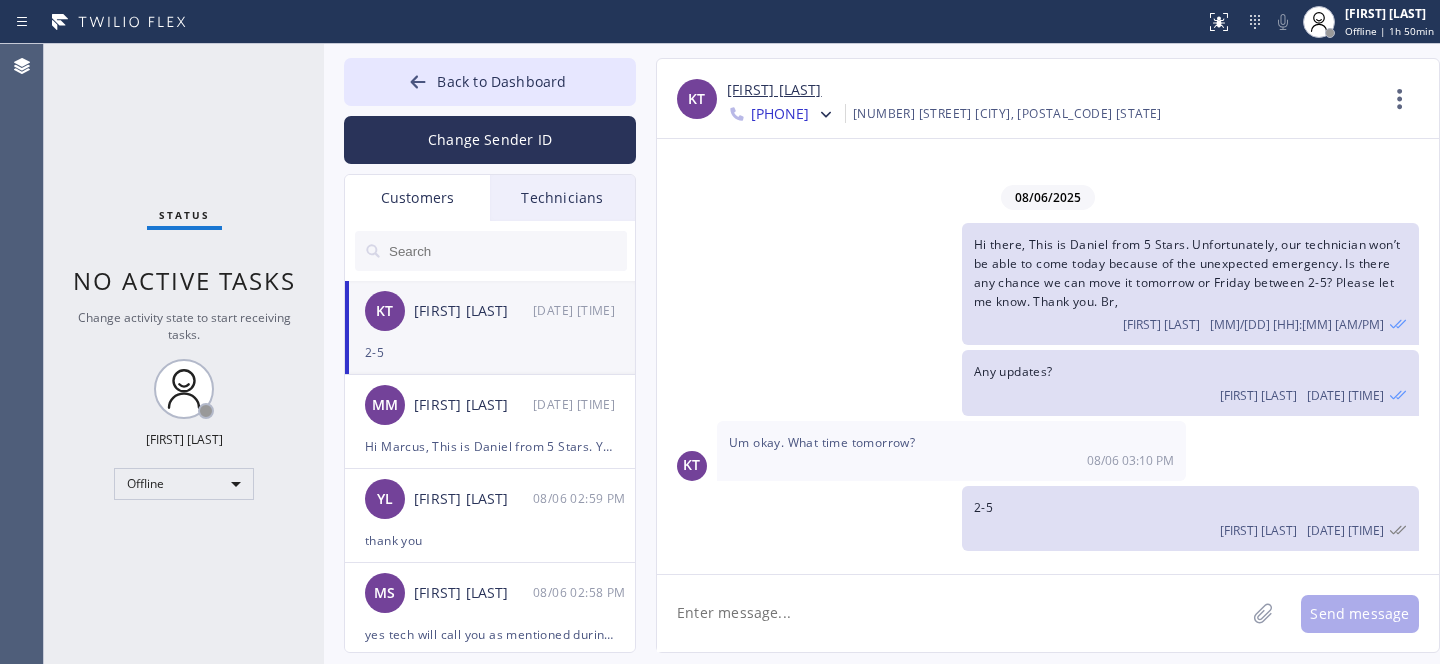 click on "[FIRST] [LAST]" at bounding box center [774, 90] 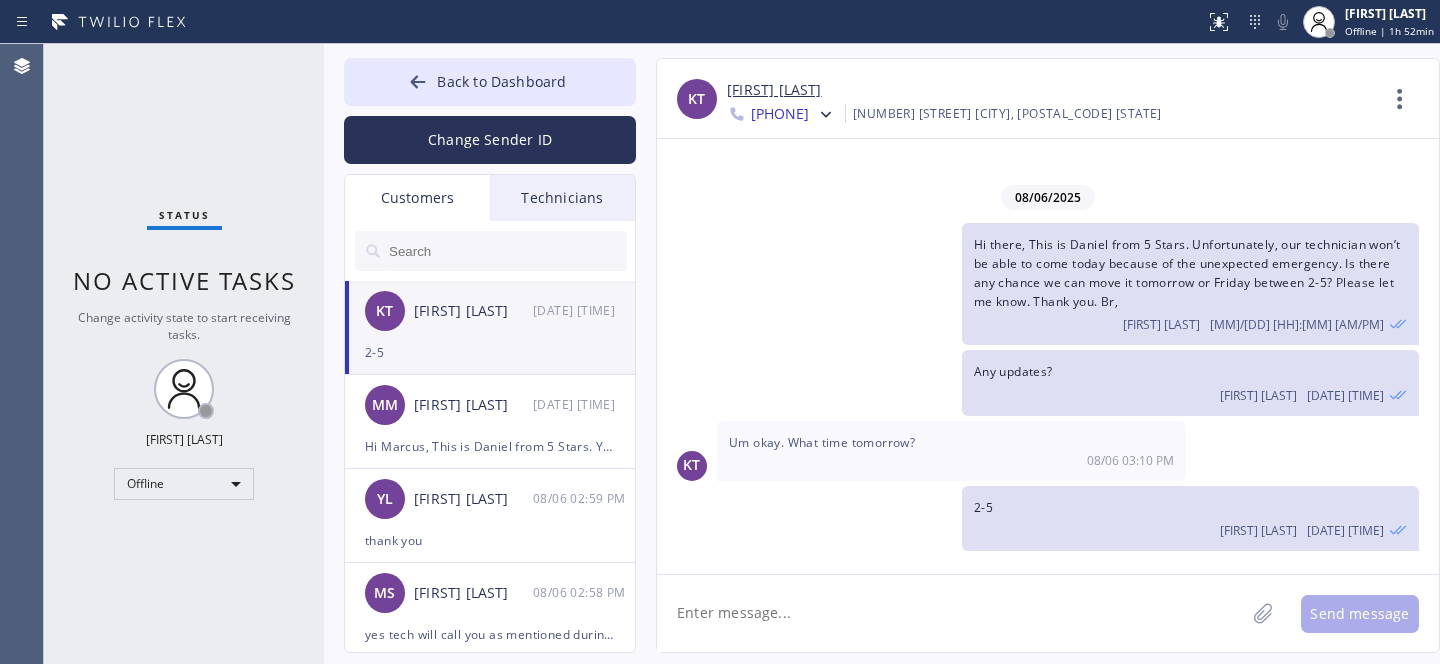 click 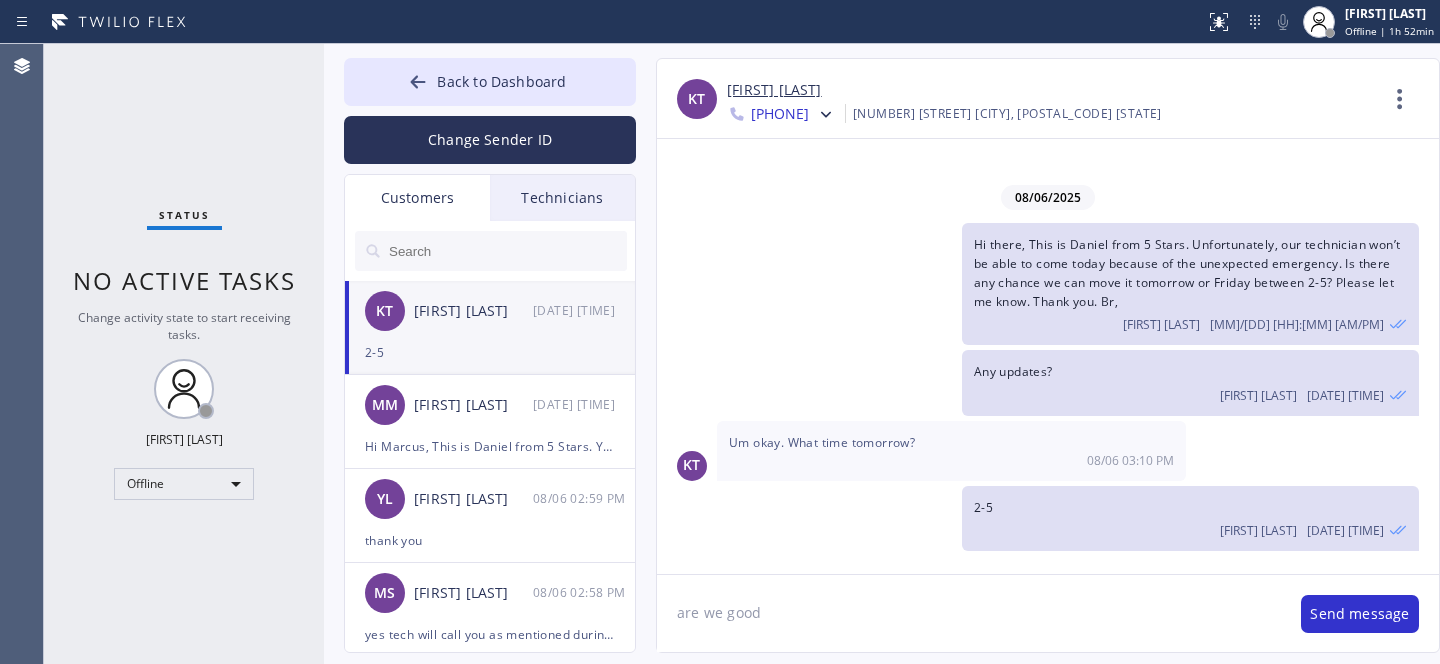 type on "are we good?" 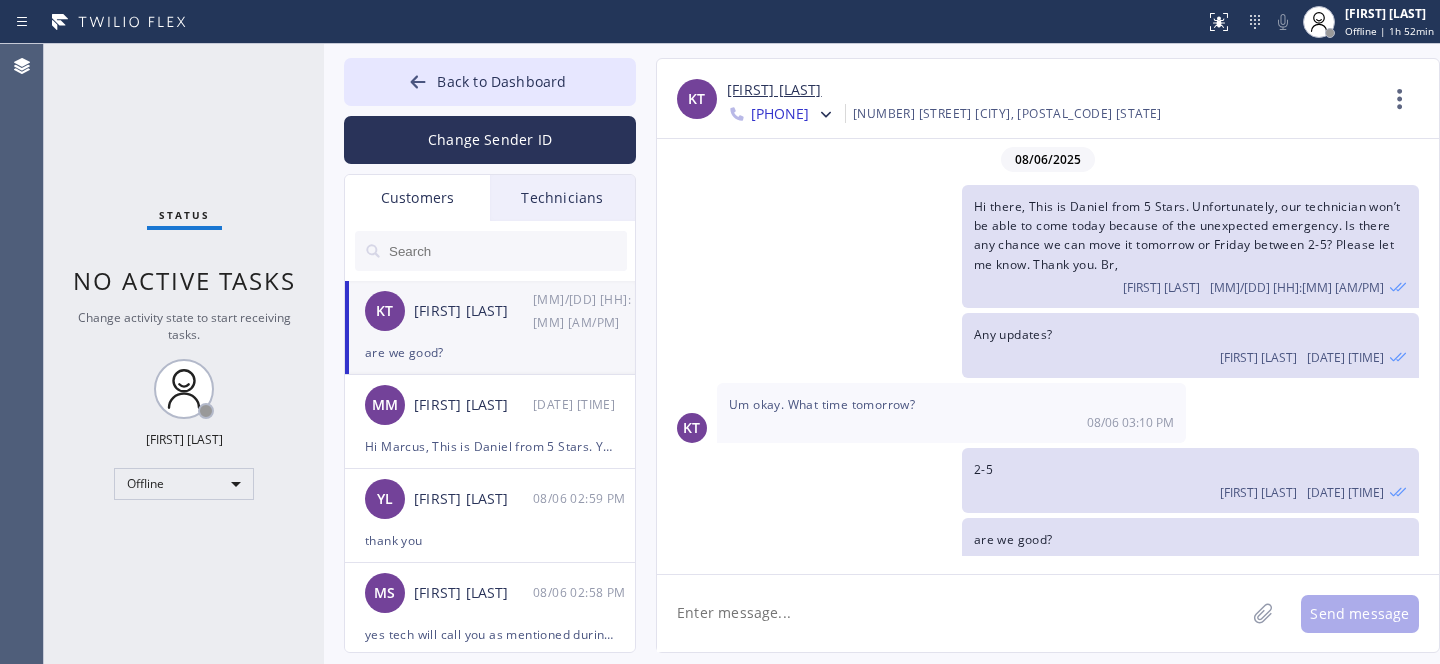 scroll, scrollTop: 29, scrollLeft: 0, axis: vertical 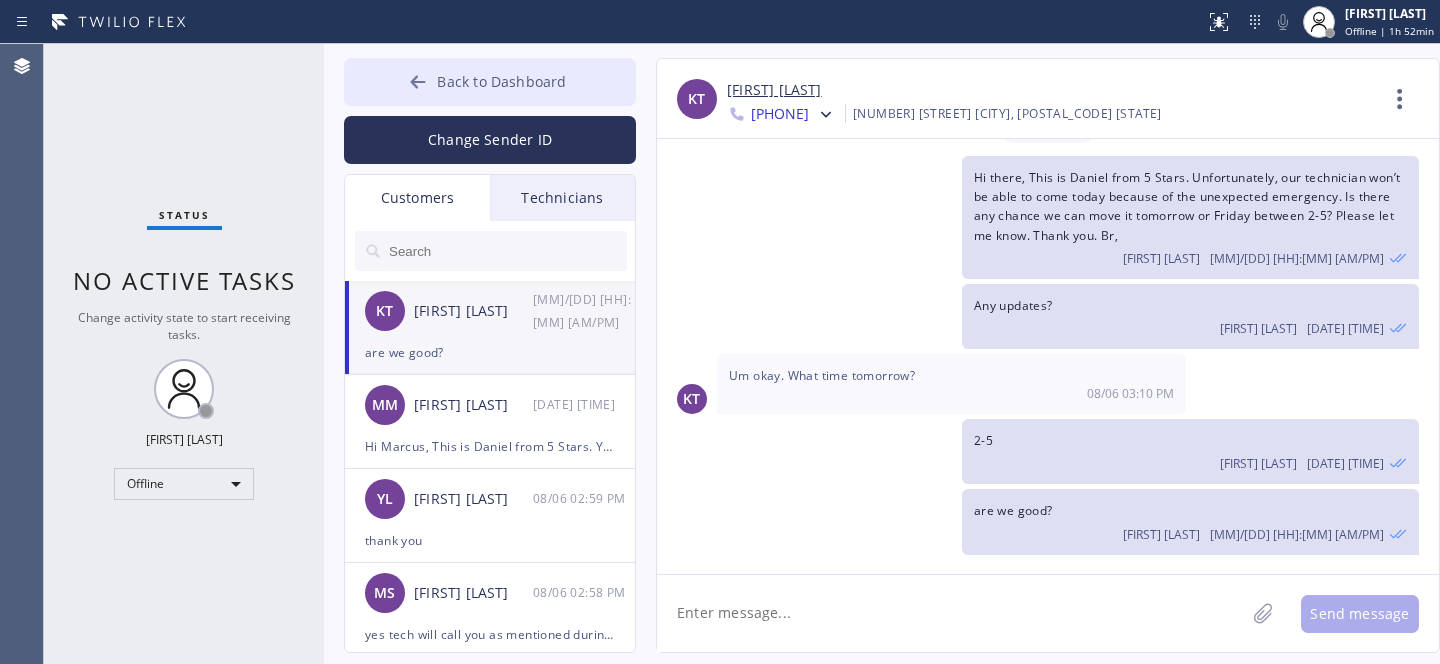 click on "Back to Dashboard" at bounding box center [501, 81] 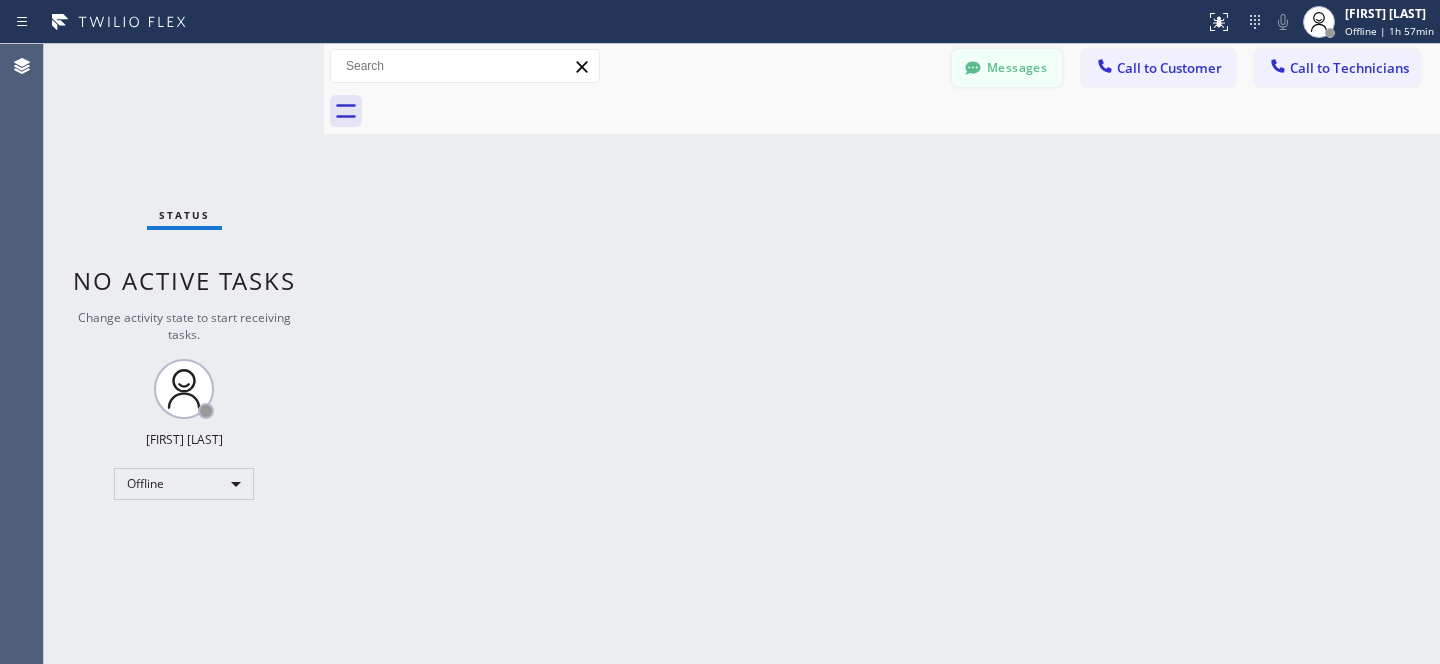 click on "Messages" at bounding box center (1007, 68) 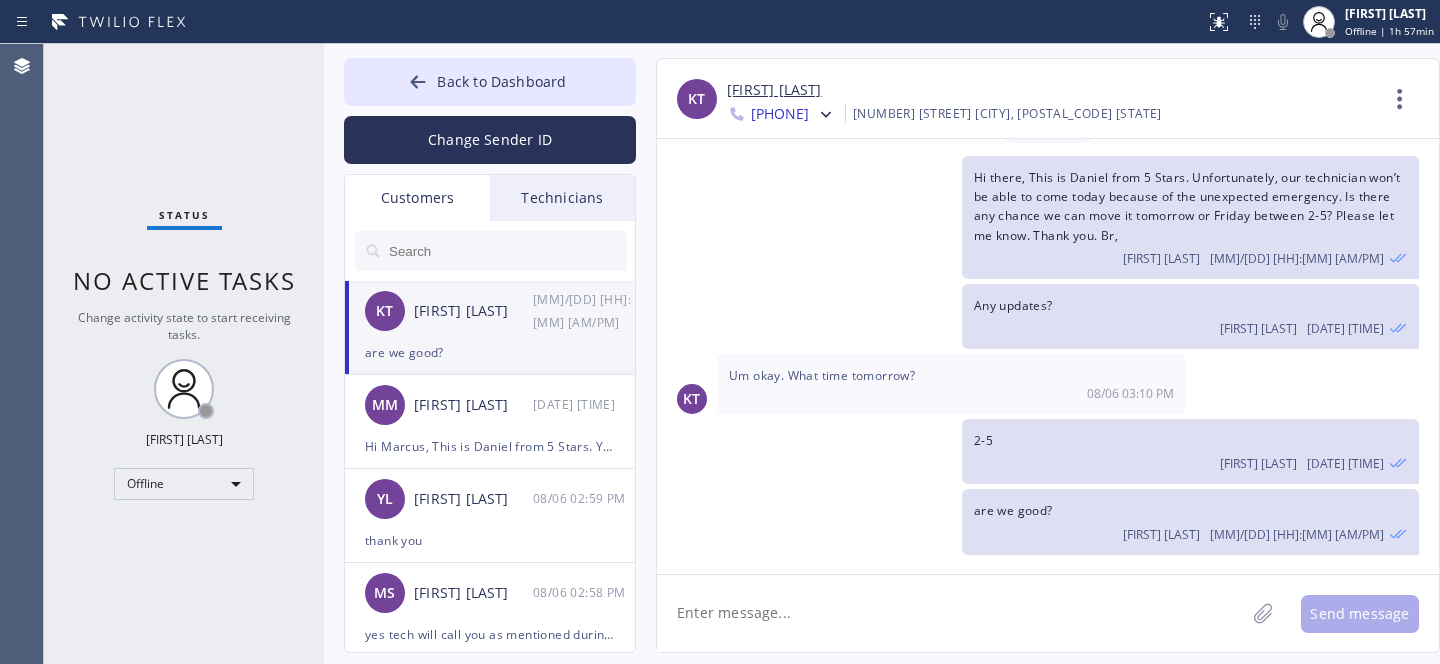 click at bounding box center (507, 251) 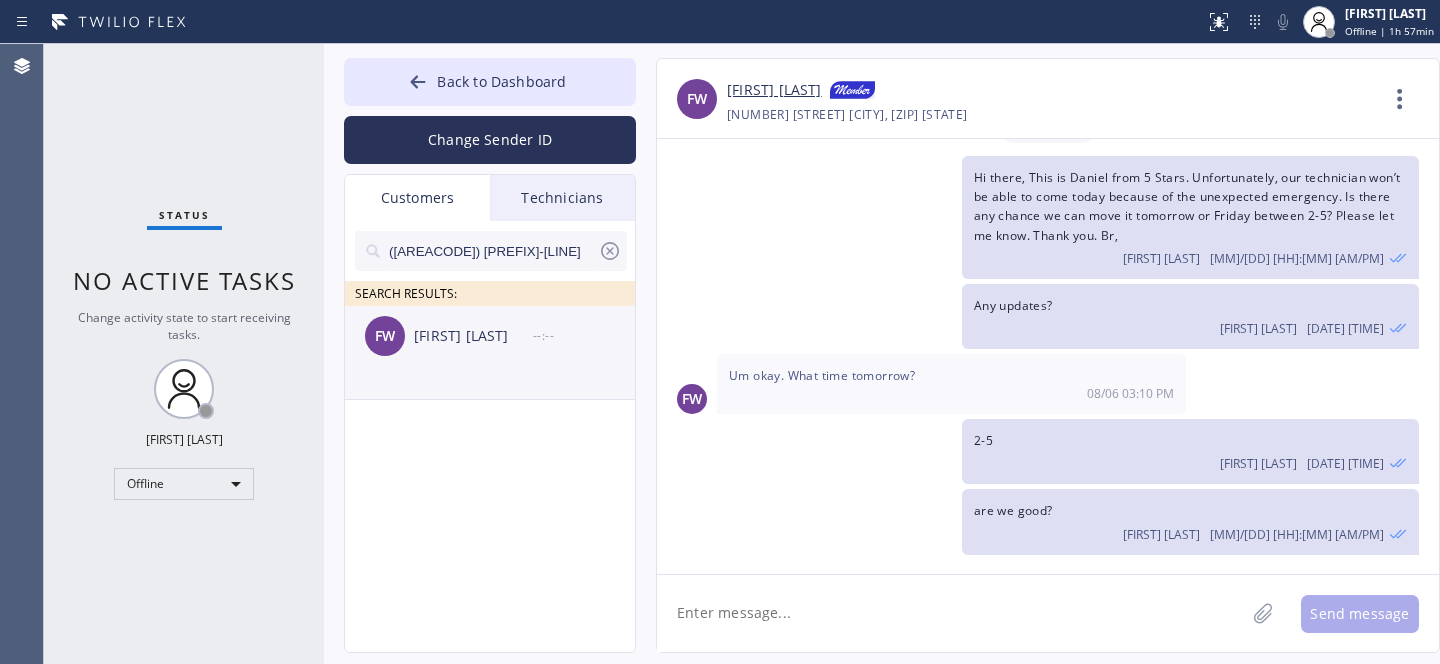 click on "[FIRST] [LAST]" at bounding box center (473, 336) 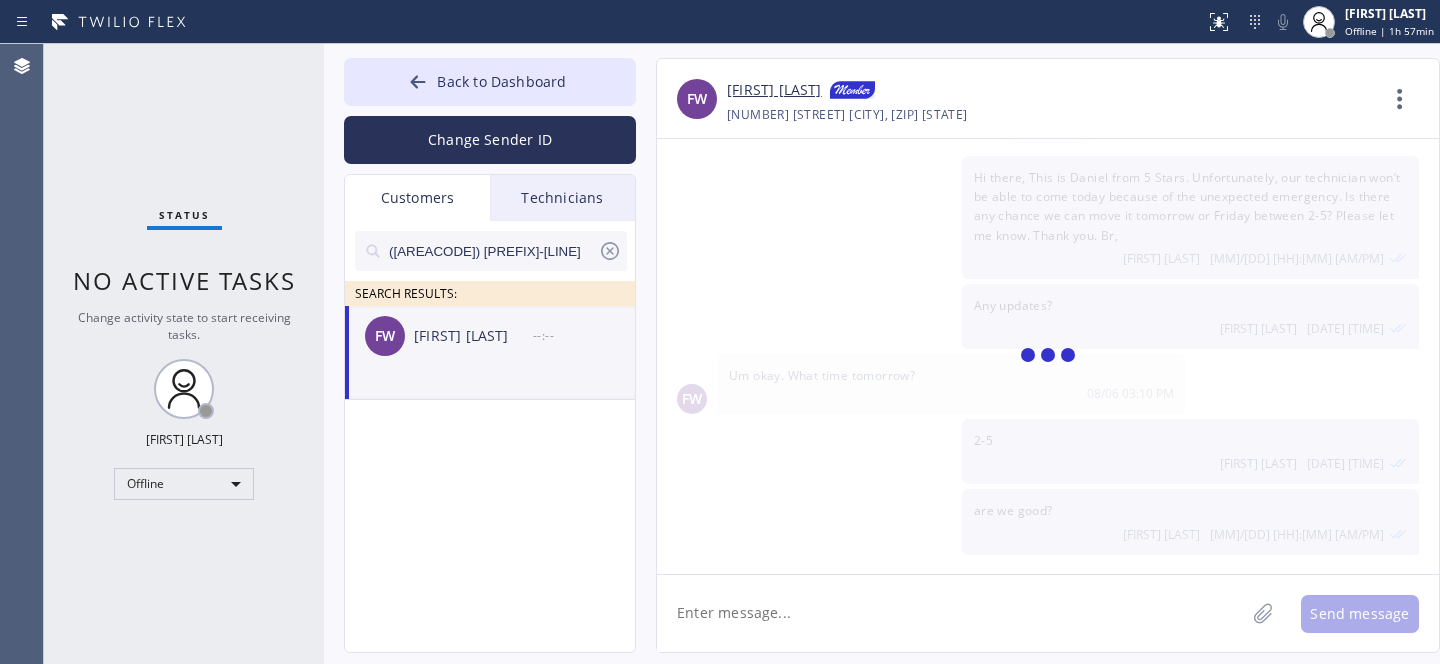 scroll, scrollTop: 0, scrollLeft: 0, axis: both 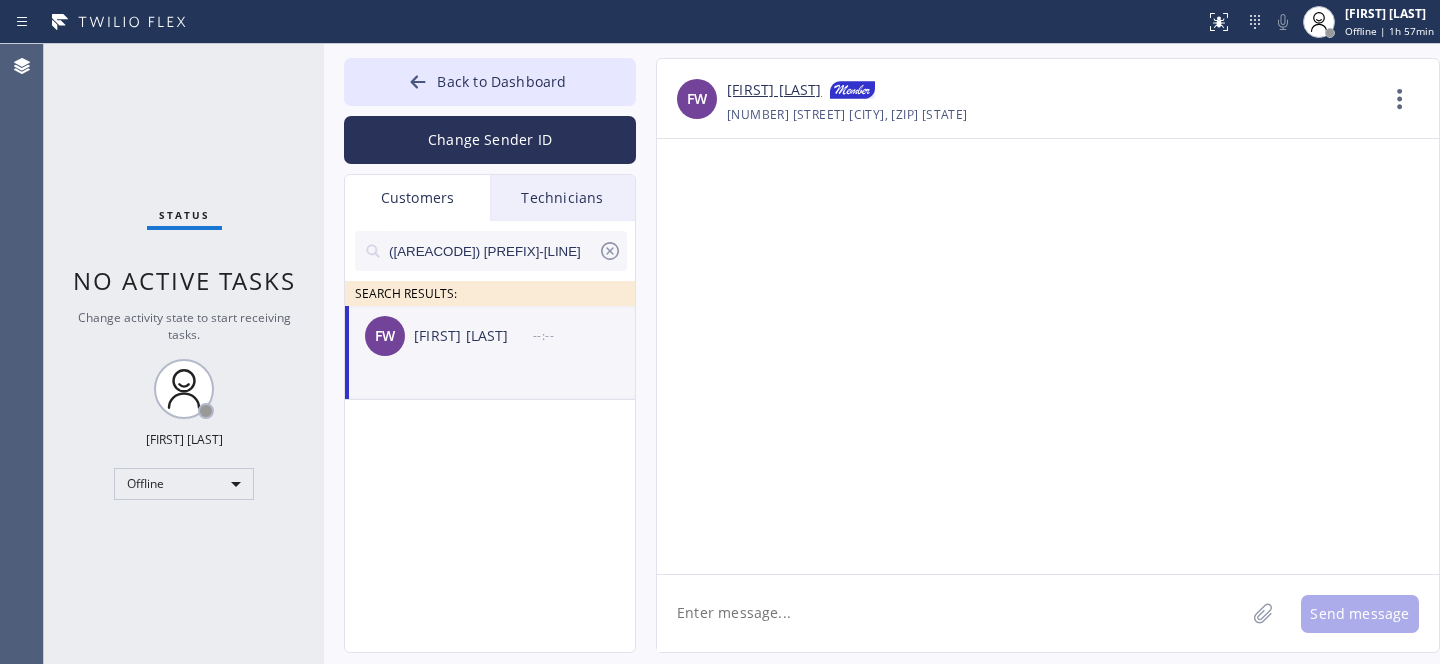 click 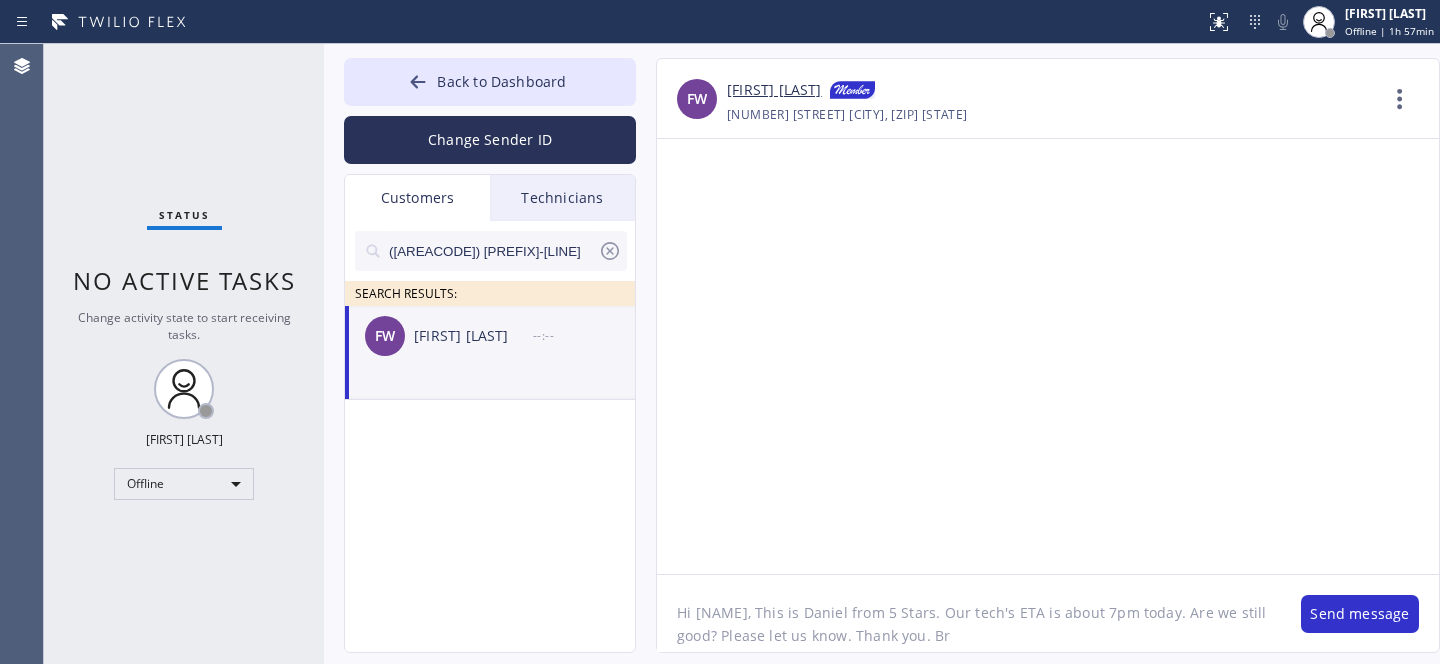 type on "Hi Frances, This is Daniel from 5 Stars. Our tech's ETA is about 7pm today. Are we still good? Please let us know. Thank you. Br," 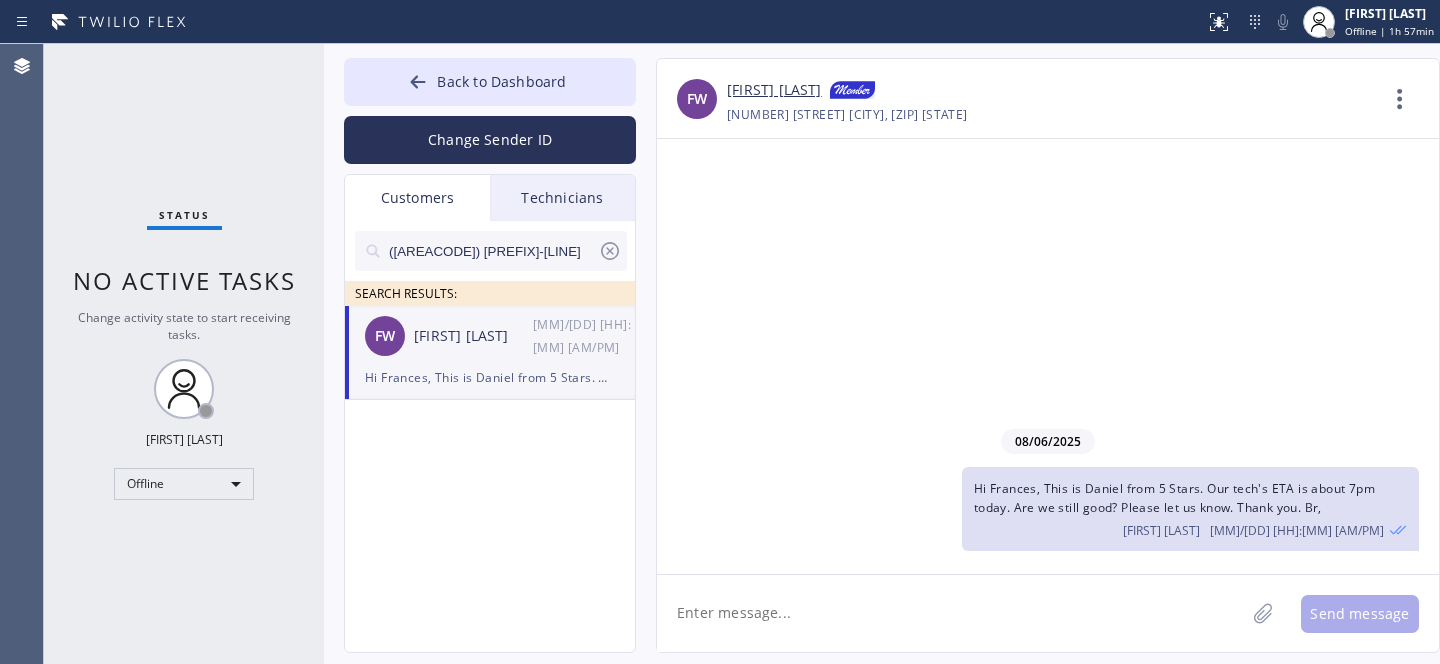 click 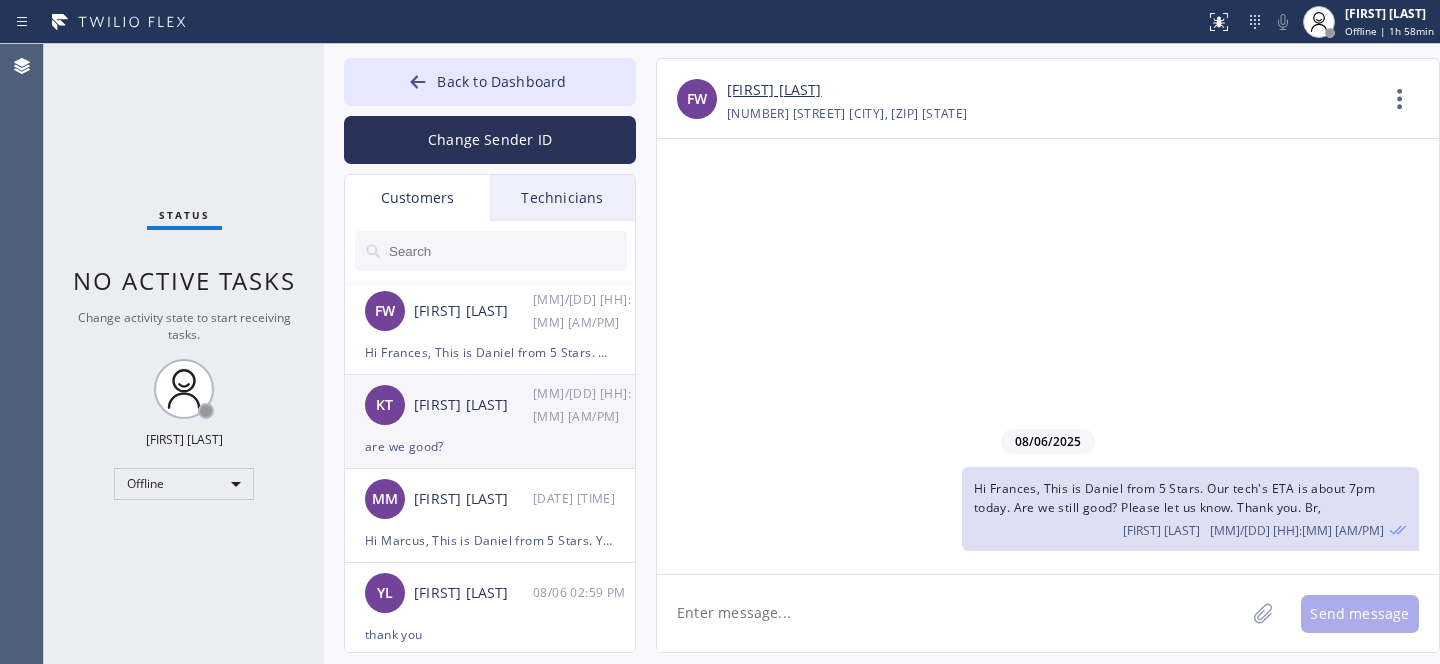 click on "are we good?" at bounding box center [490, 446] 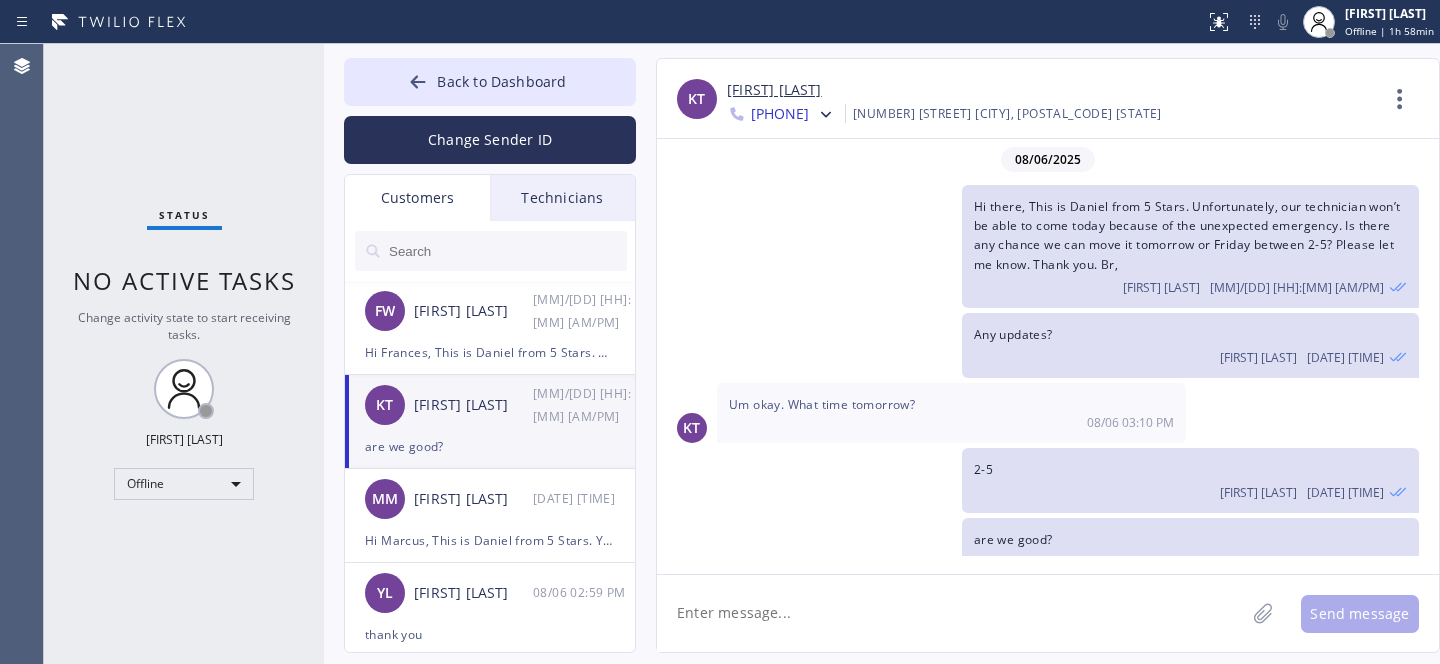 scroll, scrollTop: 29, scrollLeft: 0, axis: vertical 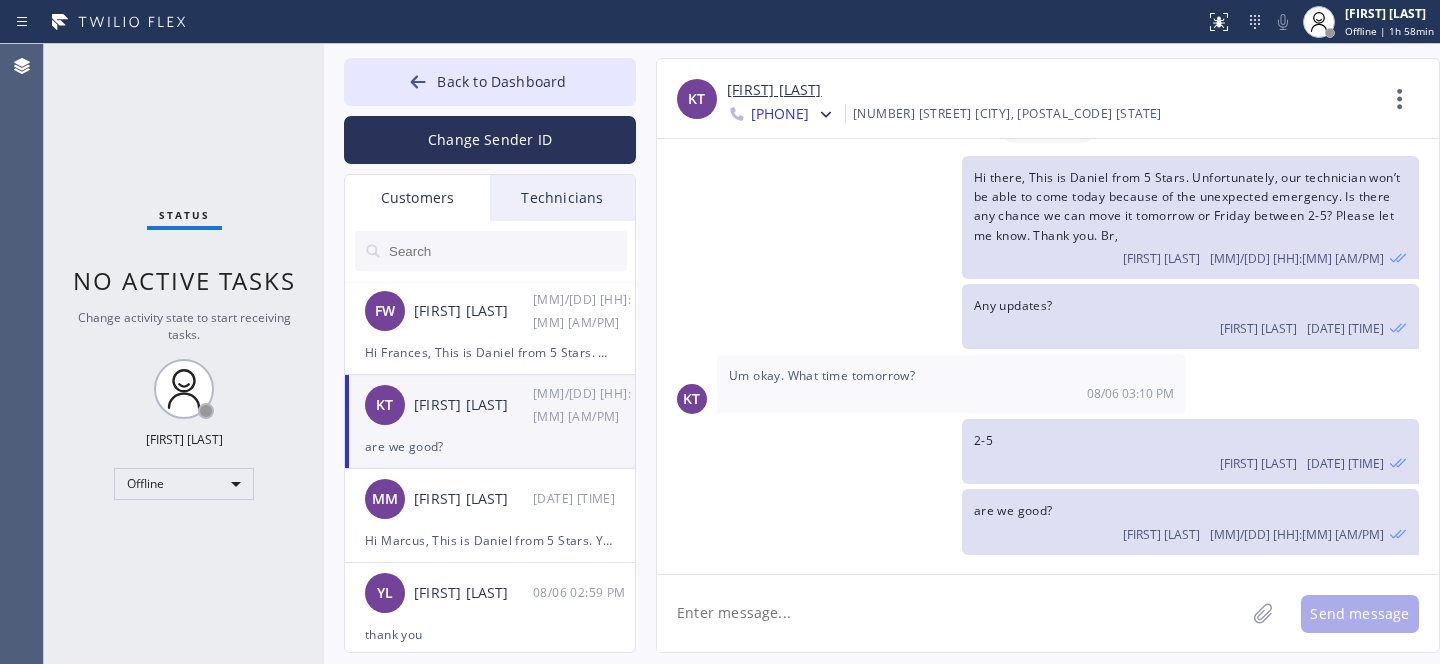 drag, startPoint x: 454, startPoint y: 83, endPoint x: 663, endPoint y: 25, distance: 216.89859 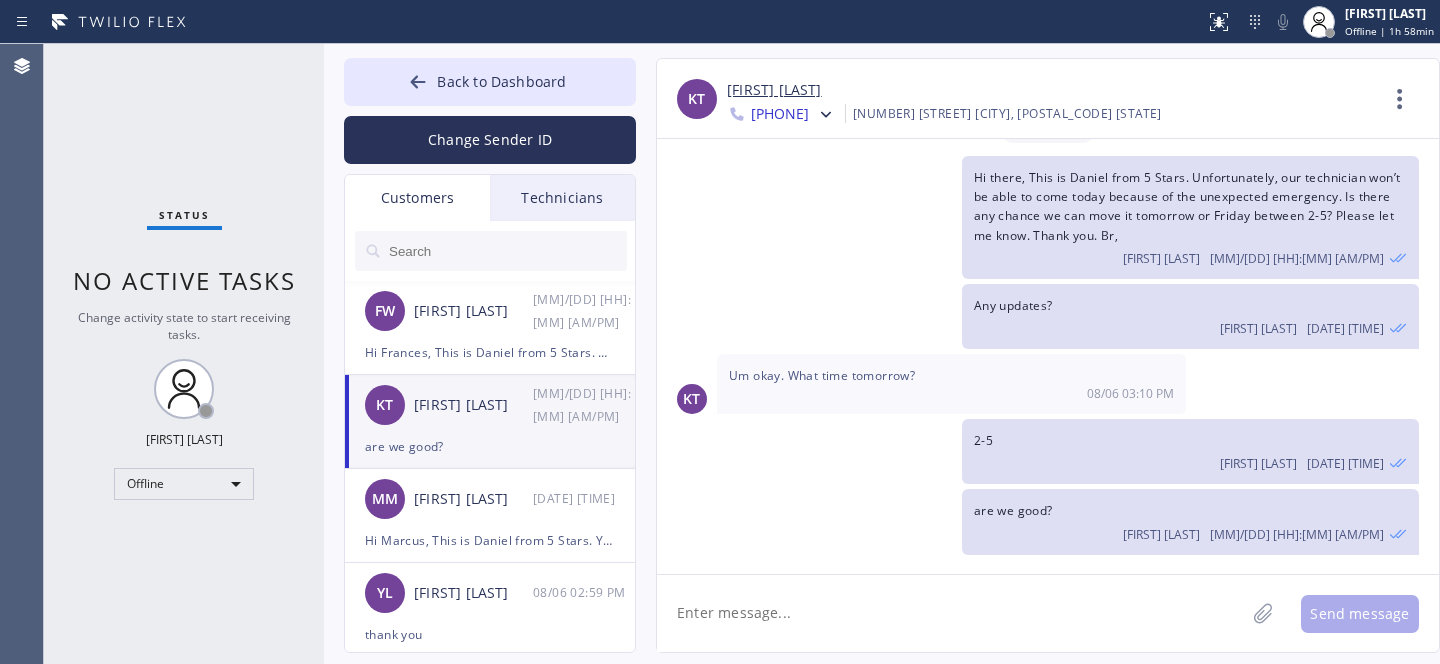 click on "Back to Dashboard" at bounding box center (501, 81) 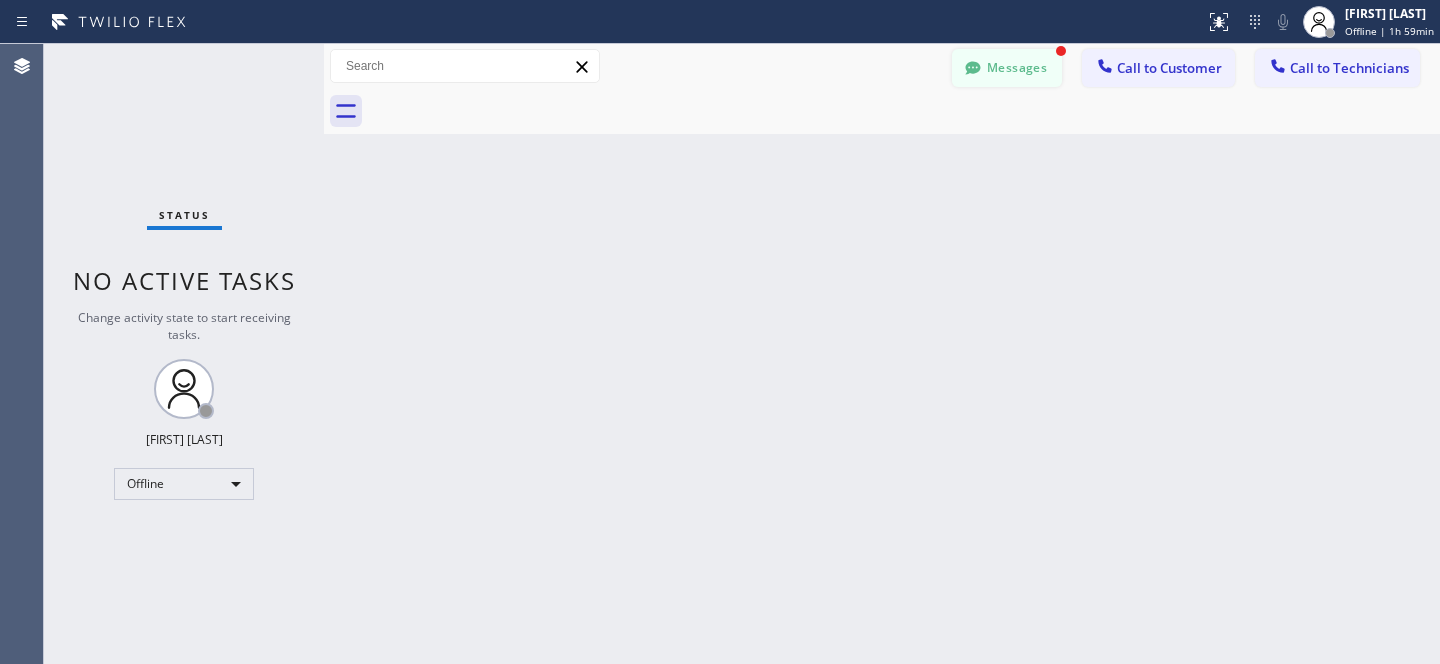 click on "Messages" at bounding box center [1007, 68] 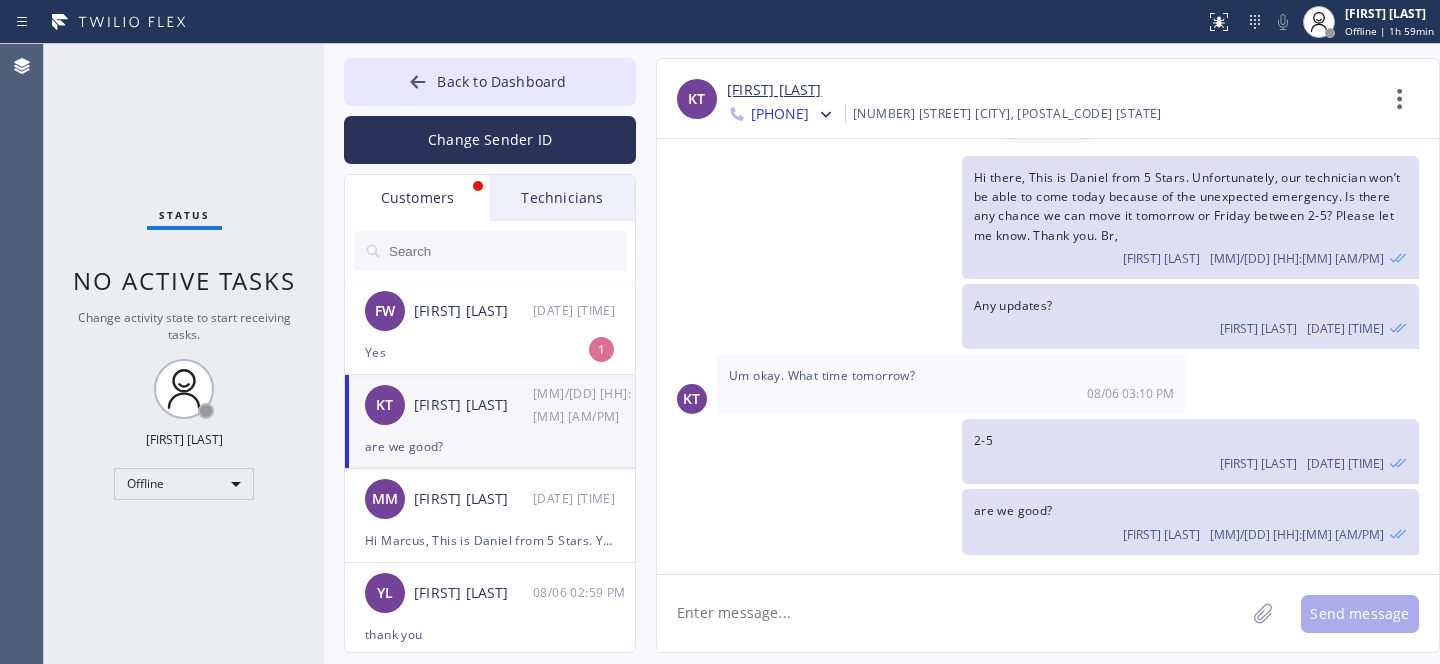 click on "Yes" at bounding box center (490, 352) 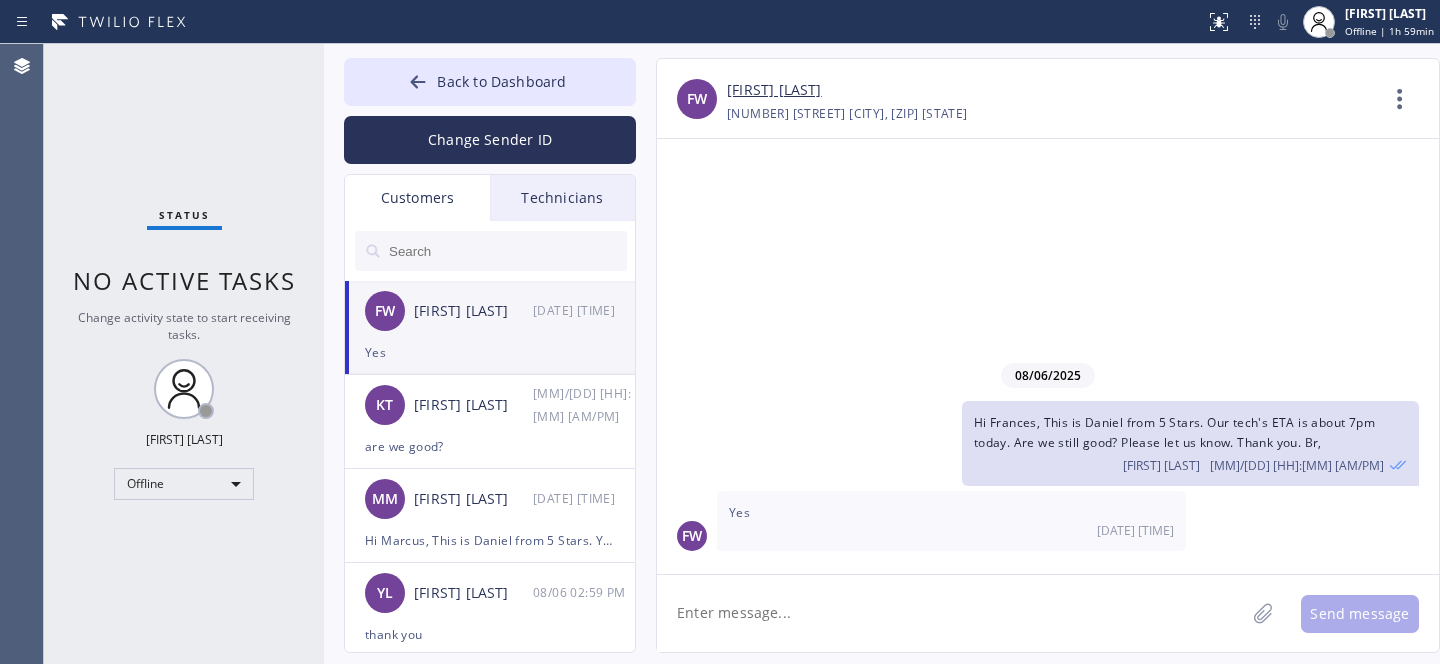 scroll, scrollTop: 0, scrollLeft: 0, axis: both 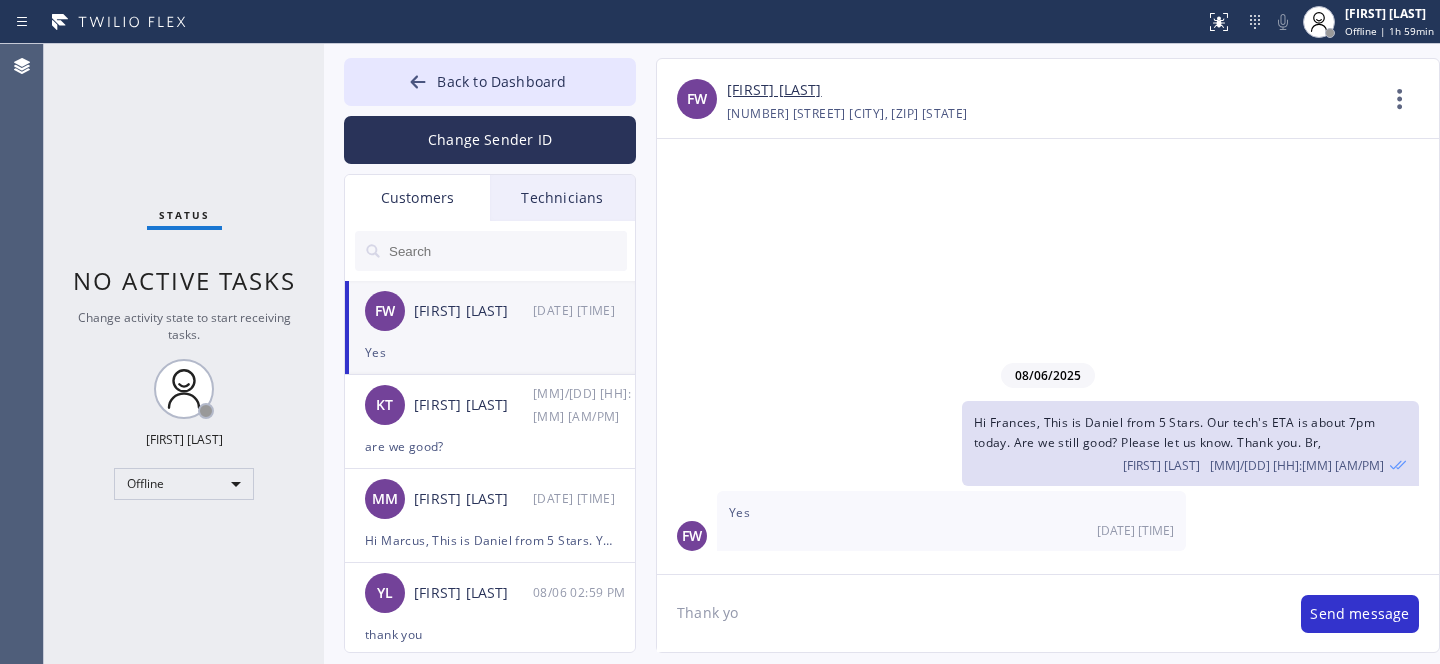 type on "Thank you" 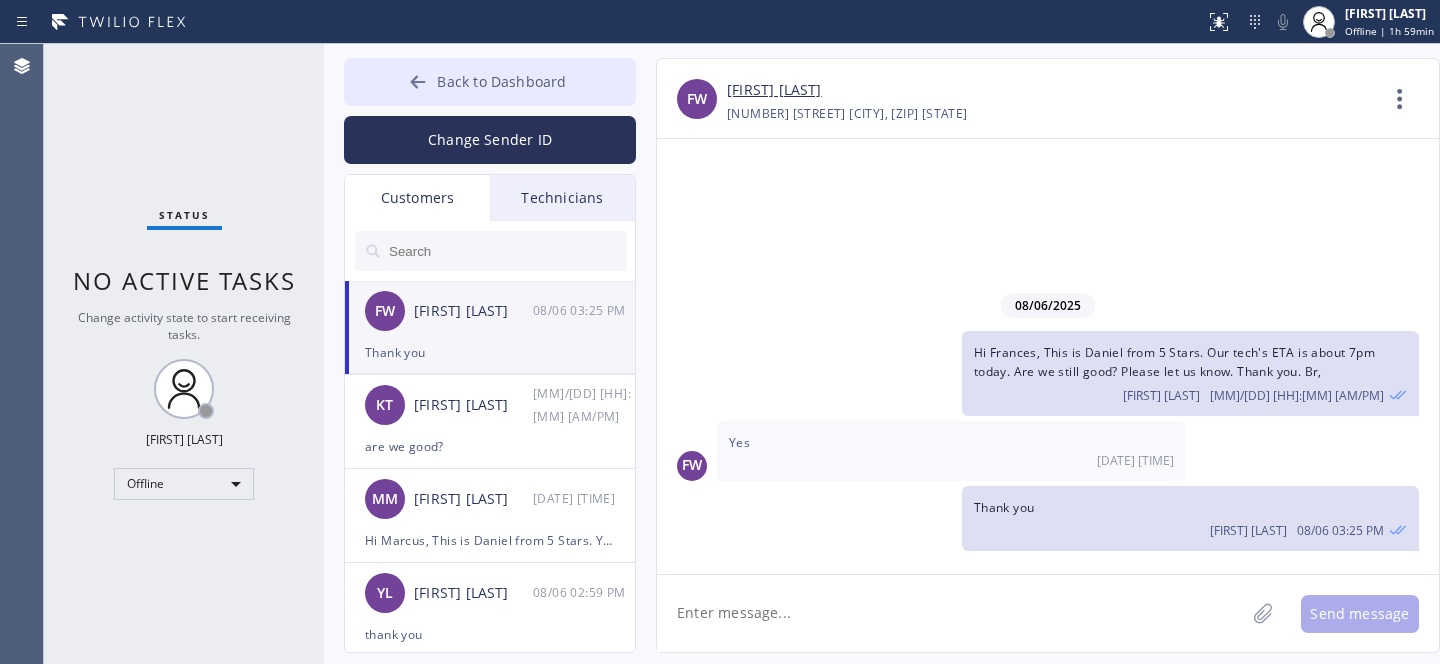 click on "Back to Dashboard" at bounding box center (501, 81) 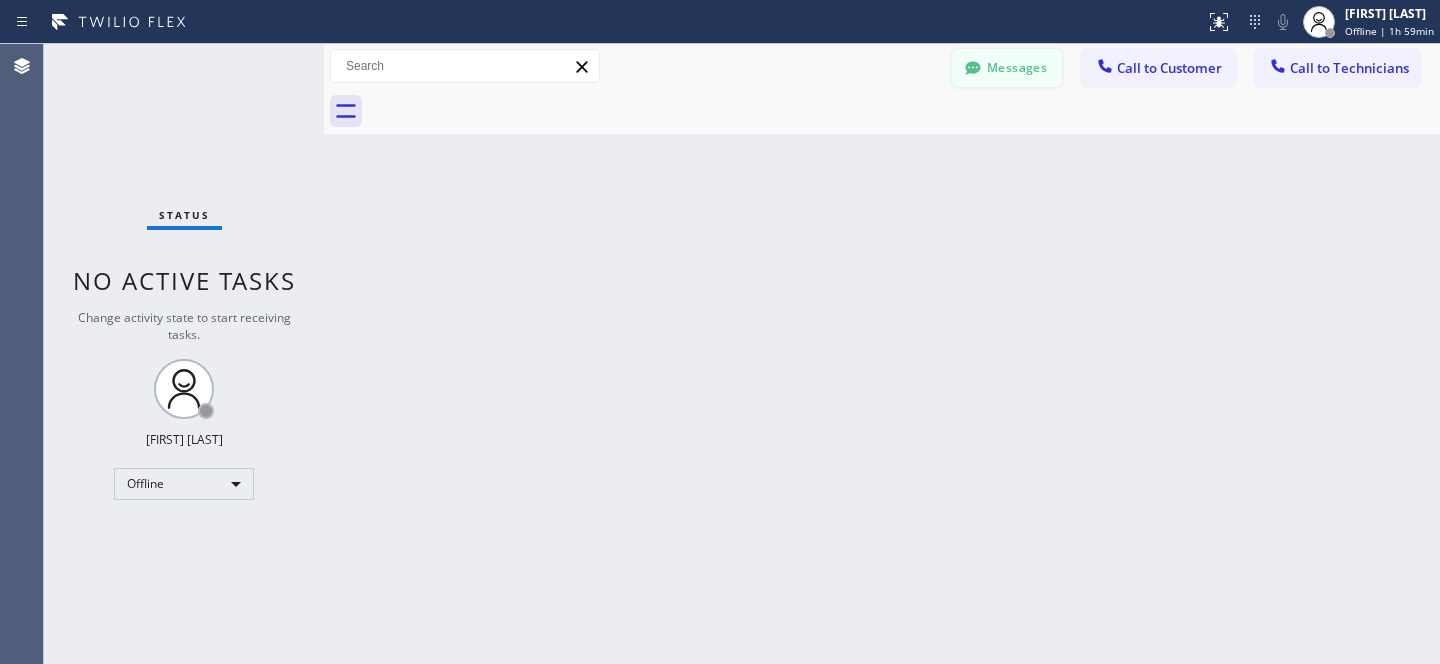 click on "Messages" at bounding box center (1007, 68) 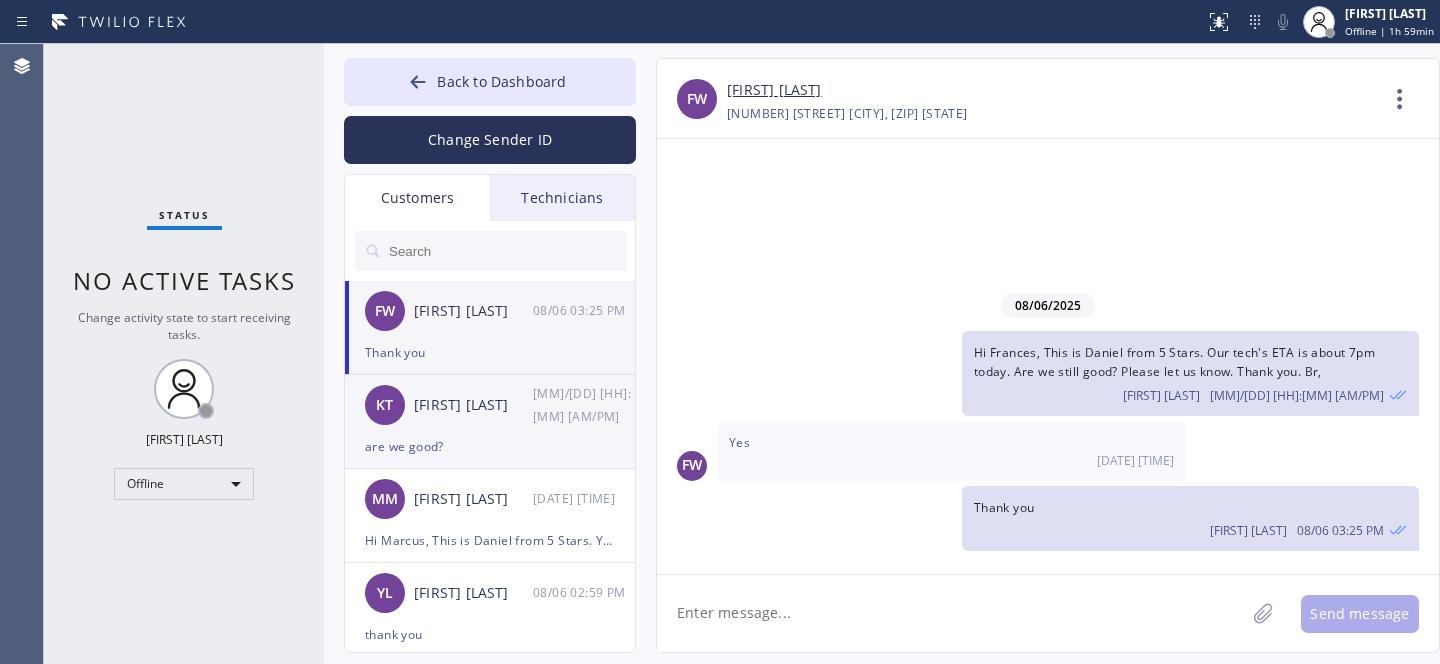 click on "[FIRST] [LAST] [MM]/[DD] [HH]:[MM] [AM/PM]" at bounding box center [491, 405] 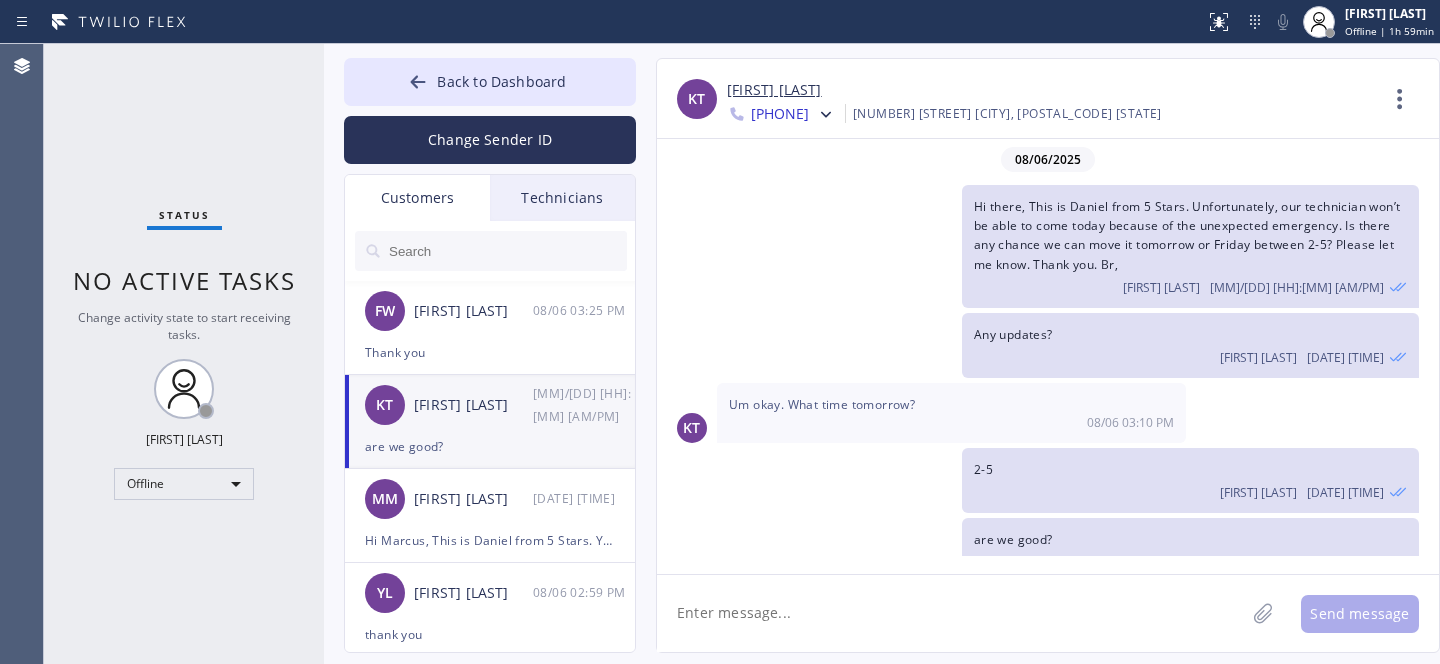 scroll, scrollTop: 29, scrollLeft: 0, axis: vertical 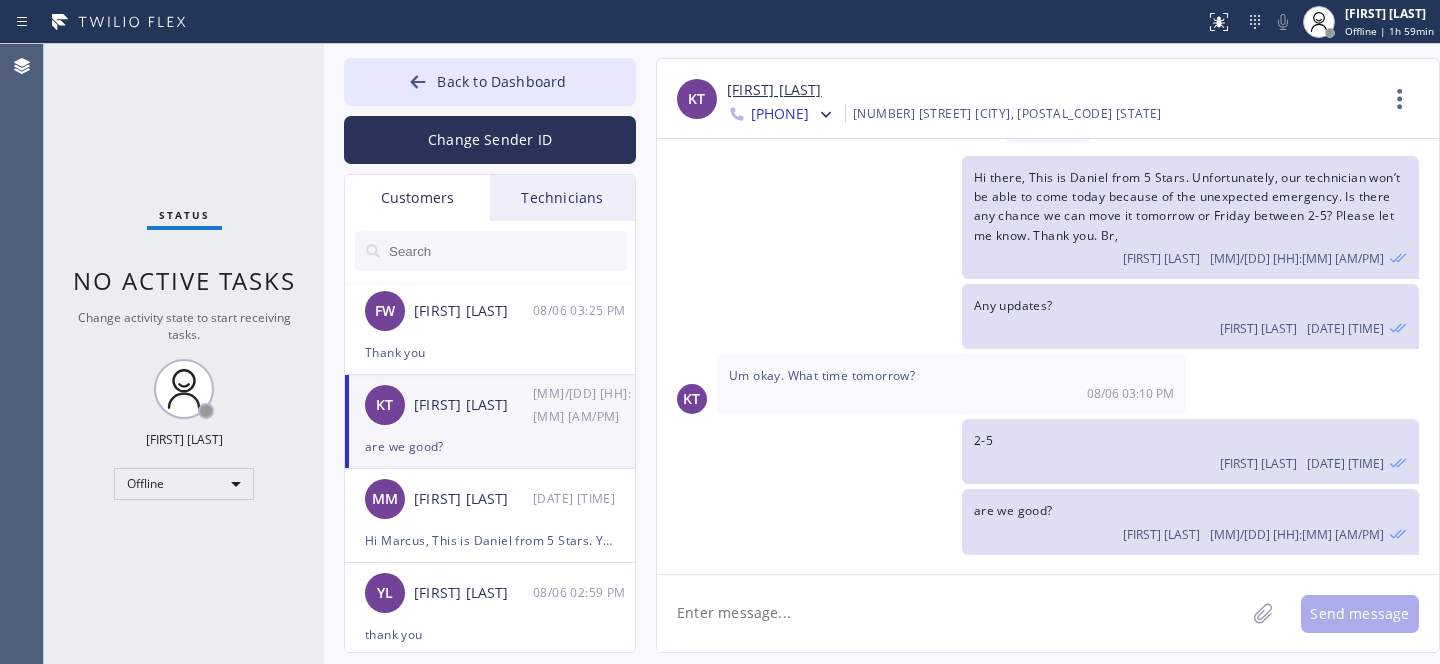 click 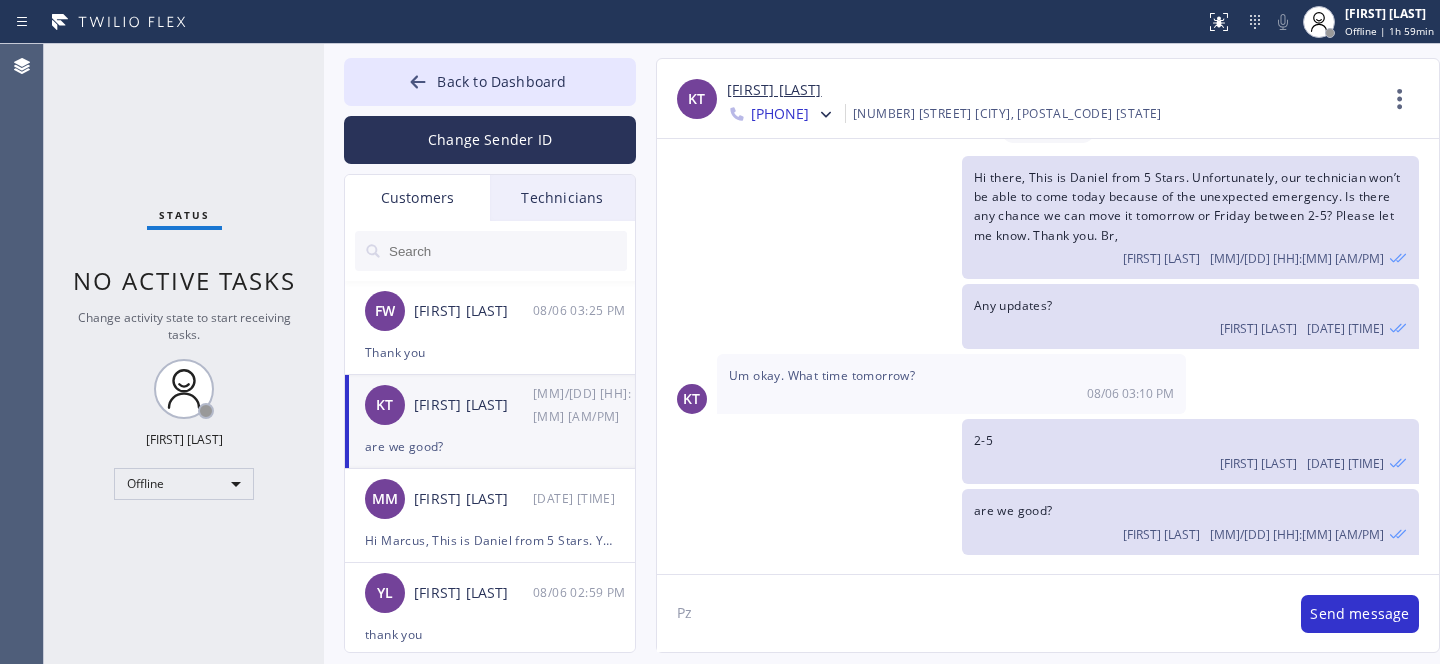 type on "P" 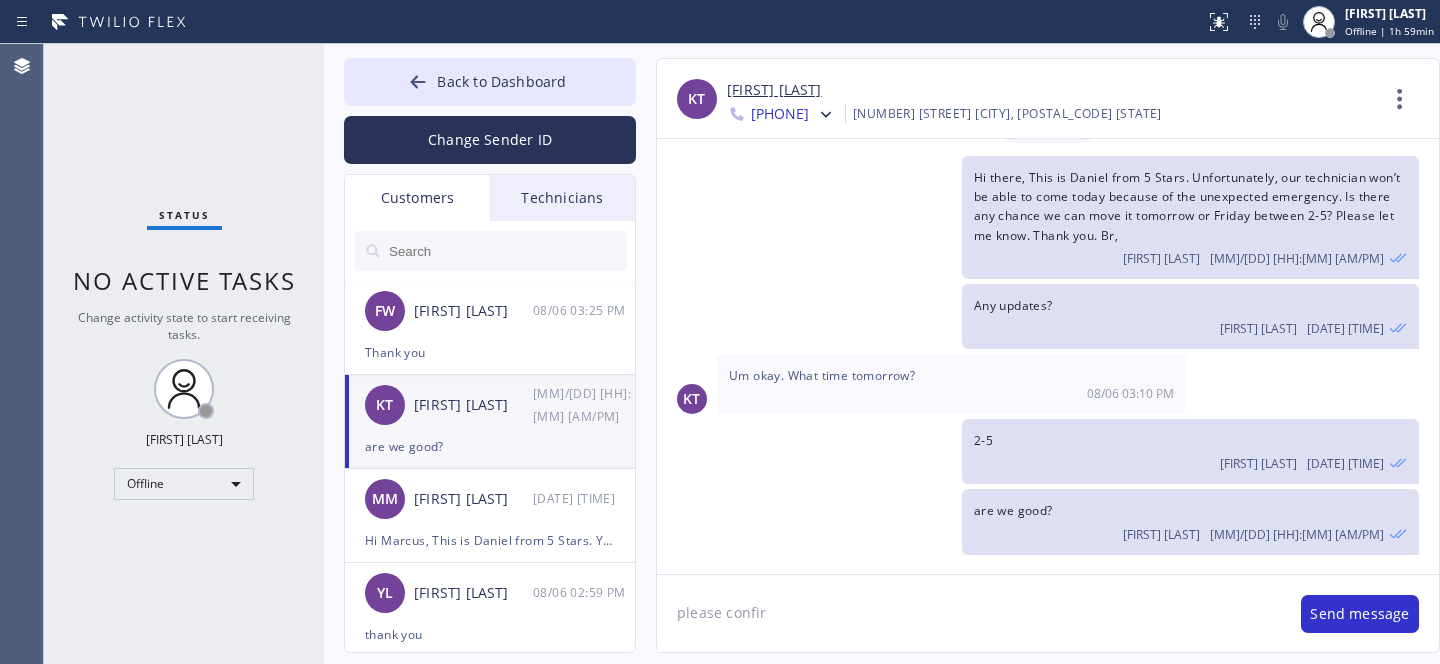 type on "please confirm" 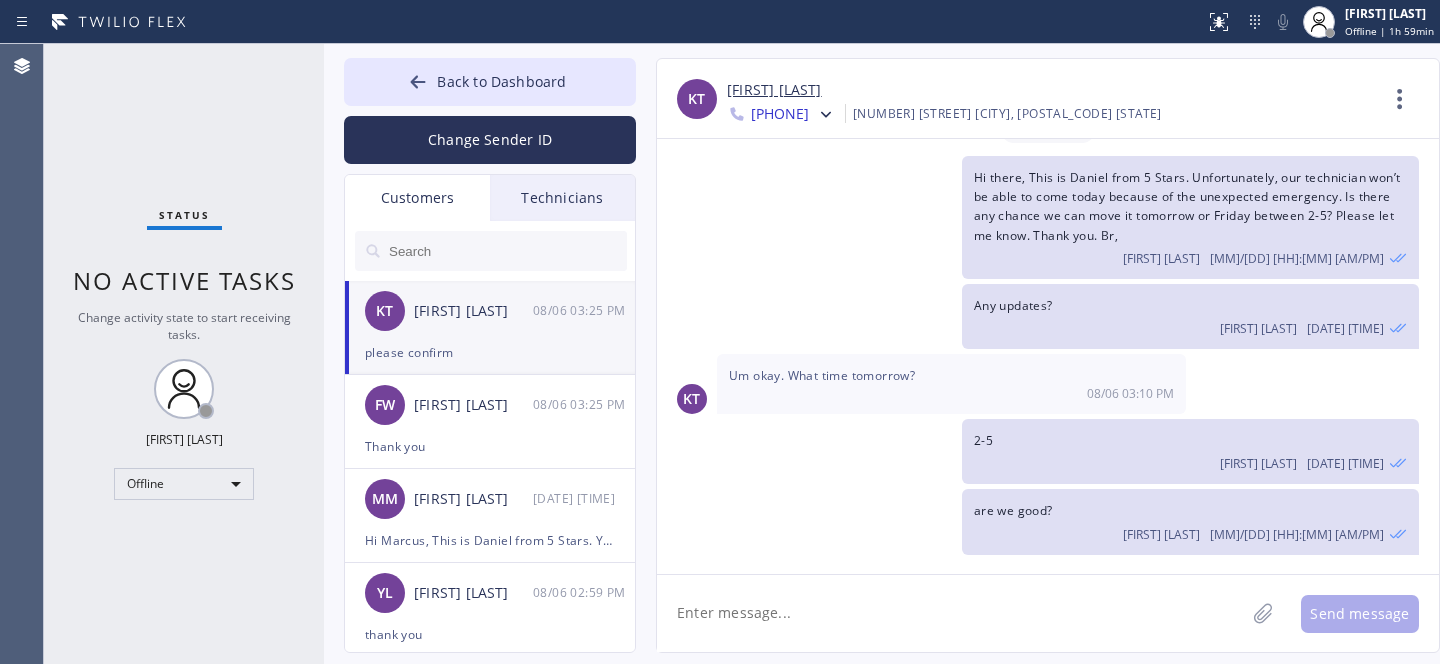 scroll, scrollTop: 99, scrollLeft: 0, axis: vertical 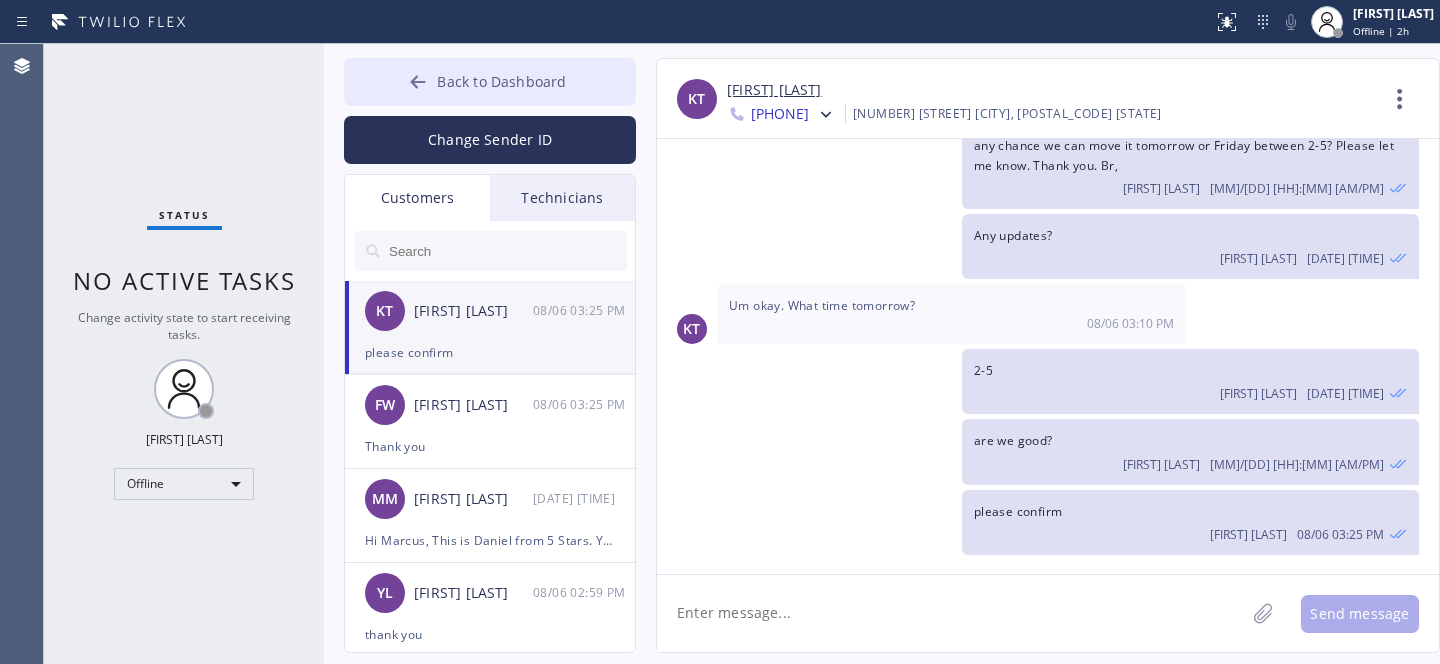 click at bounding box center [418, 84] 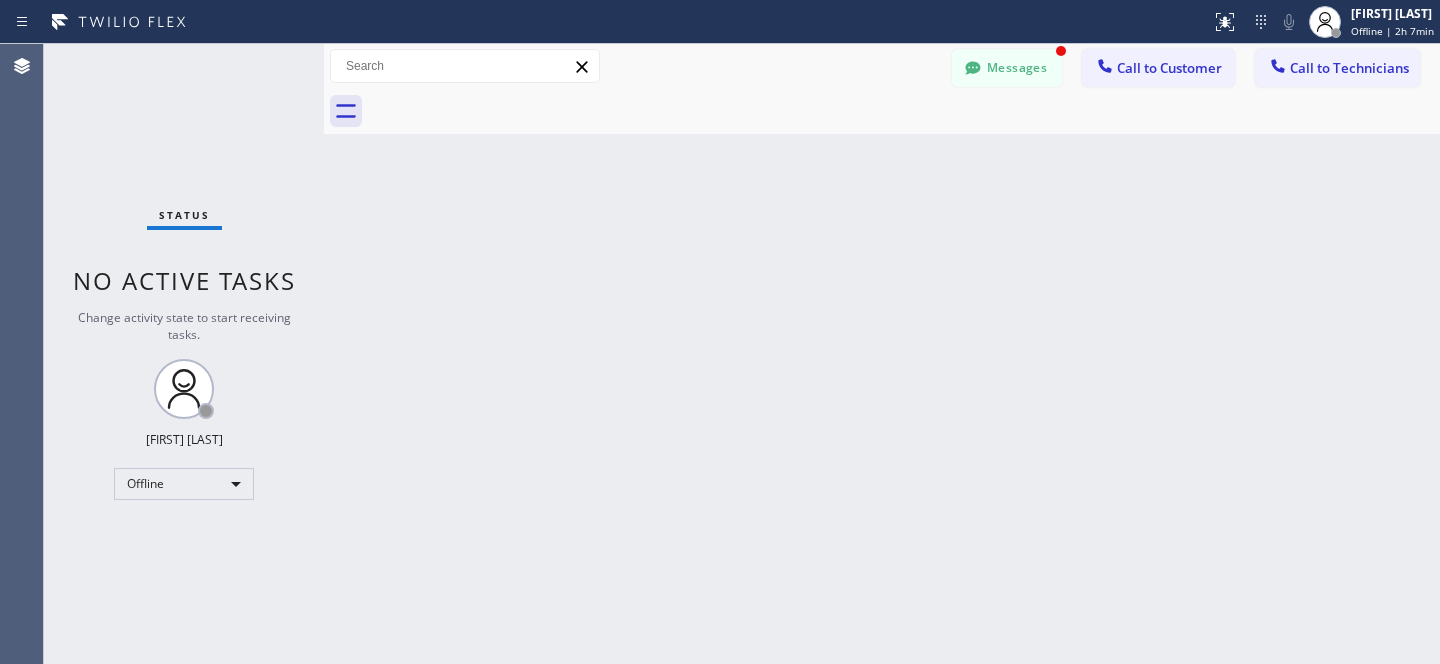 scroll, scrollTop: 248, scrollLeft: 0, axis: vertical 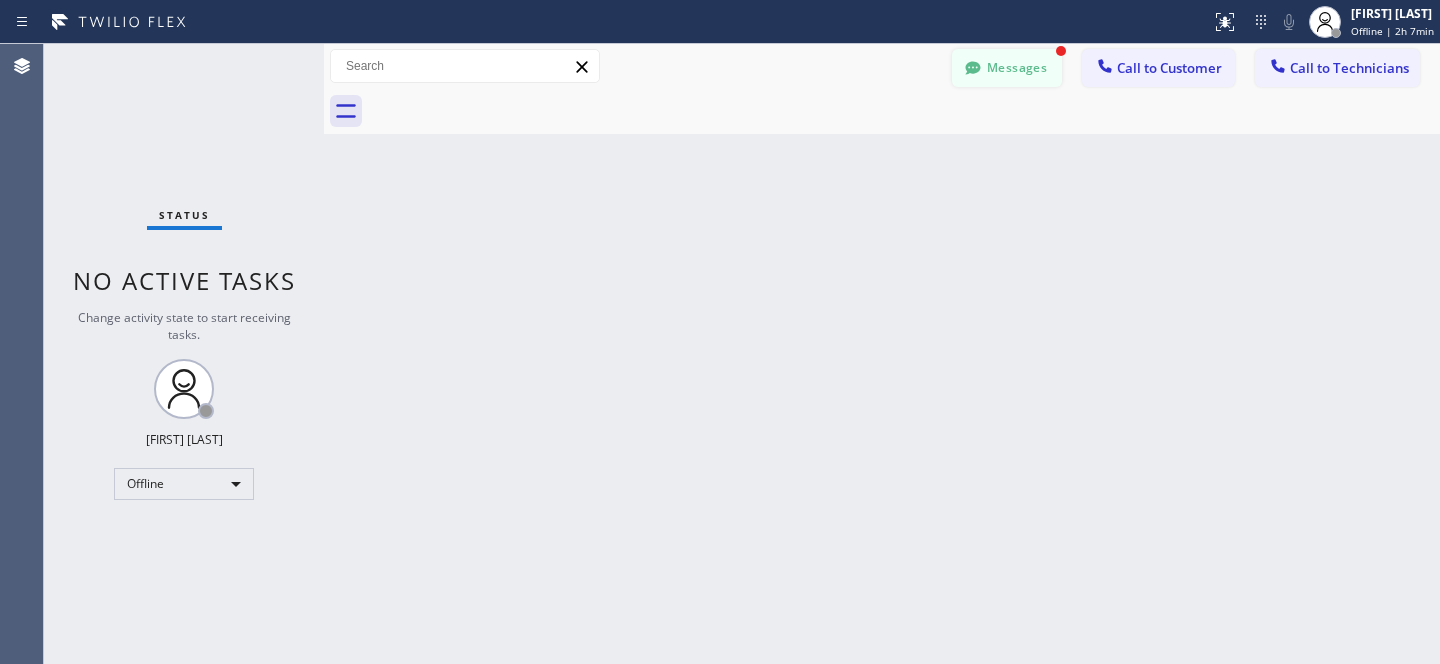 click on "Messages" at bounding box center [1007, 68] 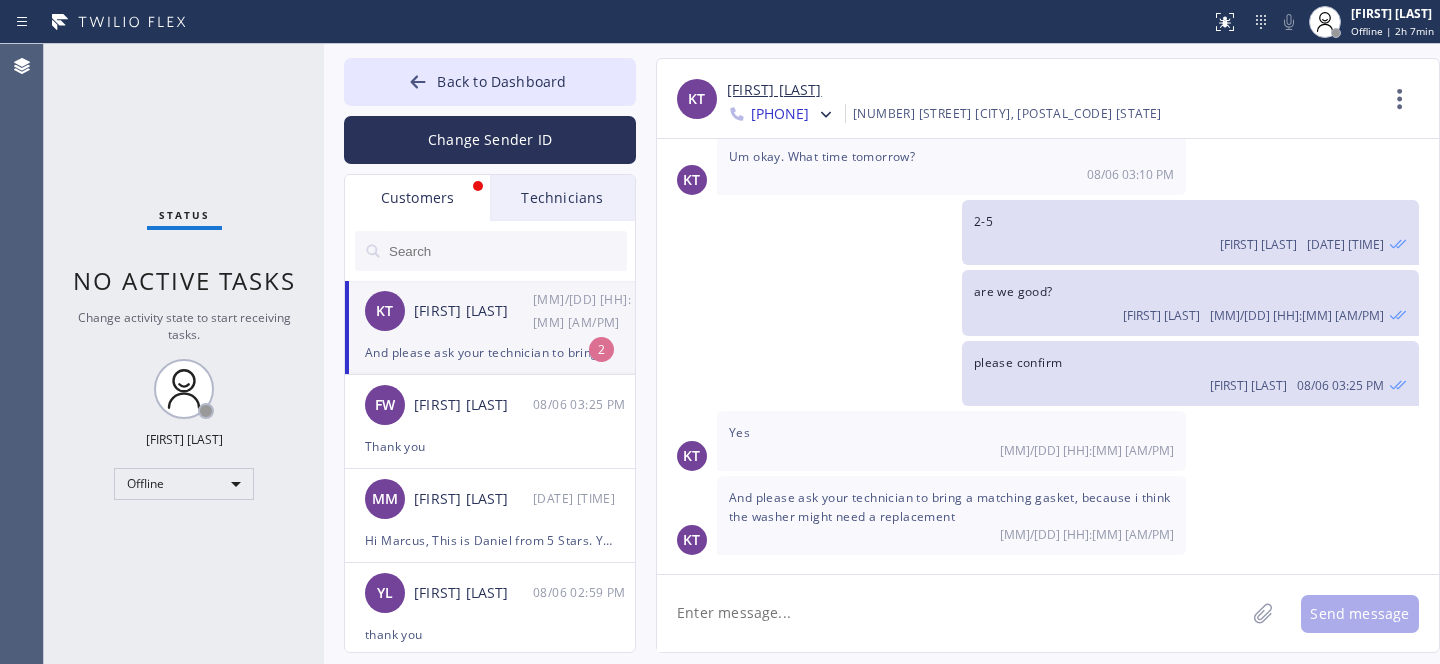 click on "[FIRST] [LAST]" at bounding box center (473, 311) 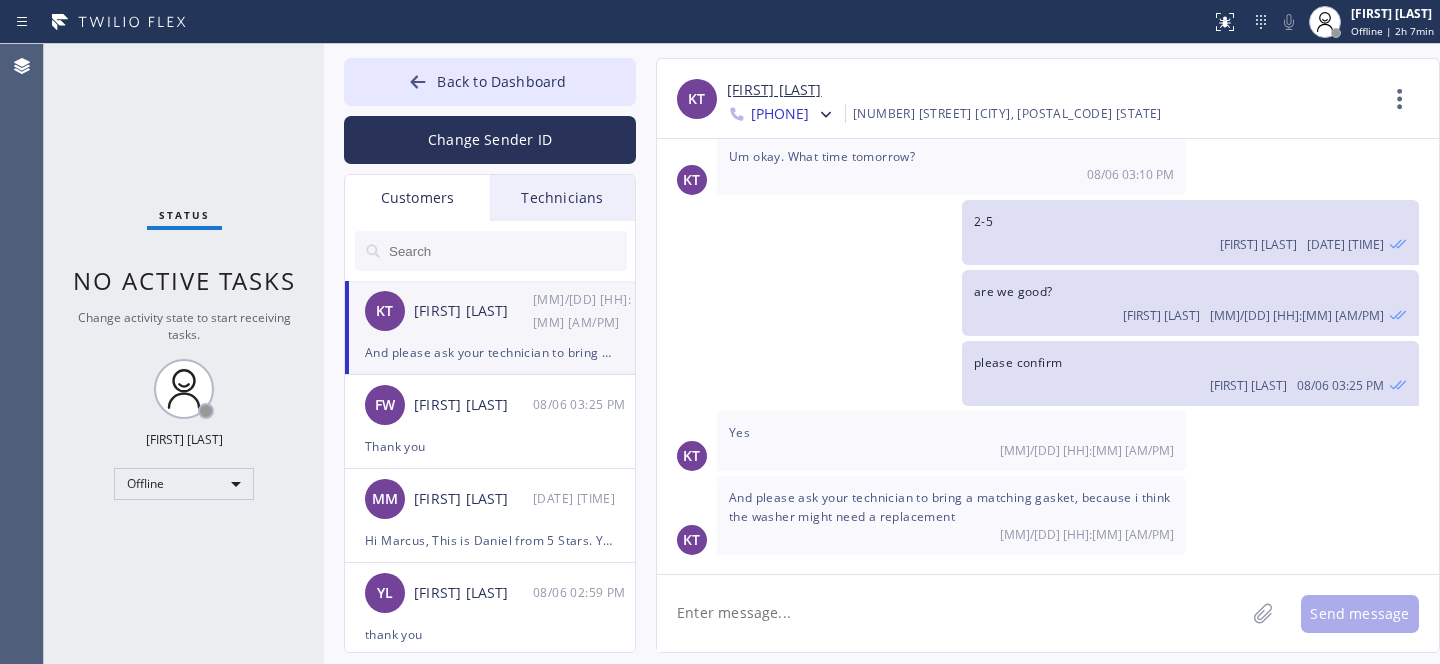 click 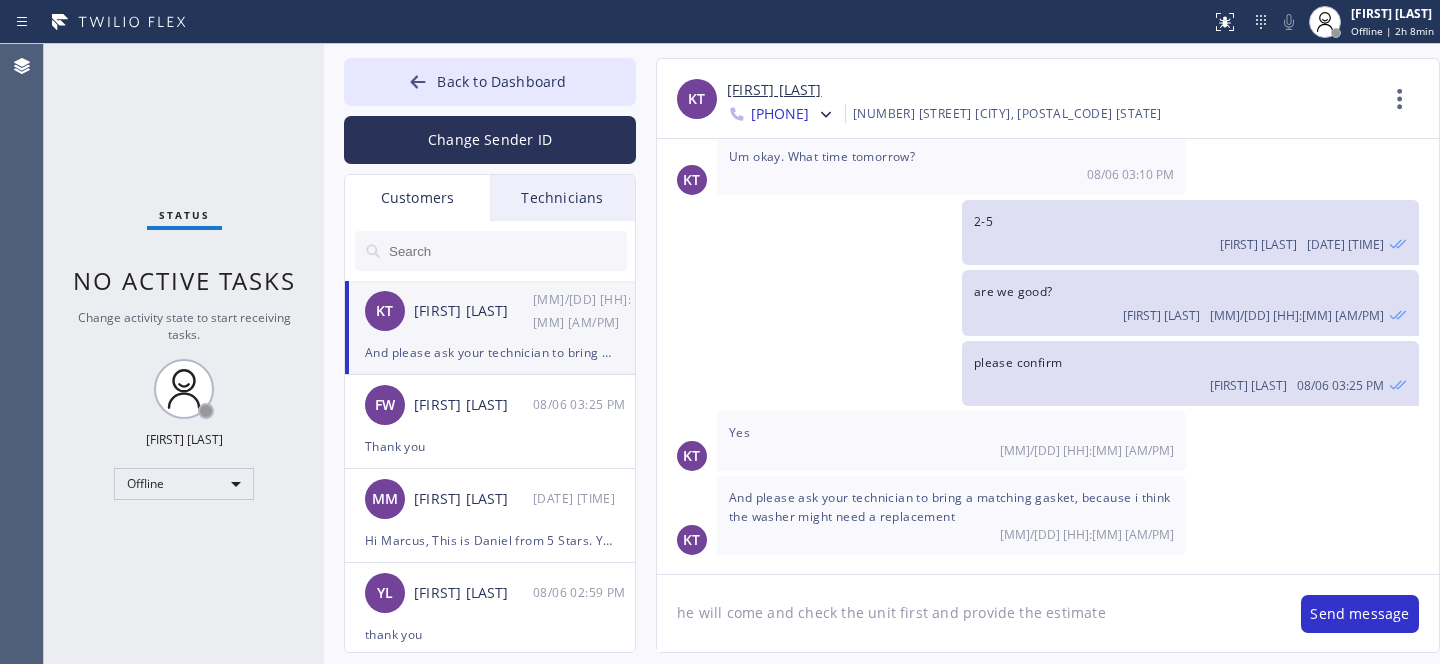 type on "he will come and check the unit first and provide the estimate" 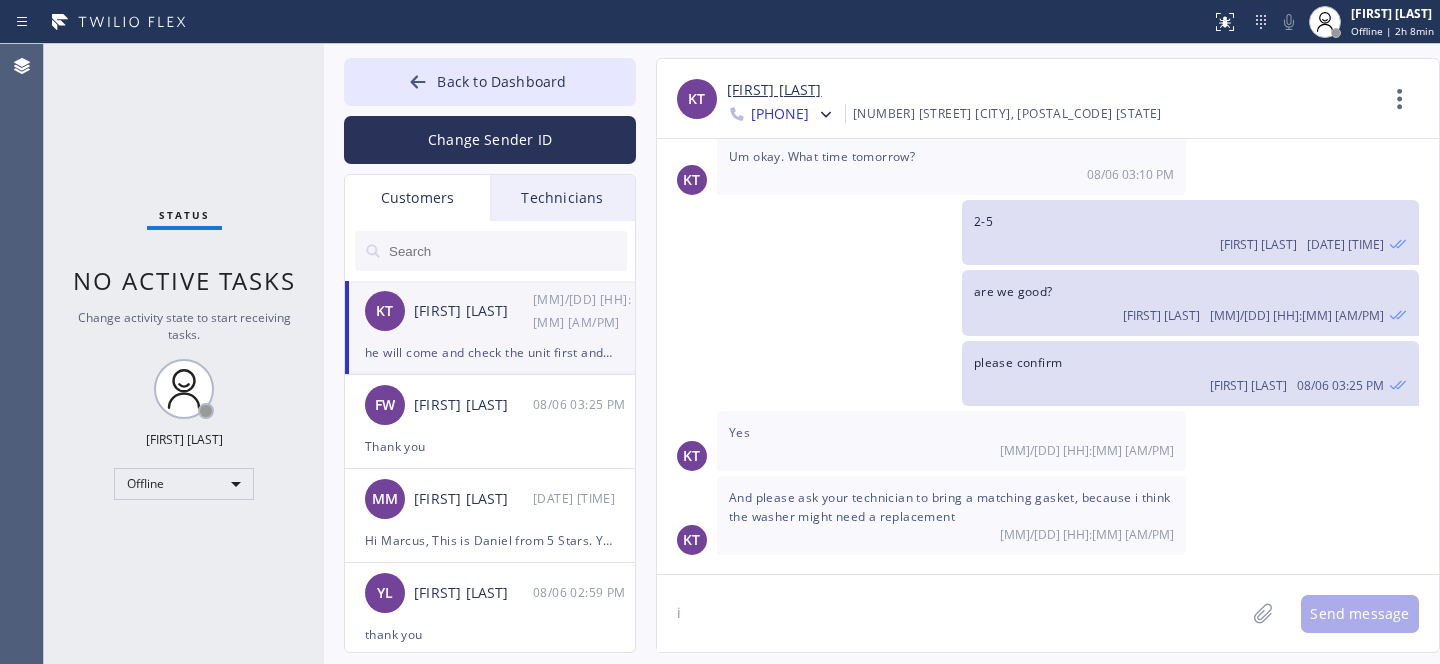 scroll, scrollTop: 317, scrollLeft: 0, axis: vertical 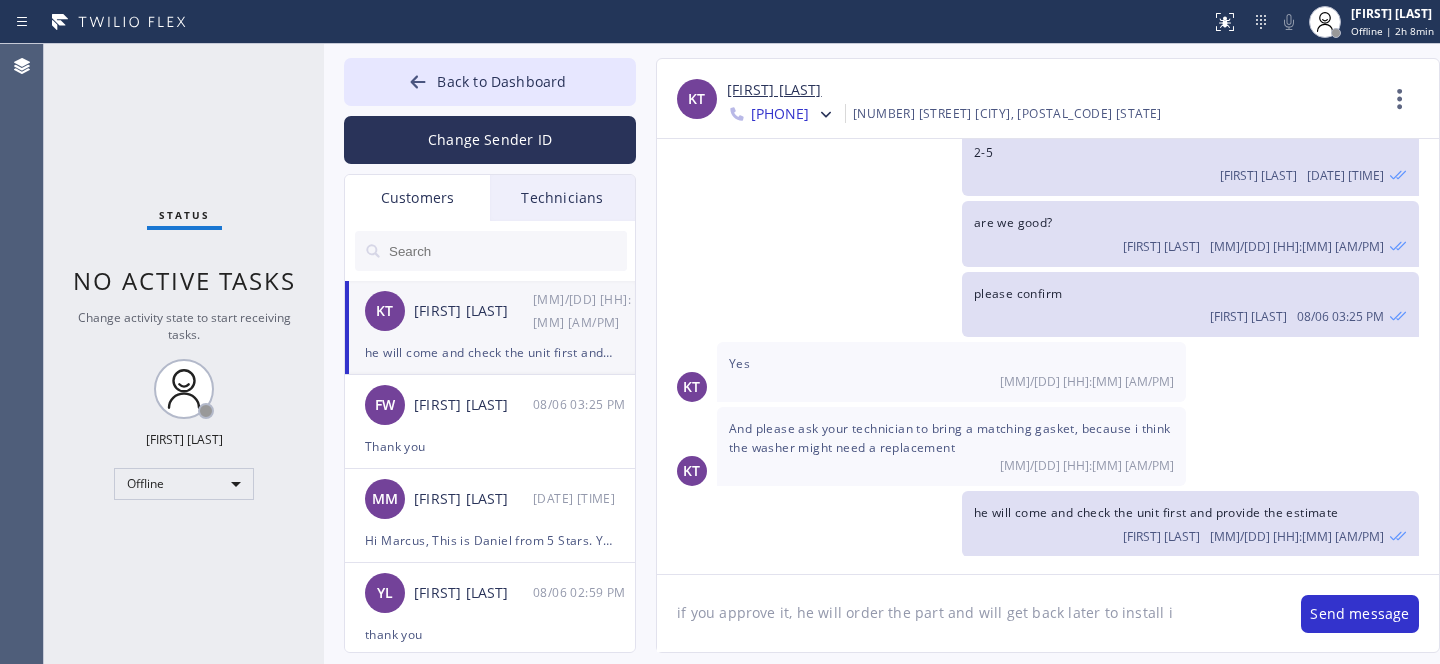 type on "if you approve it, he will order the part and will get back later to install it" 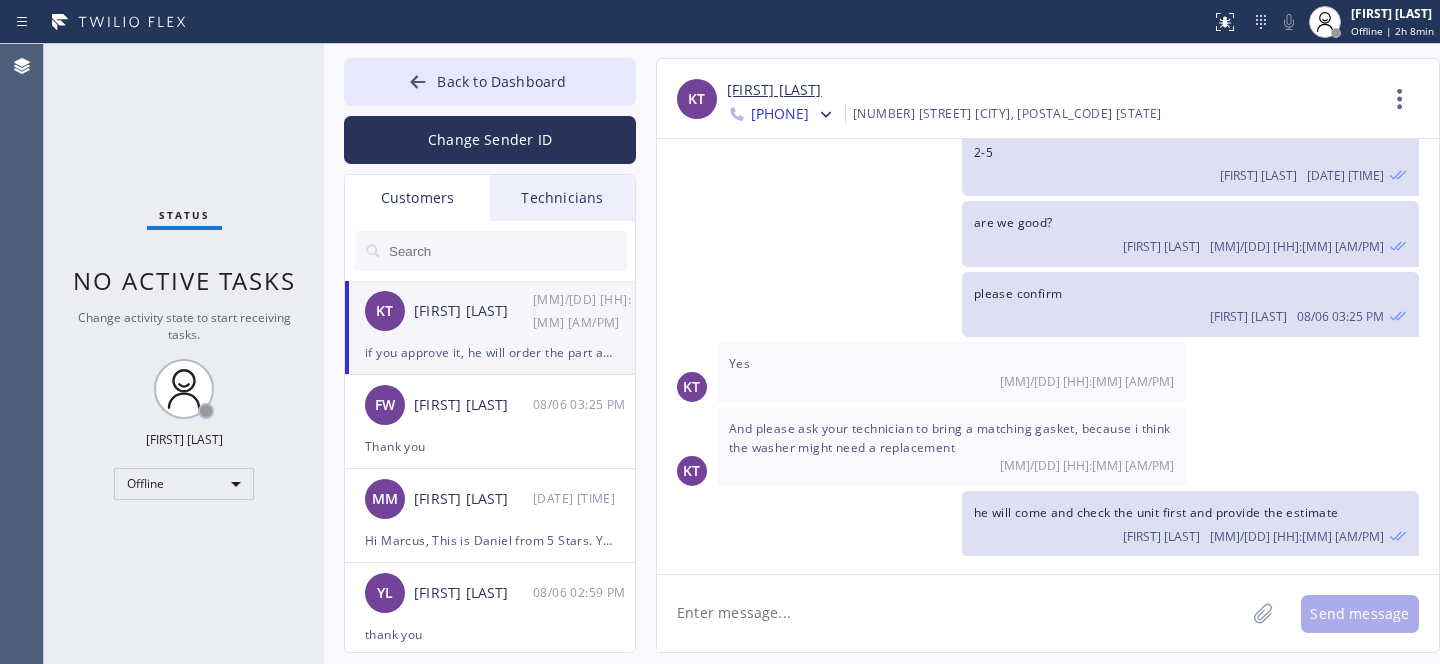 scroll, scrollTop: 387, scrollLeft: 0, axis: vertical 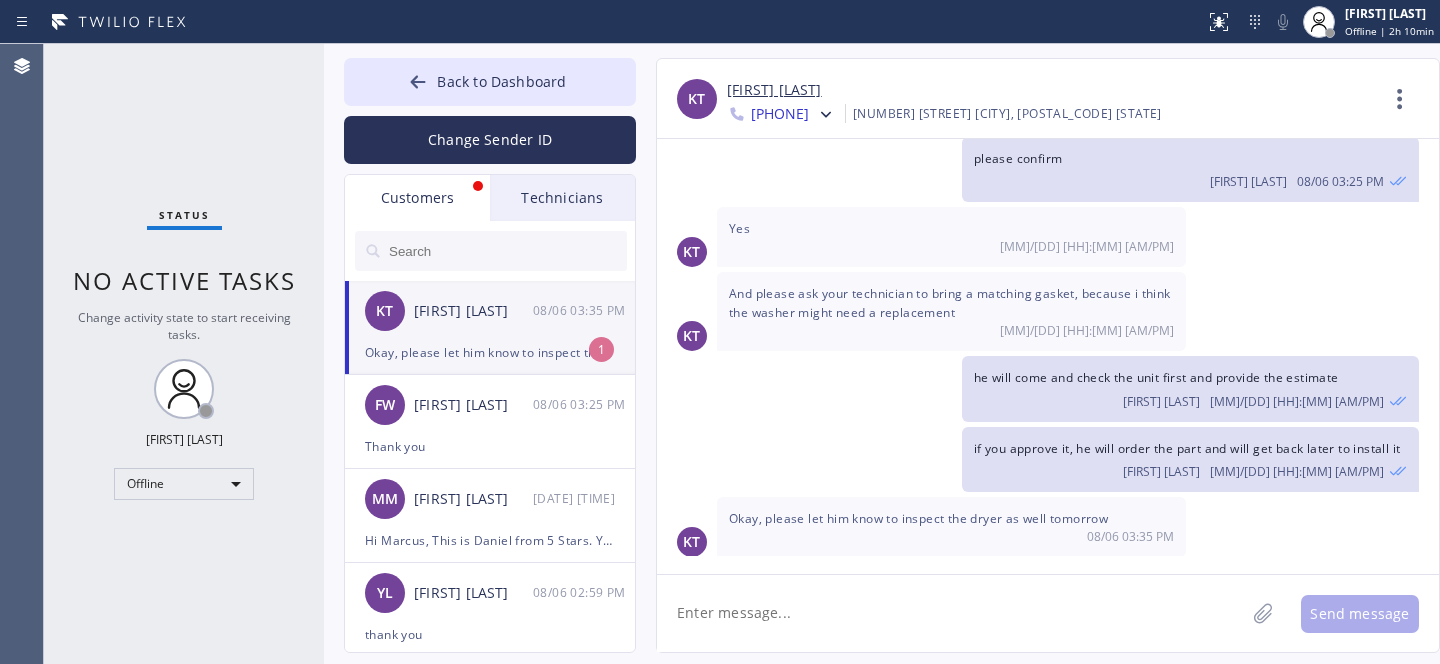 click on "[NAME] [NAME] [MM]/[DD] [HH]:[MM] [AM/PM]" at bounding box center (491, 311) 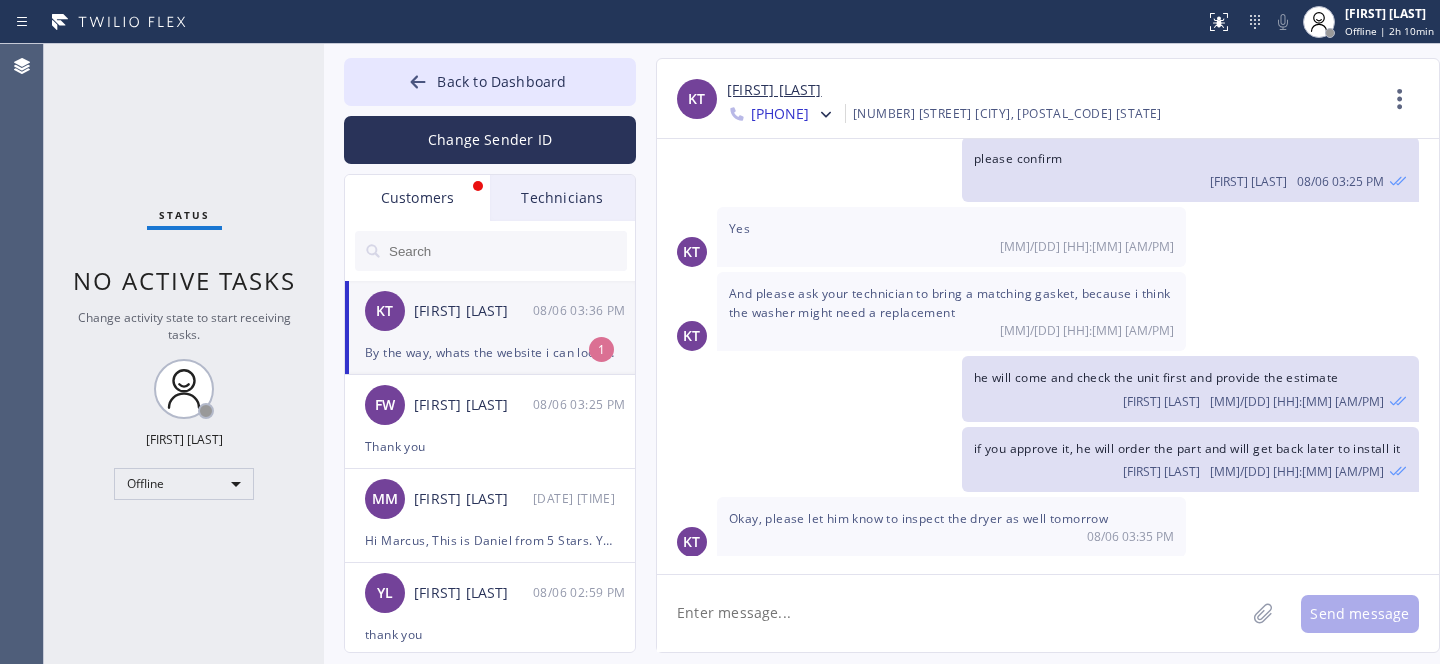 scroll, scrollTop: 517, scrollLeft: 0, axis: vertical 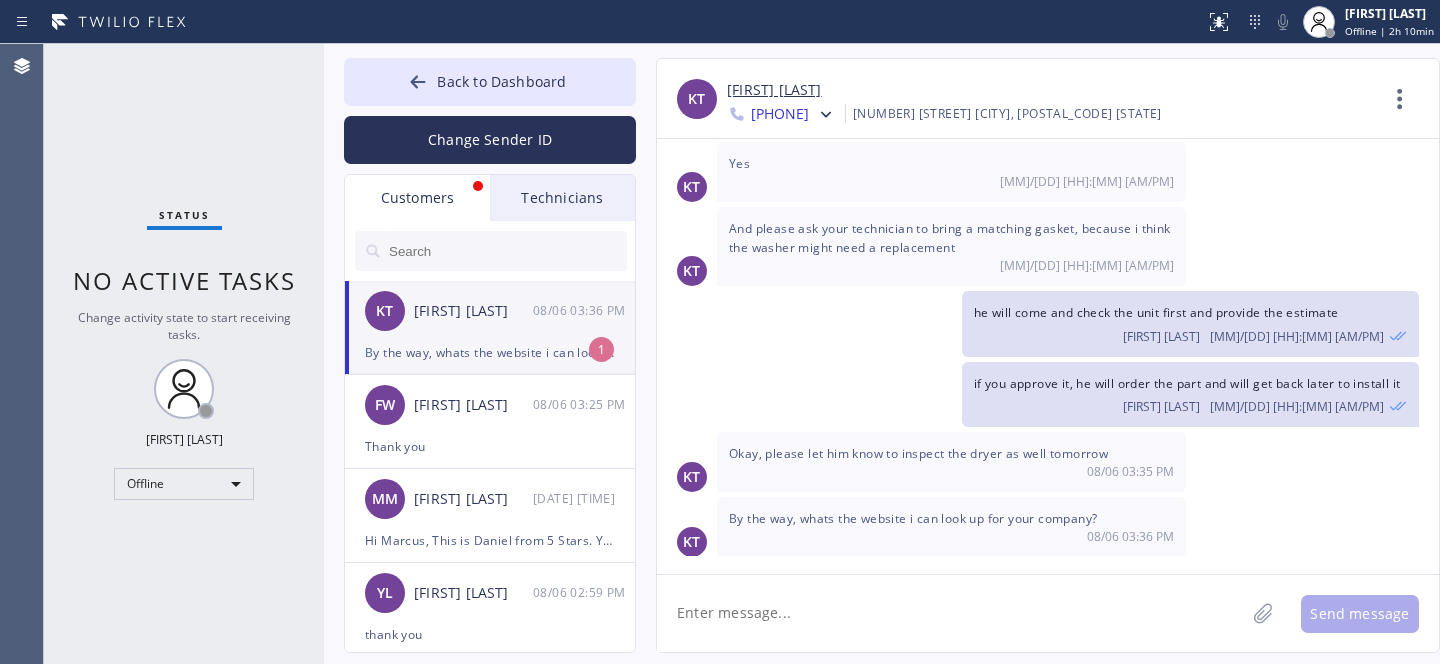 click on "By the way, whats the website i can look up for your company?" at bounding box center [490, 352] 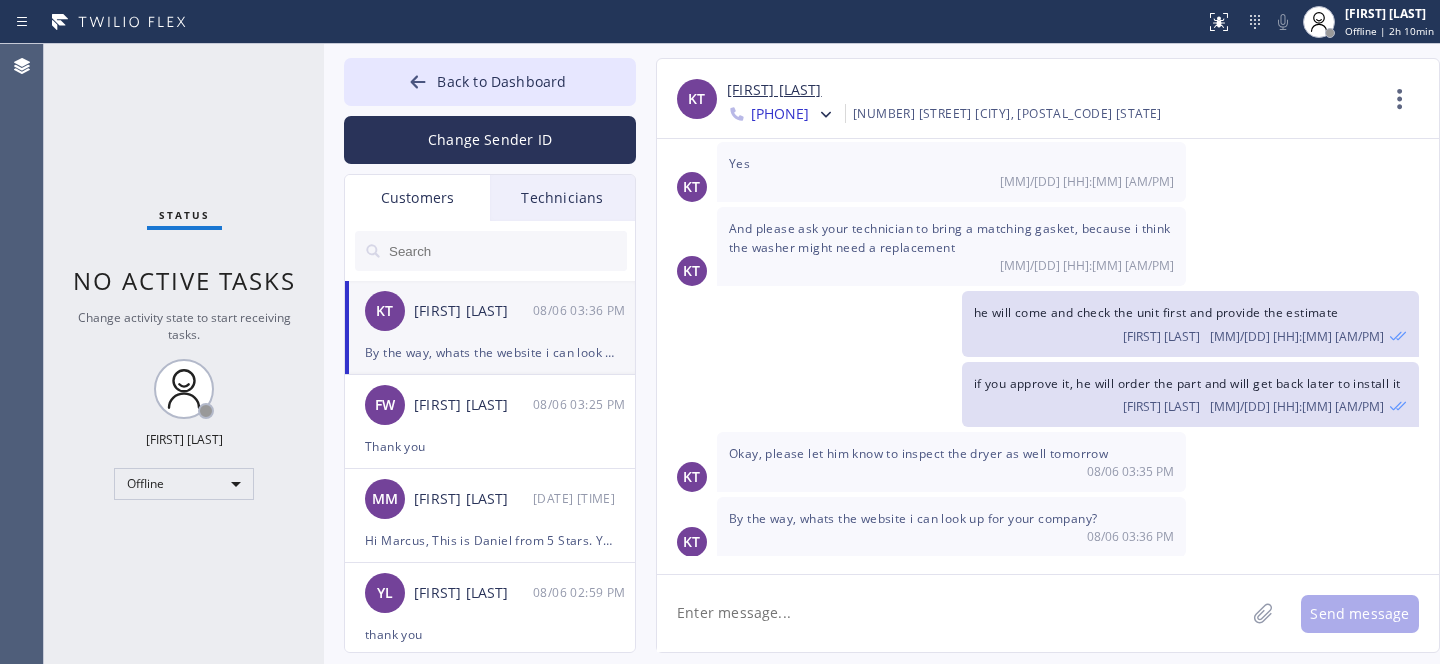 click 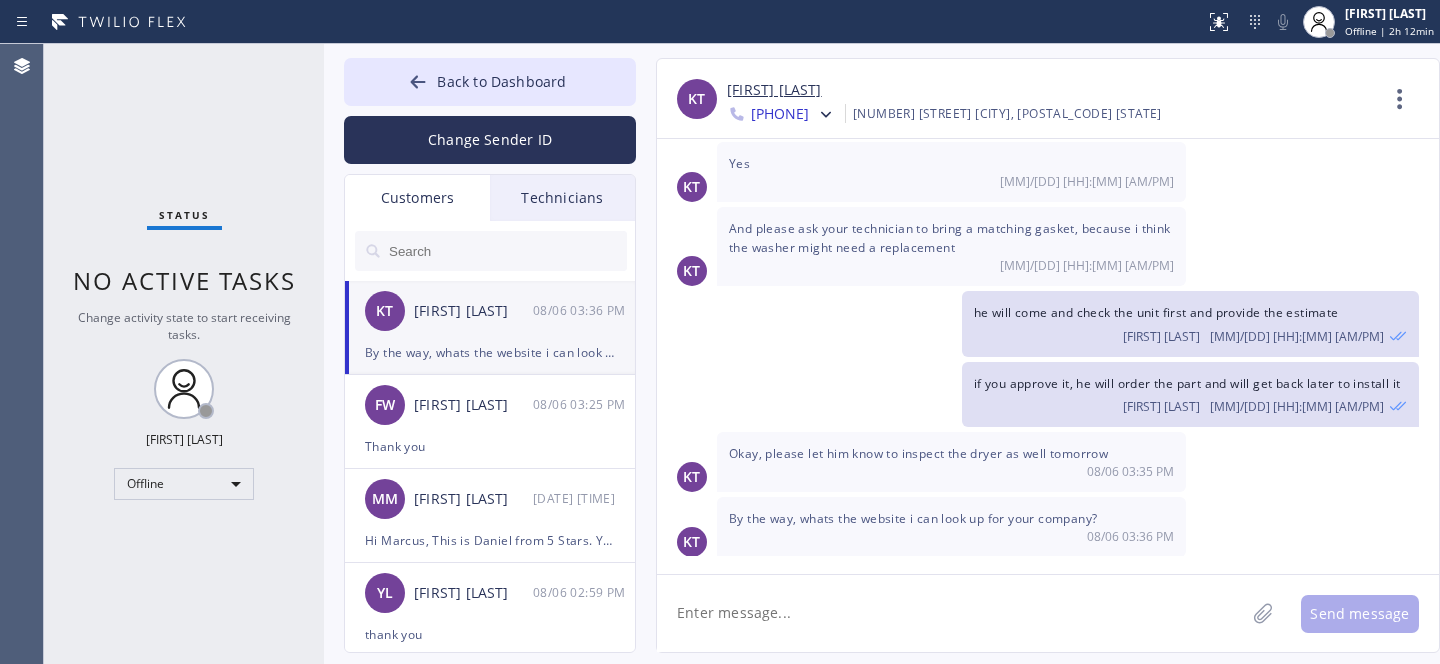 click 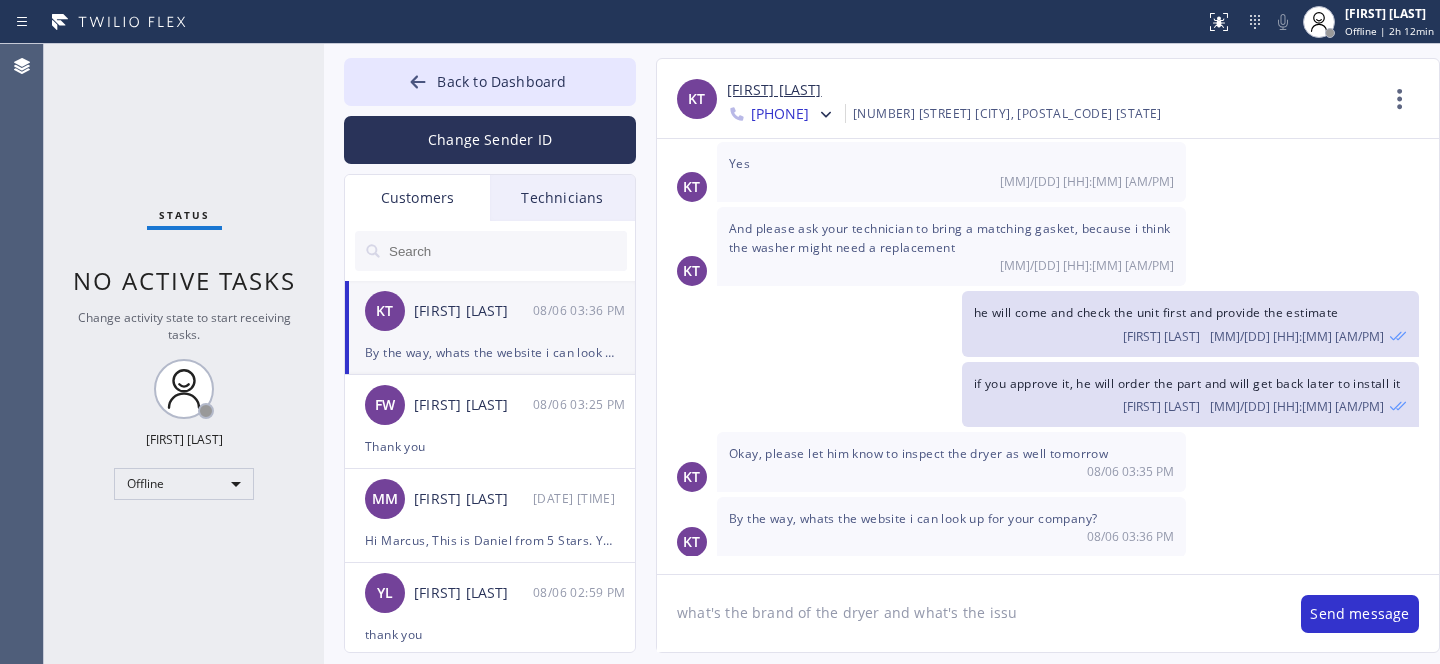 type on "what's the brand of the dryer and what's the issue" 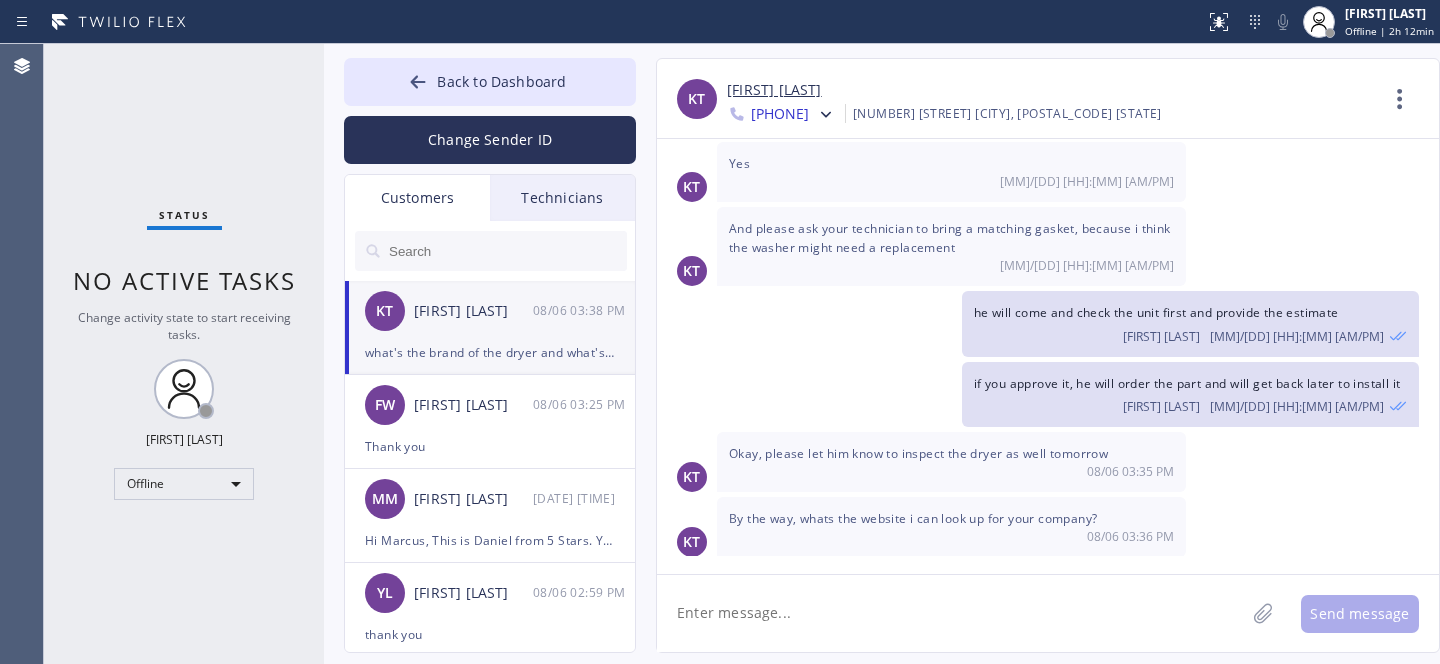 scroll, scrollTop: 586, scrollLeft: 0, axis: vertical 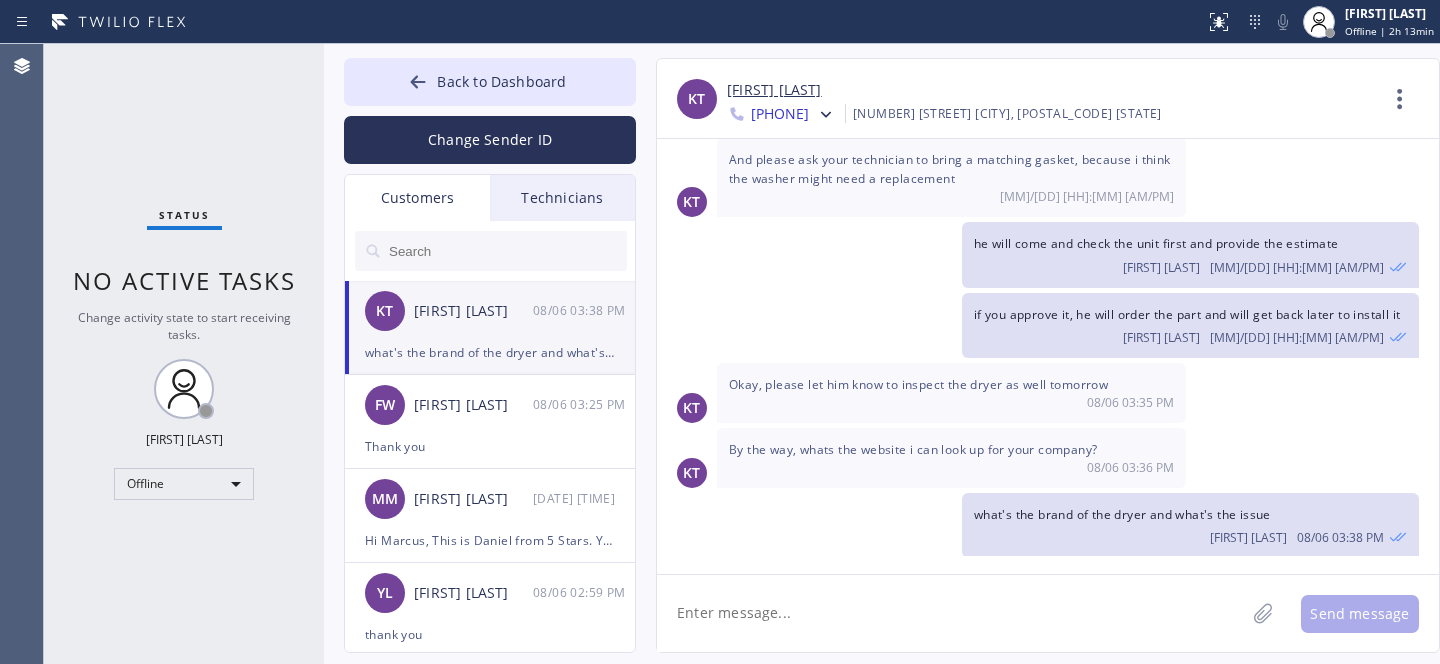 click 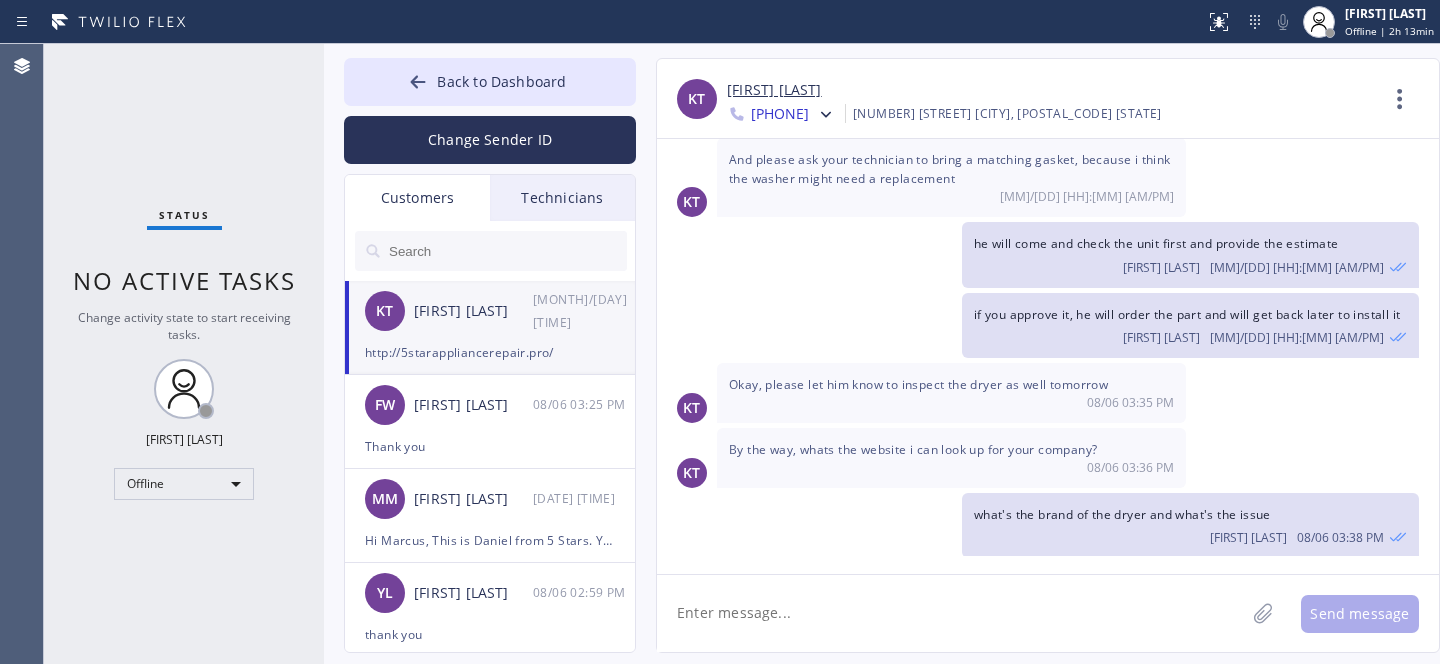 scroll, scrollTop: 656, scrollLeft: 0, axis: vertical 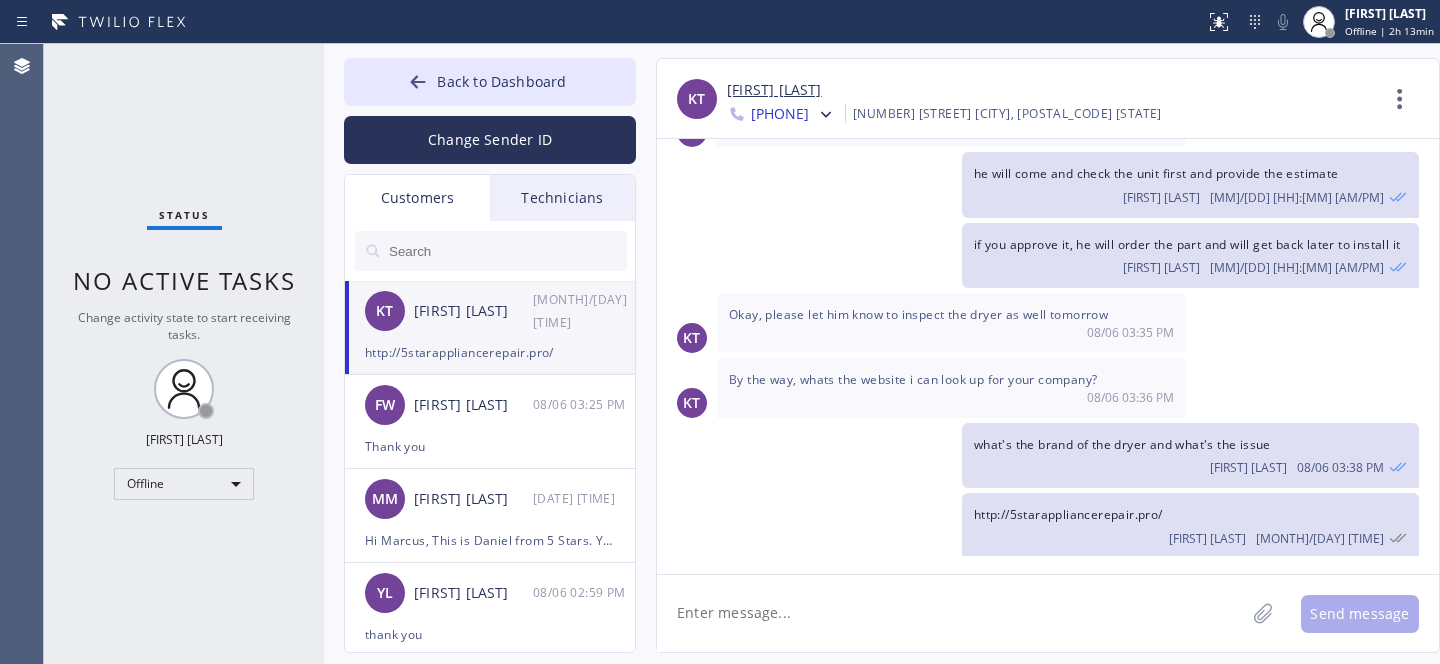click on "Back to Dashboard" at bounding box center [501, 81] 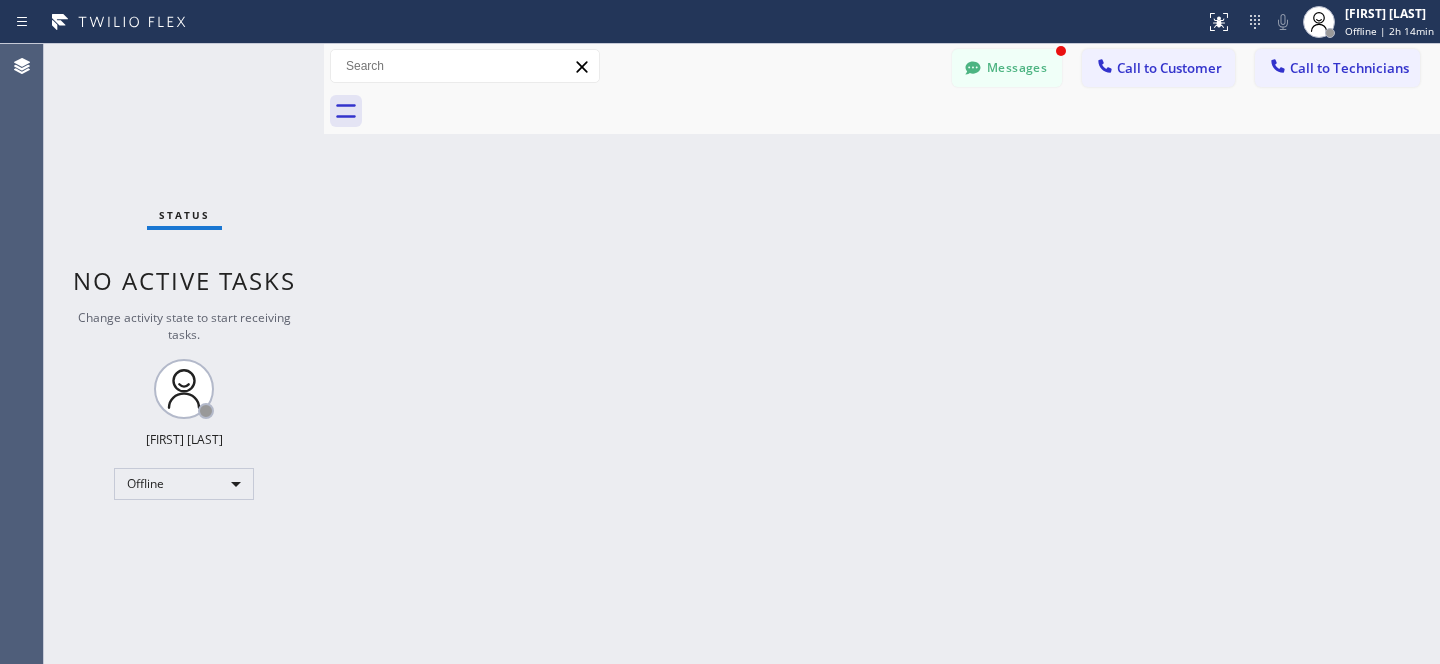scroll, scrollTop: 721, scrollLeft: 0, axis: vertical 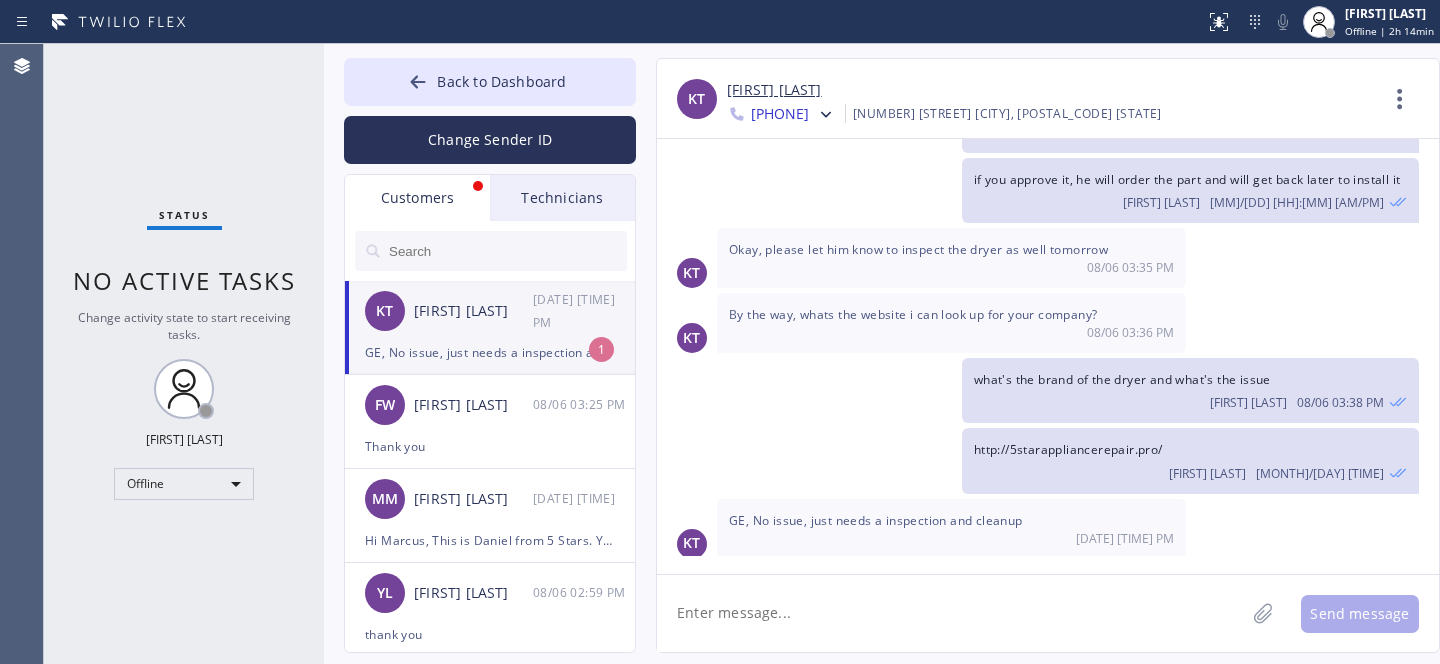 click on "GE,
No issue, just needs a inspection and cleanup" at bounding box center (490, 352) 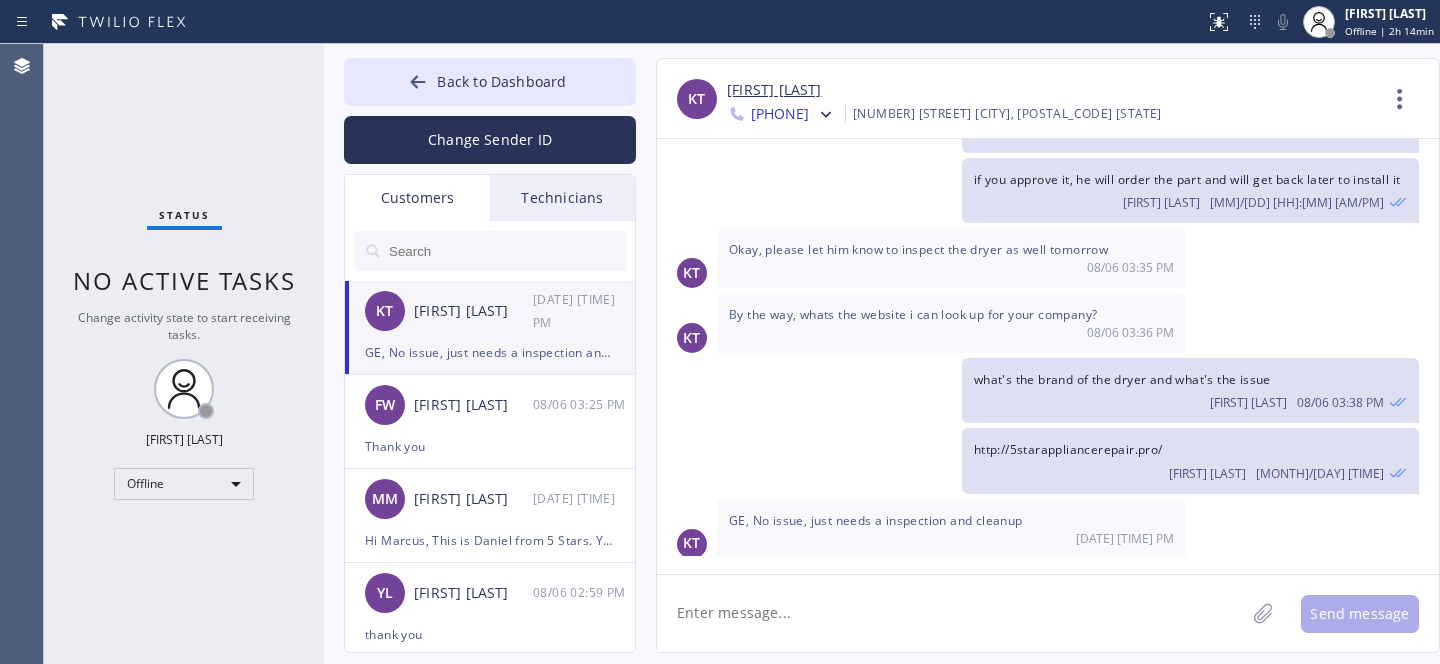 click 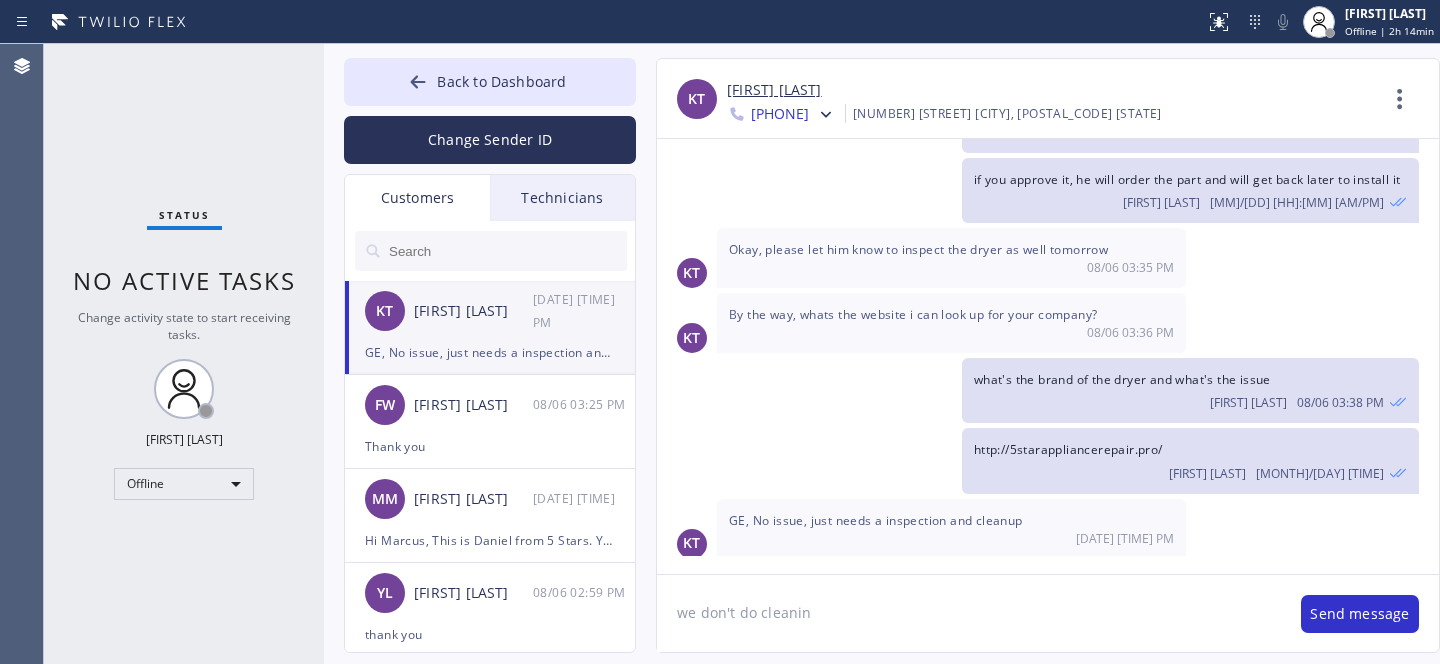 type on "we don't do cleaning" 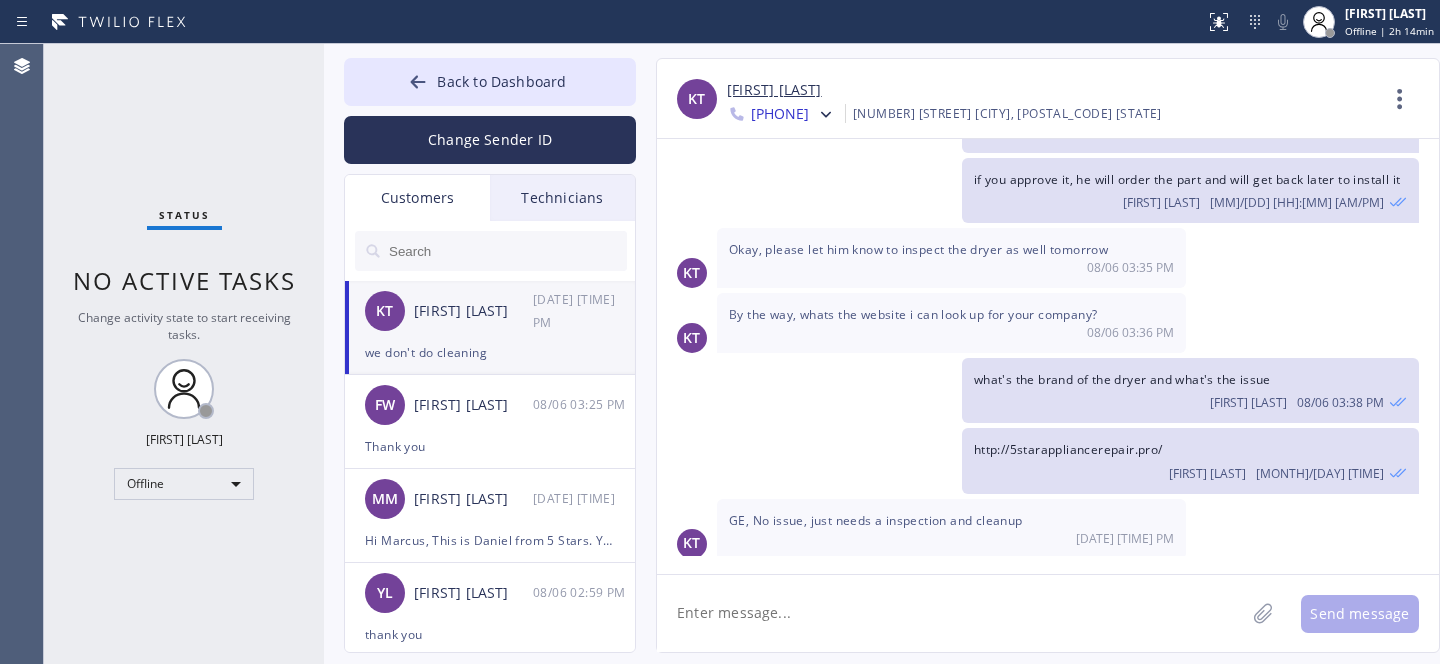 scroll, scrollTop: 790, scrollLeft: 0, axis: vertical 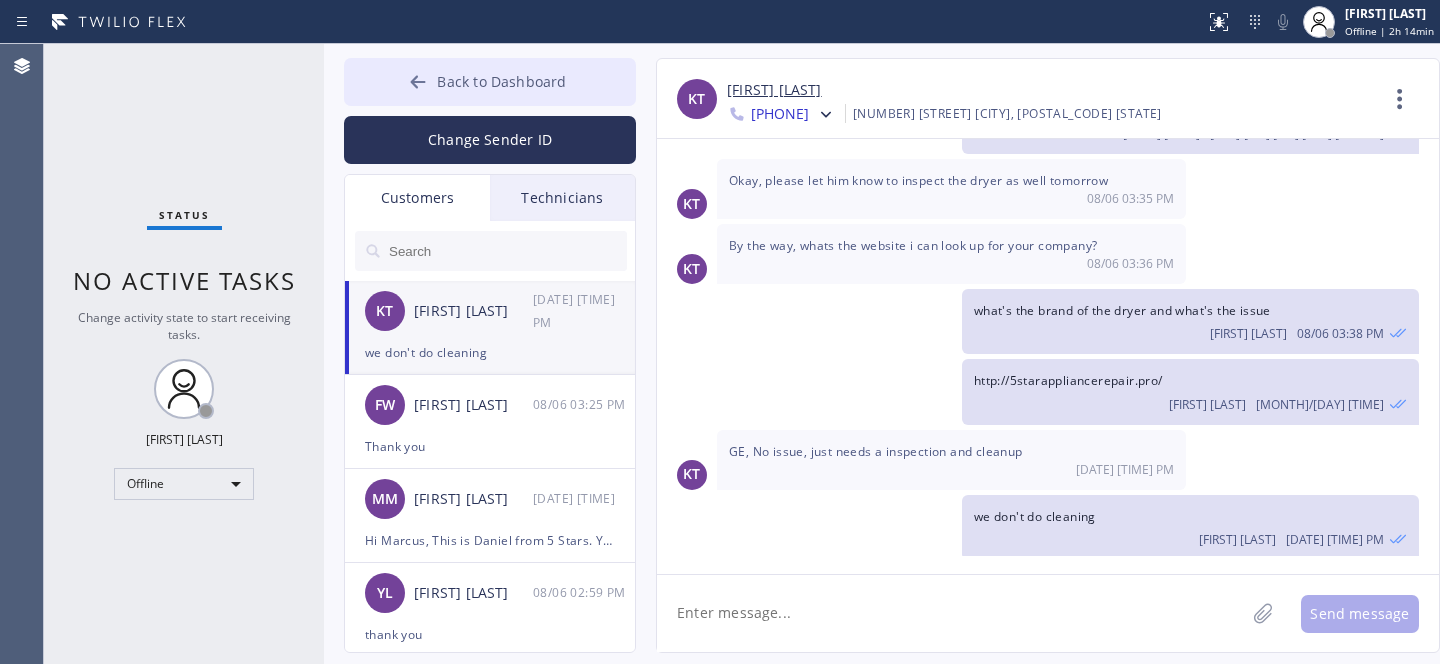 click on "Back to Dashboard" at bounding box center (501, 81) 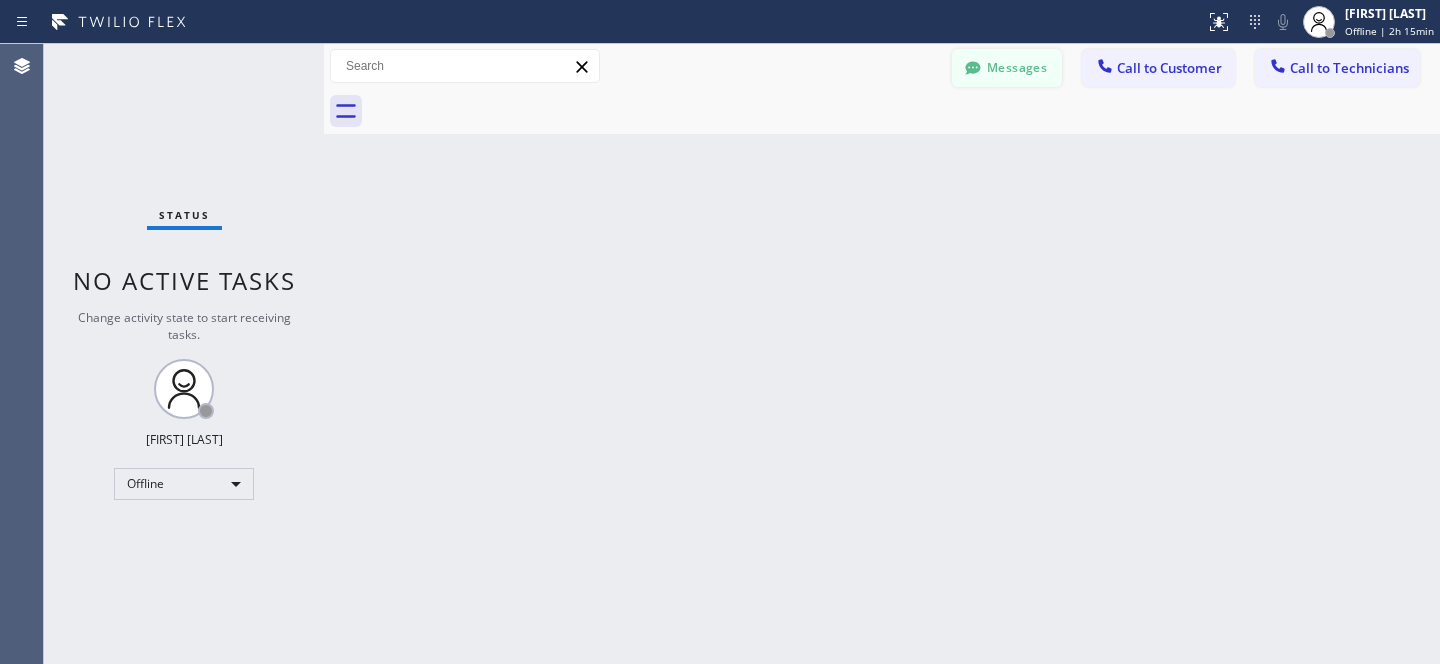 click on "Messages" at bounding box center [1007, 68] 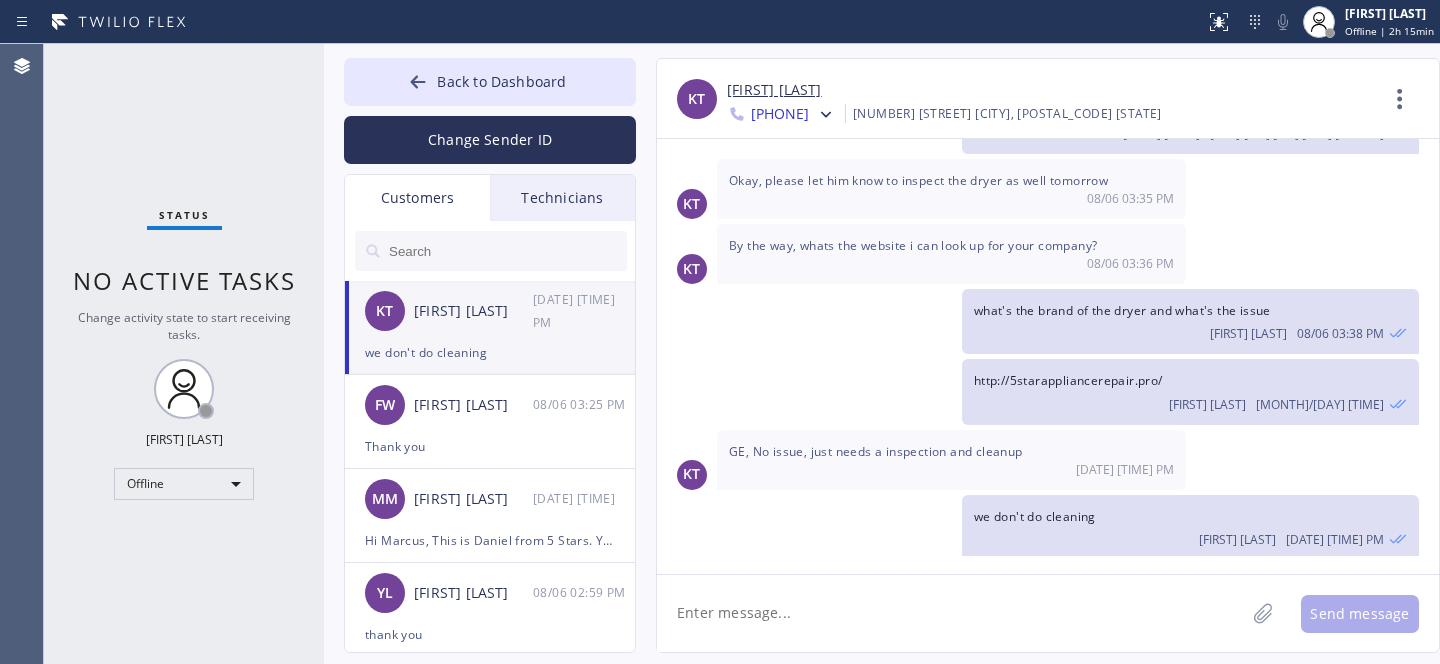 click on "[NAME] [NAME] [MM]/[DD] [HH]:[MM] [AM/PM]" at bounding box center [491, 311] 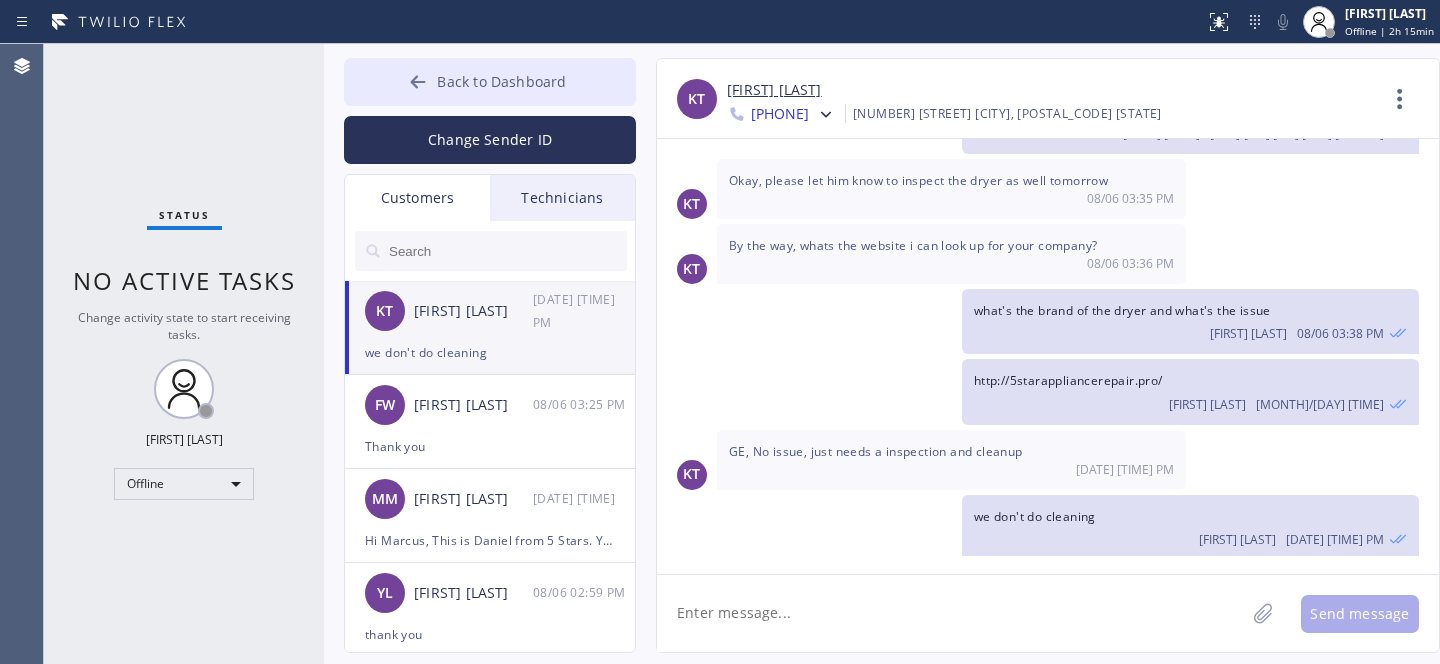 click on "Back to Dashboard" at bounding box center [490, 82] 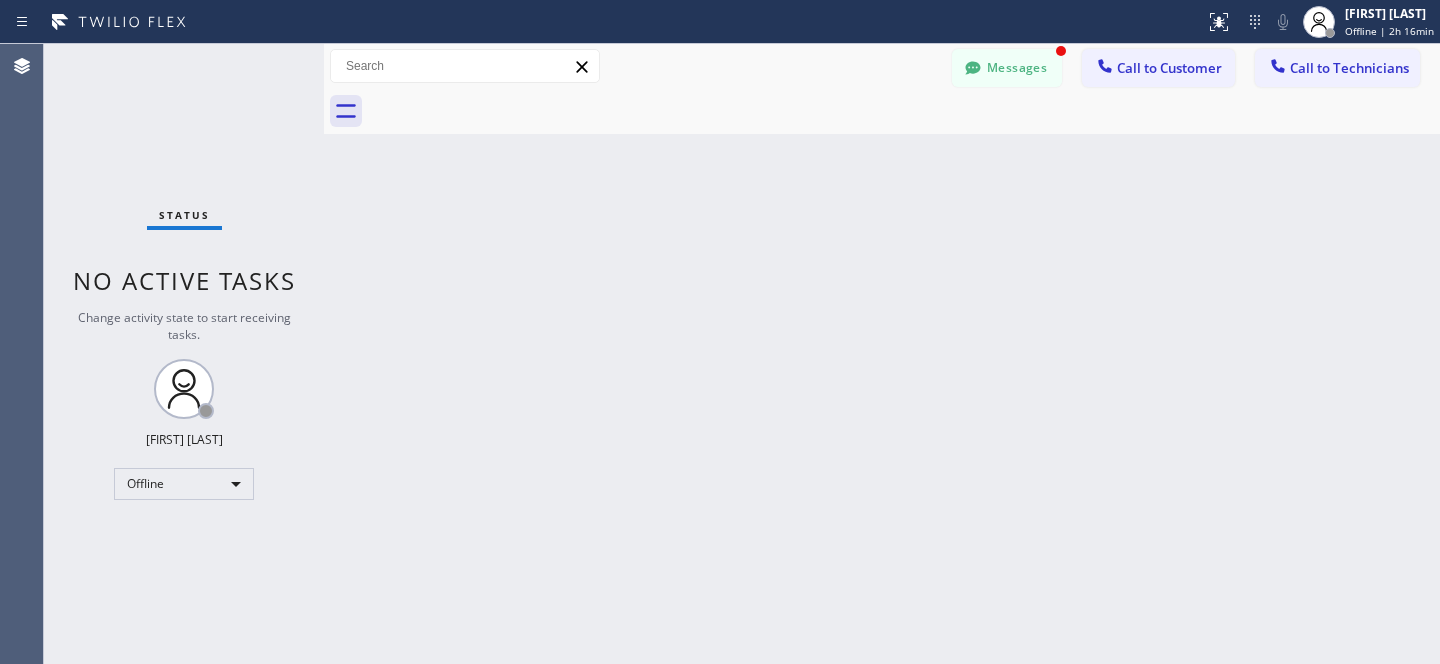 scroll, scrollTop: 874, scrollLeft: 0, axis: vertical 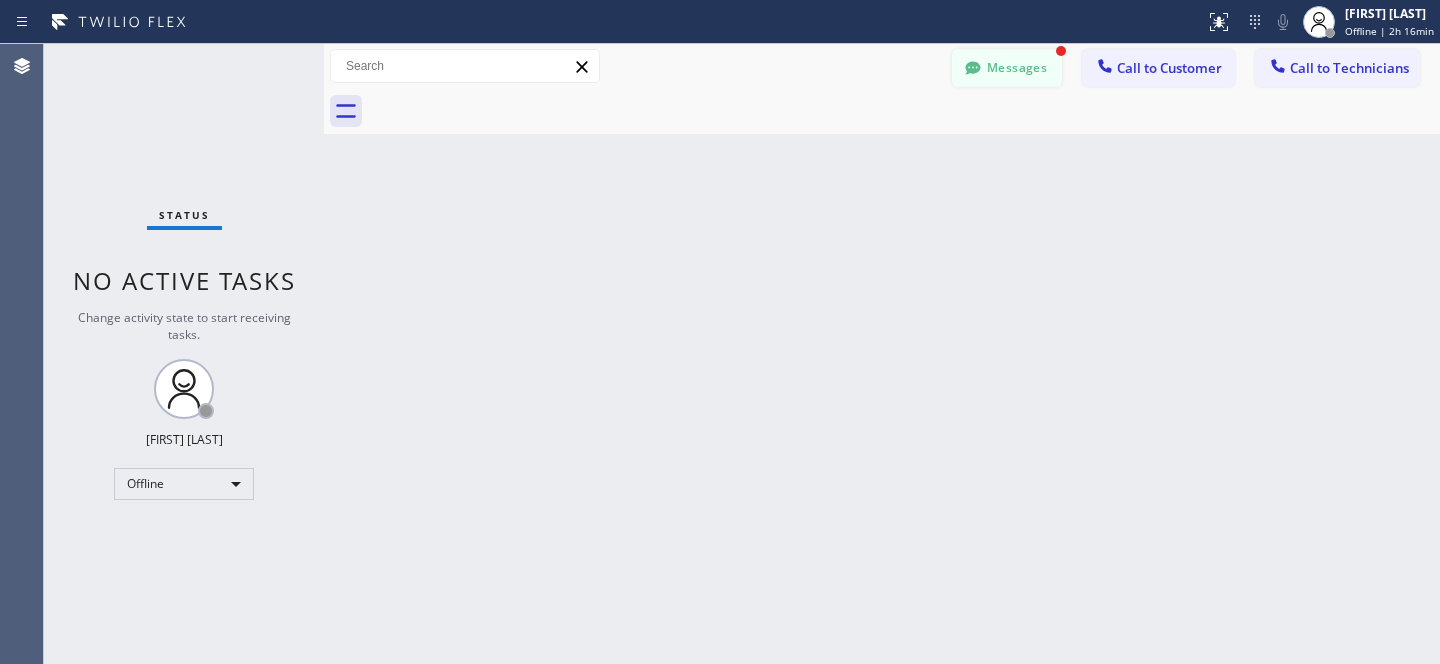 click 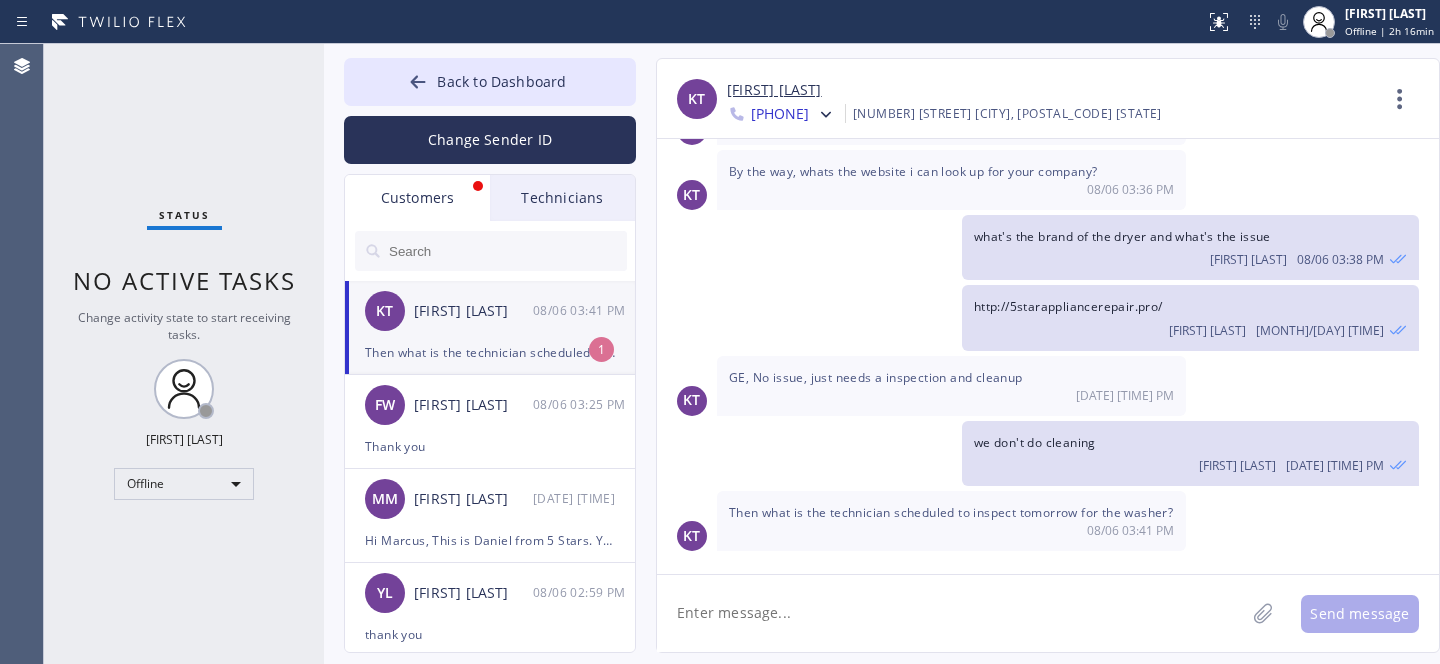click on "[FIRST] [LAST] [DATE] [TIME]" at bounding box center [491, 311] 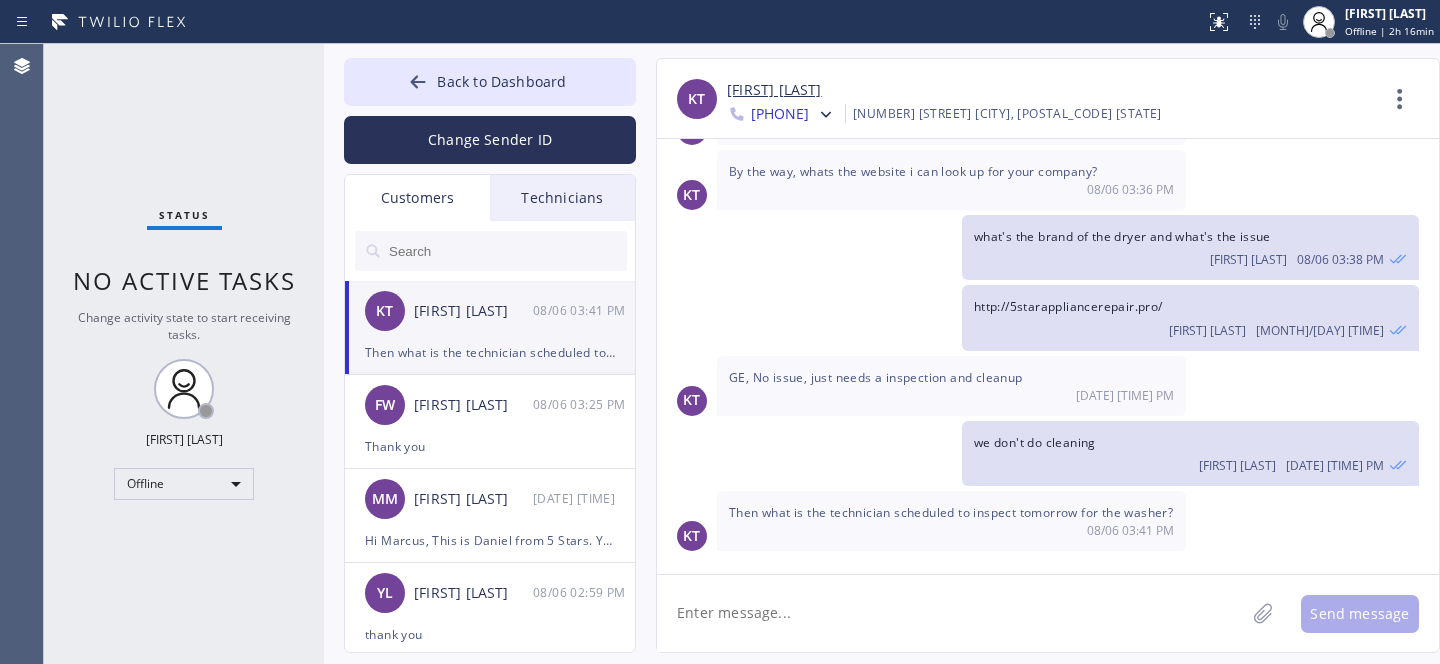 click 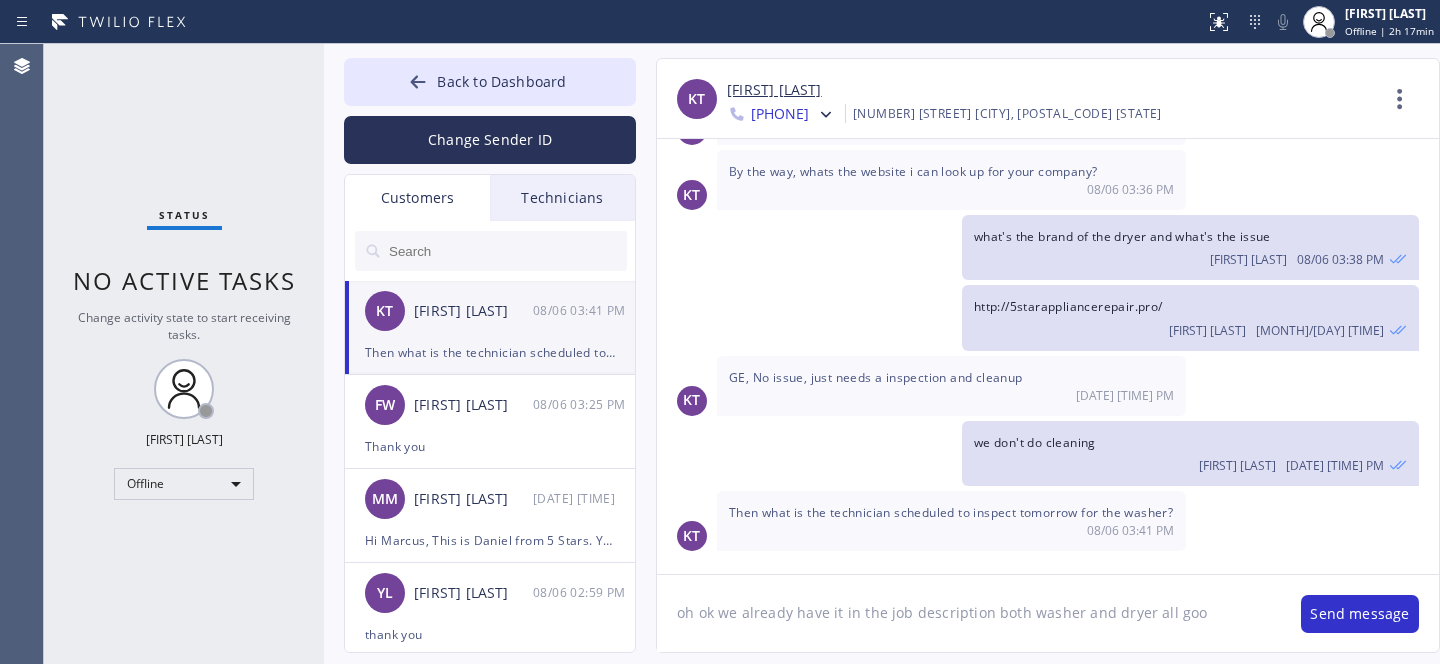 type on "oh ok we already have it in the job description both washer and dryer all good" 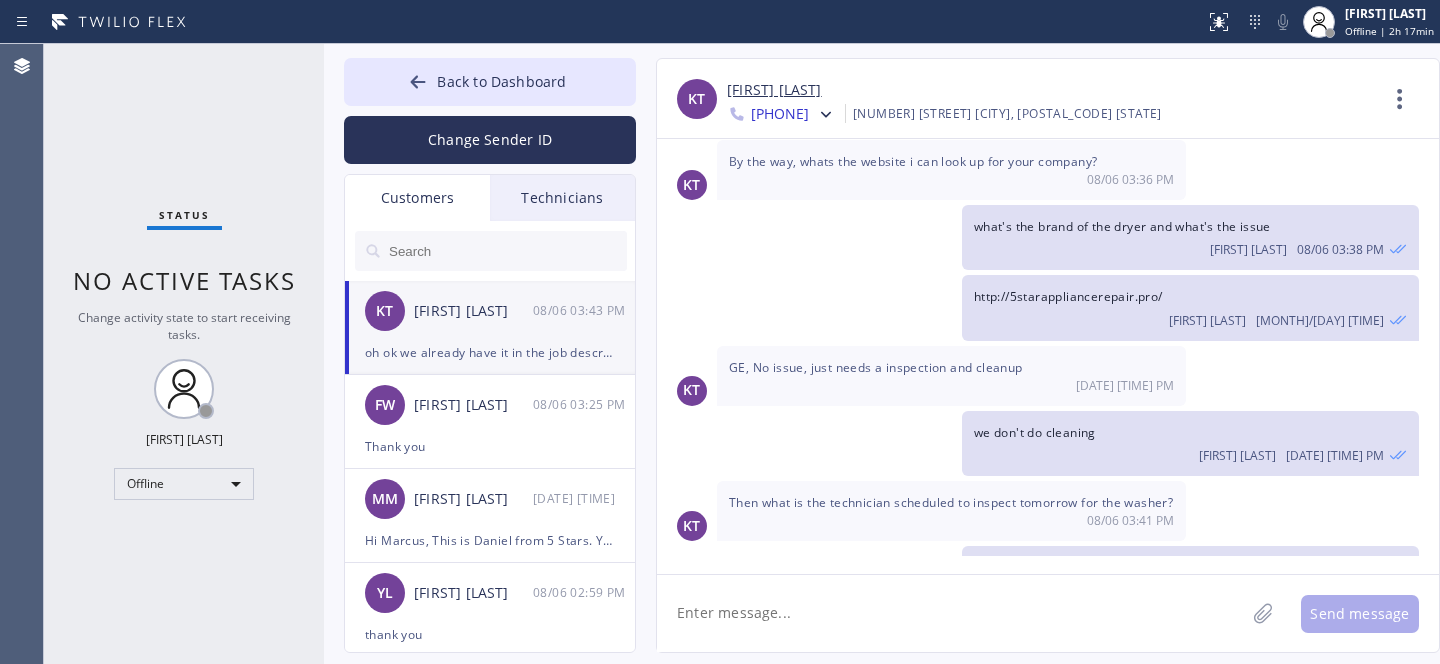scroll, scrollTop: 963, scrollLeft: 0, axis: vertical 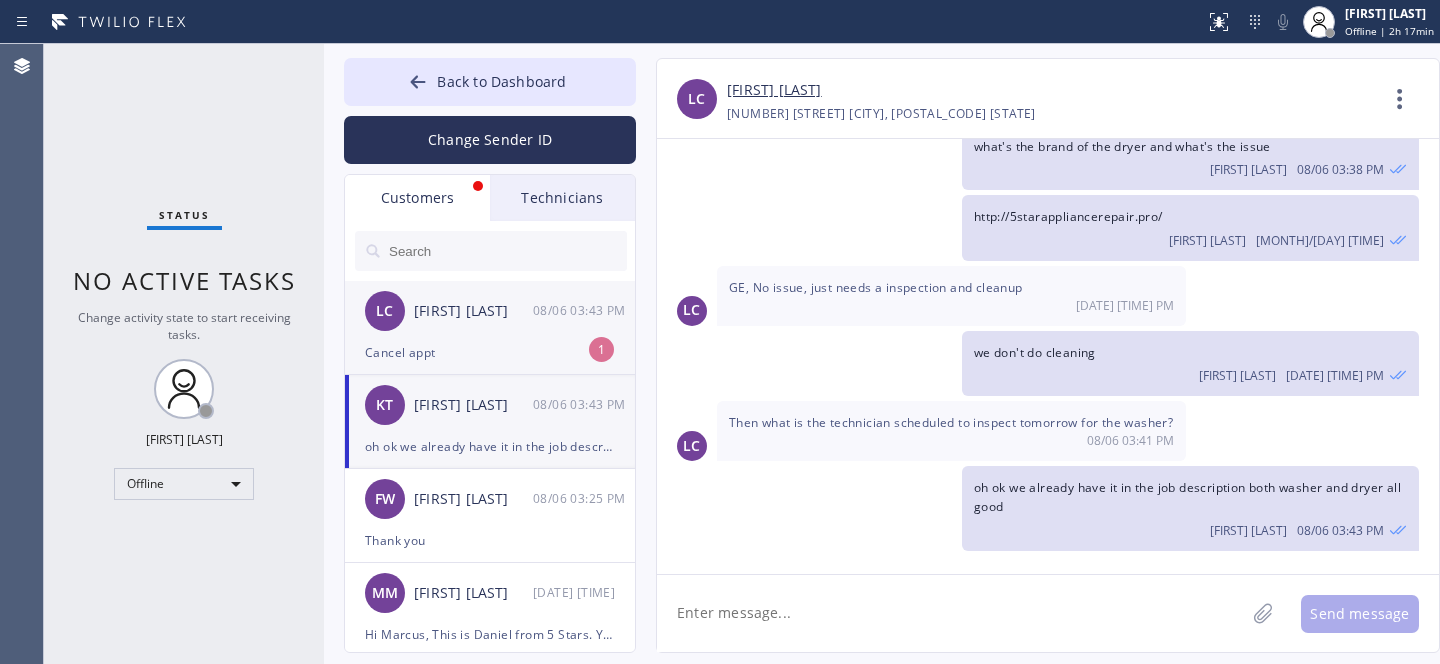click on "[PERSON] [PERSON] [DATE] [TIME]" at bounding box center [491, 311] 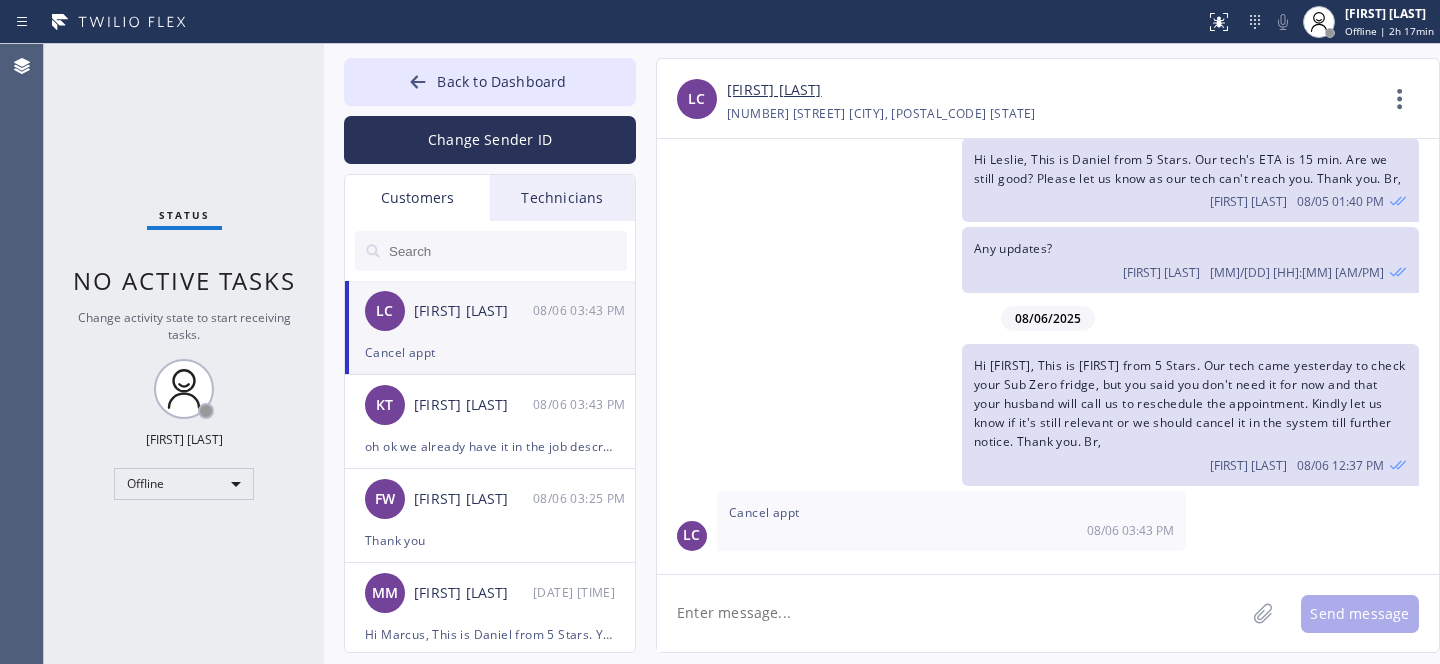 scroll, scrollTop: 44, scrollLeft: 0, axis: vertical 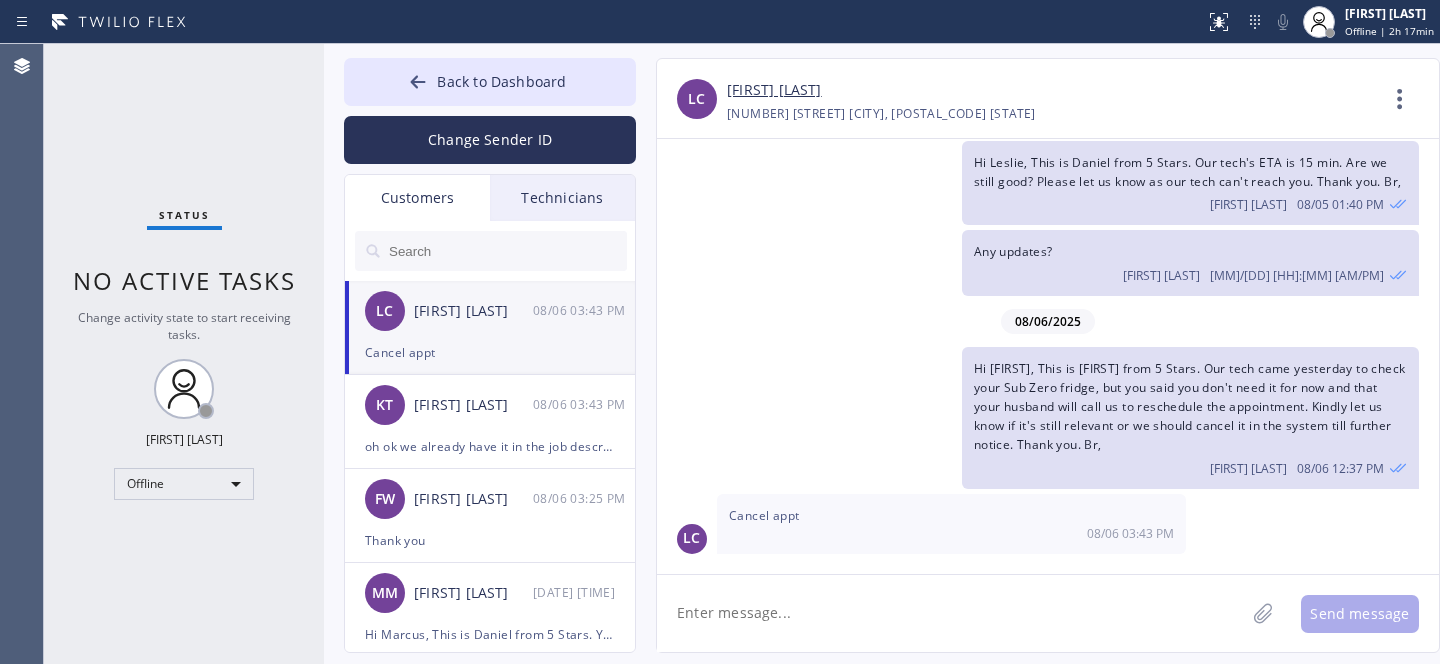 click 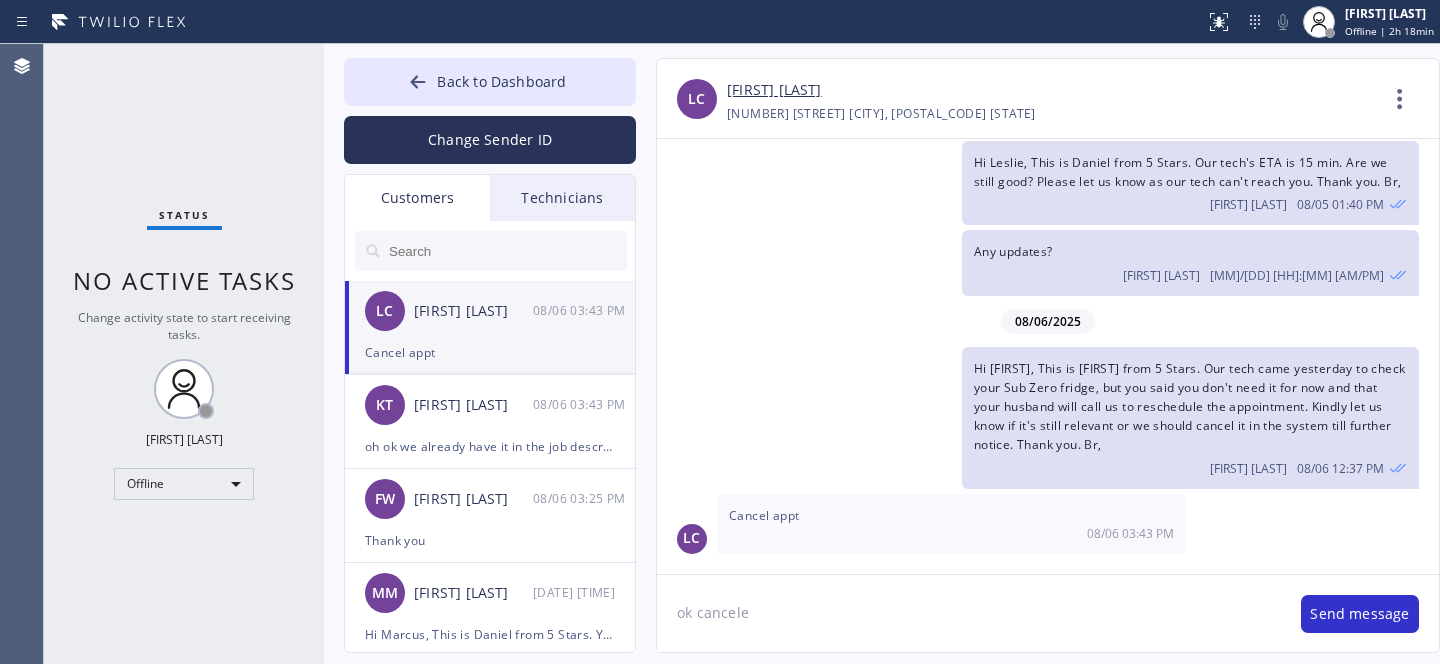 type on "ok canceled" 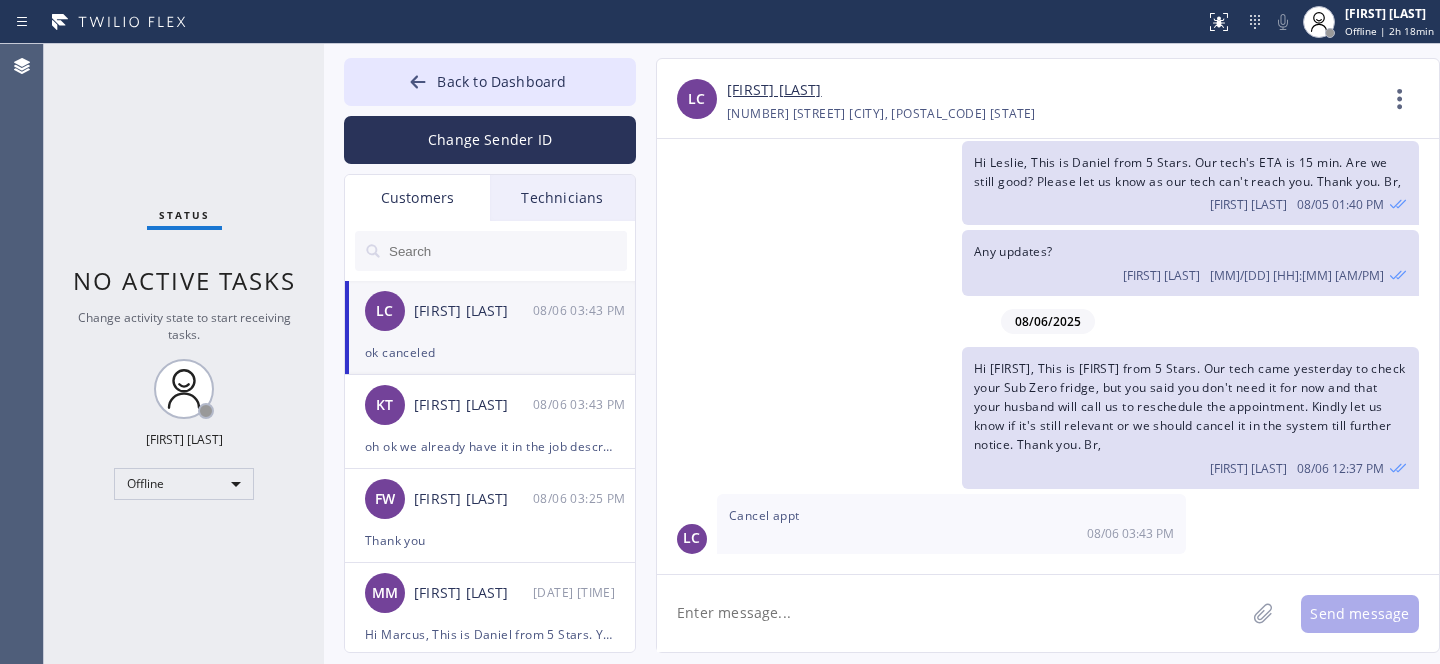 scroll, scrollTop: 113, scrollLeft: 0, axis: vertical 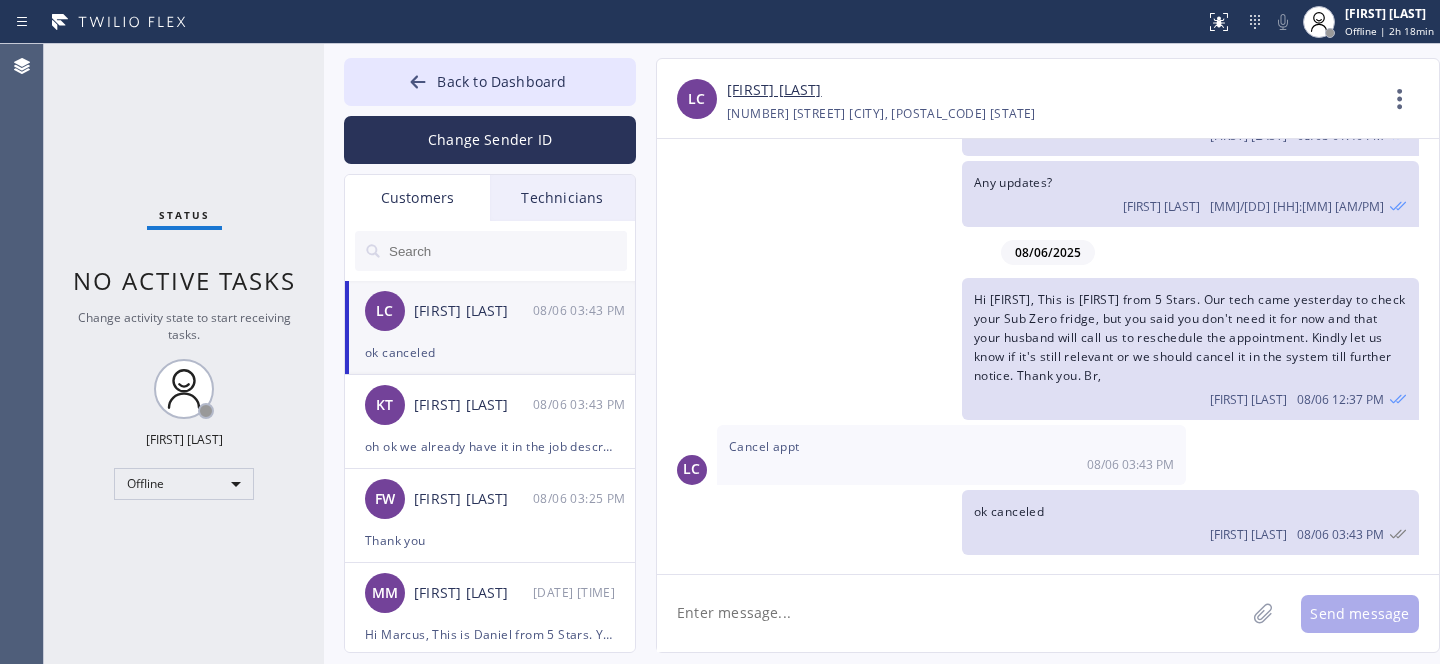 click on "[FIRST] [LAST]" at bounding box center (774, 90) 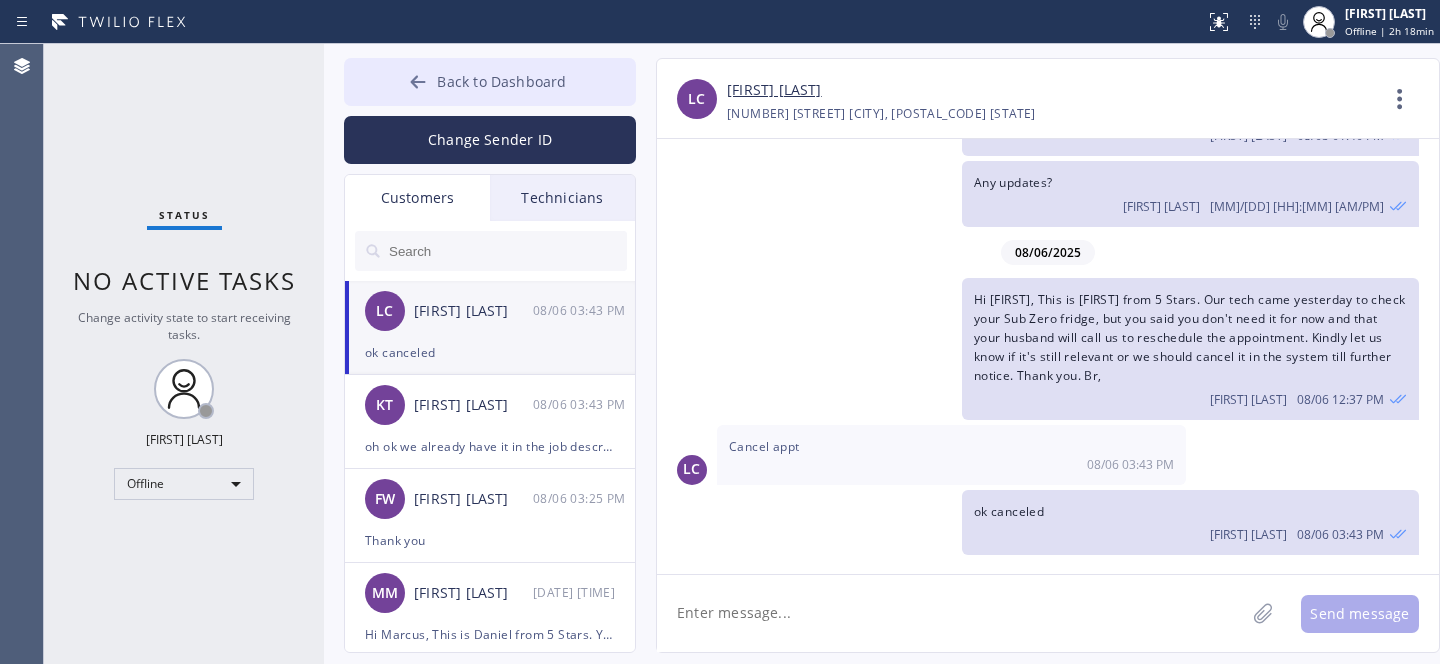 click at bounding box center [418, 84] 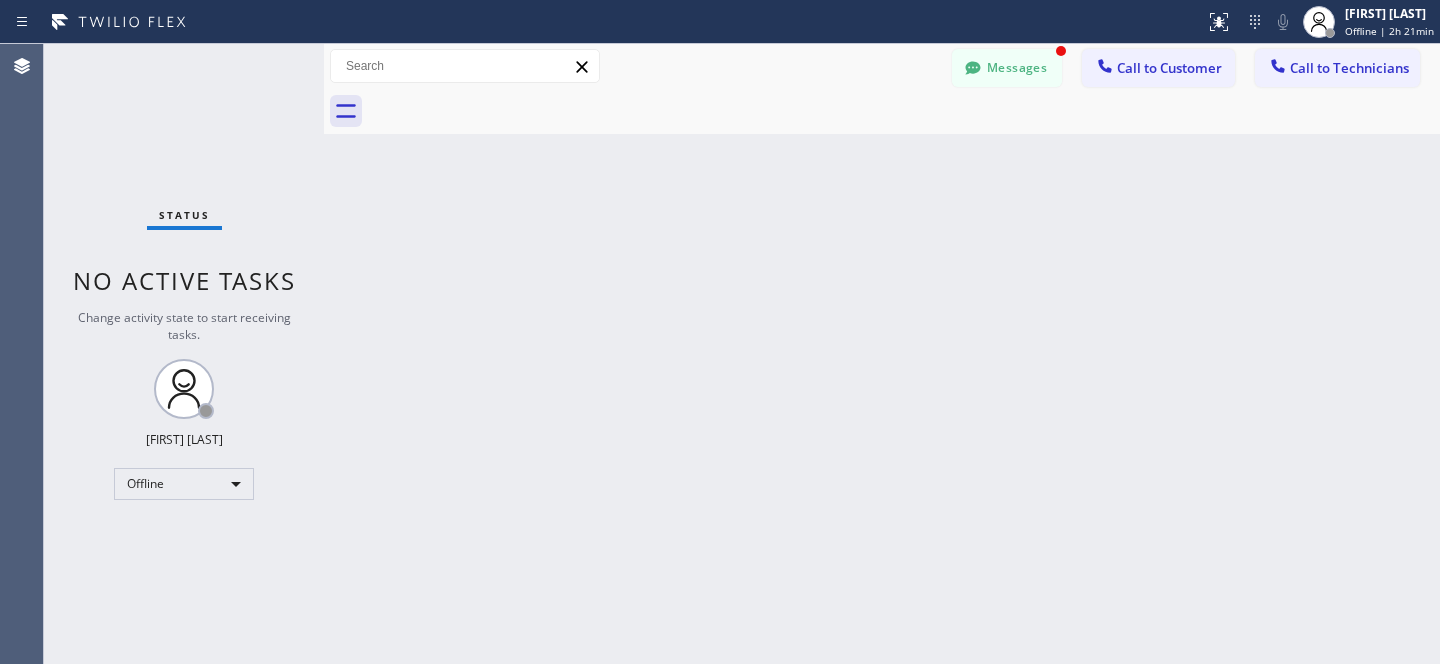 click on "Messages" at bounding box center [1007, 68] 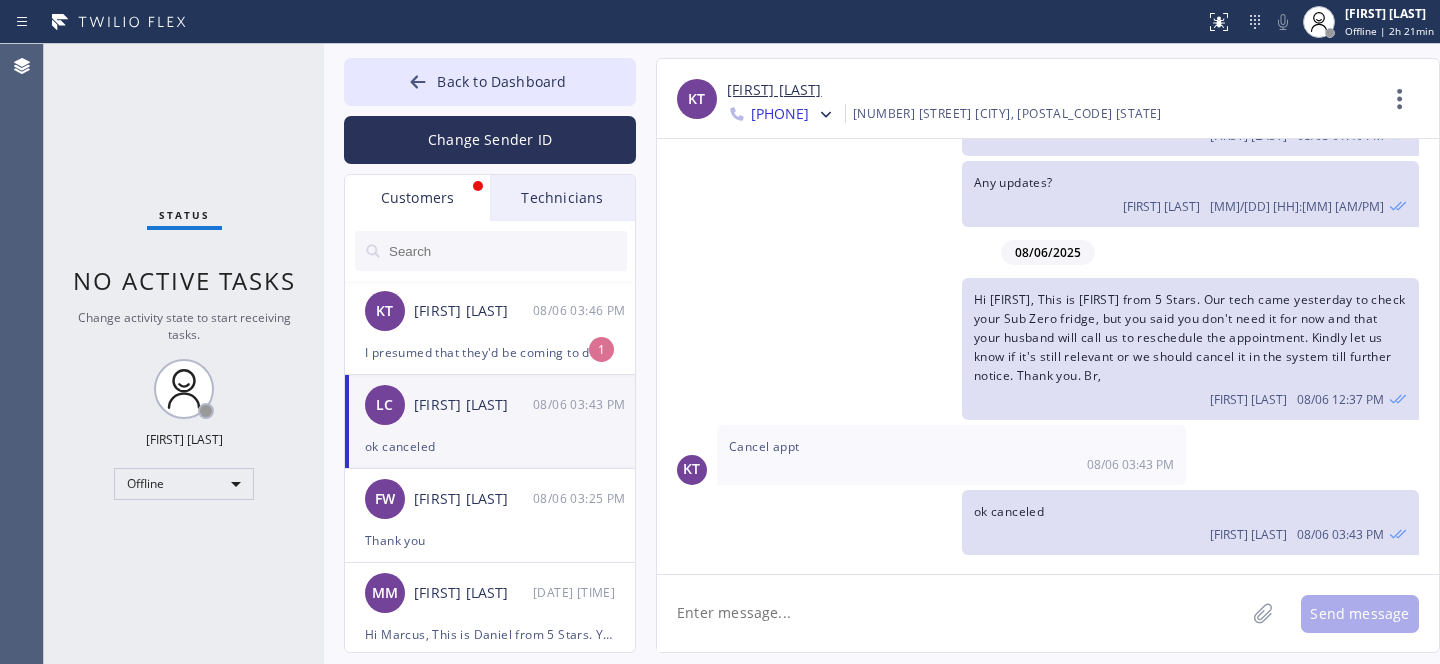 click on "KT Kaushik Tnt 08/06 03:46 PM" at bounding box center (491, 311) 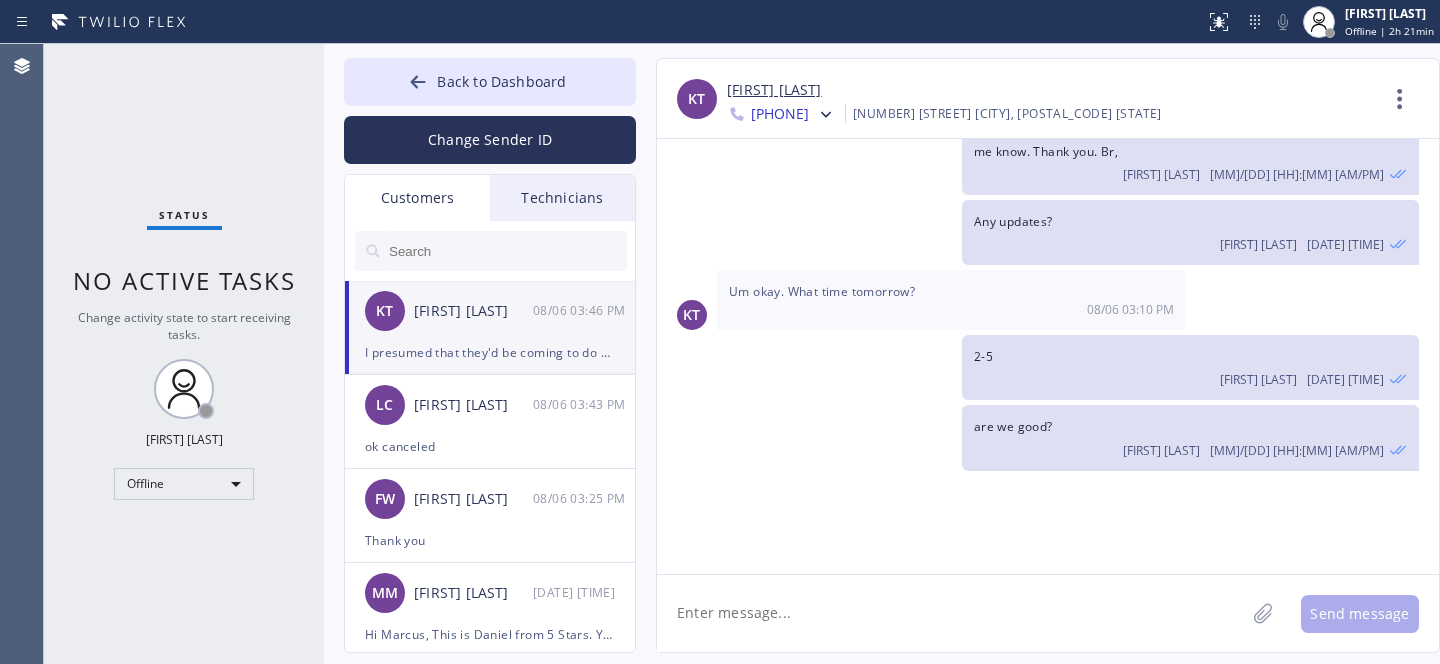 scroll, scrollTop: 1047, scrollLeft: 0, axis: vertical 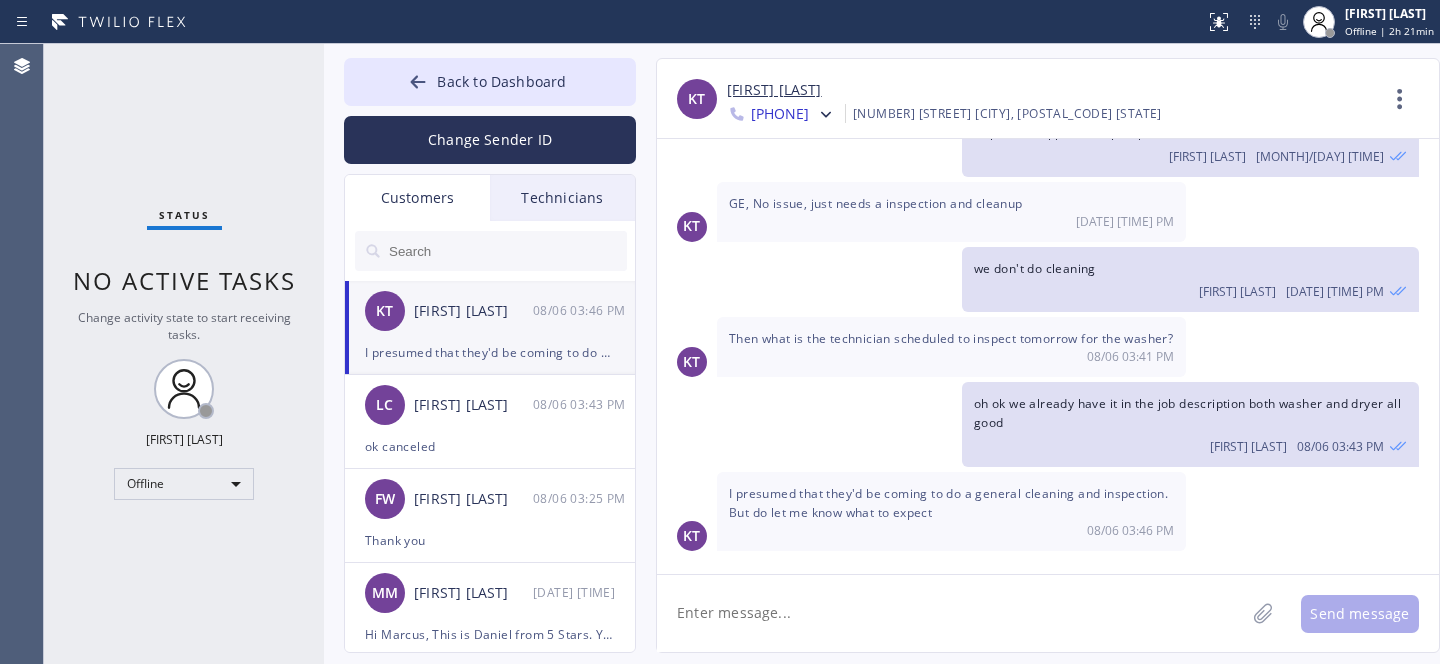 click 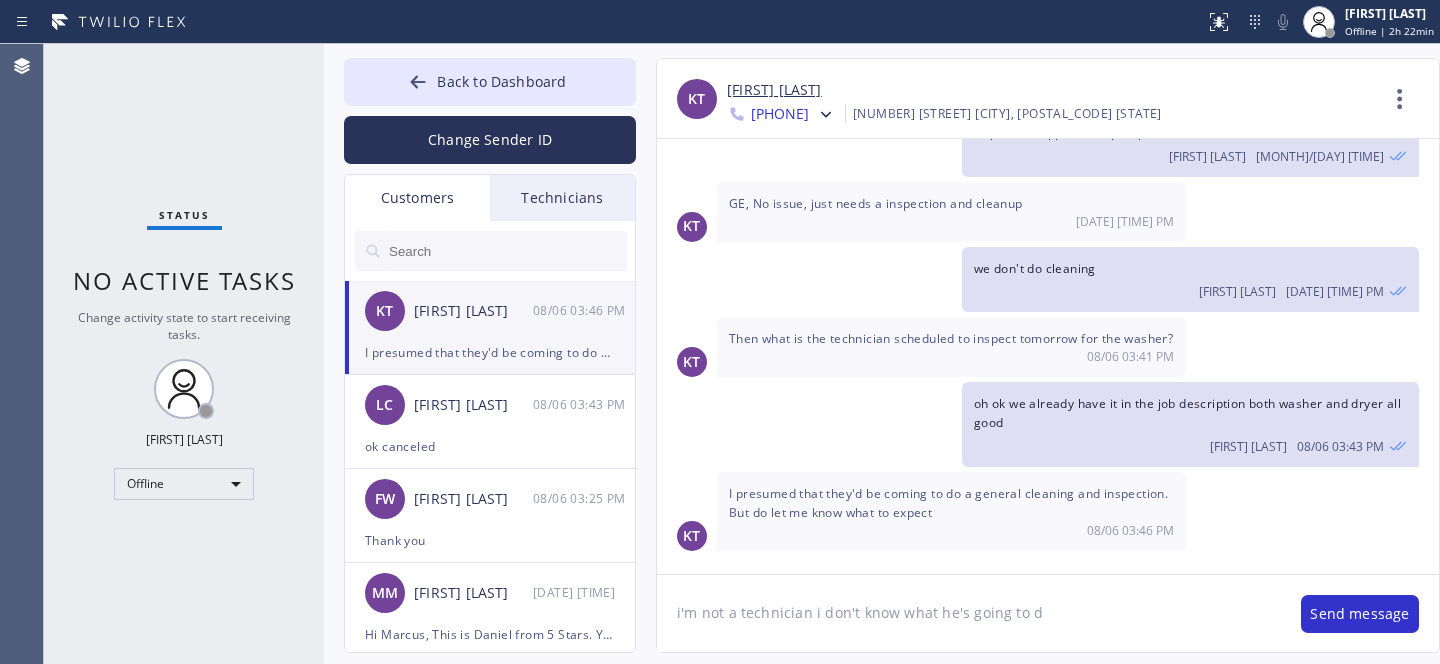 type on "i'm not a technician i don't know what he's going to do" 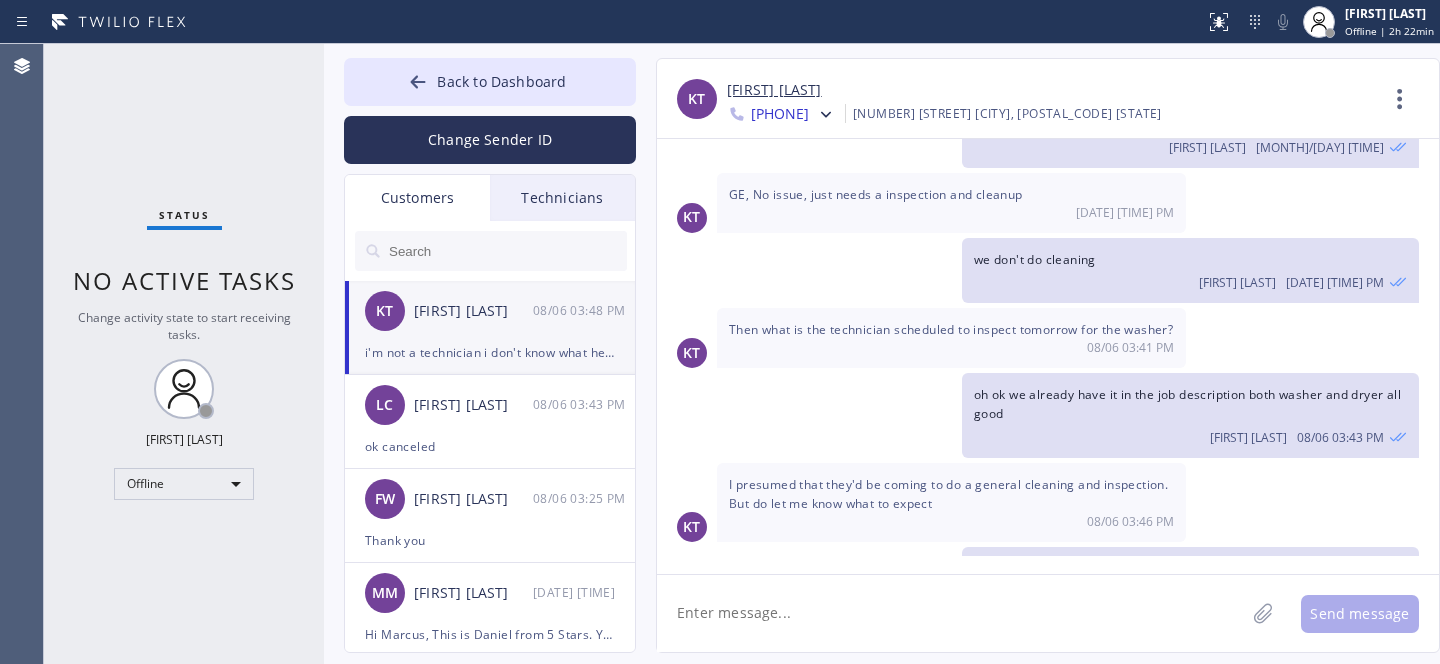 scroll, scrollTop: 1117, scrollLeft: 0, axis: vertical 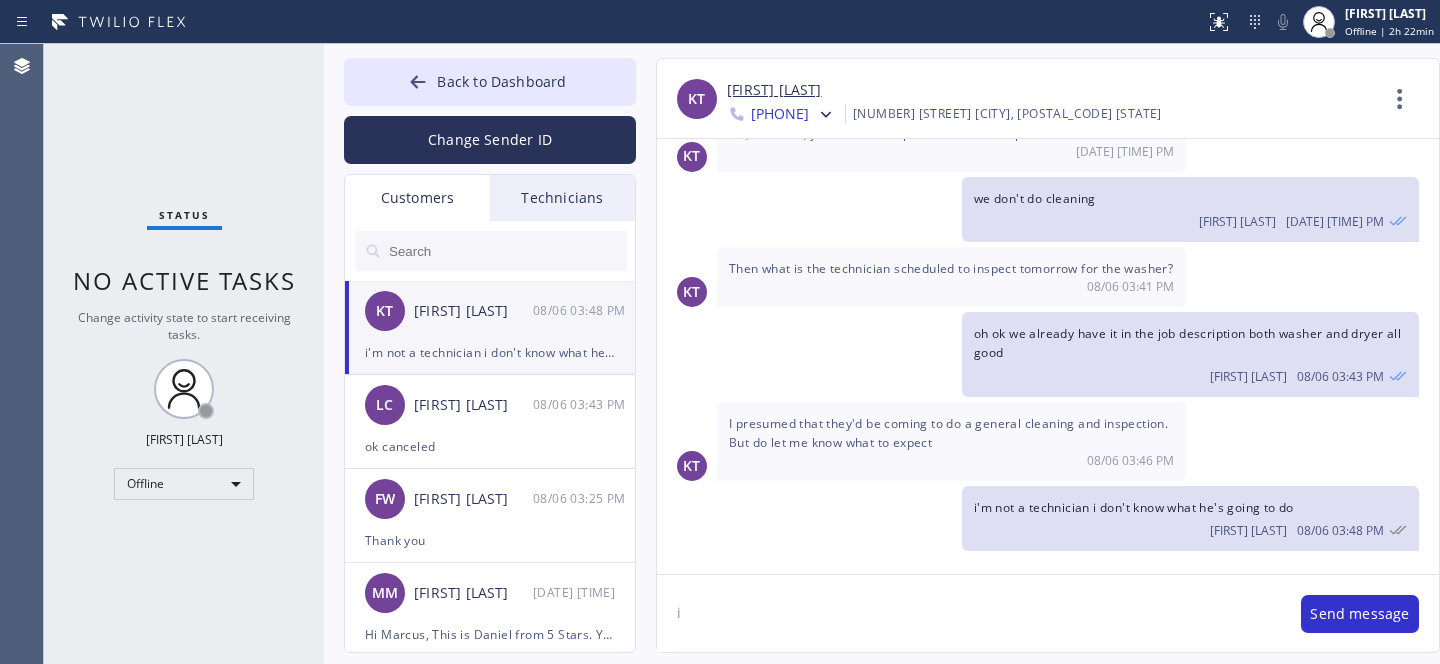 click on "[FIRST] [LAST]" at bounding box center [774, 90] 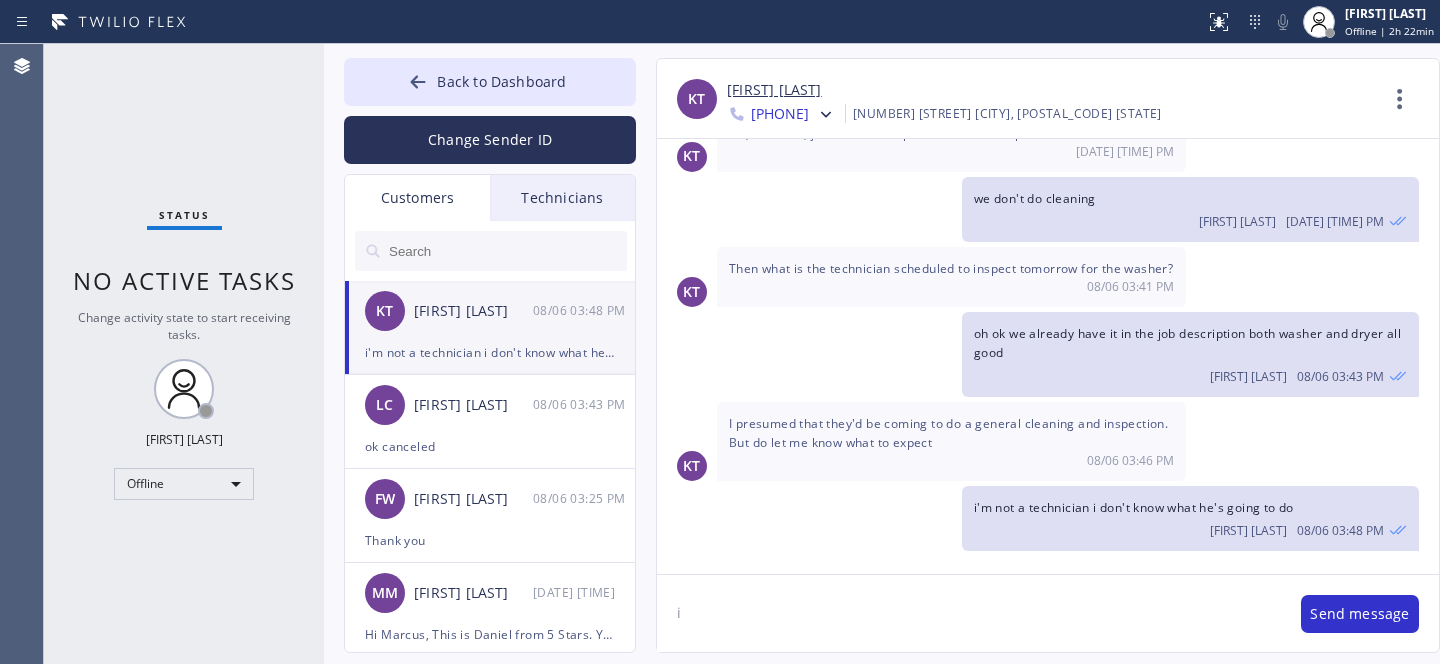 click on "i" 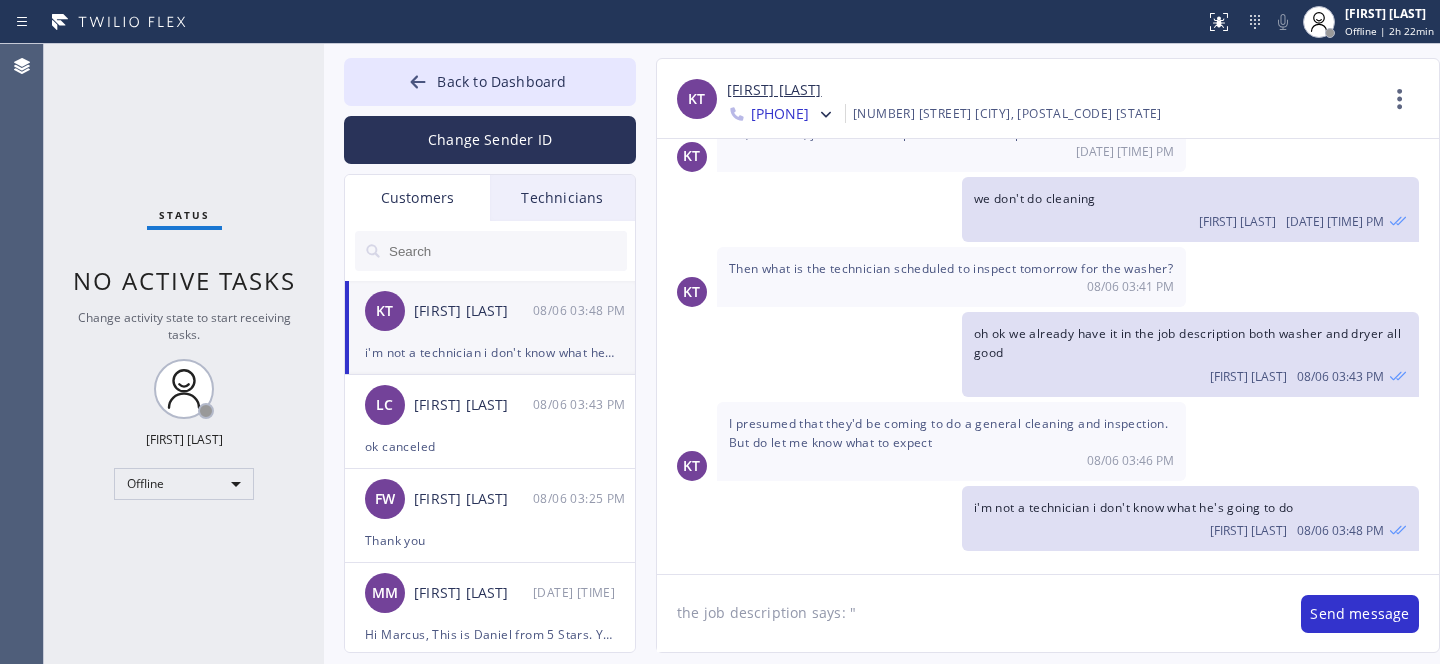paste on "there's a mold in the drum ring and rust interested in cleaning and change or clean filter" 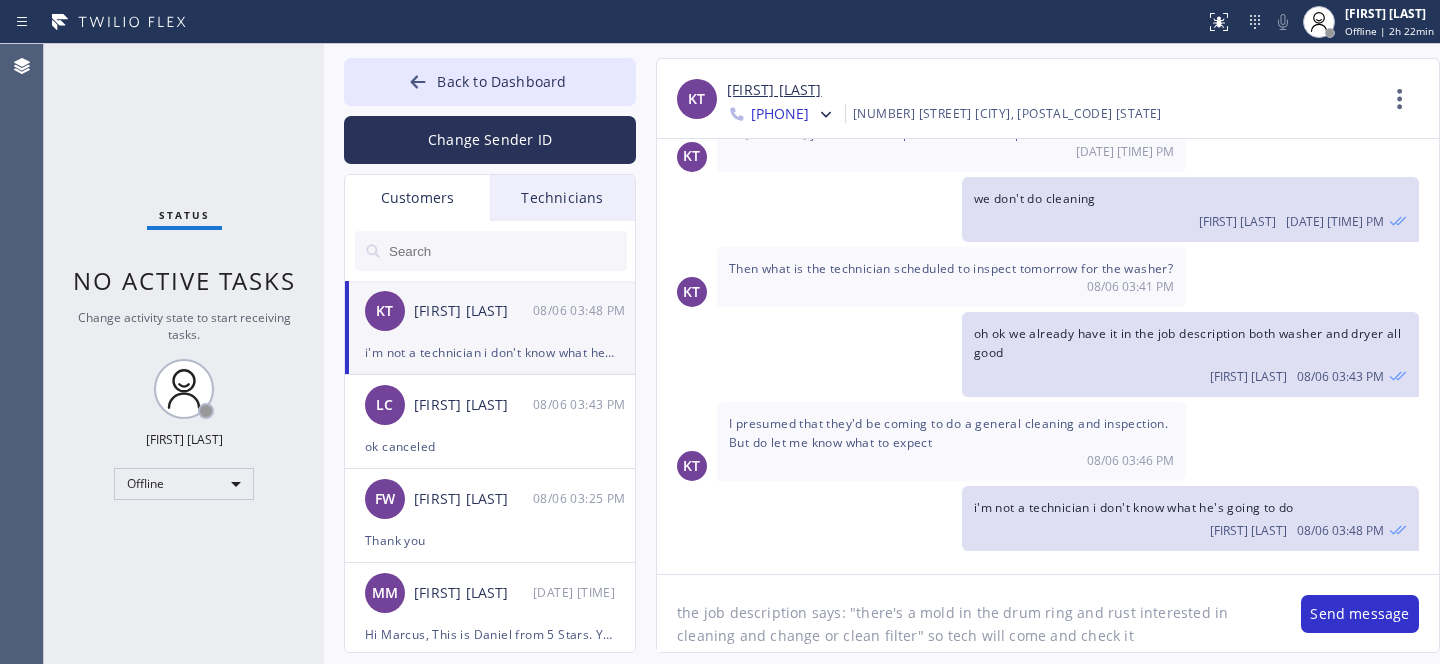 type on "the job description says: "there's a mold in the drum ring and rust interested in cleaning and change or clean filter" so tech will come and check it." 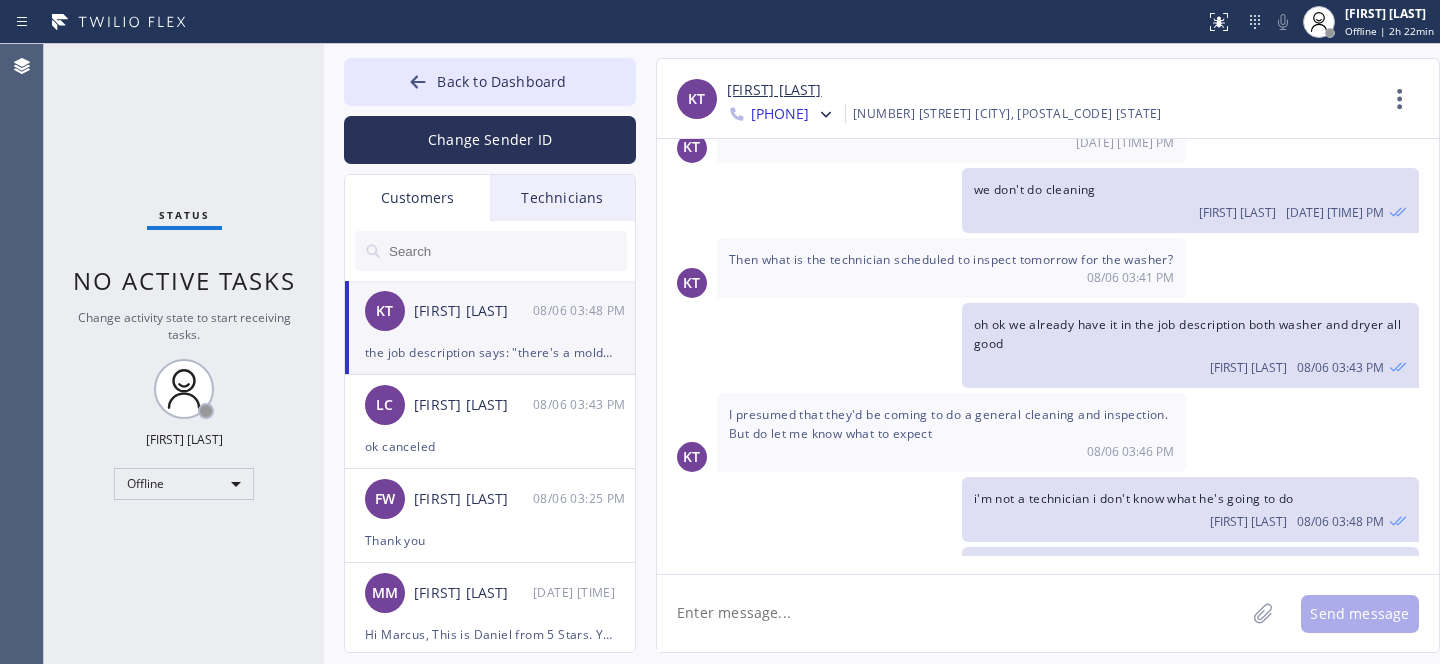 scroll, scrollTop: 1225, scrollLeft: 0, axis: vertical 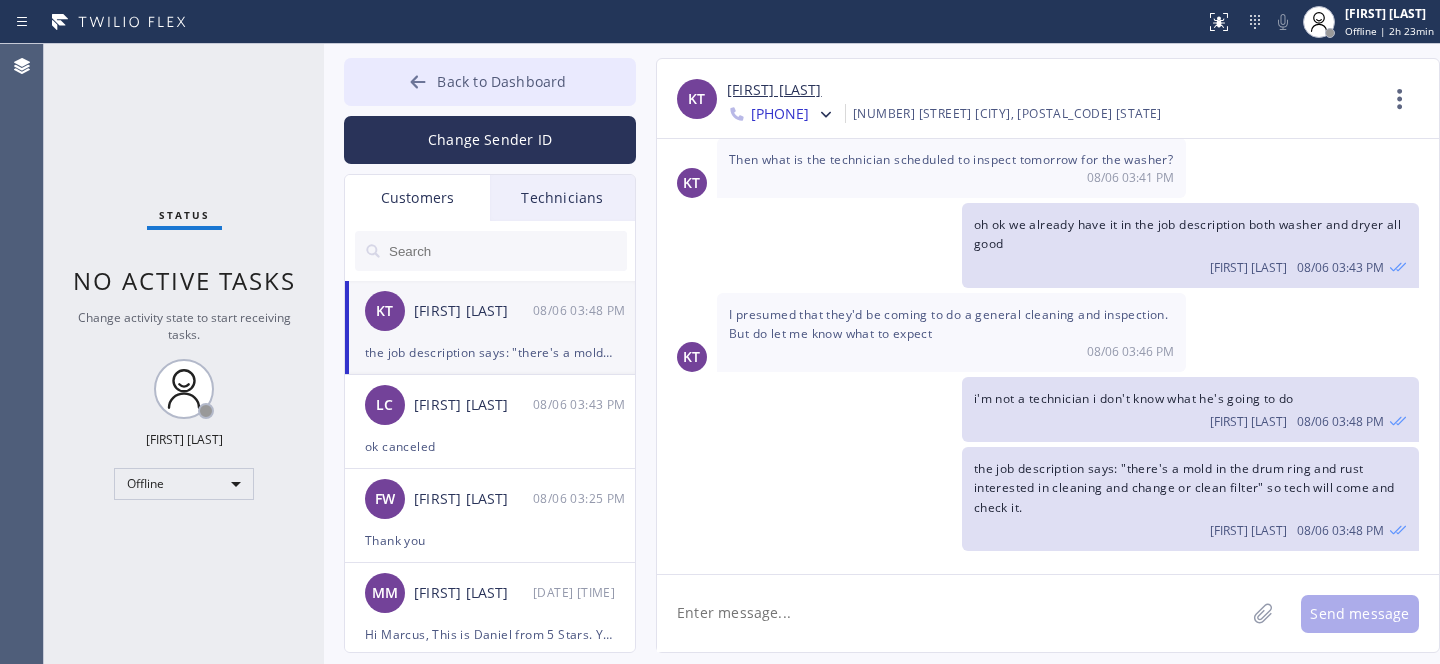 click on "Back to Dashboard" at bounding box center (501, 81) 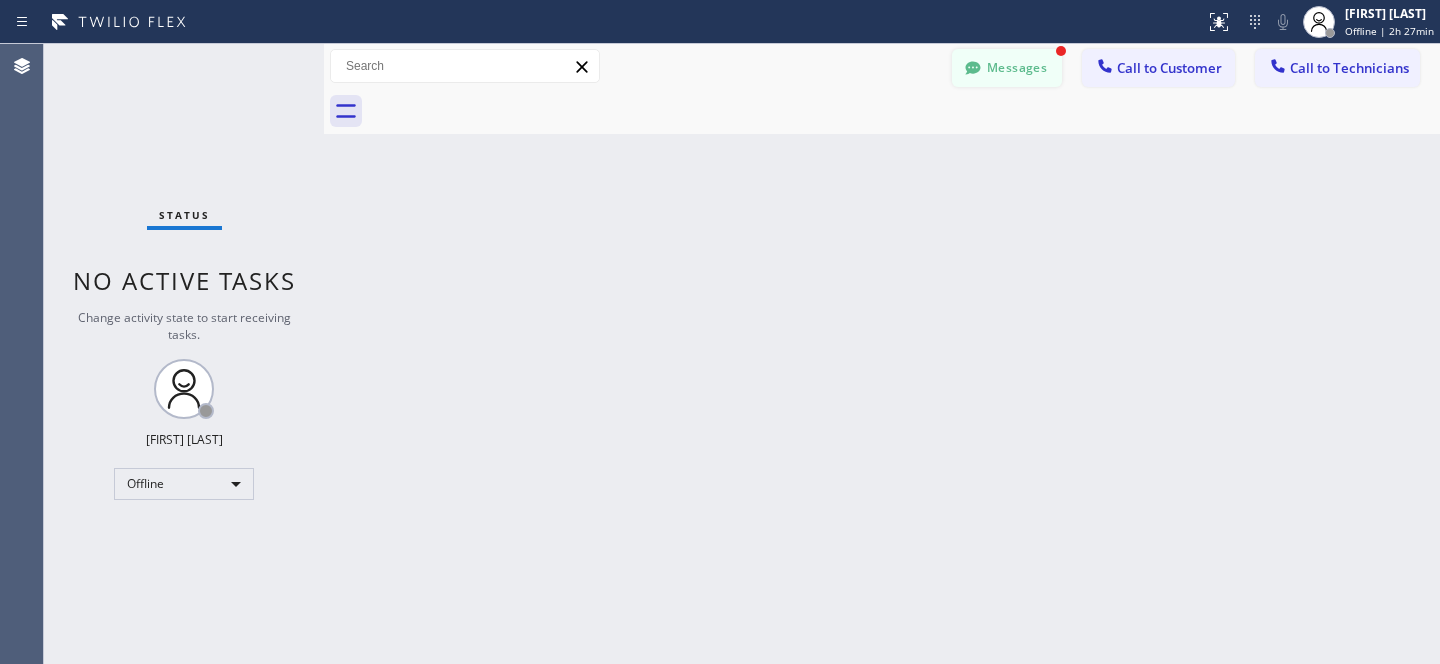 click on "Messages" at bounding box center (1007, 68) 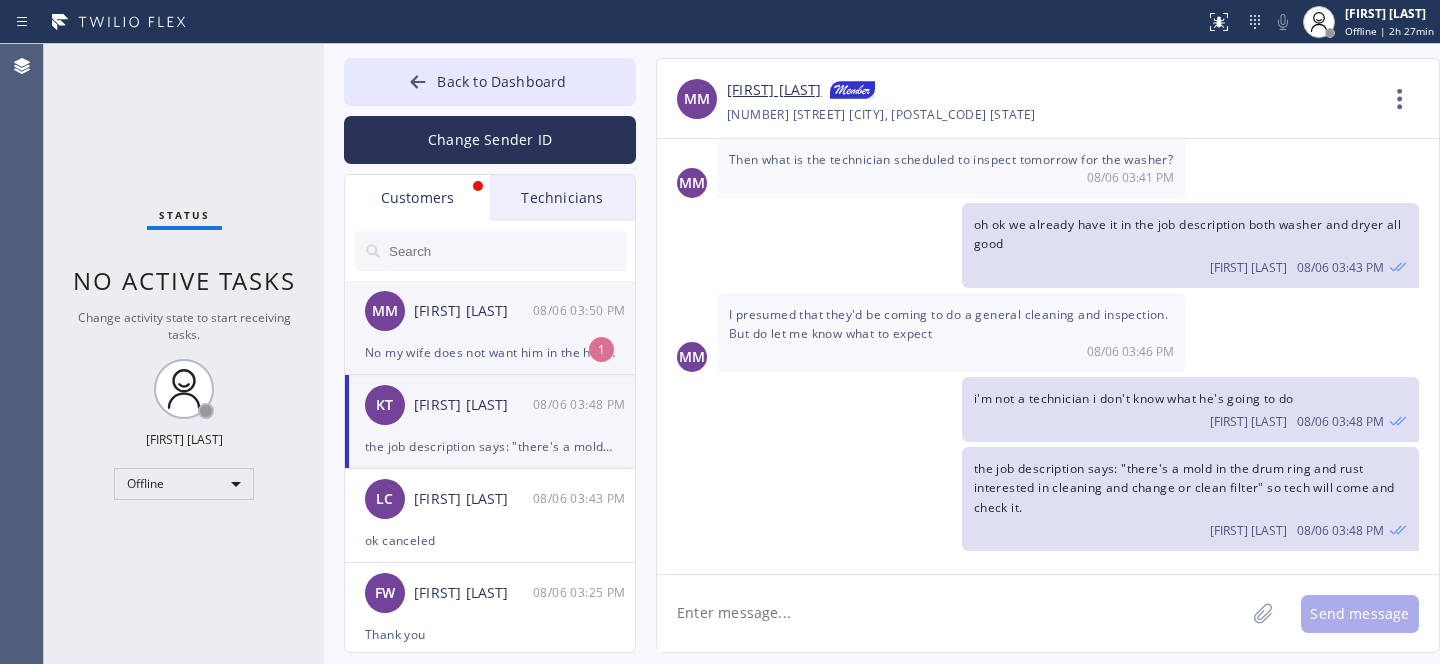 click on "[PERSON] [PERSON] [DATE] [TIME]" at bounding box center [491, 311] 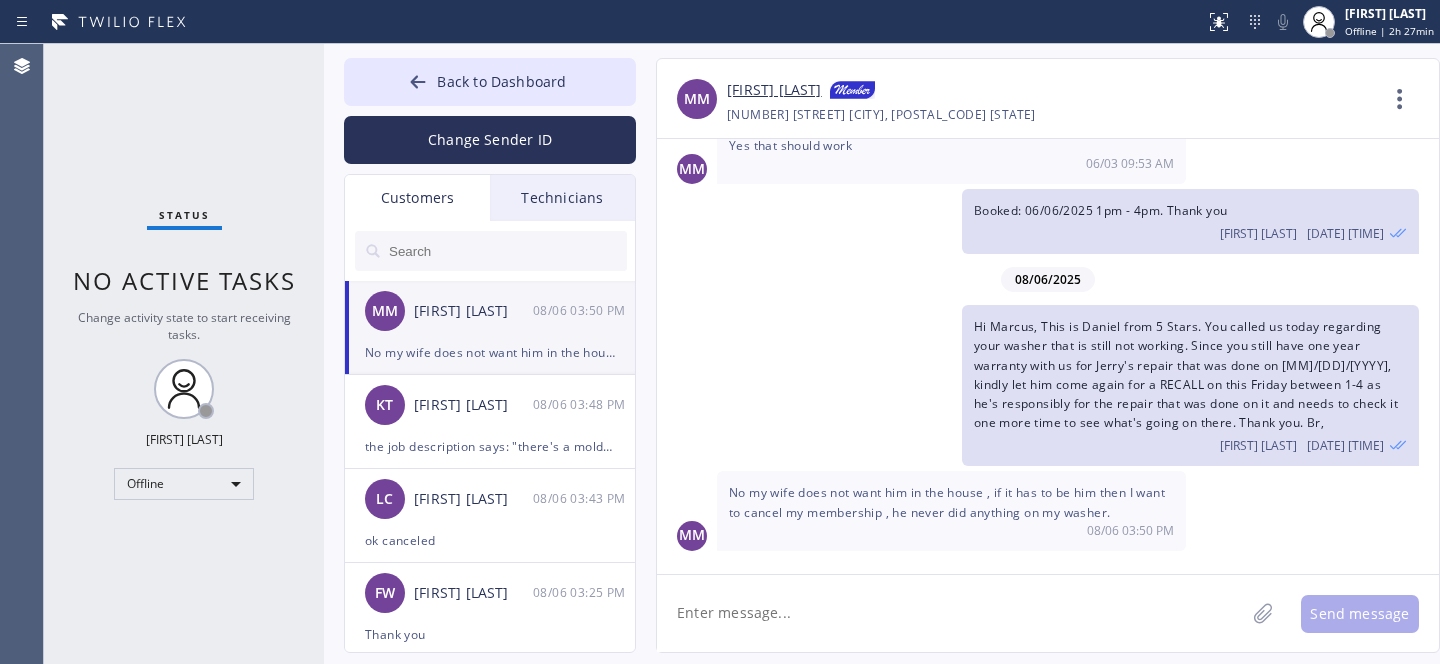 scroll, scrollTop: 185, scrollLeft: 0, axis: vertical 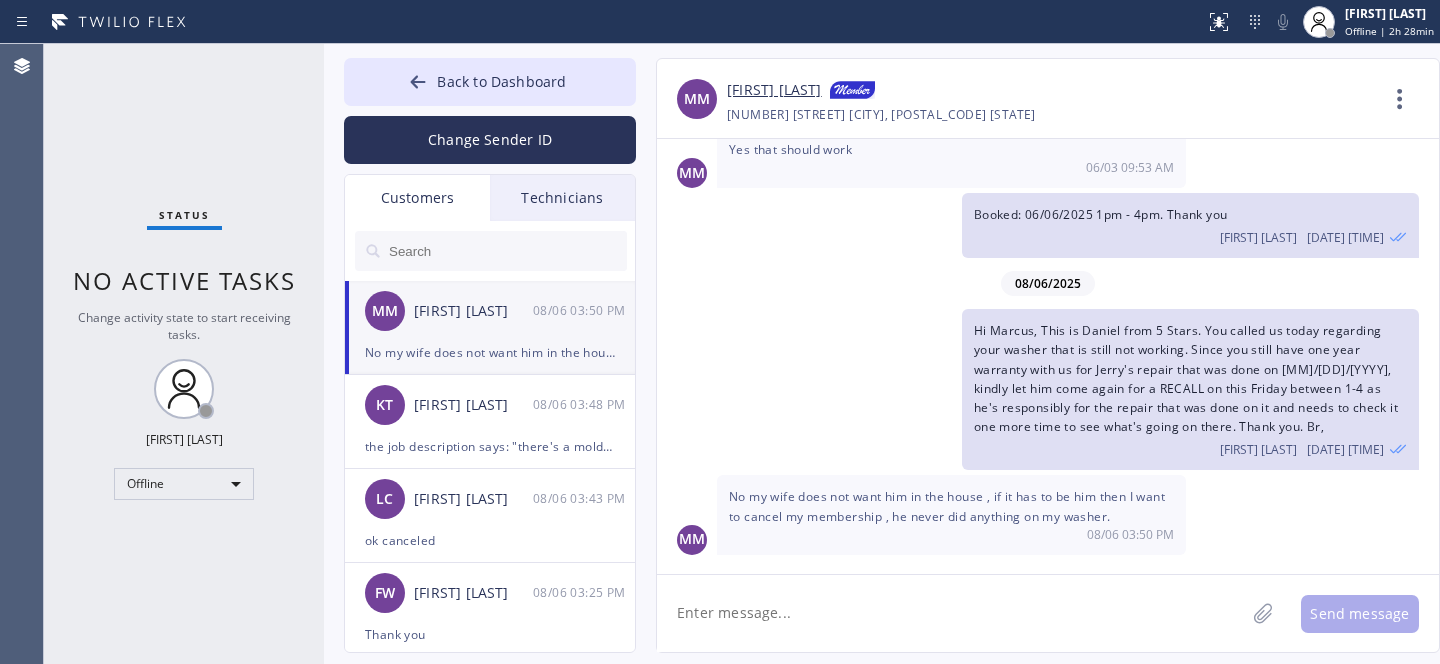 click 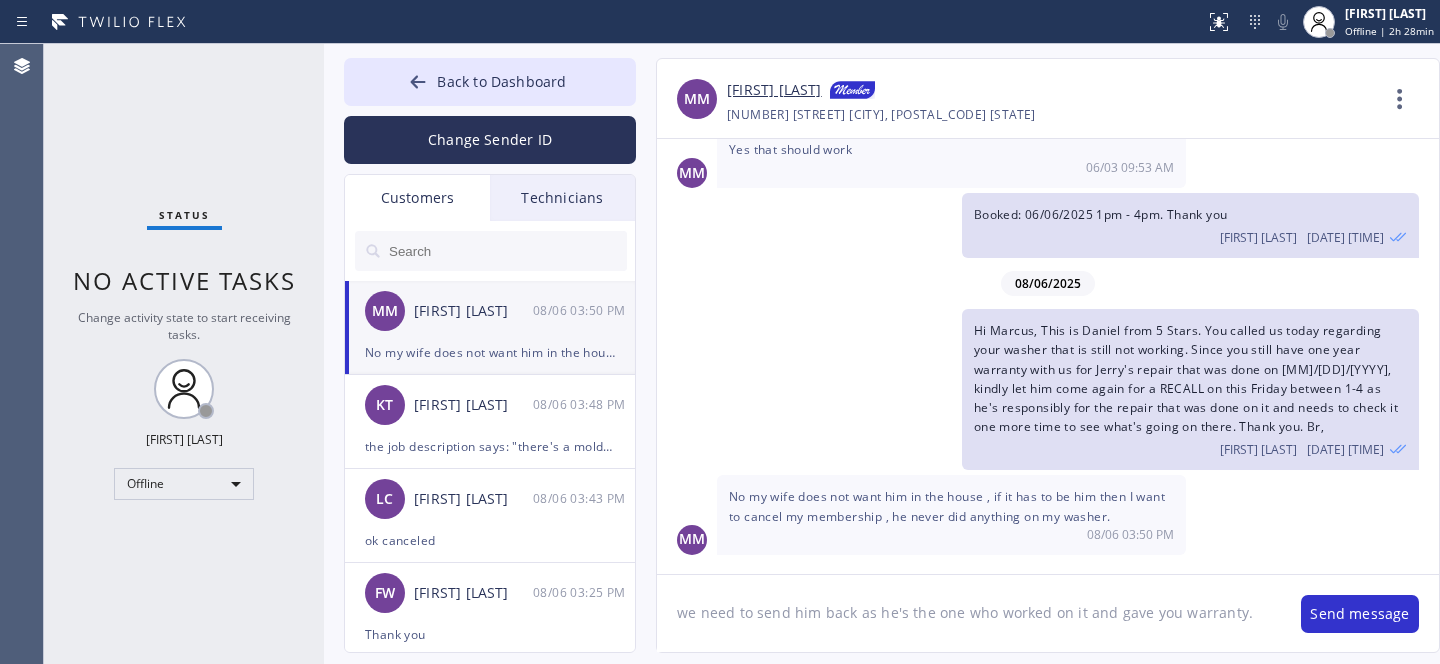 type on "we need to send him back as he's the one who worked on it and gave you warranty." 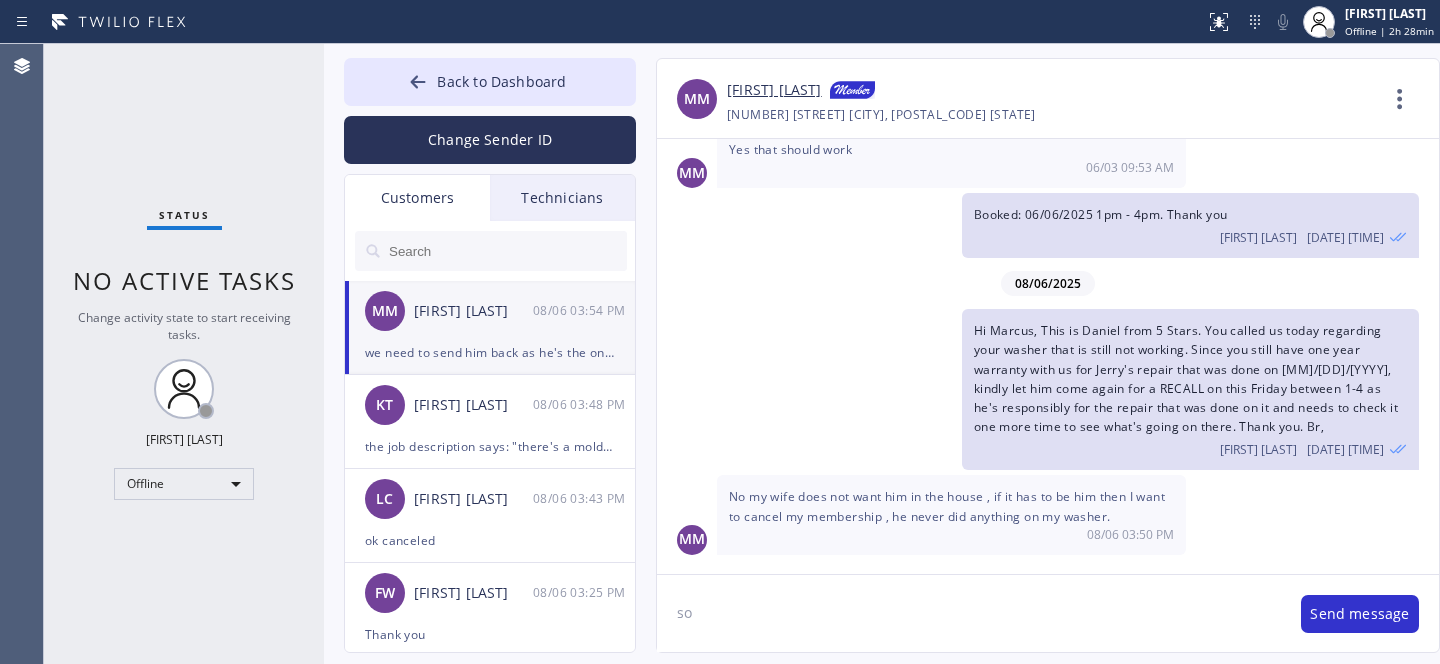 scroll, scrollTop: 274, scrollLeft: 0, axis: vertical 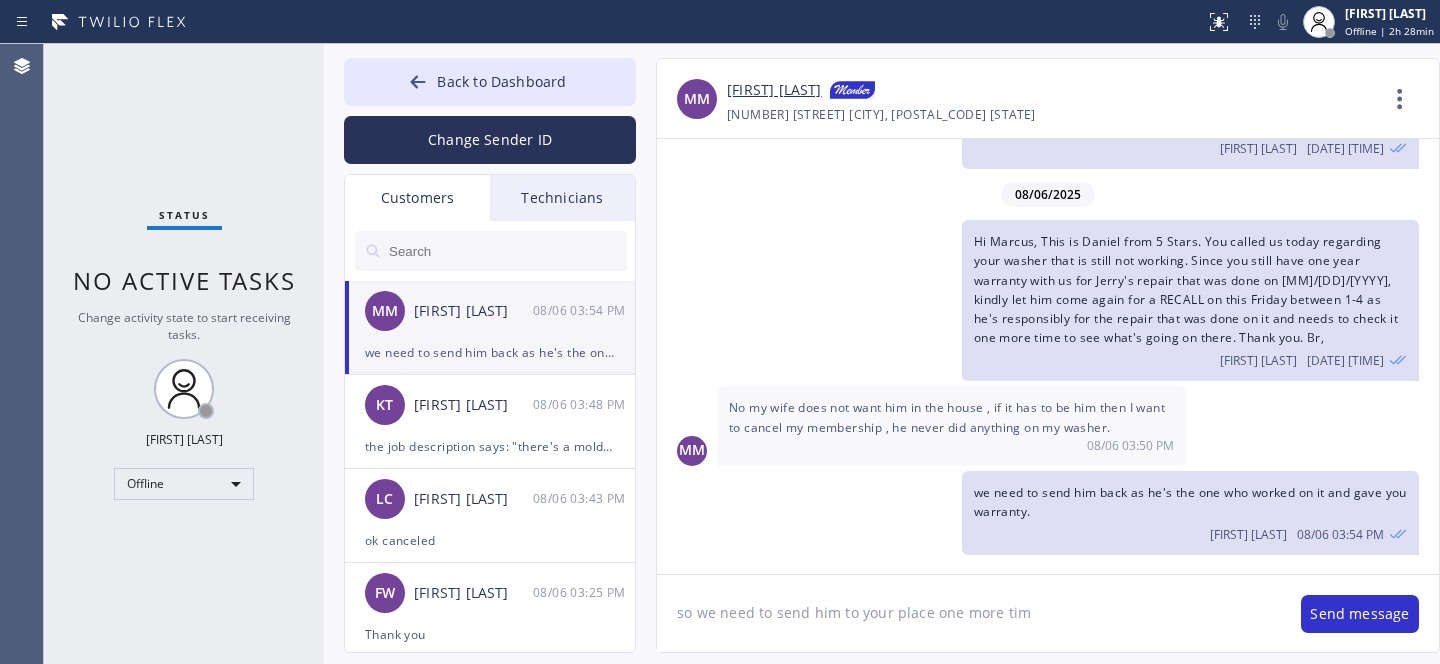type on "so we need to send him to your place one more time" 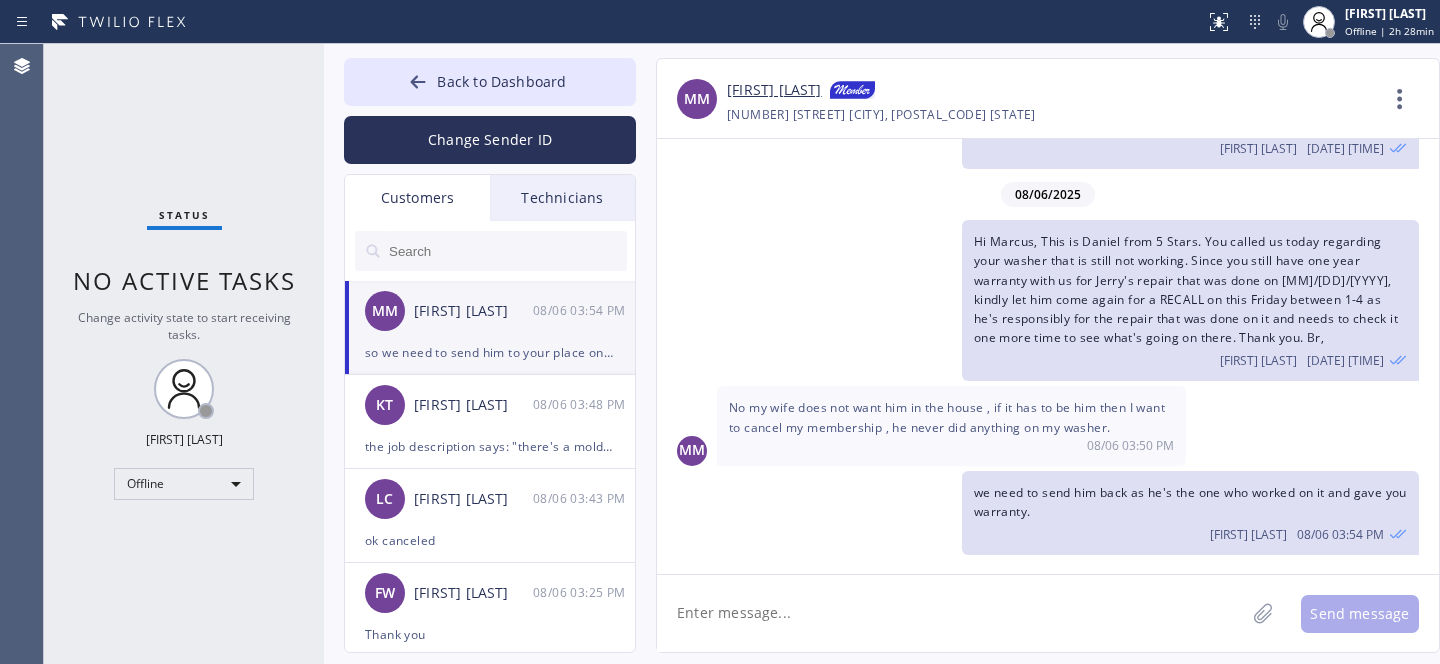 scroll, scrollTop: 344, scrollLeft: 0, axis: vertical 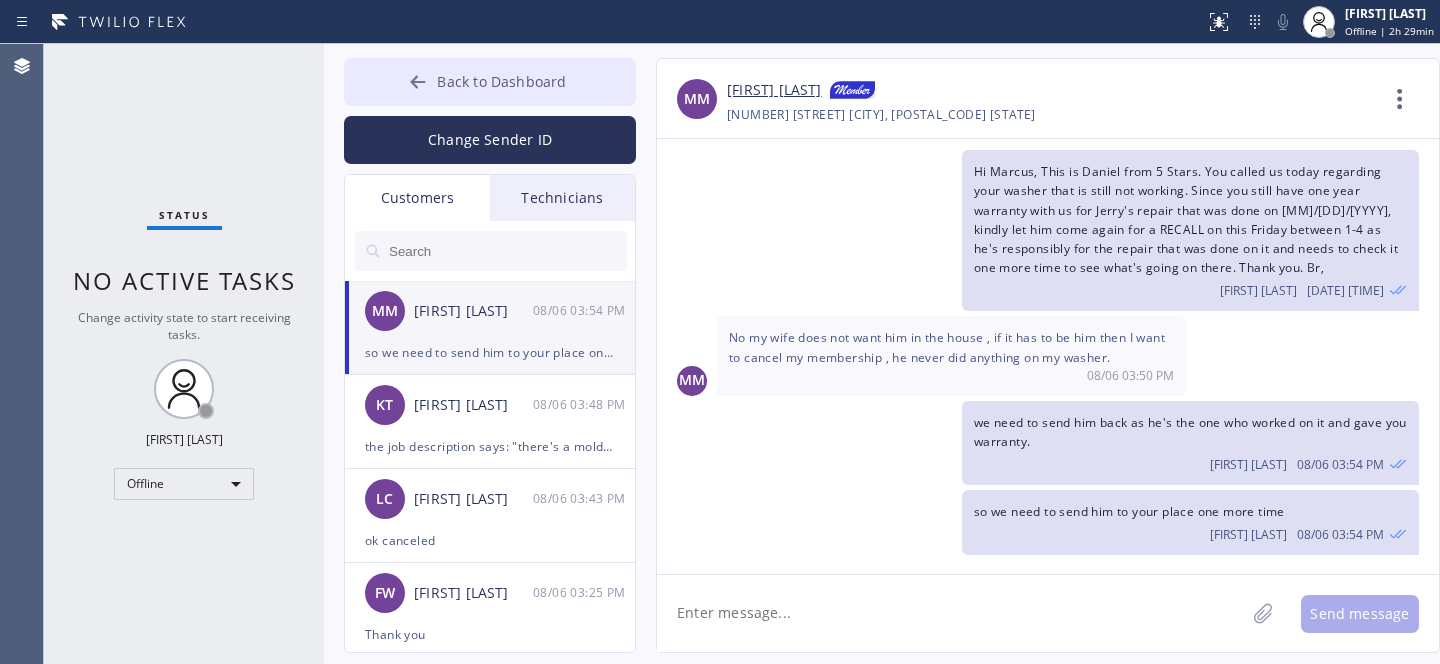 click on "Back to Dashboard" at bounding box center [501, 81] 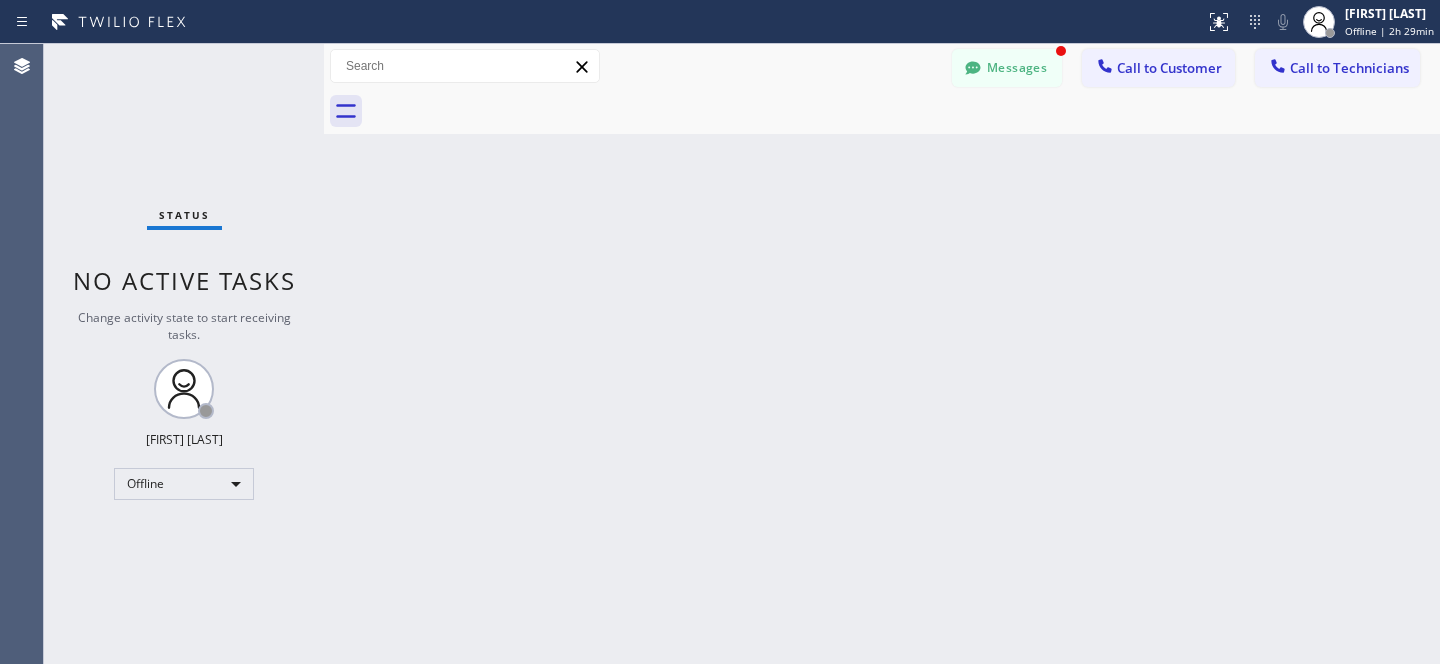 scroll, scrollTop: 408, scrollLeft: 0, axis: vertical 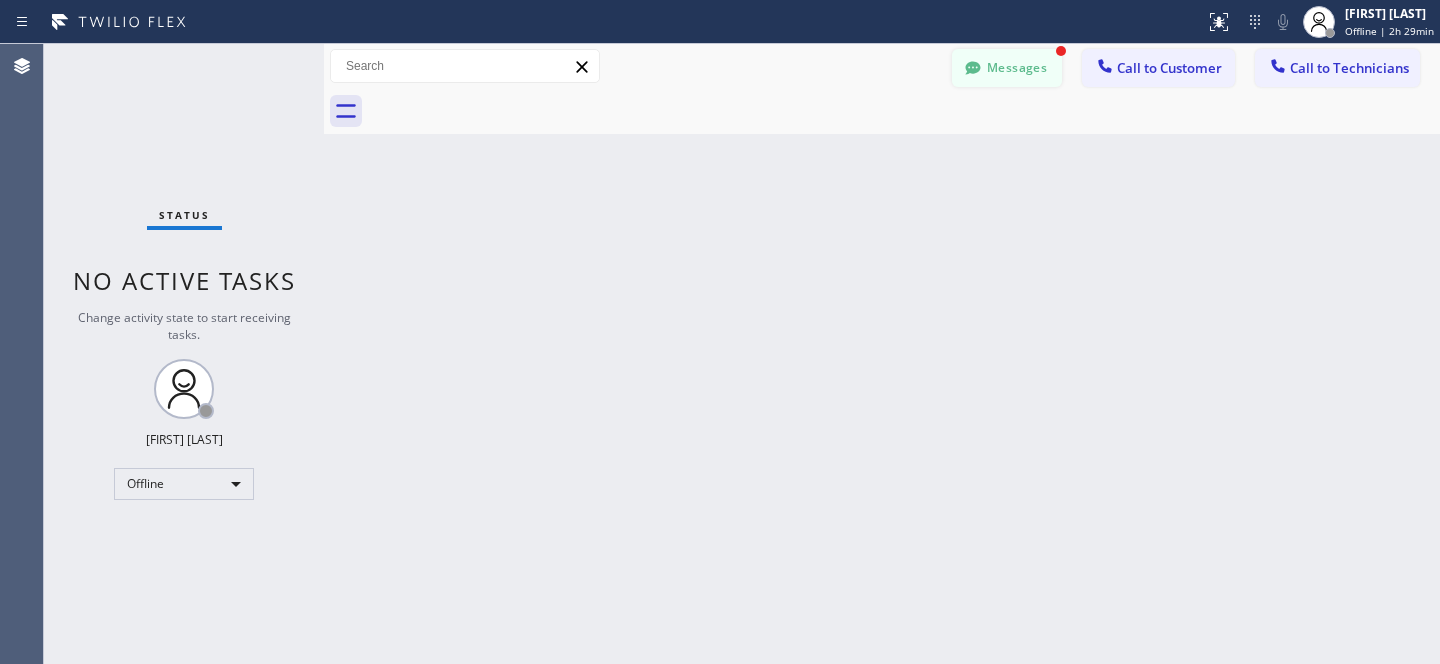 click on "Messages" at bounding box center [1007, 68] 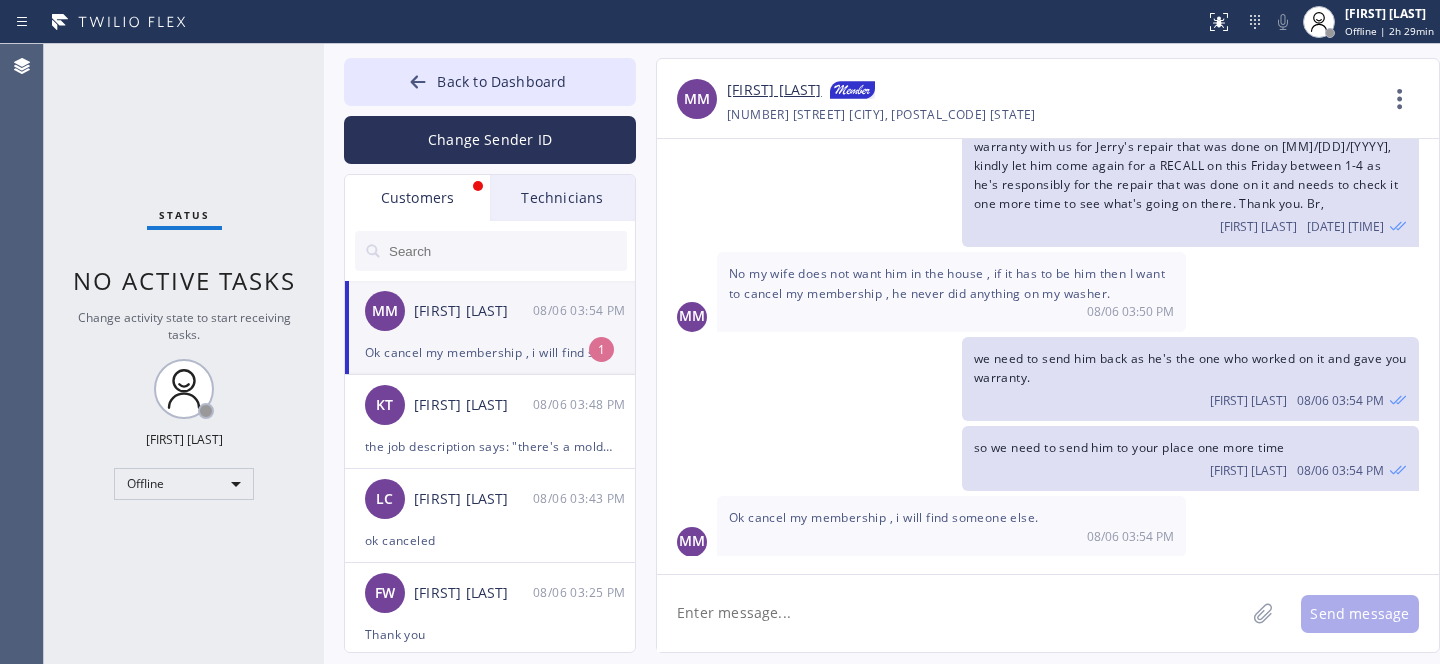click on "MM [FIRST] [LAST] [MM]/[DD] [HH]:[MM] [AM/PM]" at bounding box center (491, 311) 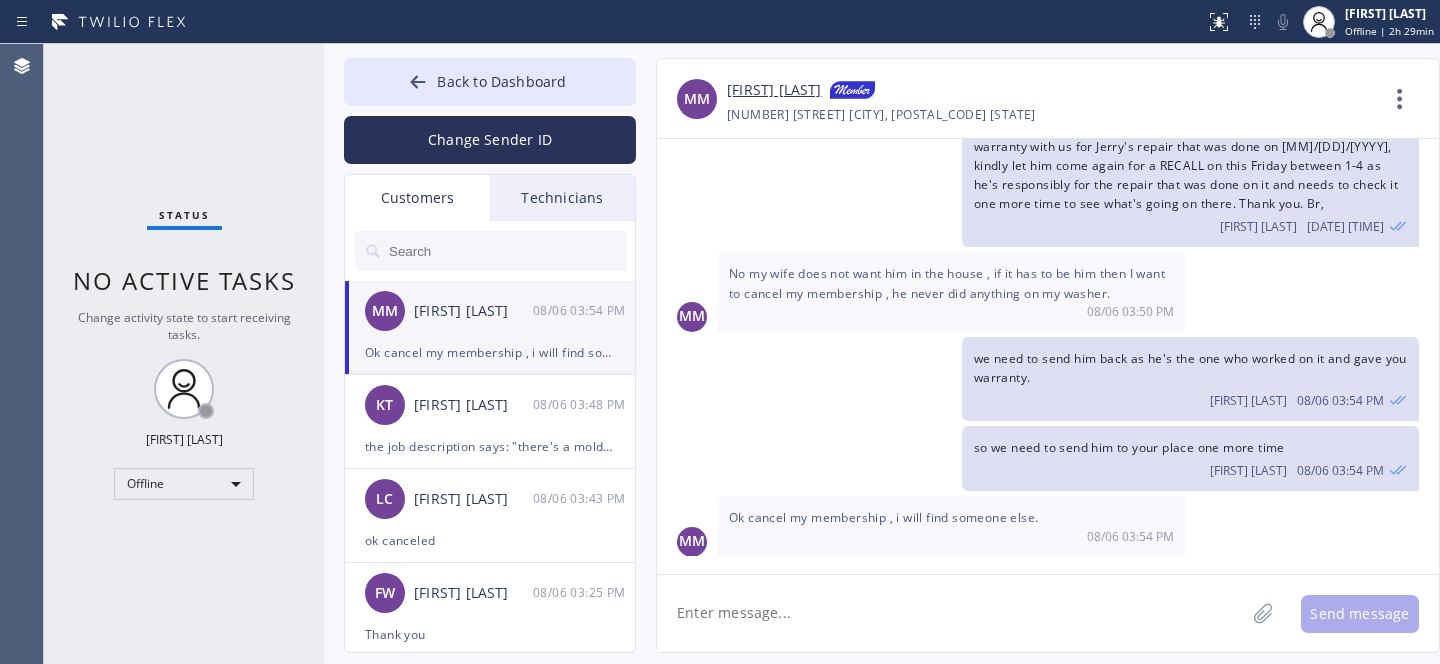 click 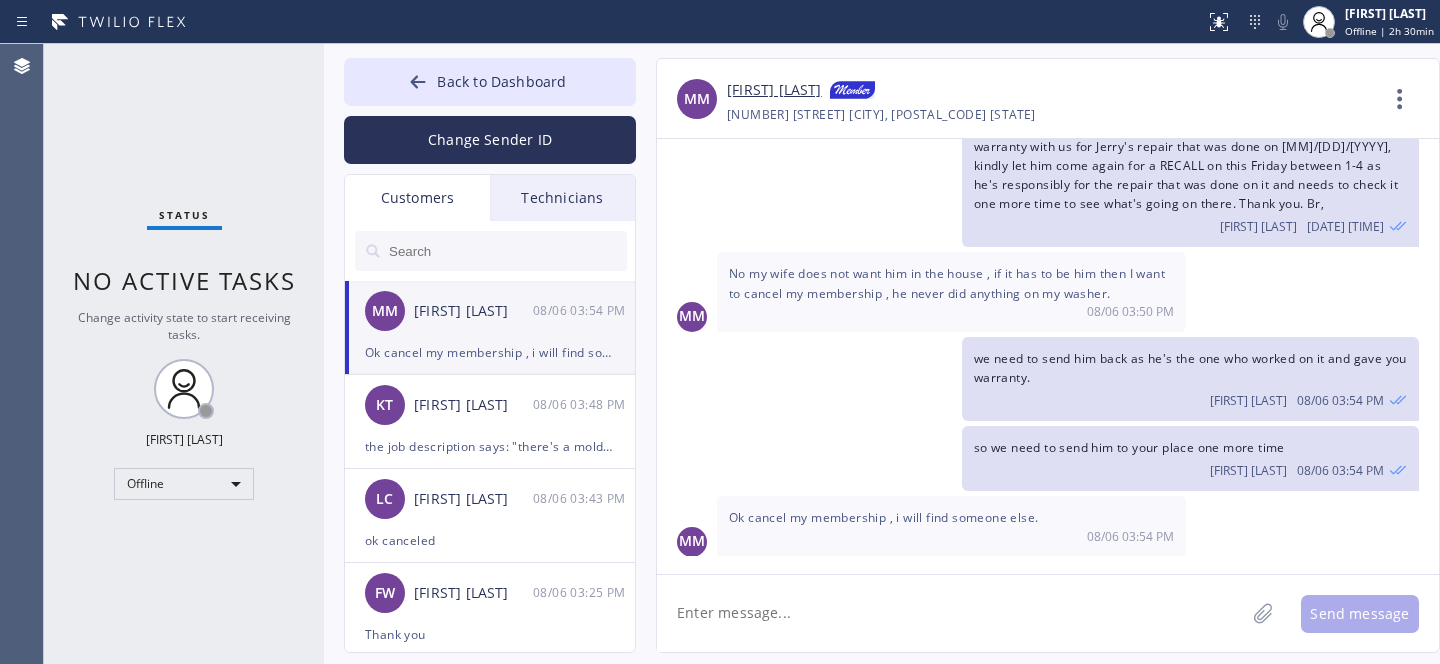 click 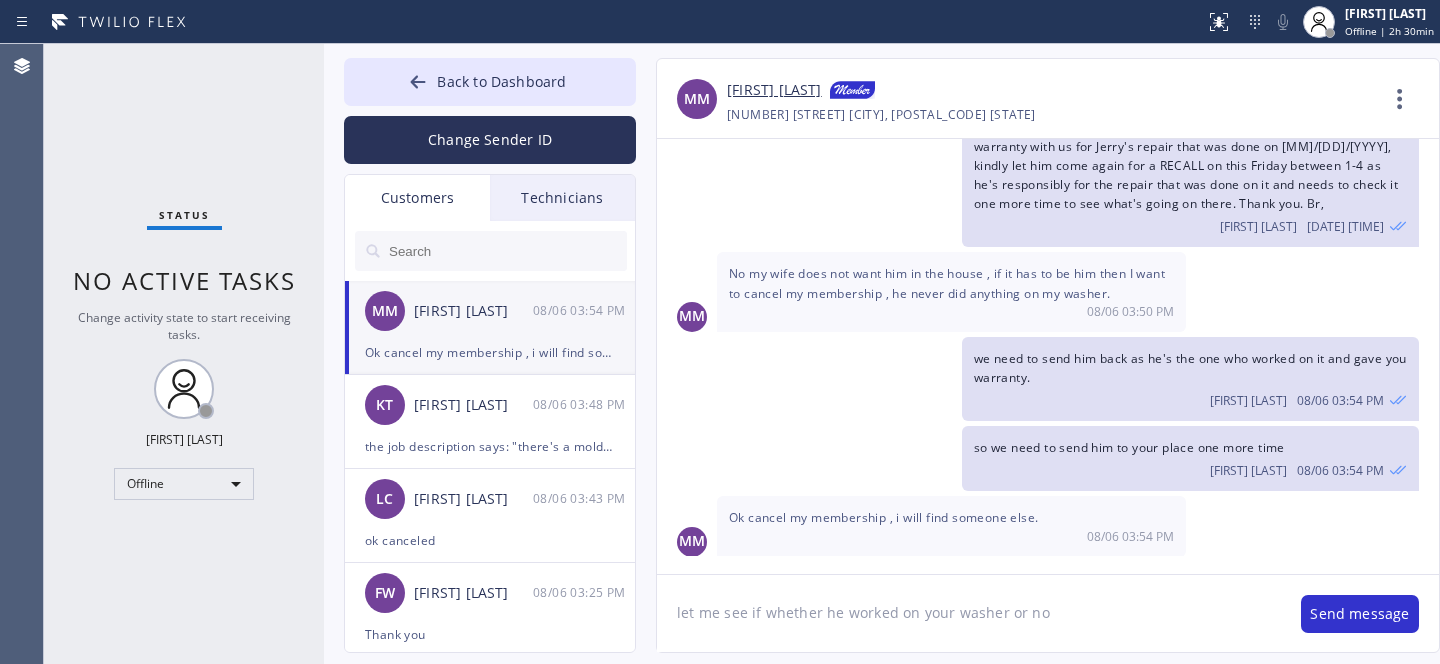 type on "let me see if whether he worked on your washer or not" 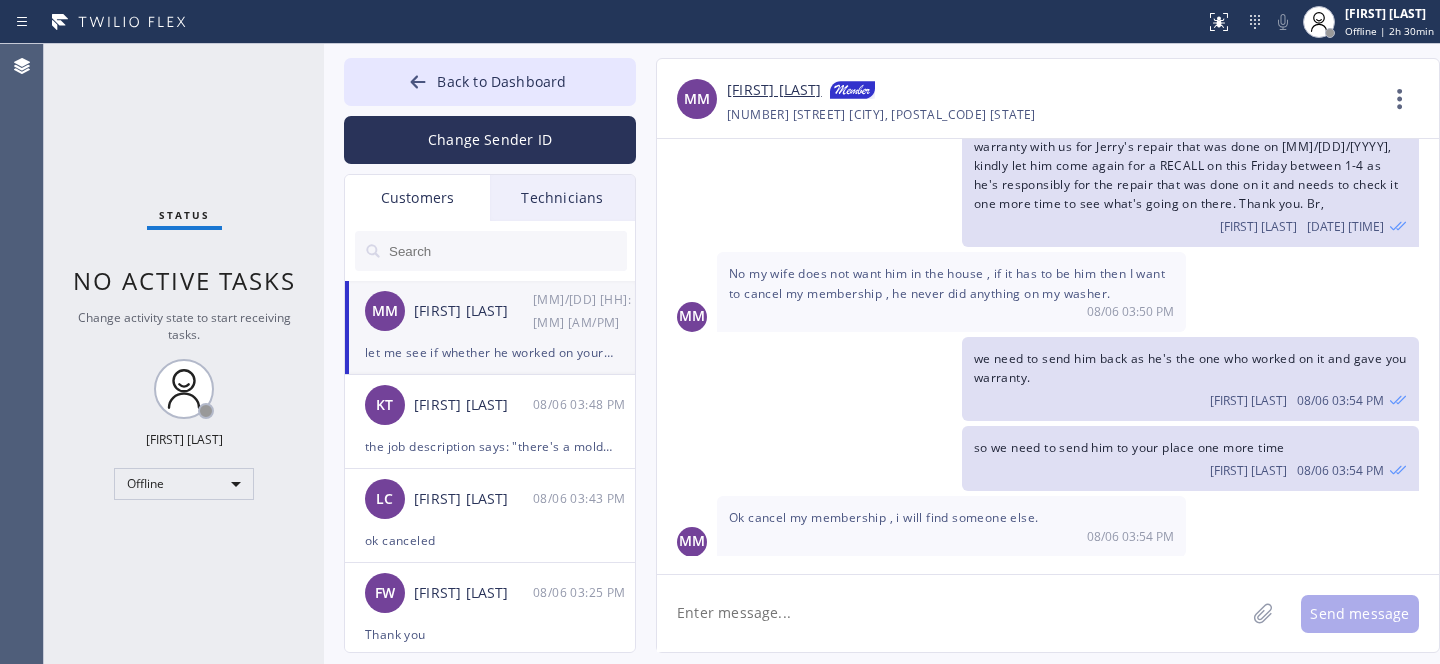 scroll, scrollTop: 478, scrollLeft: 0, axis: vertical 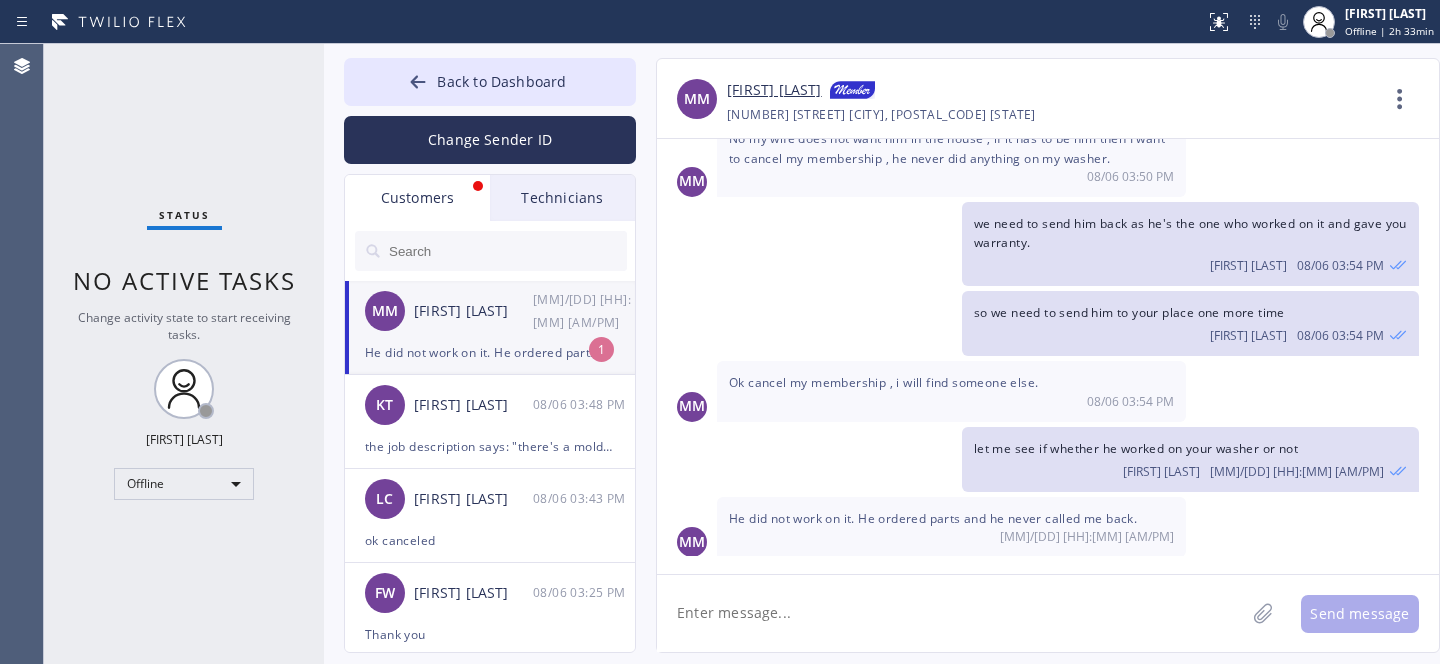 click on "MM [FIRST] [LAST] [DATE] [TIME]" at bounding box center (491, 311) 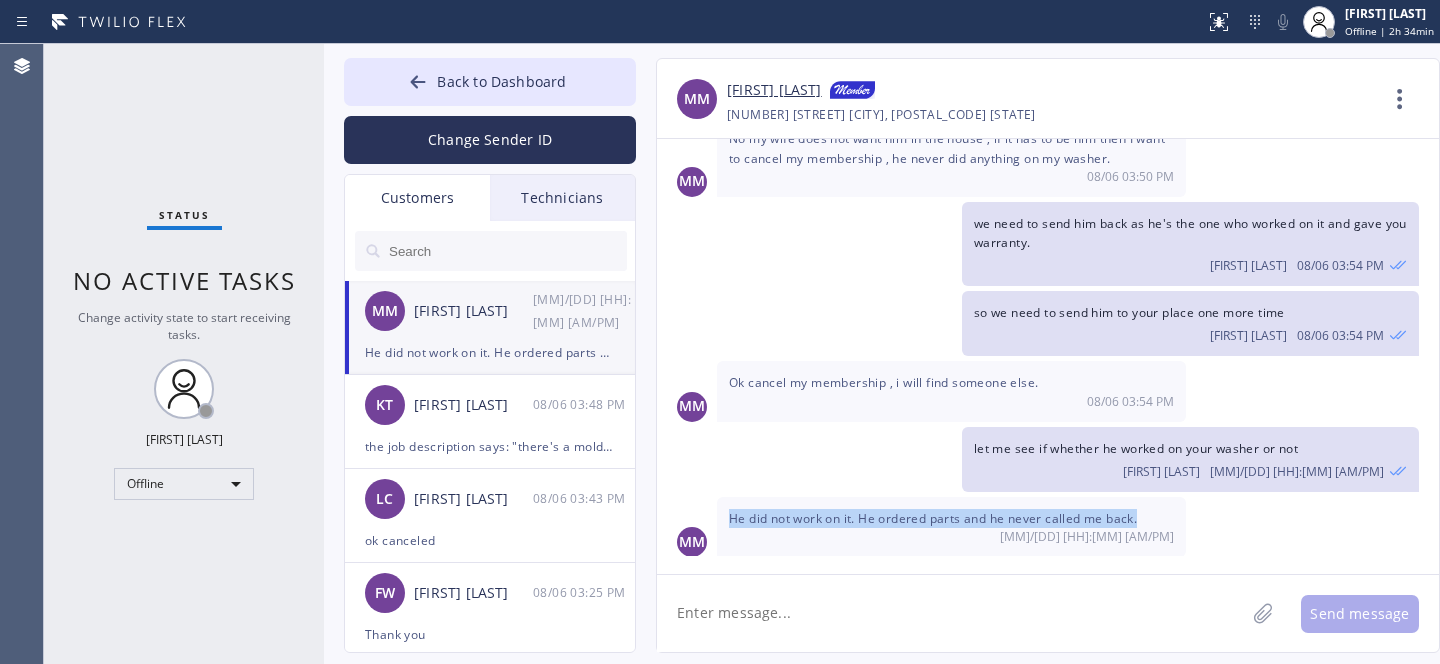 drag, startPoint x: 730, startPoint y: 515, endPoint x: 1151, endPoint y: 517, distance: 421.00476 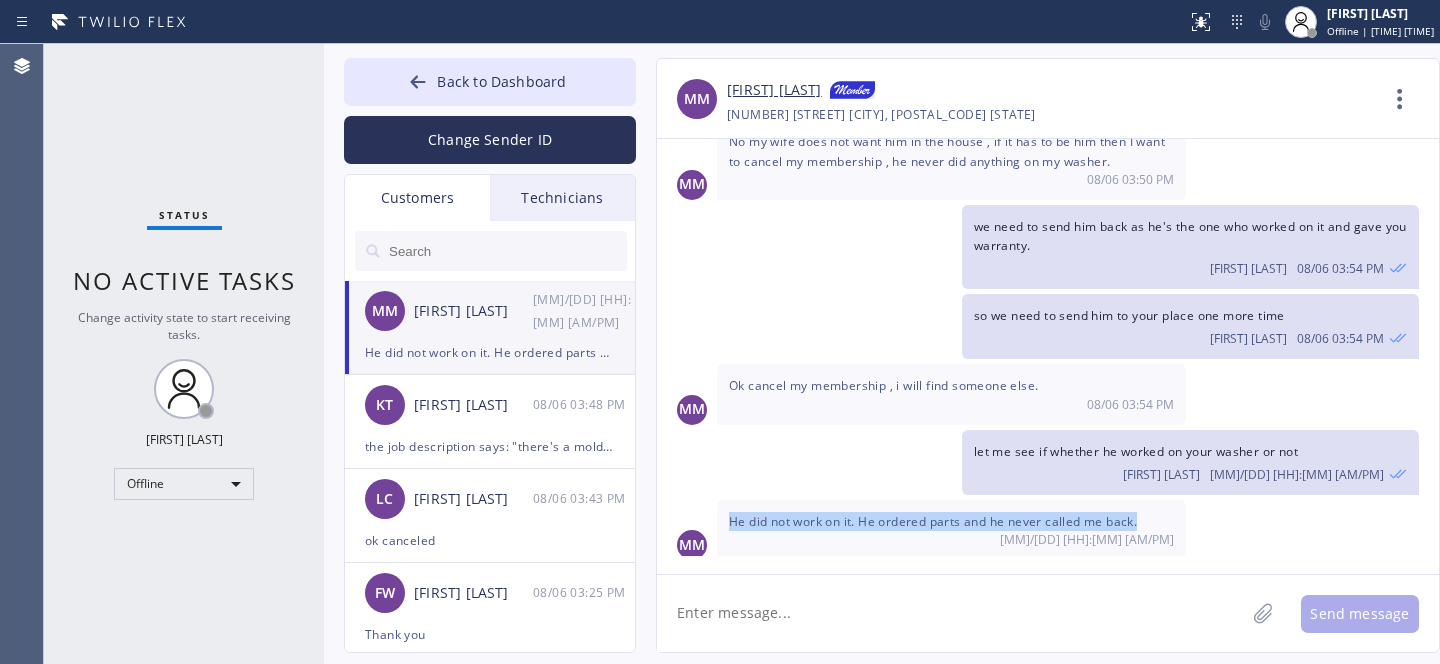 scroll, scrollTop: 543, scrollLeft: 0, axis: vertical 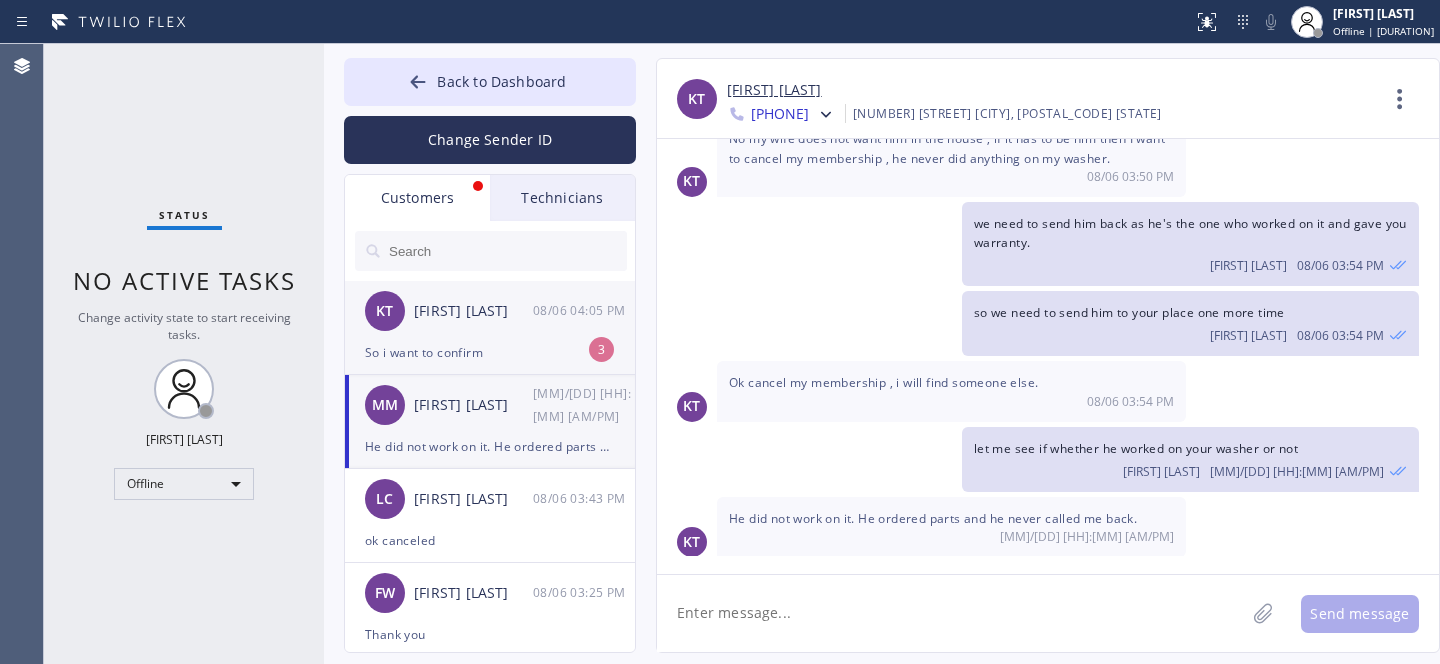 click on "So i want to confirm" at bounding box center [490, 352] 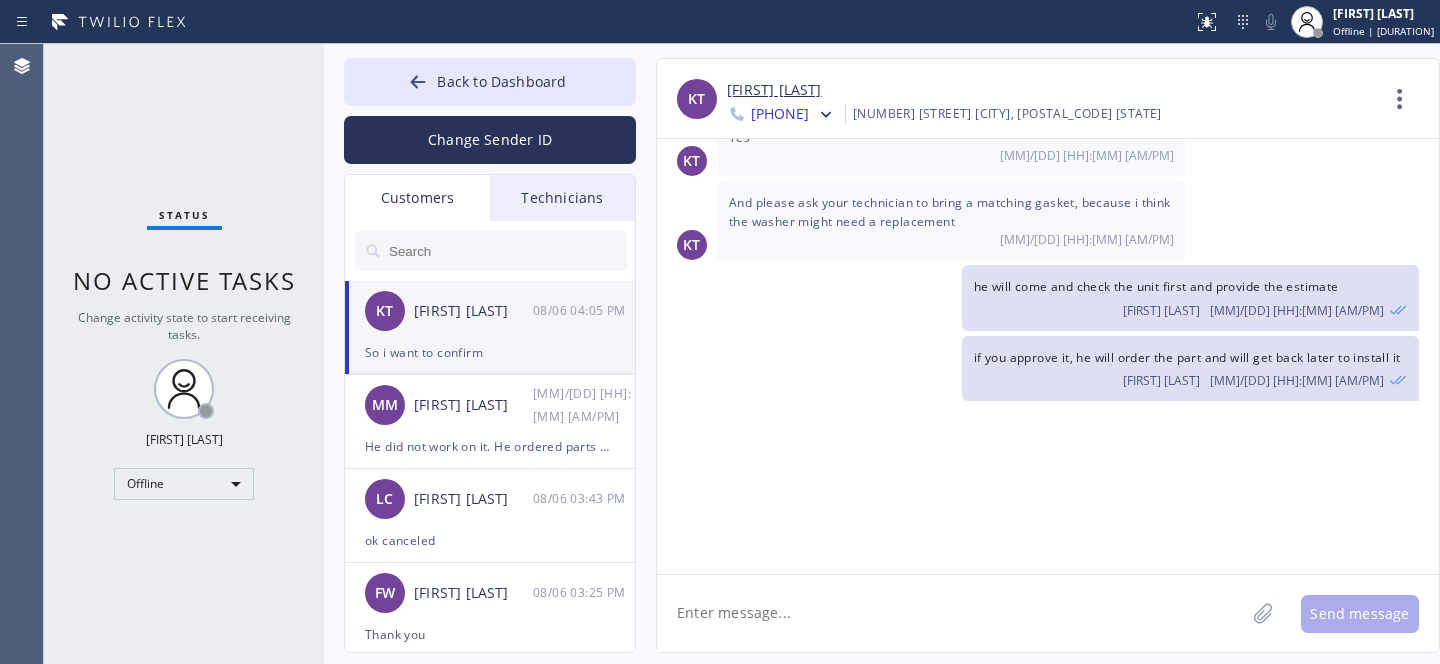 scroll, scrollTop: 1419, scrollLeft: 0, axis: vertical 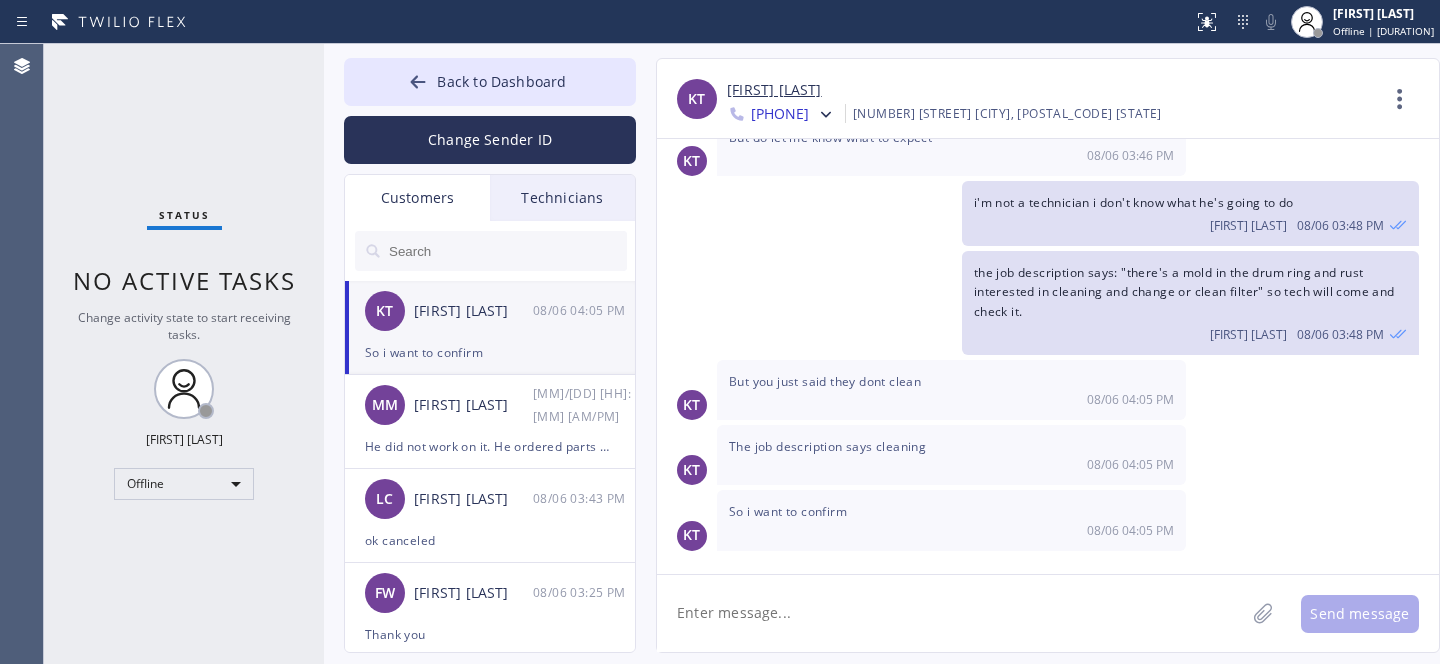 click 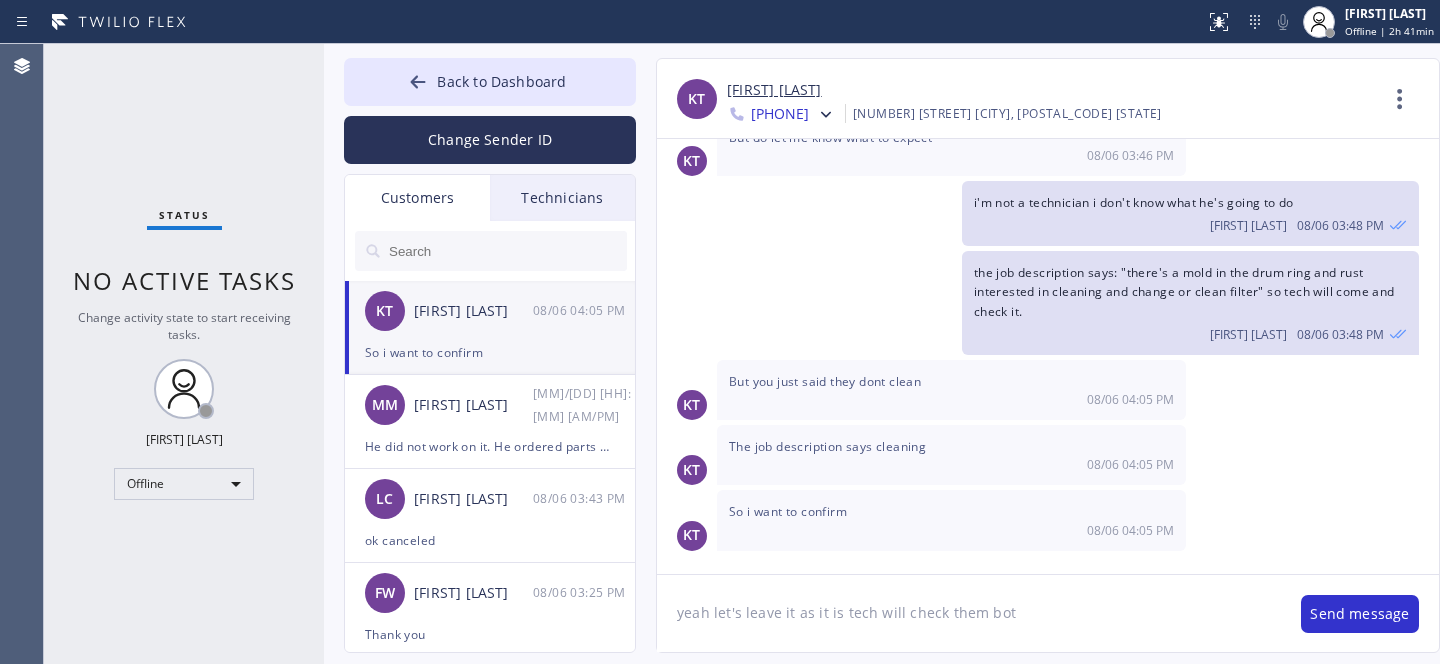type on "yeah let's leave it as it is tech will check them both" 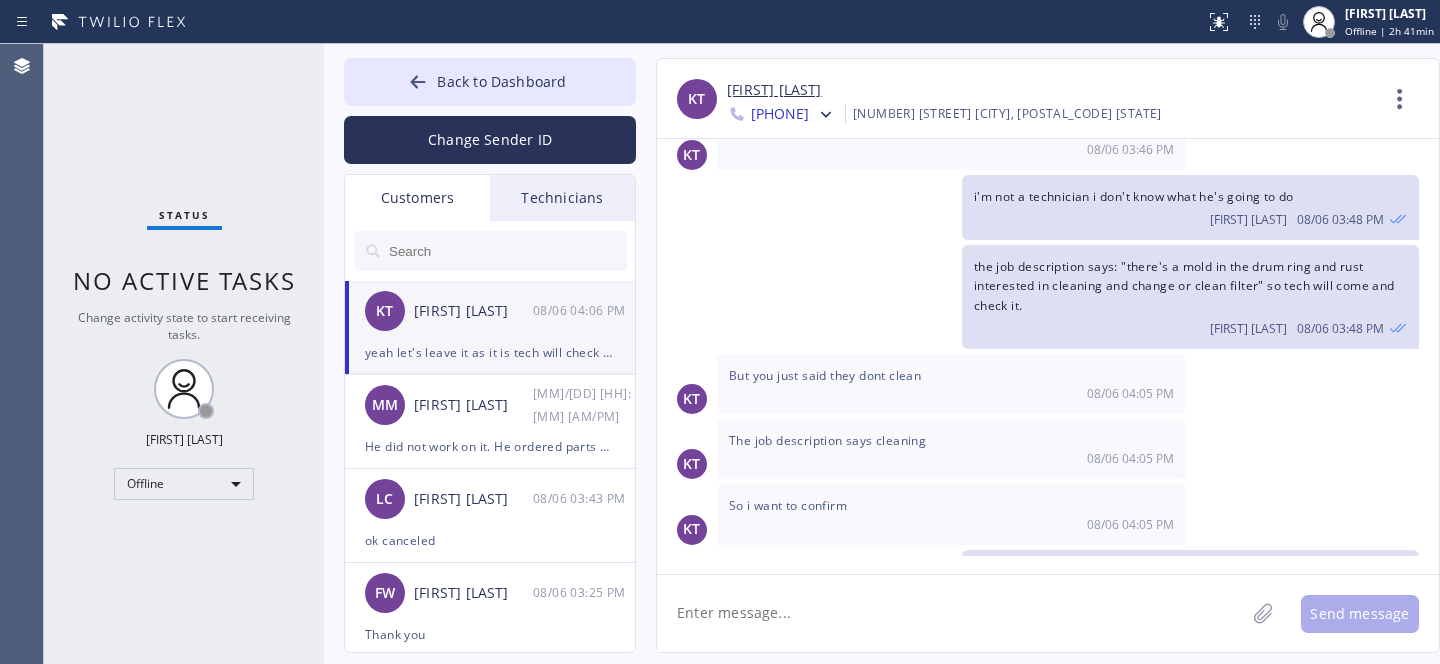 scroll, scrollTop: 1489, scrollLeft: 0, axis: vertical 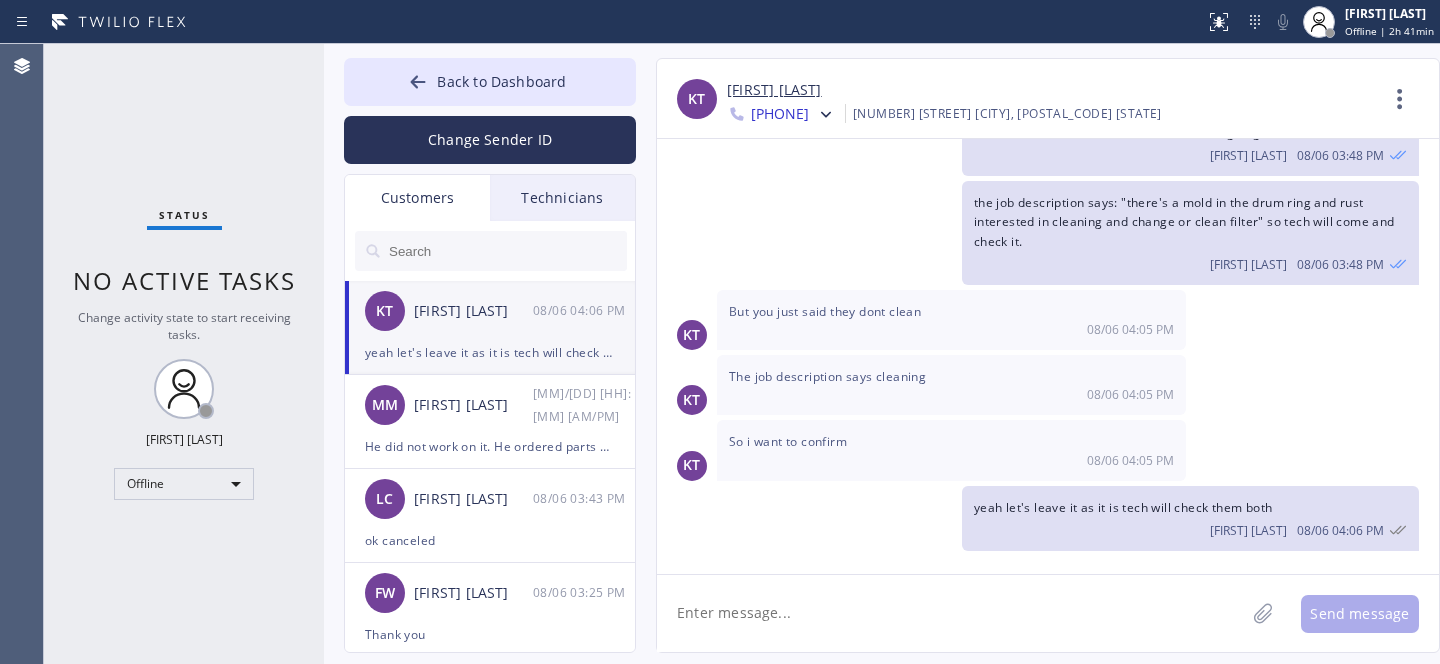 click at bounding box center [507, 251] 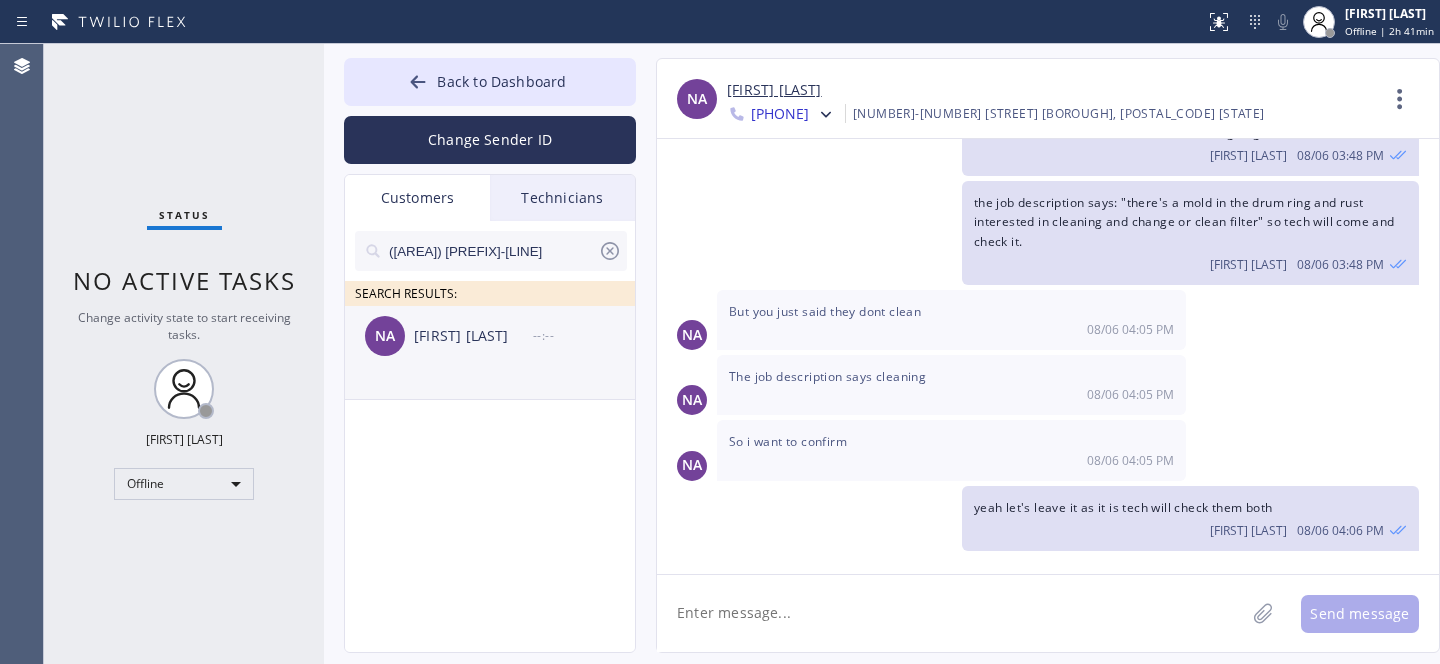 click on "[FIRST] [LAST] --:--" at bounding box center [491, 336] 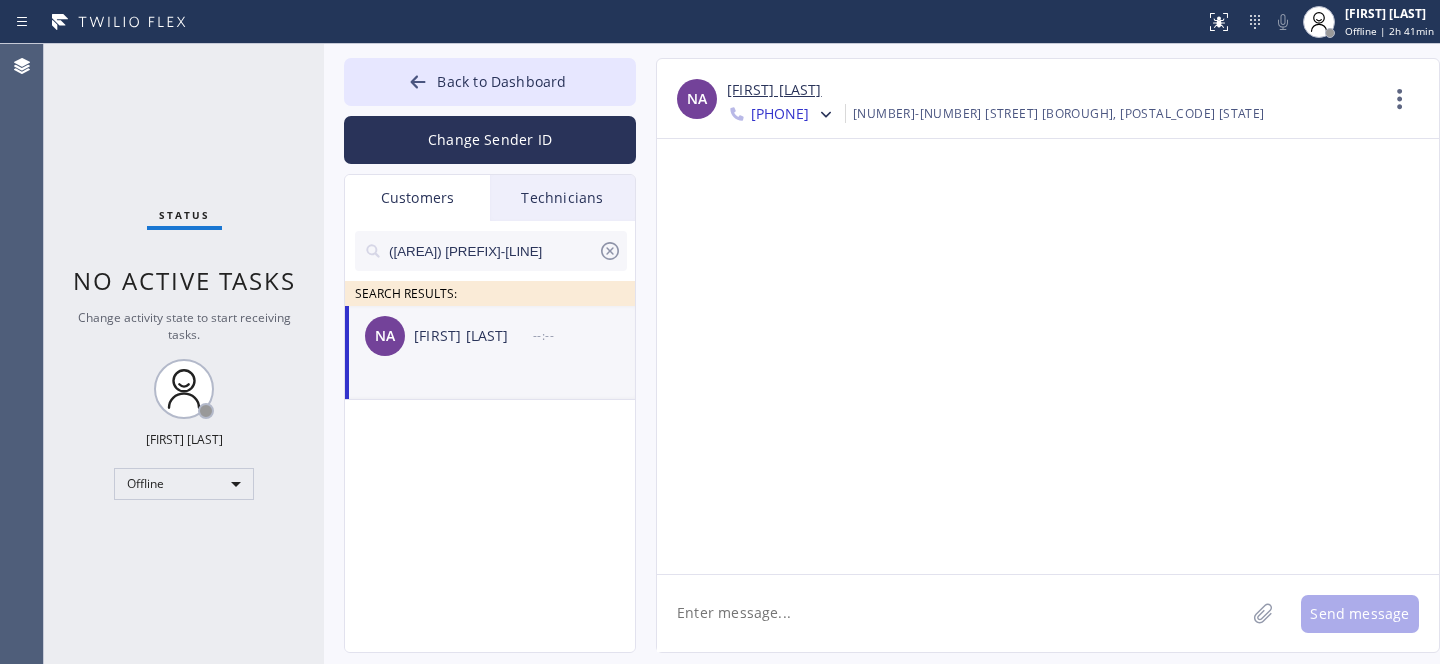scroll, scrollTop: 0, scrollLeft: 0, axis: both 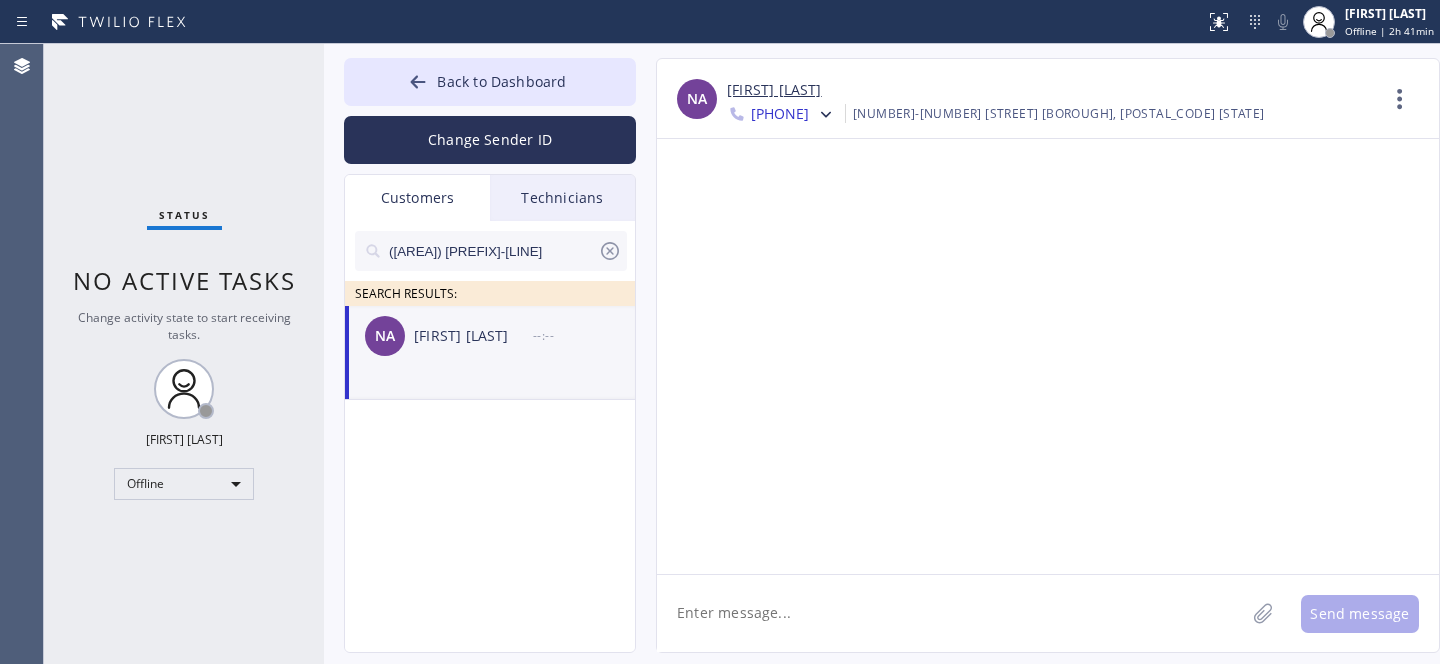 click 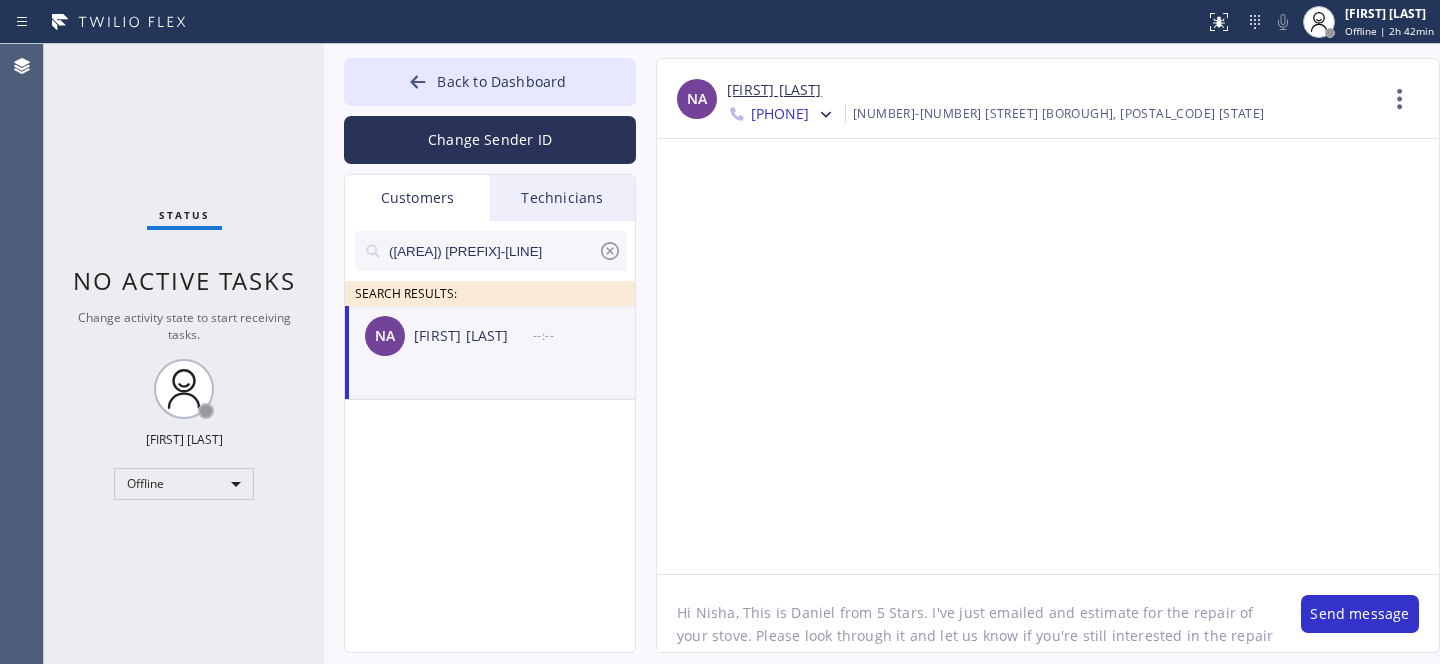 scroll, scrollTop: 16, scrollLeft: 0, axis: vertical 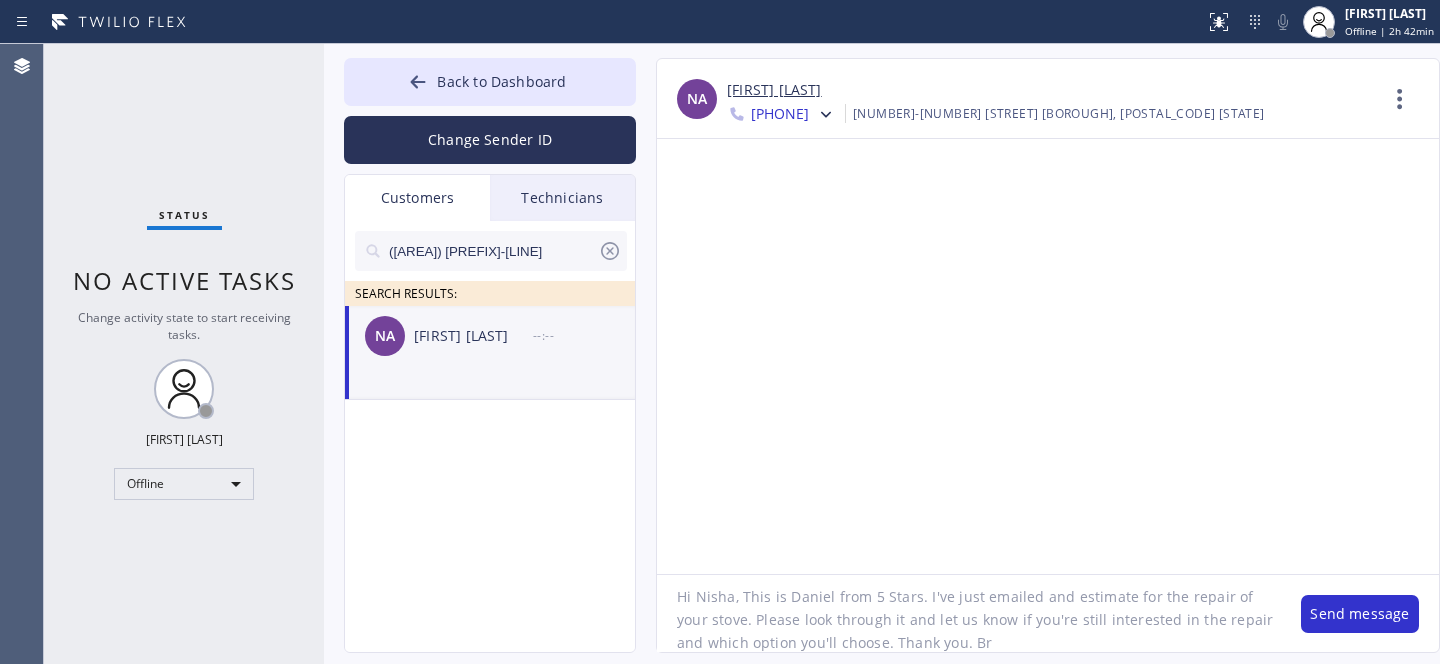 type on "Hi Nisha, This is Daniel from 5 Stars. I've just emailed and estimate for the repair of your stove. Please look through it and let us know if you're still interested in the repair and which option you'll choose. Thank you. Br," 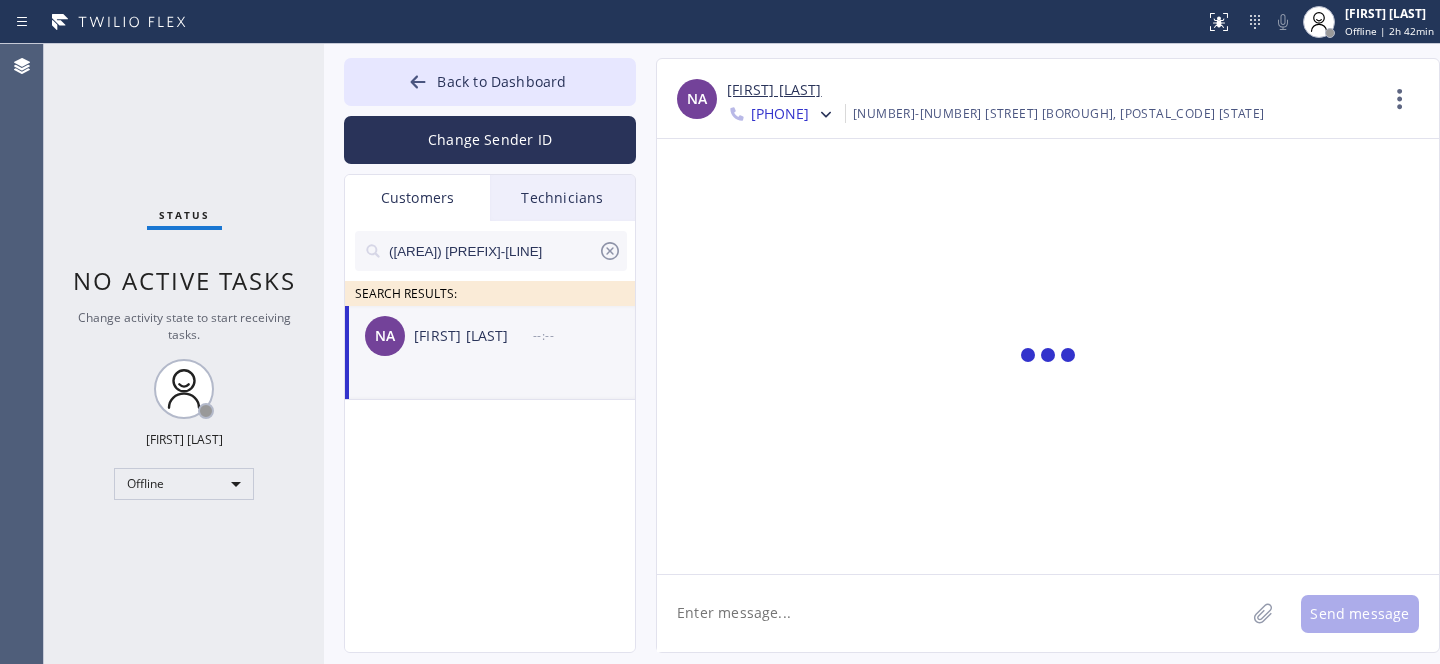 scroll, scrollTop: 0, scrollLeft: 0, axis: both 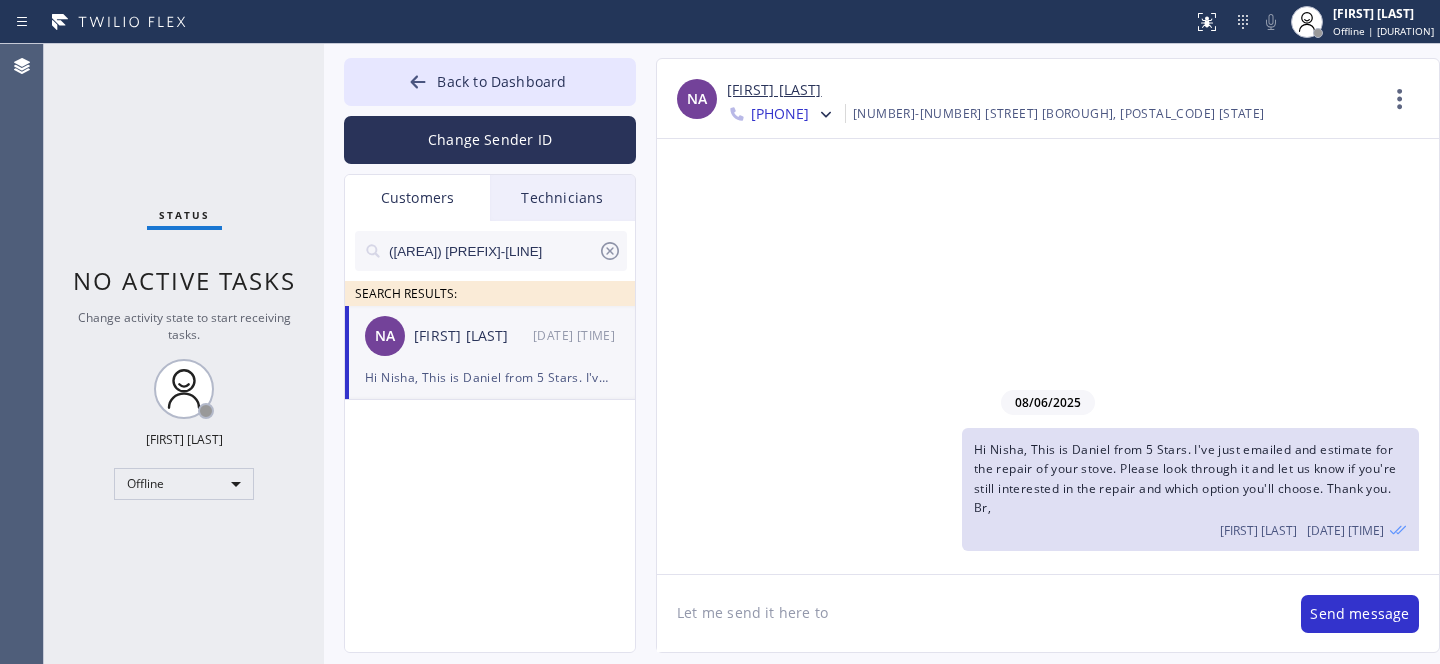 type on "Let me send it here too" 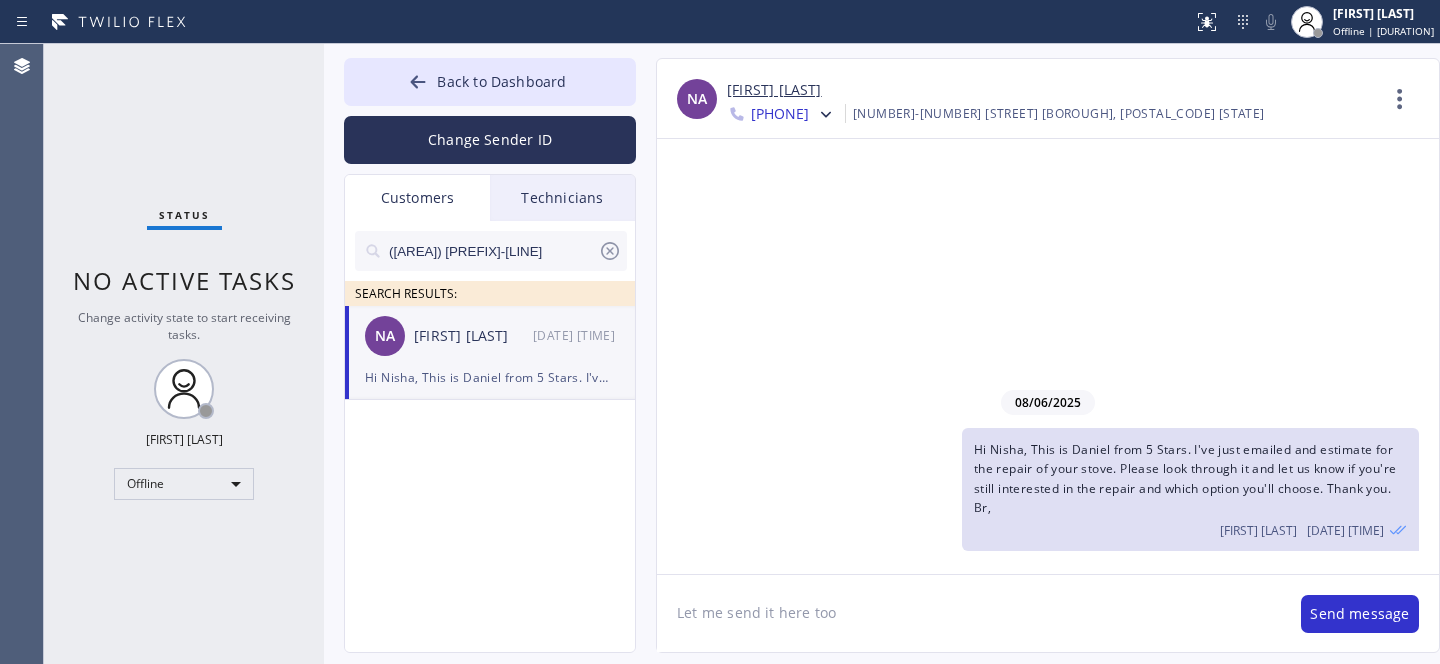 type 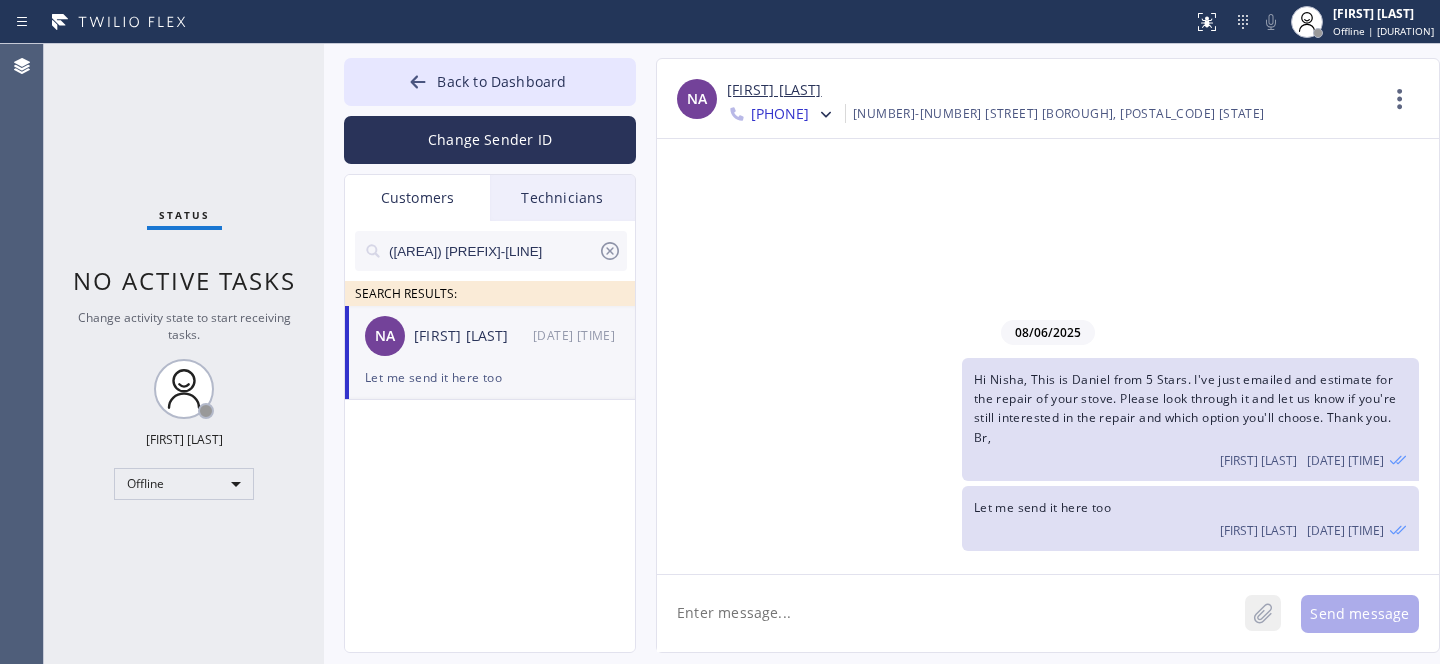 click 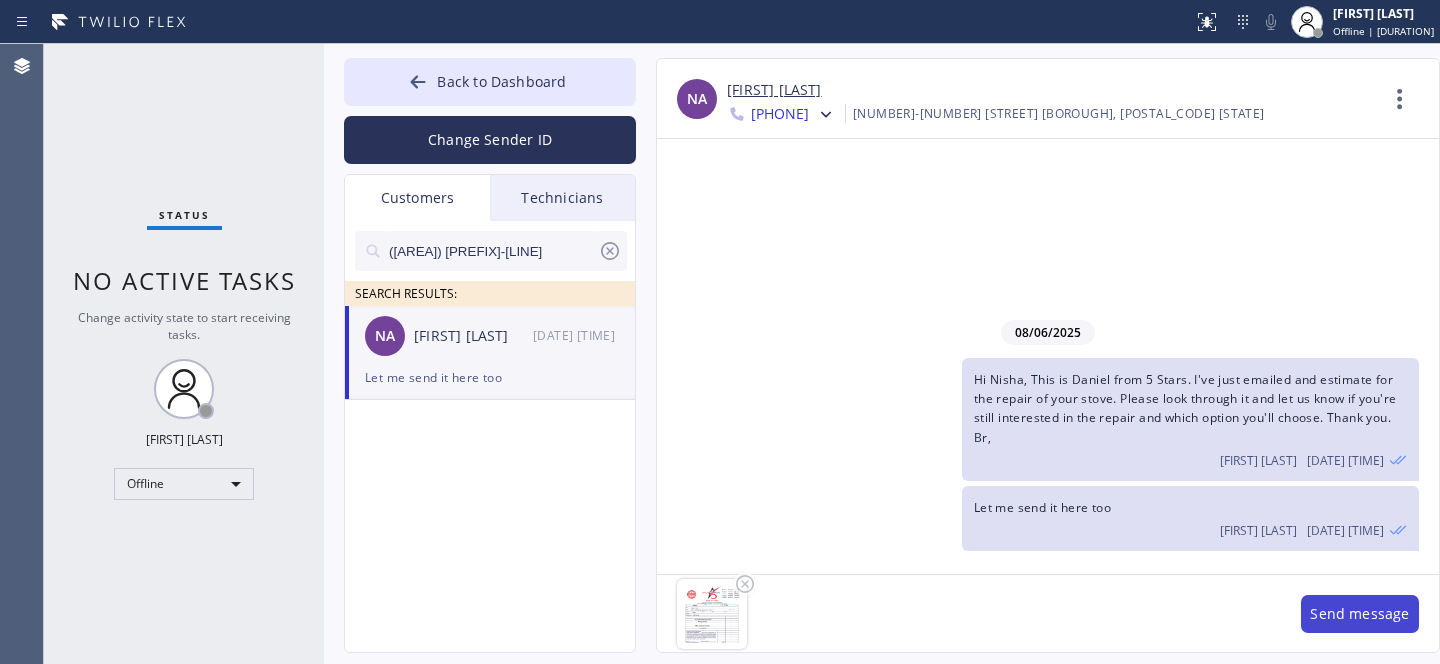 click on "Send message" at bounding box center [1360, 614] 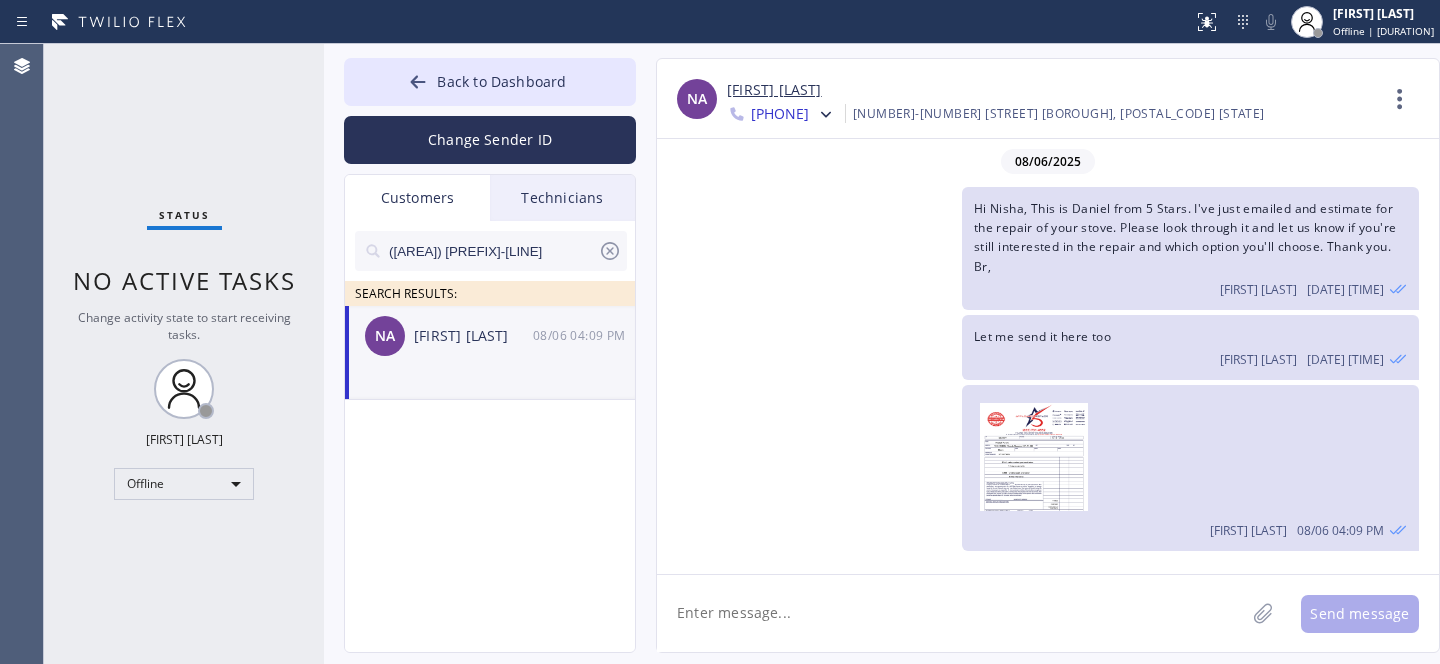 click 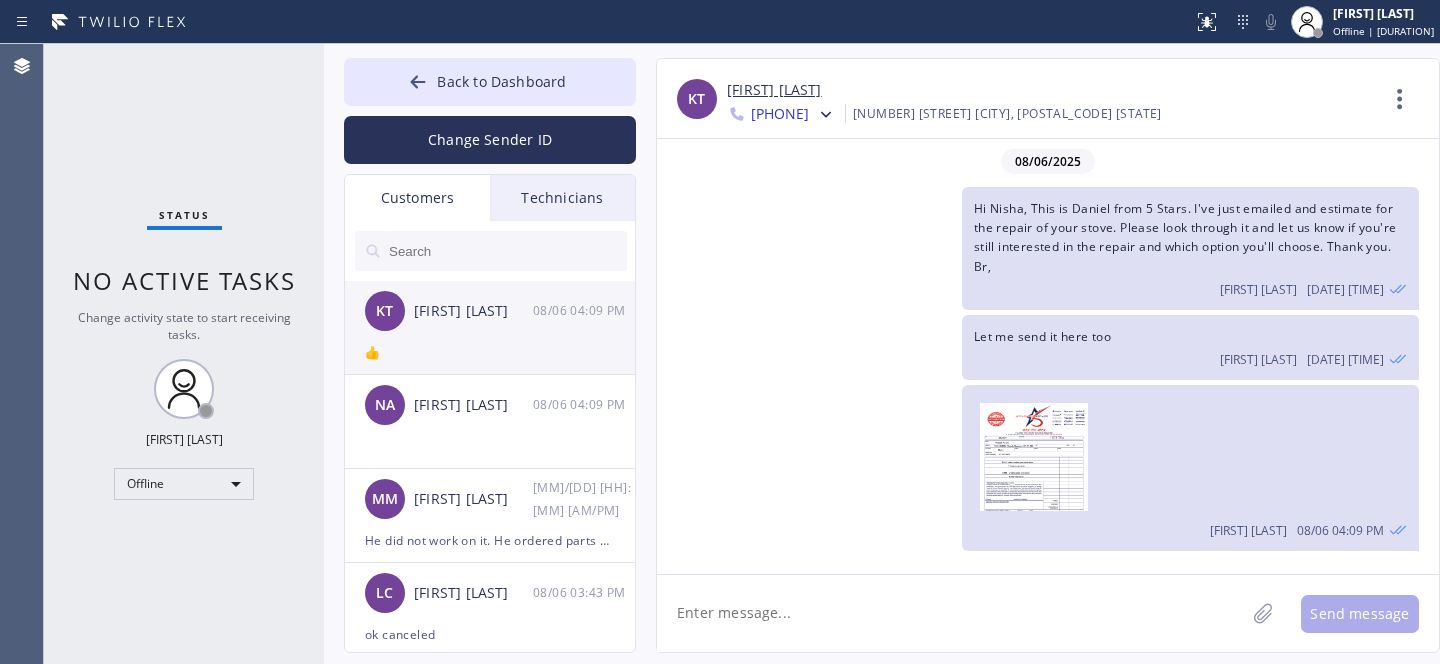 click on "👍" at bounding box center [490, 352] 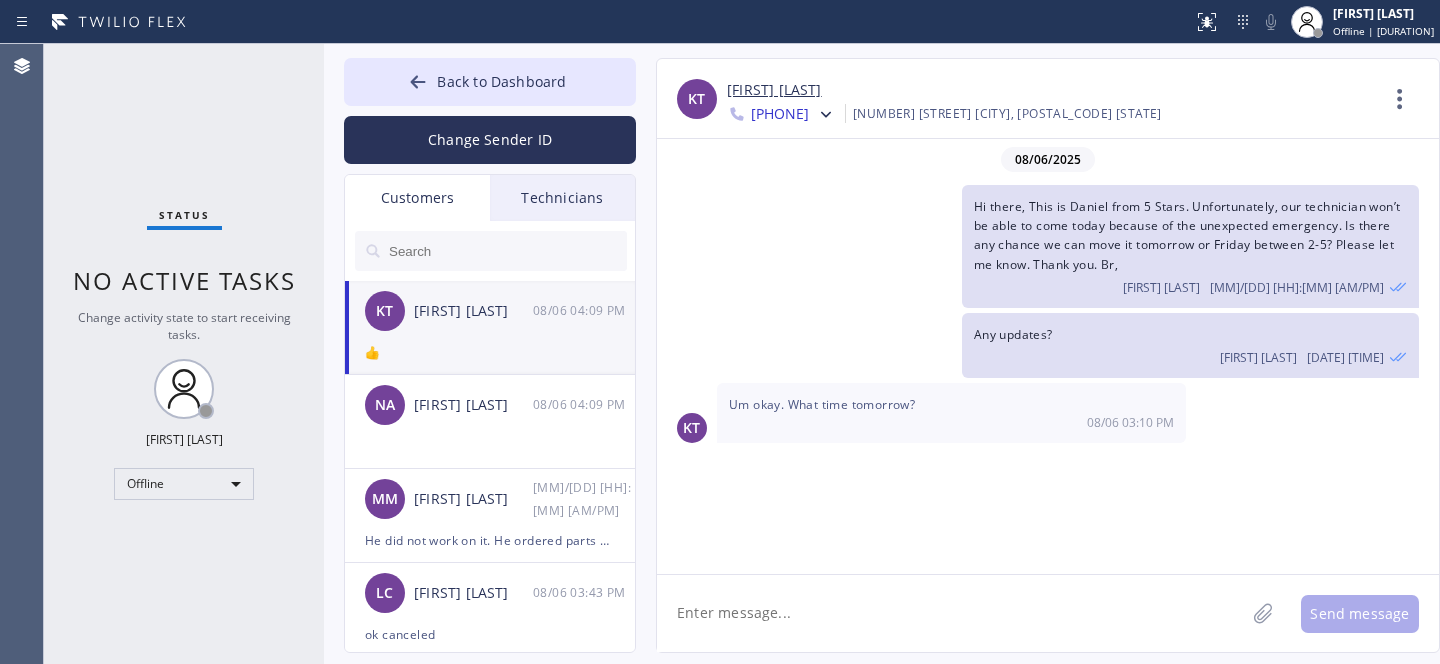scroll, scrollTop: 1553, scrollLeft: 0, axis: vertical 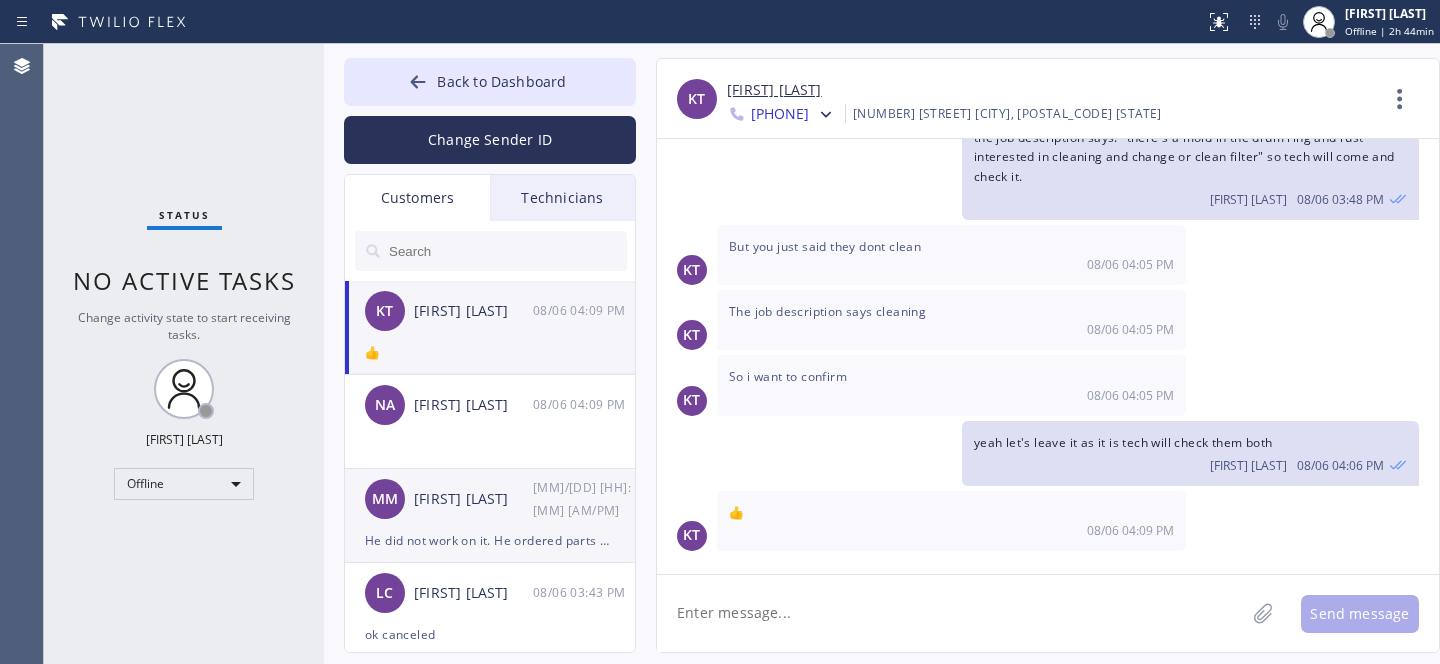 click on "MM [FIRST] [LAST] [DATE] [TIME]" at bounding box center [491, 499] 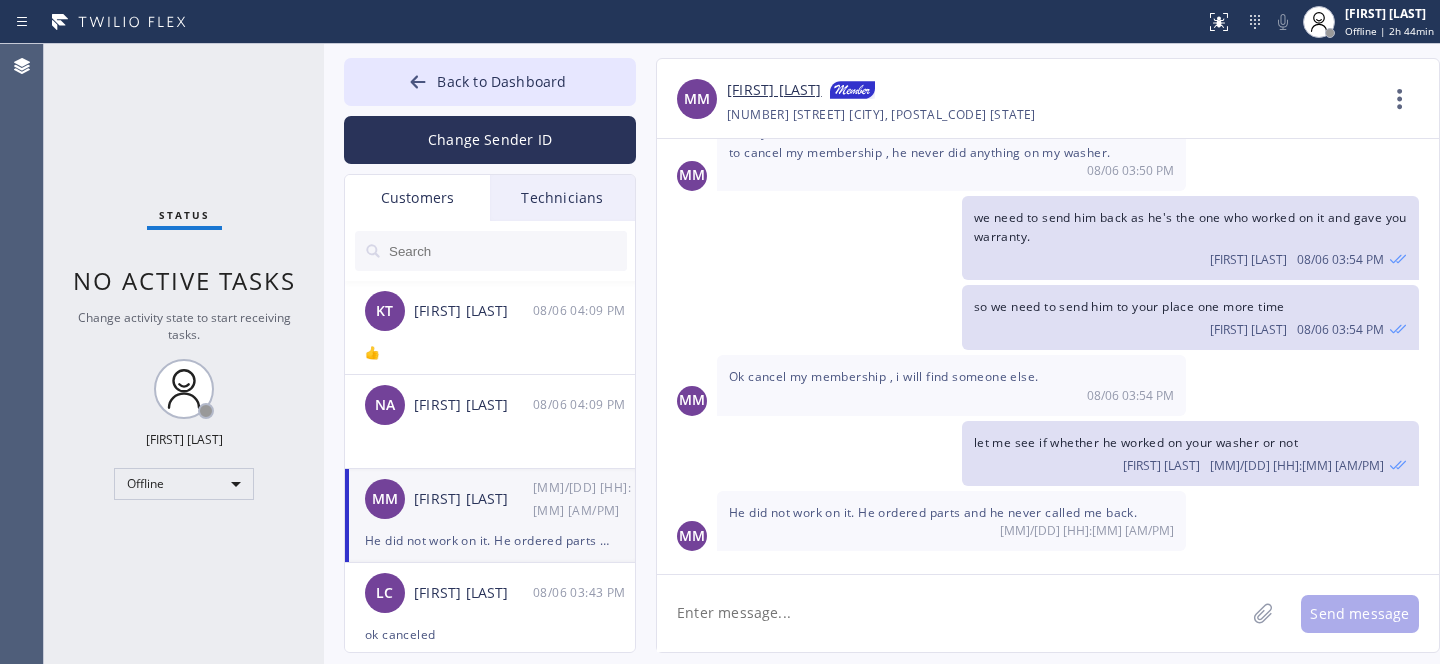 scroll, scrollTop: 543, scrollLeft: 0, axis: vertical 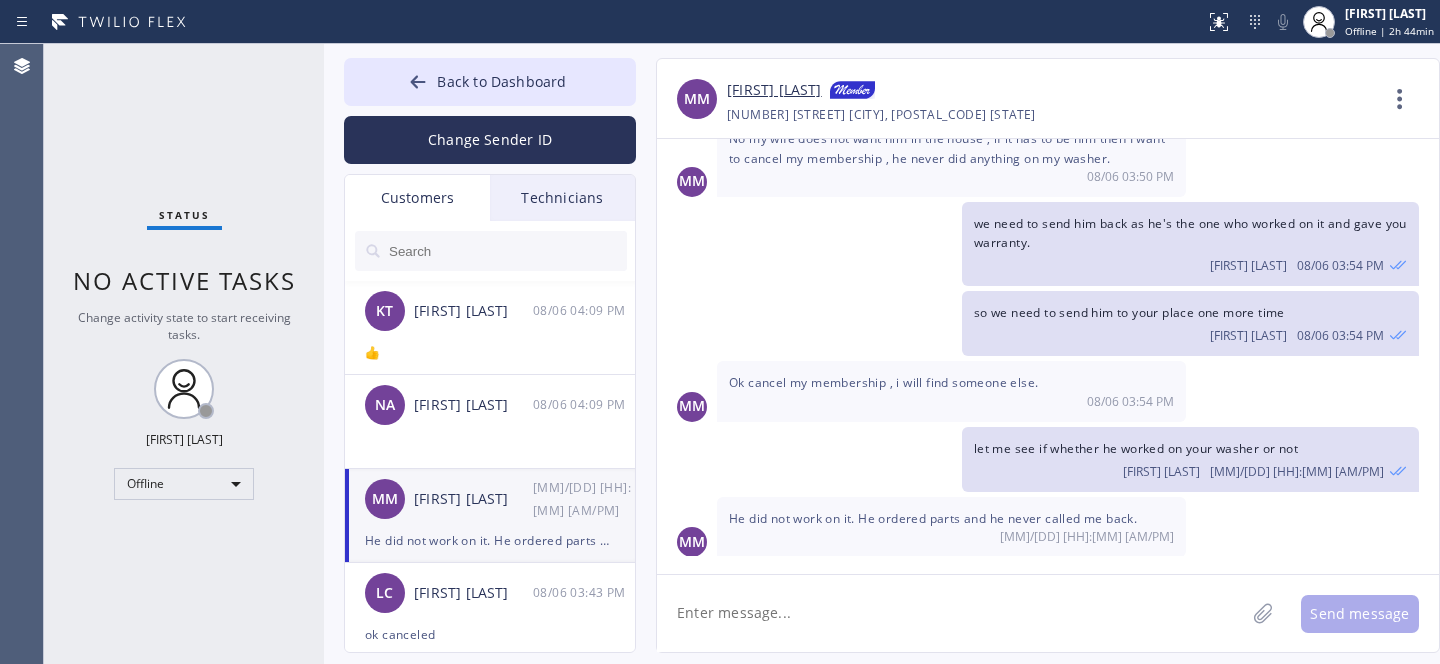 click 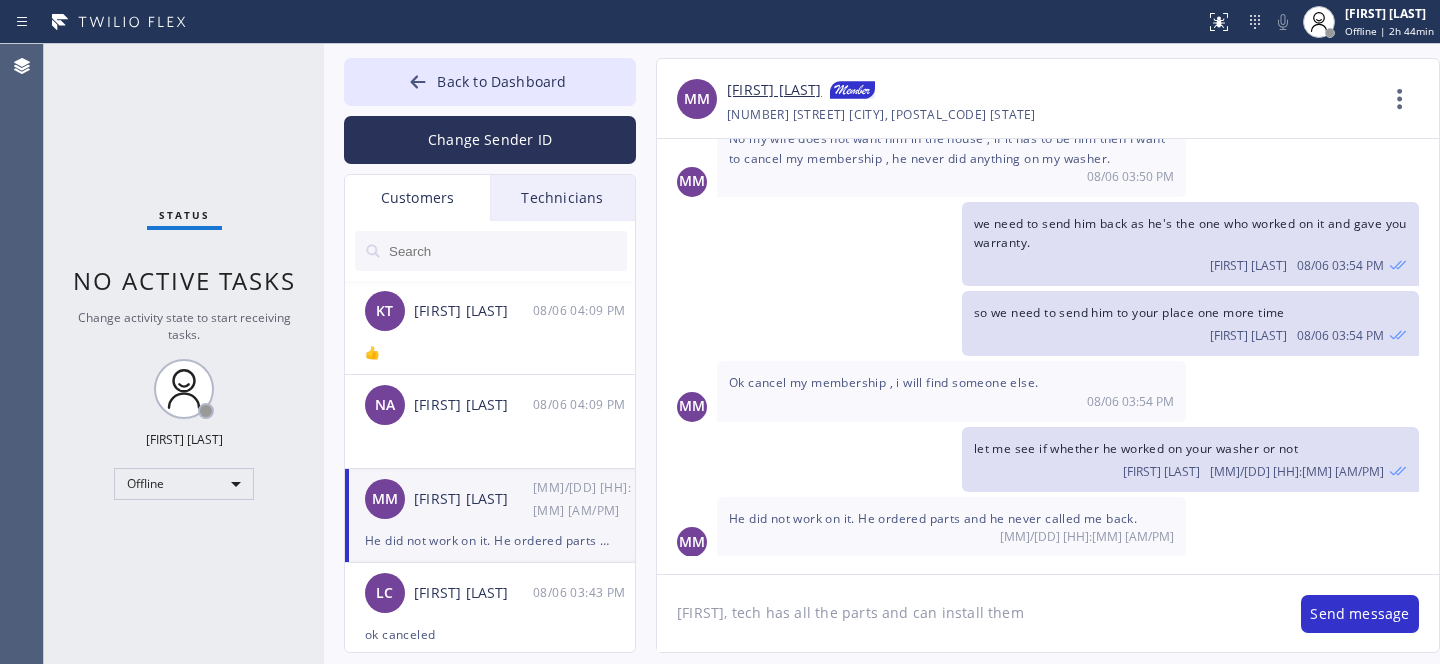 paste on "Friday or any day next week please 1-4pm" 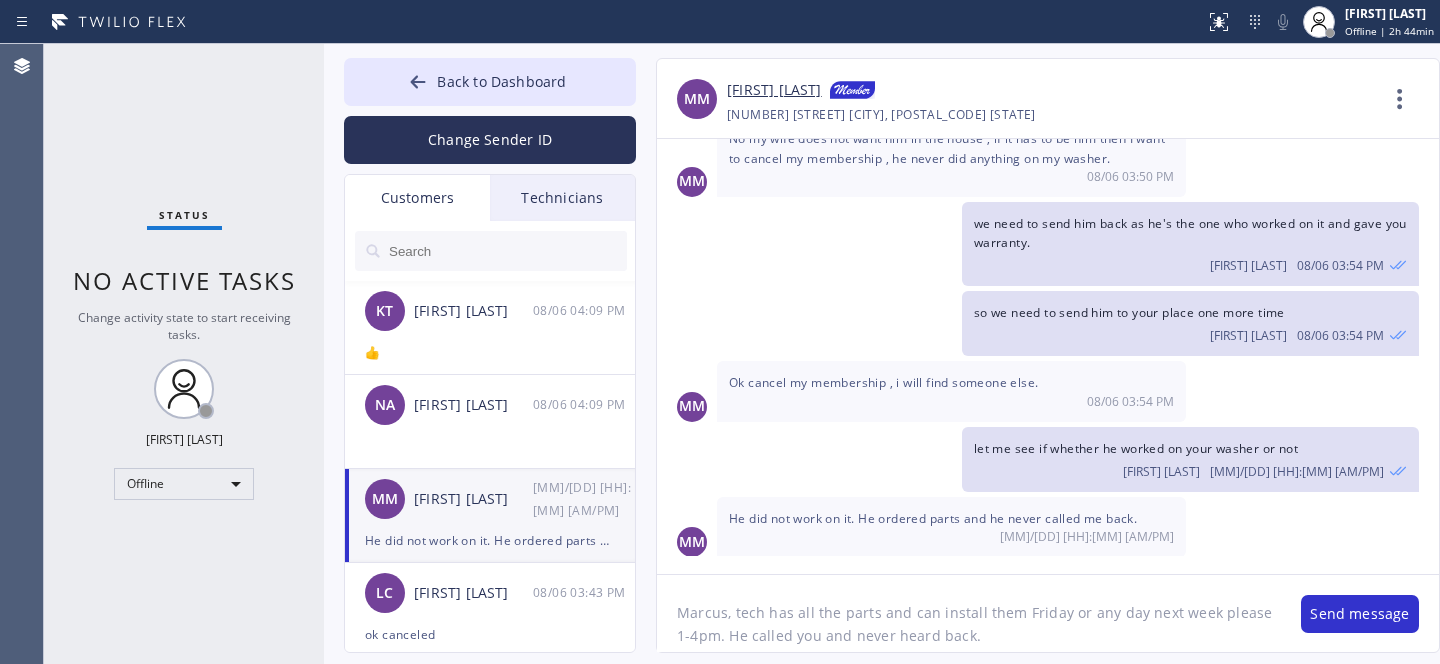 type on "Marcus, tech has all the parts and can install them Friday or any day next week please 1-4pm. He called you and never heard back." 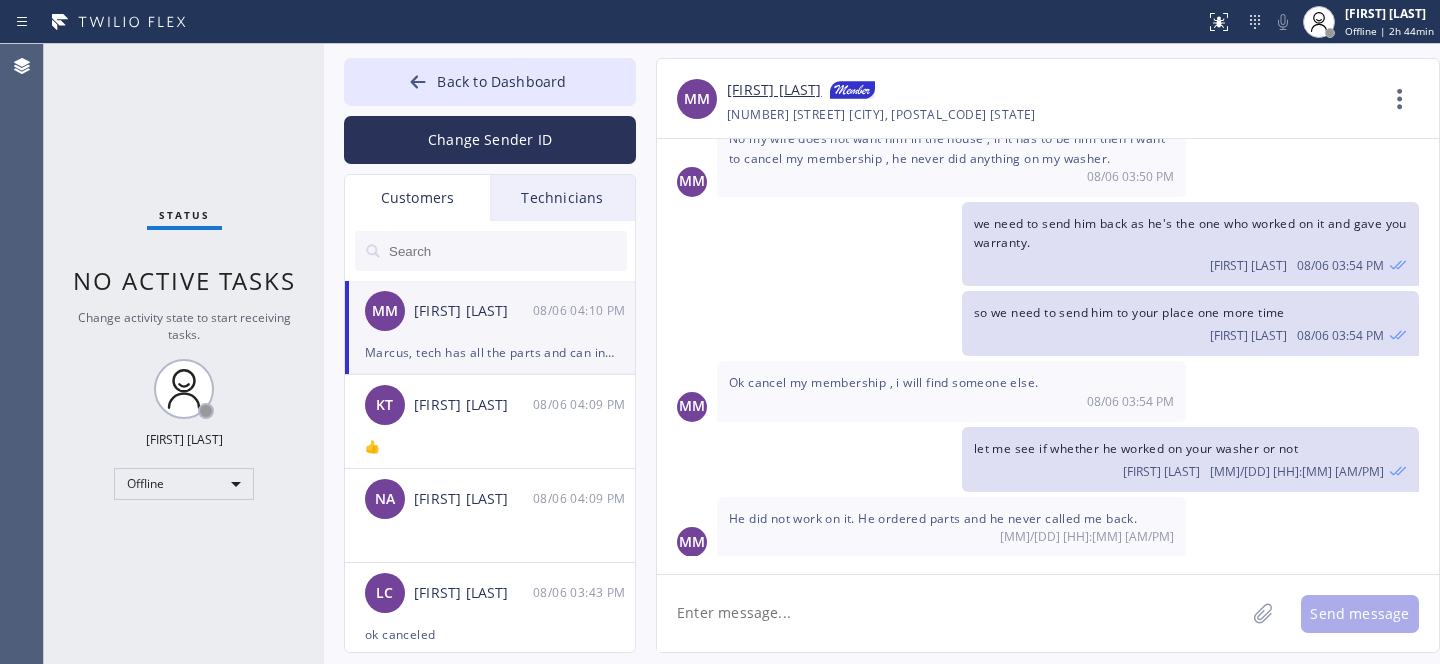 scroll, scrollTop: 632, scrollLeft: 0, axis: vertical 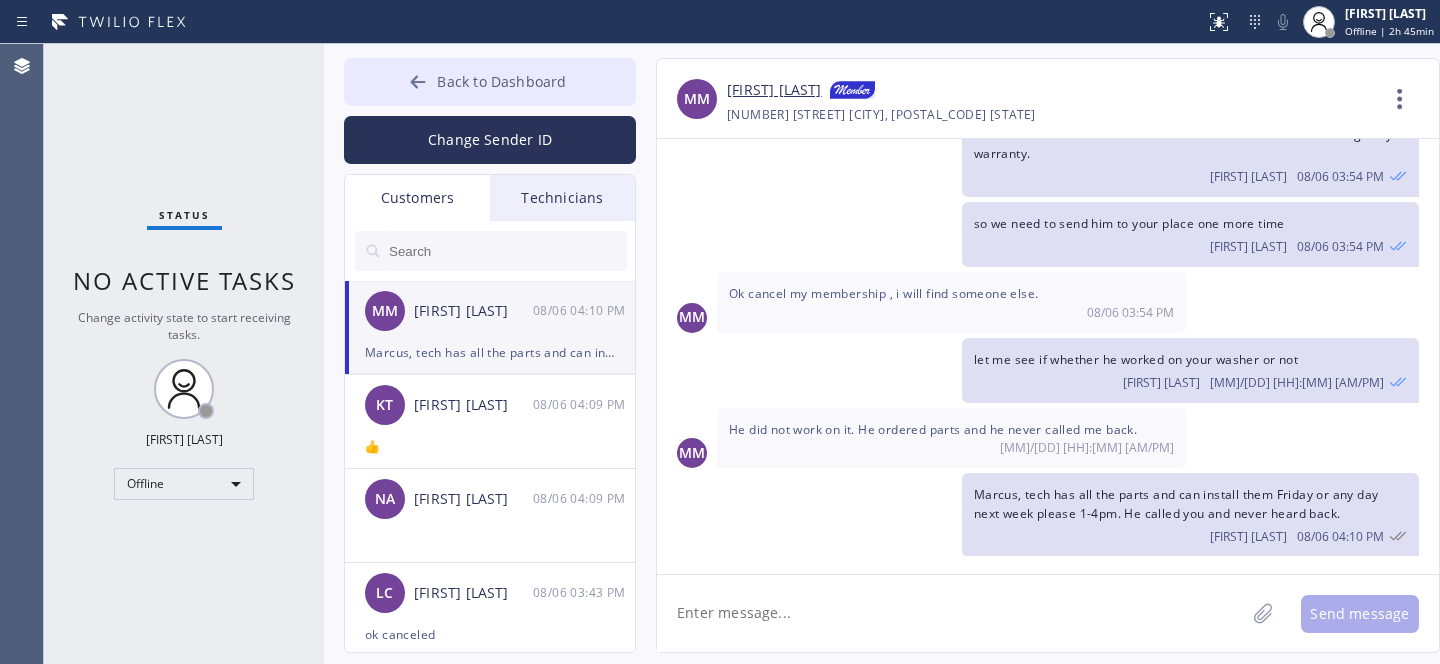 click on "Back to Dashboard" at bounding box center (501, 81) 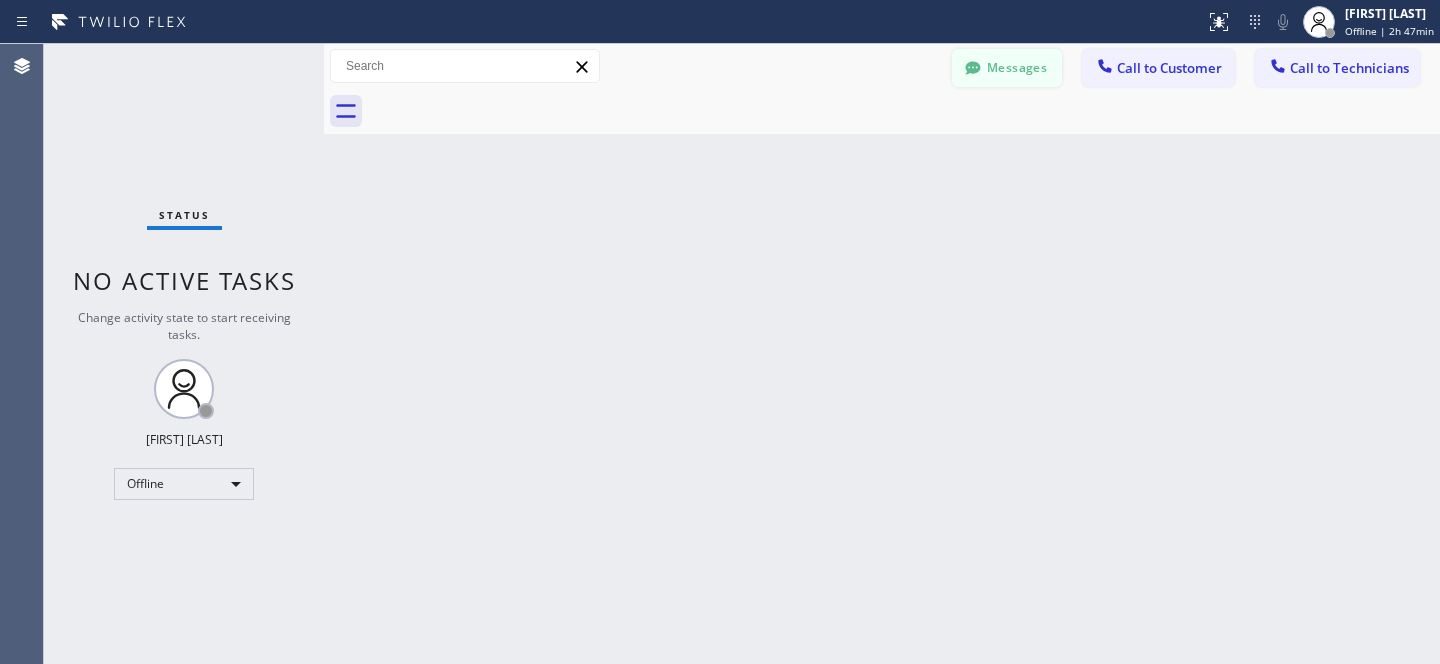 click on "Messages" at bounding box center [1007, 68] 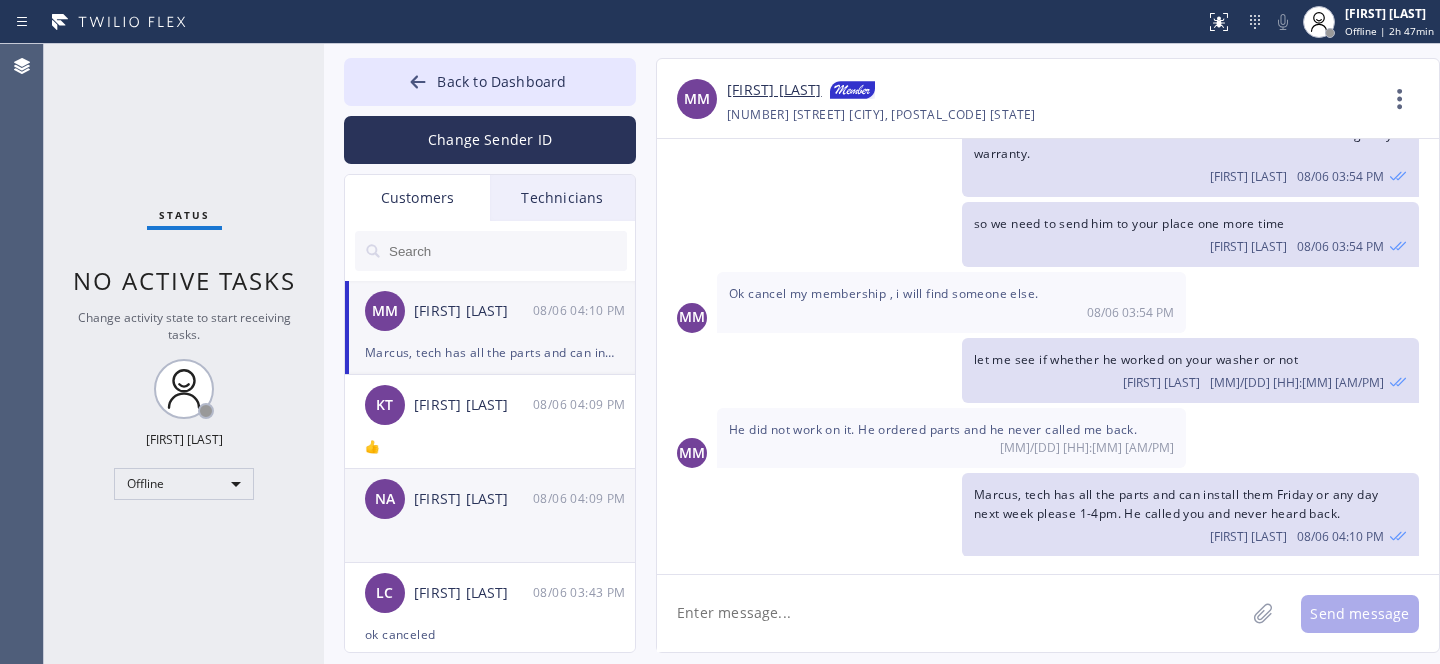 click on "[FIRST] [LAST]" at bounding box center [473, 499] 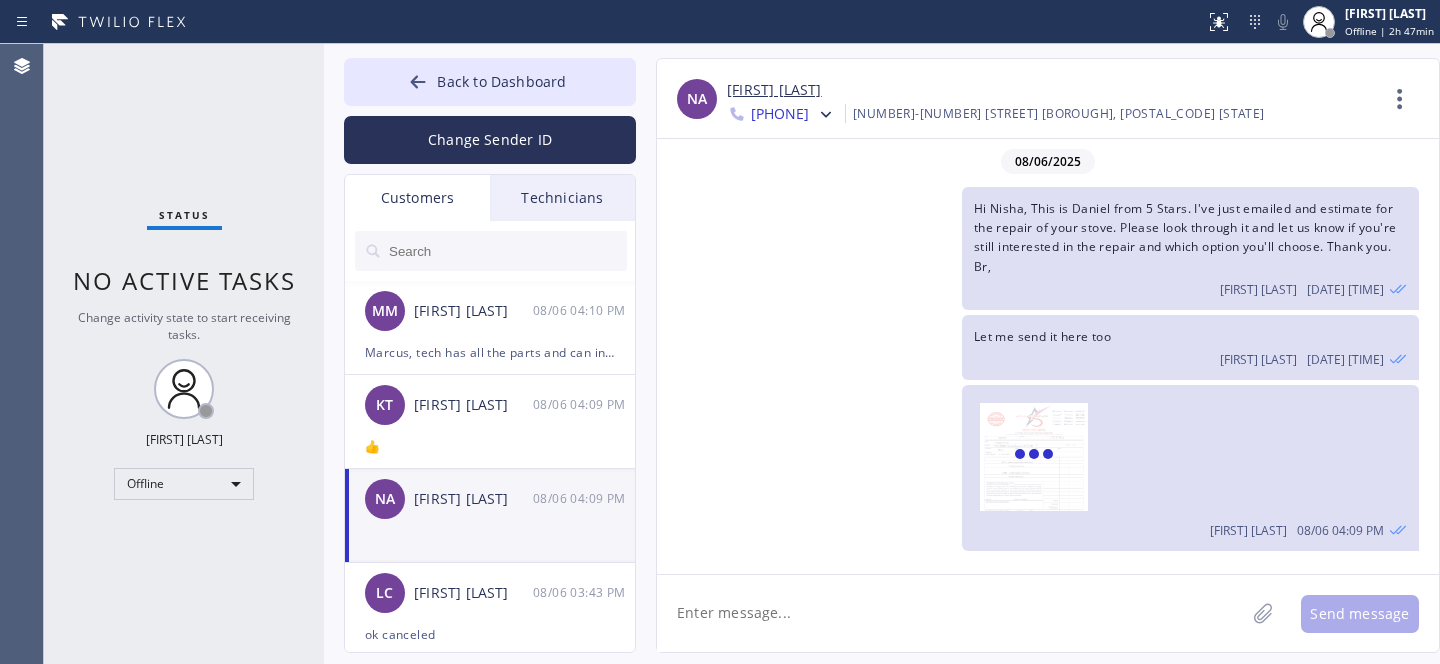 scroll, scrollTop: 0, scrollLeft: 0, axis: both 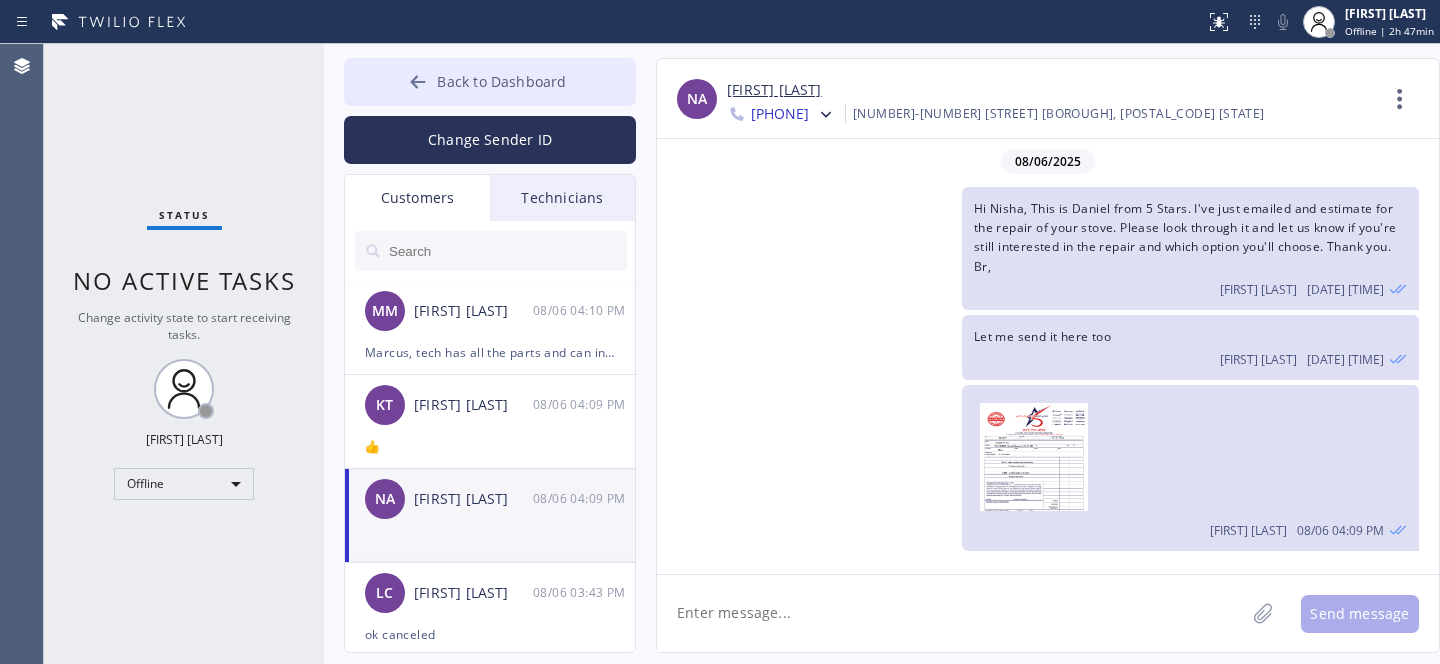 click on "Back to Dashboard" at bounding box center (501, 81) 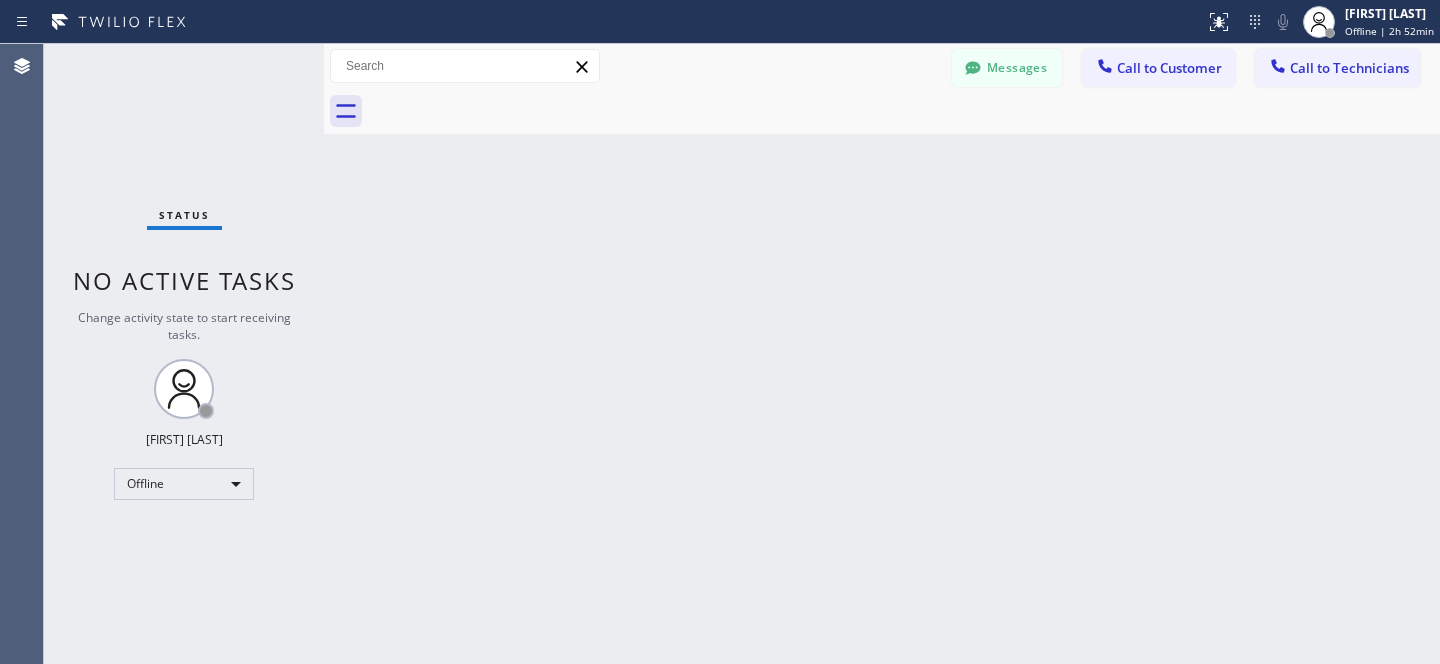 drag, startPoint x: 996, startPoint y: 55, endPoint x: 493, endPoint y: 330, distance: 573.26605 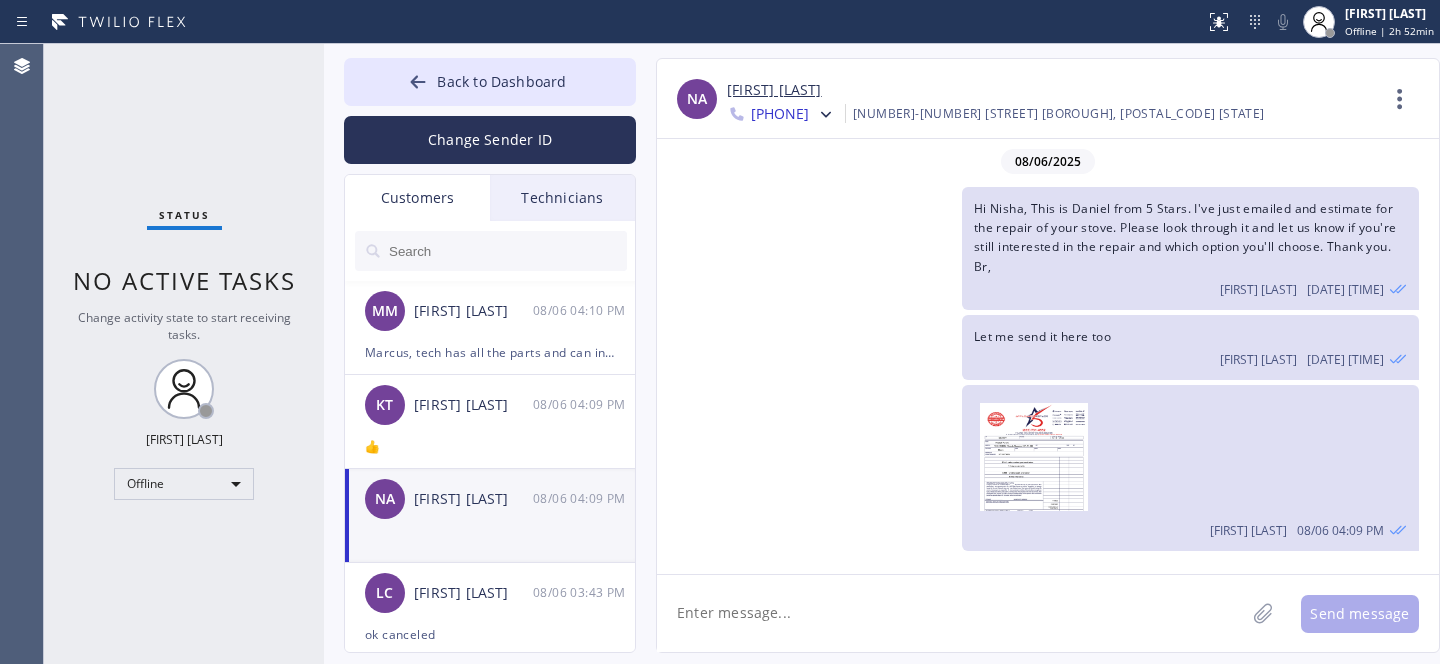 click on "NA [FIRST] [LAST] [DATE] [TIME]" 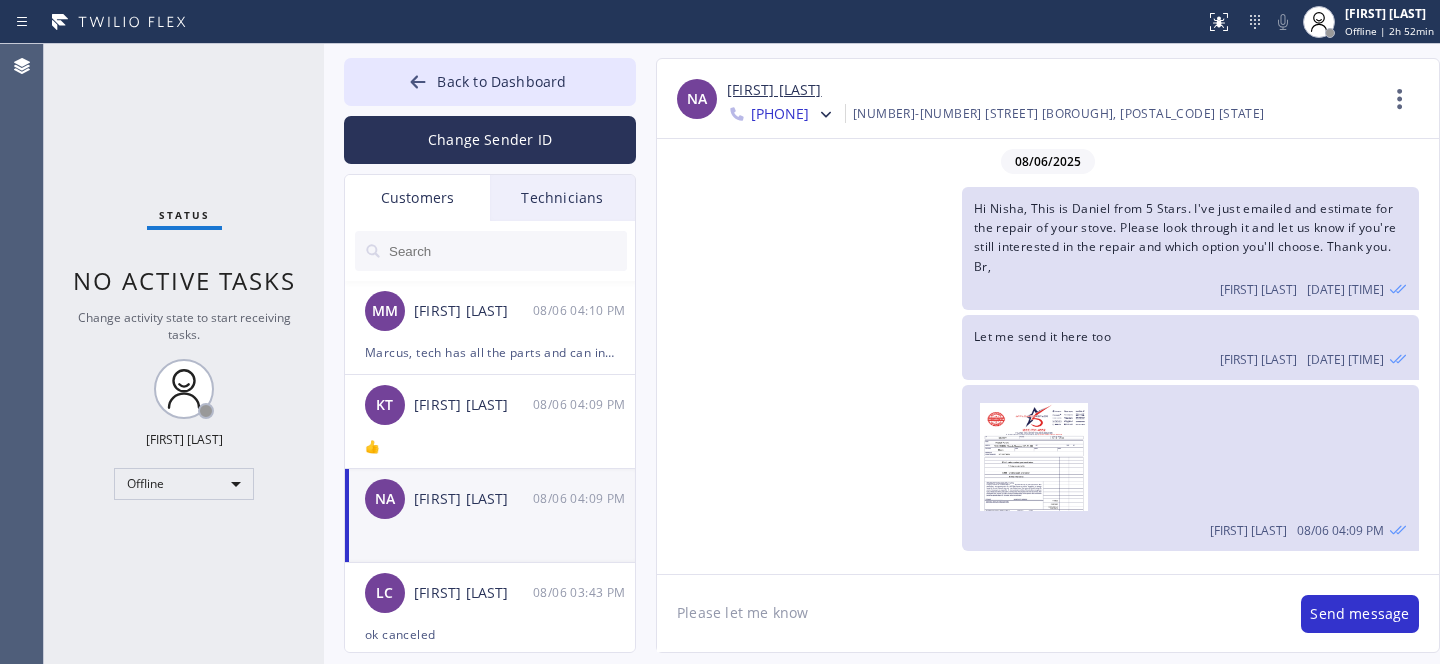 type on "Please let me know" 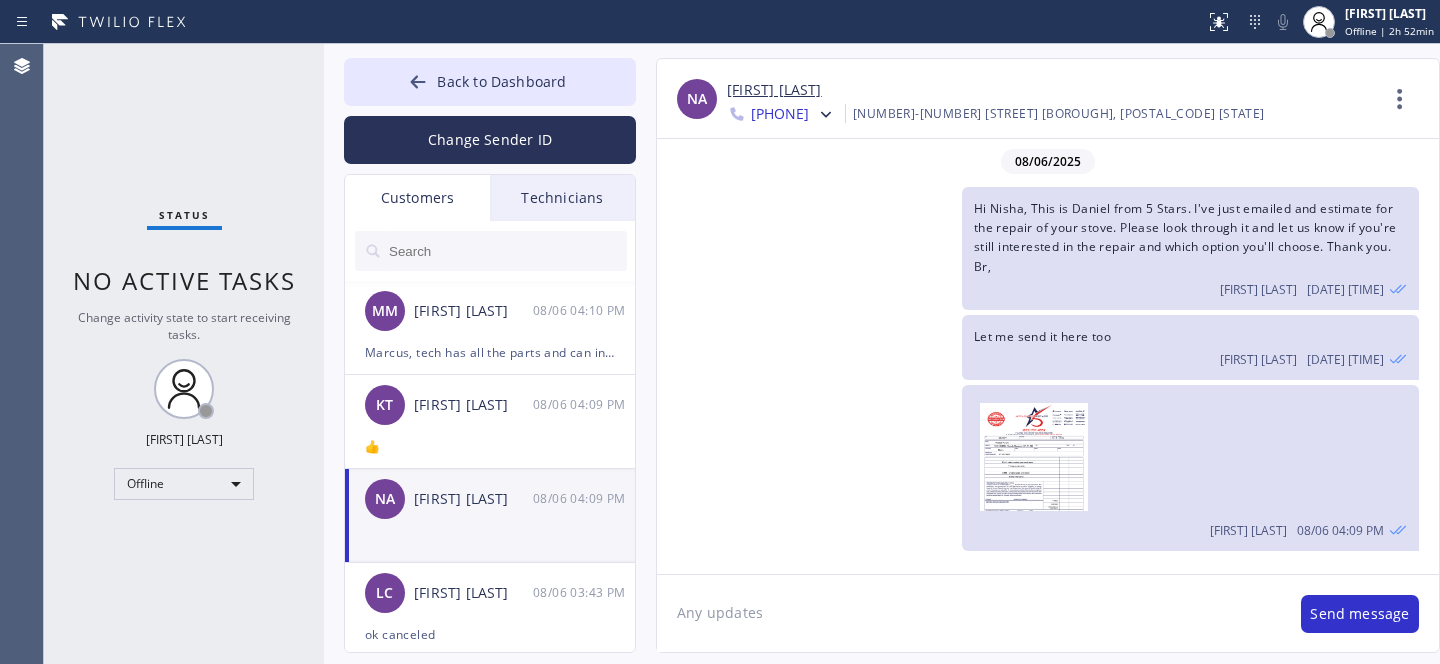 type on "Any updates?" 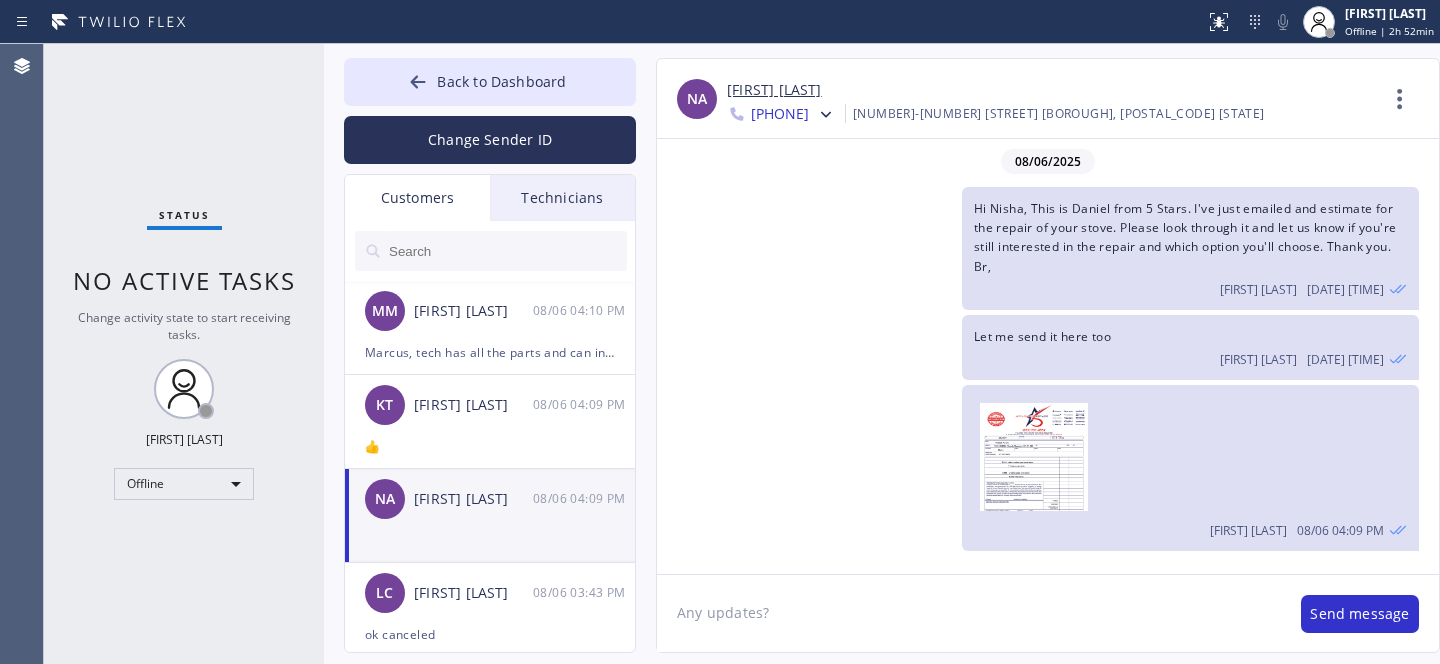 type 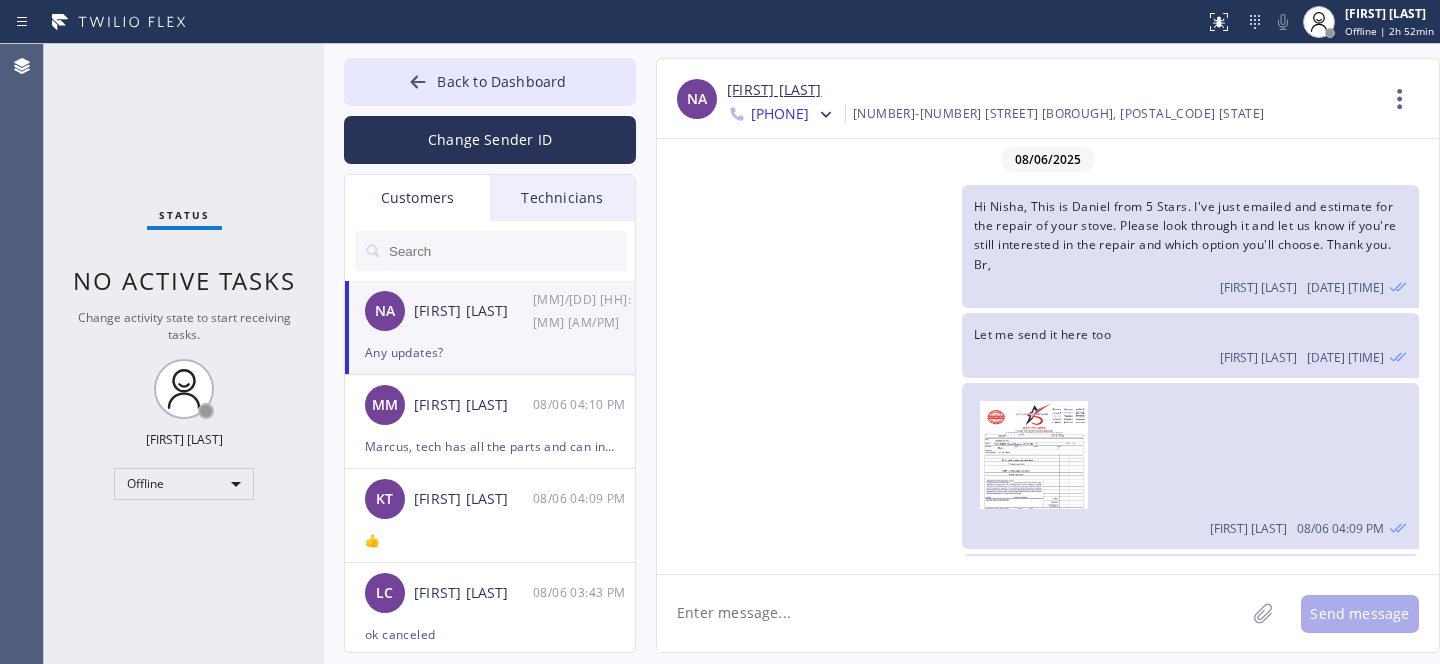 scroll, scrollTop: 65, scrollLeft: 0, axis: vertical 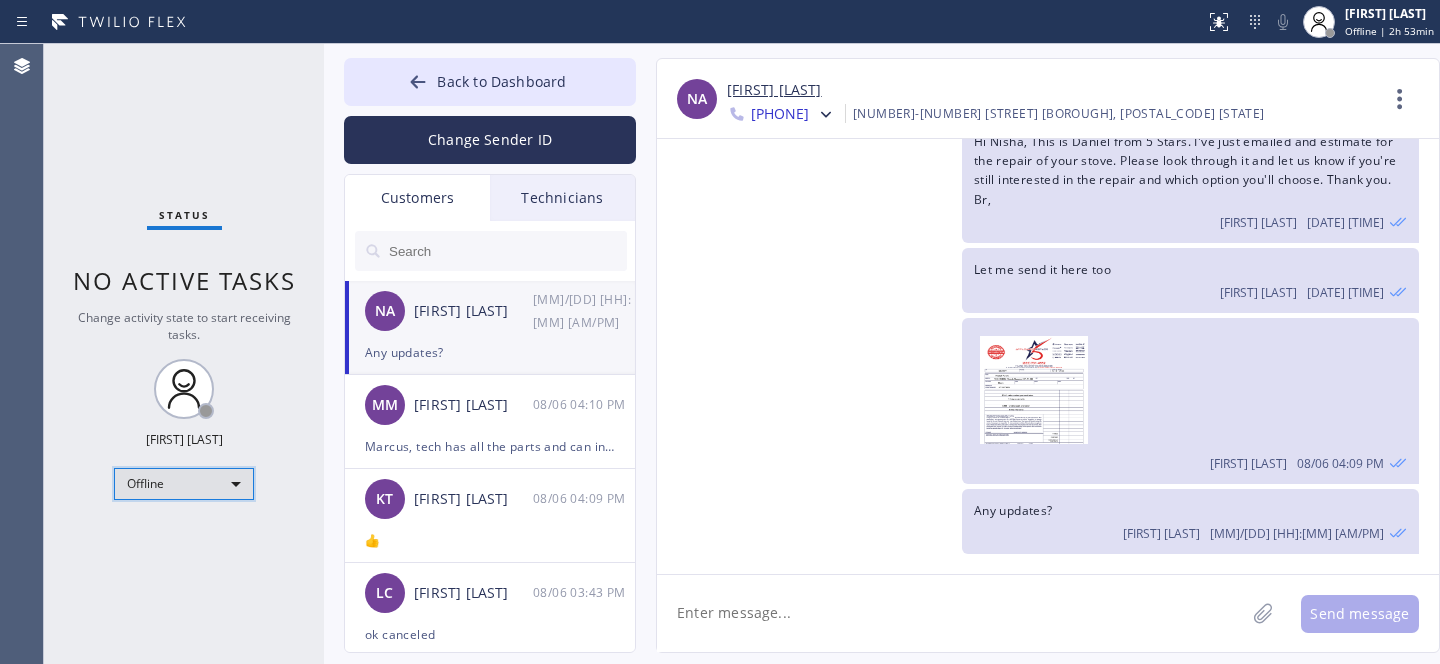 click on "Offline" at bounding box center (184, 484) 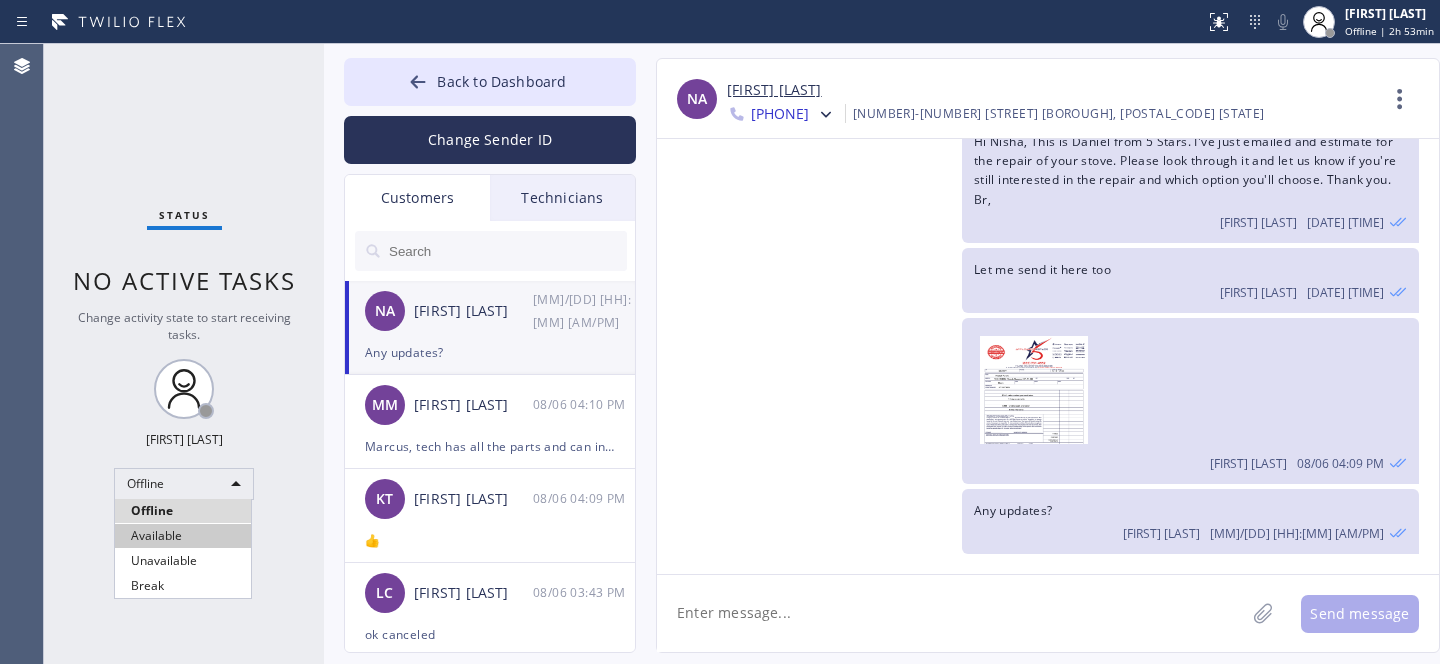 click on "Available" at bounding box center [183, 536] 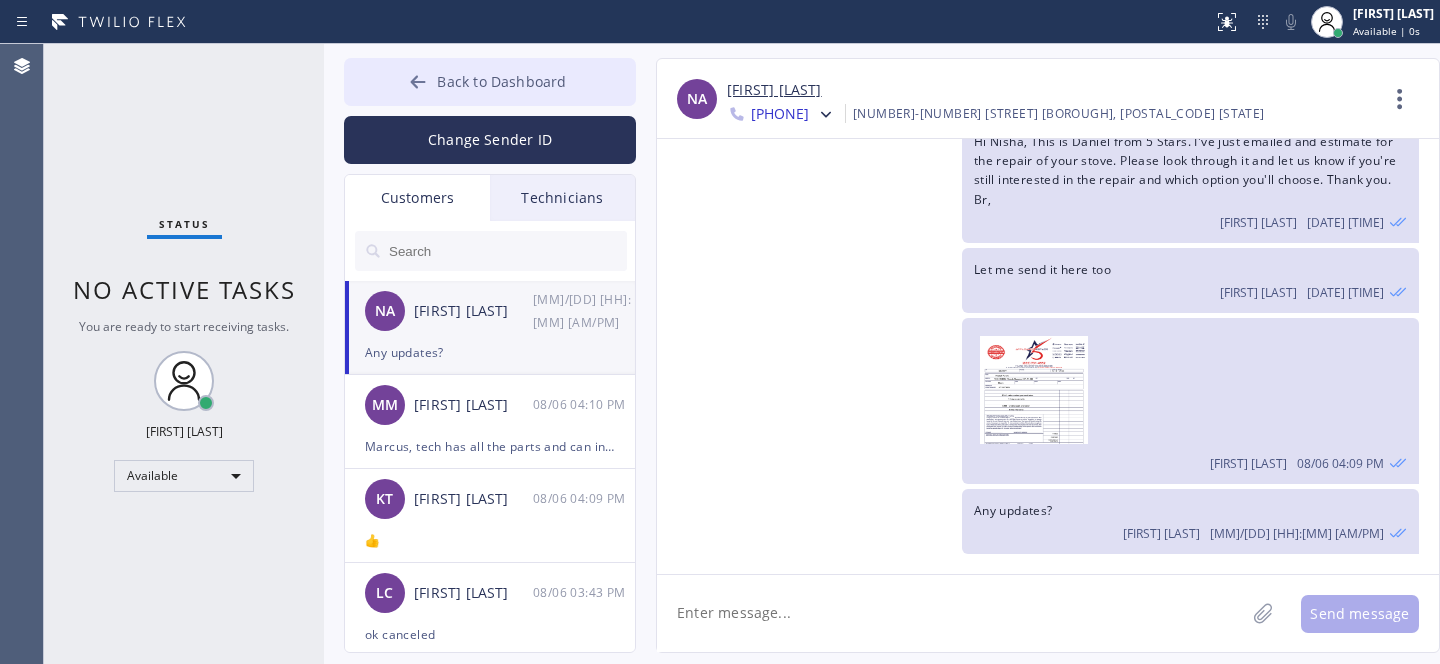 click on "Back to Dashboard" at bounding box center (490, 82) 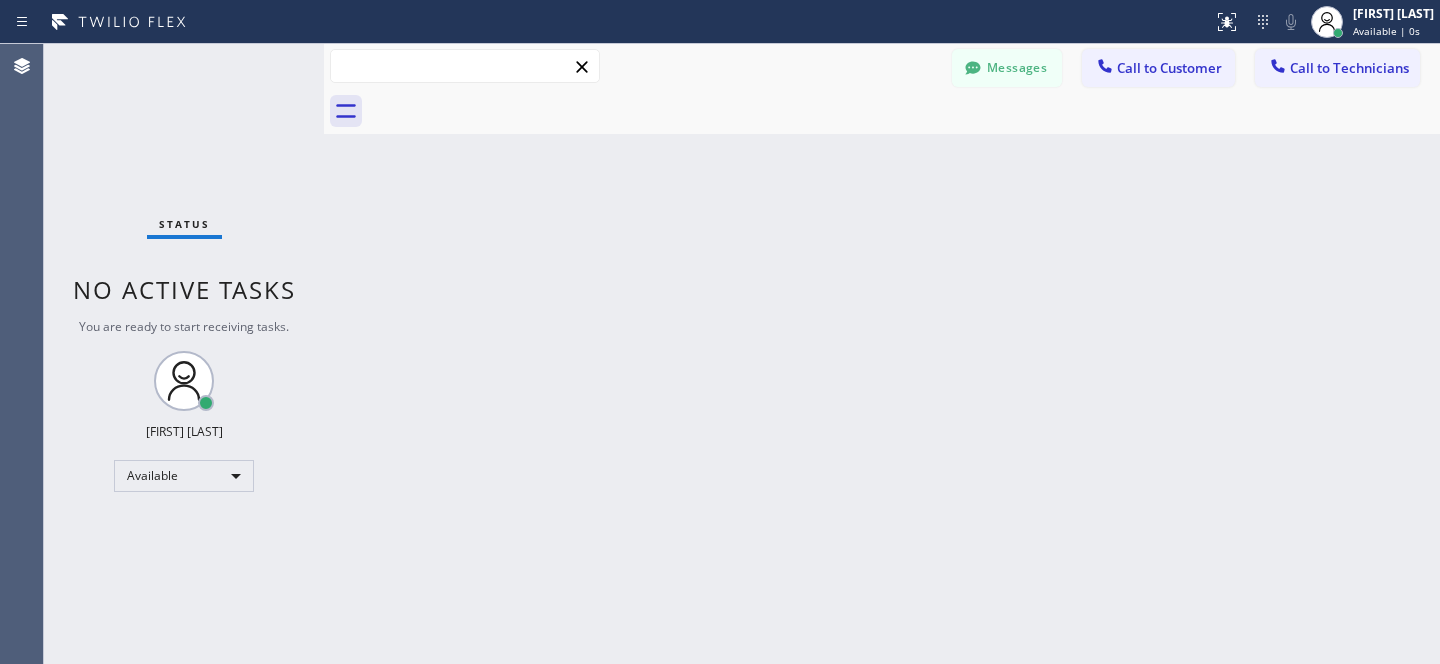 click at bounding box center (465, 66) 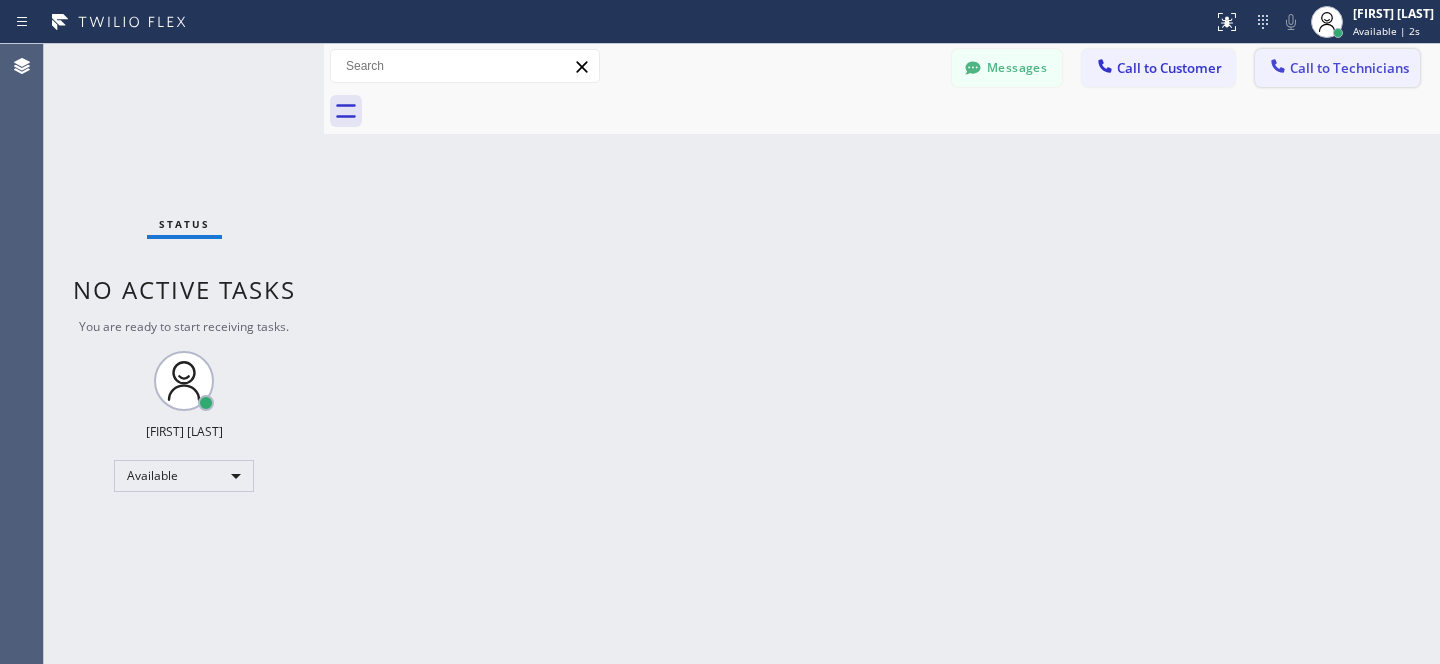 click 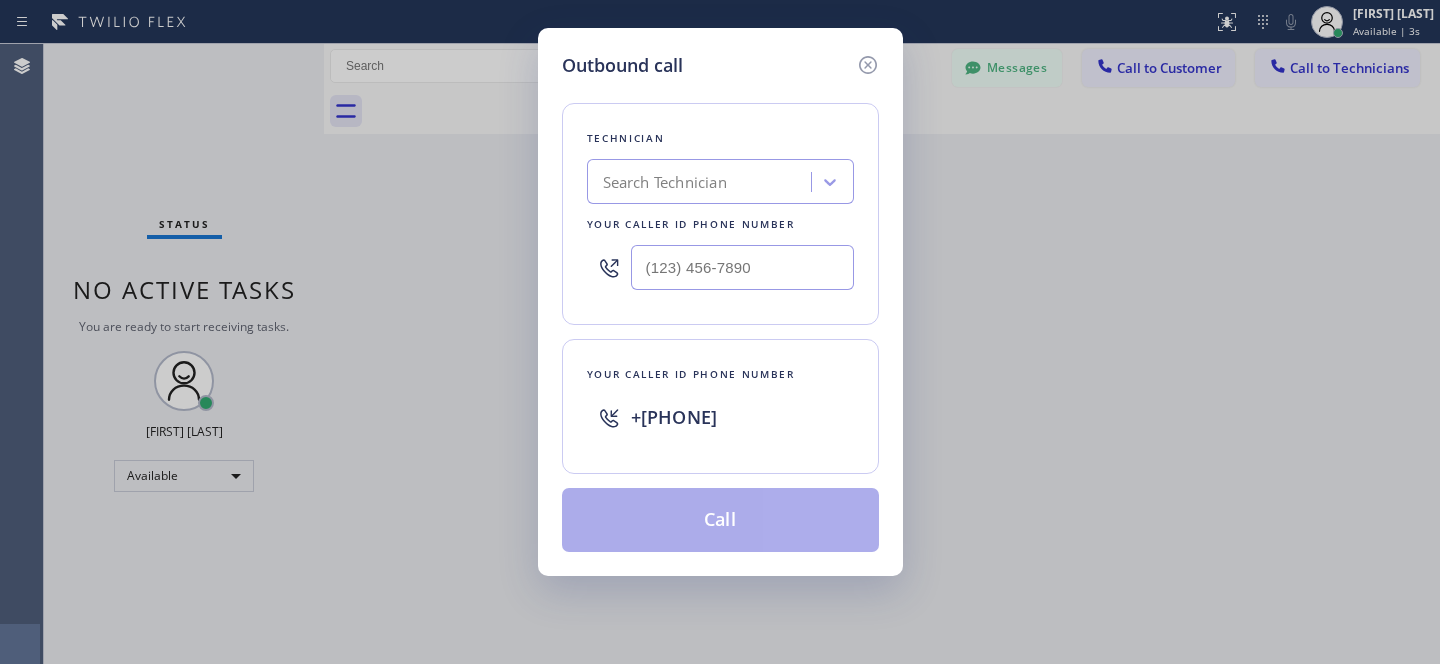 click on "Search Technician" at bounding box center [665, 182] 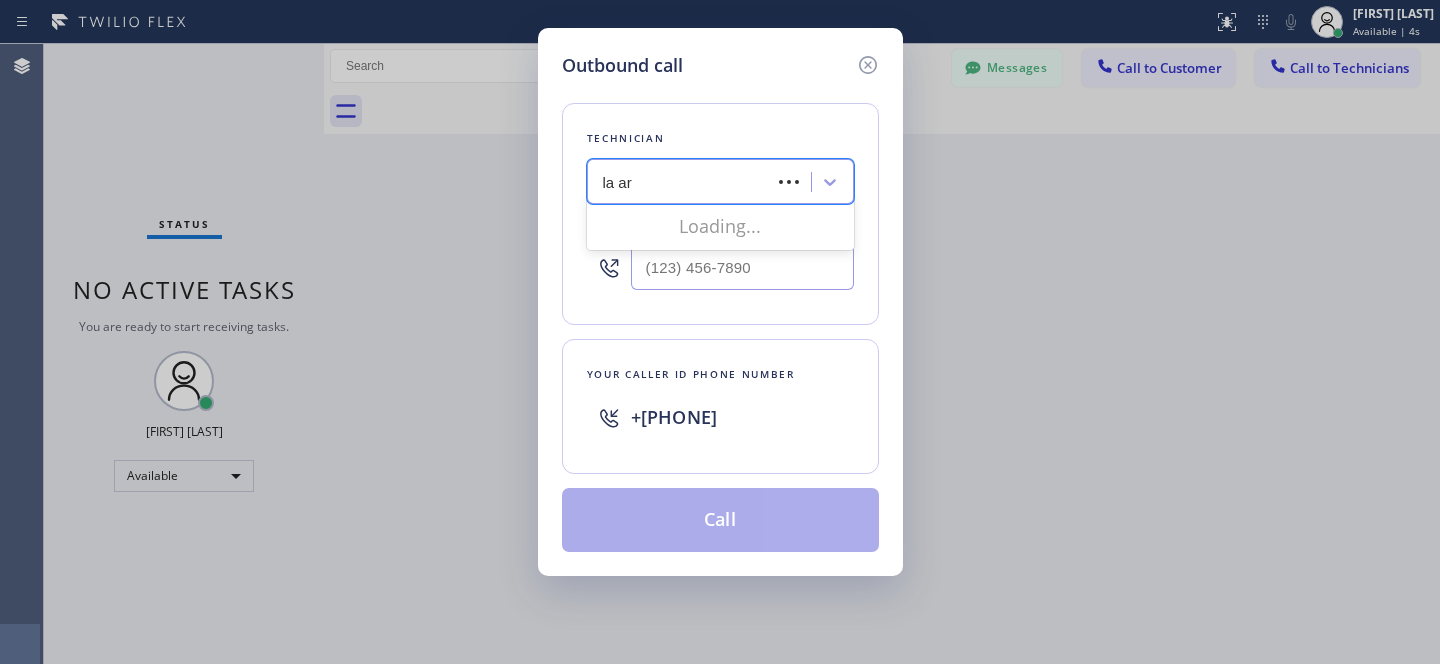 type on "la art" 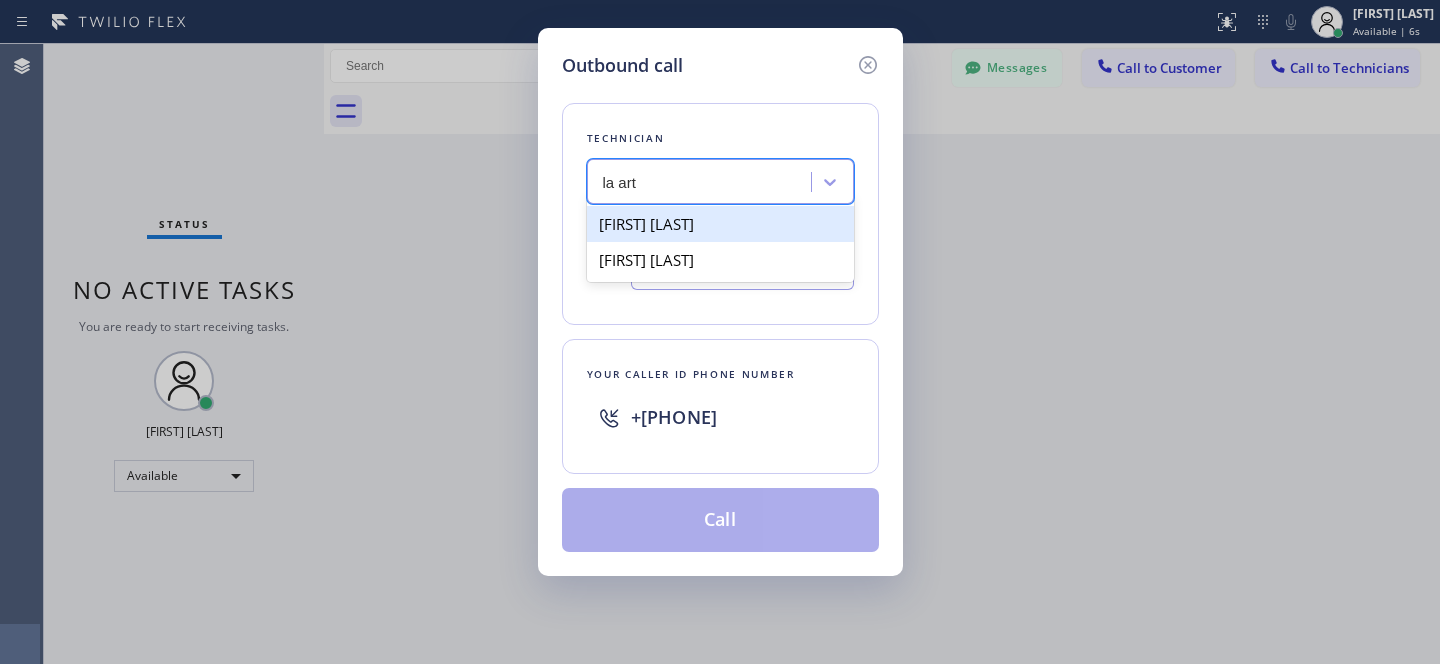 click on "[FIRST] [LAST]" at bounding box center (720, 224) 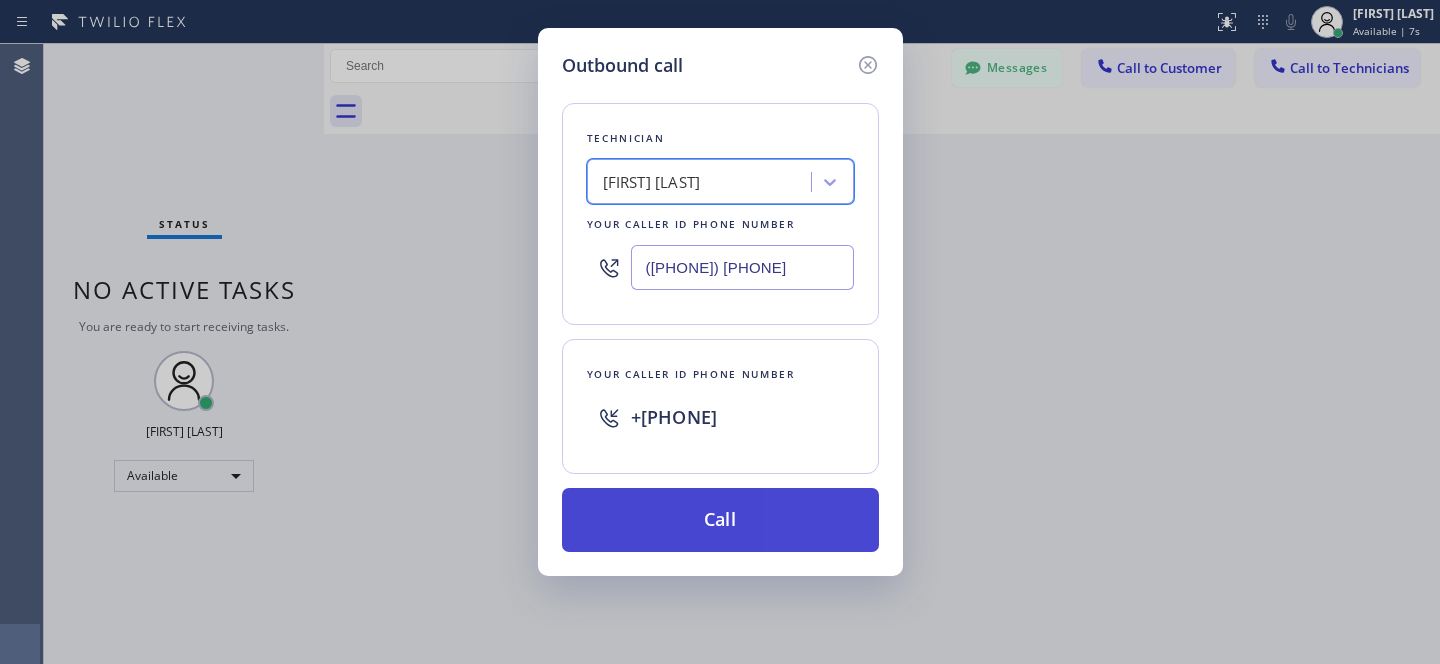 click on "Call" at bounding box center [720, 520] 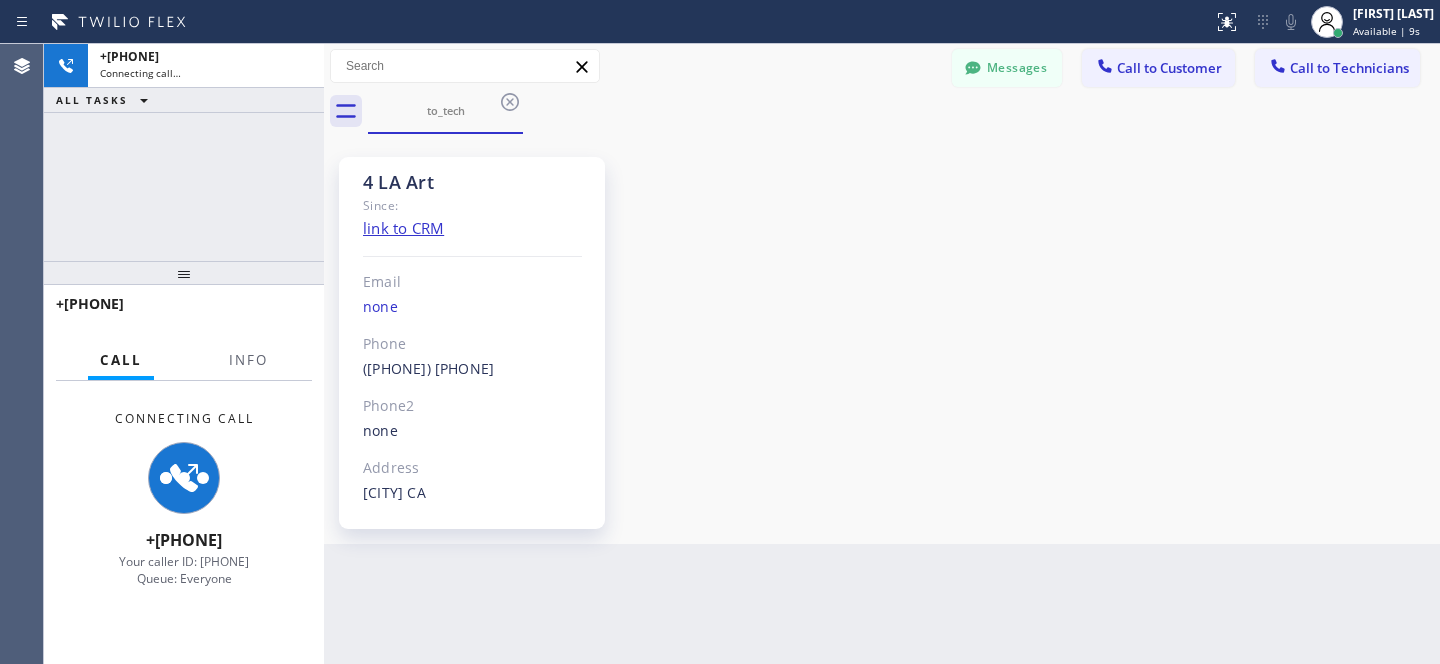 scroll, scrollTop: 145, scrollLeft: 0, axis: vertical 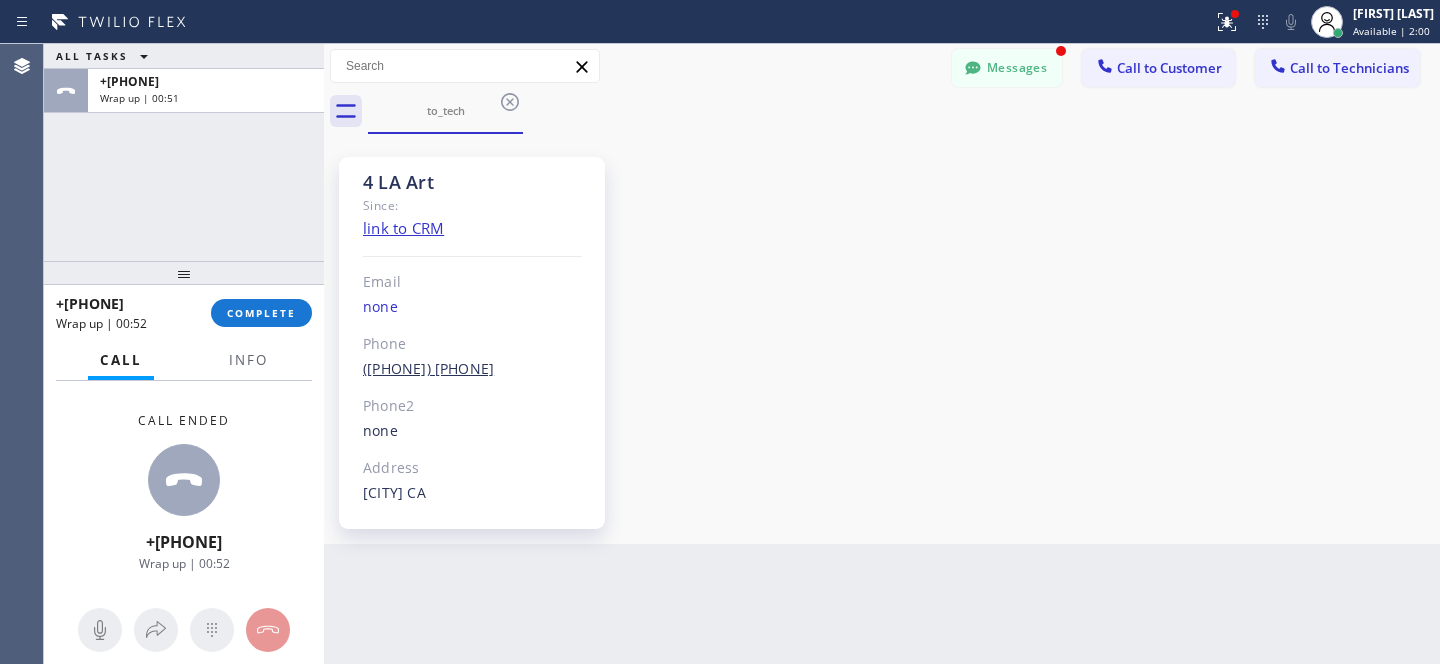 click on "([PHONE]) [PHONE]" at bounding box center (428, 368) 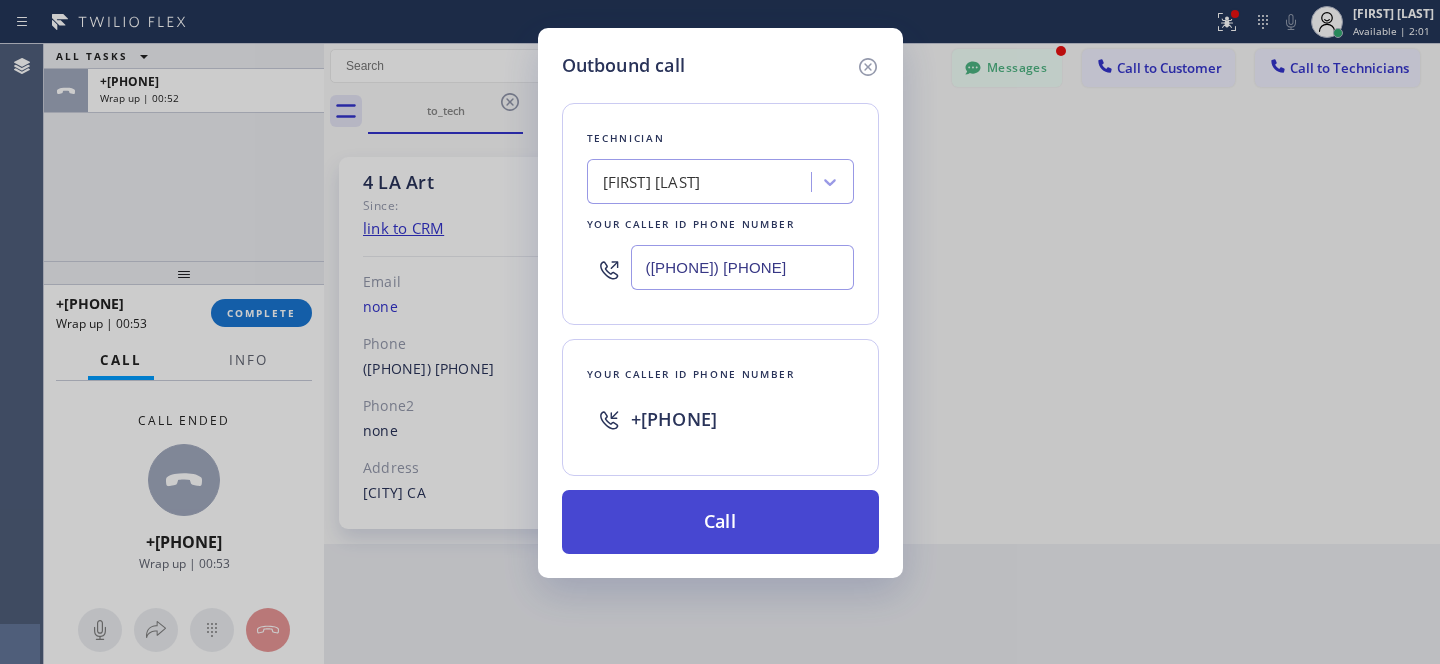 click on "Call" at bounding box center [720, 522] 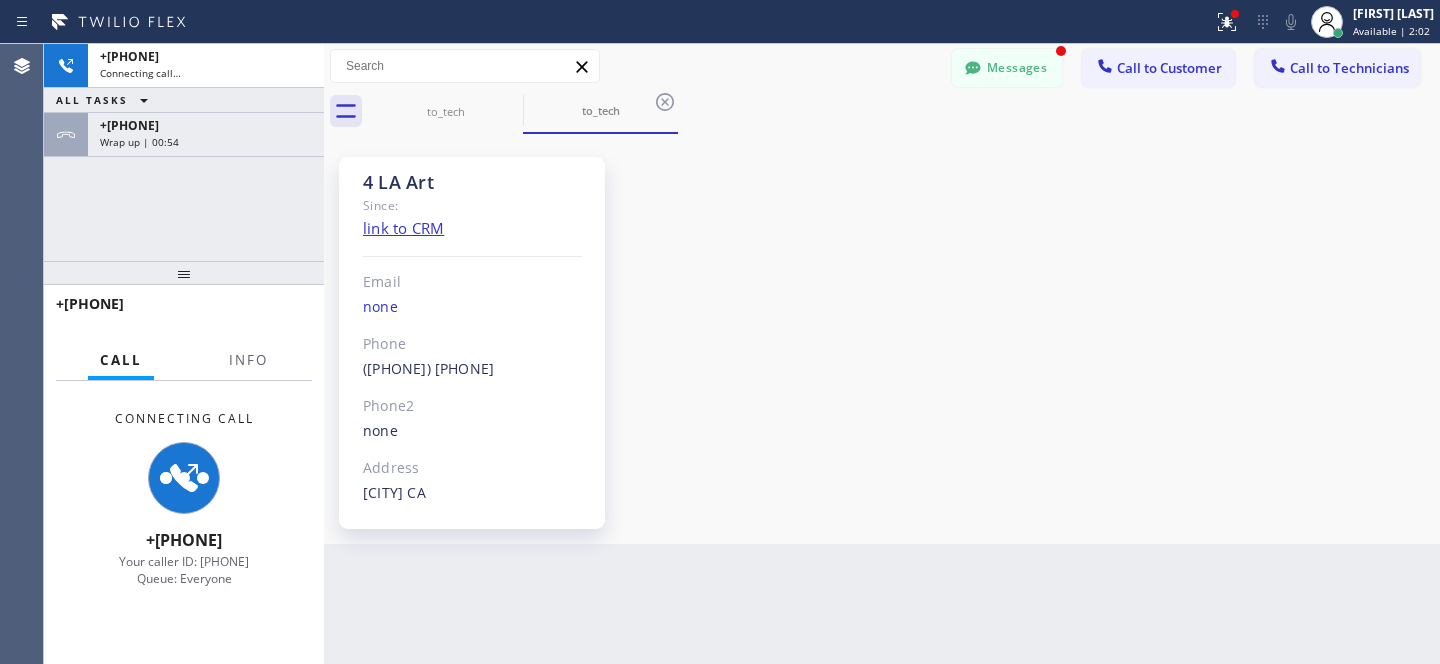 scroll, scrollTop: 145, scrollLeft: 0, axis: vertical 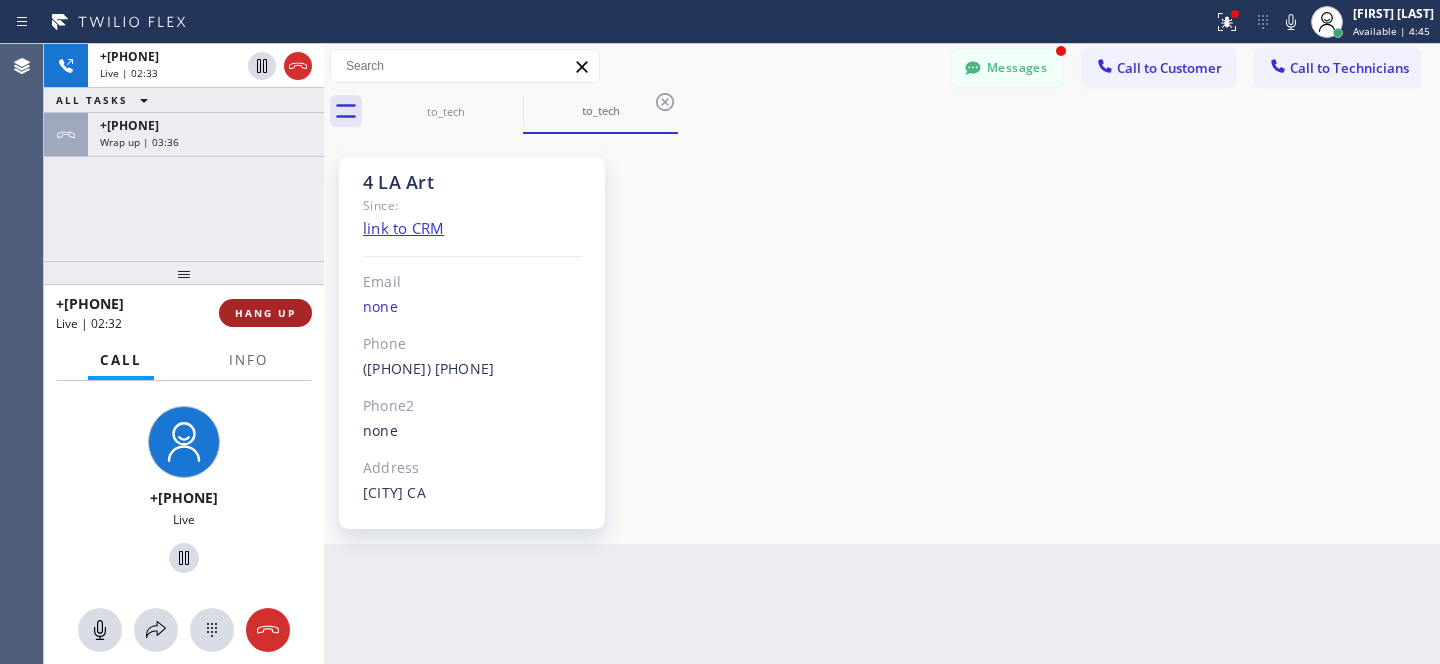 click on "HANG UP" at bounding box center [265, 313] 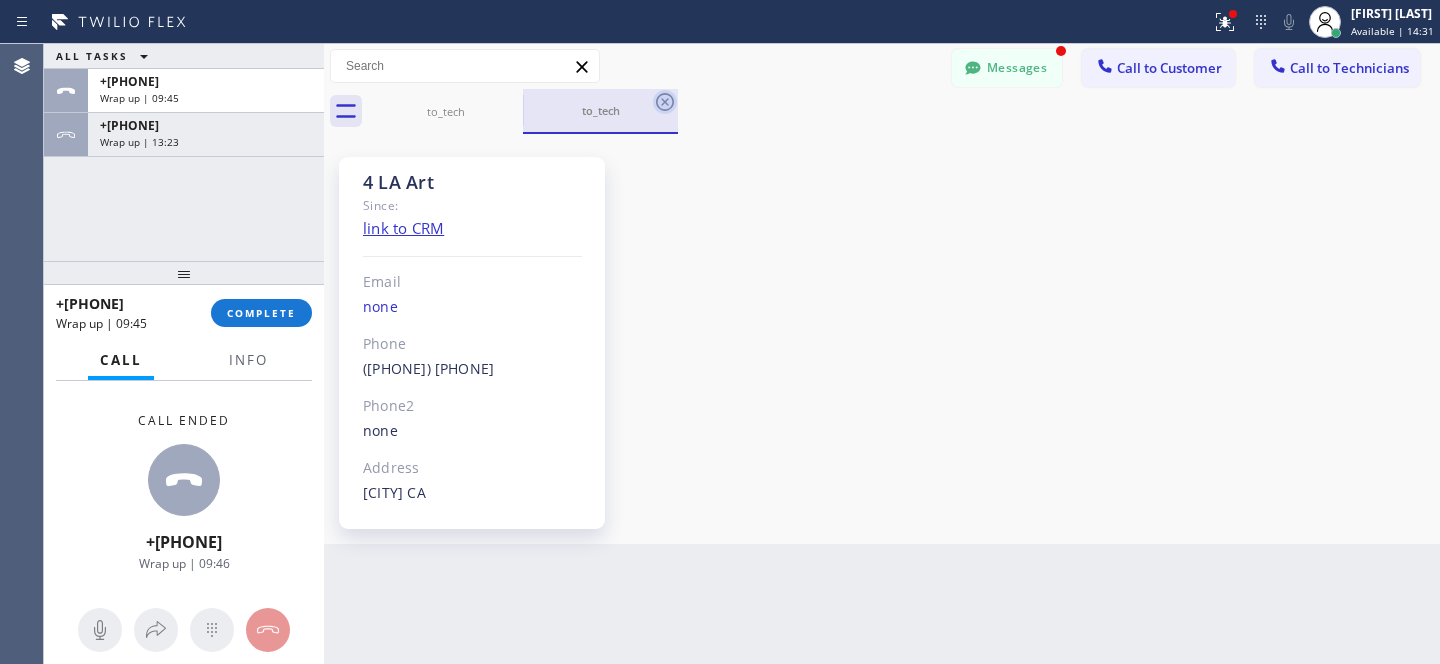 click 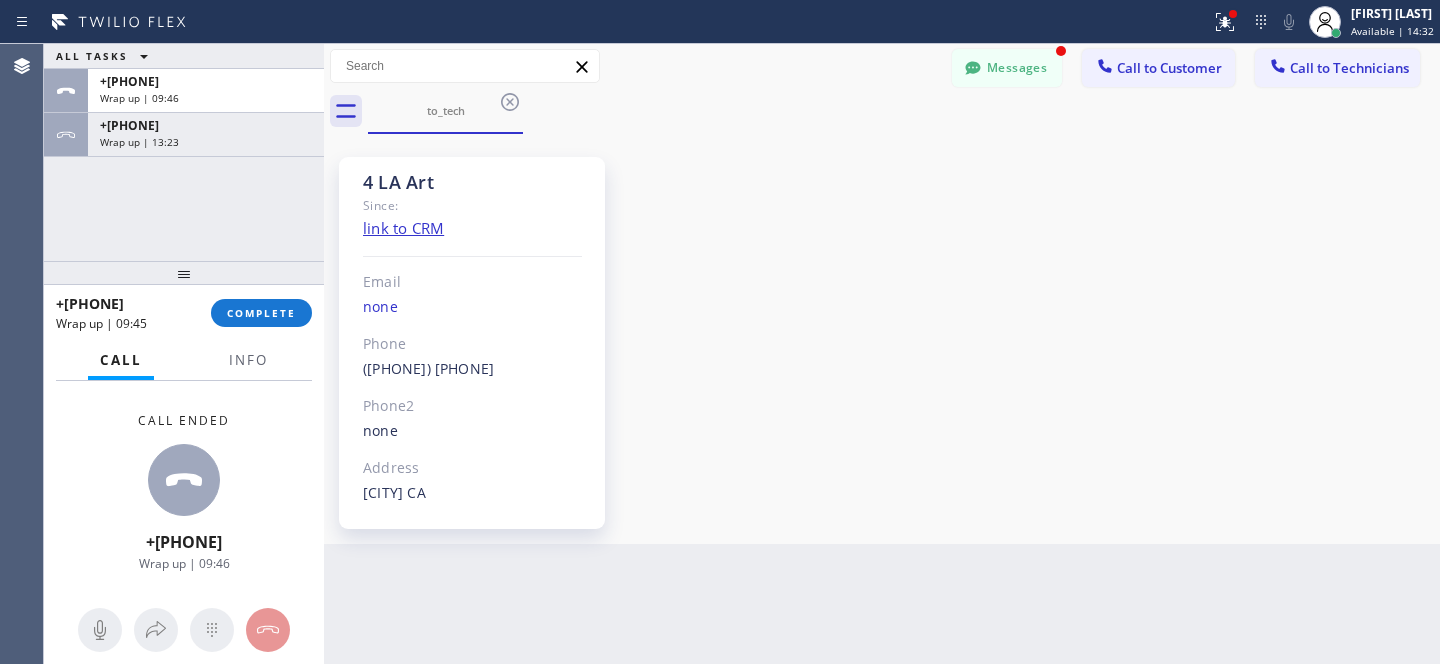 click 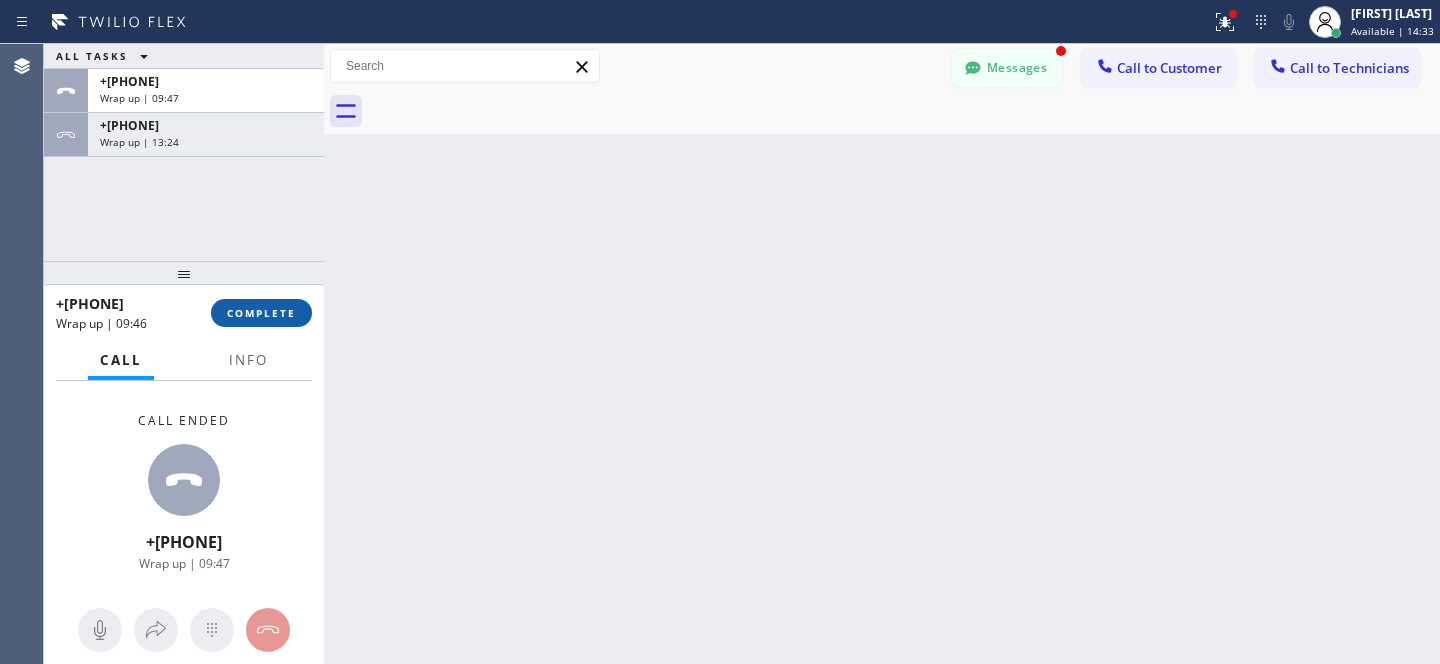 drag, startPoint x: 262, startPoint y: 312, endPoint x: 288, endPoint y: 306, distance: 26.683329 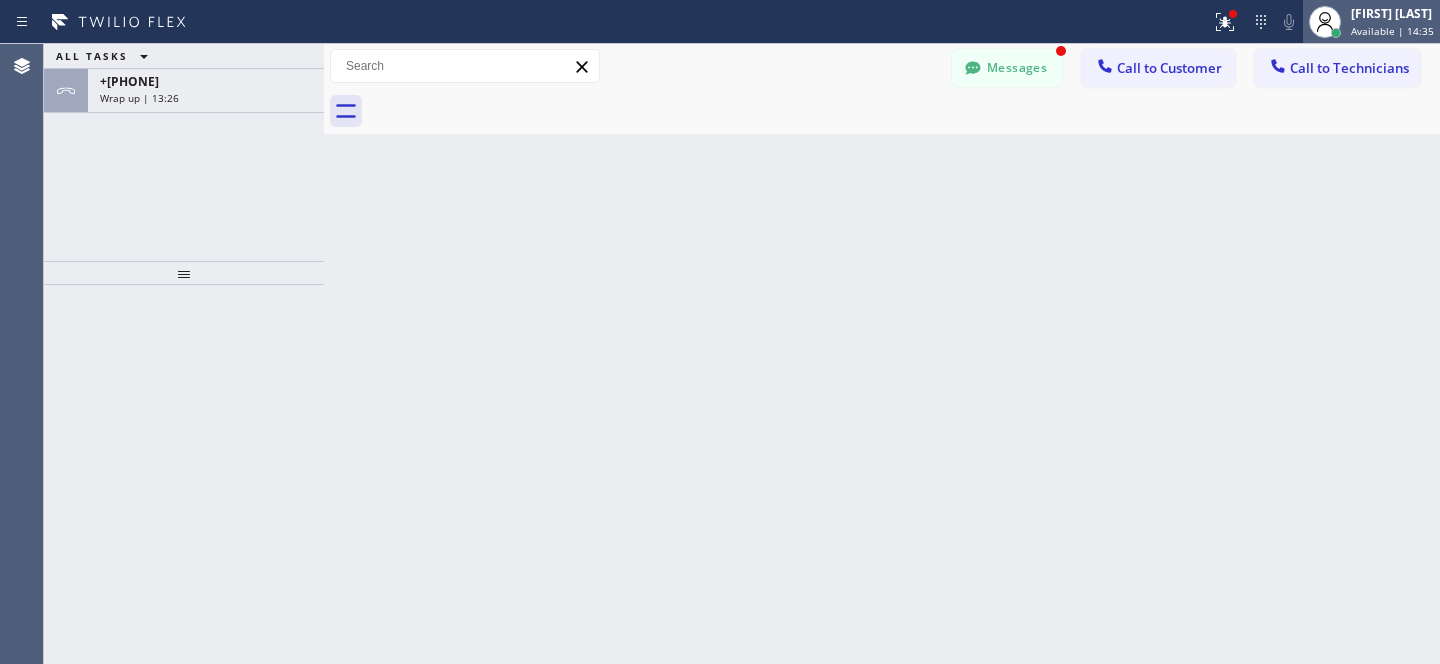 click on "[FIRST] Available | 14:35" at bounding box center [1393, 21] 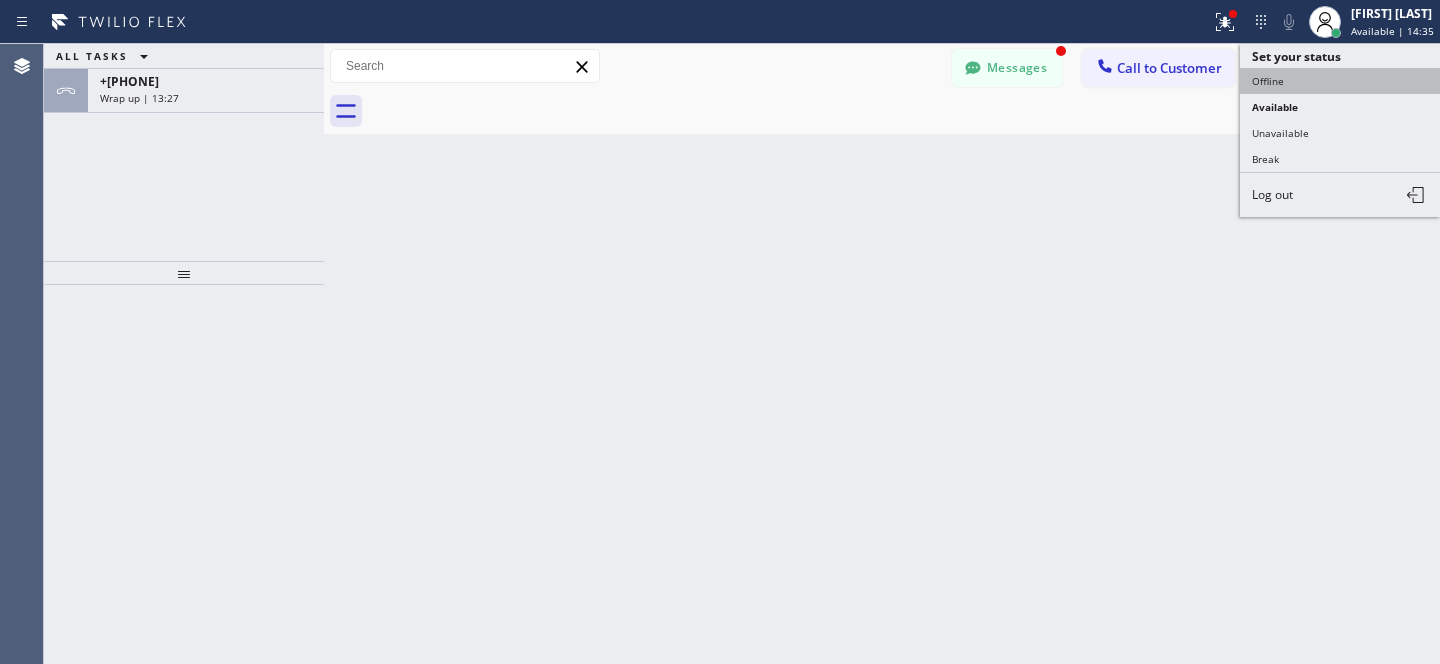 click on "Offline" at bounding box center [1340, 81] 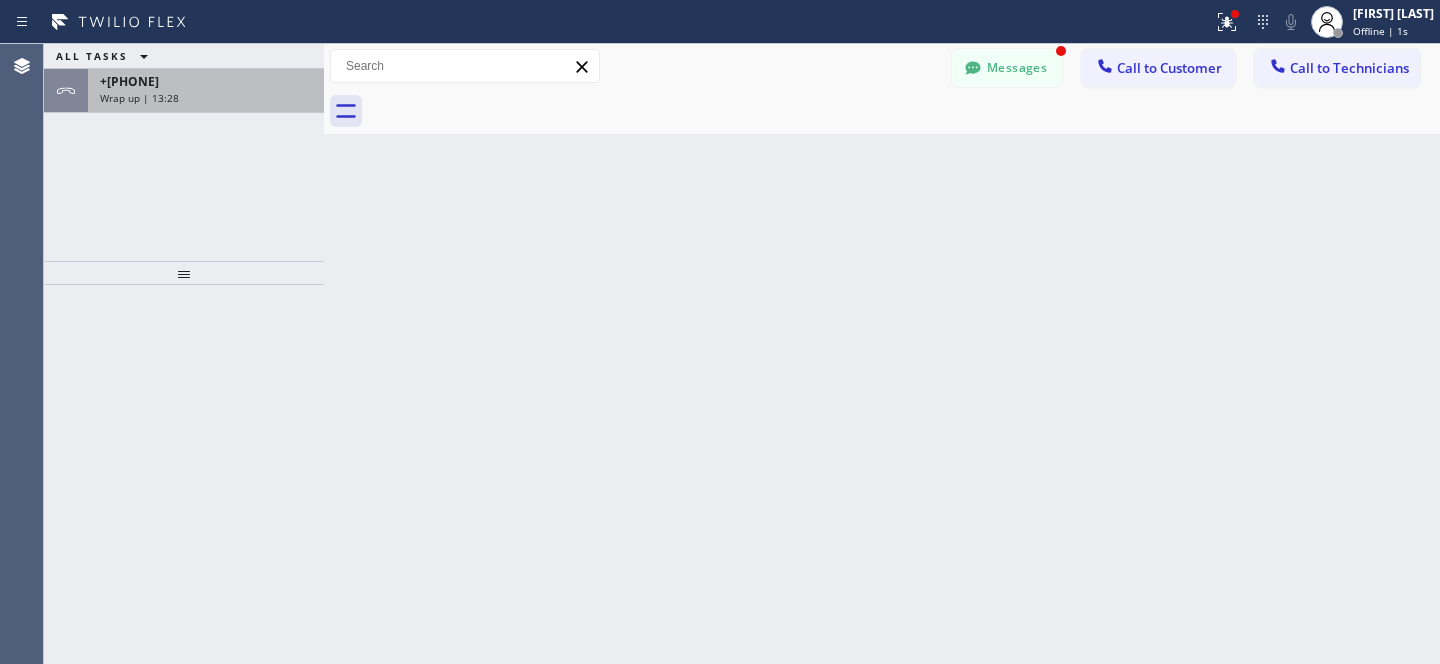 click on "Wrap up | 13:28" at bounding box center (206, 98) 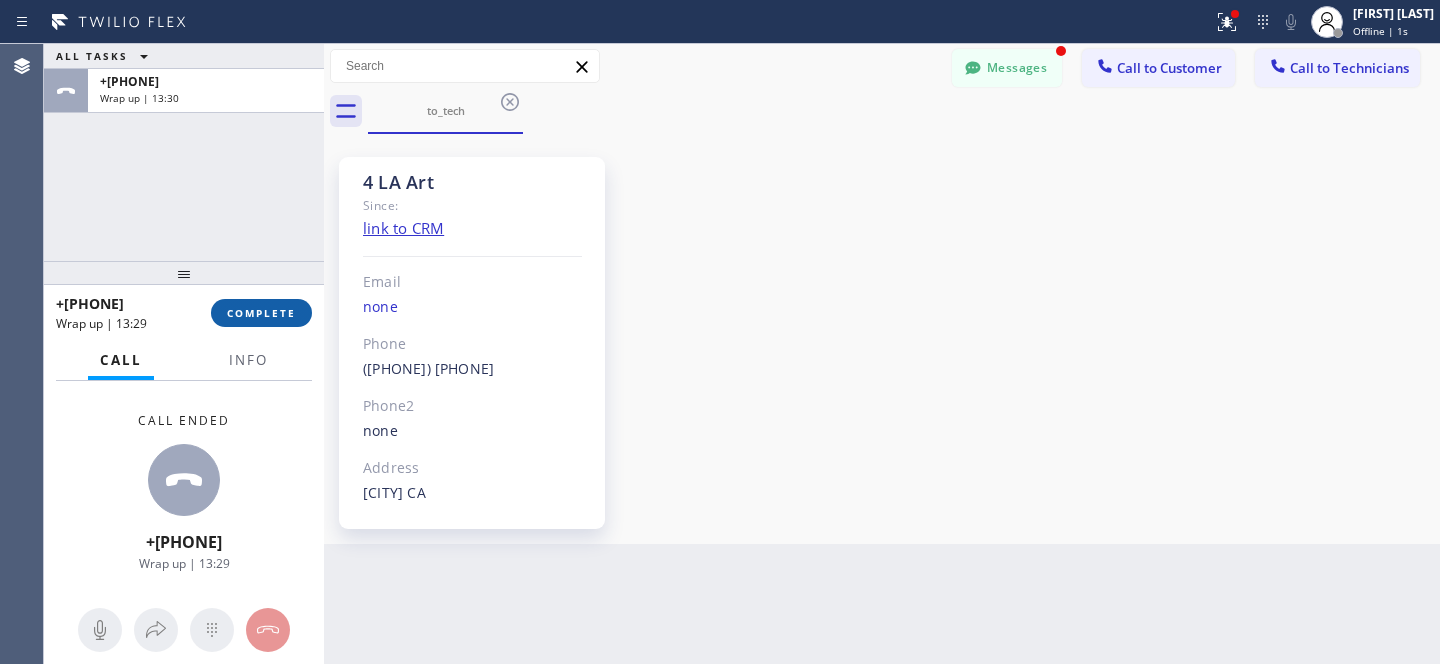 scroll, scrollTop: 145, scrollLeft: 0, axis: vertical 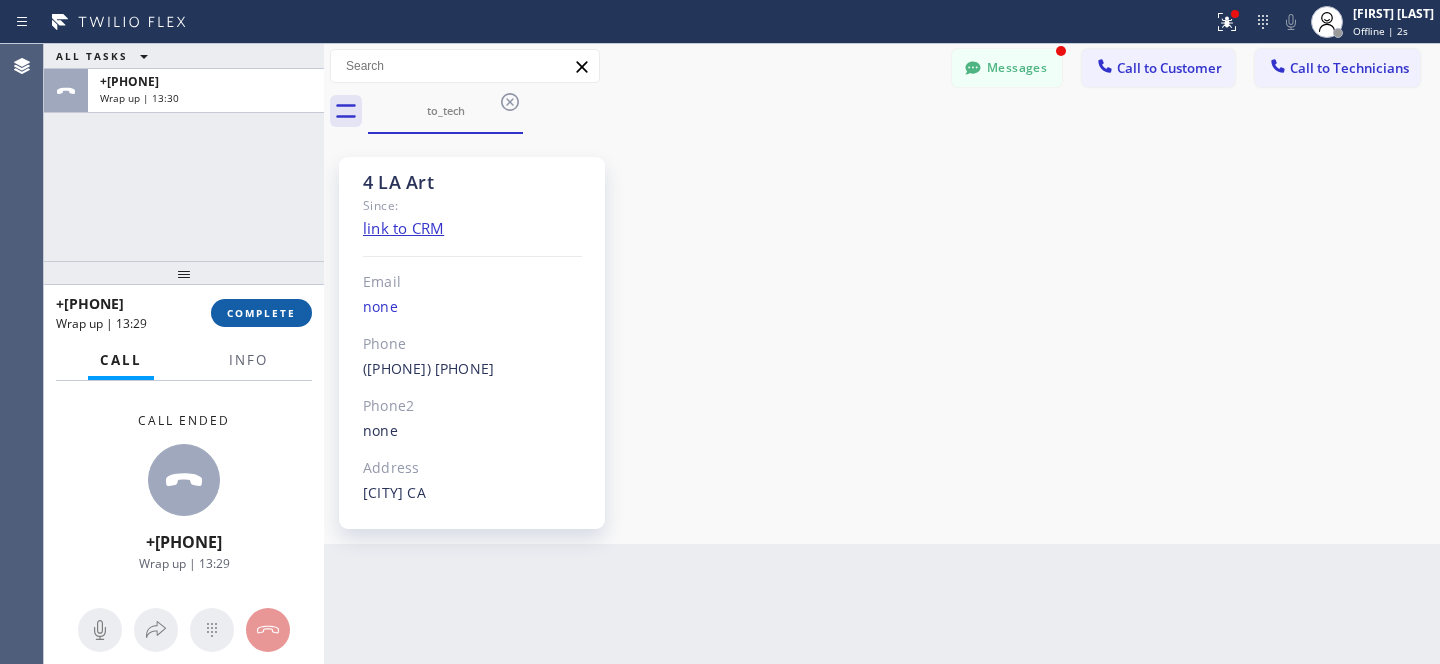 click on "COMPLETE" at bounding box center (261, 313) 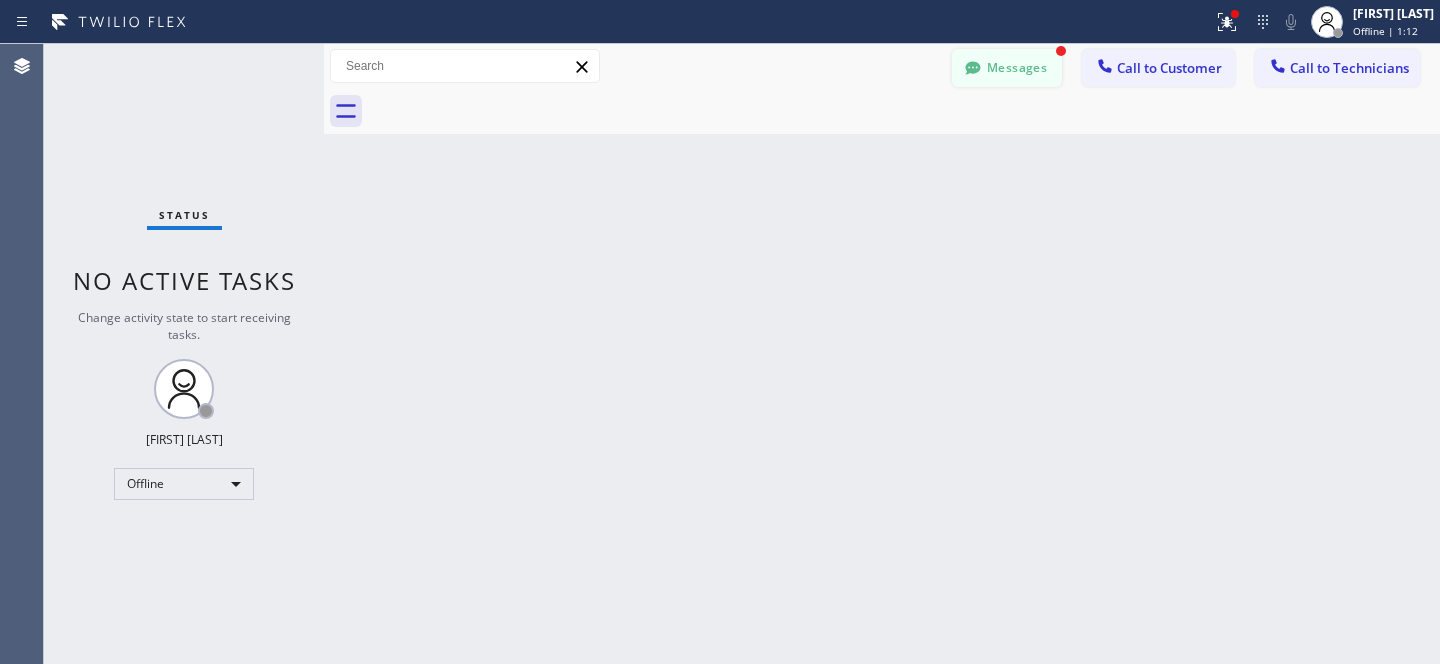 click on "Messages" at bounding box center [1007, 68] 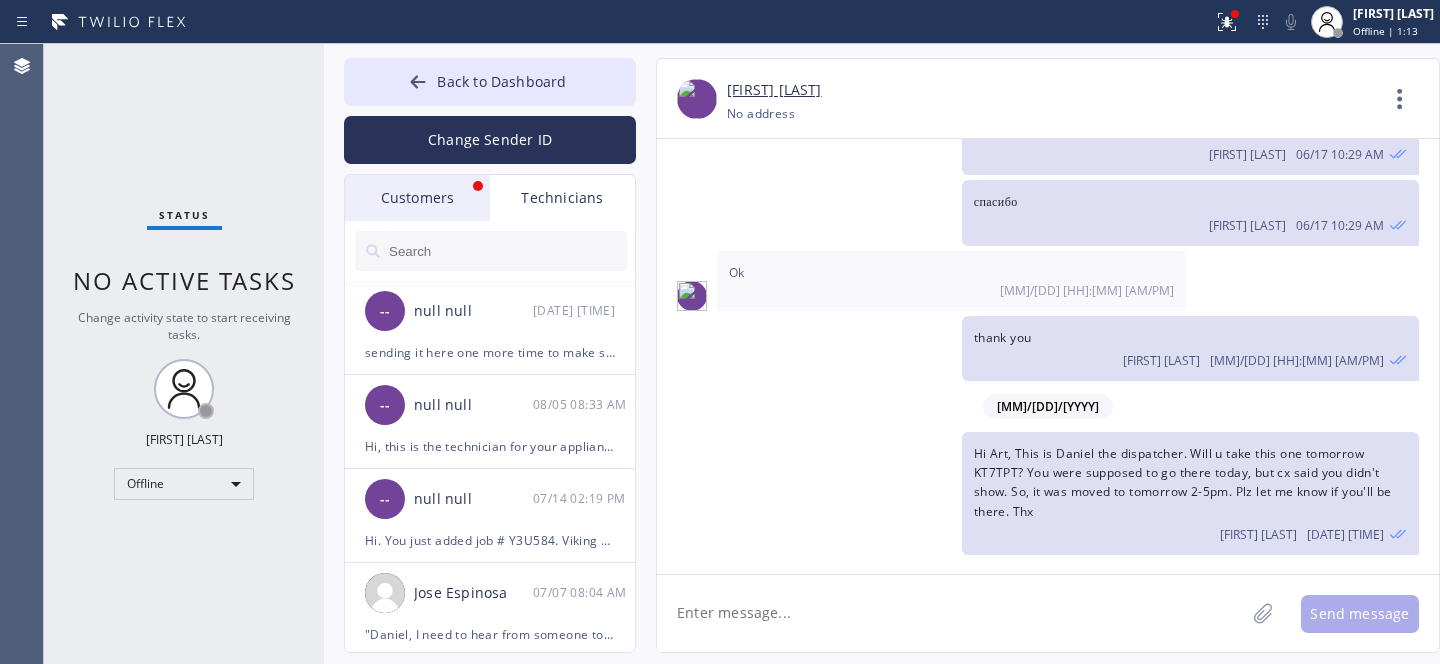 click on "Customers" at bounding box center [417, 198] 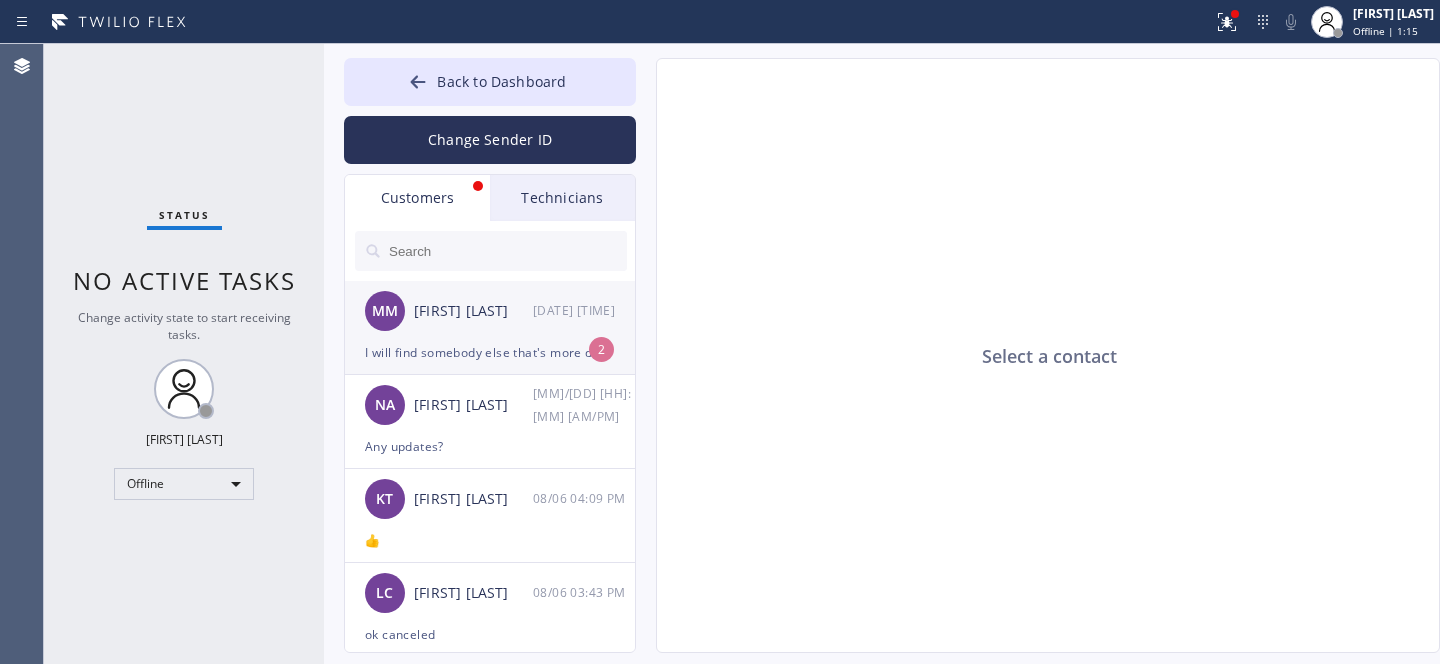 click on "[FIRST] [LAST] [MM]/[DD] [HH]:[MM] [AM/PM]" at bounding box center (491, 311) 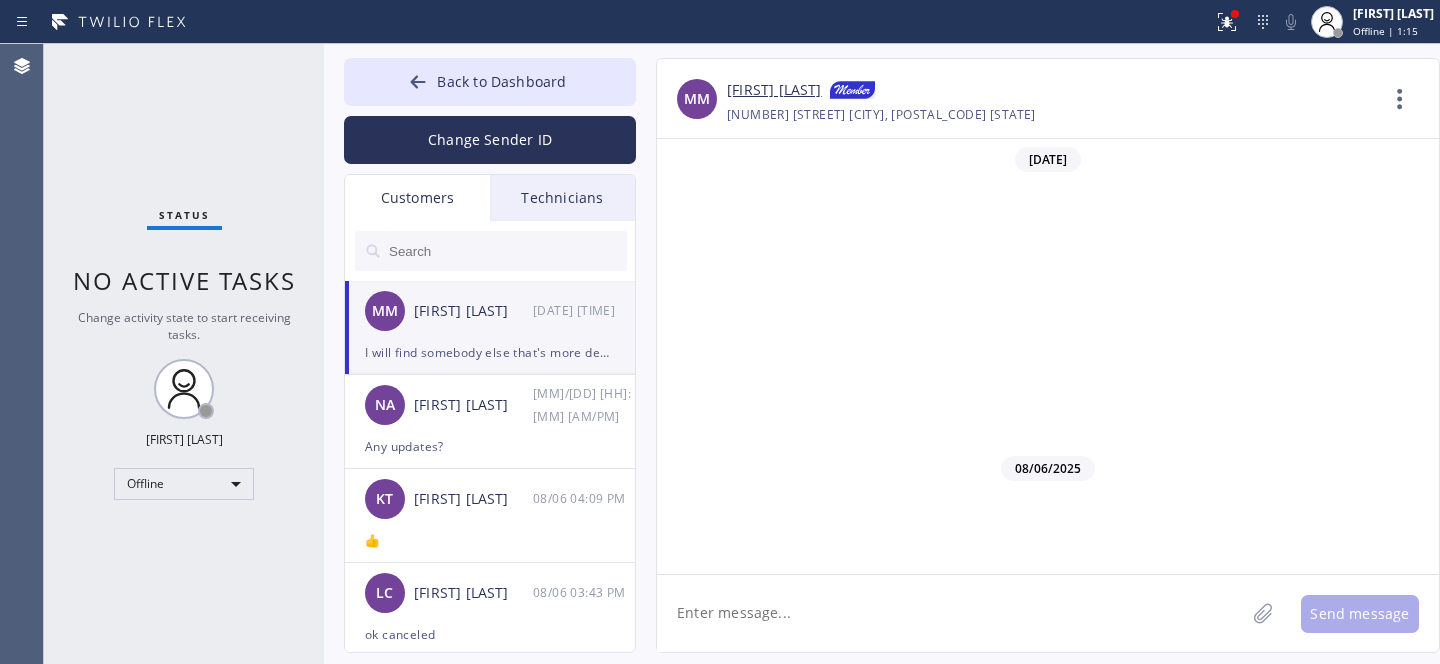 scroll, scrollTop: 819, scrollLeft: 0, axis: vertical 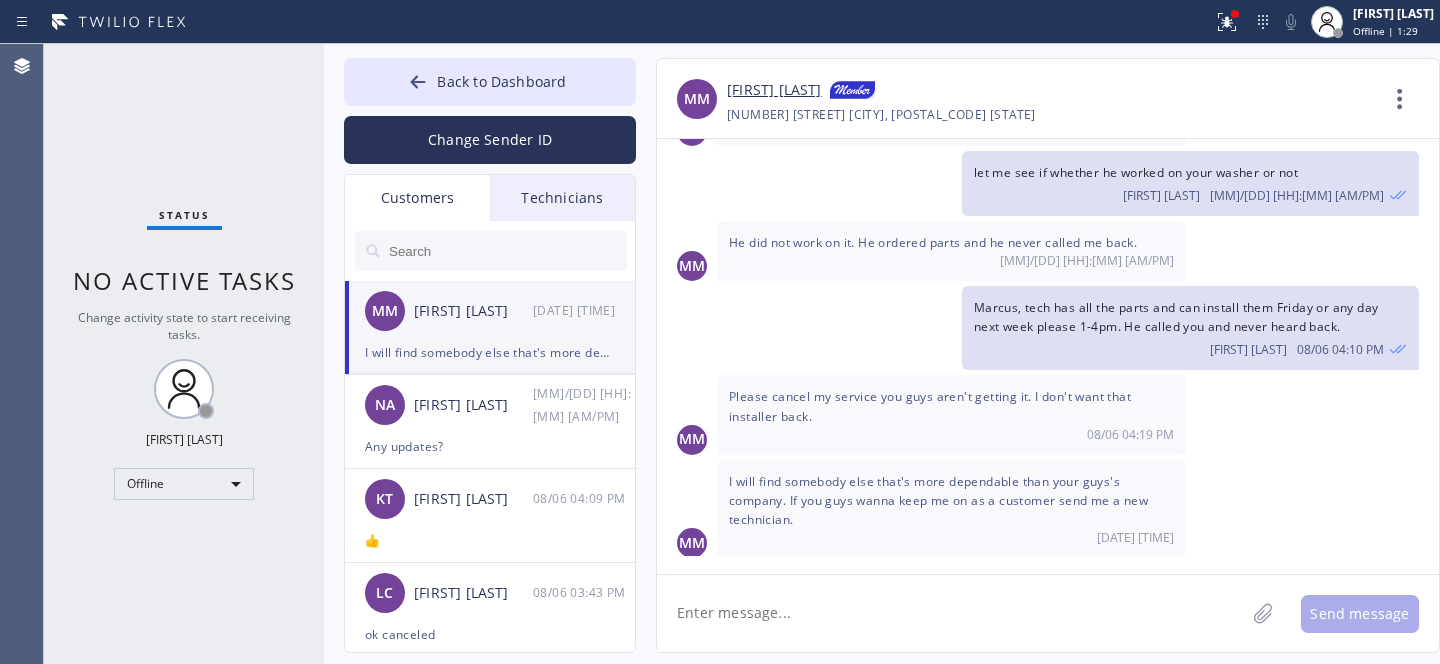 click 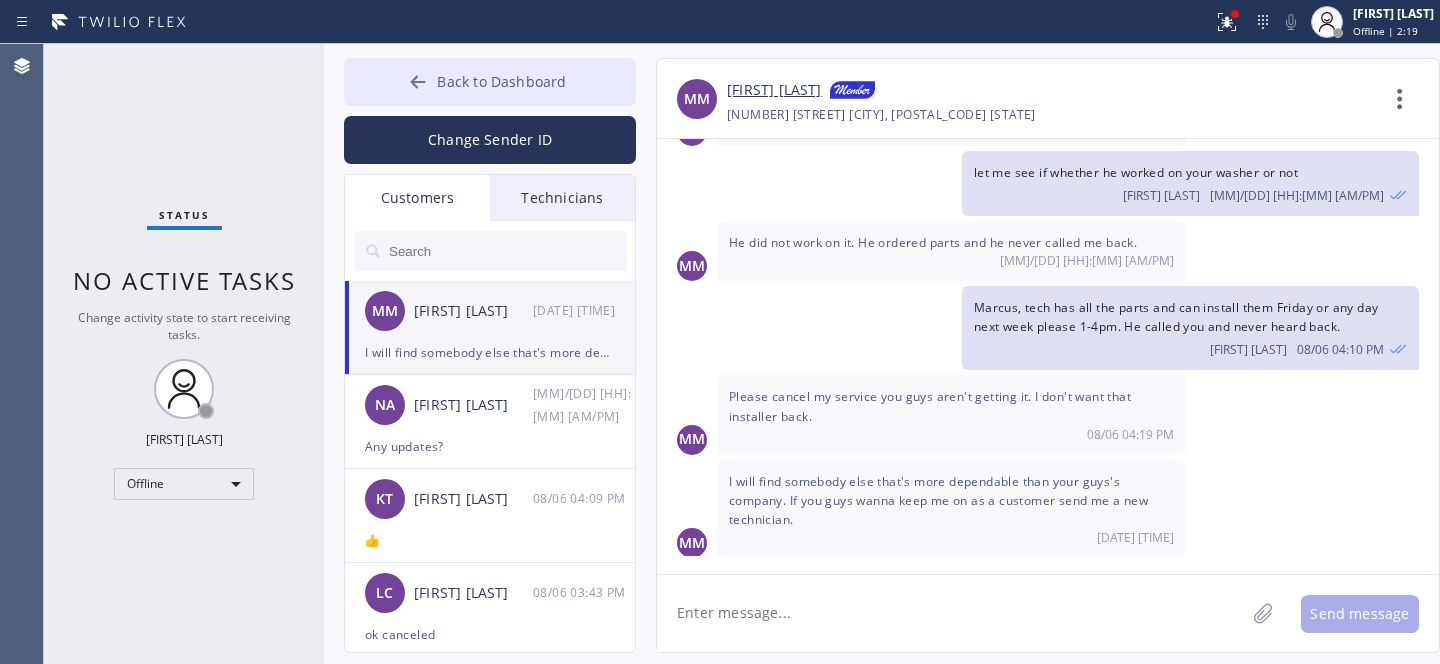 click on "Back to Dashboard" at bounding box center (490, 82) 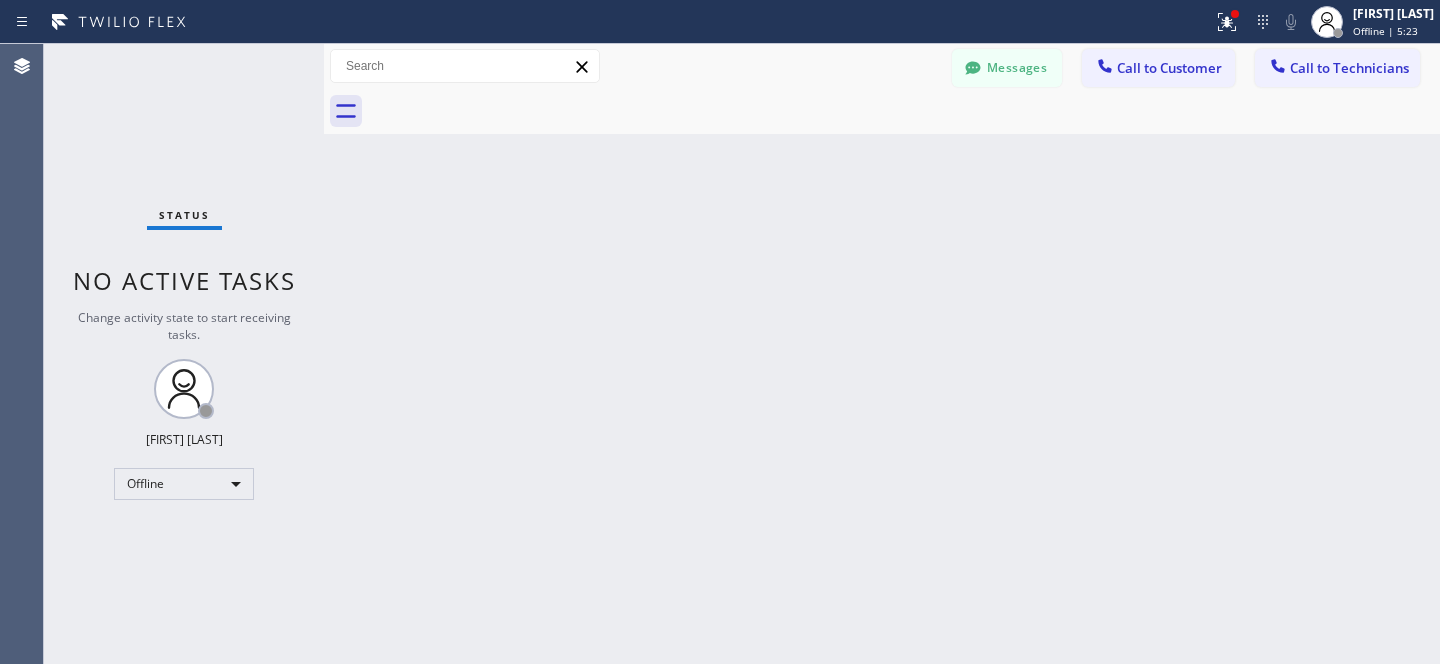 drag, startPoint x: 999, startPoint y: 76, endPoint x: 536, endPoint y: 295, distance: 512.1816 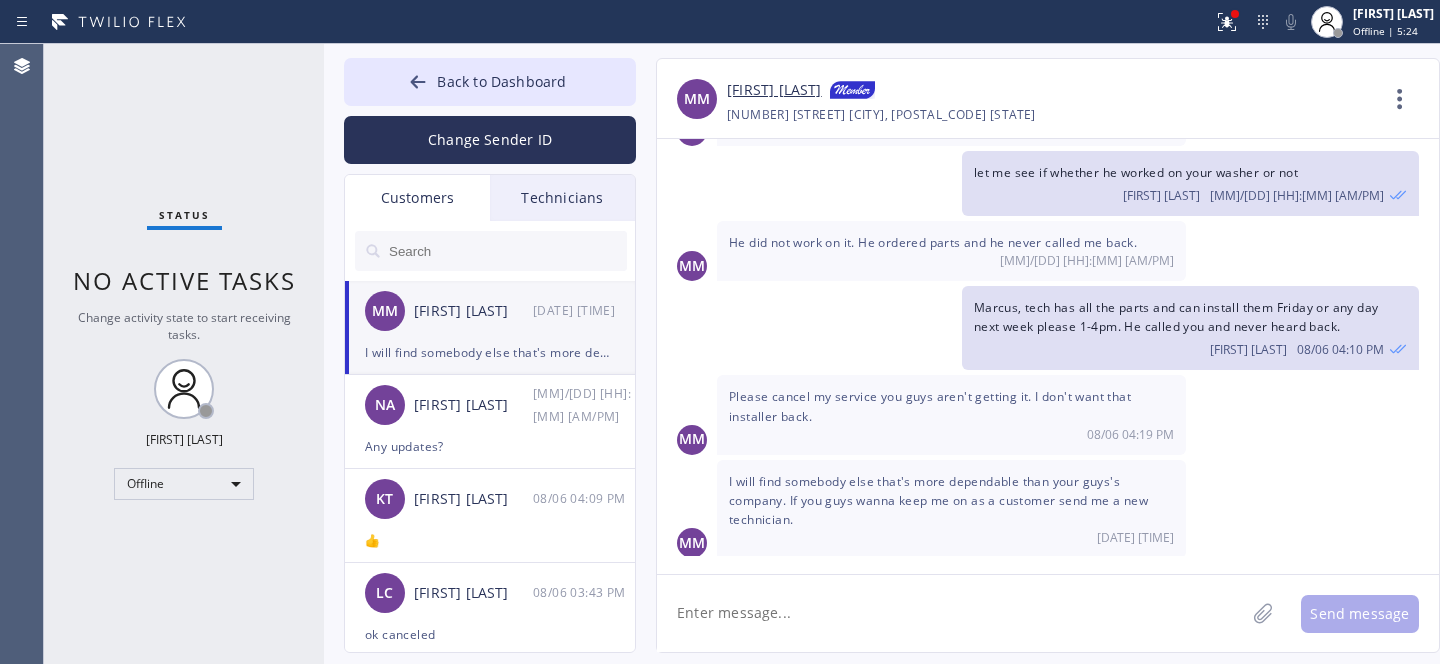 click 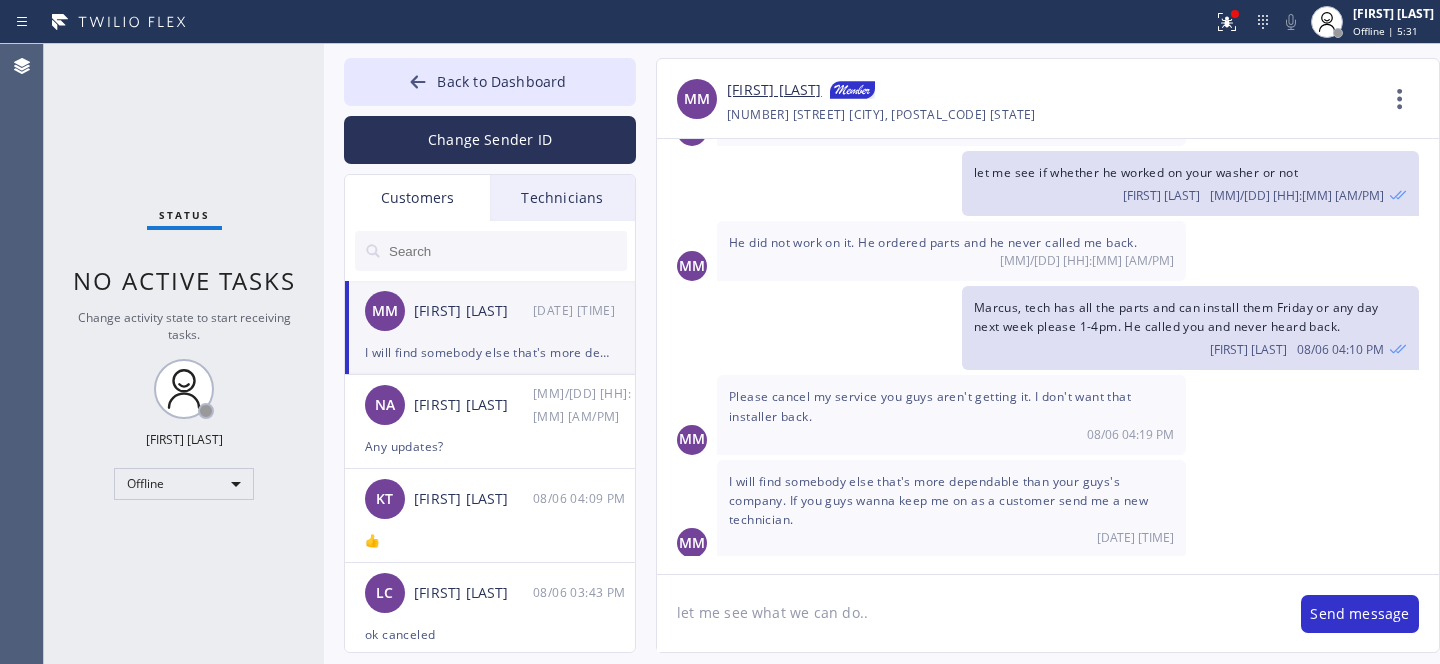type on "let me see what we can do..." 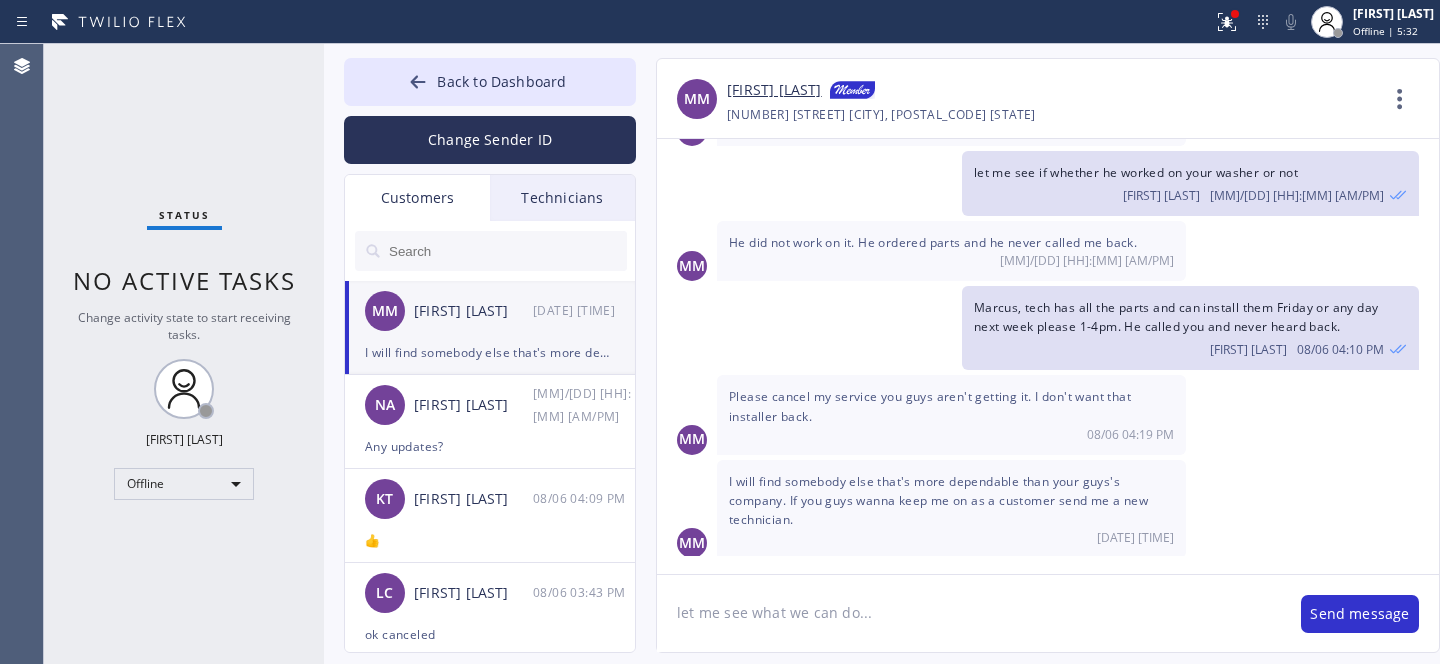 type 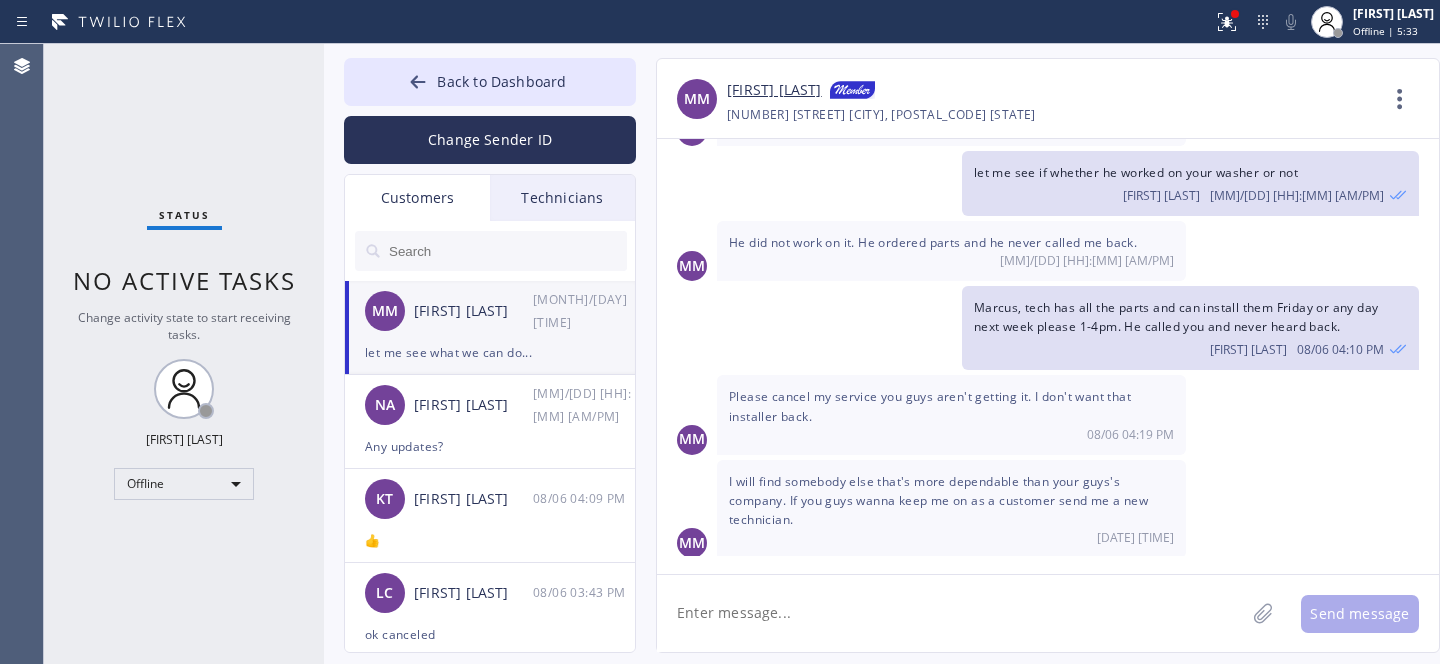 scroll, scrollTop: 888, scrollLeft: 0, axis: vertical 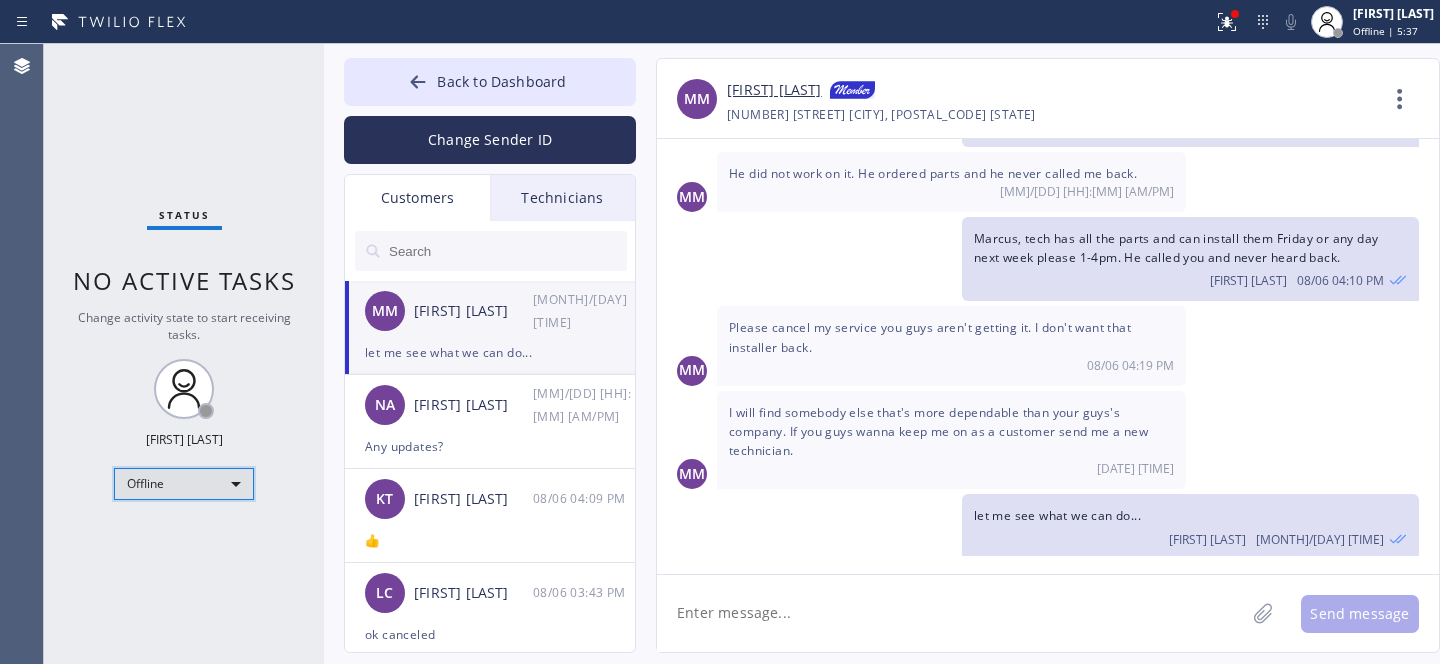 click on "Offline" at bounding box center [184, 484] 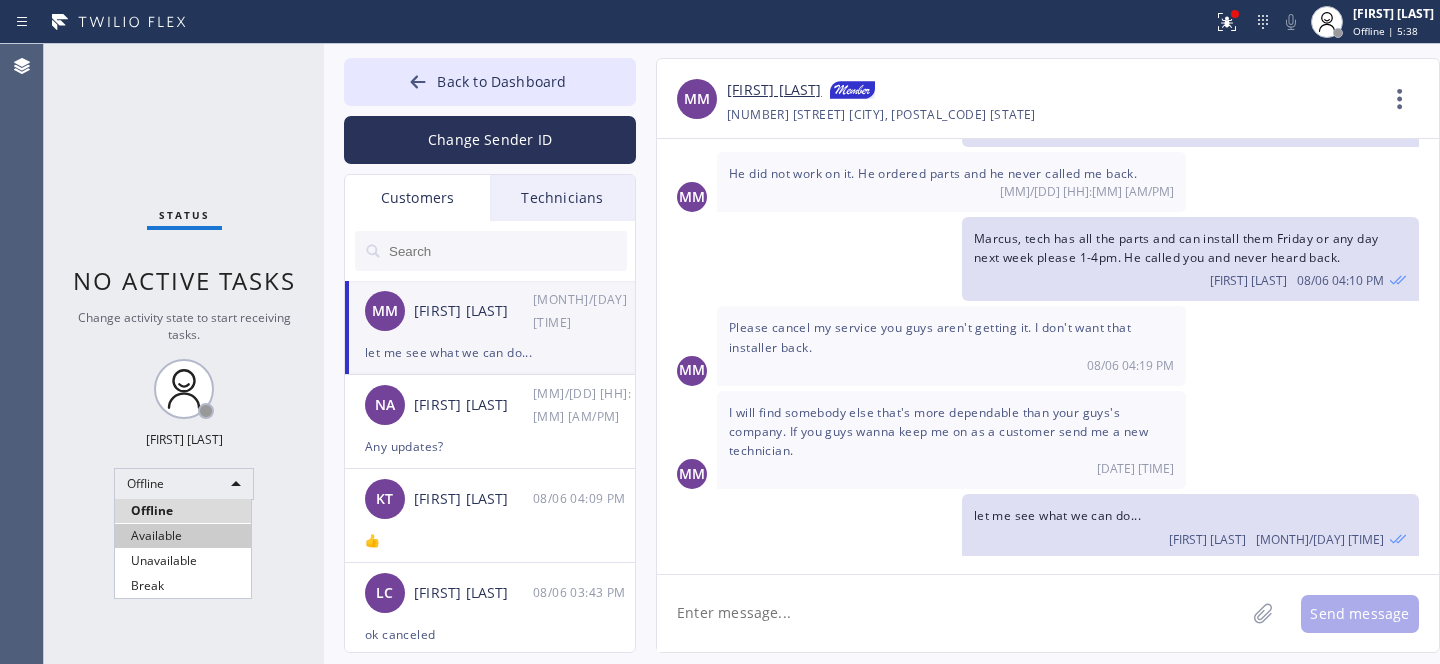 click on "Available" at bounding box center (183, 536) 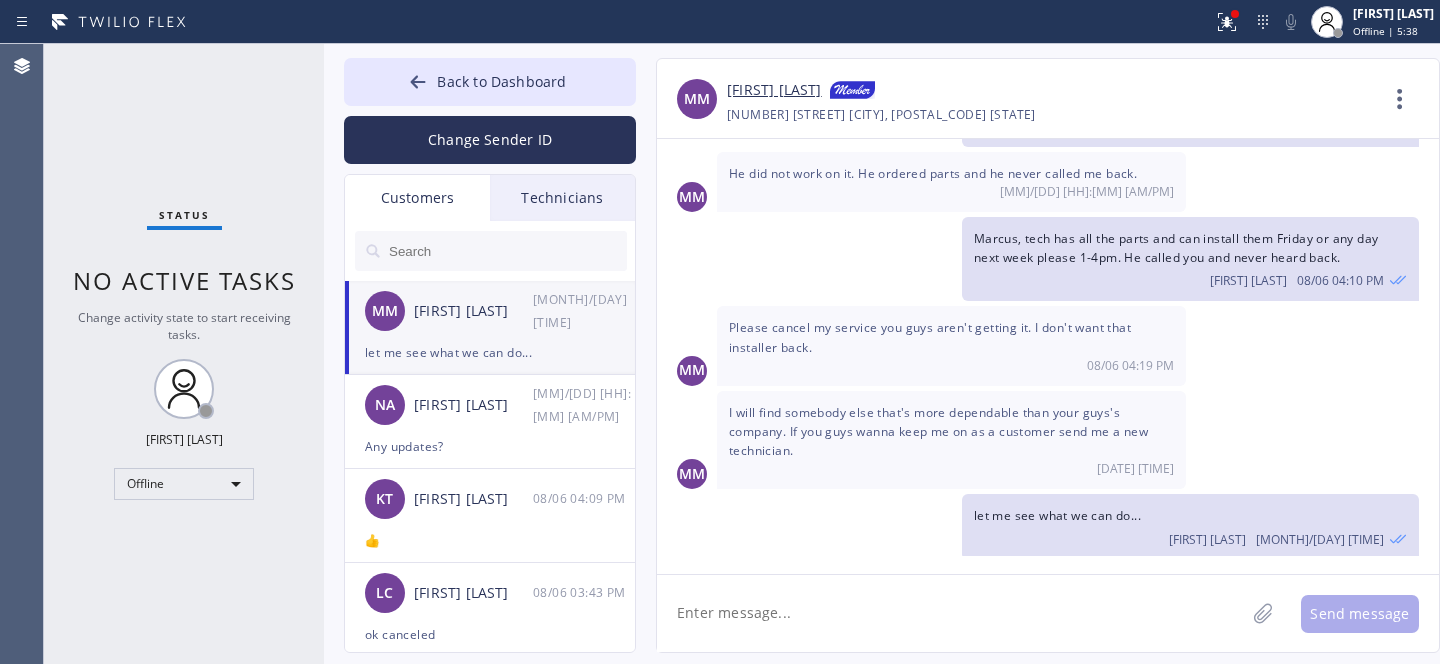 click on "NA [LAST] [FIRST] [DATE] [TIME]" at bounding box center [491, 405] 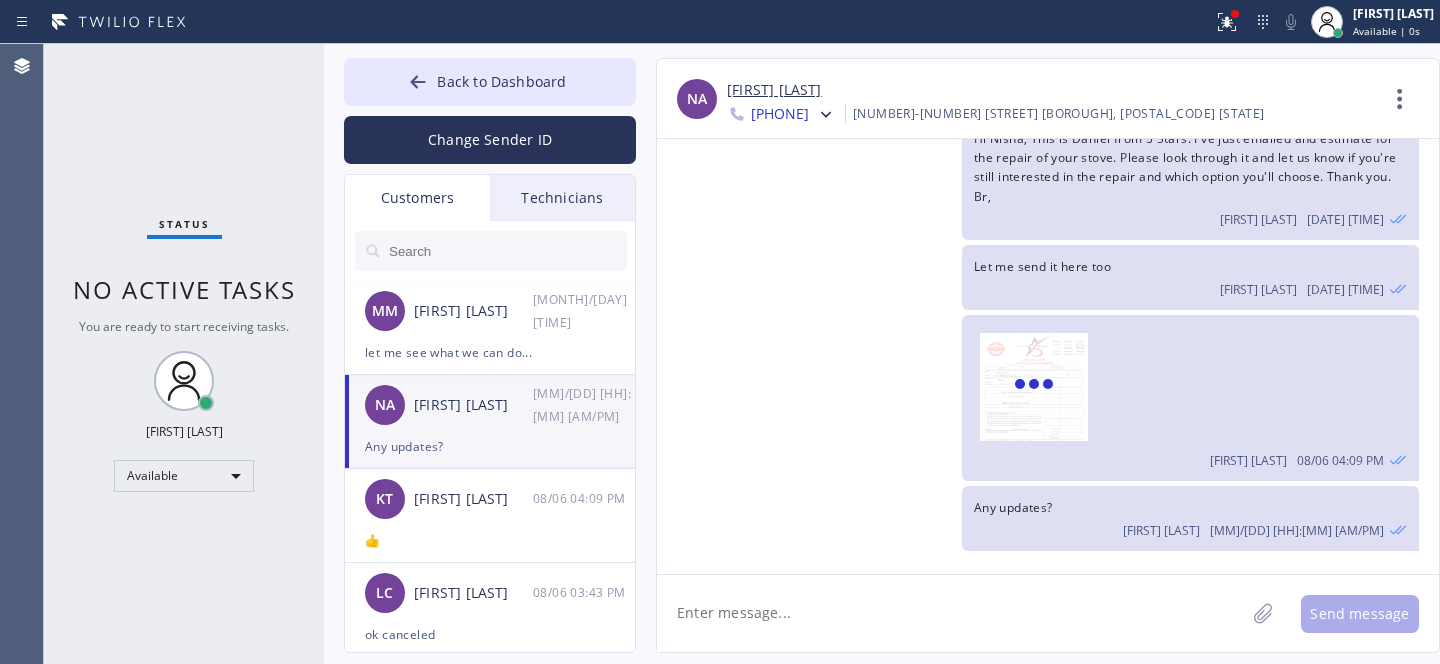 scroll, scrollTop: 65, scrollLeft: 0, axis: vertical 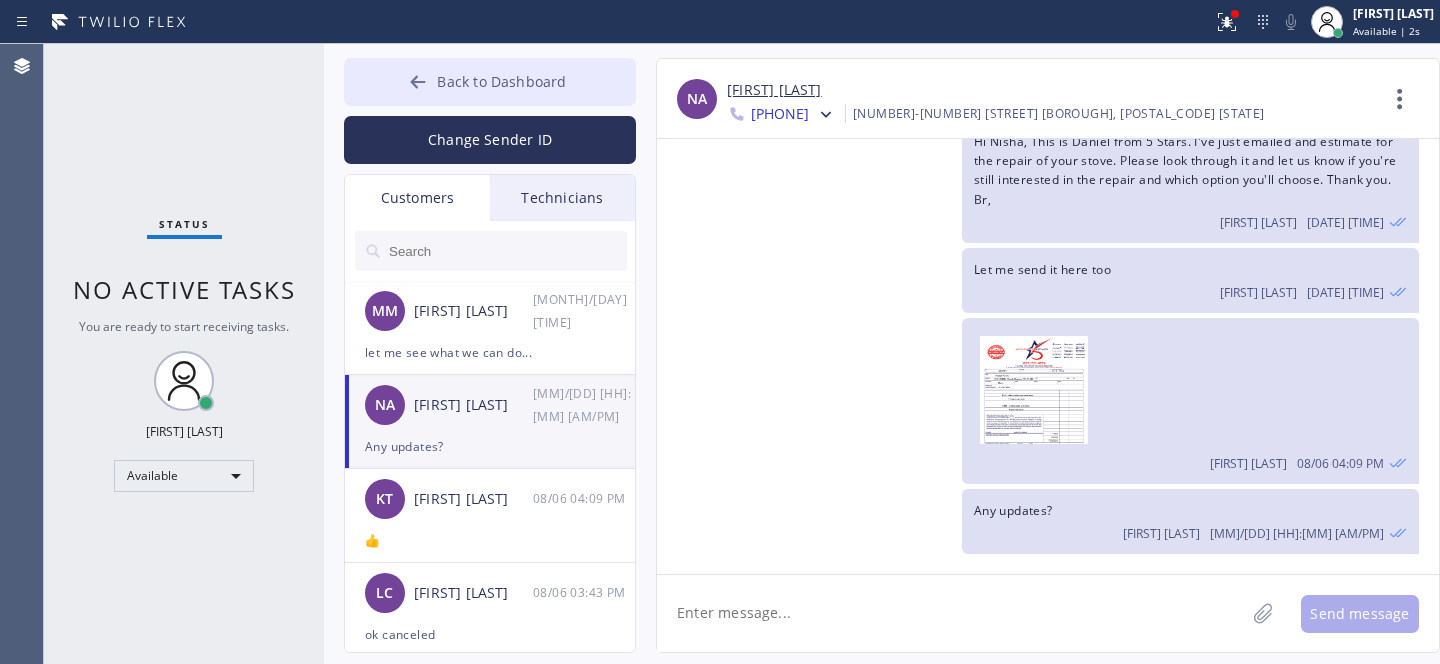 click on "Back to Dashboard" at bounding box center [501, 81] 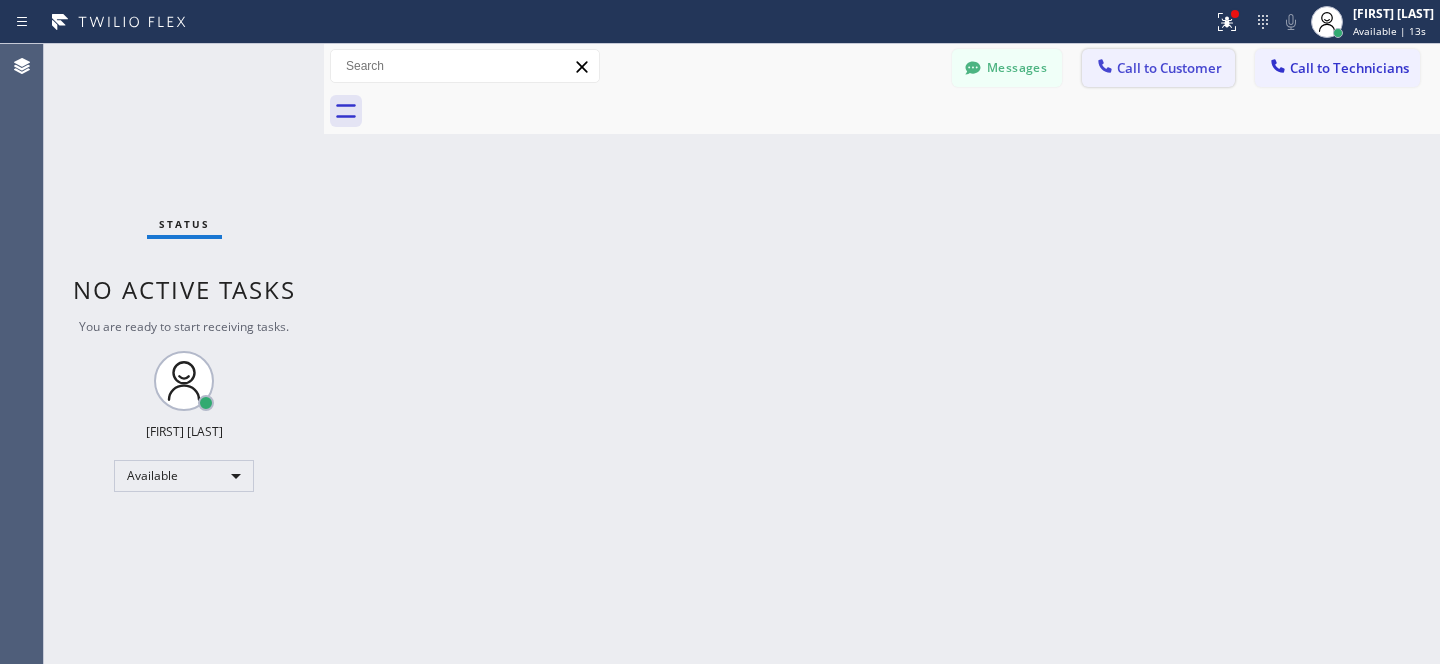 click on "Call to Customer" at bounding box center (1169, 68) 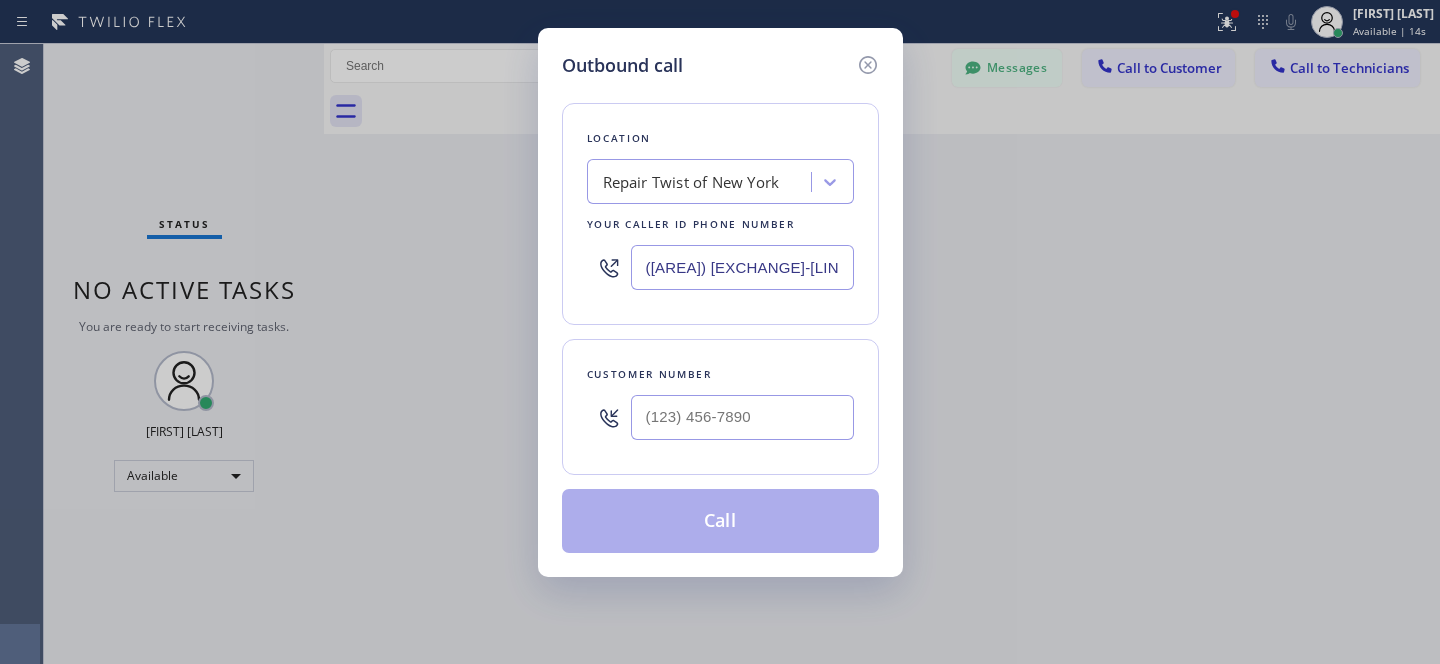 click on "Repair Twist of New York" at bounding box center [691, 182] 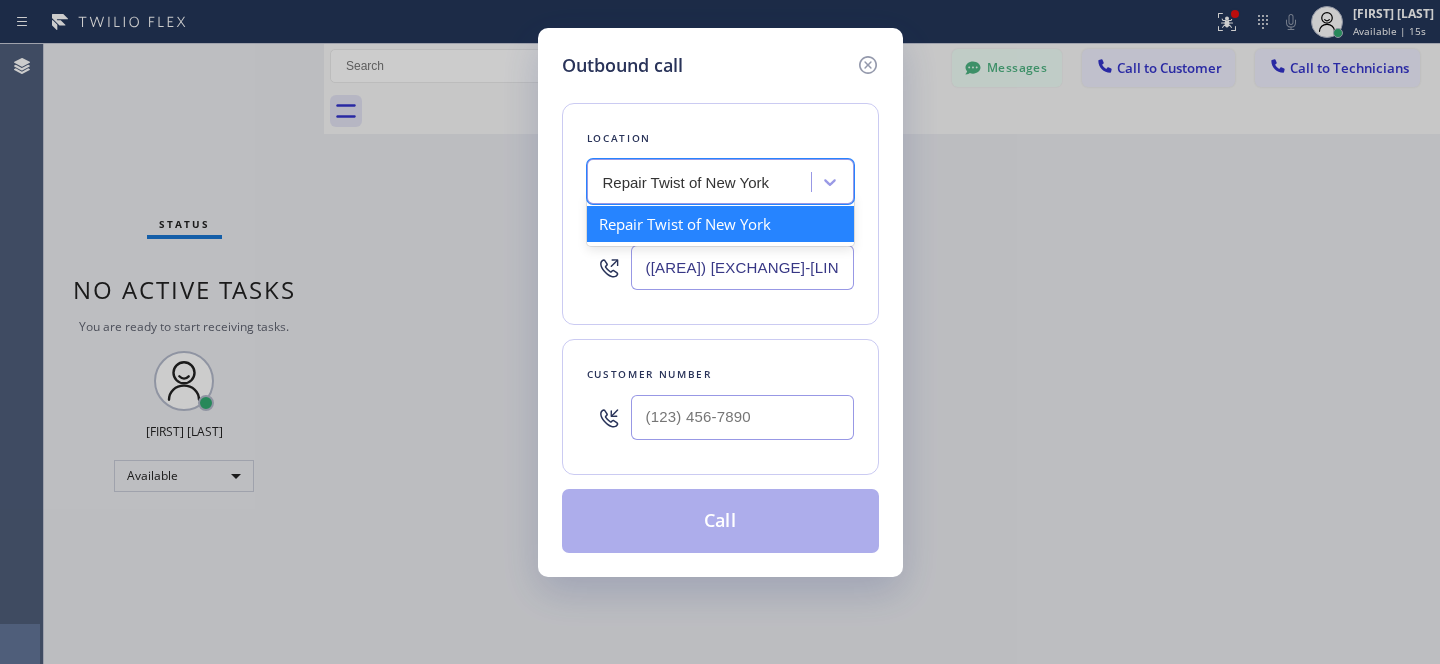 click on "Repair Twist of New York" at bounding box center (720, 224) 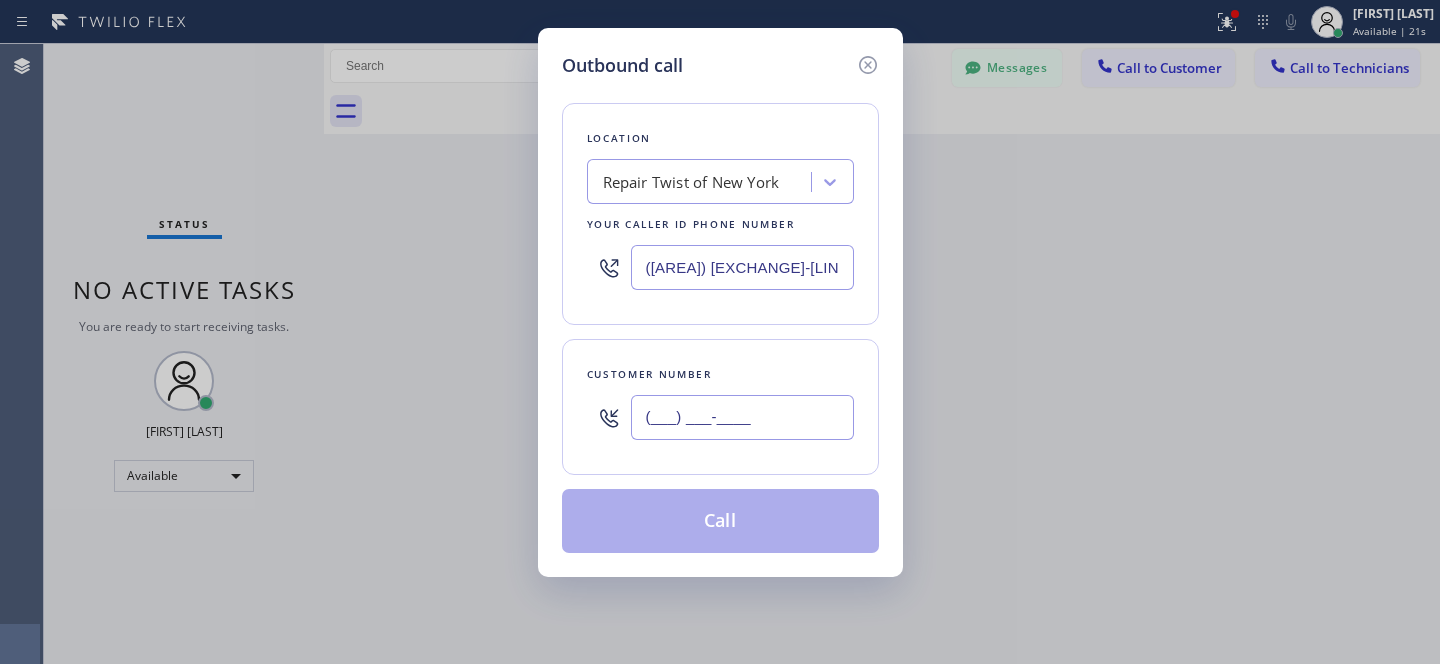 click on "(___) ___-____" at bounding box center [742, 417] 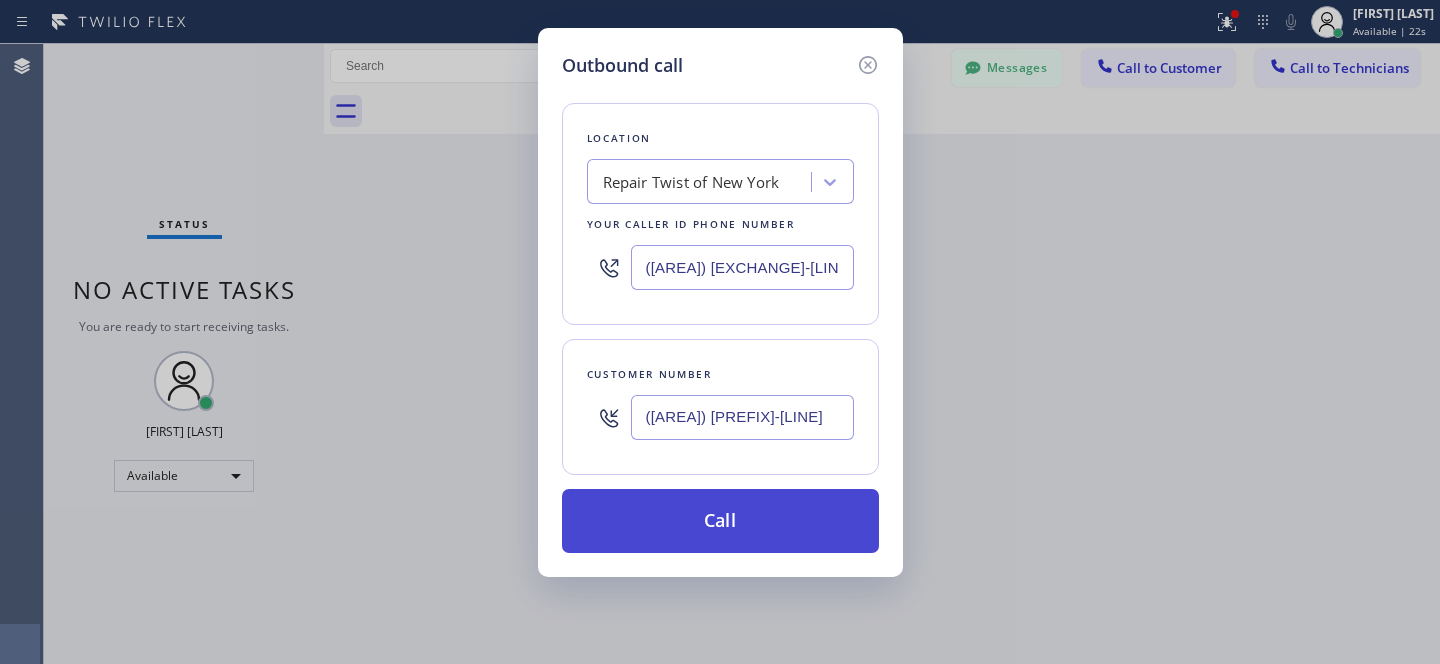 type on "([AREA]) [PREFIX]-[LINE]" 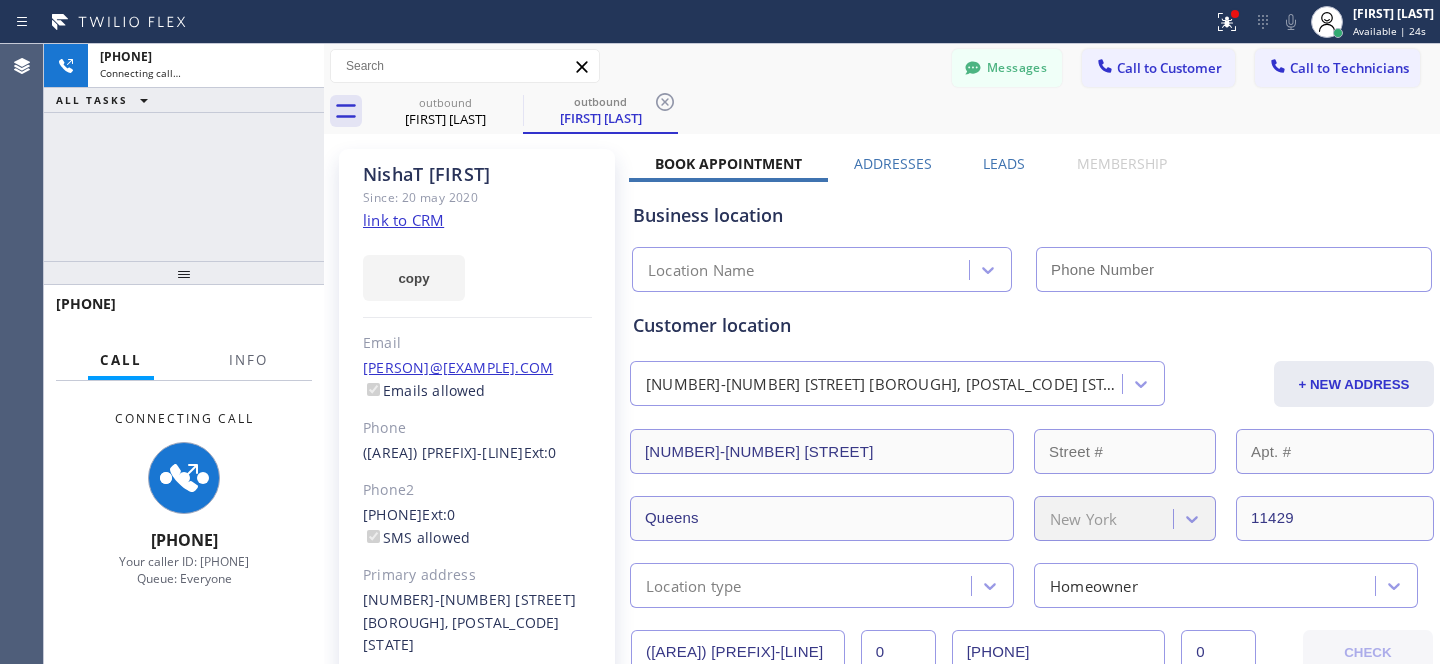 scroll, scrollTop: 65, scrollLeft: 0, axis: vertical 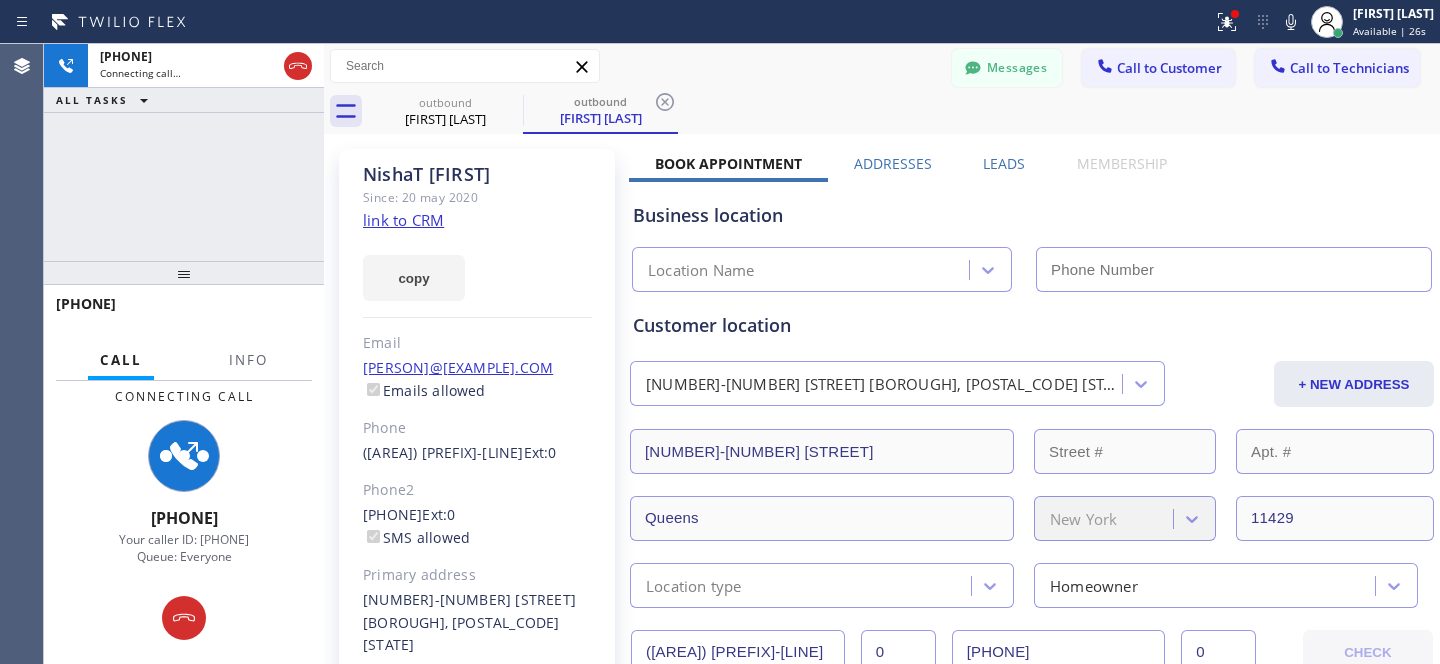 type on "([AREA]) [EXCHANGE]-[LINE]" 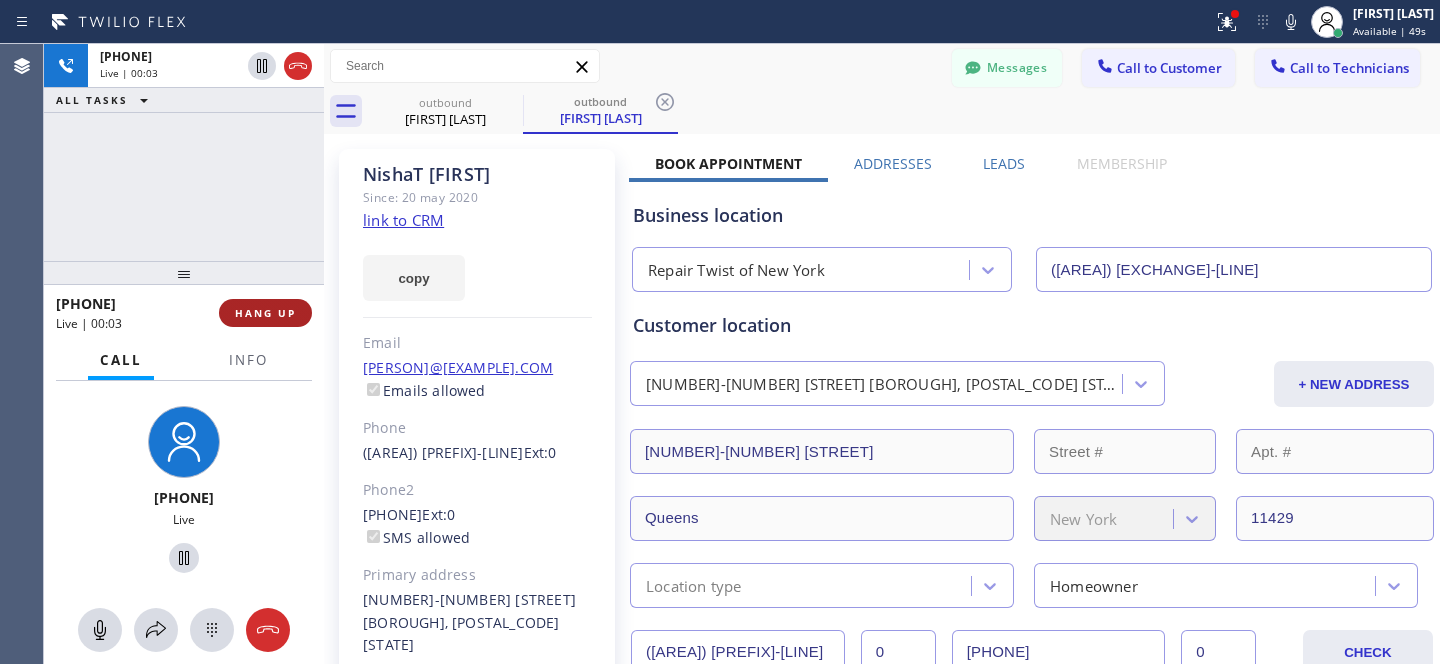 click on "HANG UP" at bounding box center (265, 313) 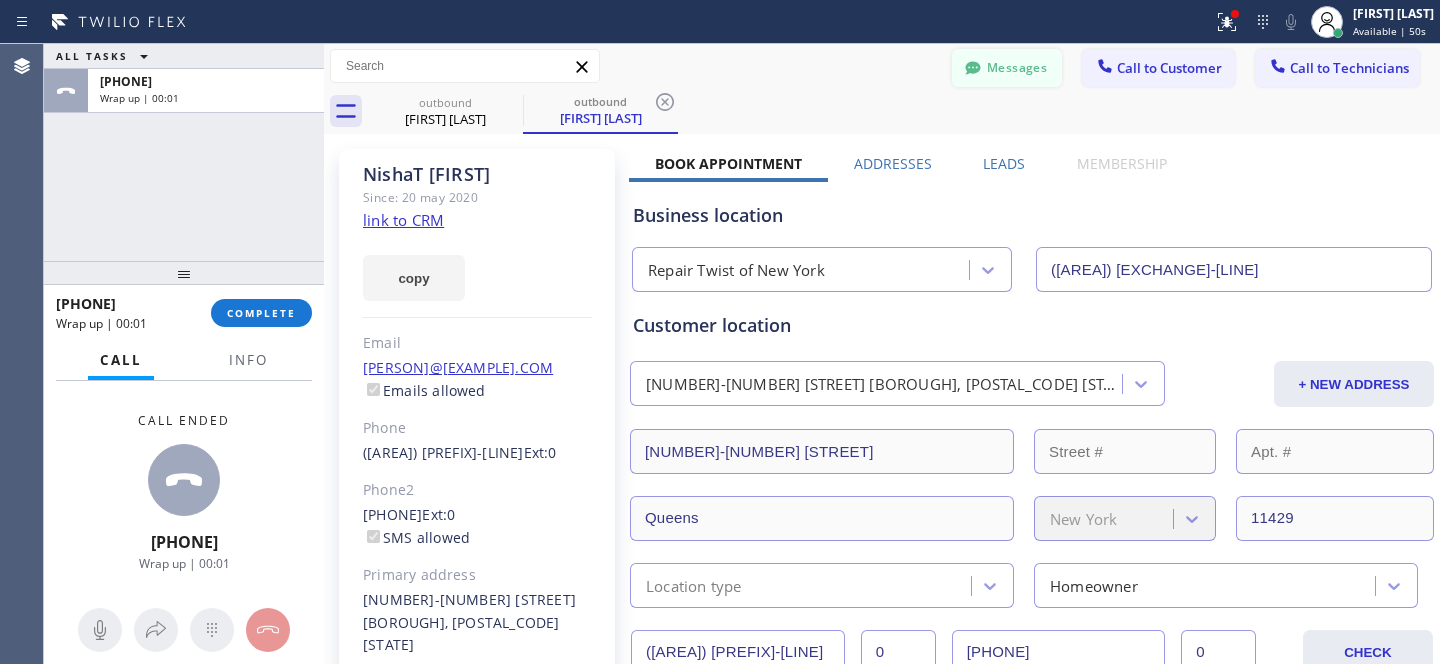 click on "Messages" at bounding box center [1007, 68] 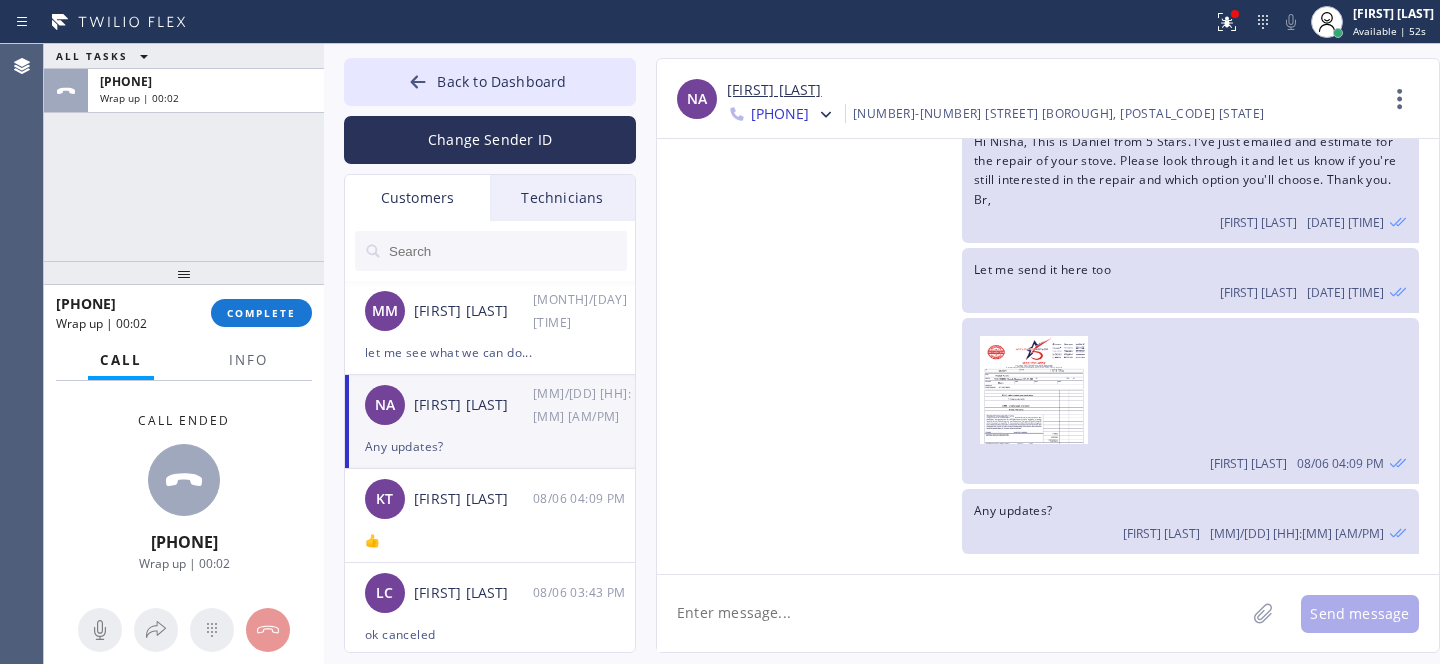 click on "Any updates?" at bounding box center [490, 446] 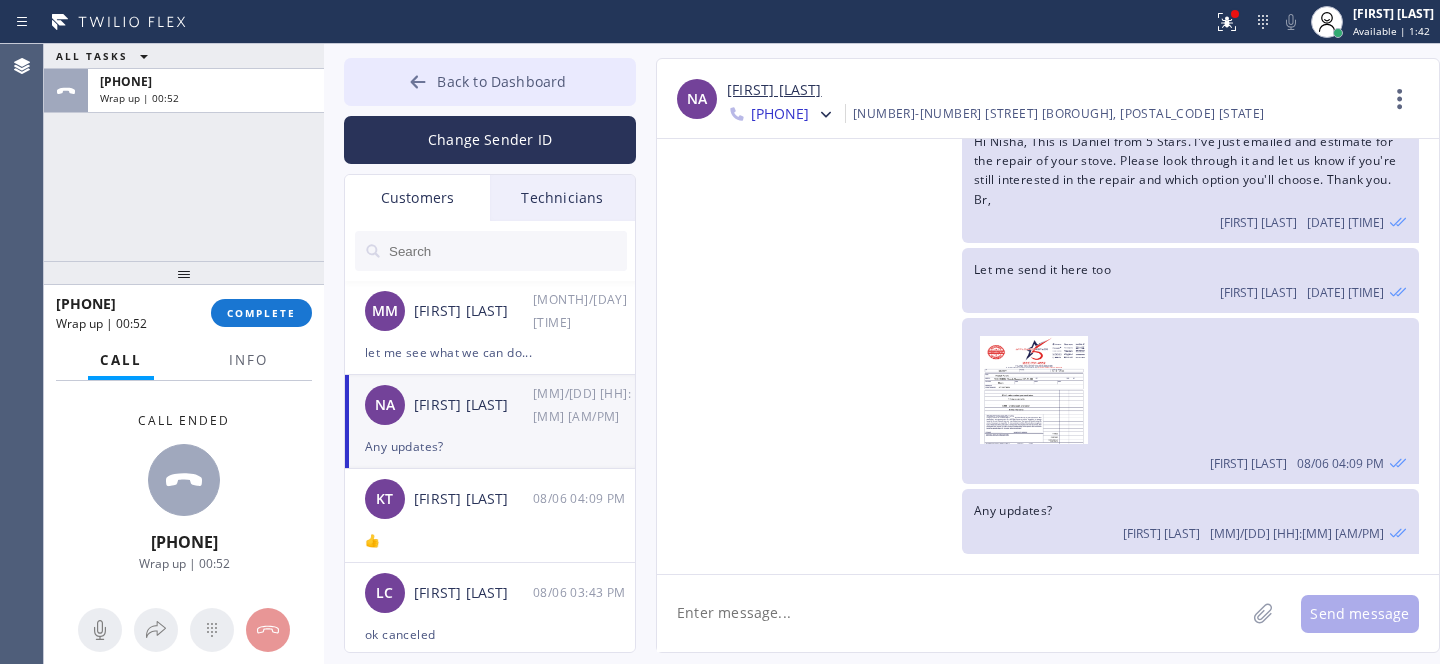 click at bounding box center [418, 84] 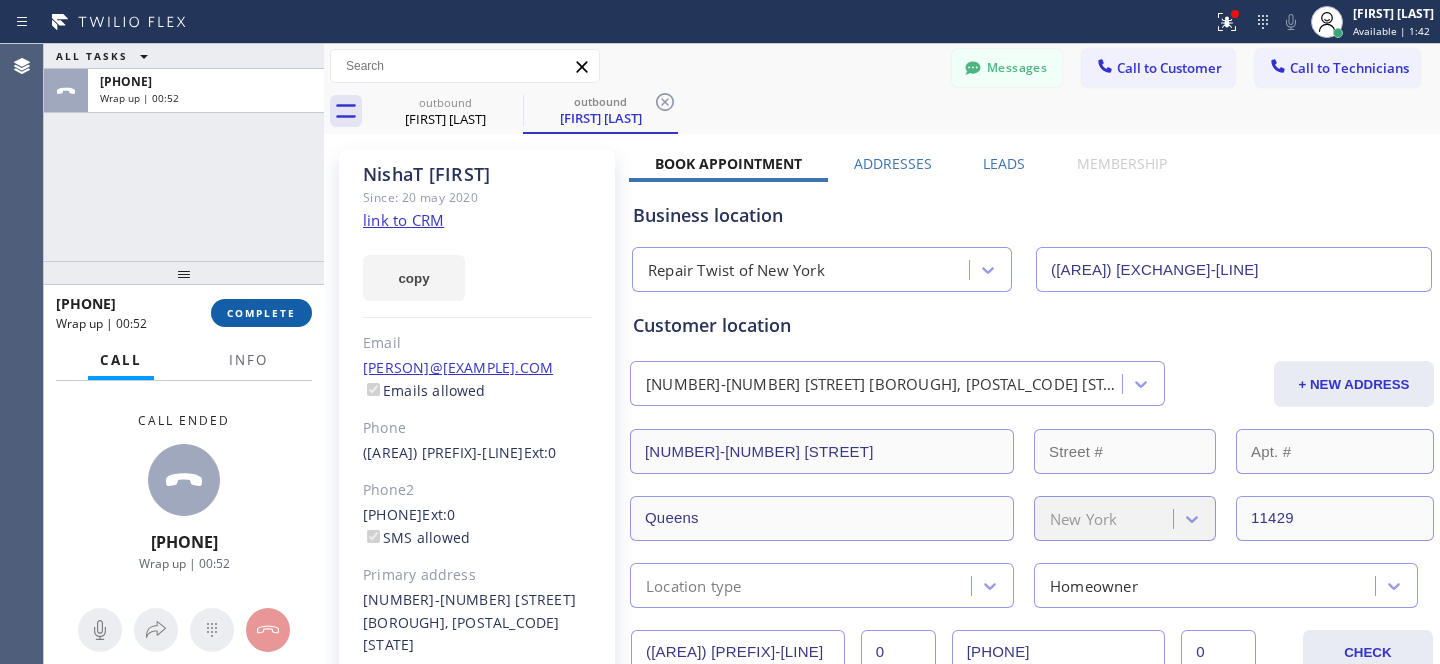 click on "COMPLETE" at bounding box center (261, 313) 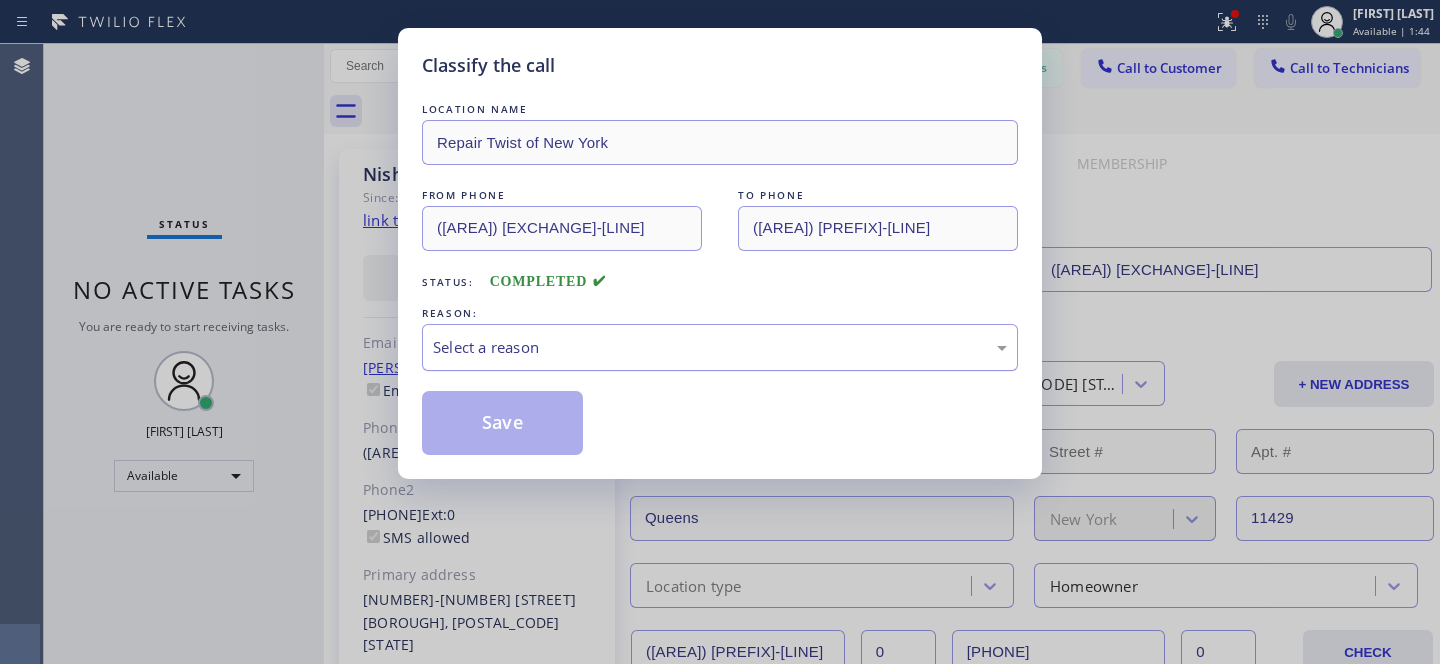 click on "Select a reason" at bounding box center (720, 347) 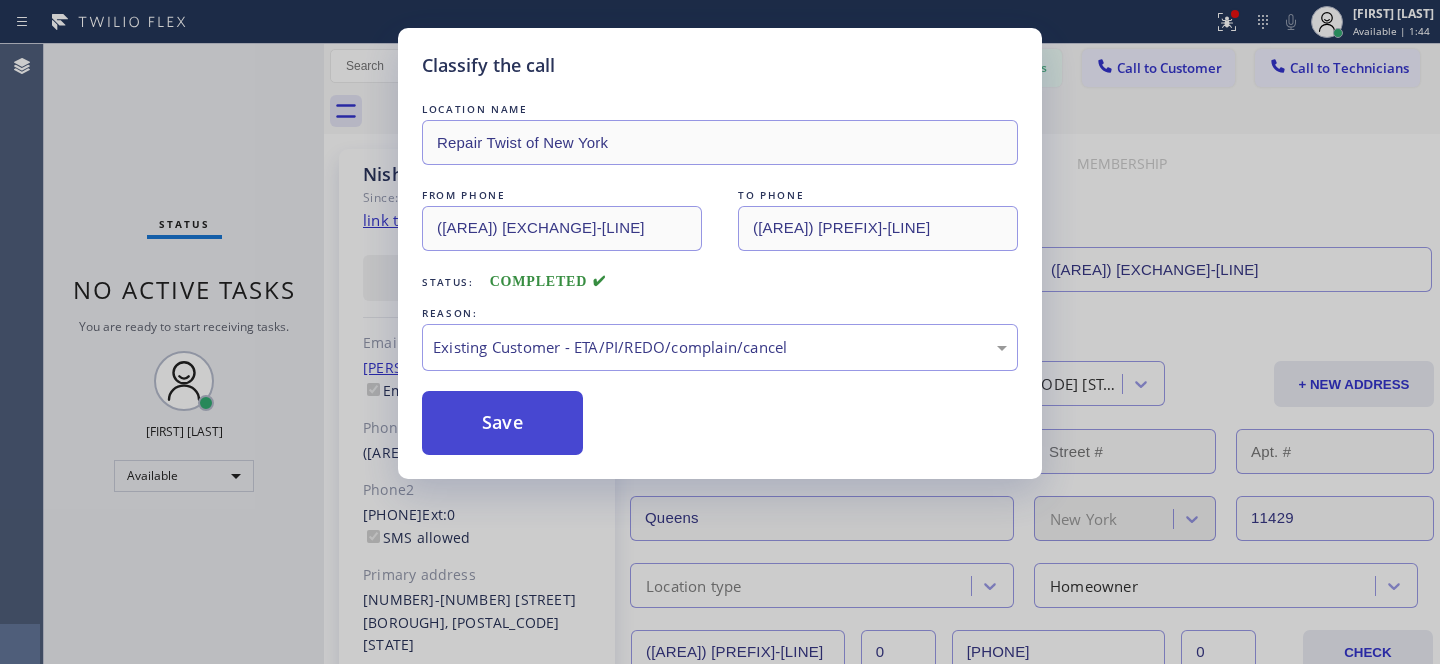 click on "Save" at bounding box center (502, 423) 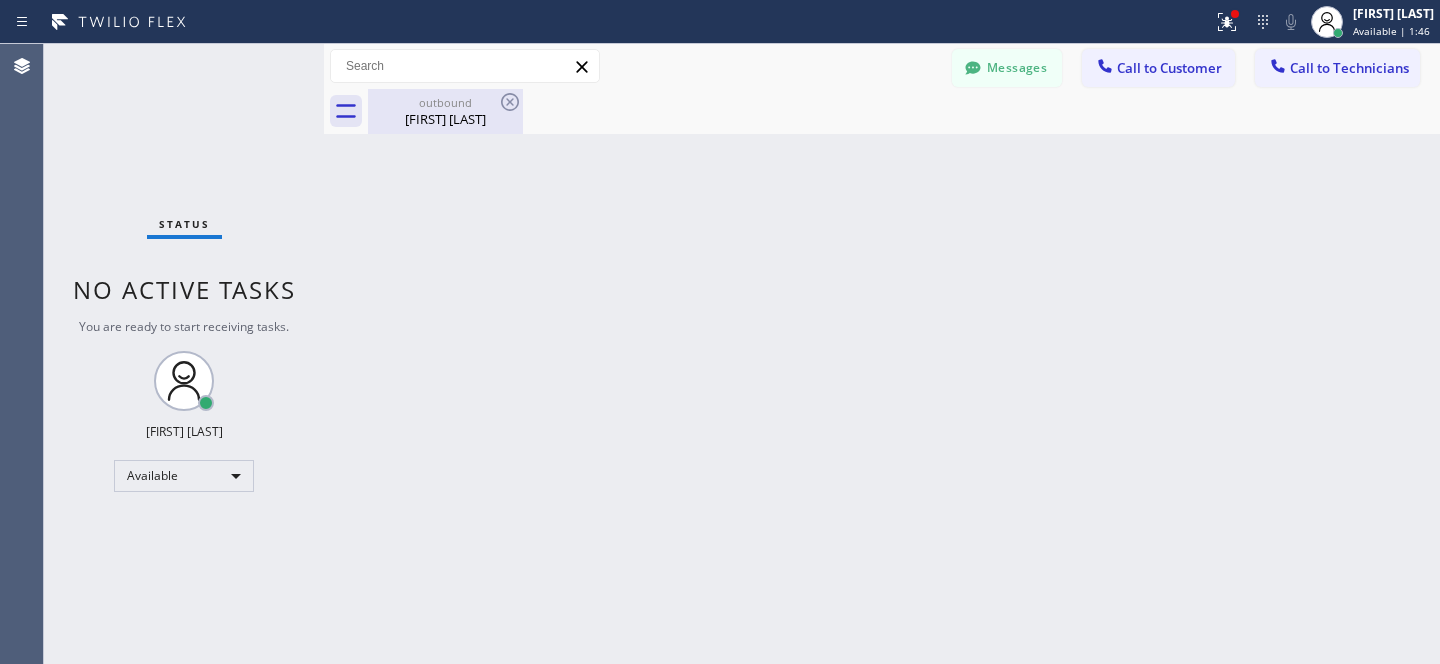click on "[FIRST] [LAST]" at bounding box center (445, 119) 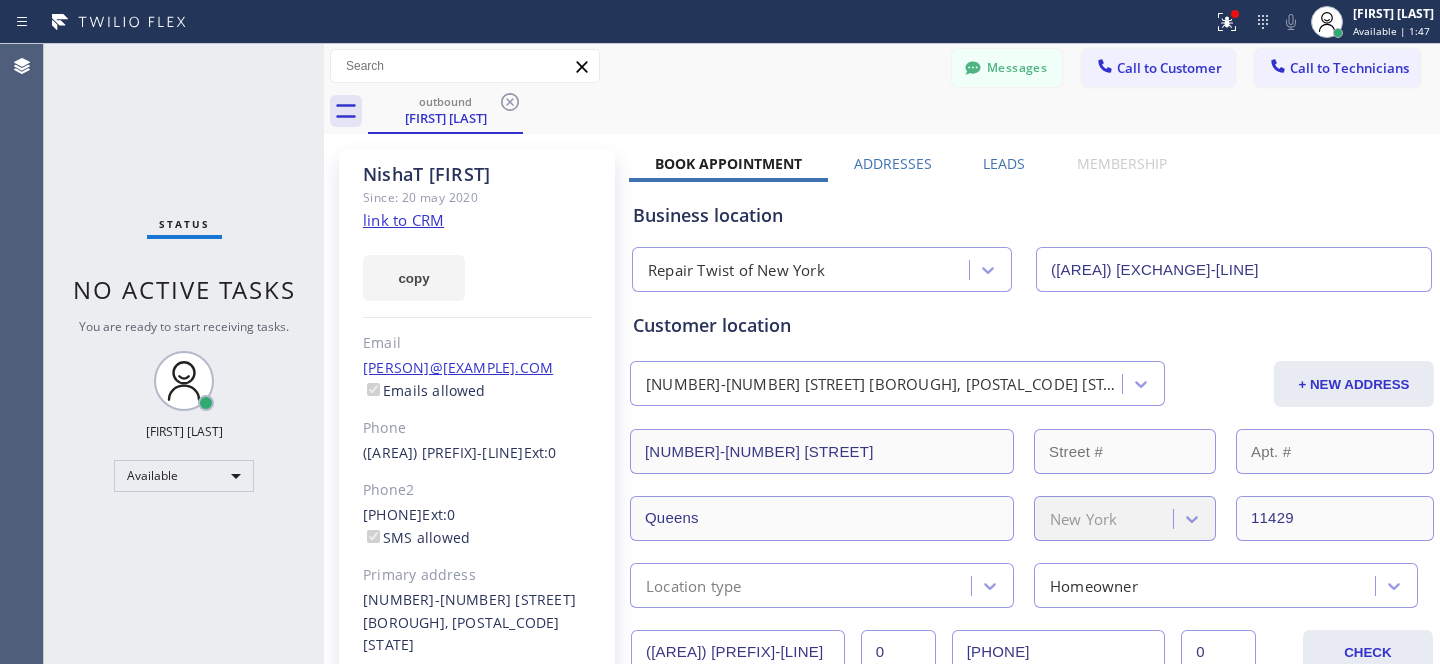 drag, startPoint x: 517, startPoint y: 106, endPoint x: 491, endPoint y: 136, distance: 39.698868 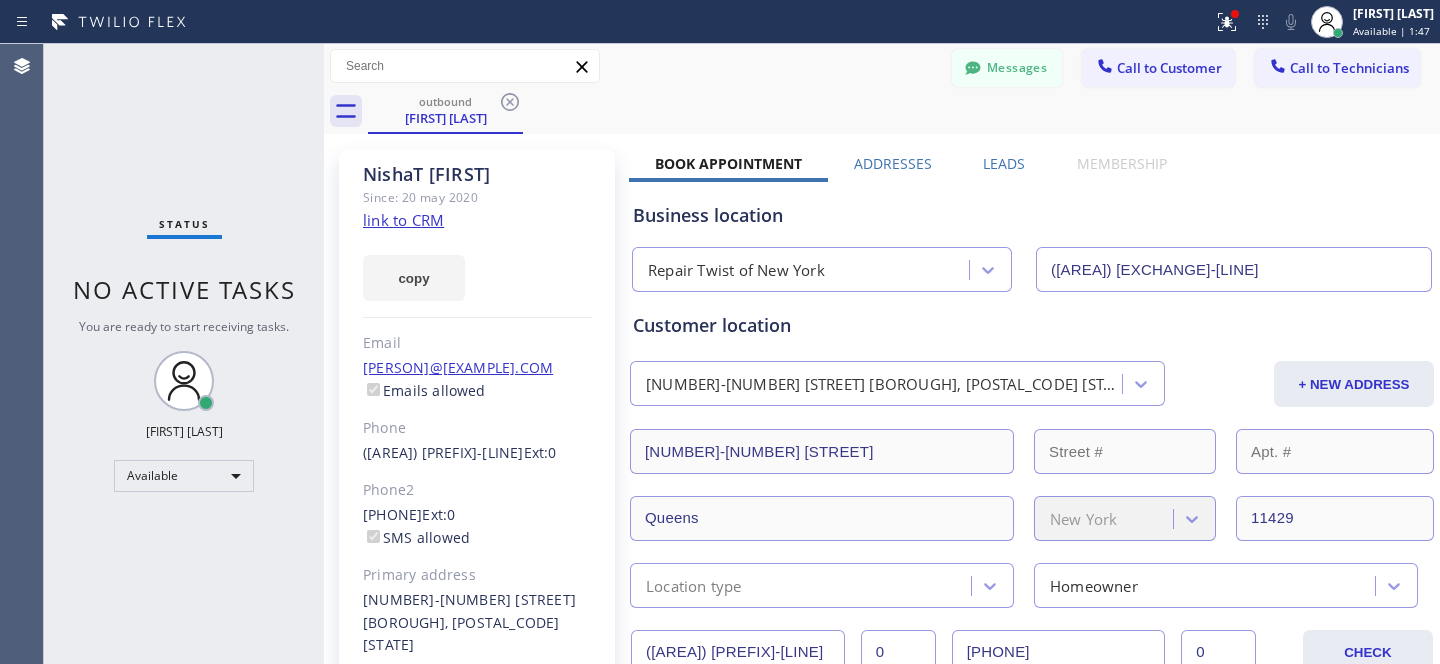 click 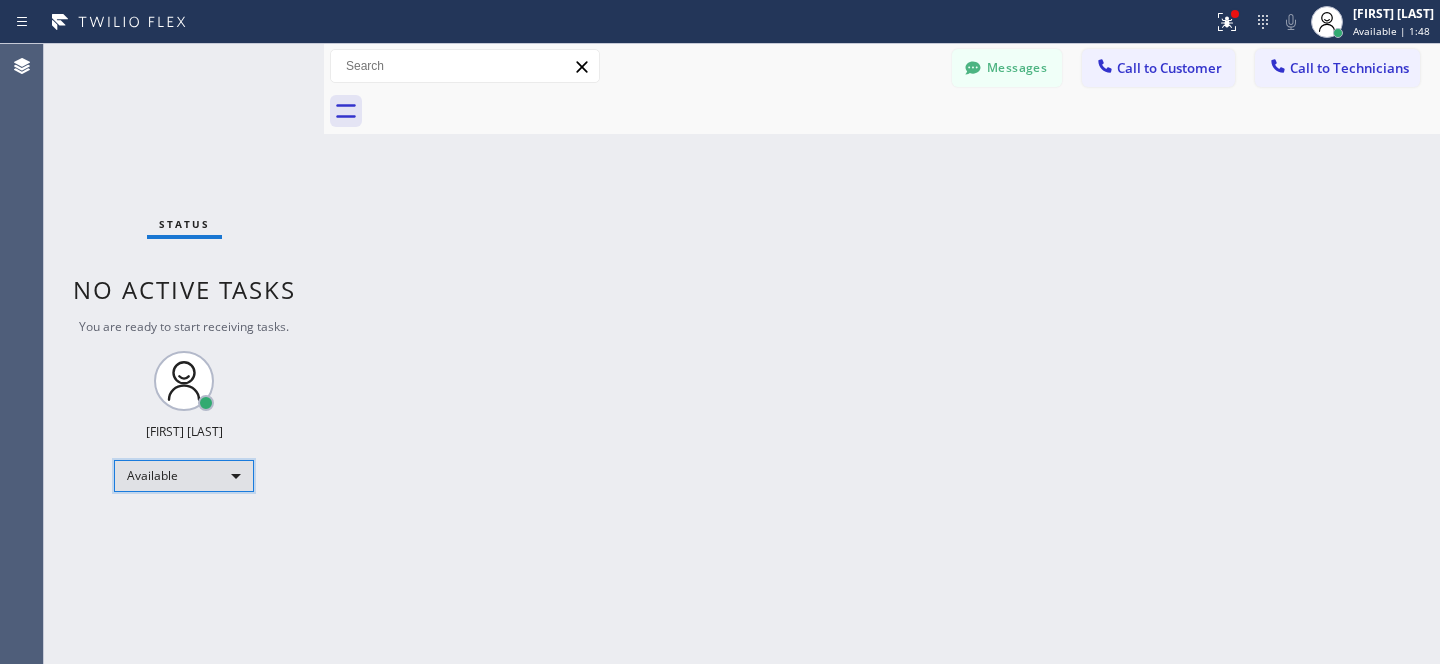 click on "Available" at bounding box center [184, 476] 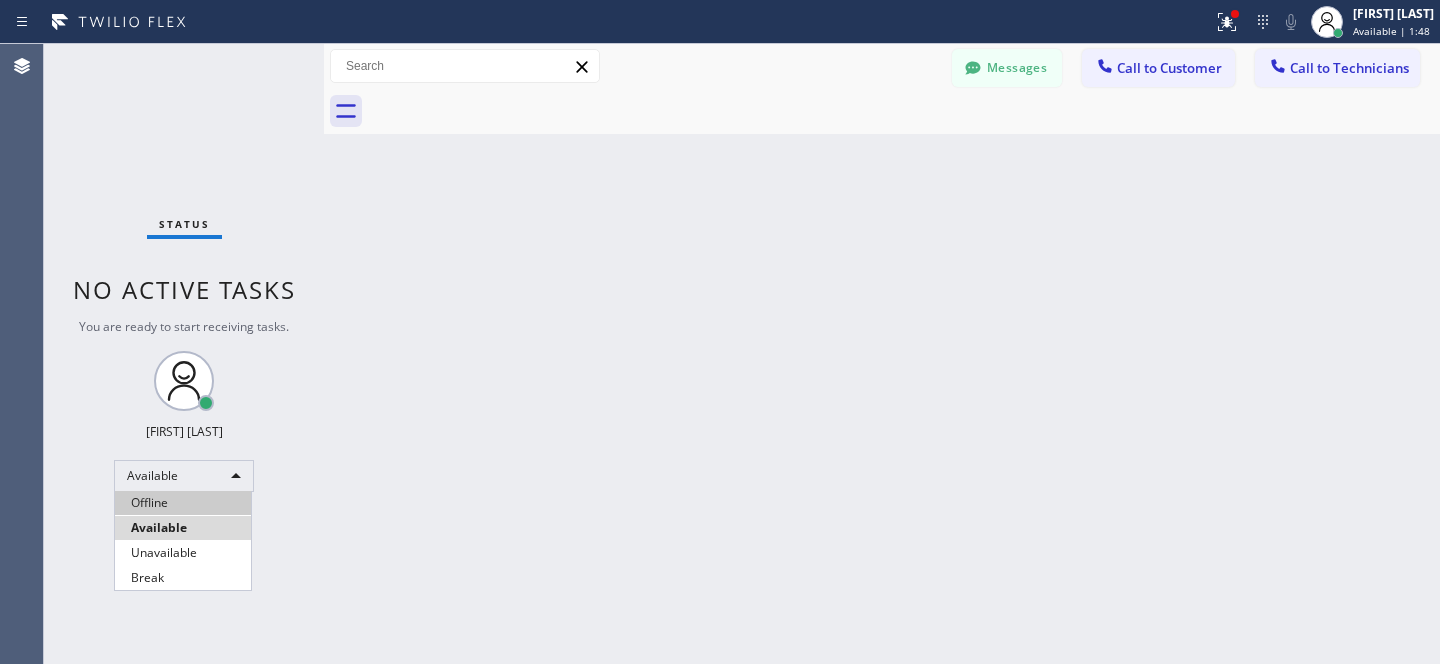 click on "Offline" at bounding box center [183, 503] 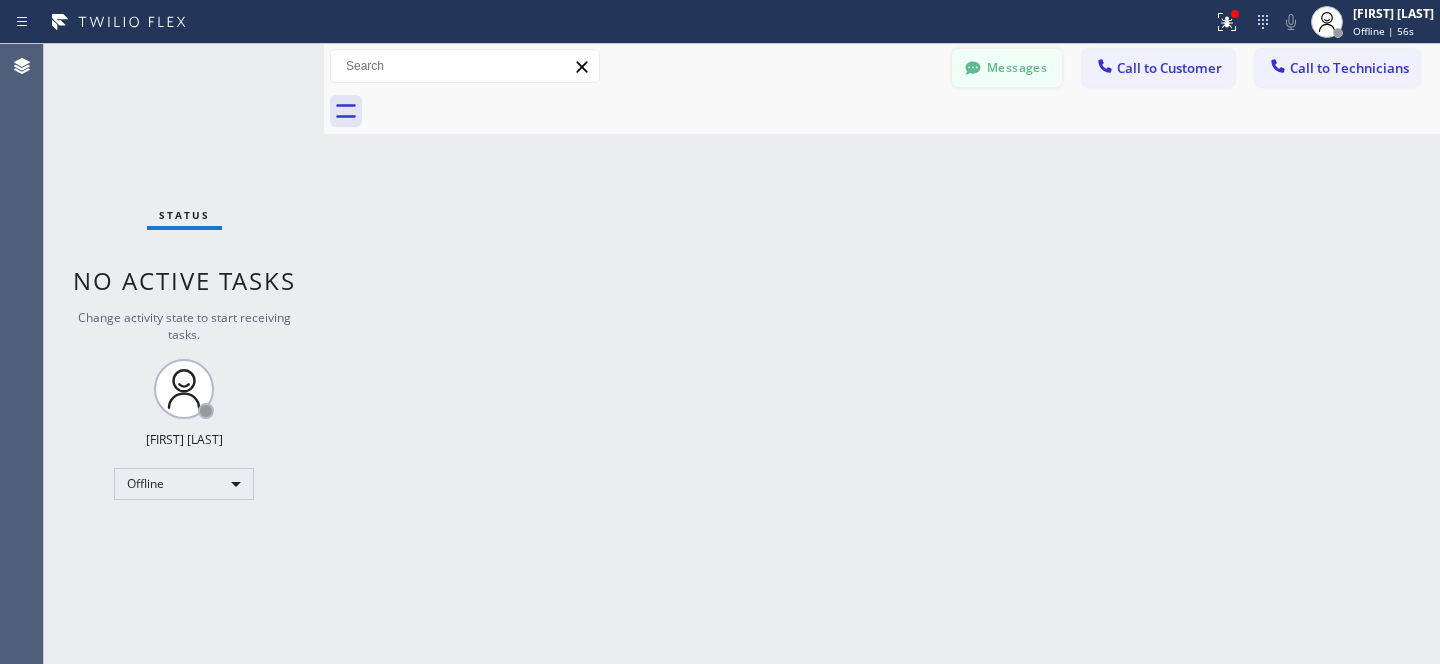 click on "Messages" at bounding box center (1007, 68) 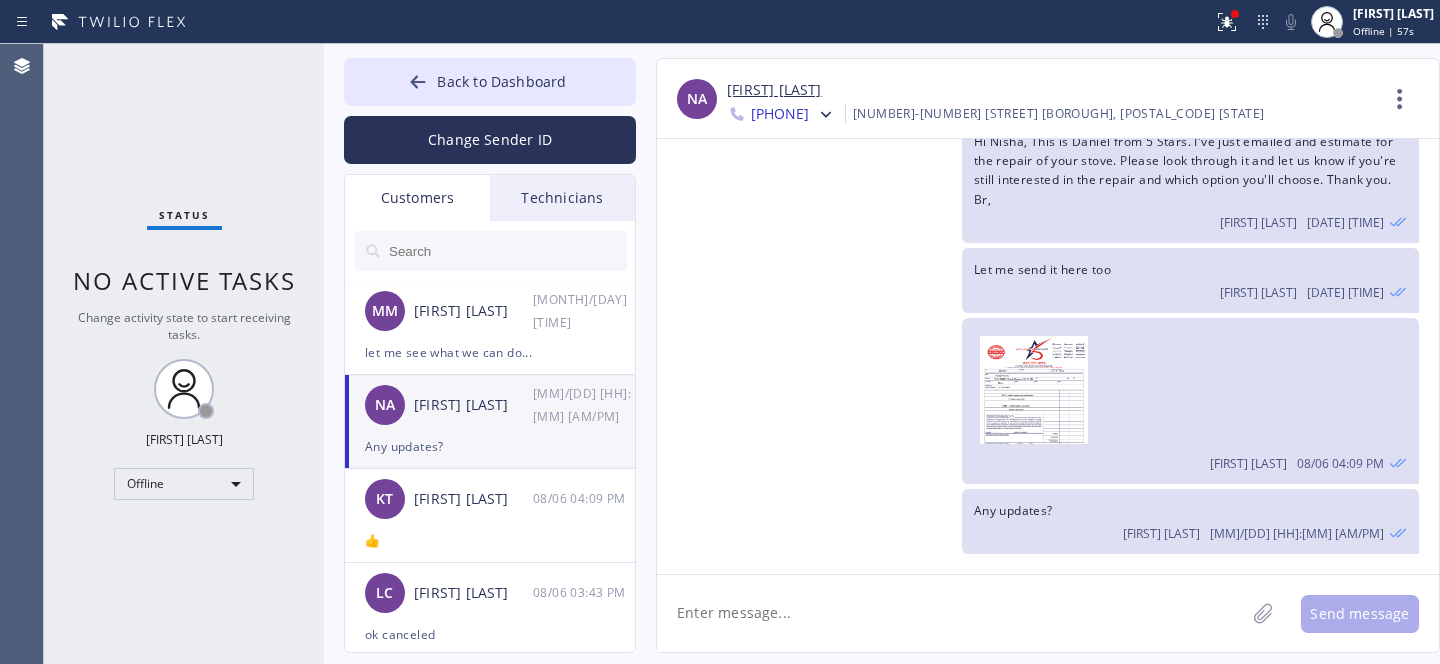 click on "NA [LAST] [FIRST] [DATE] [TIME]" at bounding box center [491, 405] 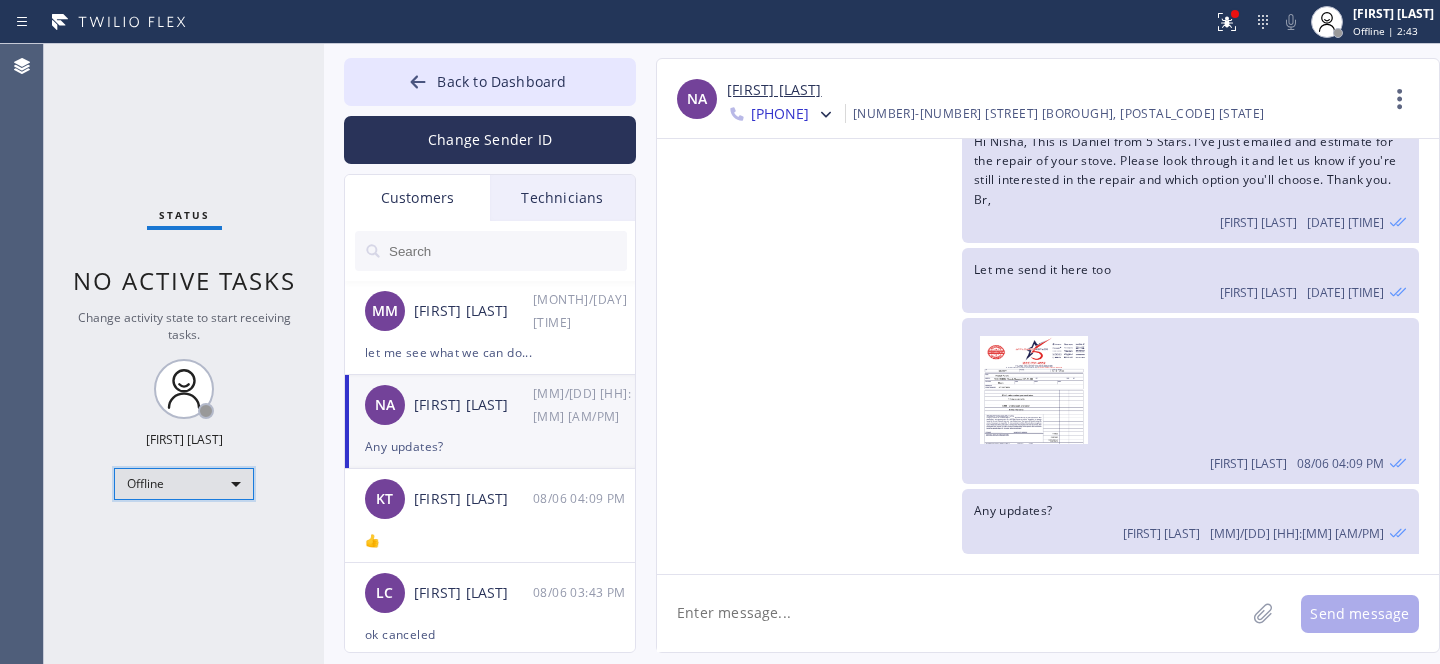 click on "Offline" at bounding box center [184, 484] 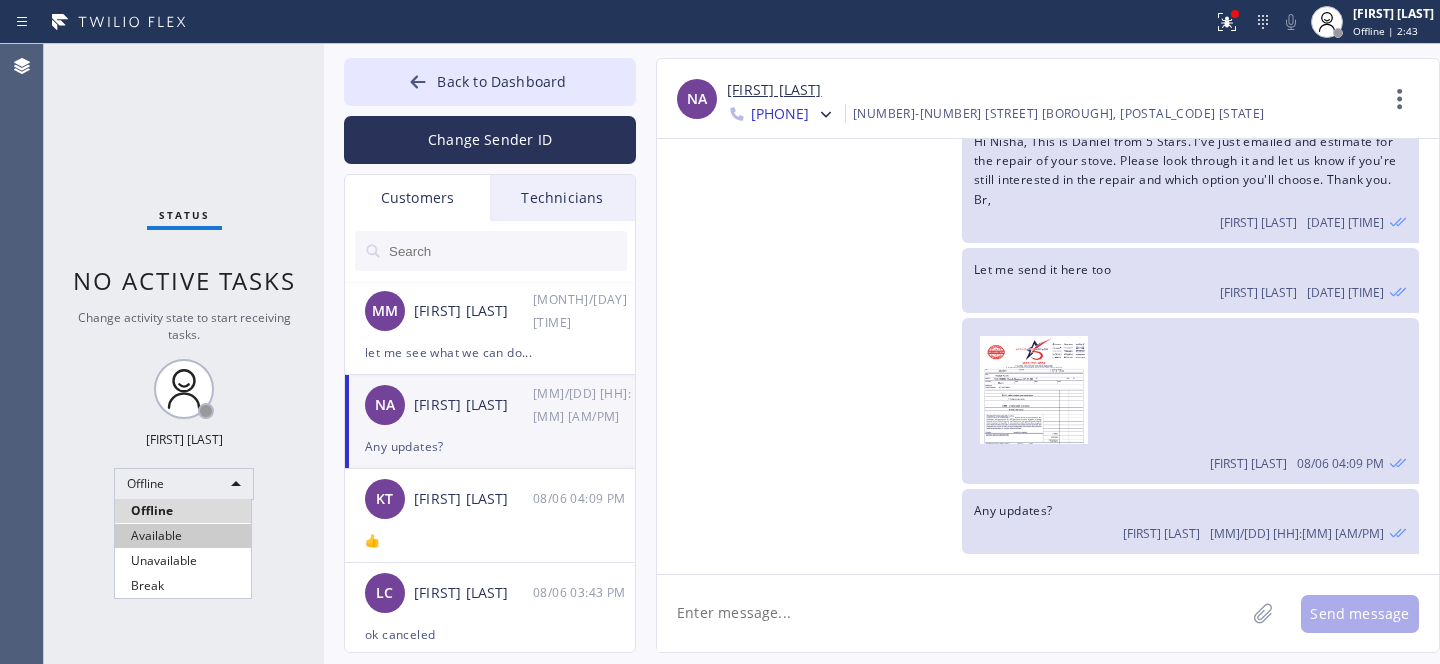 click on "Available" at bounding box center (183, 536) 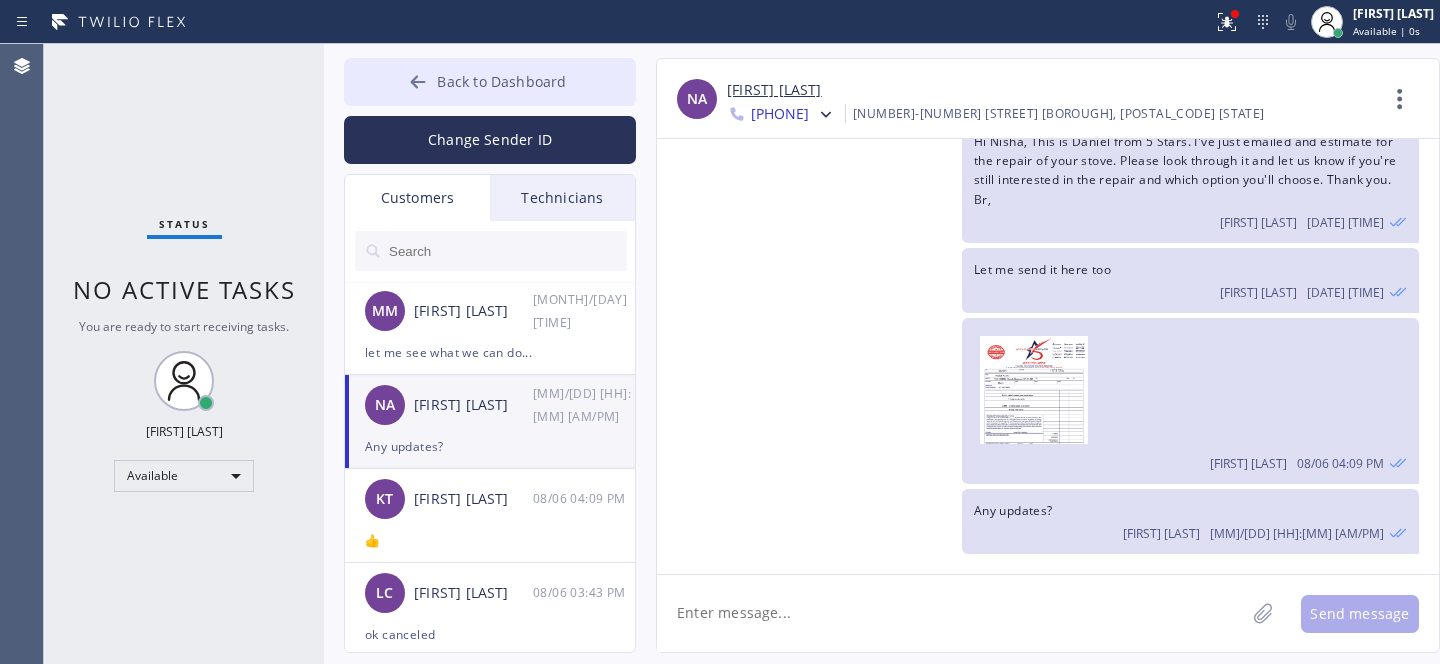 click 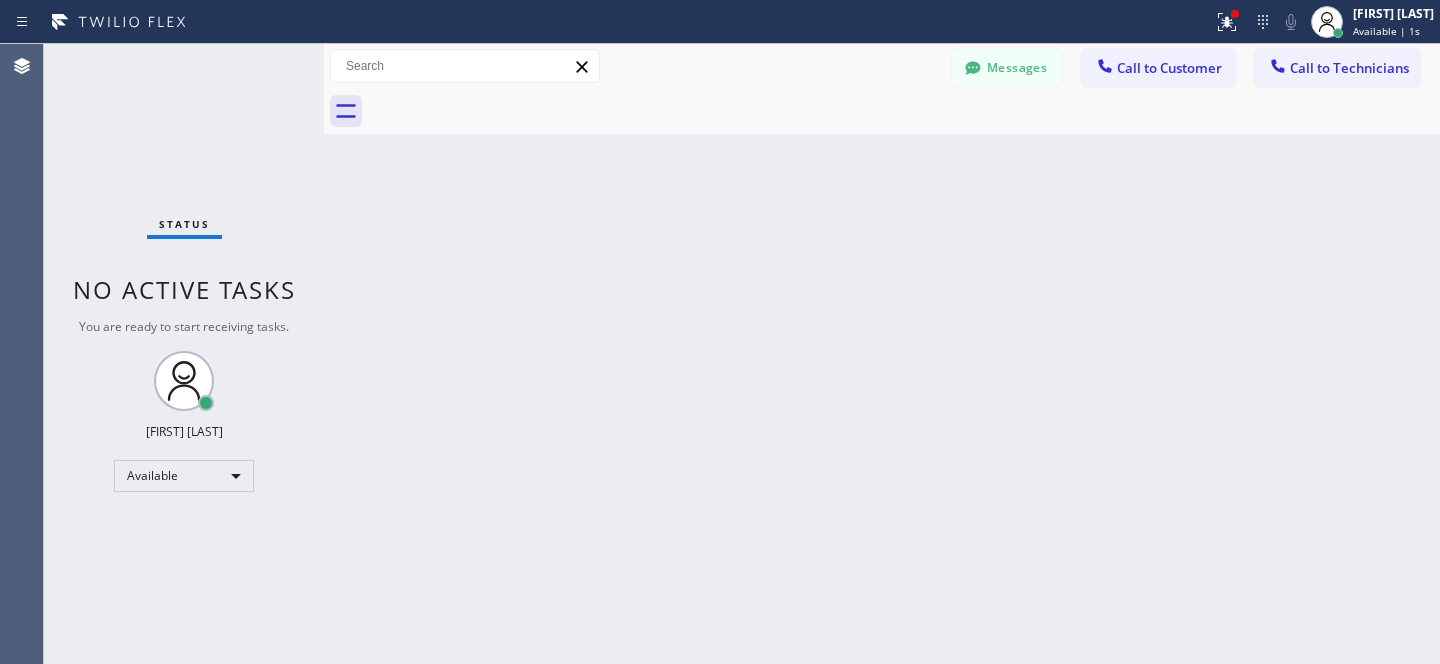 click on "Call to Customer" at bounding box center (1169, 68) 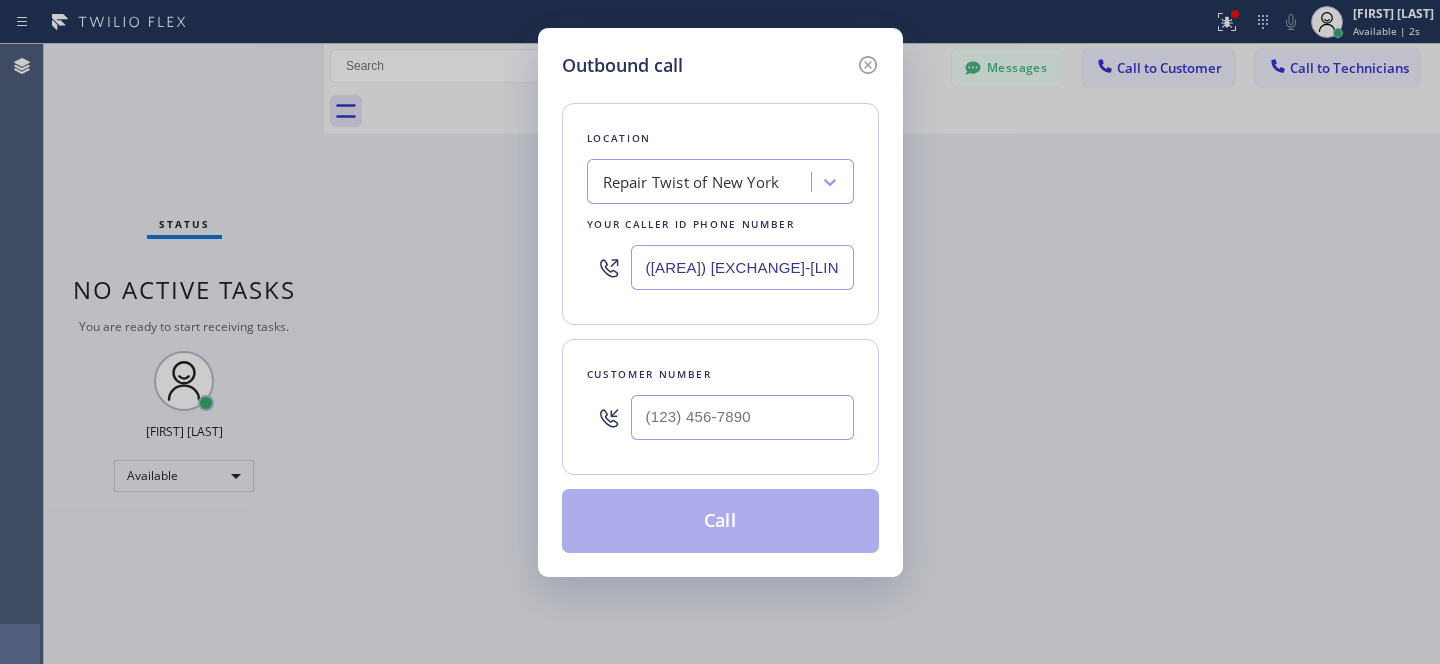 type 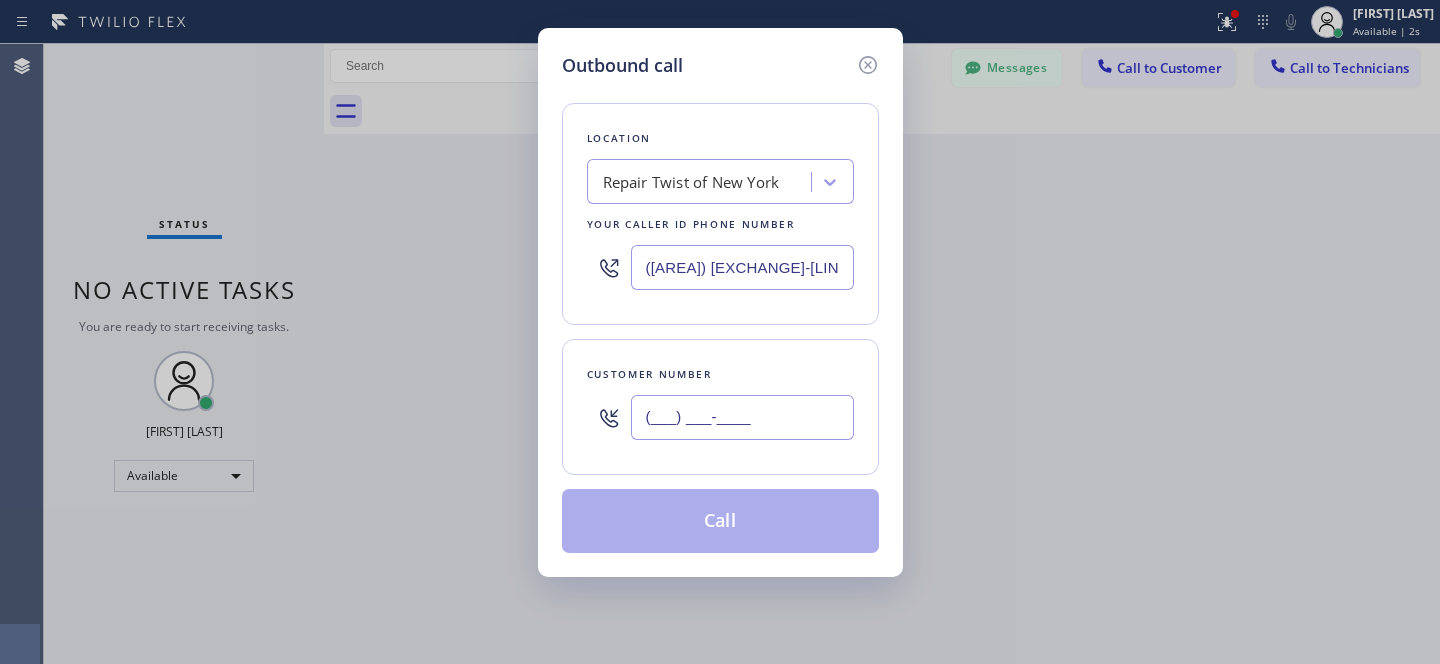 click on "(___) ___-____" at bounding box center [742, 417] 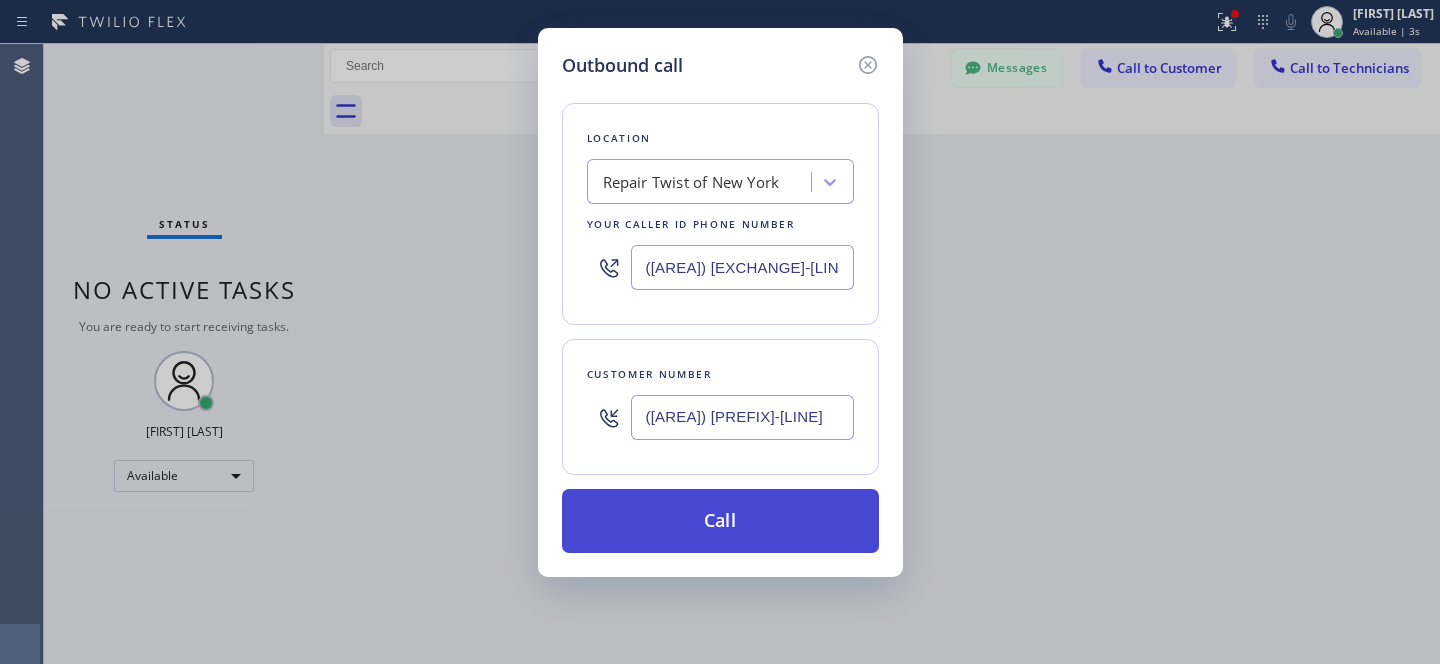 type on "([AREA]) [PREFIX]-[LINE]" 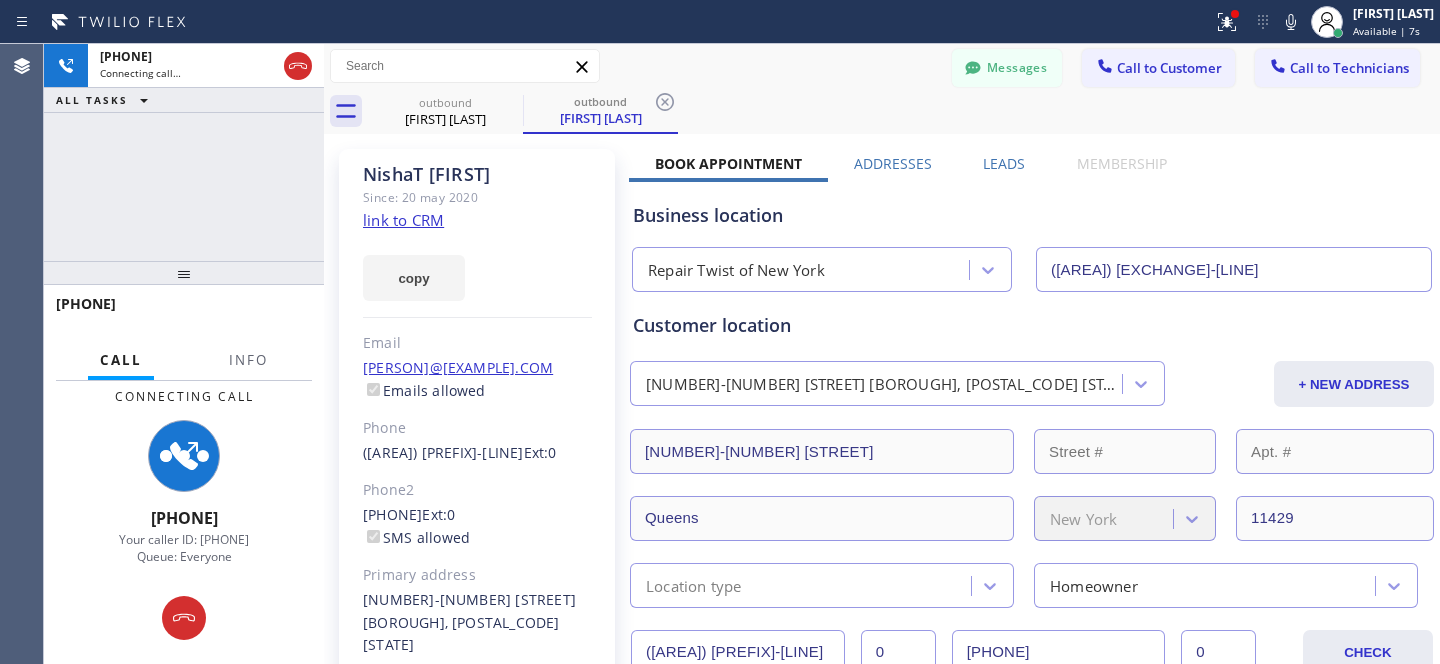 type on "([AREA]) [EXCHANGE]-[LINE]" 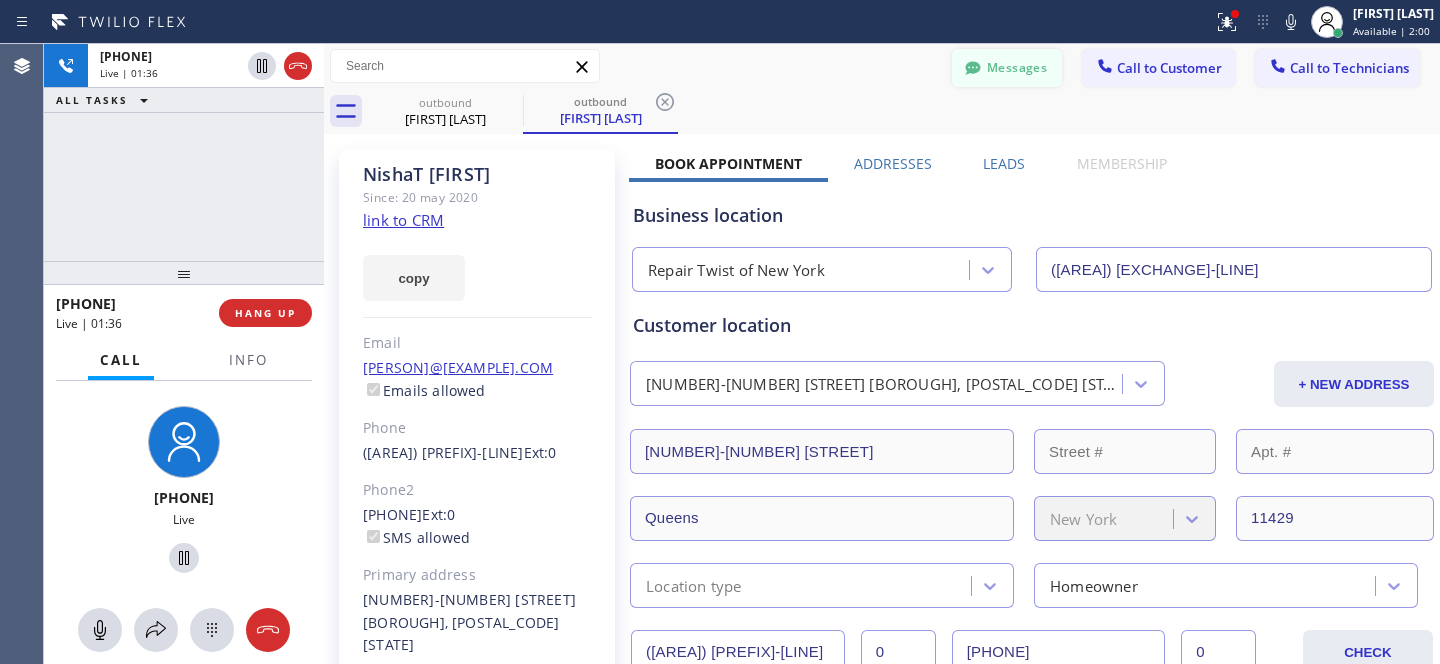 click on "Messages" at bounding box center [1007, 68] 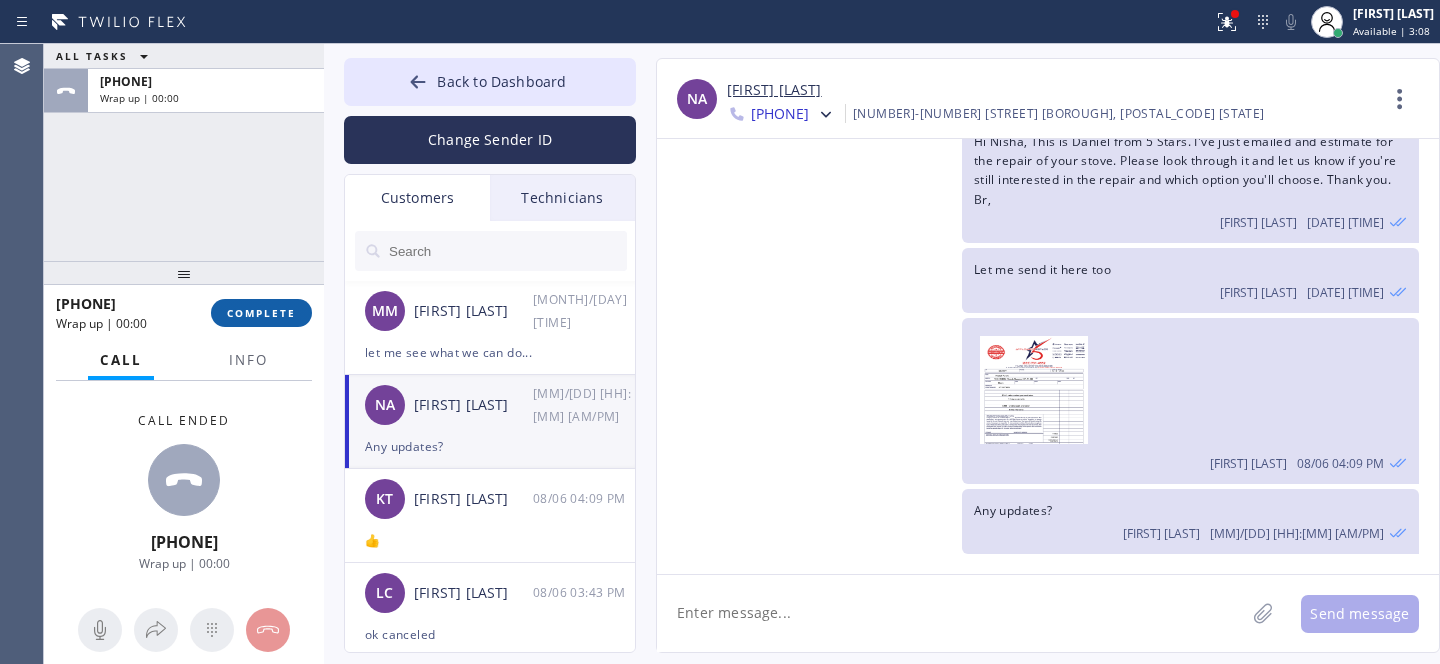 click on "COMPLETE" at bounding box center (261, 313) 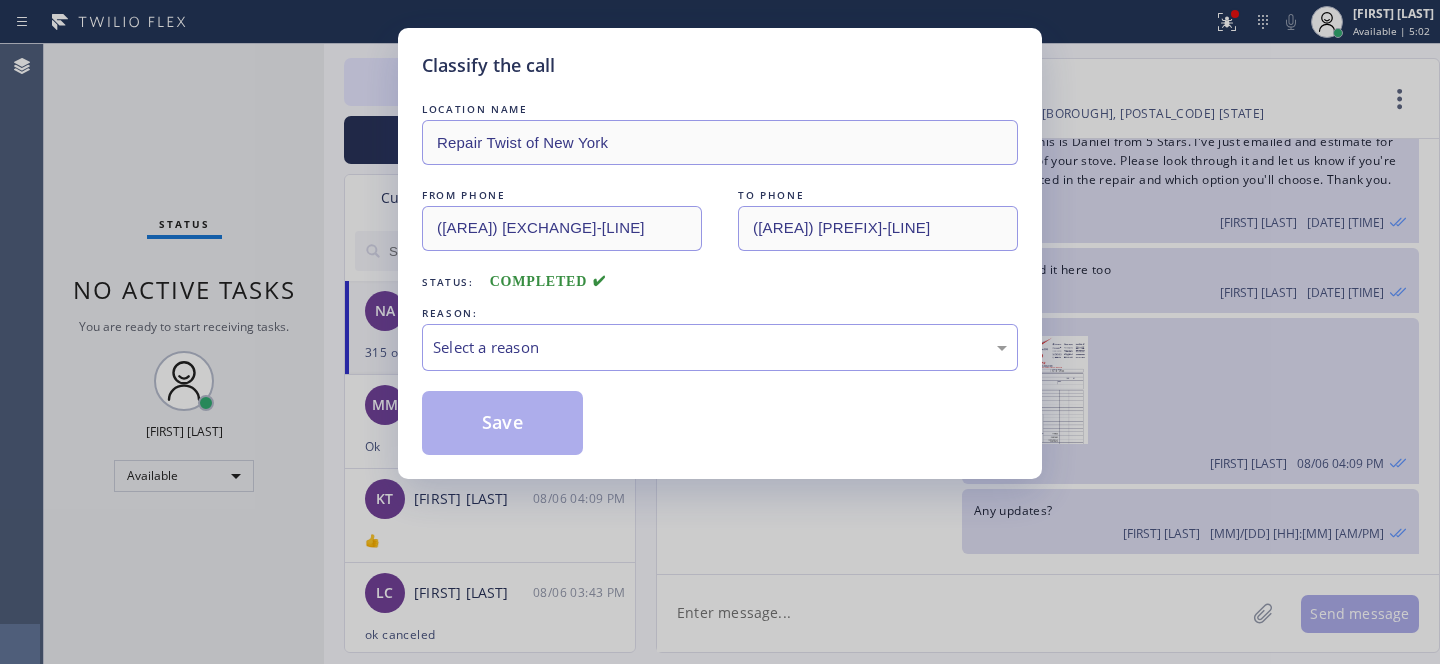 scroll, scrollTop: 130, scrollLeft: 0, axis: vertical 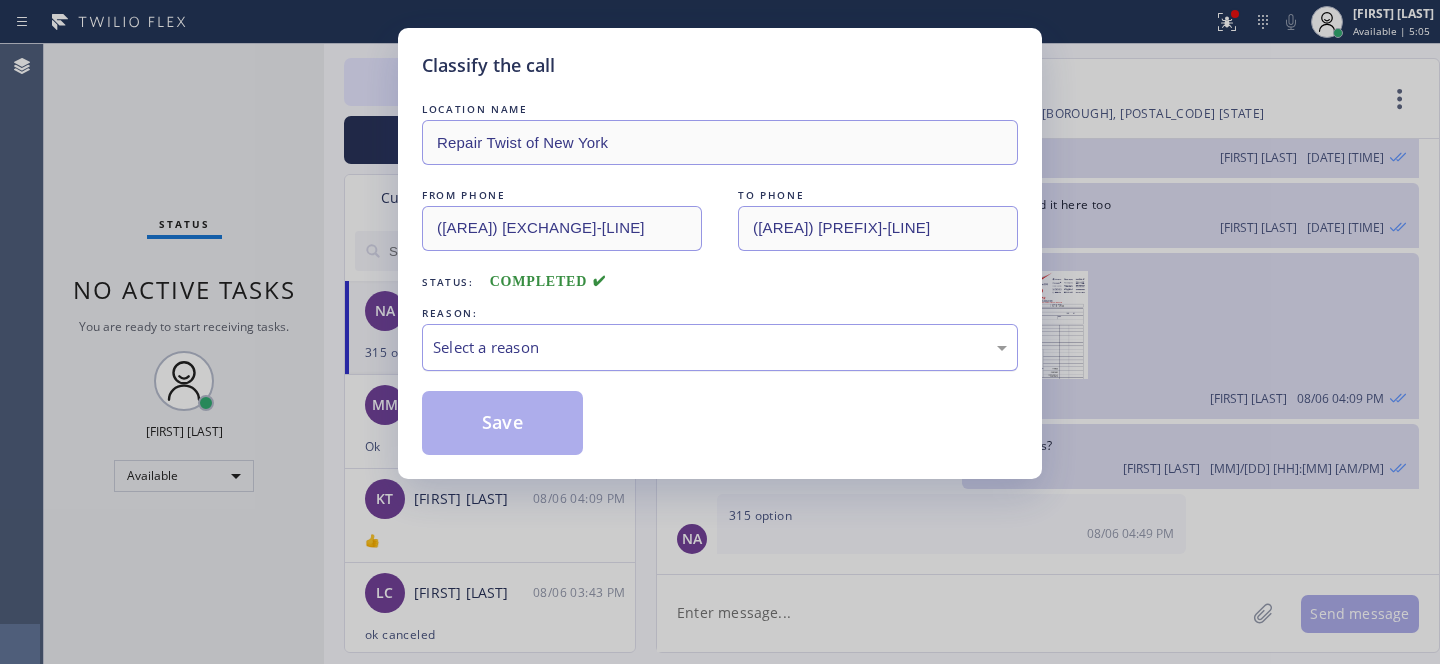 click on "Select a reason" at bounding box center [720, 347] 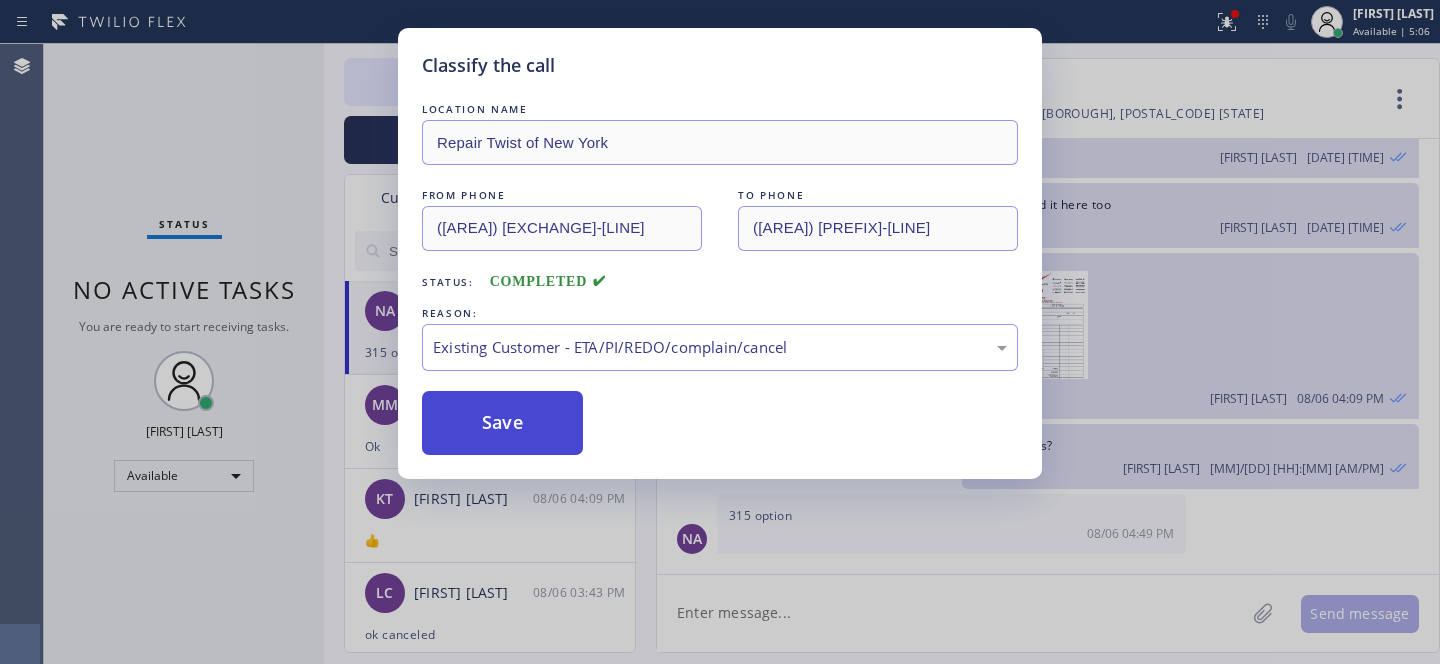 click on "Save" at bounding box center [502, 423] 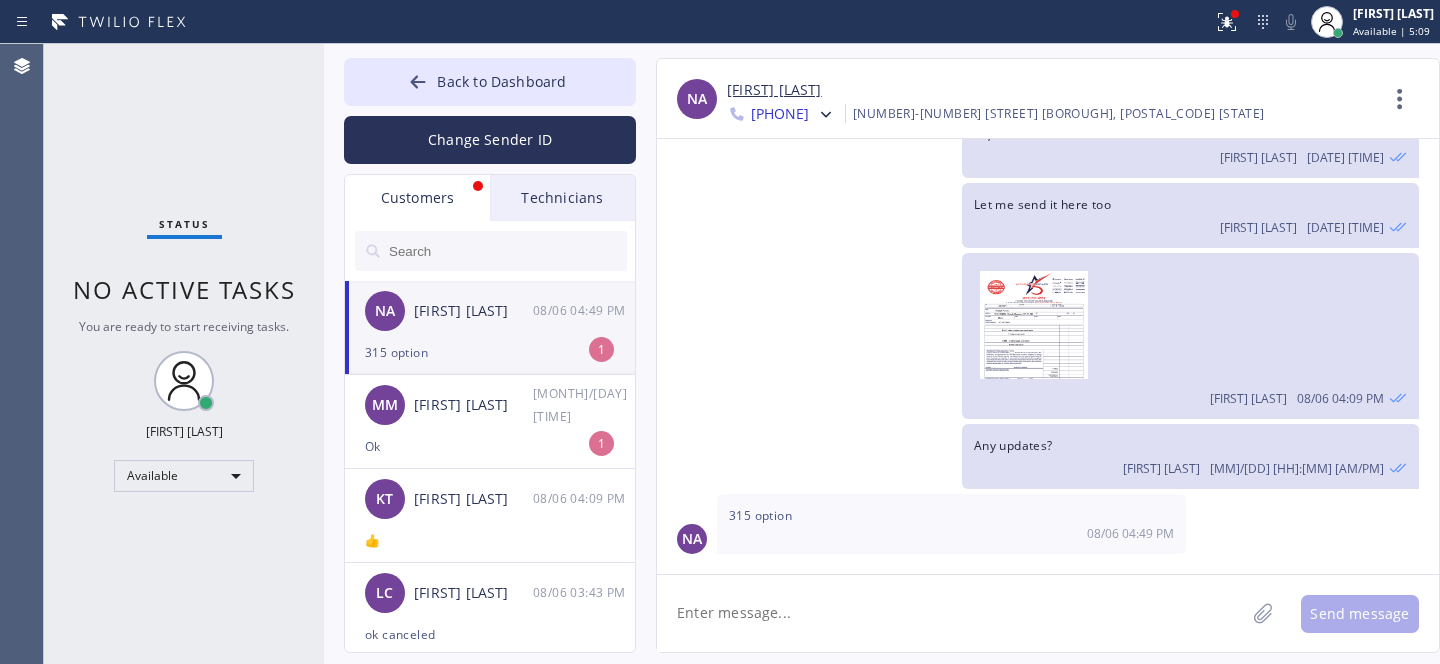 click on "315 option" at bounding box center [490, 352] 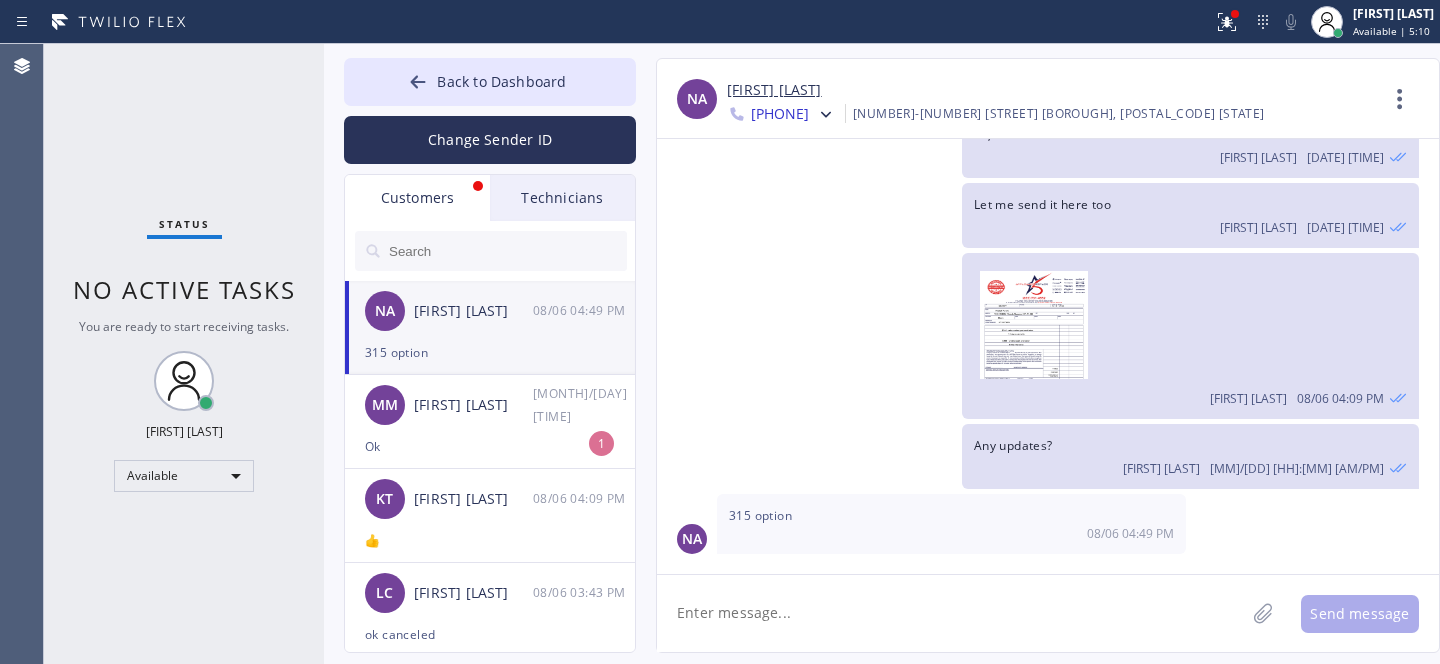click 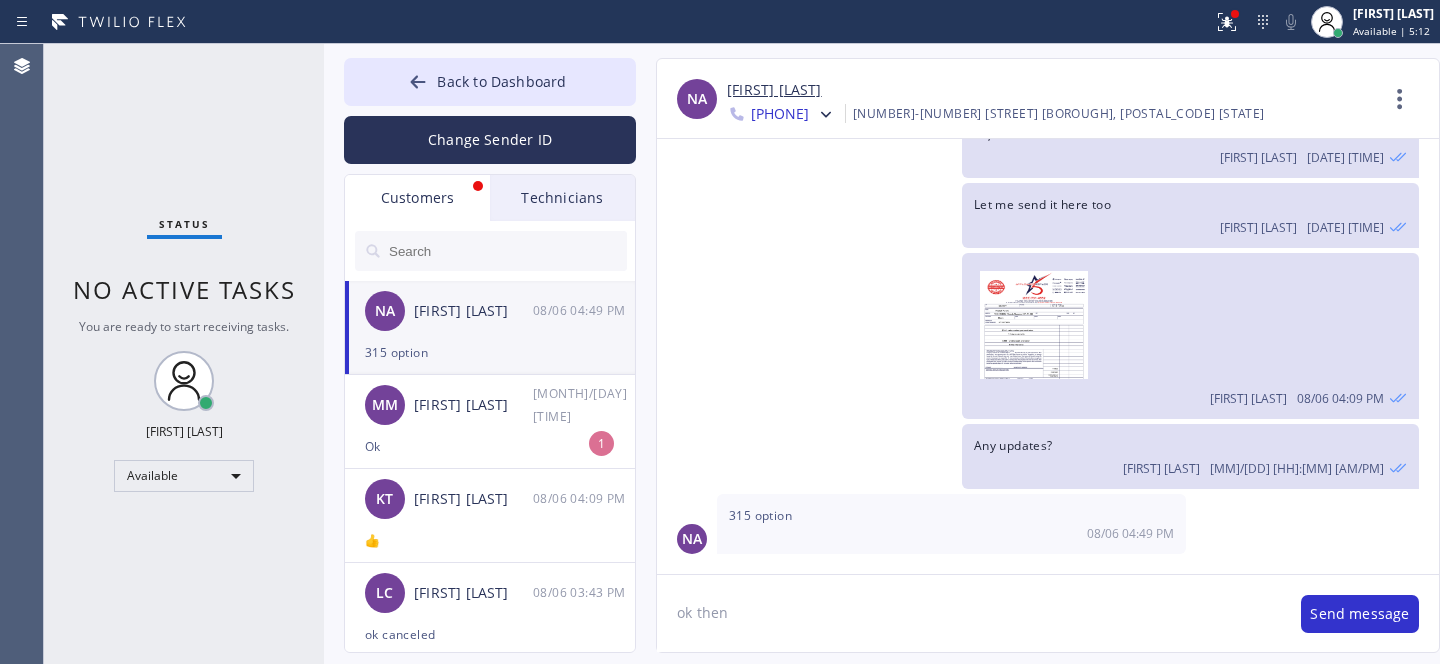type on "ok then" 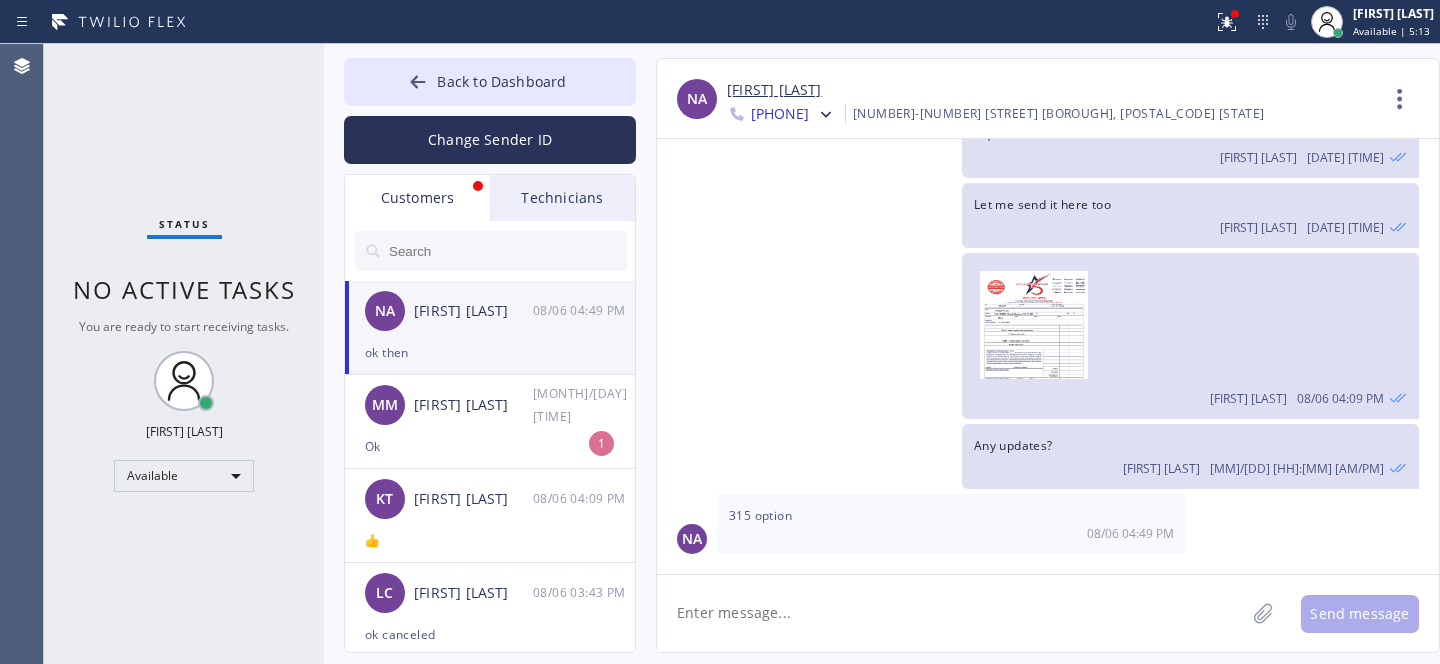 scroll, scrollTop: 200, scrollLeft: 0, axis: vertical 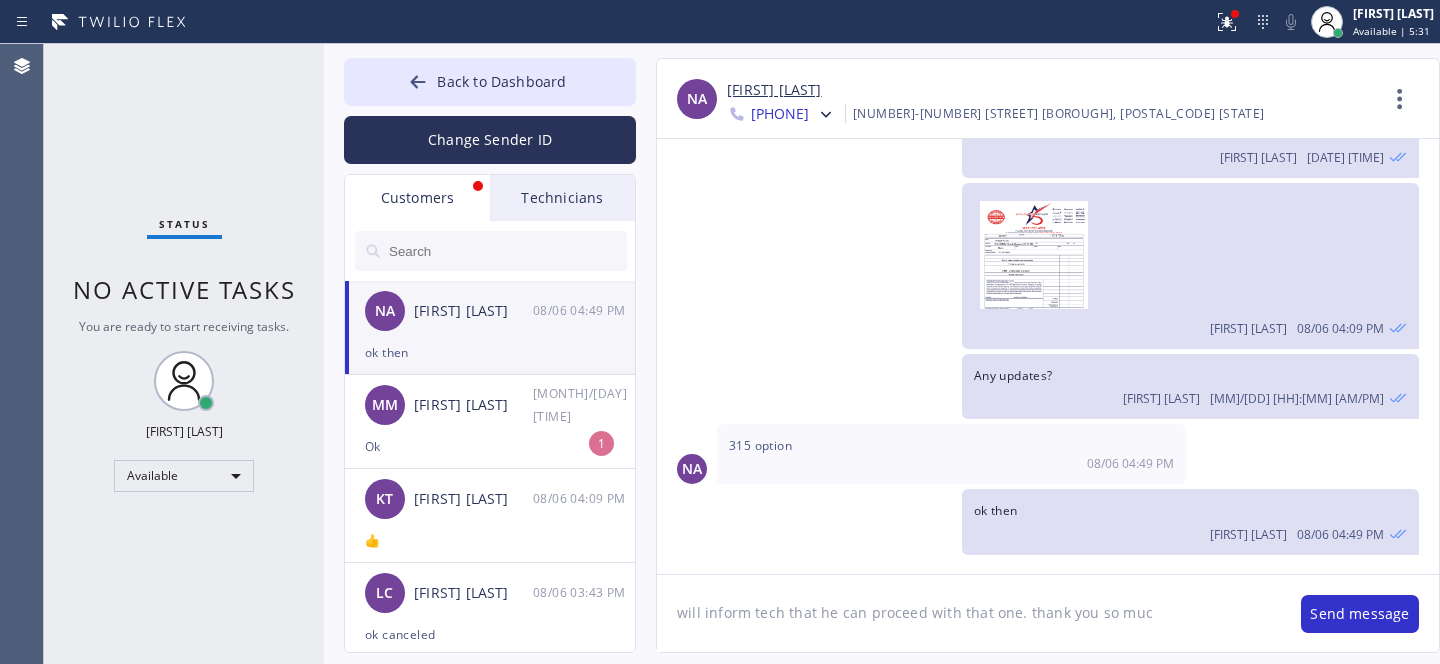 type on "will inform tech that he can proceed with that one. thank you so much" 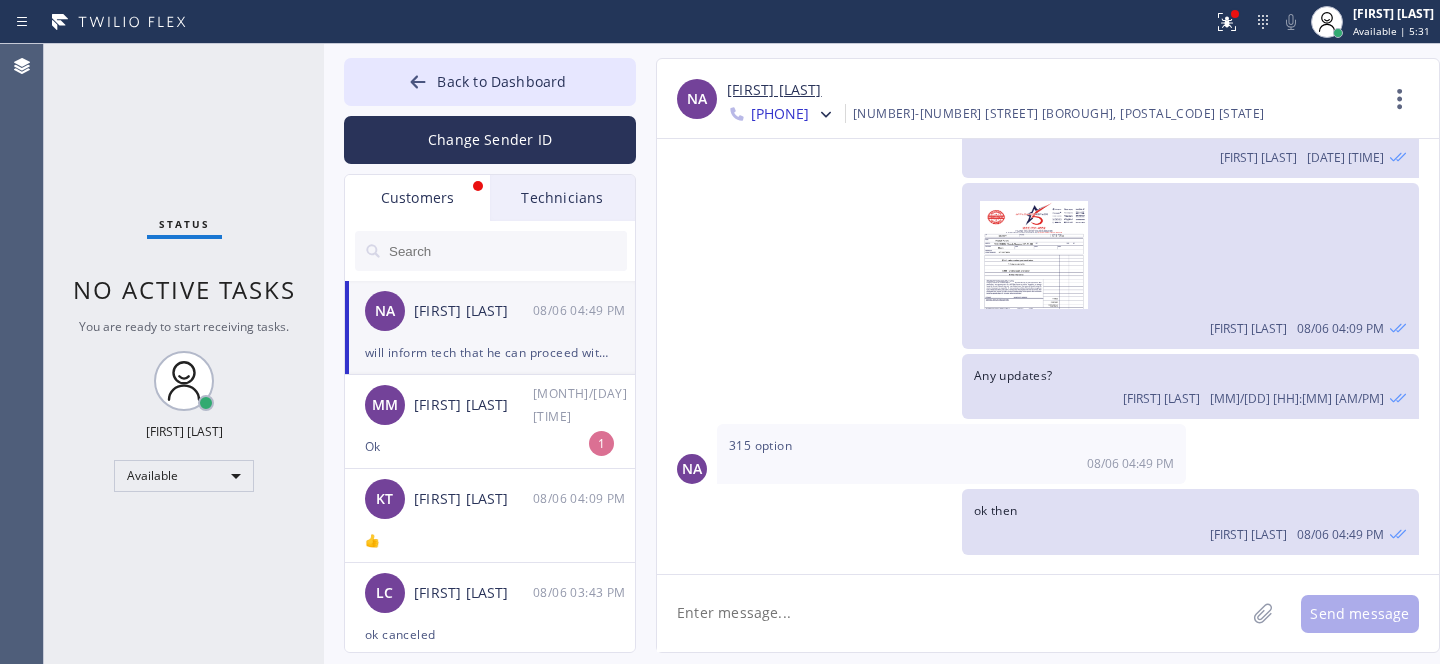 scroll, scrollTop: 270, scrollLeft: 0, axis: vertical 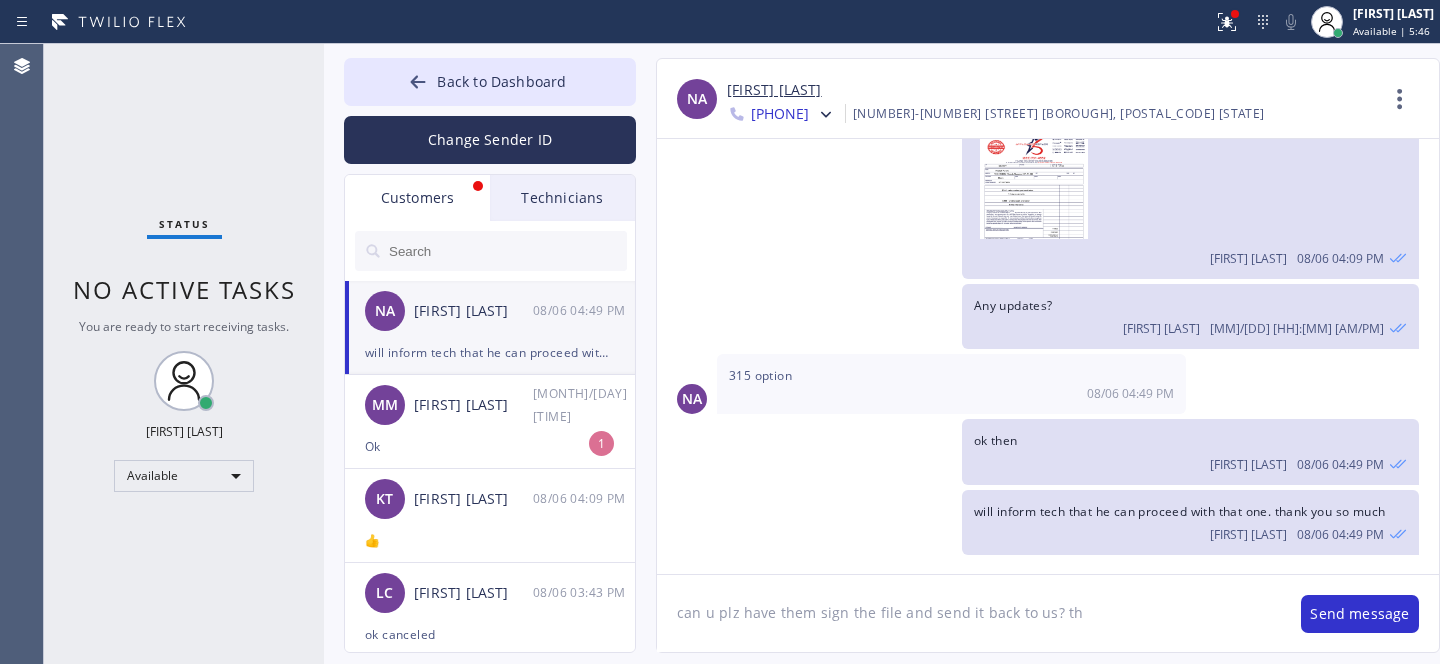 type on "can u plz have them sign the file and send it back to us? thx" 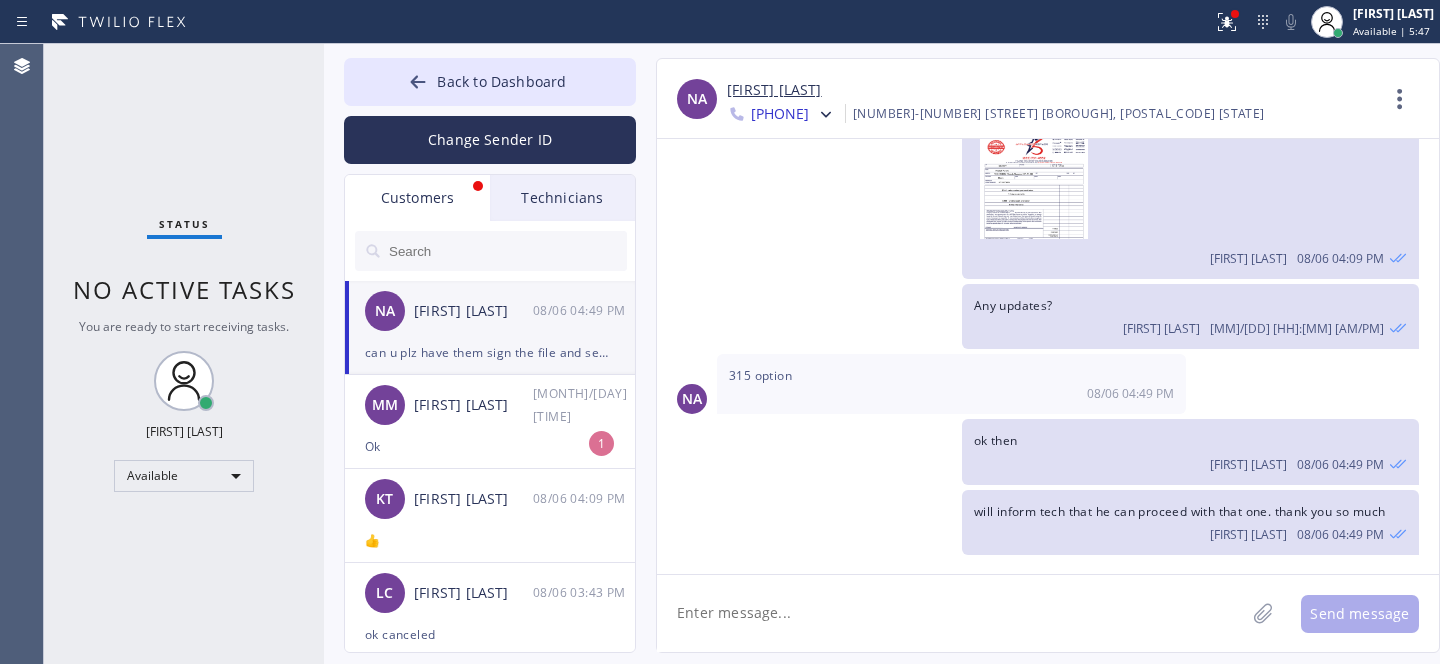 scroll, scrollTop: 339, scrollLeft: 0, axis: vertical 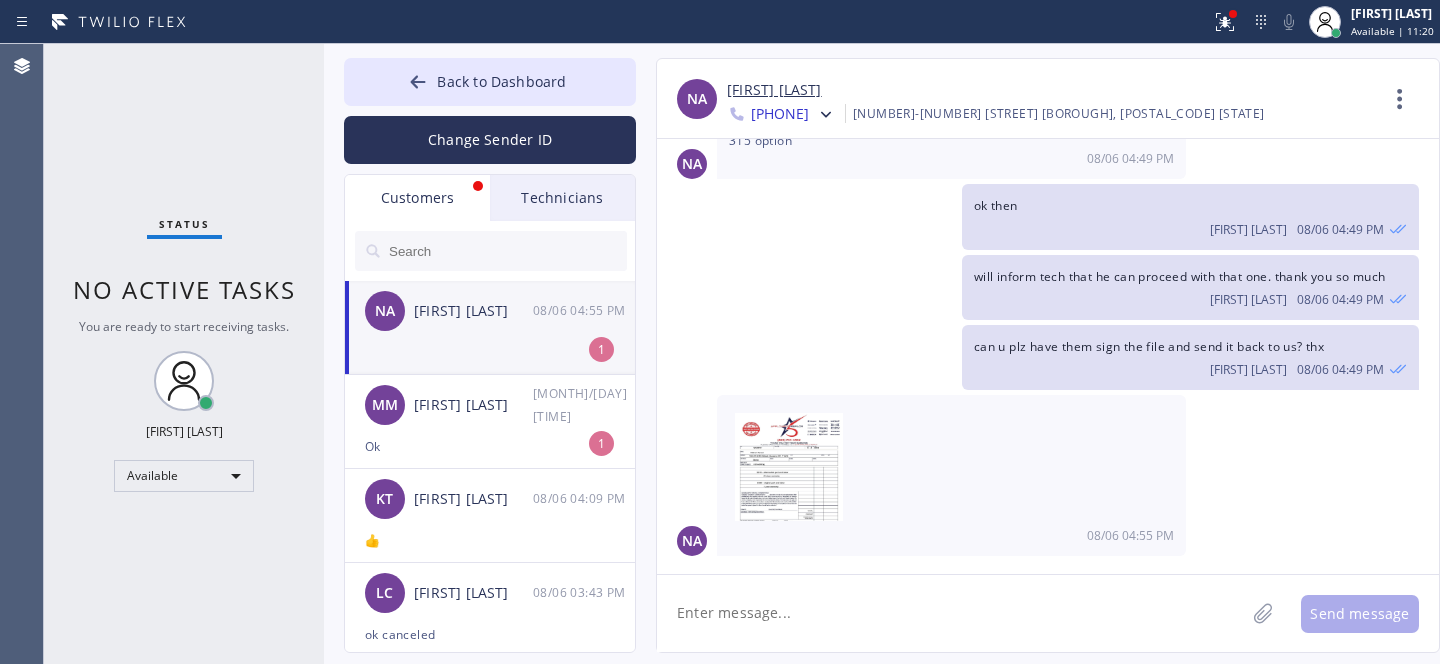 click on "NA [NAME] [NAME] [TIME] 1" 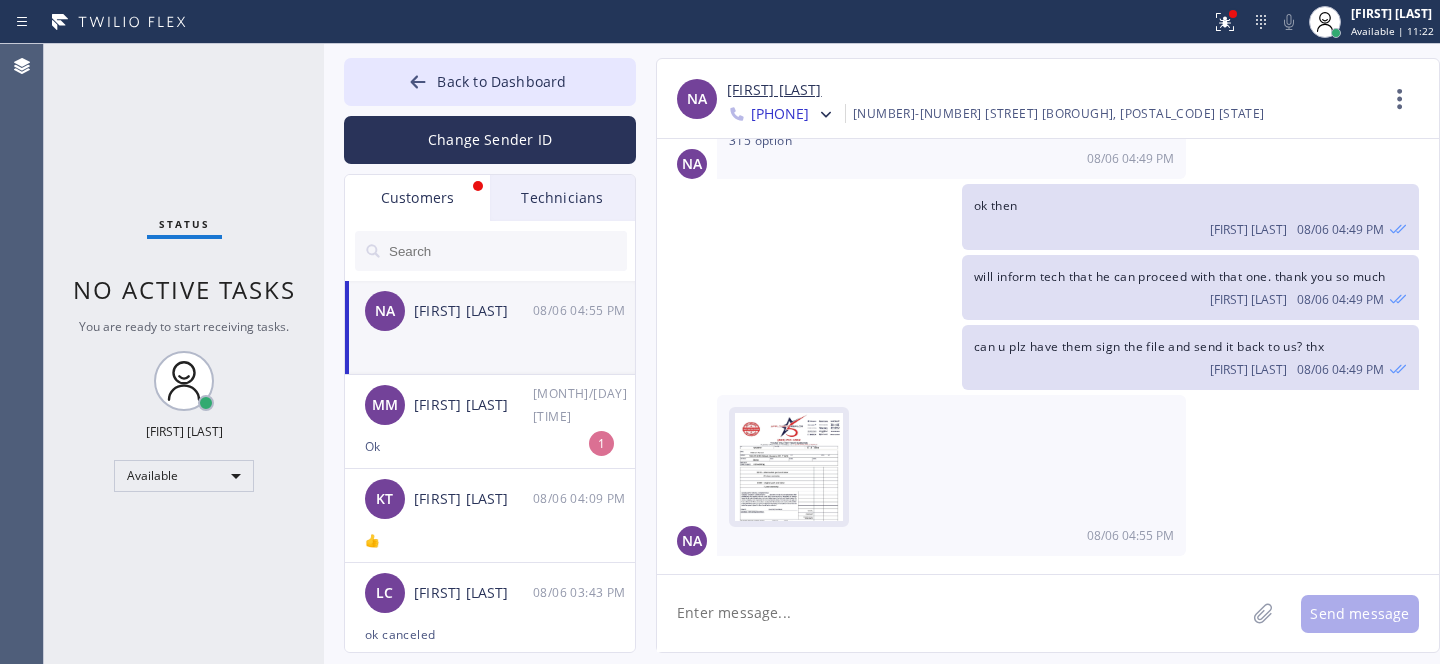 click at bounding box center [789, 473] 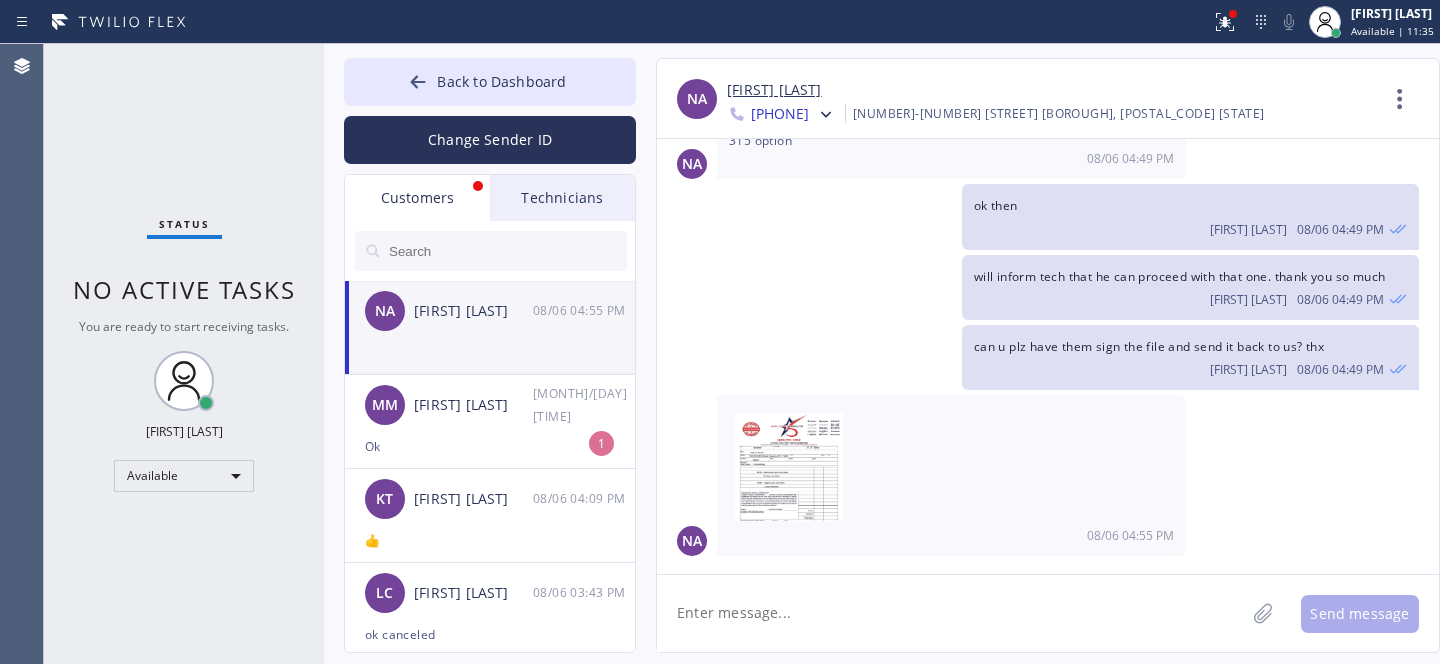 click on "[FIRST] [LAST]" at bounding box center [774, 90] 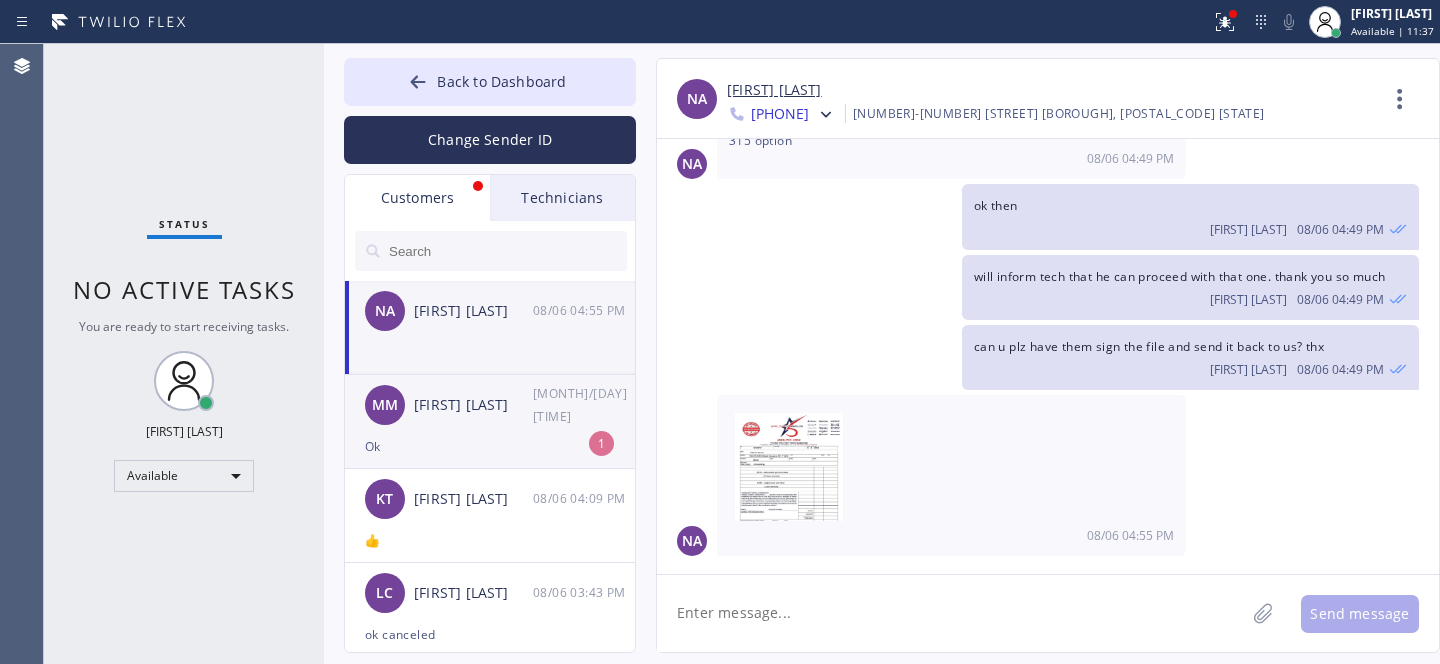 click on "[FIRST] [FIRST] [LAST] [MM]/[DD] [HH]:[MM] [AM/PM]" at bounding box center [491, 405] 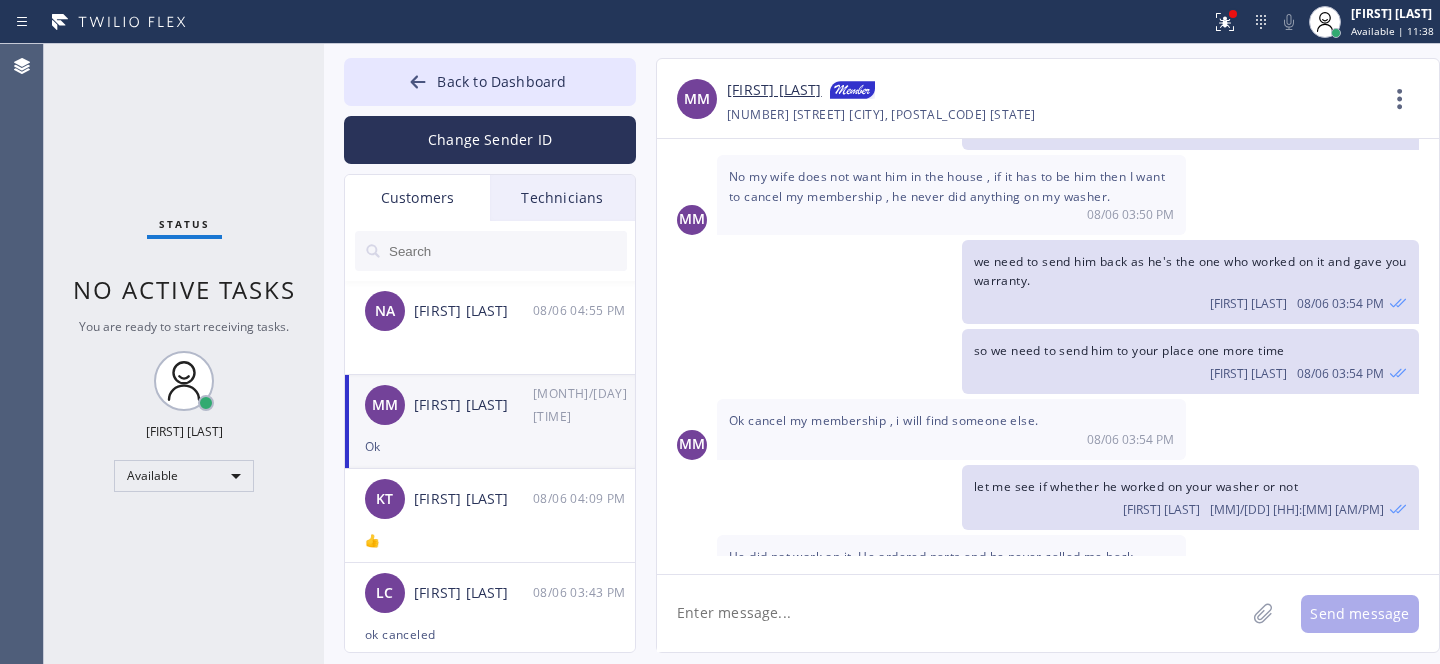 scroll, scrollTop: 953, scrollLeft: 0, axis: vertical 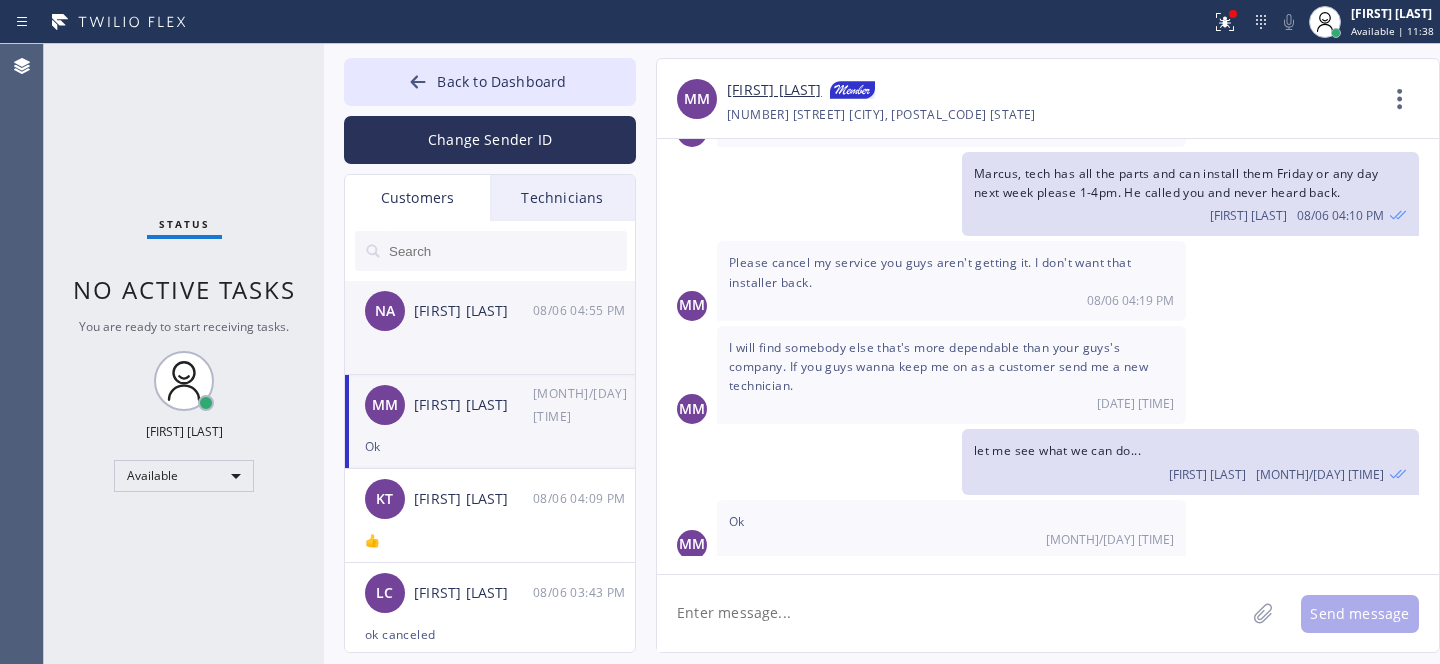 click on "NA [LAST] [MM]/[DD] [HH]:[MM] [AM/PM]" at bounding box center (491, 311) 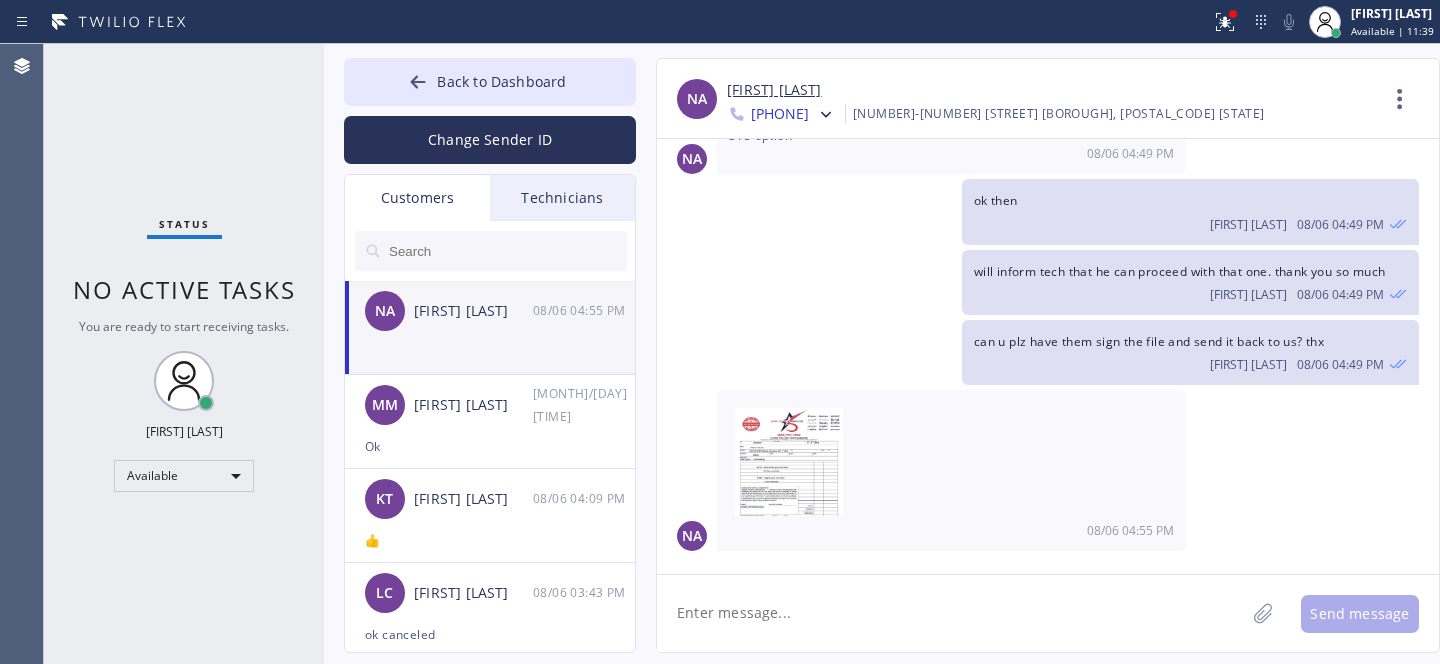 scroll, scrollTop: 505, scrollLeft: 0, axis: vertical 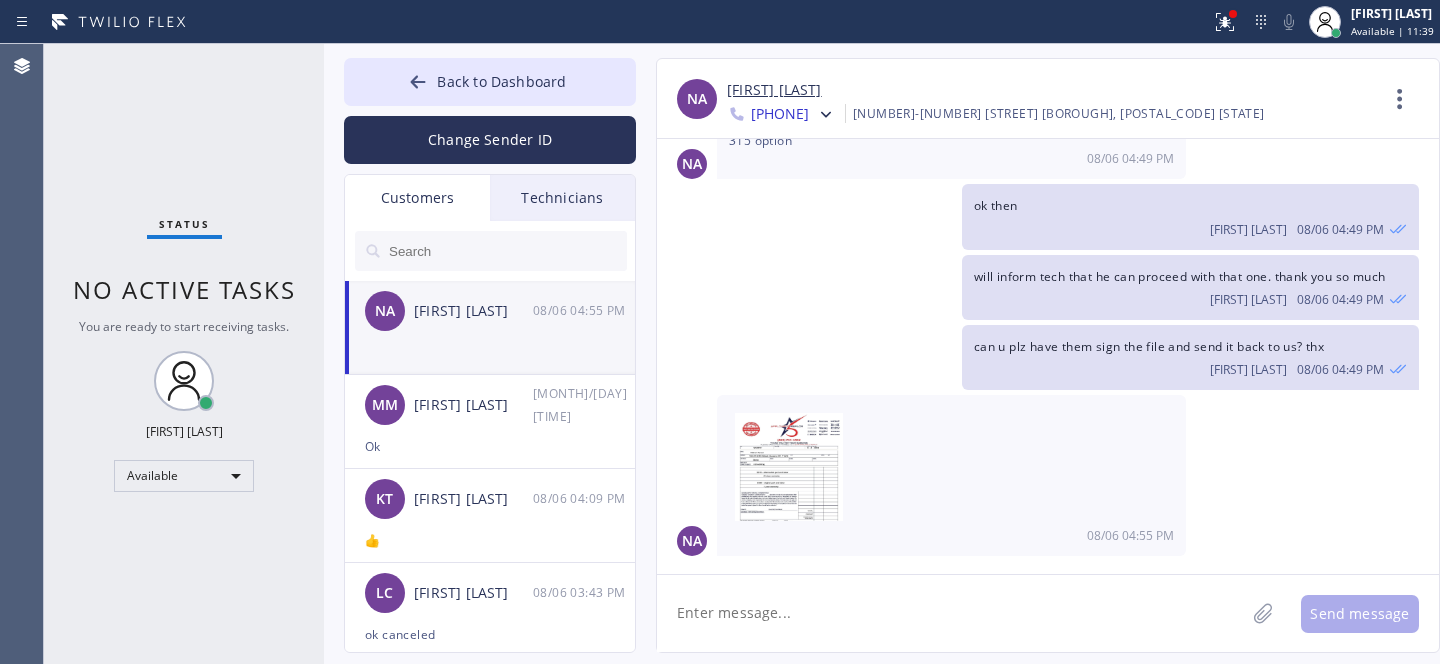 click 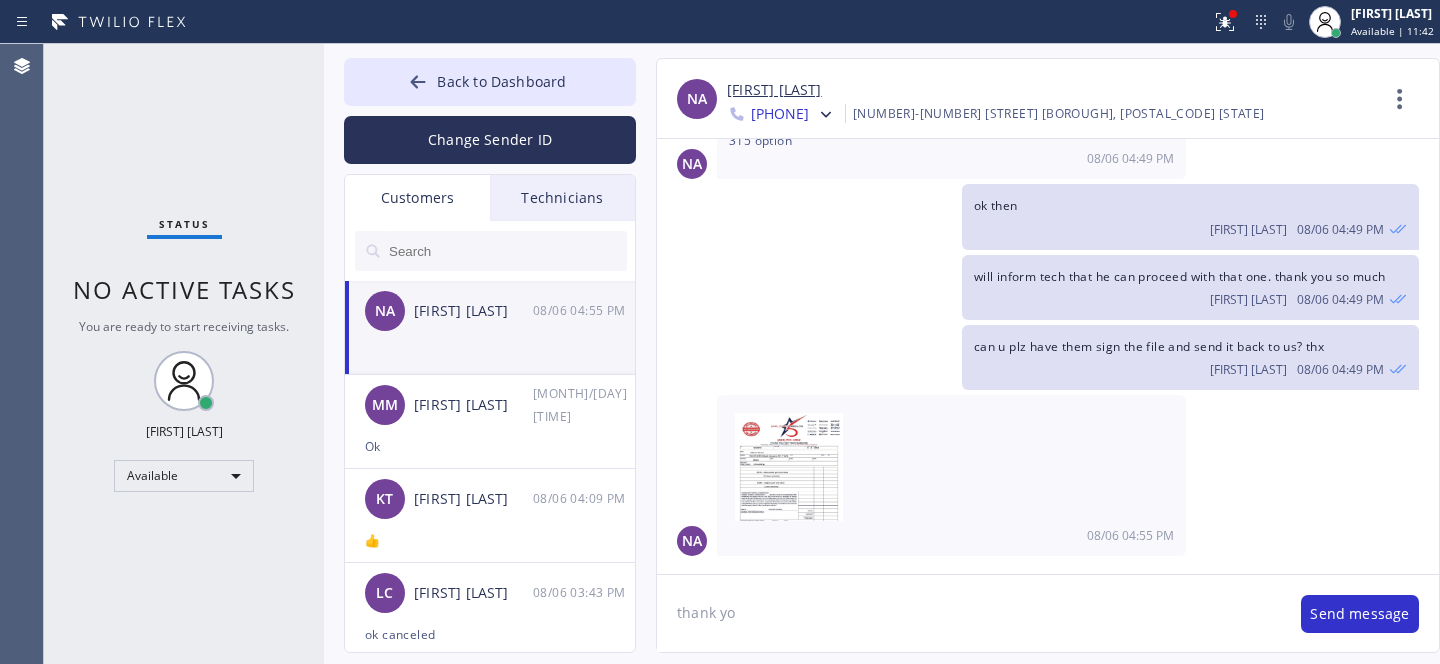type on "thank you" 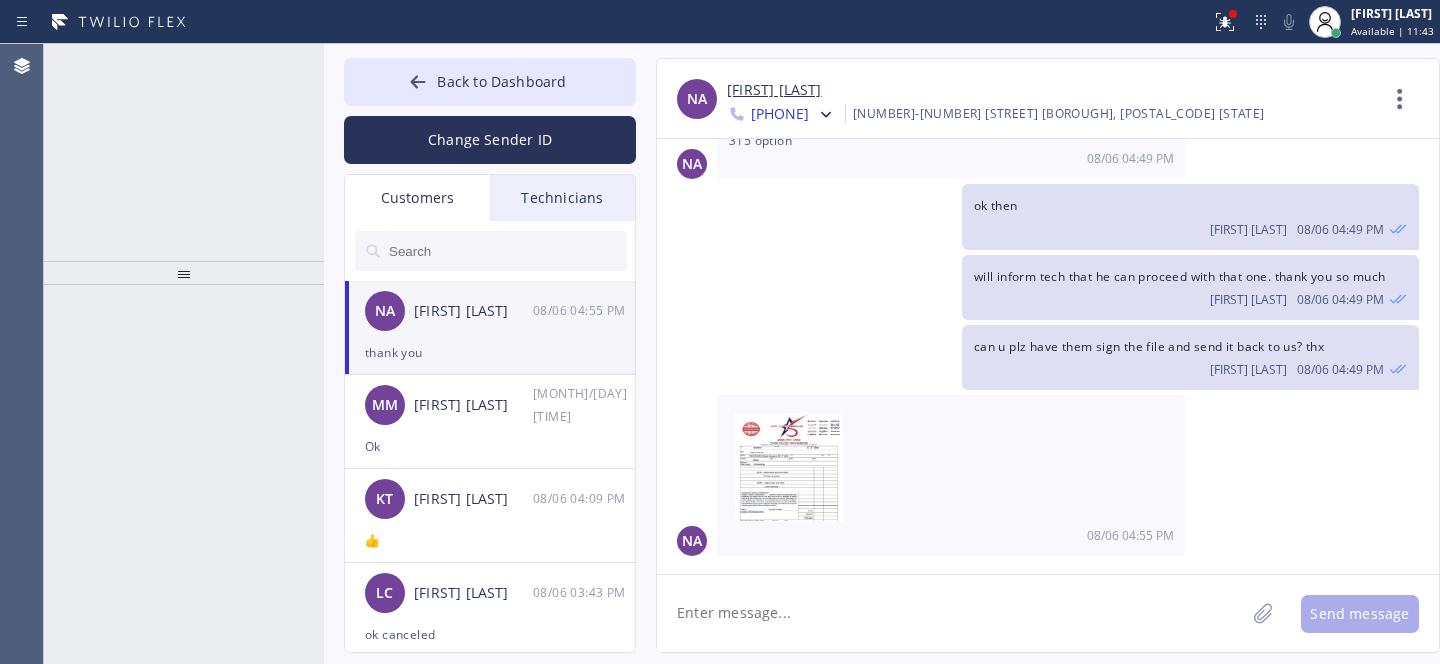 scroll, scrollTop: 574, scrollLeft: 0, axis: vertical 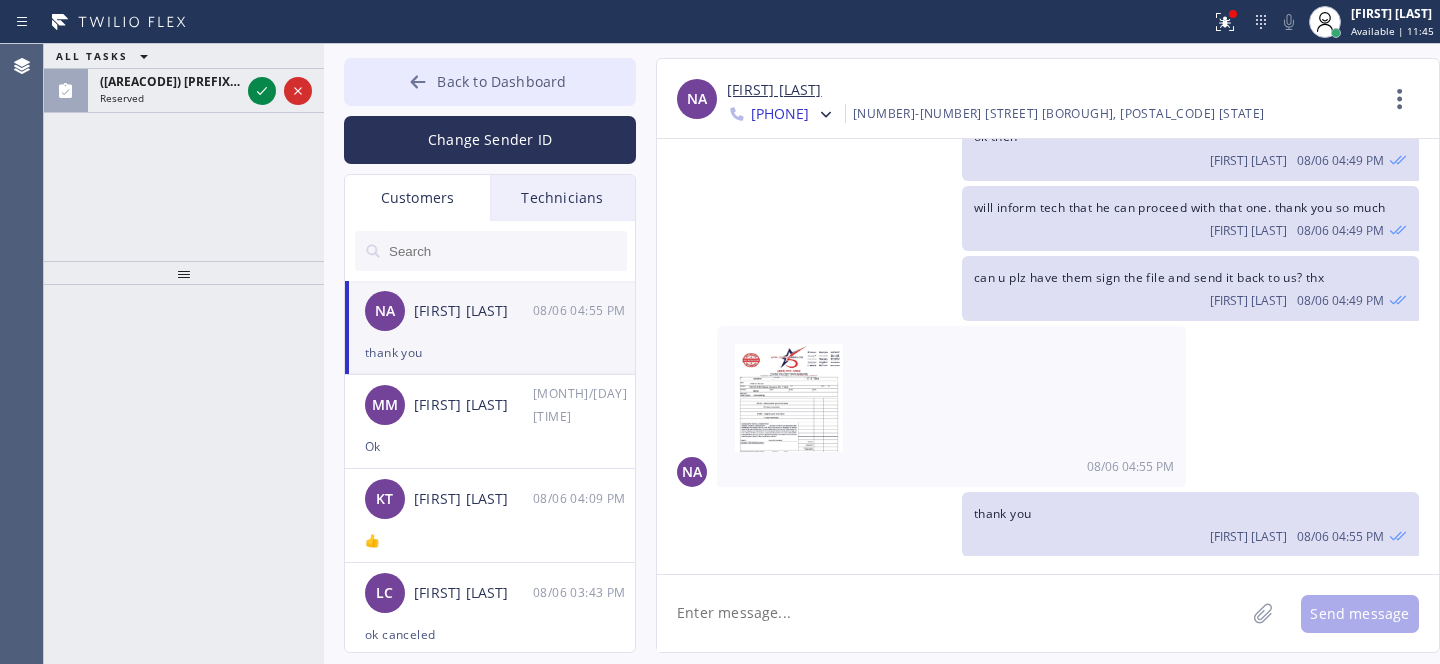 click on "Back to Dashboard" at bounding box center (490, 82) 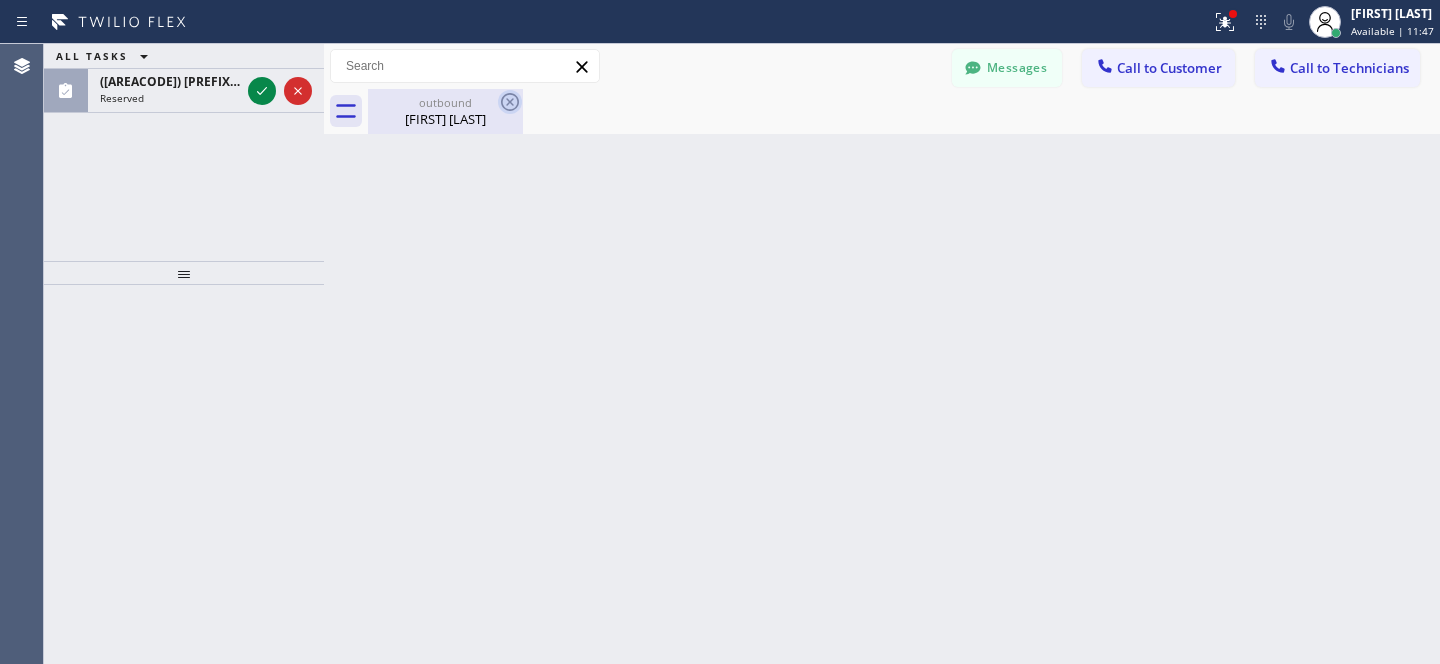 click 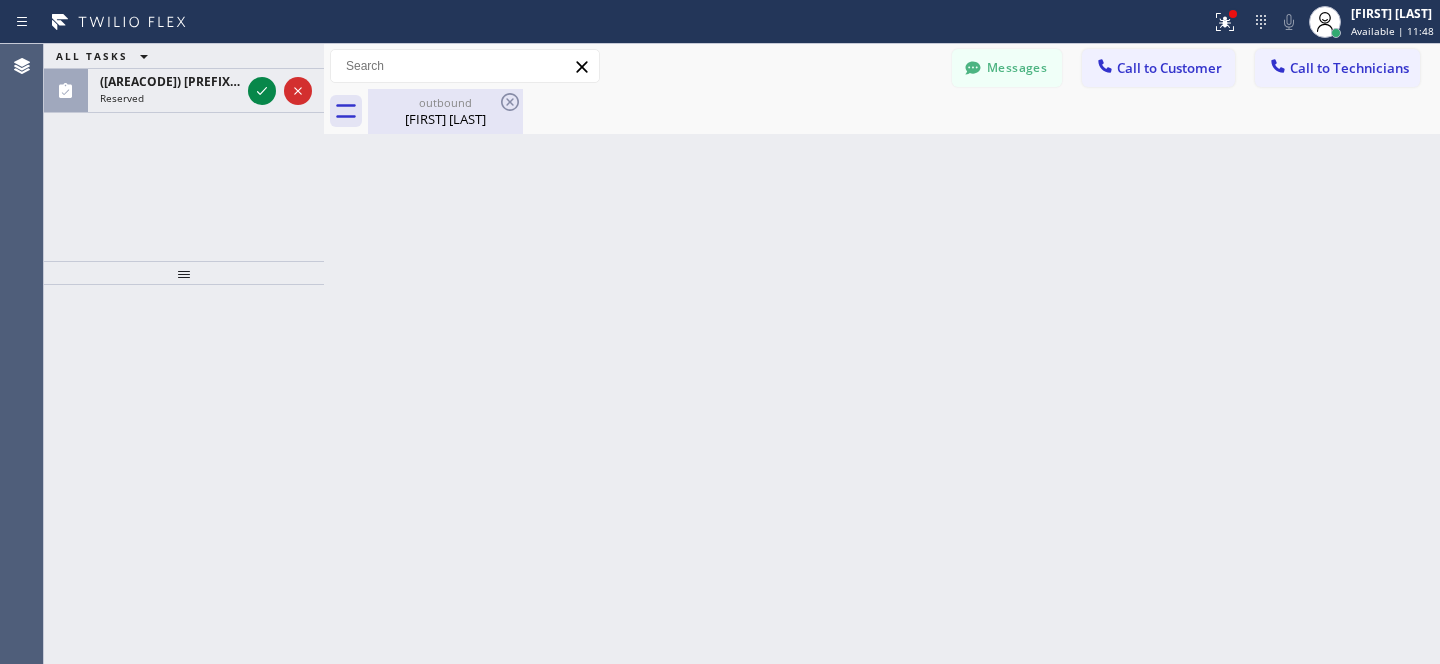 click on "outbound" at bounding box center [445, 102] 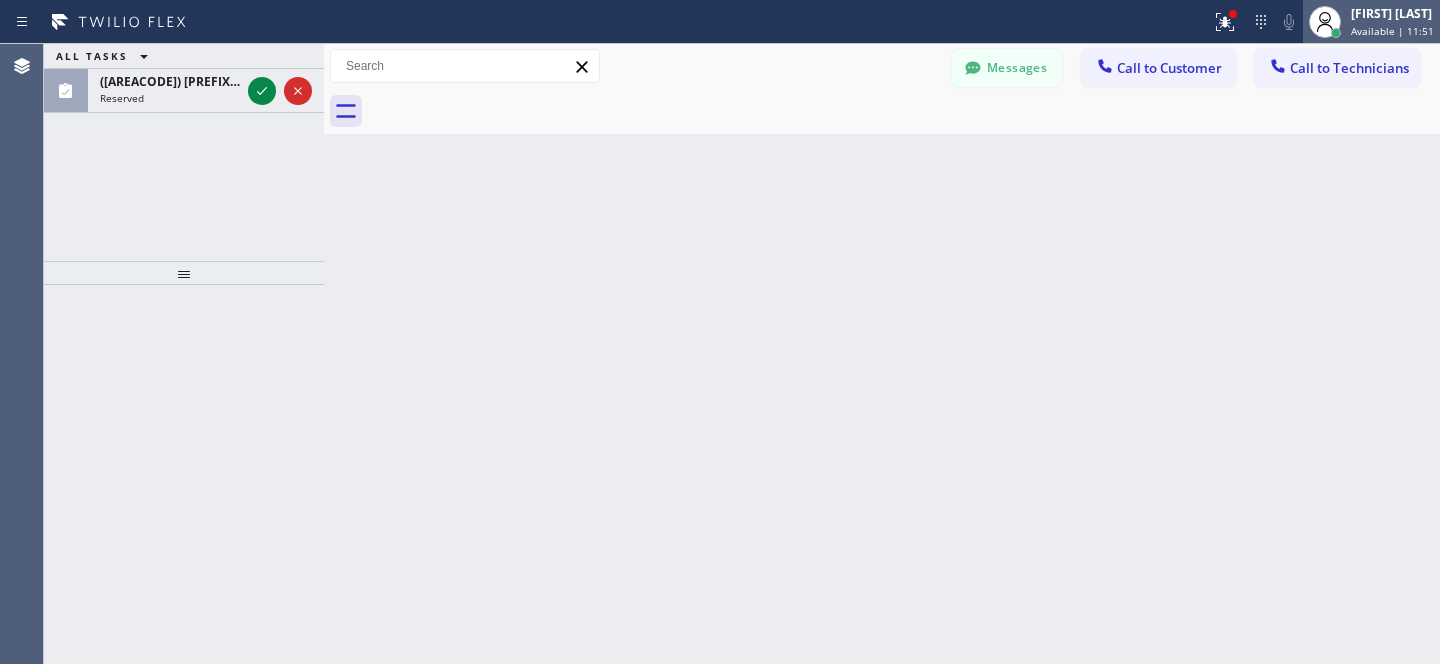 click on "[FIRST] [LAST]" at bounding box center (1392, 13) 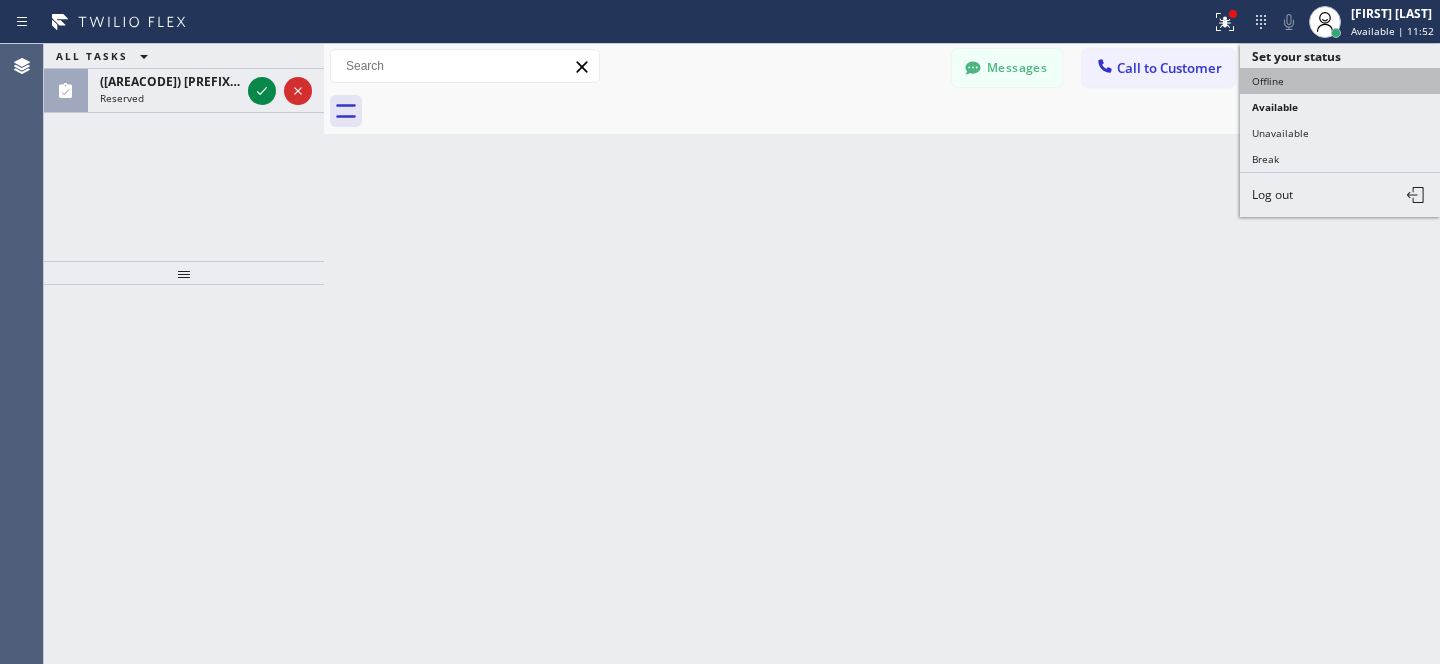 click on "Offline" at bounding box center [1340, 81] 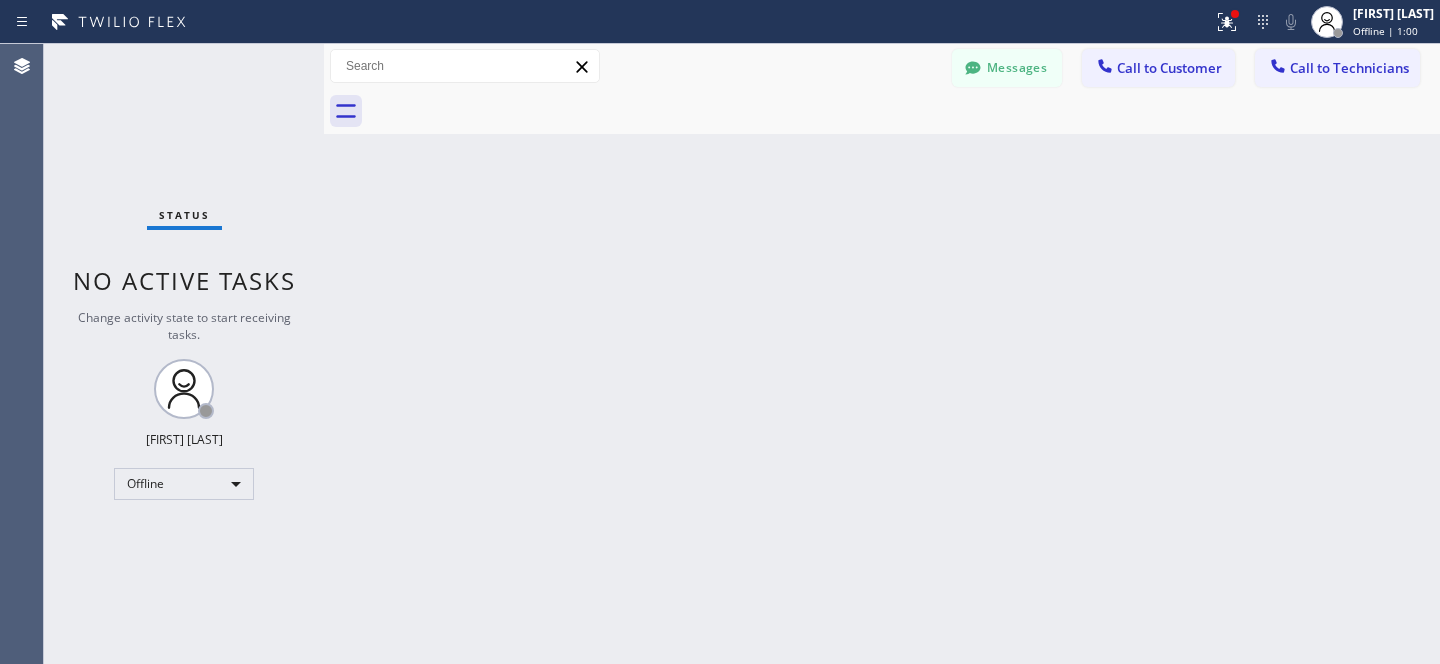 click on "Messages Call to Customer Call to Technicians Outbound call Location Repair Twist of New York Your caller id phone number ([PHONE]) Customer number Call Outbound call Technician Search Technician Your caller id phone number Your caller id phone number [PHONE] Call" at bounding box center (882, 66) 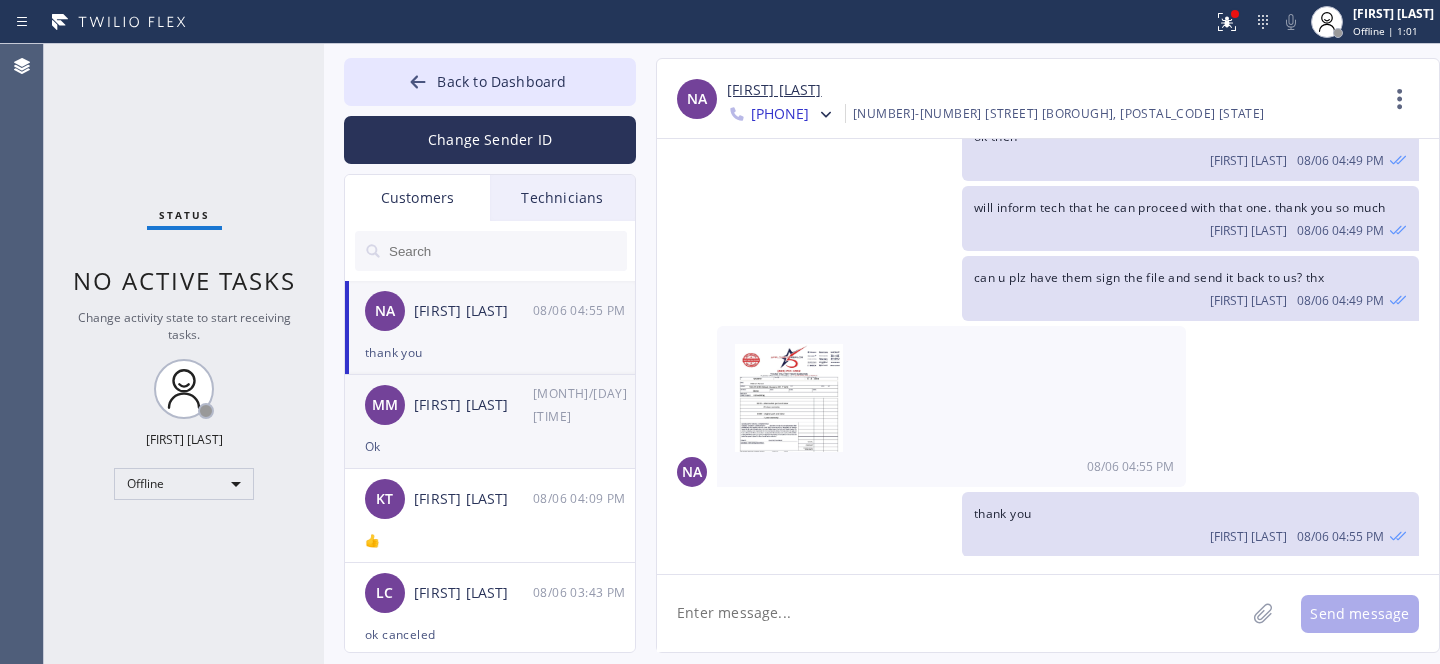 click on "Ok" at bounding box center (490, 446) 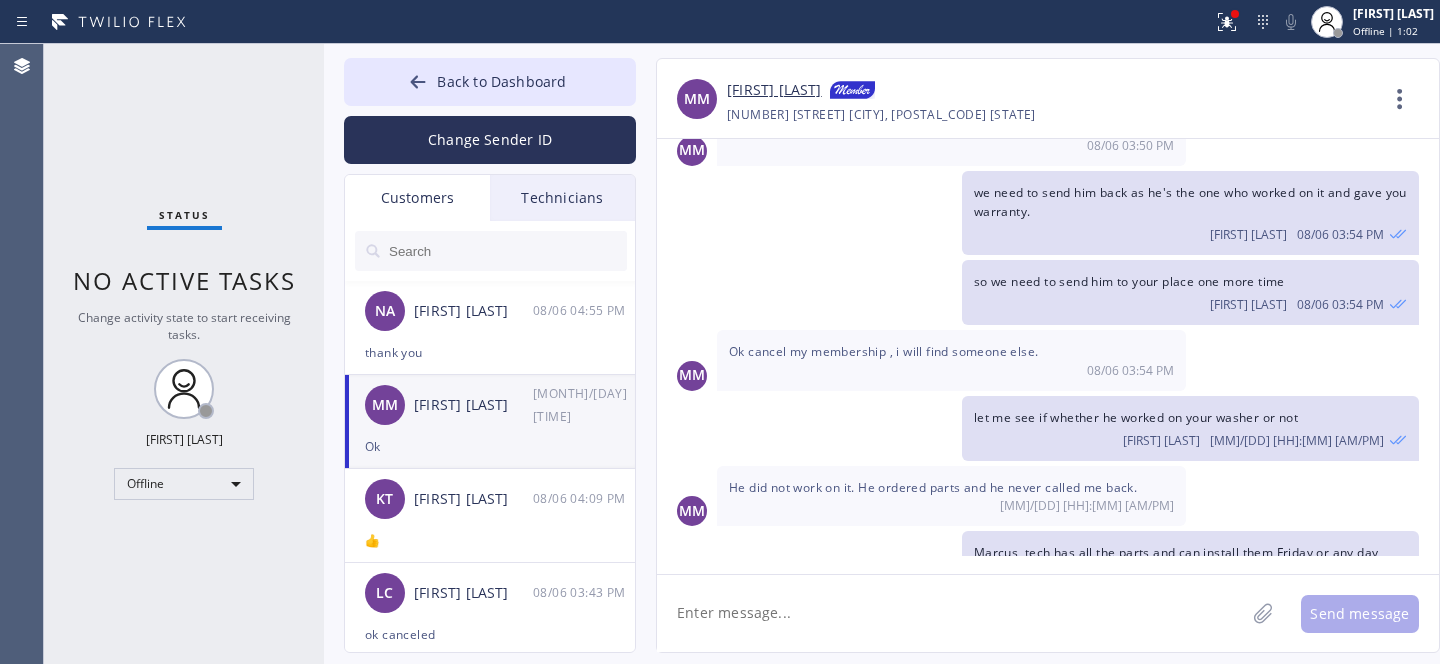 scroll, scrollTop: 953, scrollLeft: 0, axis: vertical 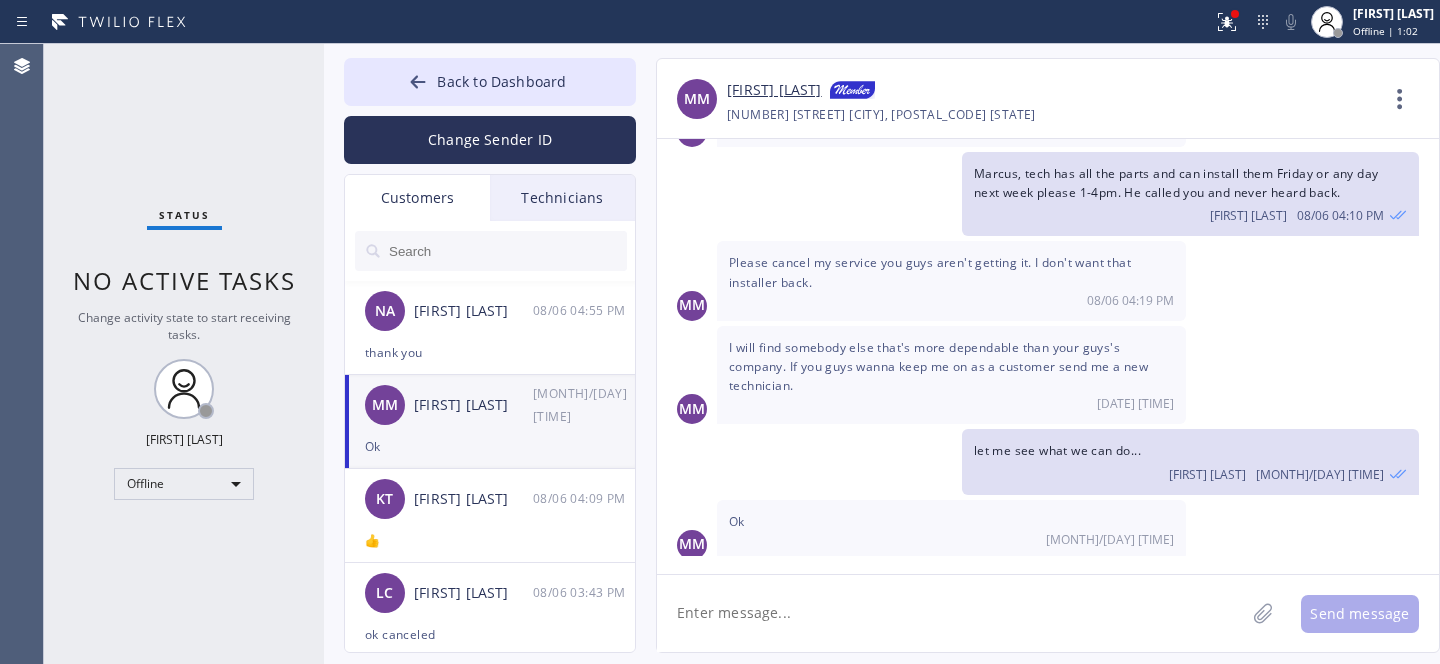 click on "[FIRST] [LAST]" at bounding box center [774, 91] 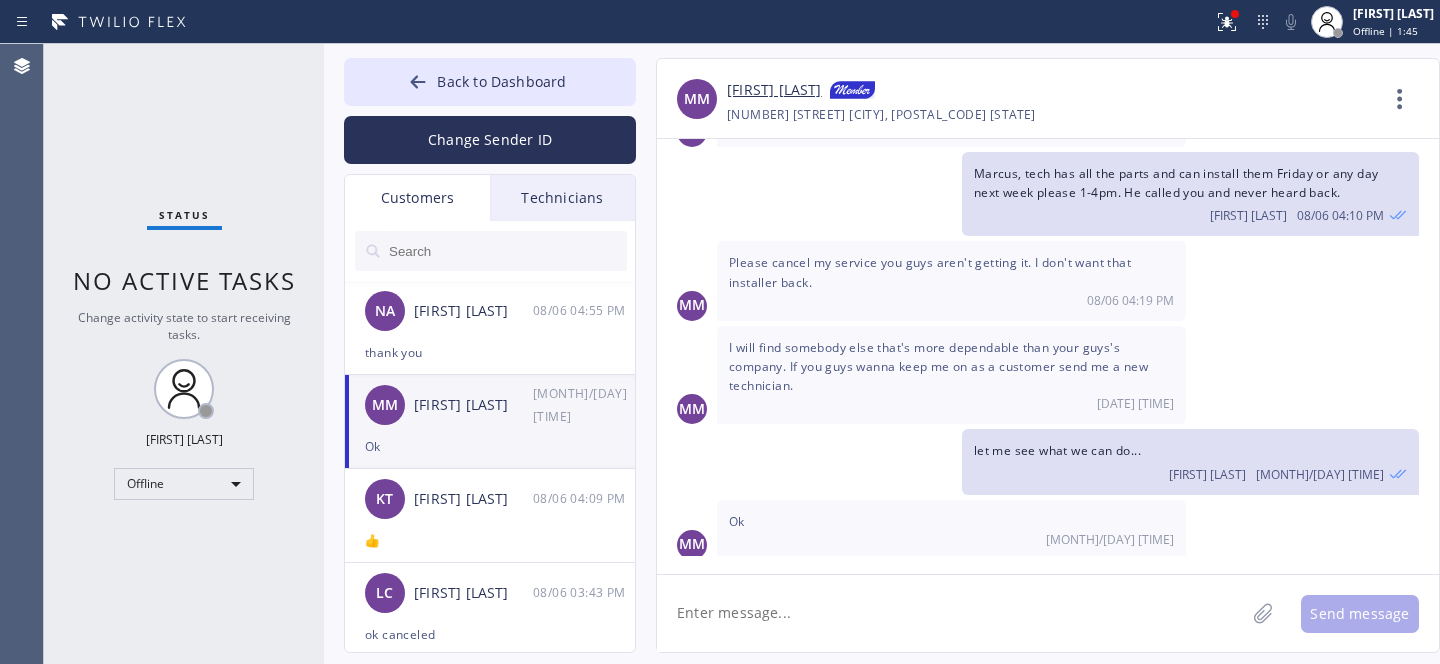 click 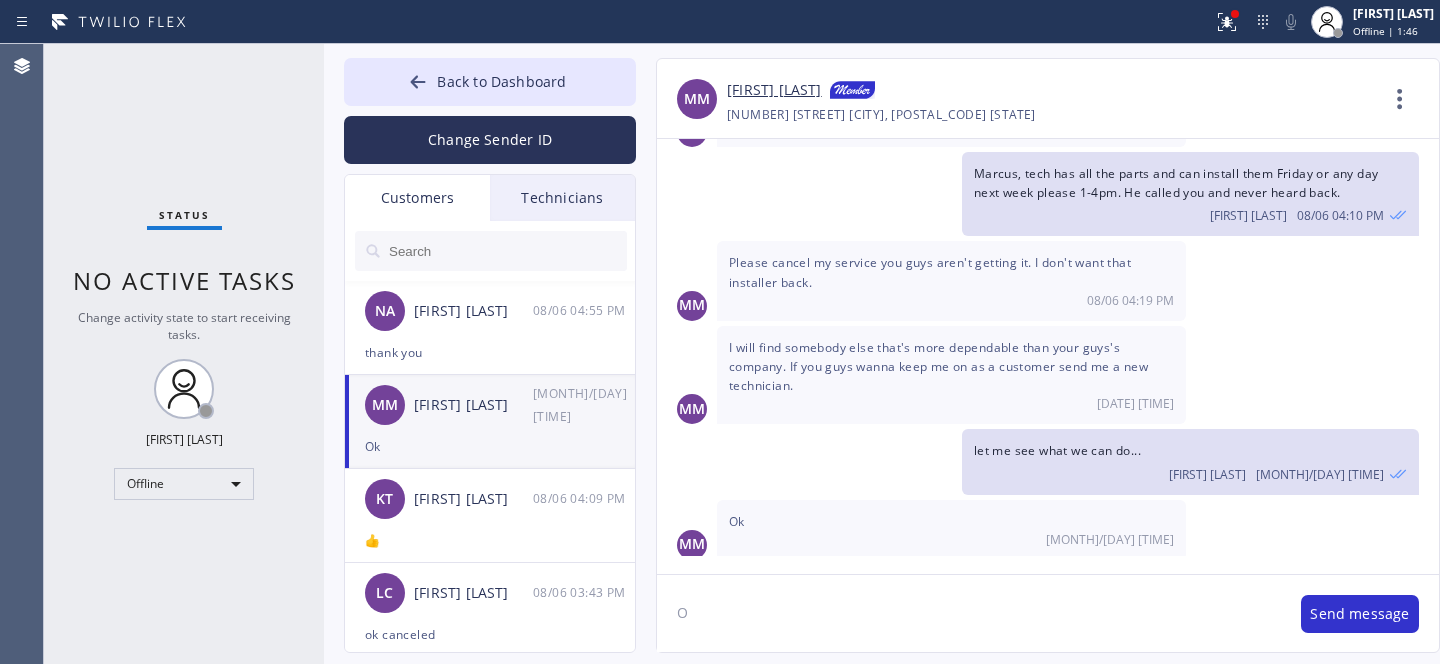 type on "Ok" 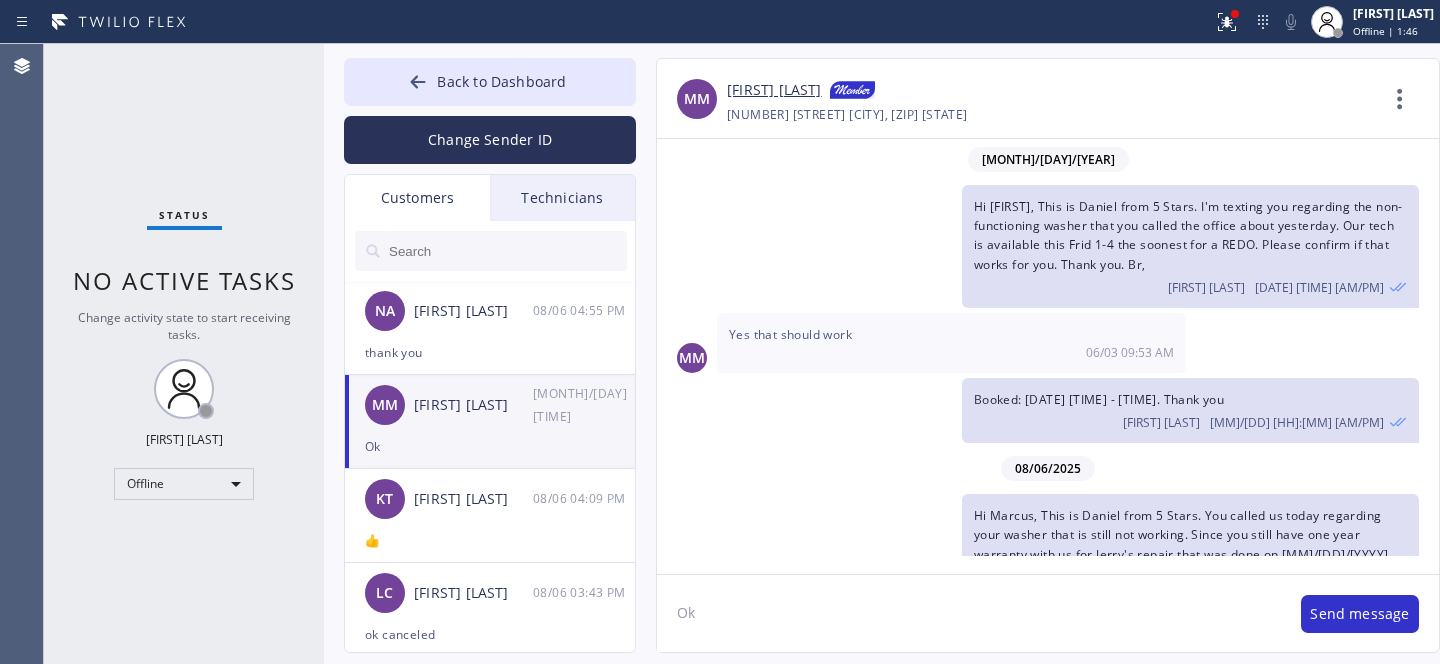 scroll, scrollTop: 0, scrollLeft: 0, axis: both 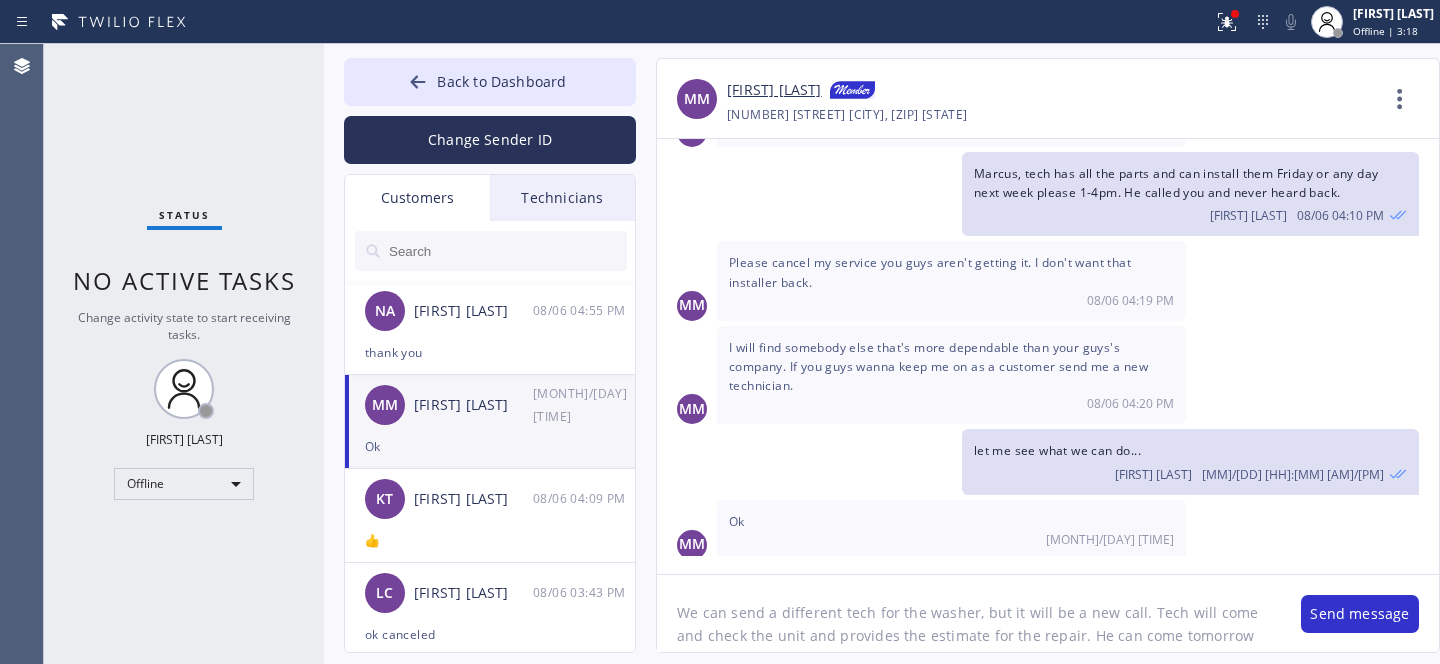 drag, startPoint x: 1141, startPoint y: 638, endPoint x: 1236, endPoint y: 657, distance: 96.88137 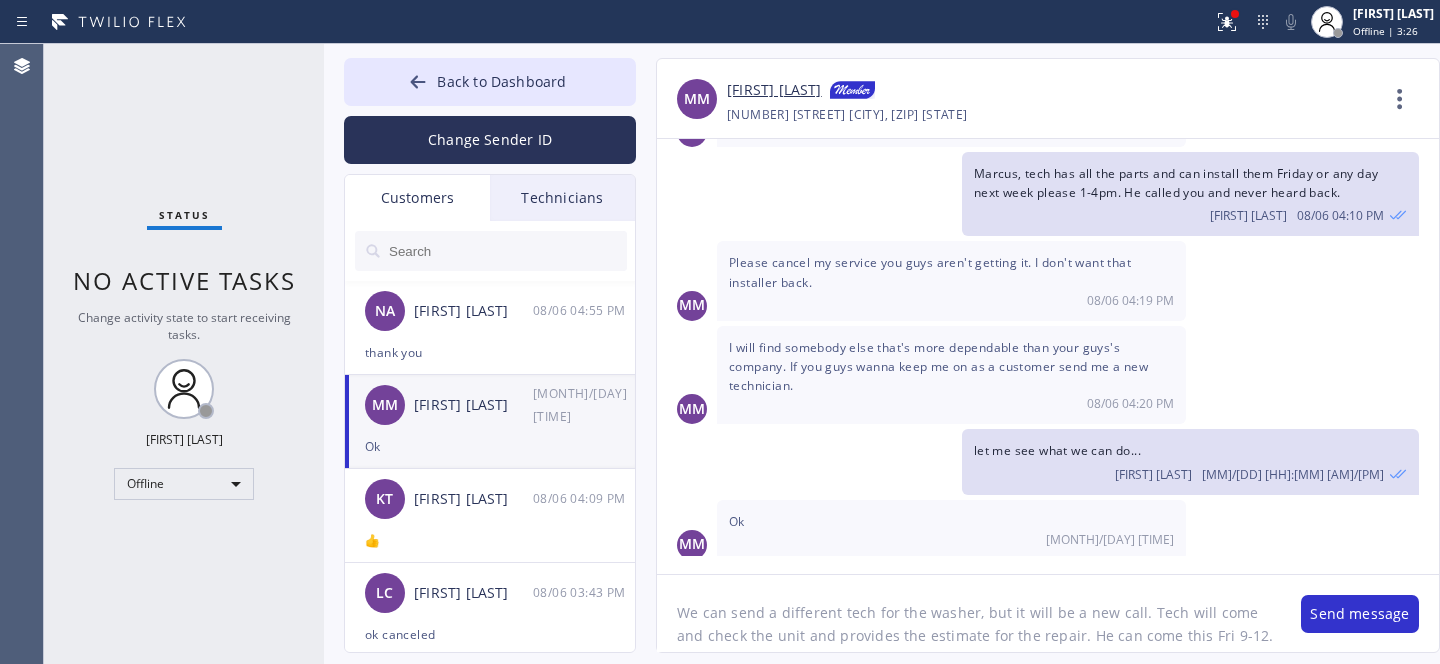 scroll, scrollTop: 16, scrollLeft: 0, axis: vertical 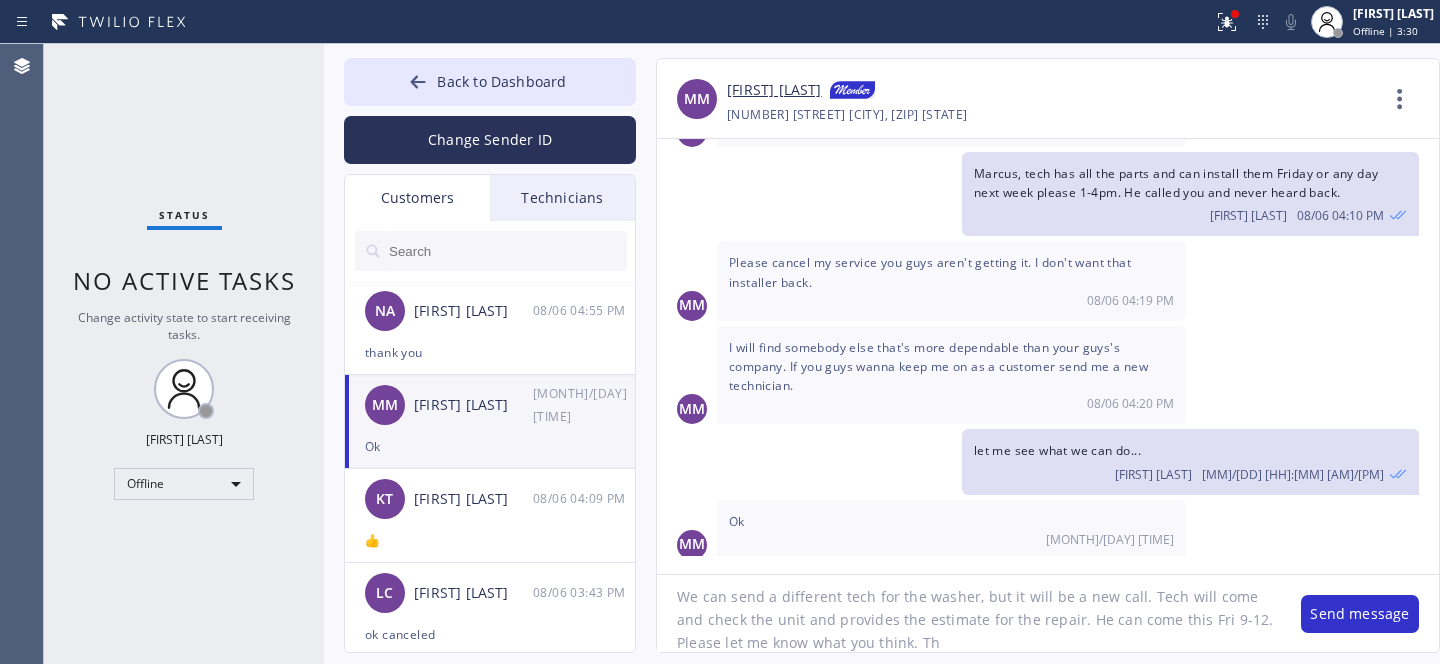 type on "We can send a different tech for the washer, but it will be a new call. Tech will come and check the unit and provides the estimate for the repair. He can come this Fri 9-12. Please let me know what you think. Thx" 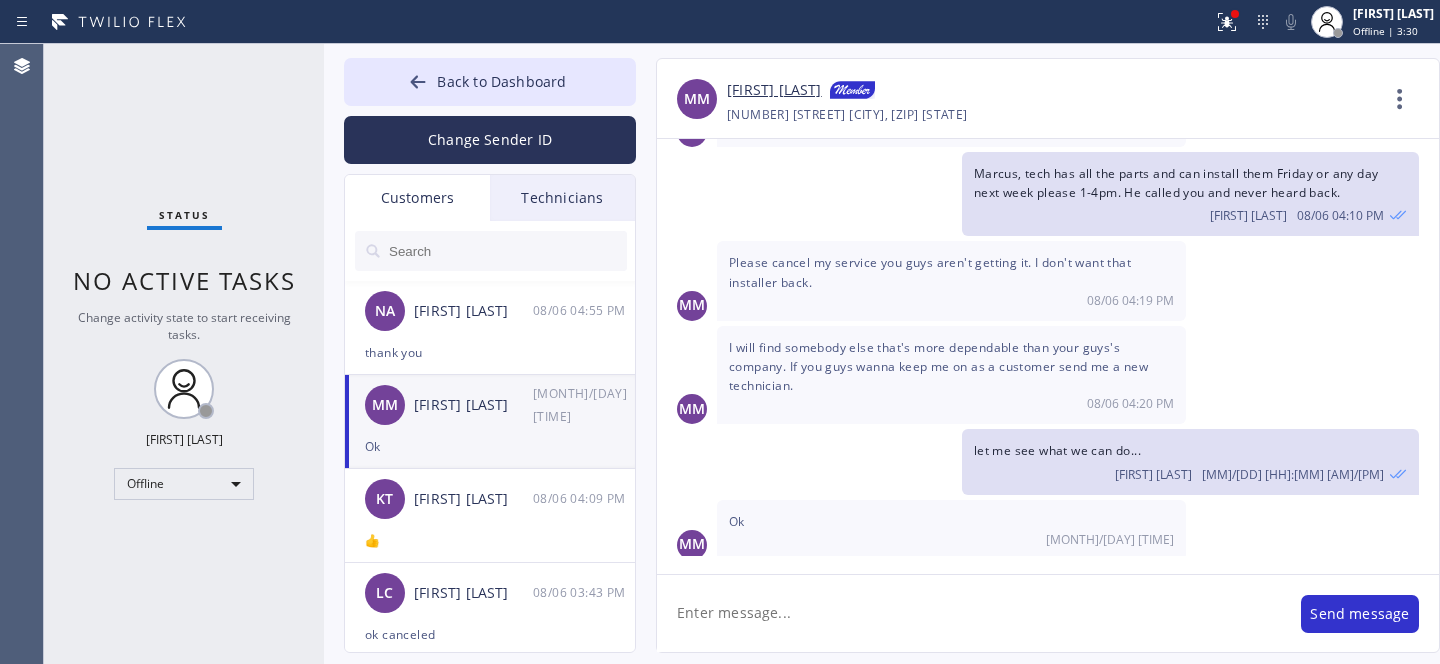 scroll, scrollTop: 0, scrollLeft: 0, axis: both 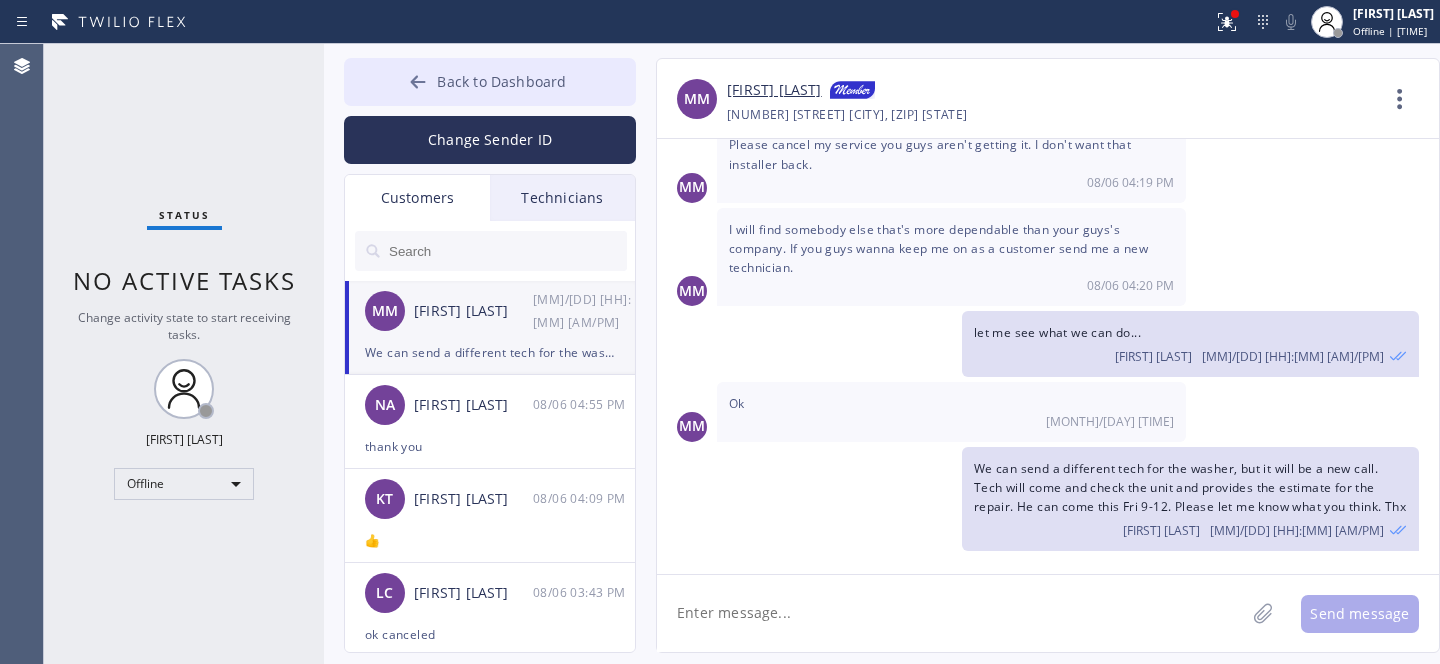 type 